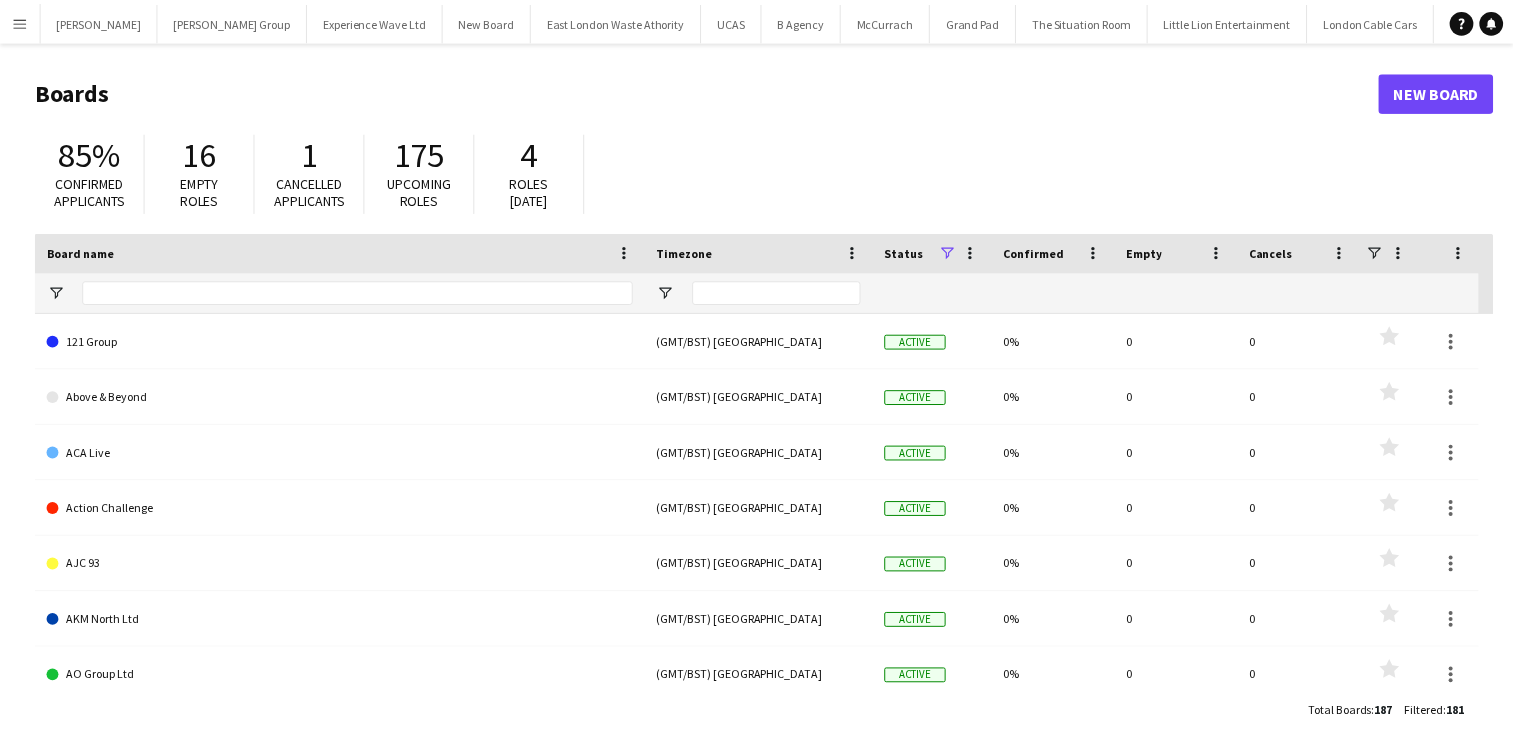 scroll, scrollTop: 0, scrollLeft: 0, axis: both 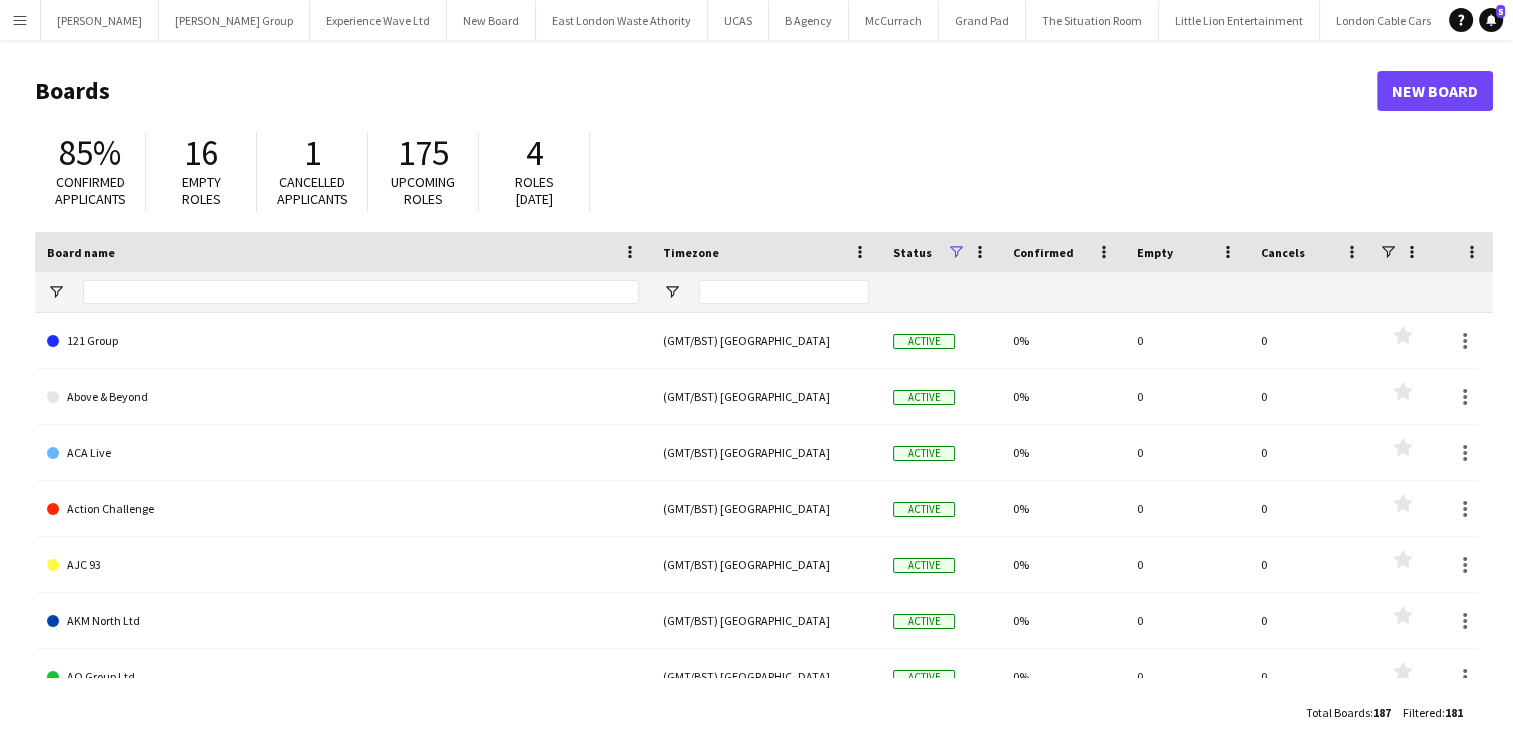 click on "Menu" at bounding box center (20, 20) 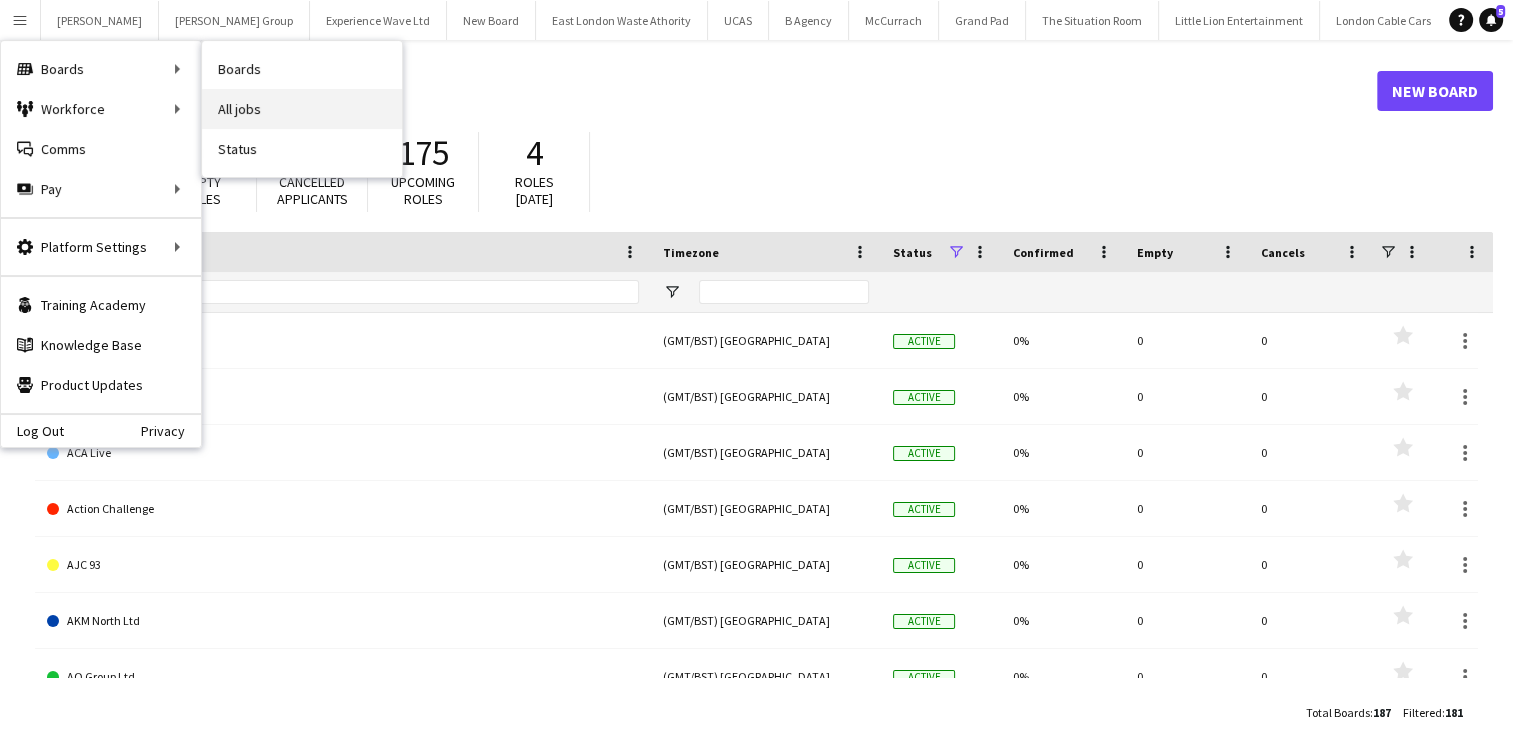 click on "All jobs" at bounding box center (302, 109) 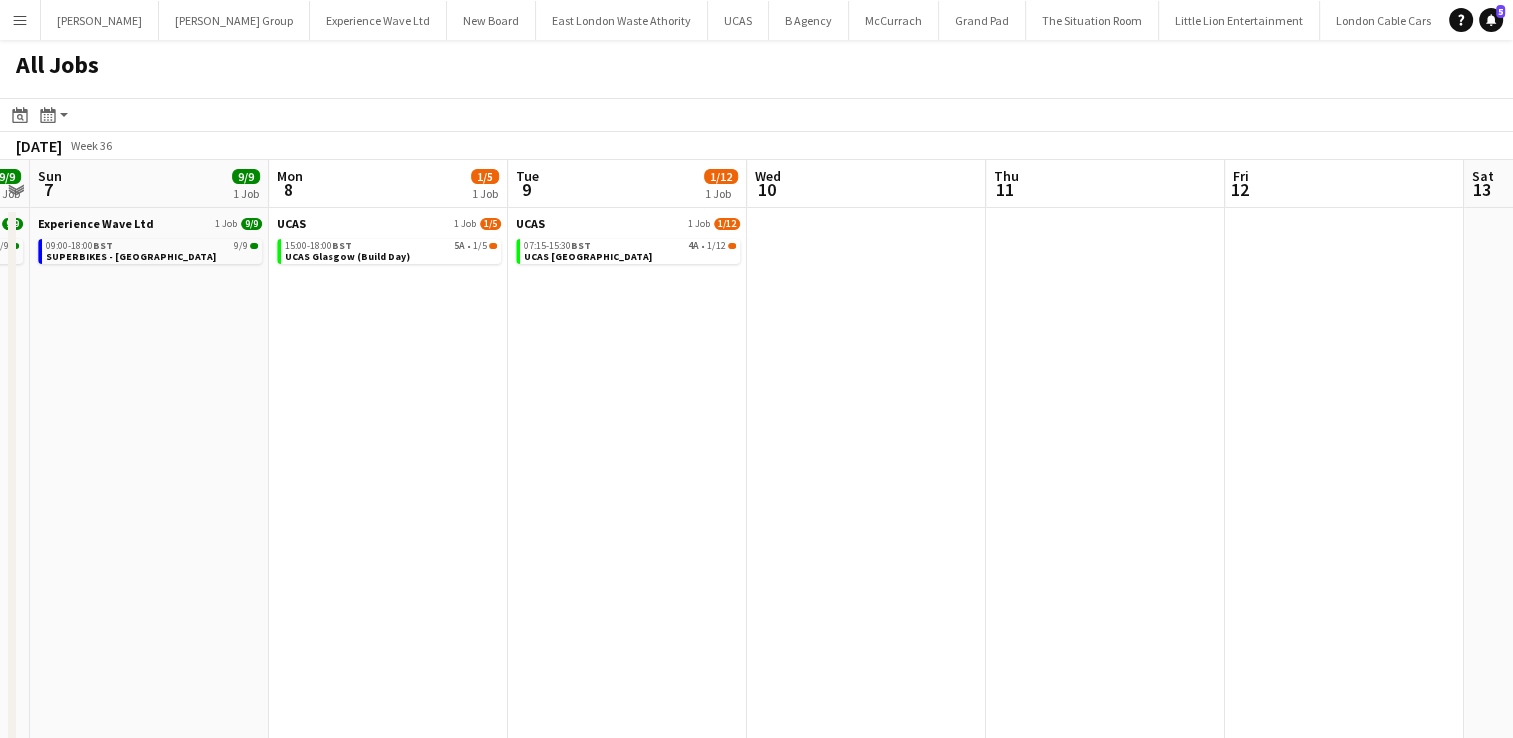 scroll, scrollTop: 0, scrollLeft: 661, axis: horizontal 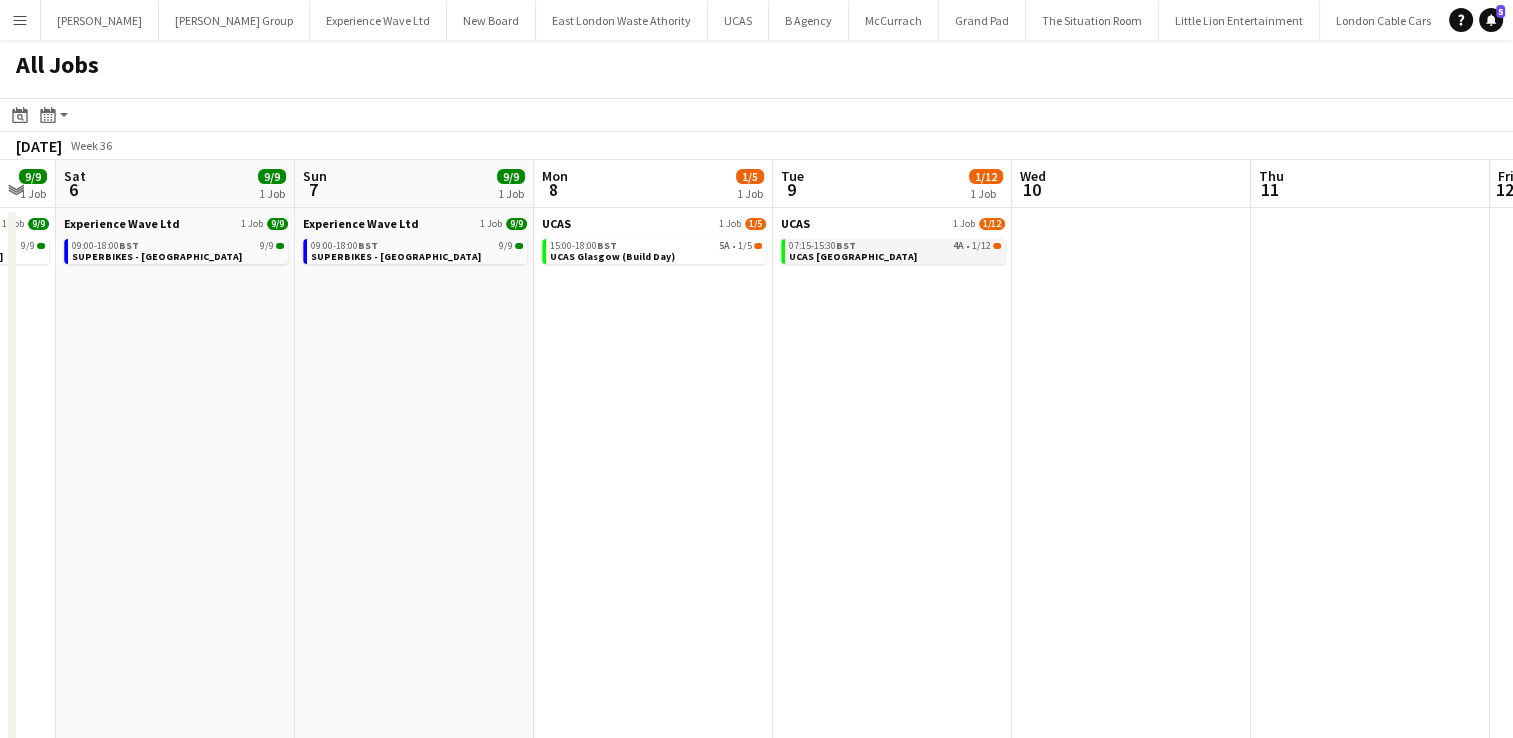 click on "07:15-15:30    BST   4A   •   1/12   UCAS Glasgow" at bounding box center (895, 250) 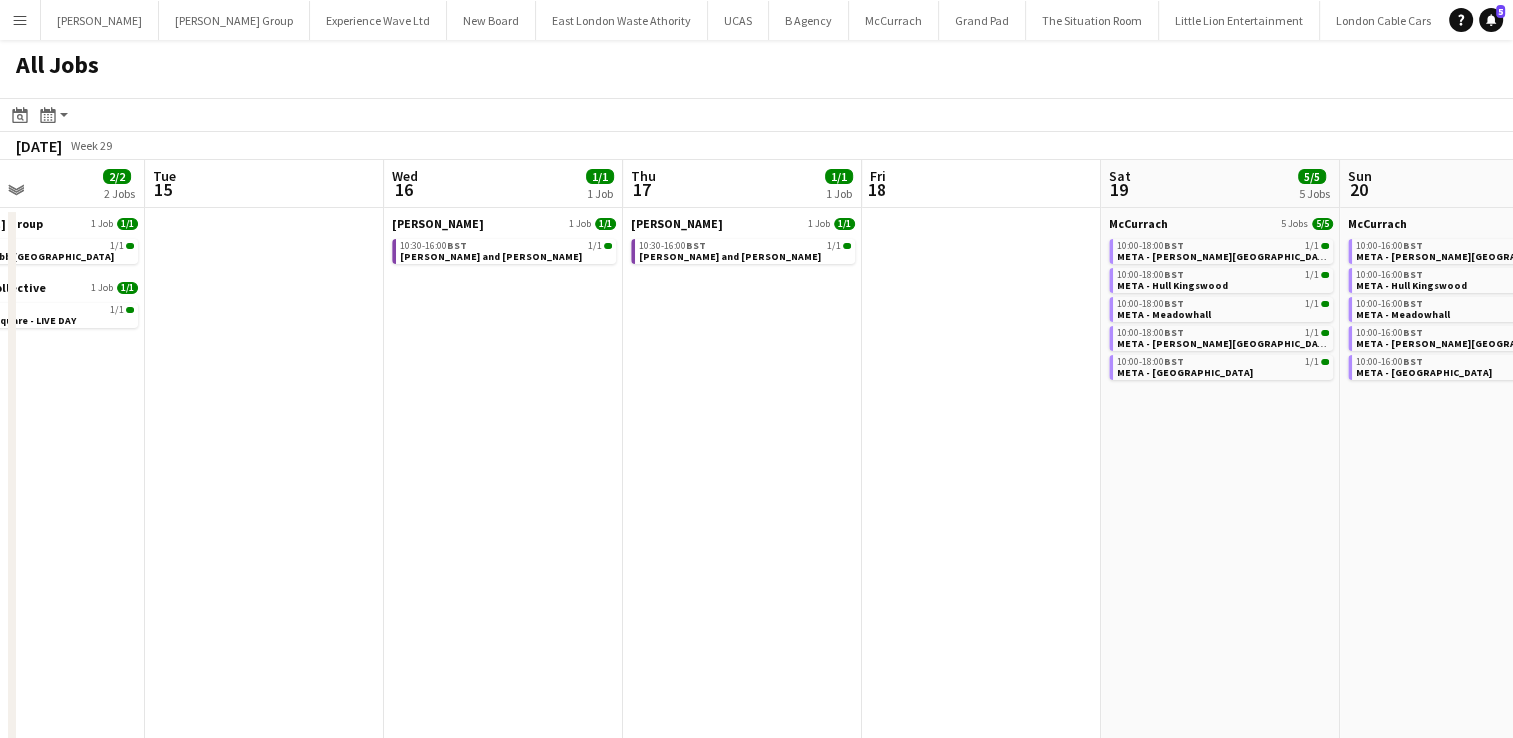 scroll, scrollTop: 0, scrollLeft: 572, axis: horizontal 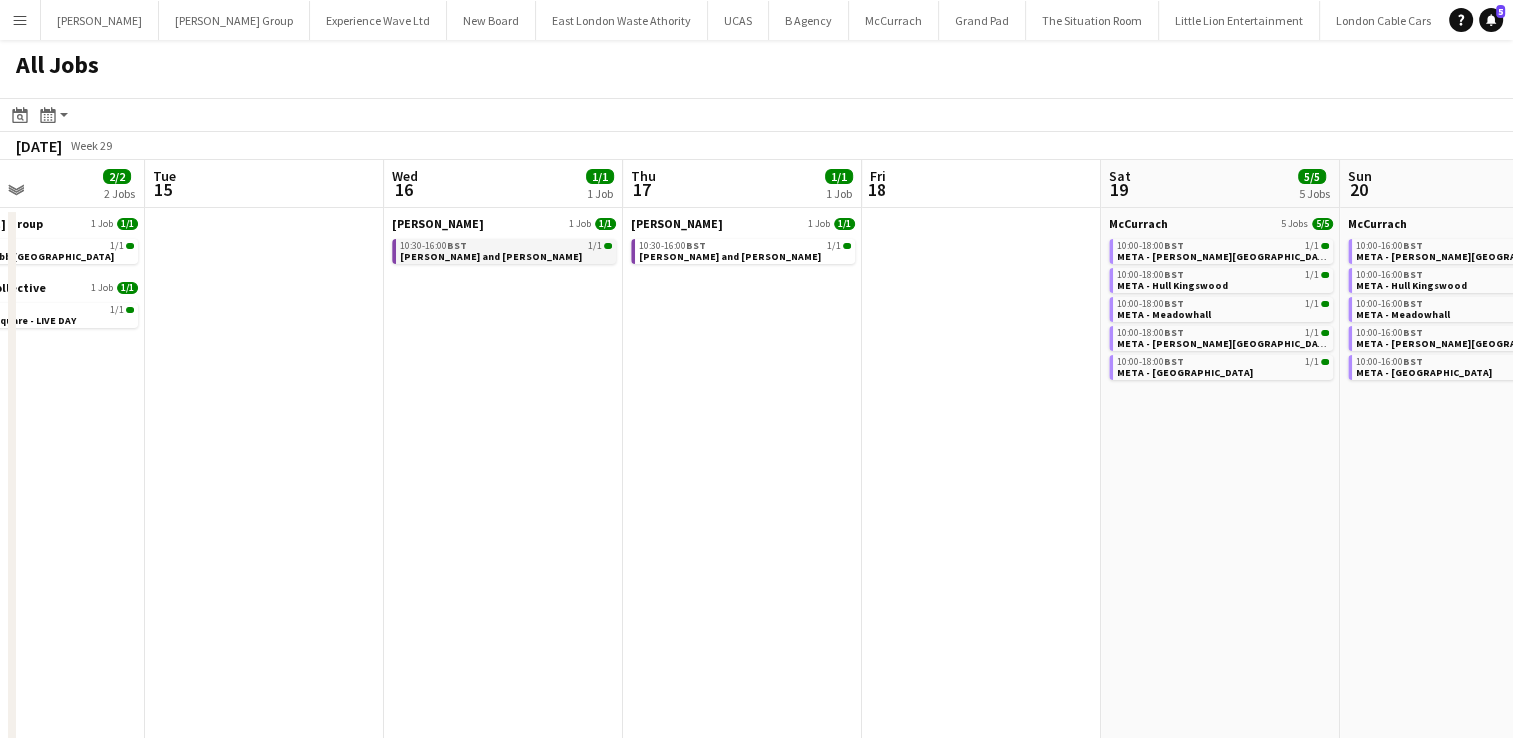 click on "[PERSON_NAME] and [PERSON_NAME]" at bounding box center [491, 256] 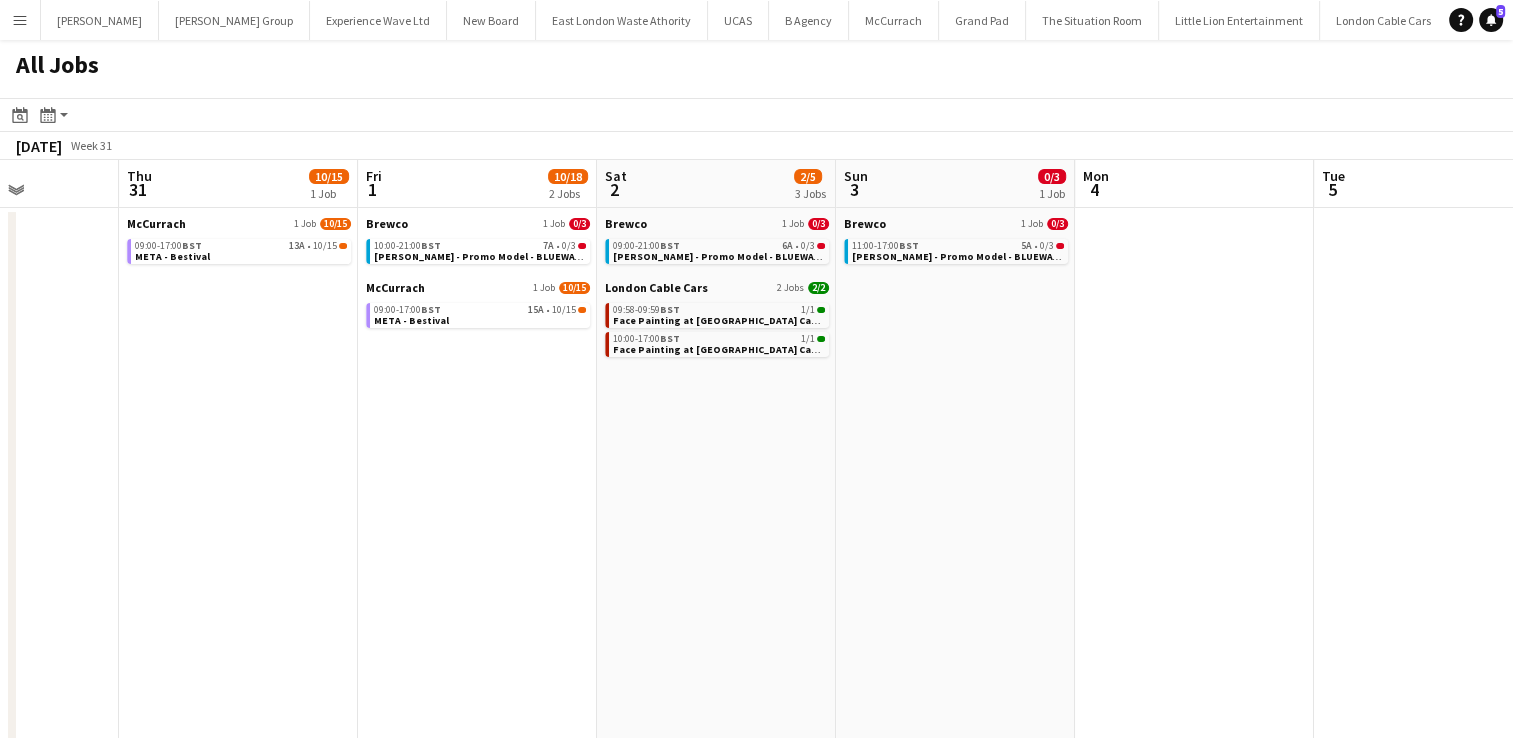 scroll, scrollTop: 0, scrollLeft: 599, axis: horizontal 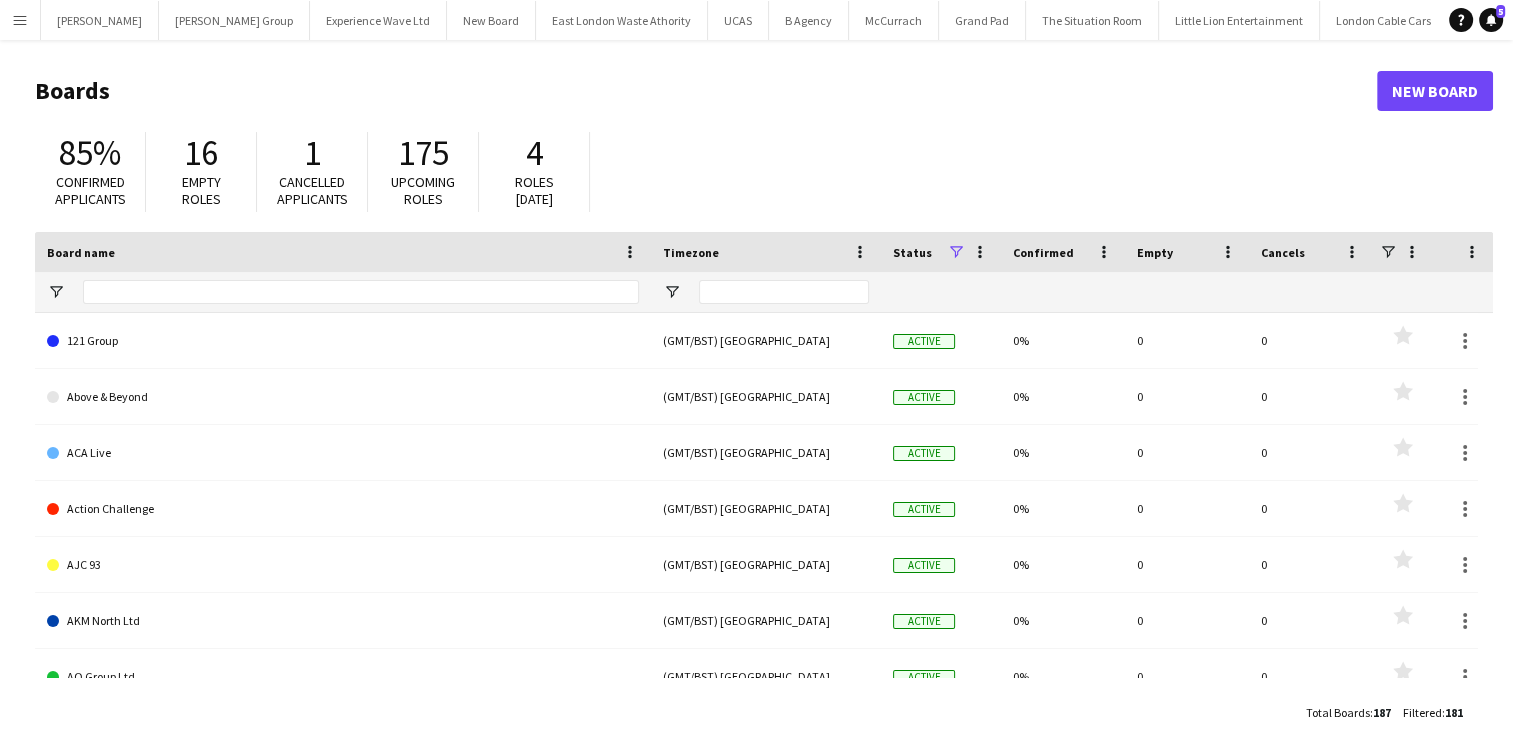 click on "Menu" at bounding box center (20, 20) 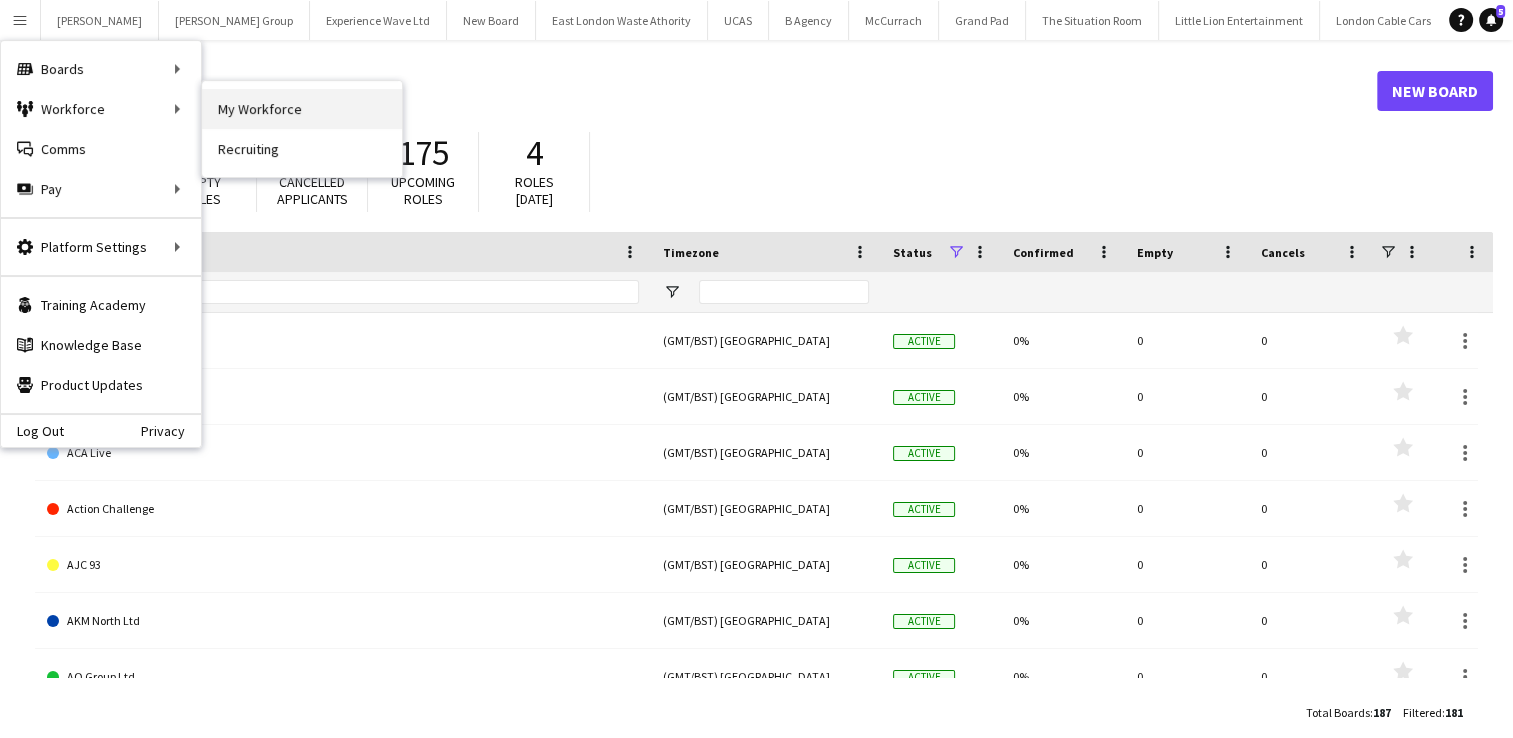 click on "My Workforce" at bounding box center [302, 109] 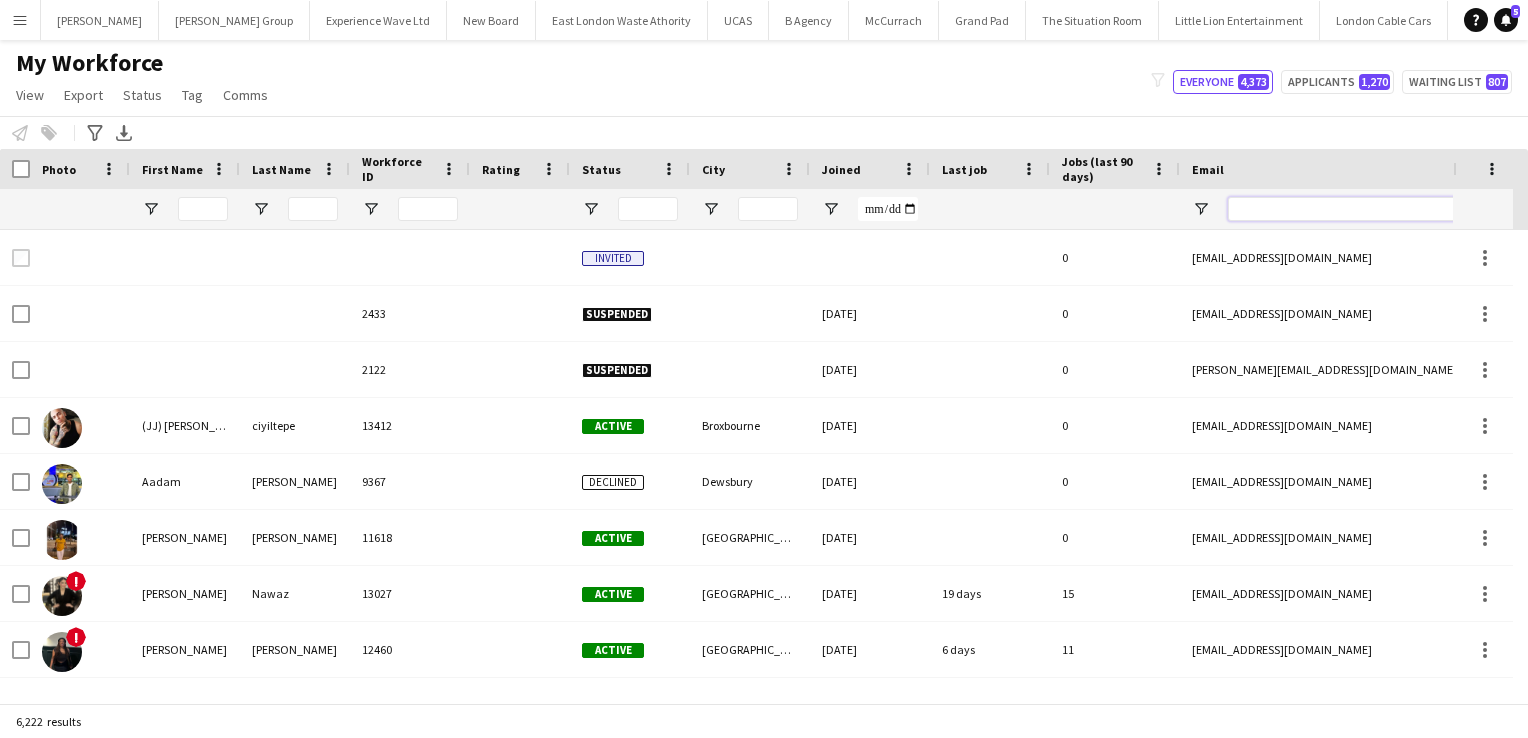 click at bounding box center (1398, 209) 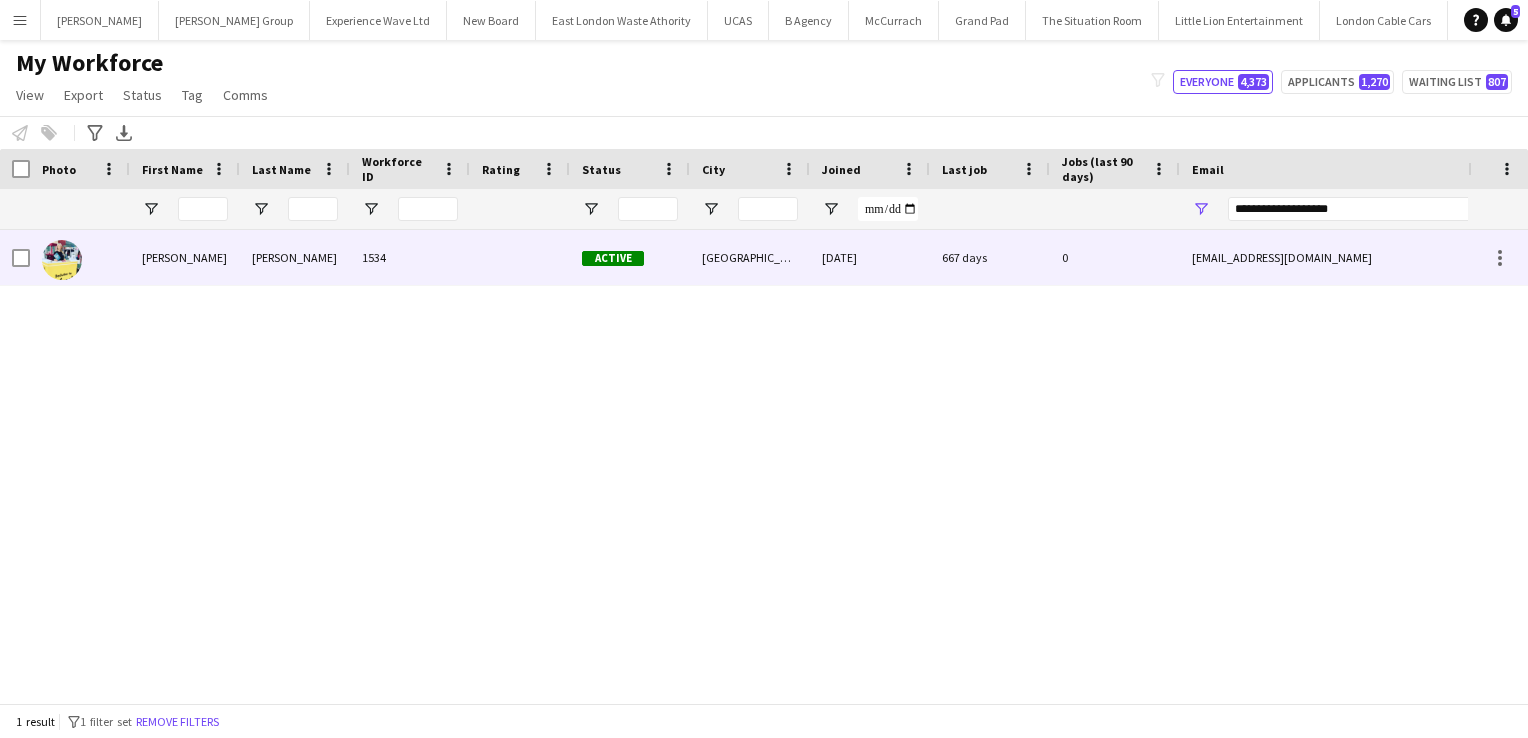 click on "Smith" at bounding box center (295, 257) 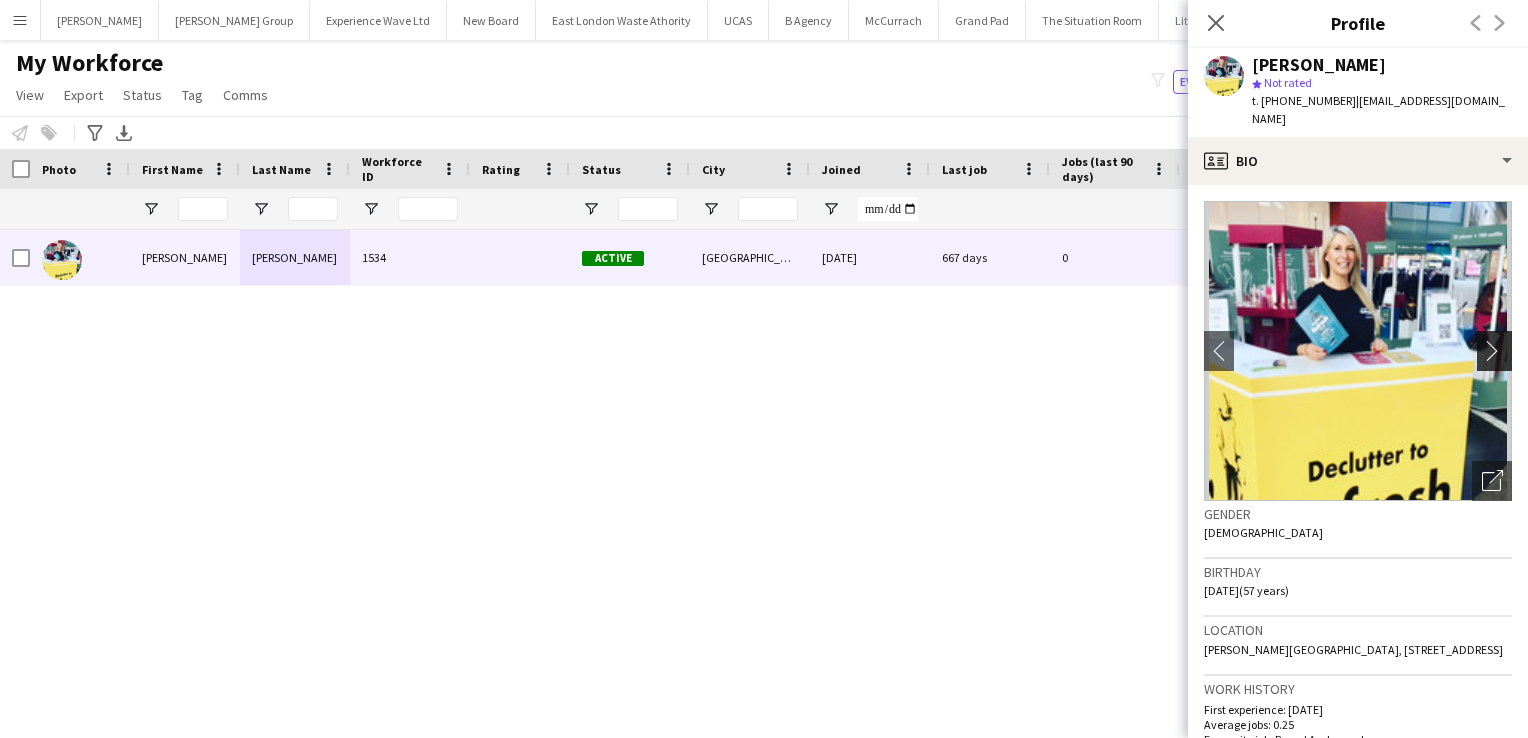 click on "chevron-right" 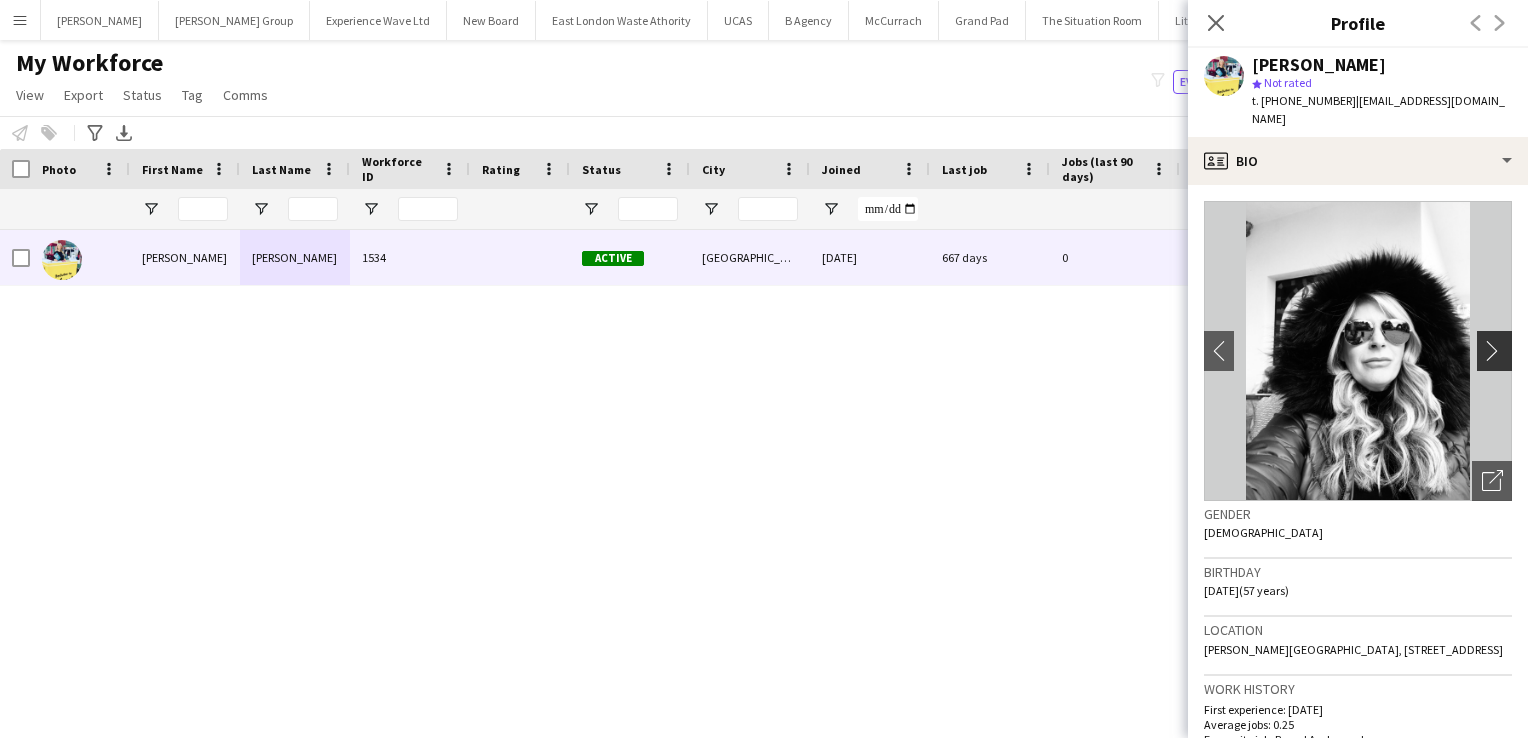 click on "chevron-right" 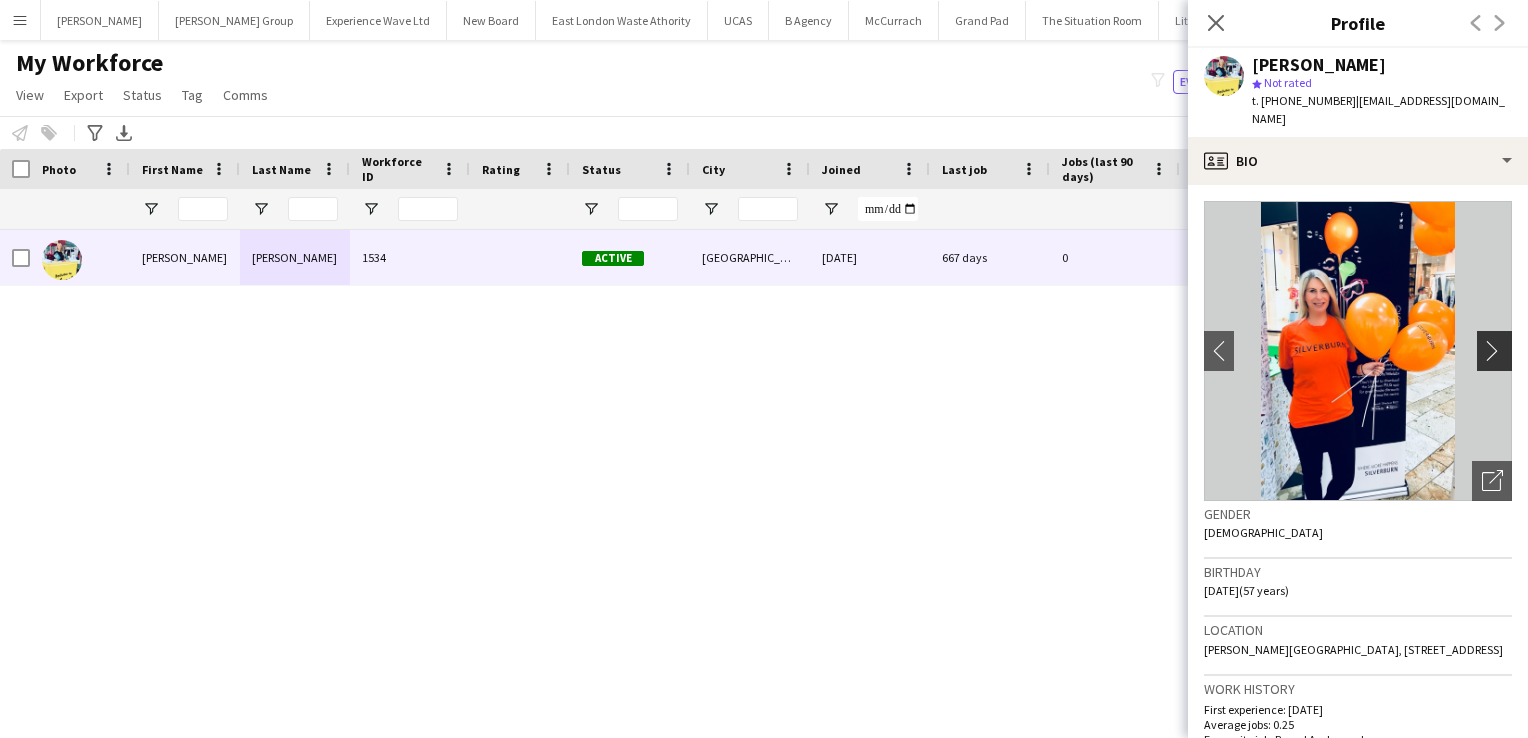 click on "chevron-right" 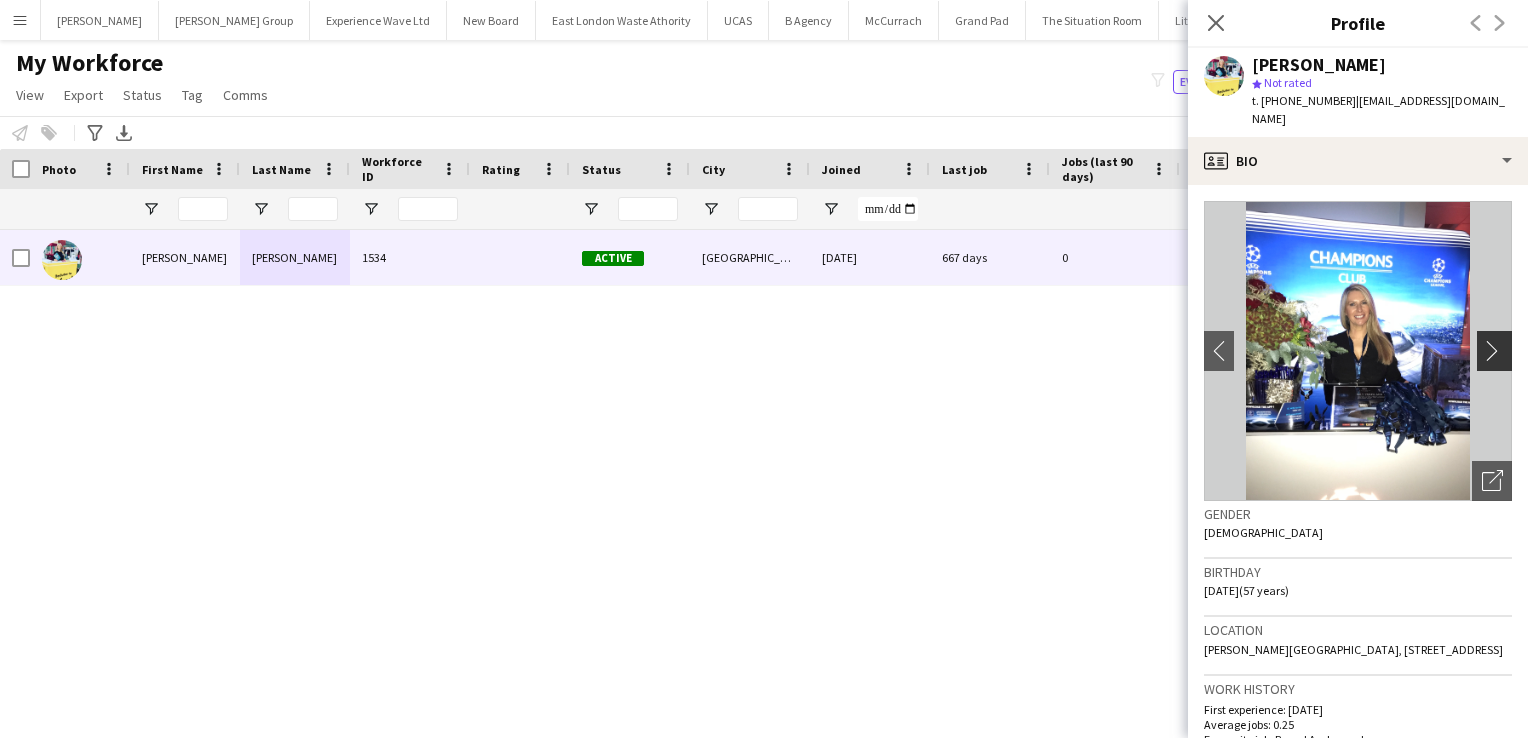 click on "chevron-right" 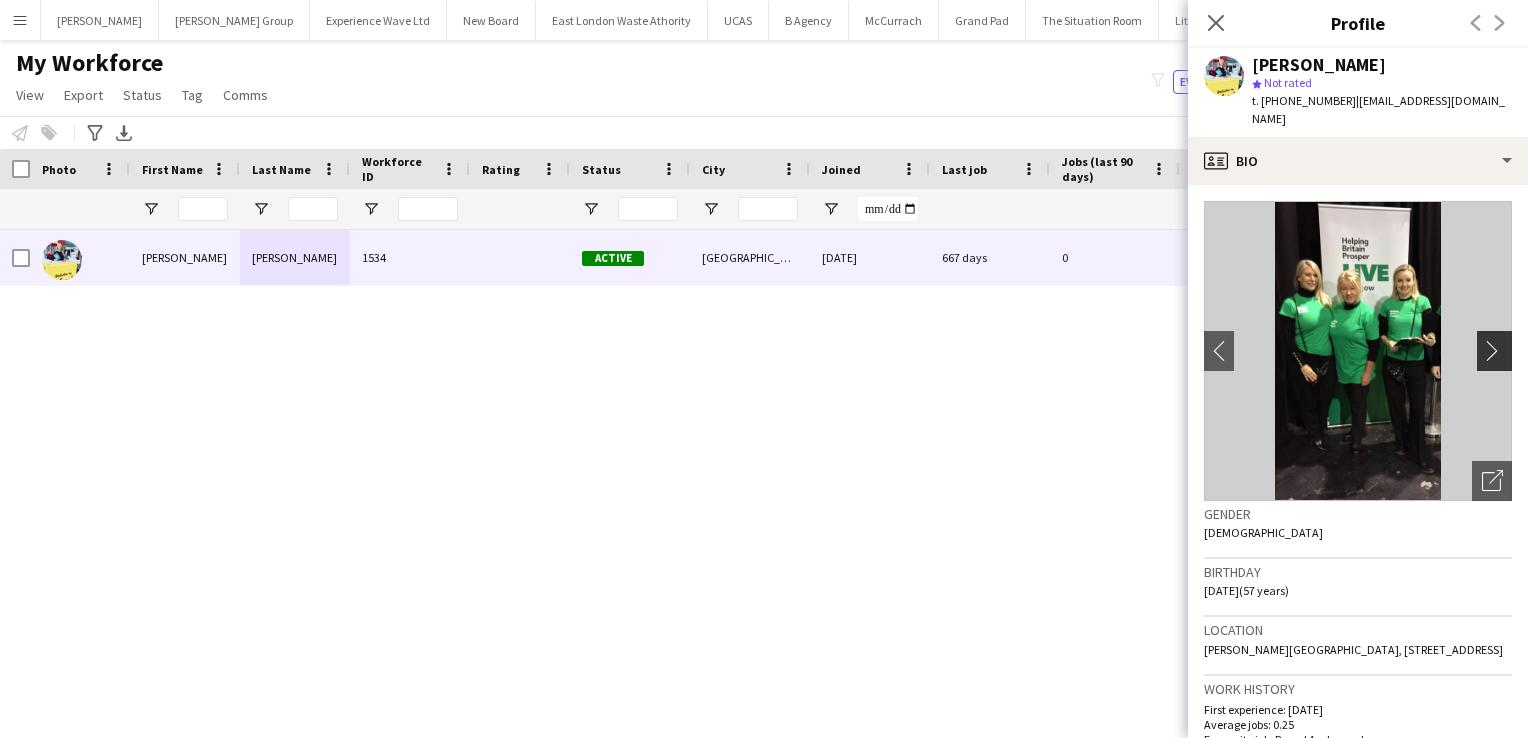 click on "chevron-right" 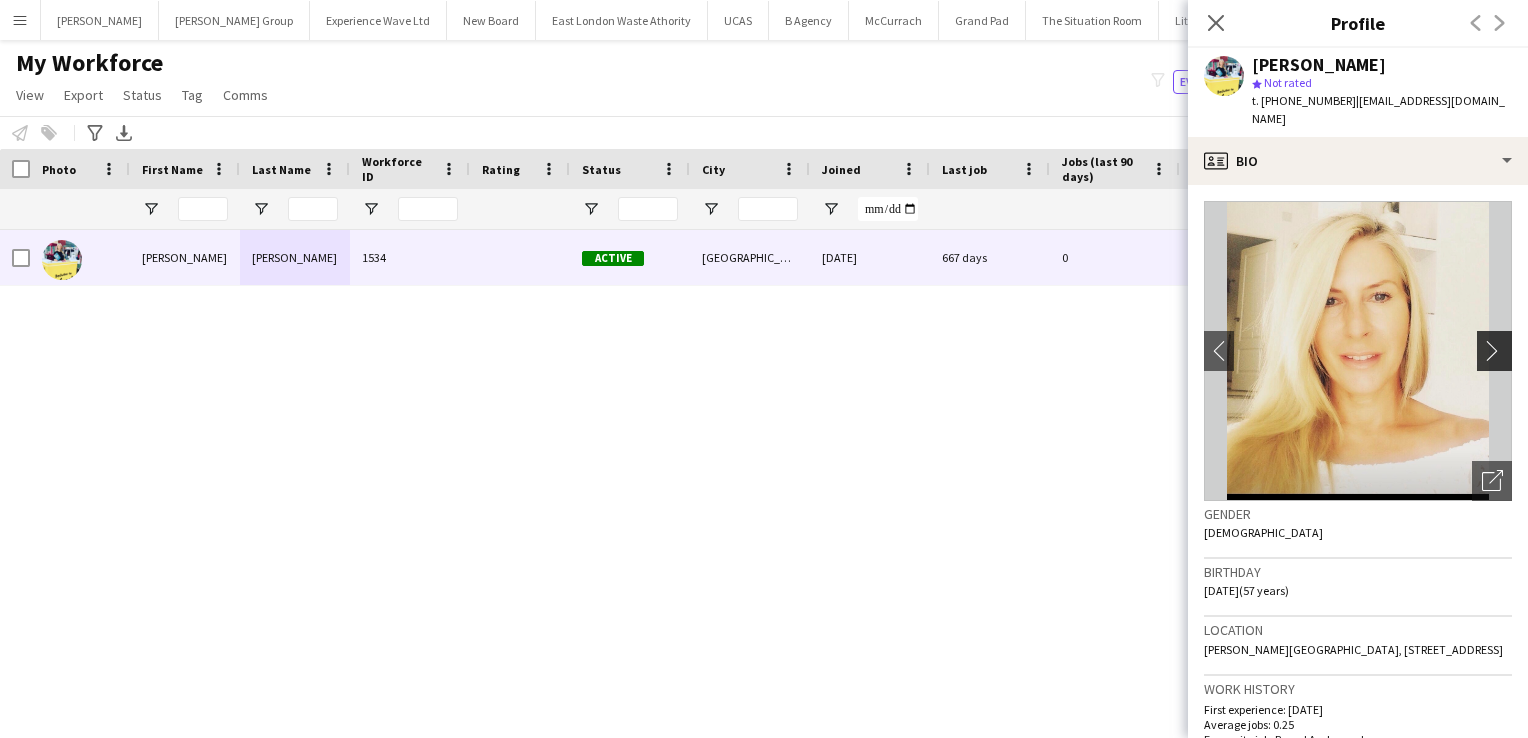 click on "chevron-right" 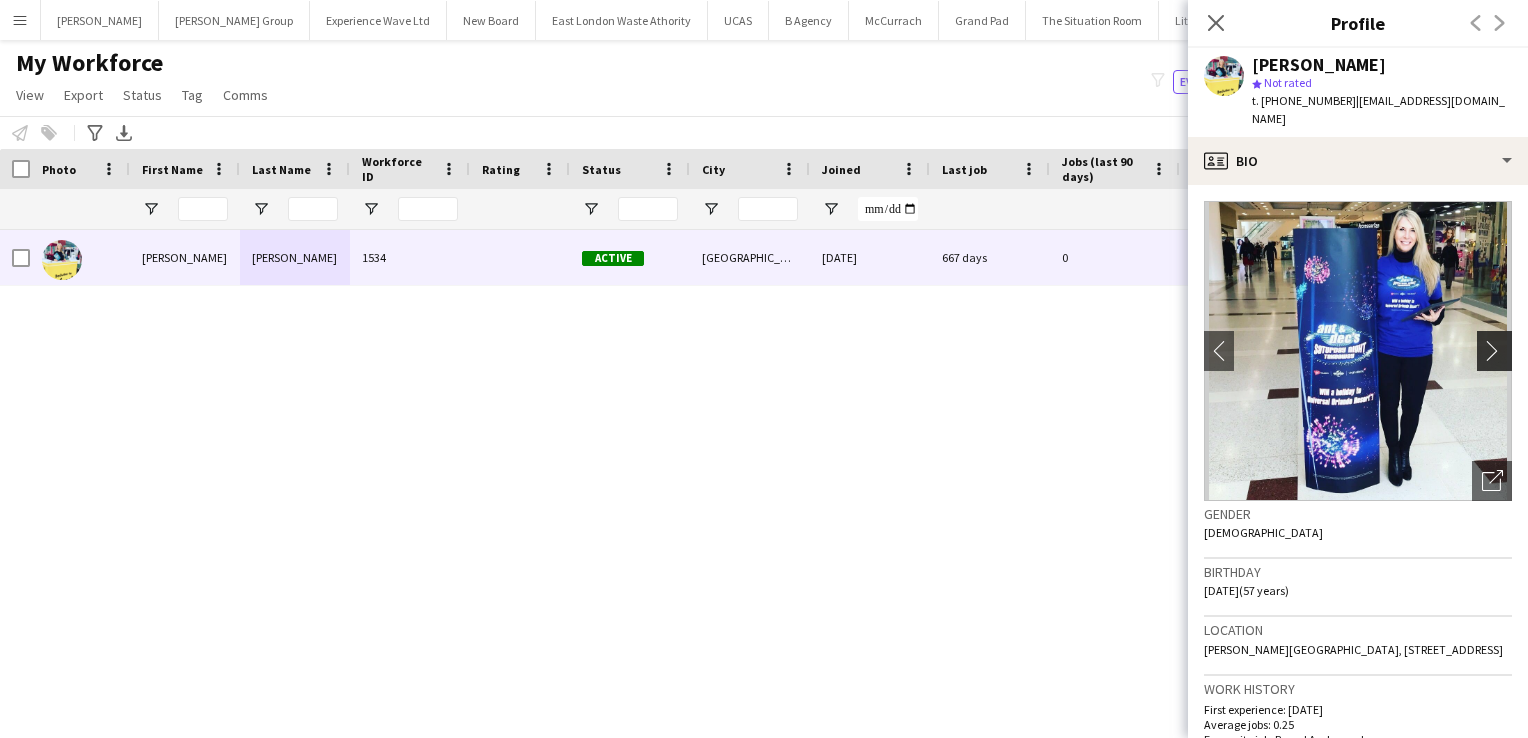 click on "chevron-right" 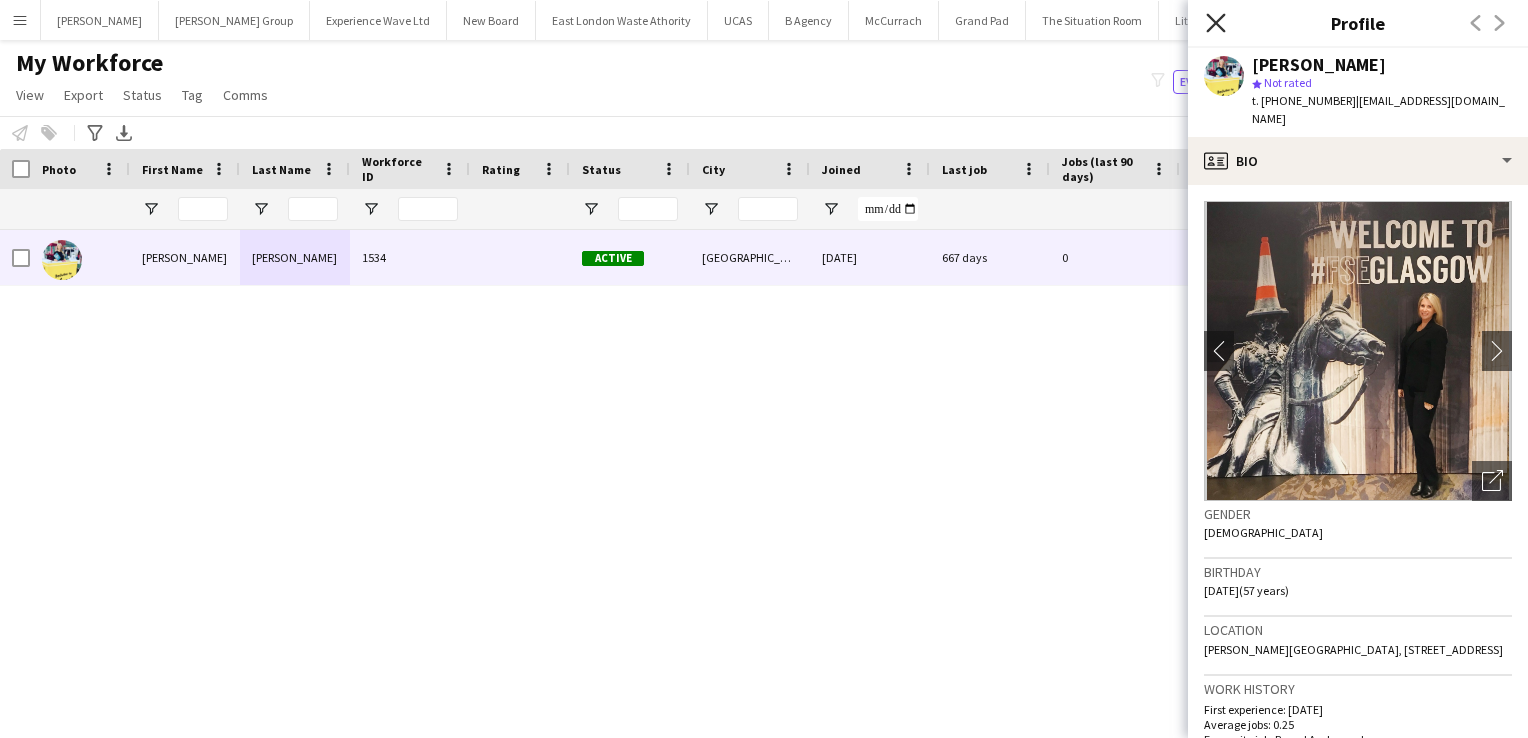 click on "Close pop-in" 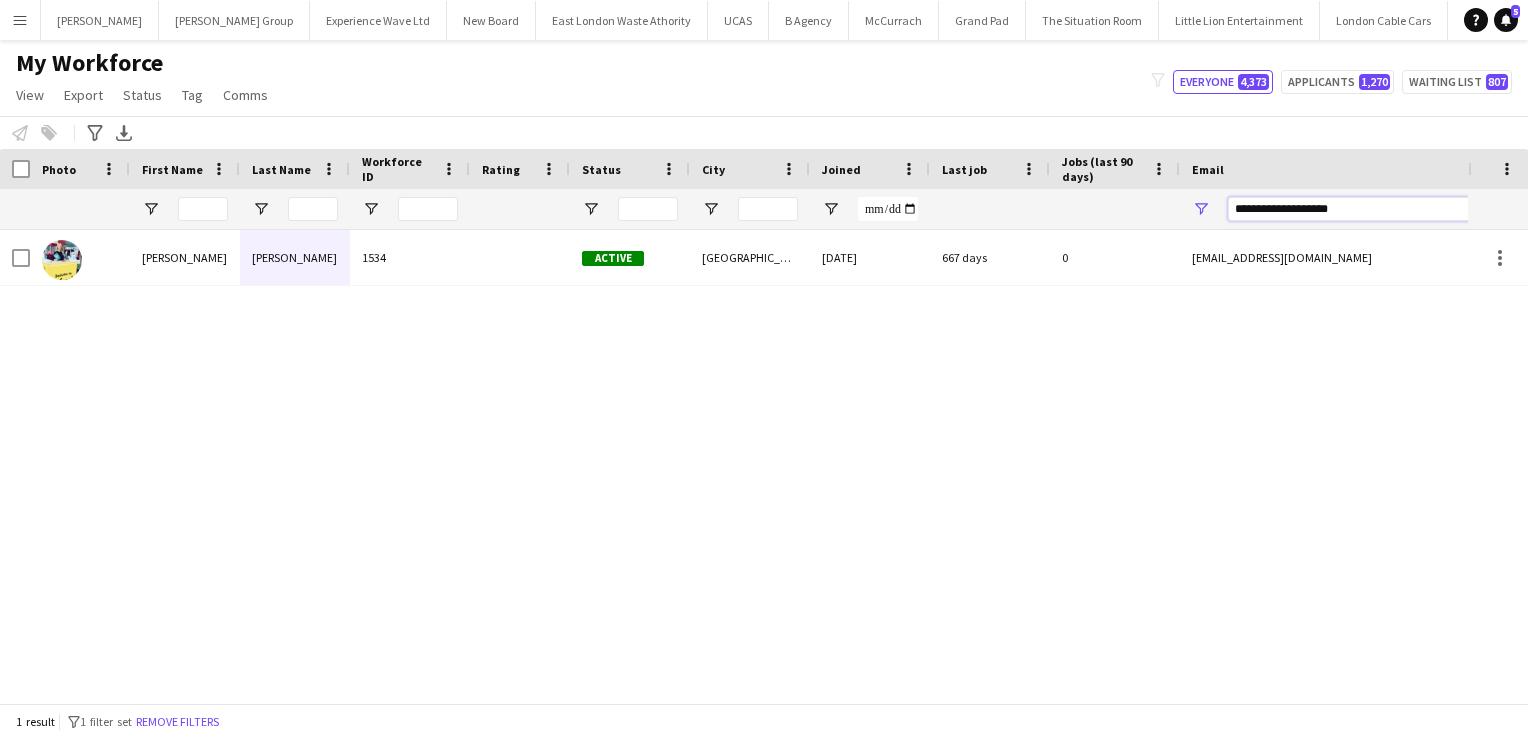 drag, startPoint x: 1372, startPoint y: 214, endPoint x: 1165, endPoint y: 217, distance: 207.02174 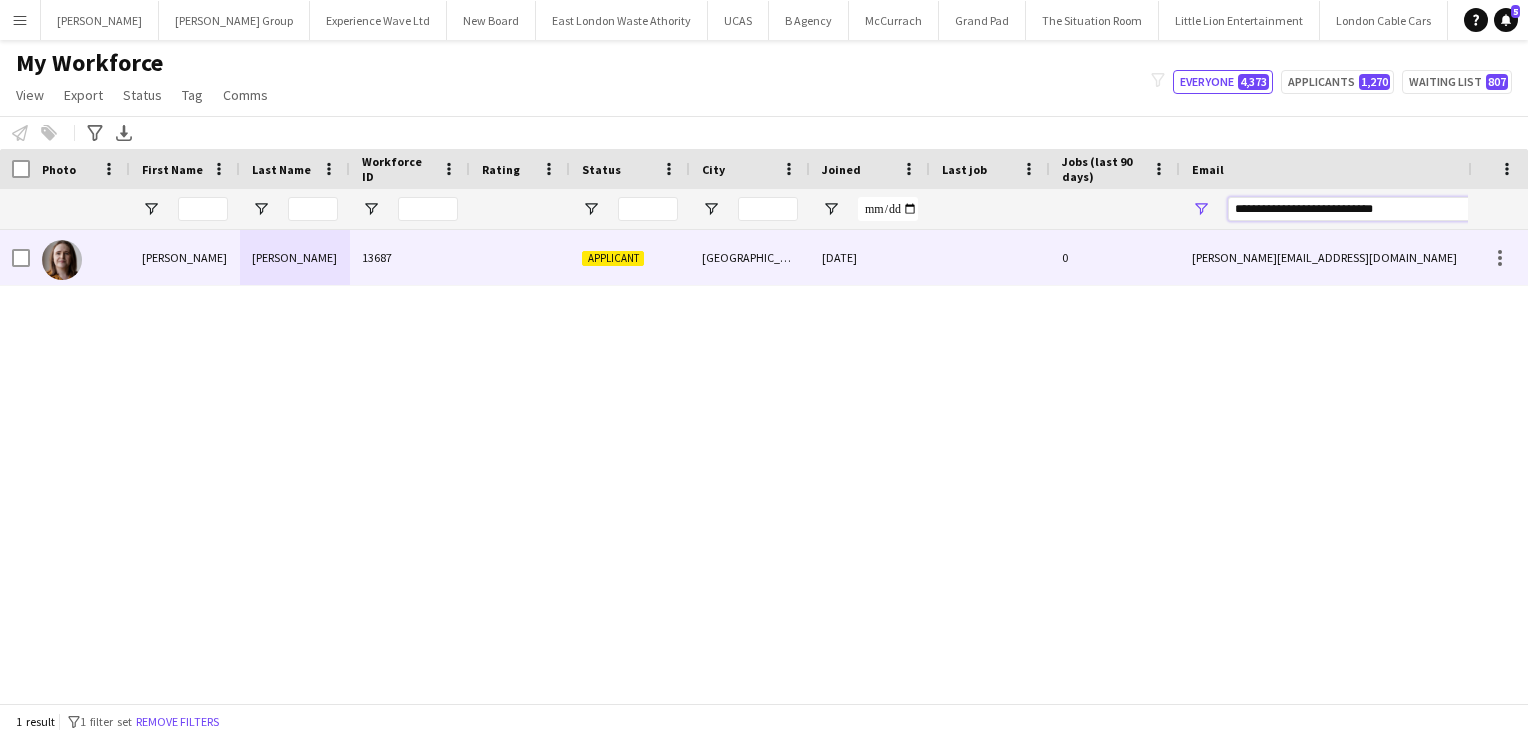 type on "**********" 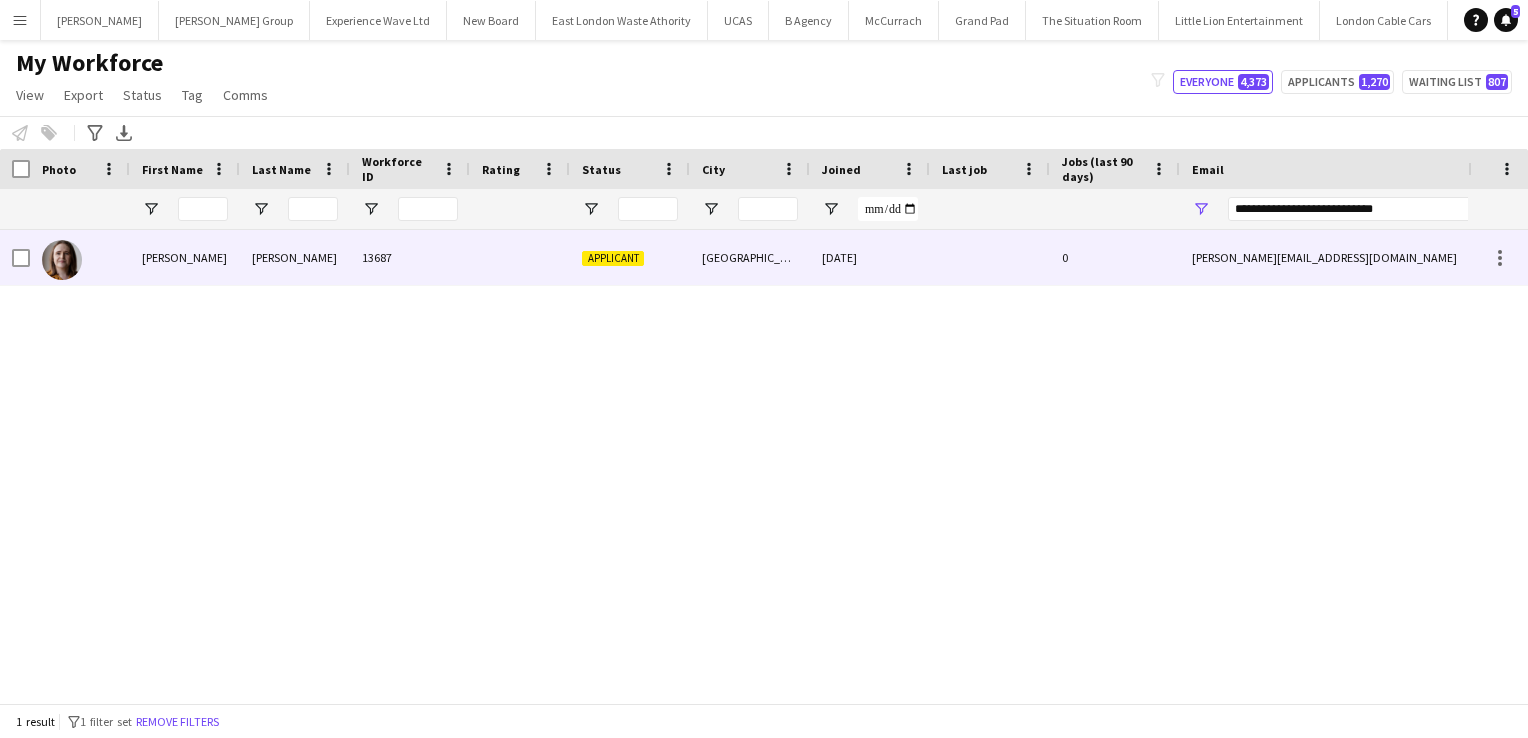 click at bounding box center [520, 257] 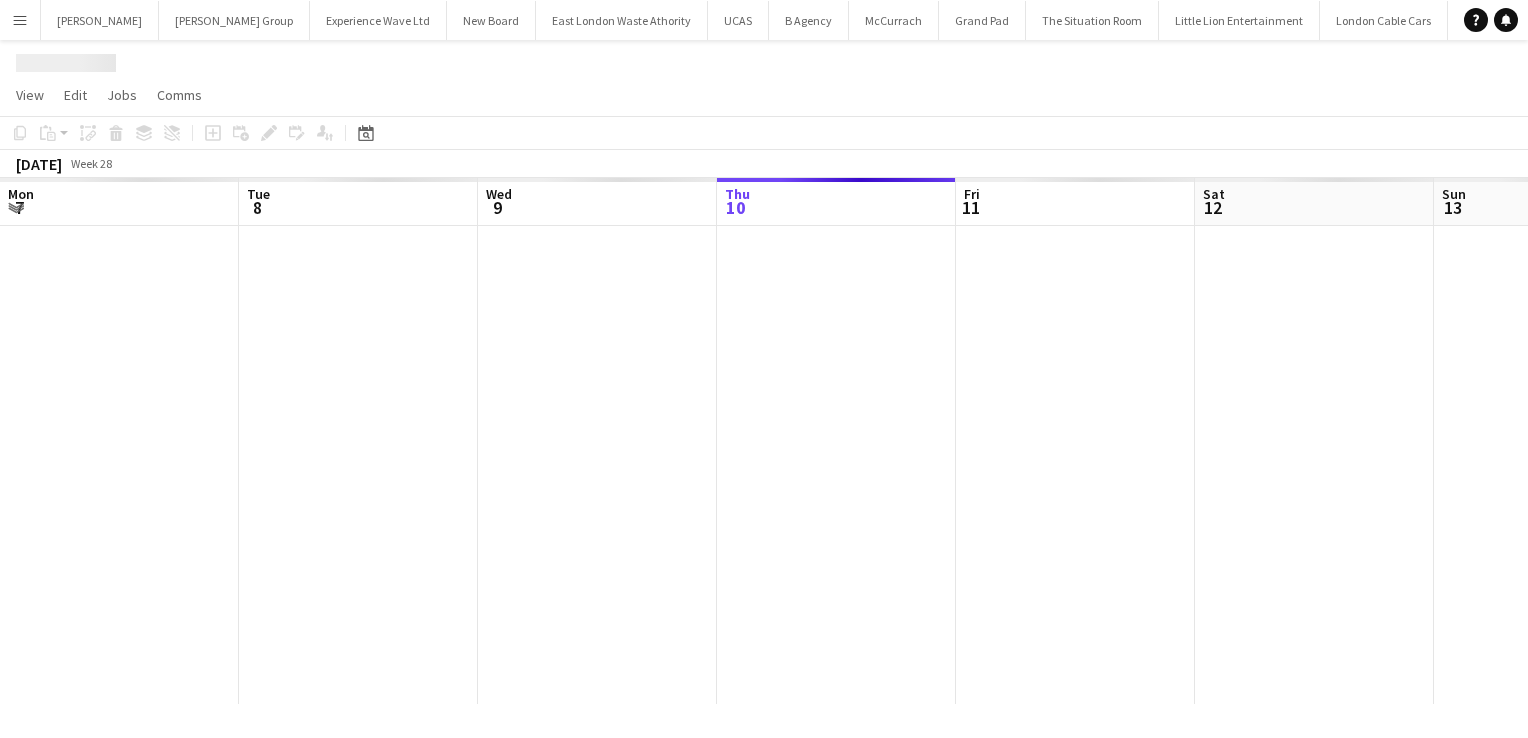 scroll, scrollTop: 0, scrollLeft: 0, axis: both 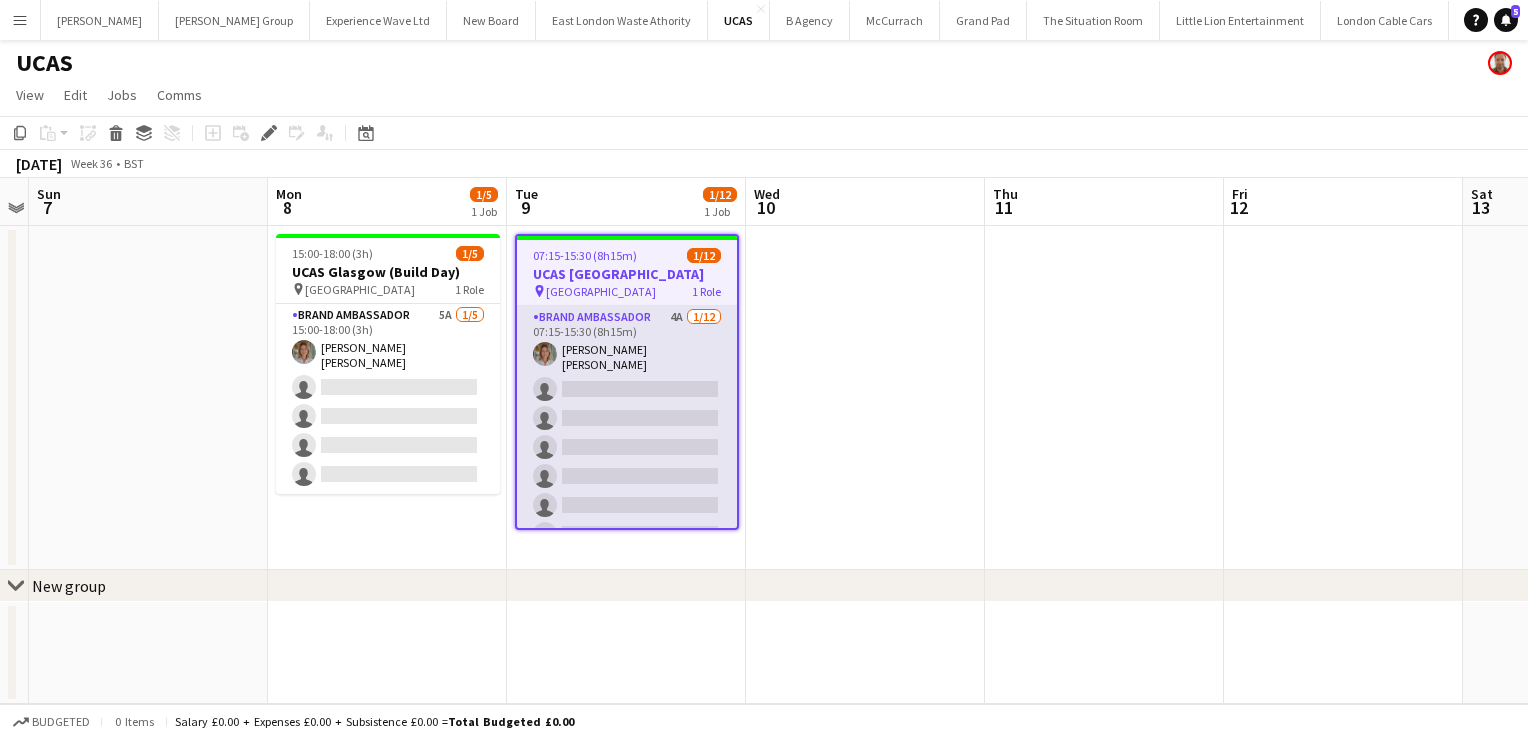 click on "Brand Ambassador   4A   [DATE]   07:15-15:30 (8h15m)
[PERSON_NAME] [PERSON_NAME]
single-neutral-actions
single-neutral-actions
single-neutral-actions
single-neutral-actions
single-neutral-actions
single-neutral-actions
single-neutral-actions
single-neutral-actions
single-neutral-actions
single-neutral-actions
single-neutral-actions" at bounding box center [627, 502] 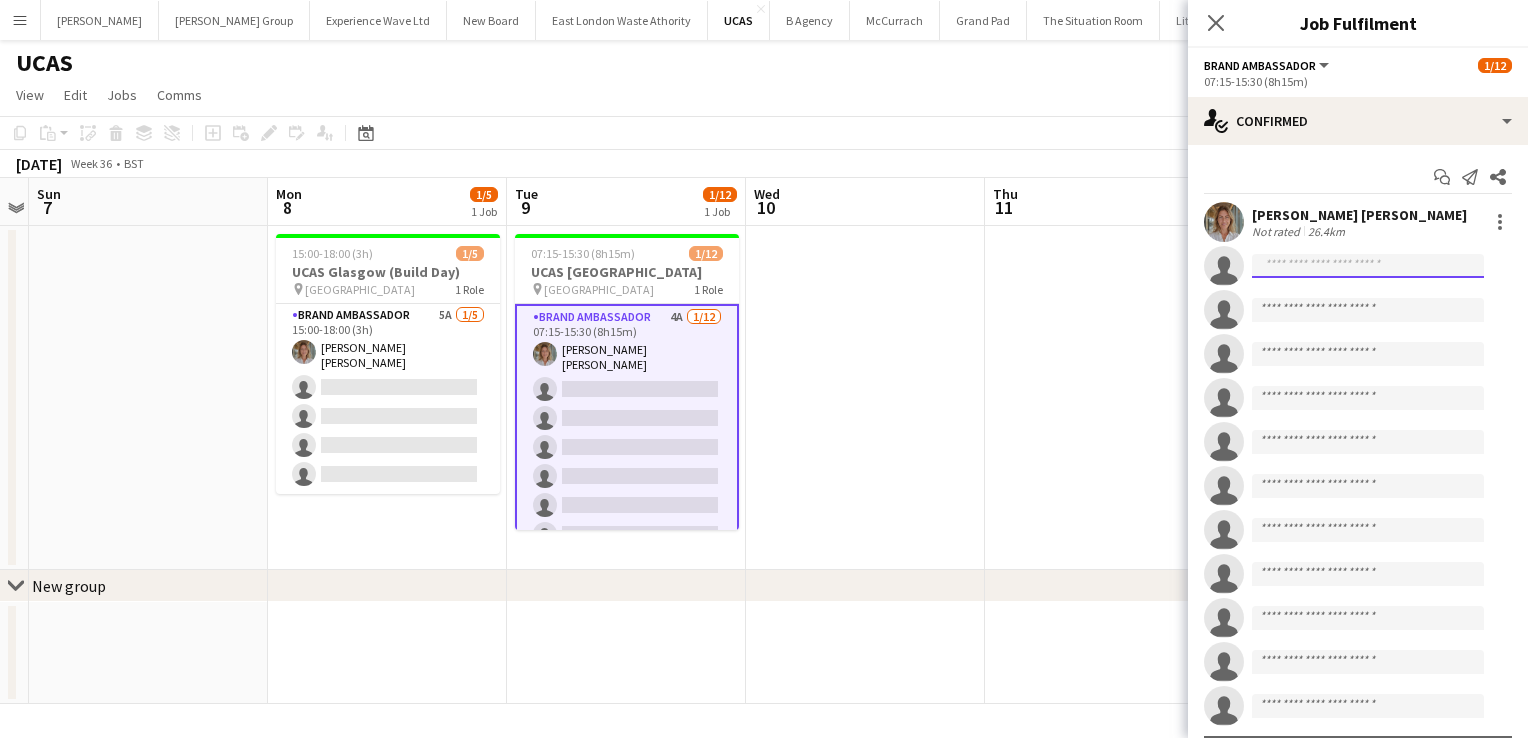click at bounding box center [1368, 310] 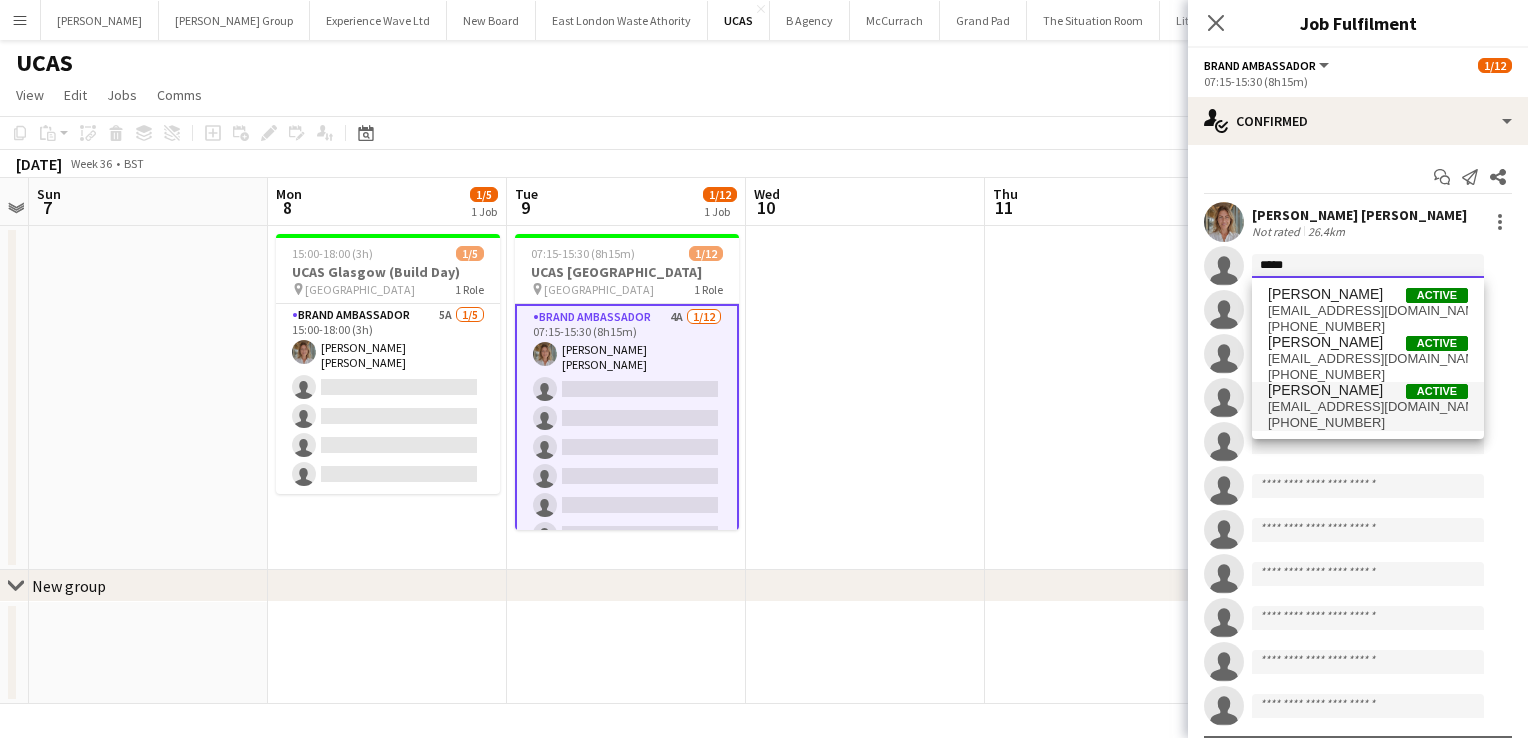 type on "*****" 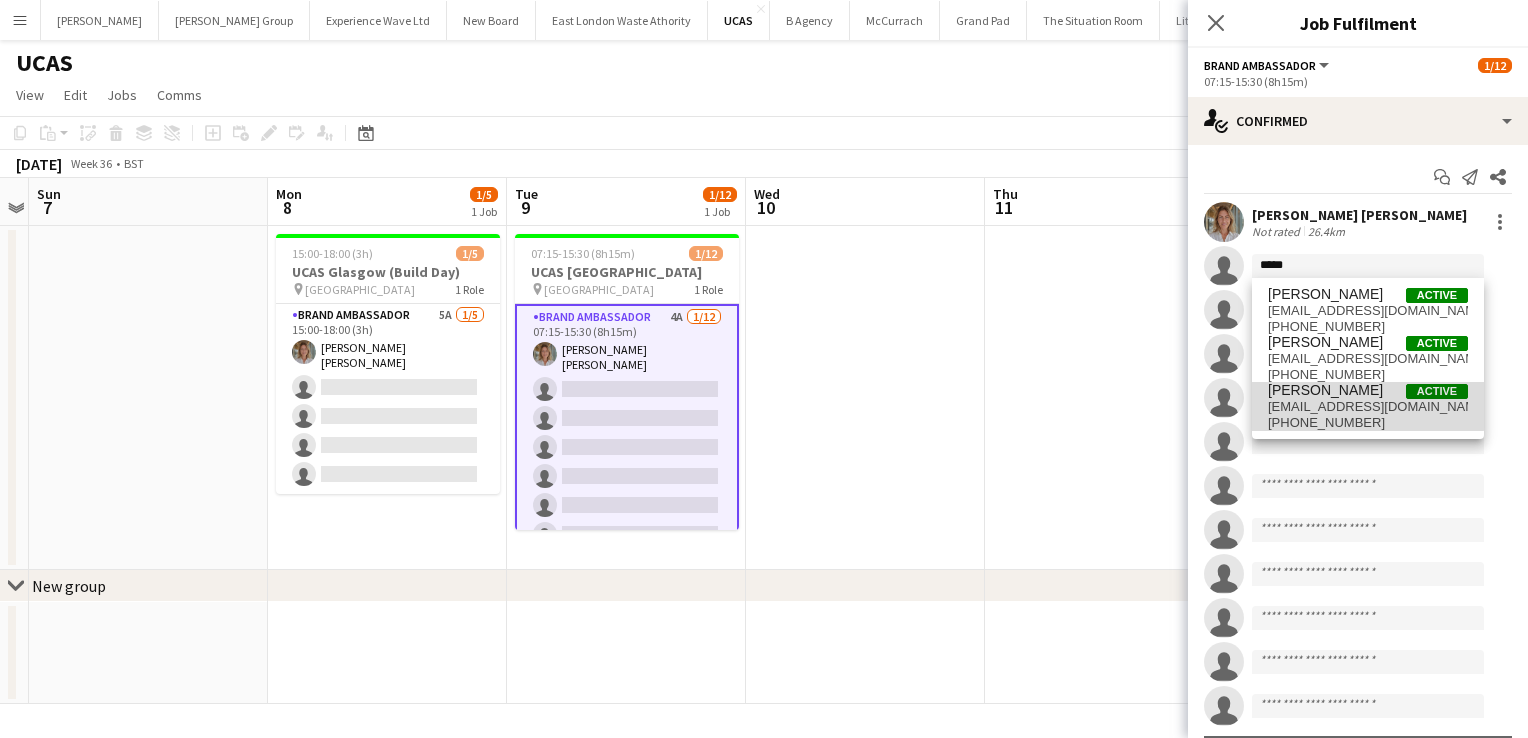 click on "yds2609@yahoo.co.uk" at bounding box center [1368, 407] 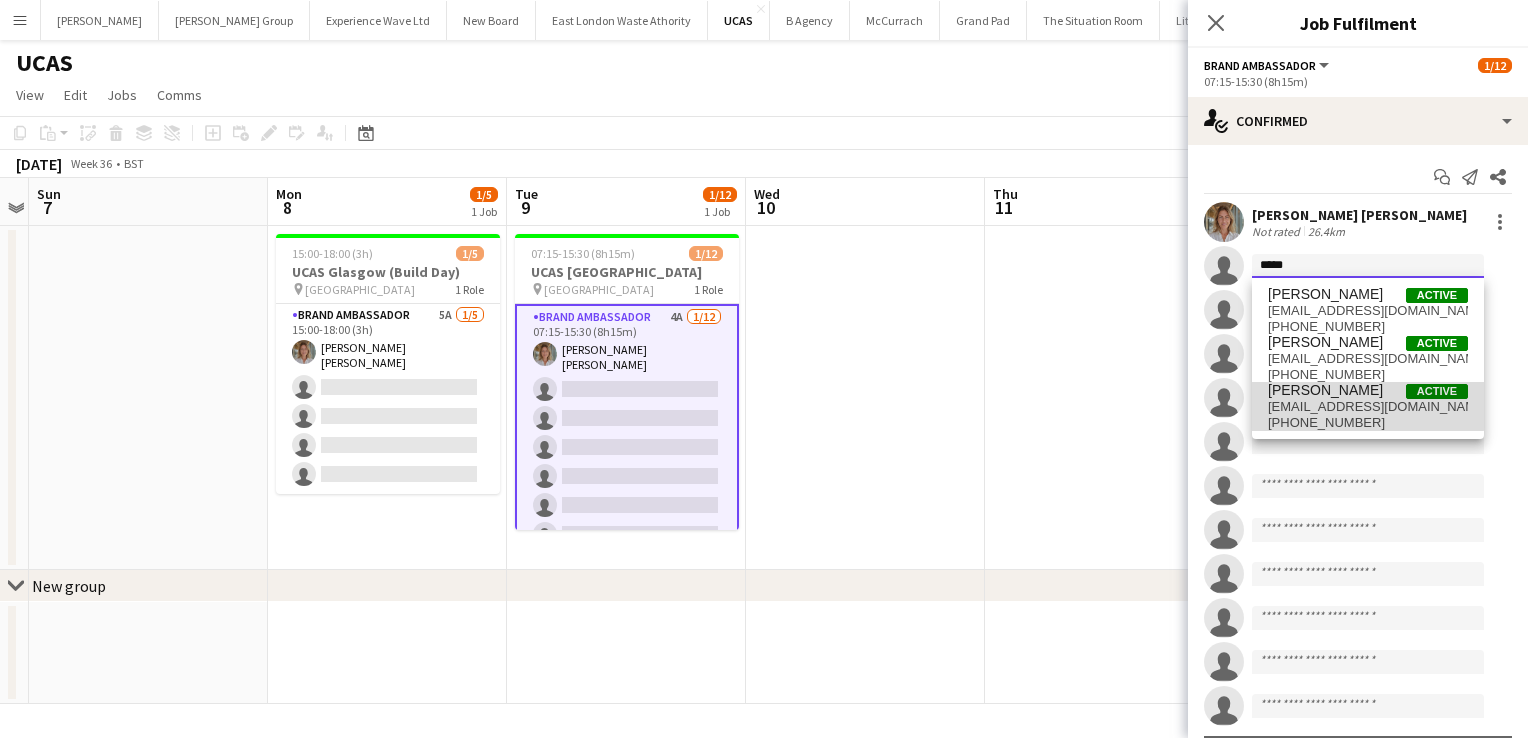 type 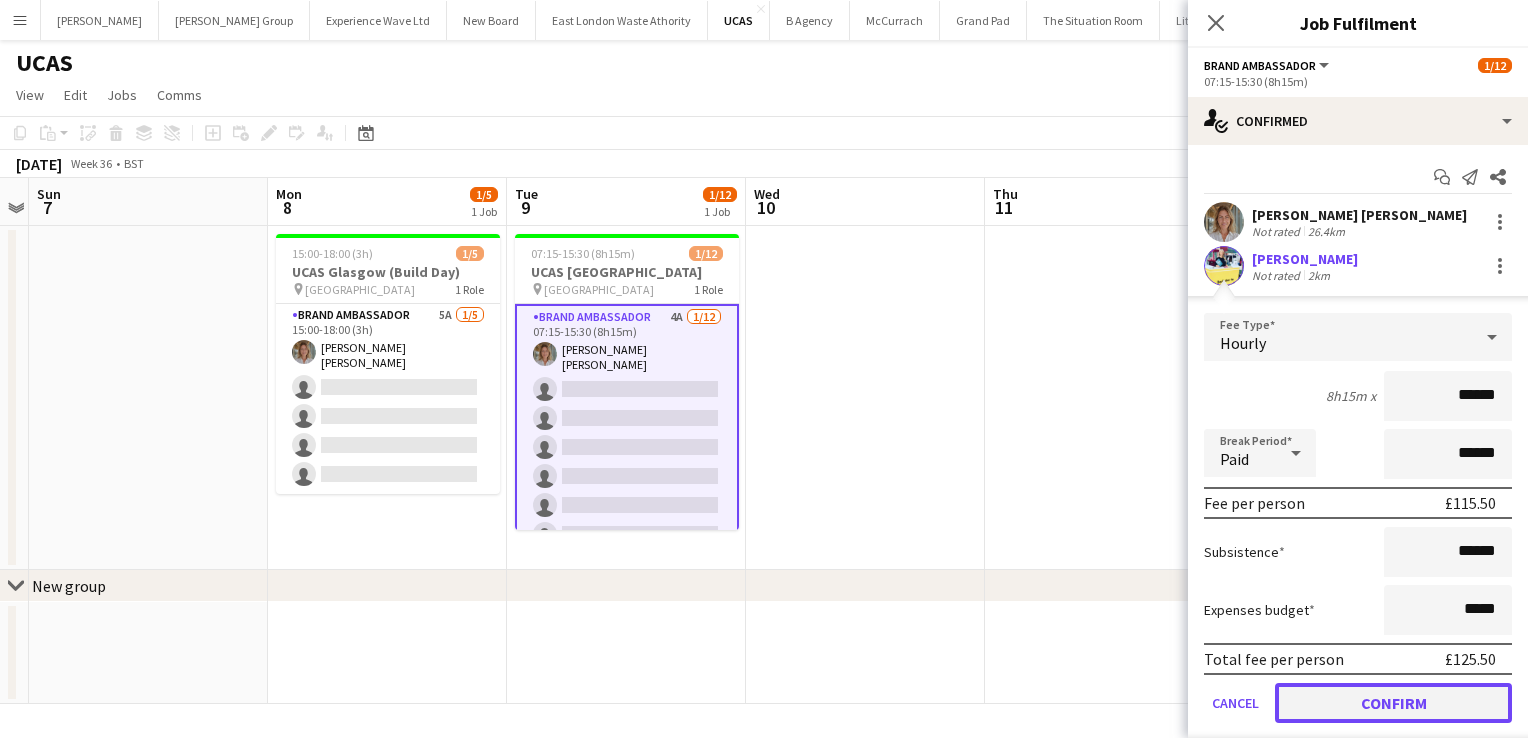 click on "Confirm" at bounding box center [1393, 703] 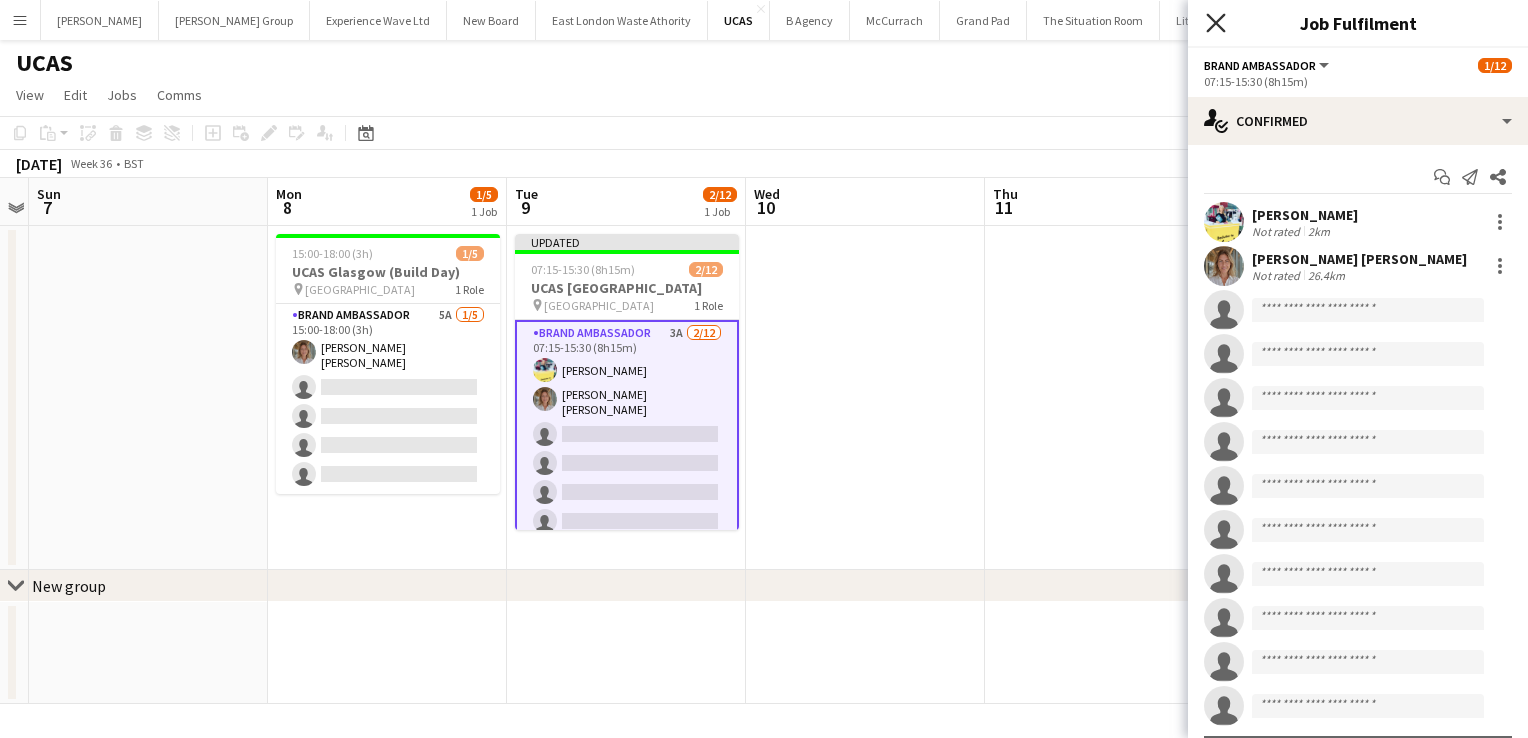 click on "Close pop-in" 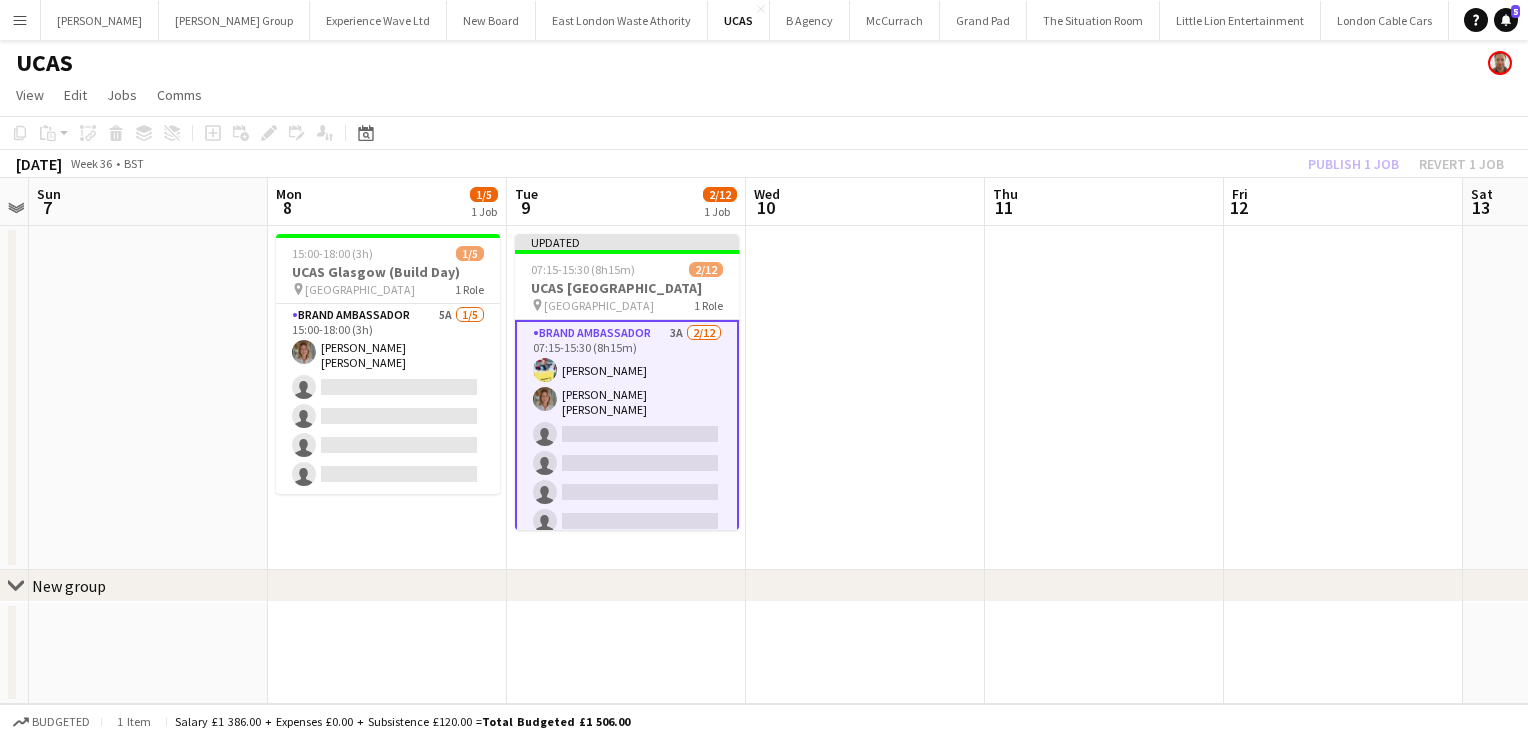 click on "Publish 1 job   Revert 1 job" 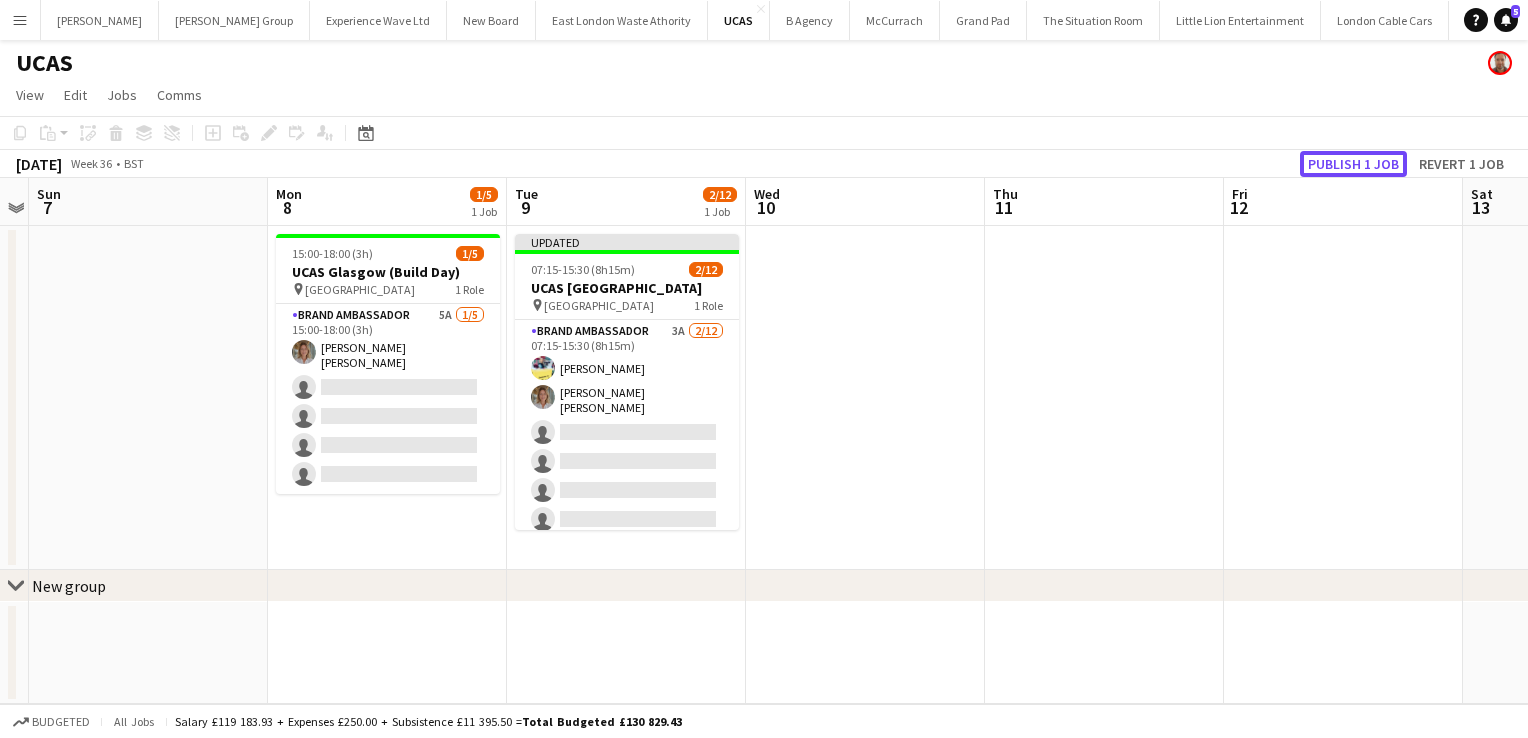 click on "Publish 1 job" 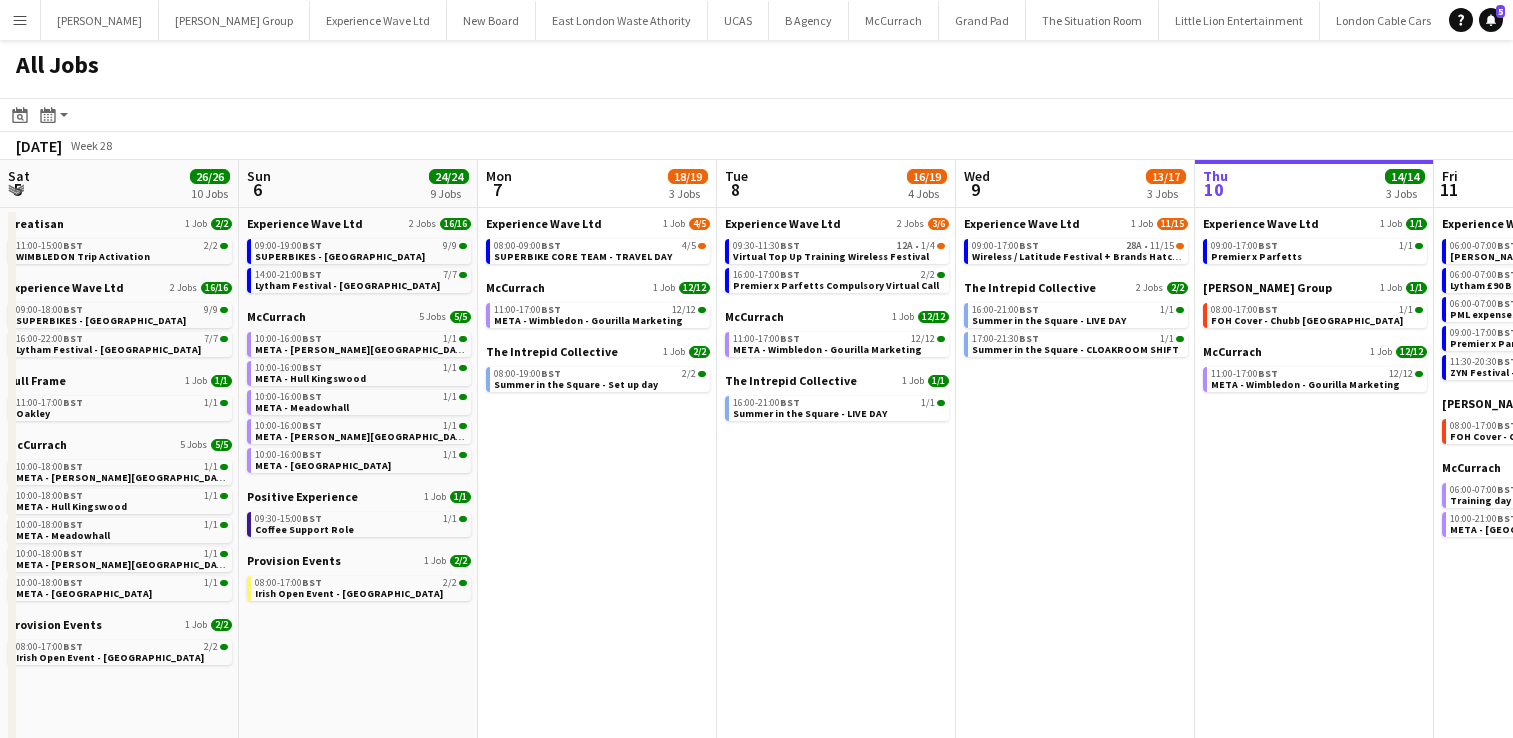 scroll, scrollTop: 0, scrollLeft: 0, axis: both 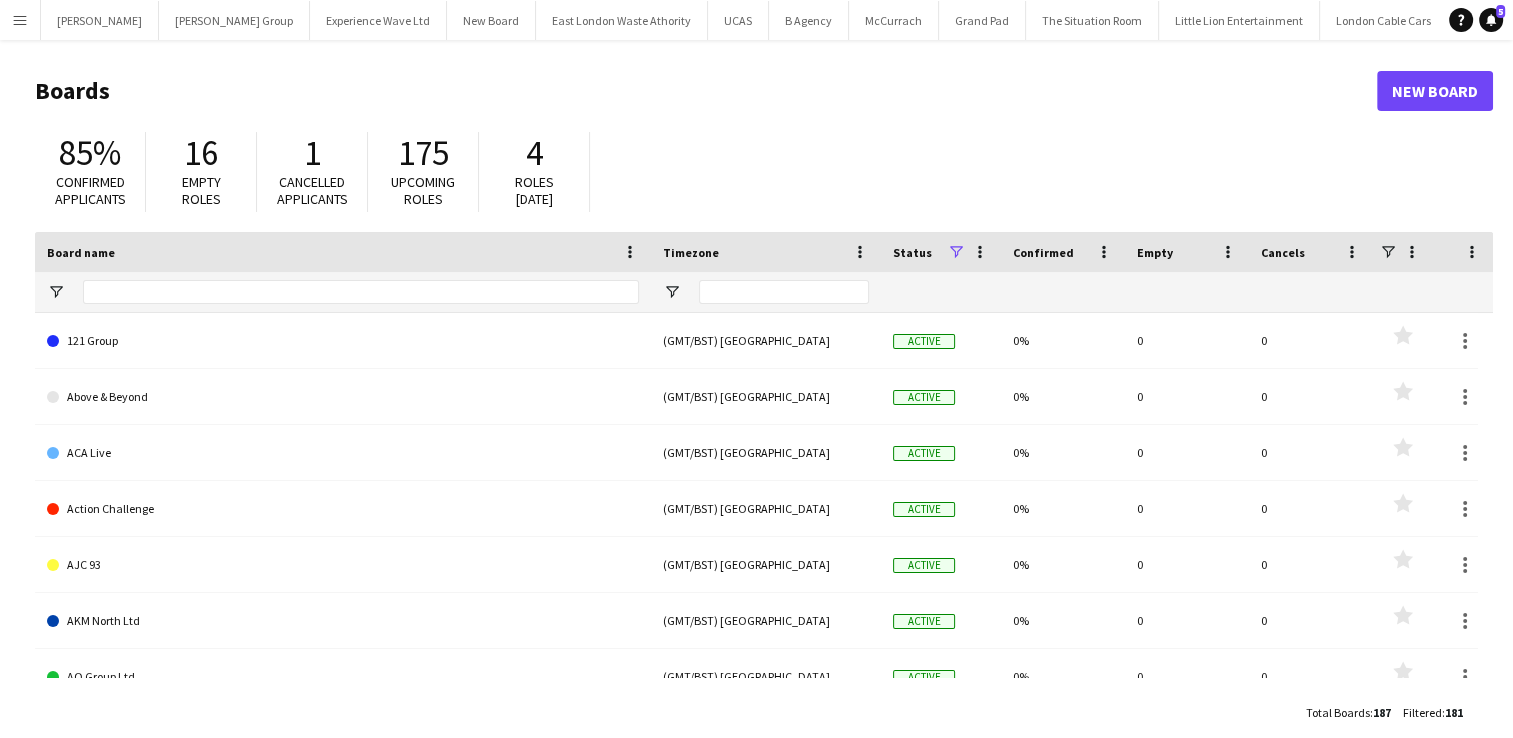 click on "Menu" at bounding box center (20, 20) 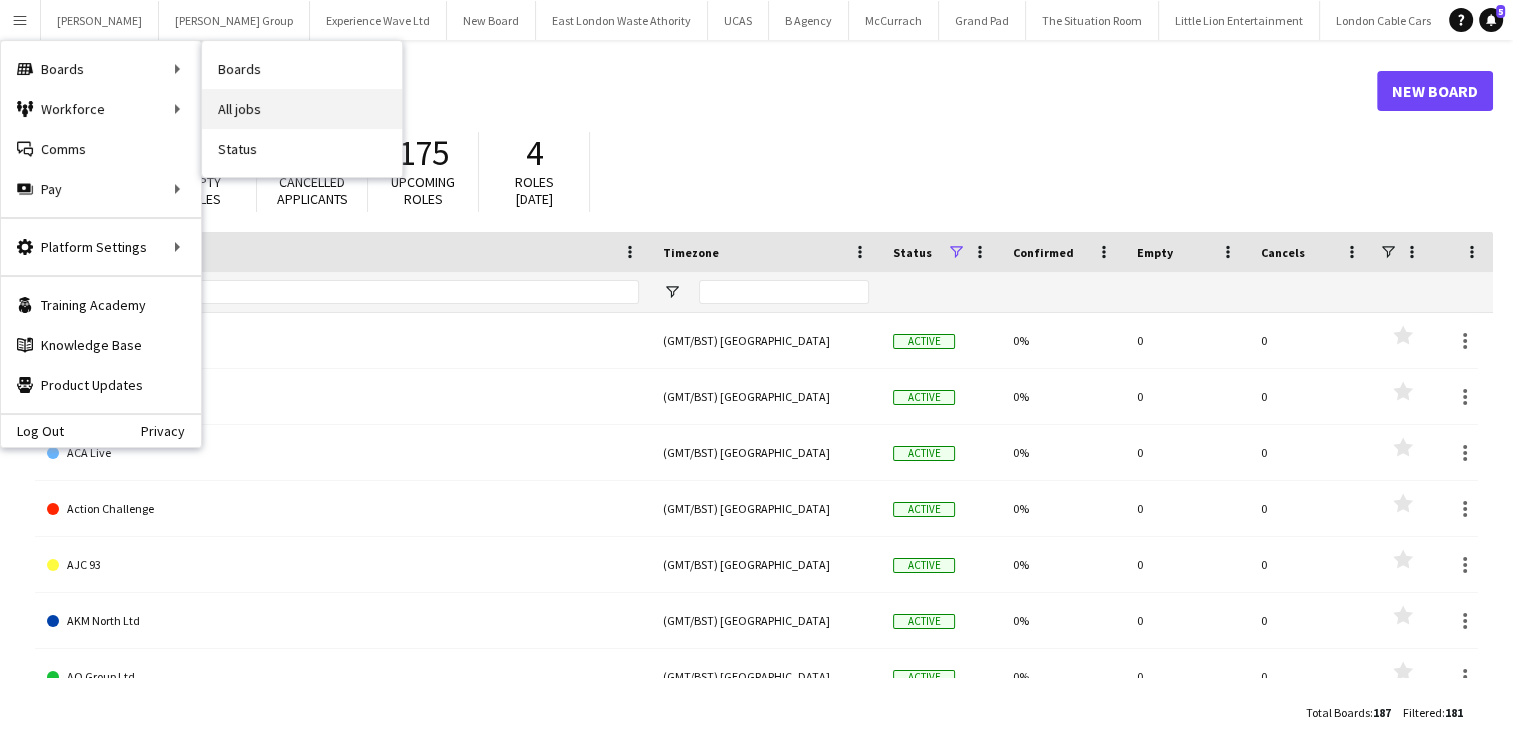 click on "All jobs" at bounding box center (302, 109) 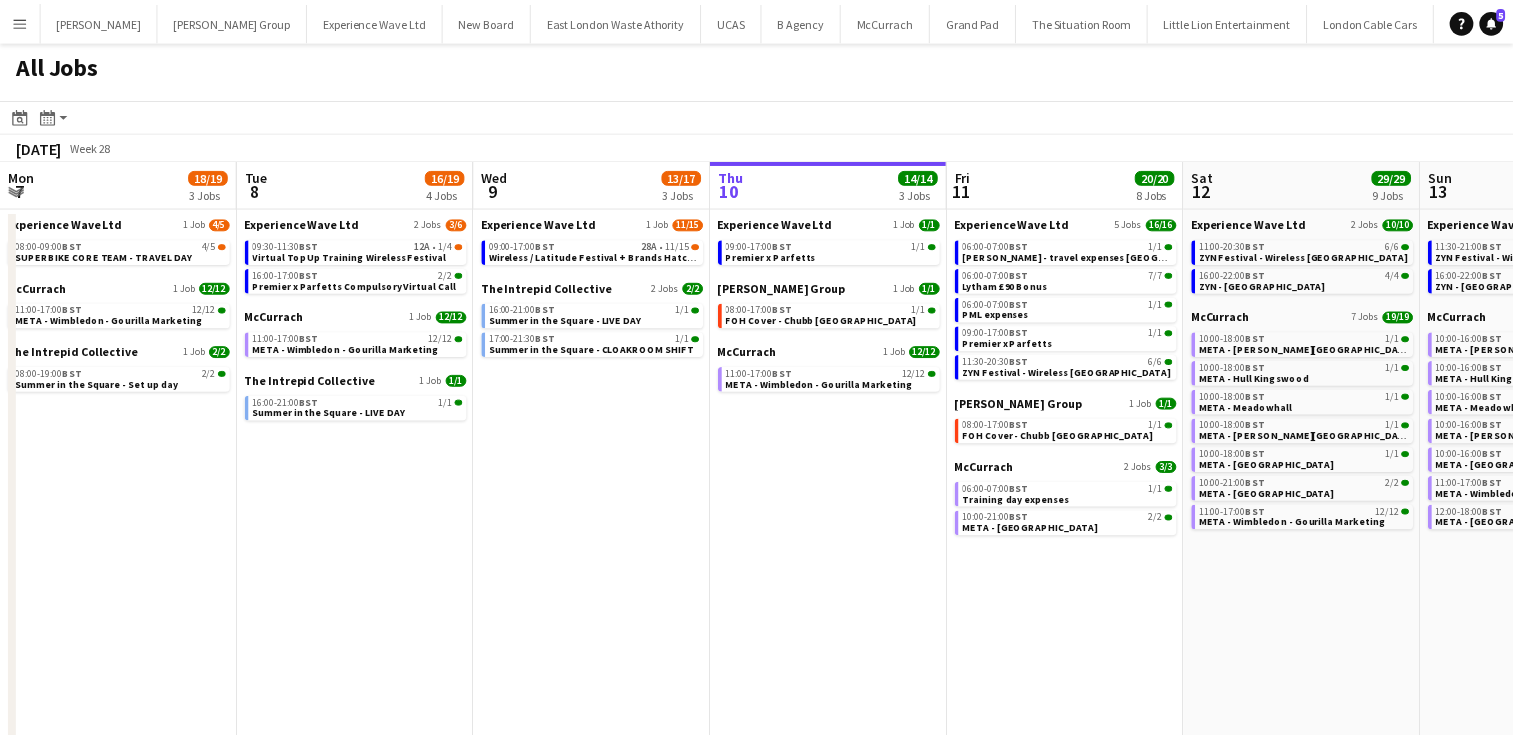 scroll, scrollTop: 0, scrollLeft: 478, axis: horizontal 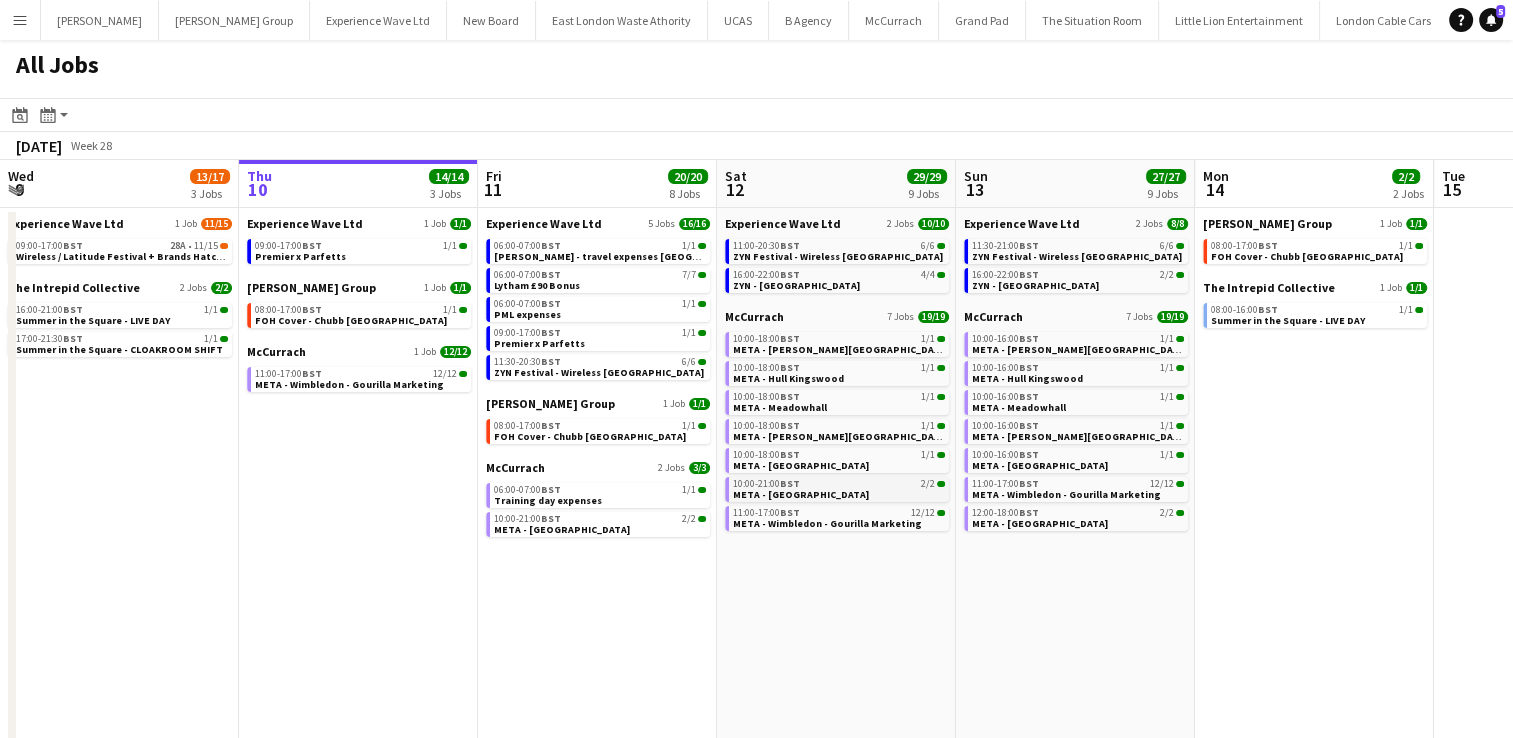 click on "META - [GEOGRAPHIC_DATA]" at bounding box center [801, 494] 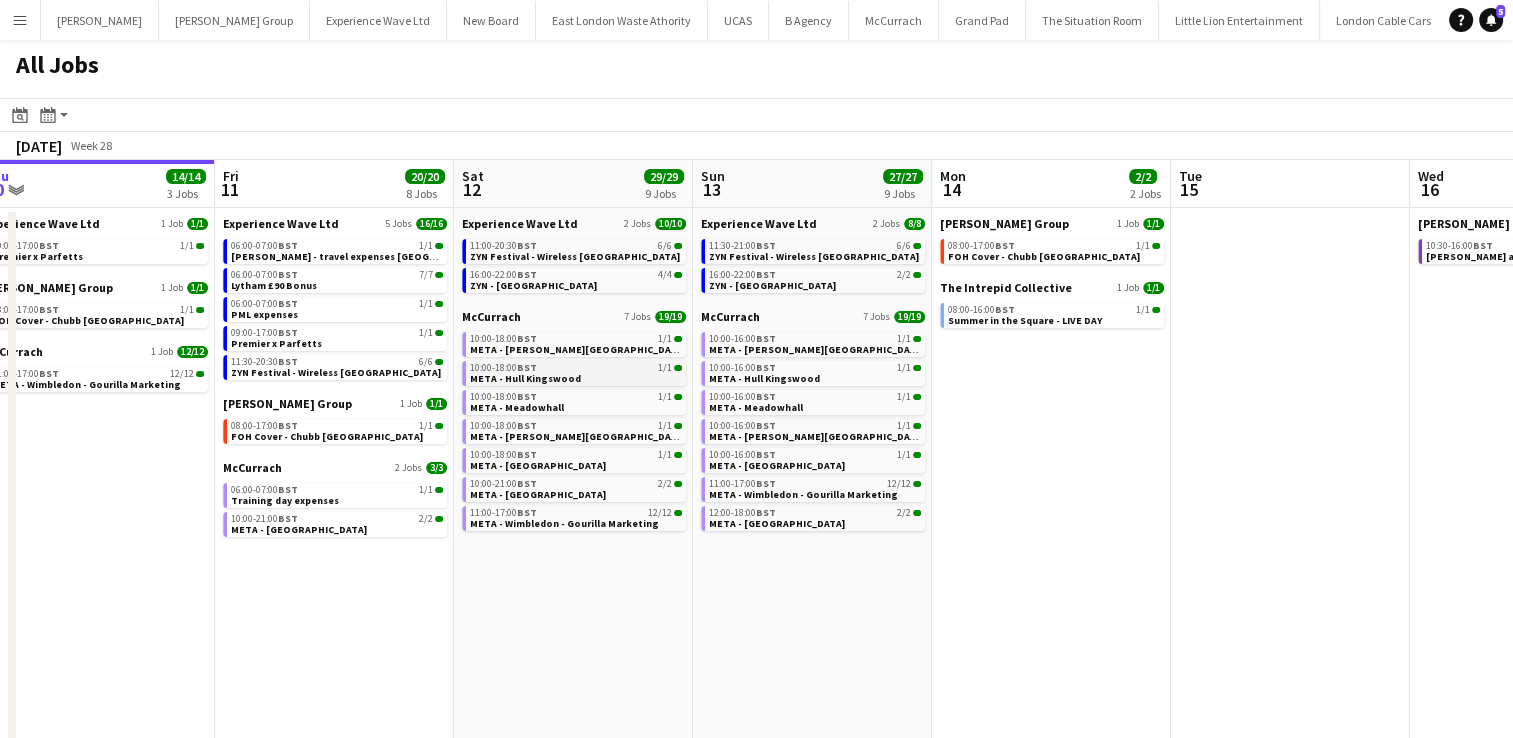 scroll, scrollTop: 0, scrollLeft: 745, axis: horizontal 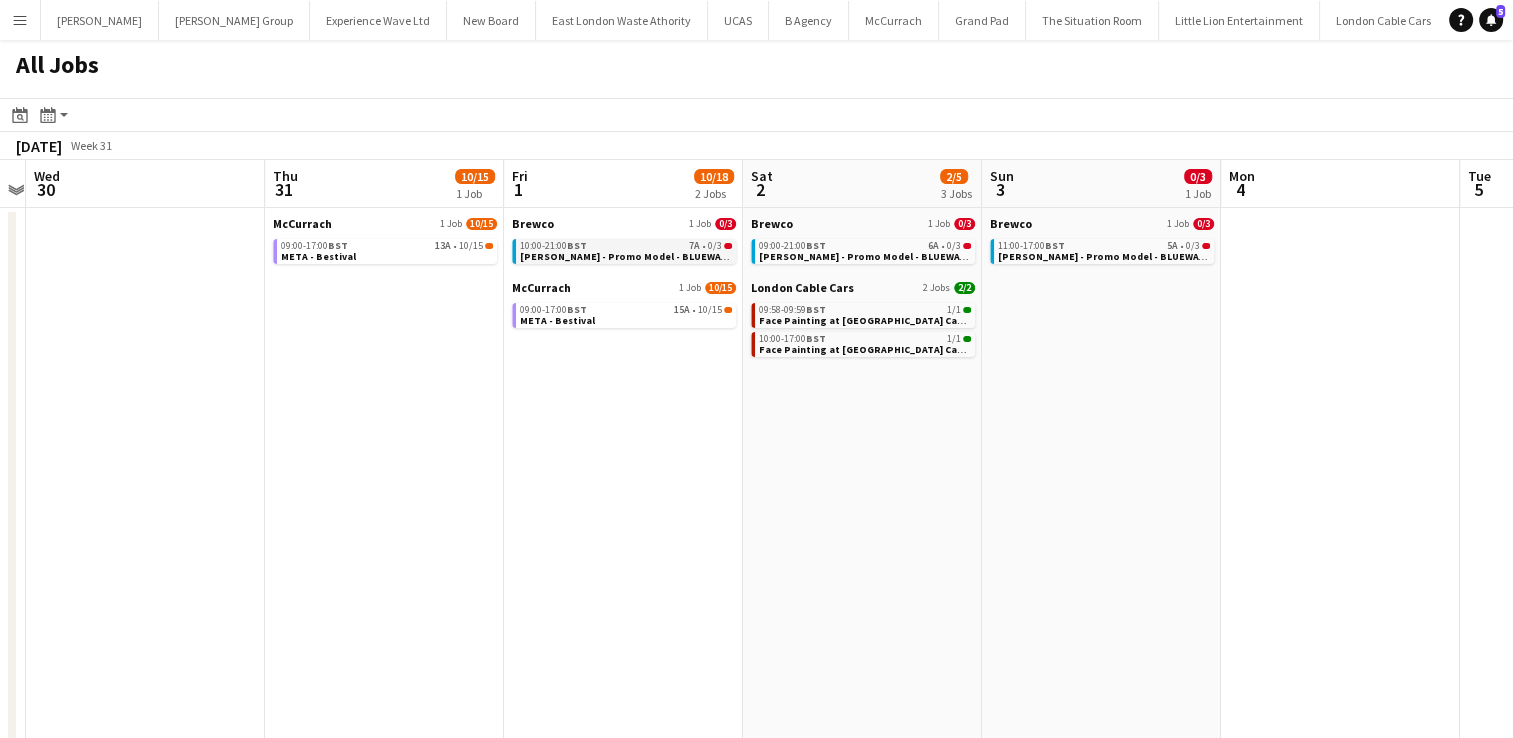click on "Estée Lauder - Promo Model - BLUEWATER" at bounding box center (630, 256) 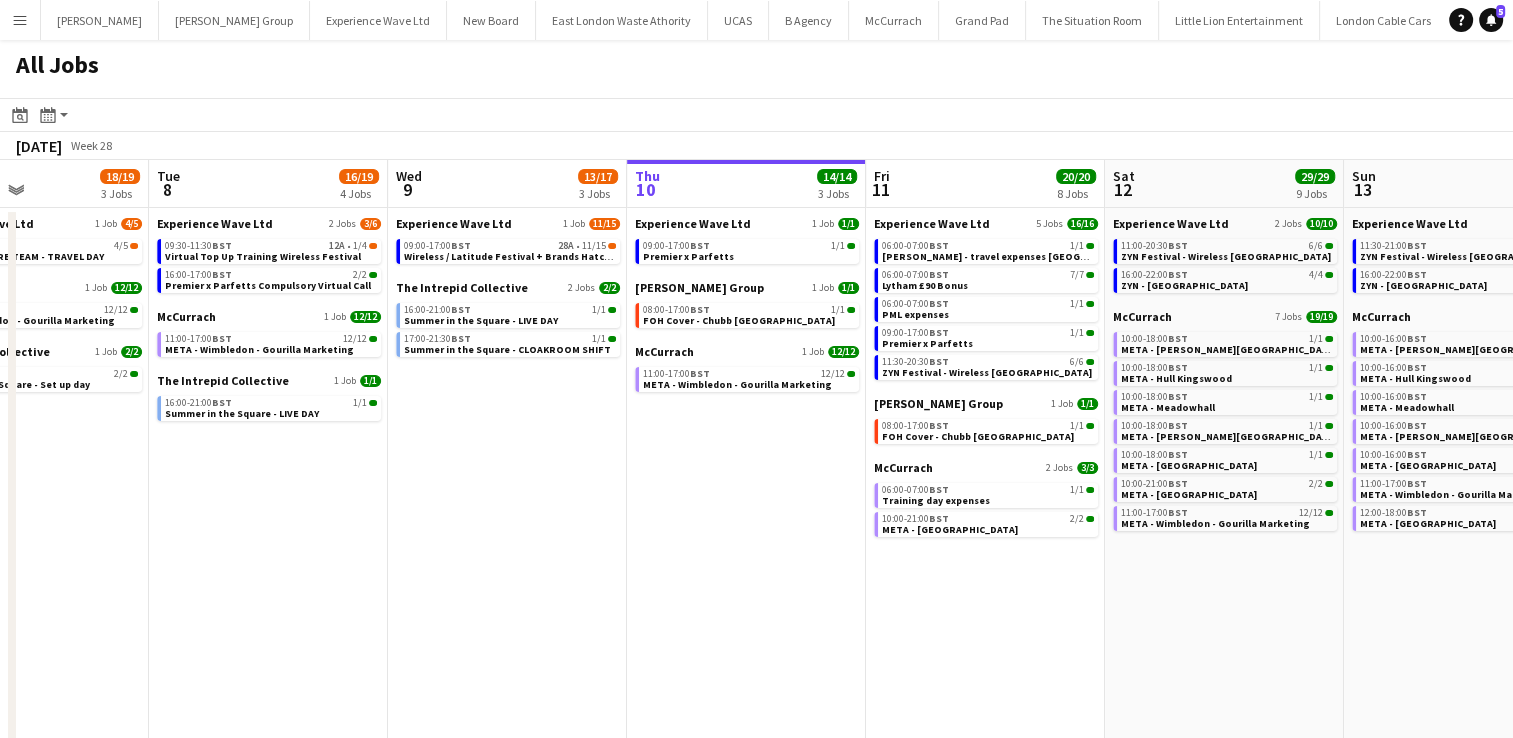 scroll, scrollTop: 0, scrollLeft: 860, axis: horizontal 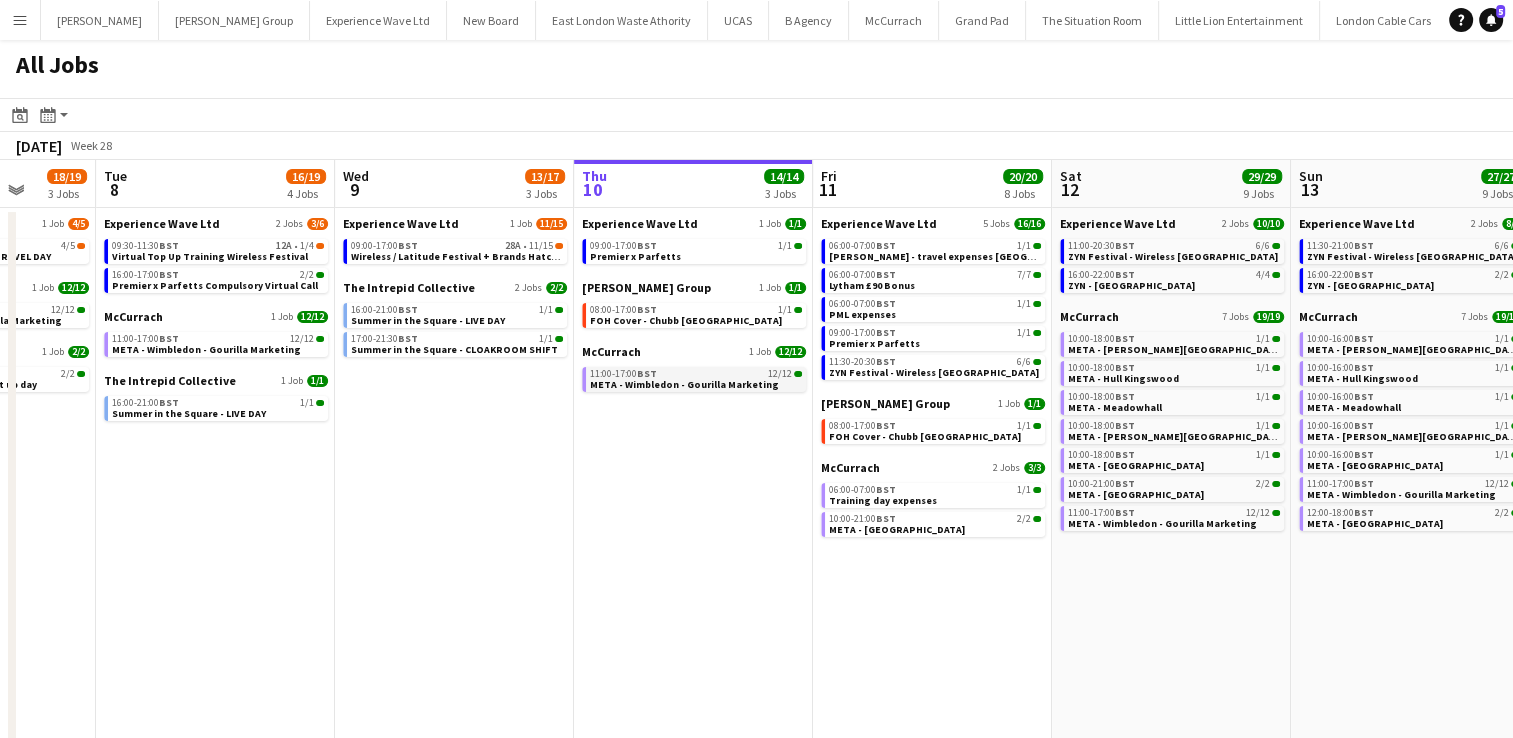 click on "META - Wimbledon - Gourilla Marketing" at bounding box center (684, 384) 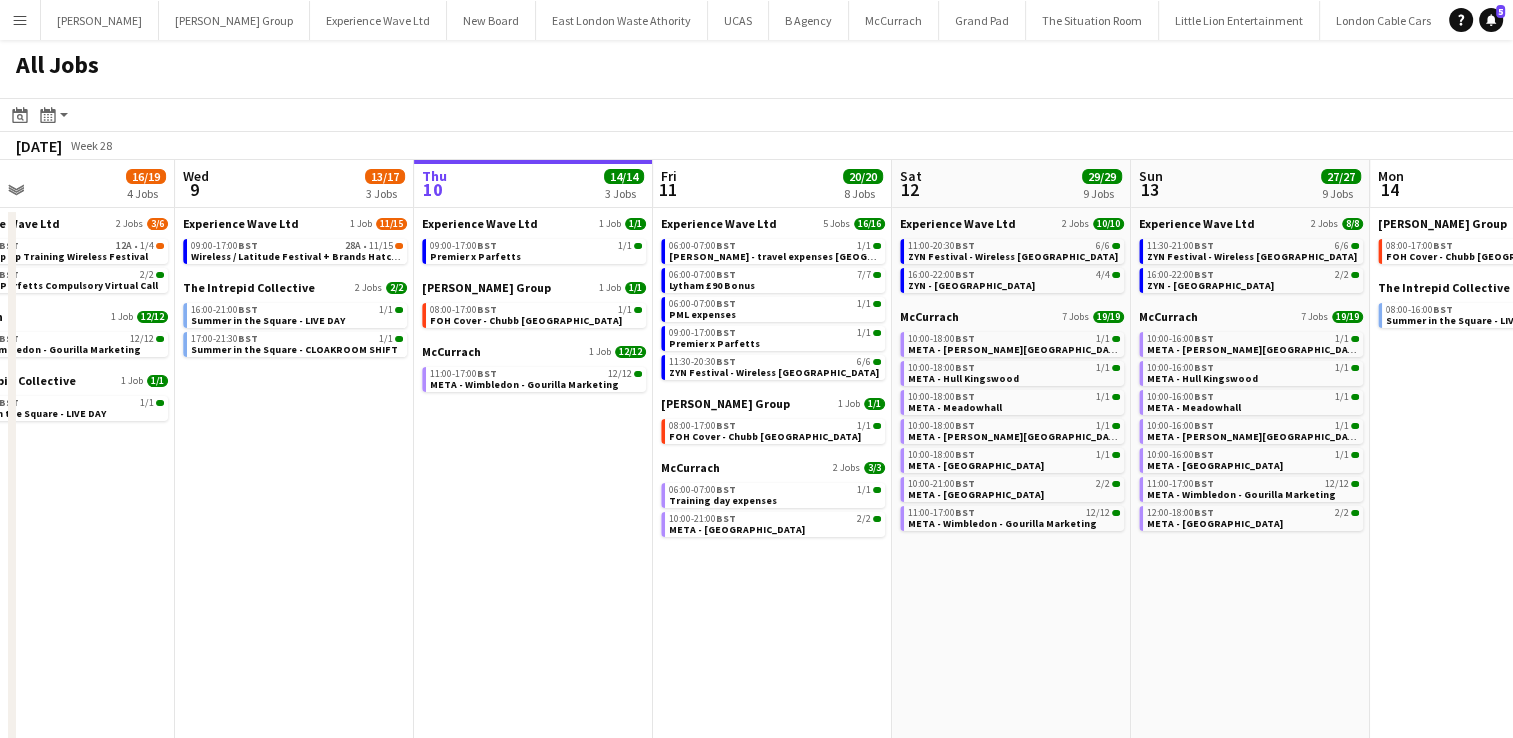 scroll, scrollTop: 0, scrollLeft: 544, axis: horizontal 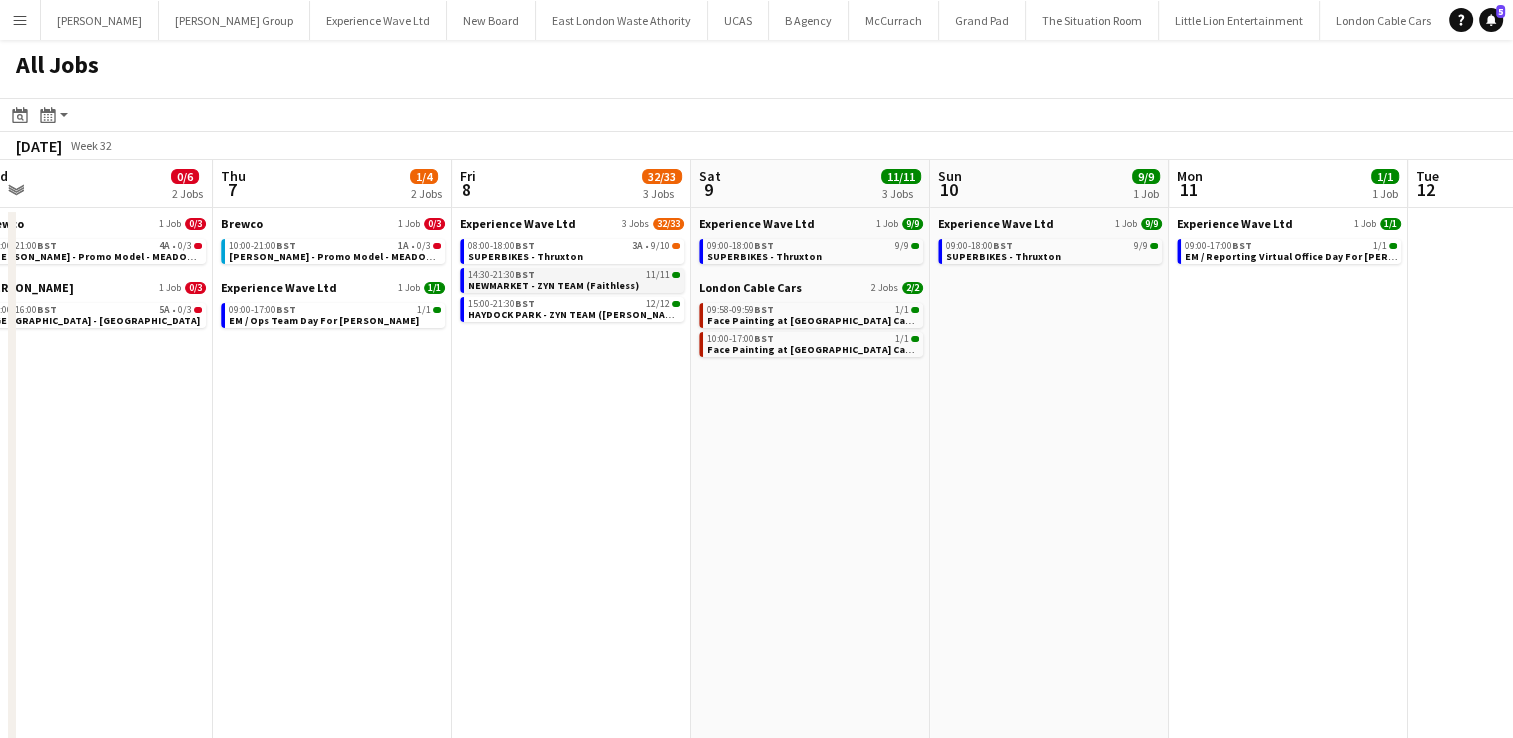 click on "NEWMARKET - ZYN TEAM (Faithless)" at bounding box center (553, 285) 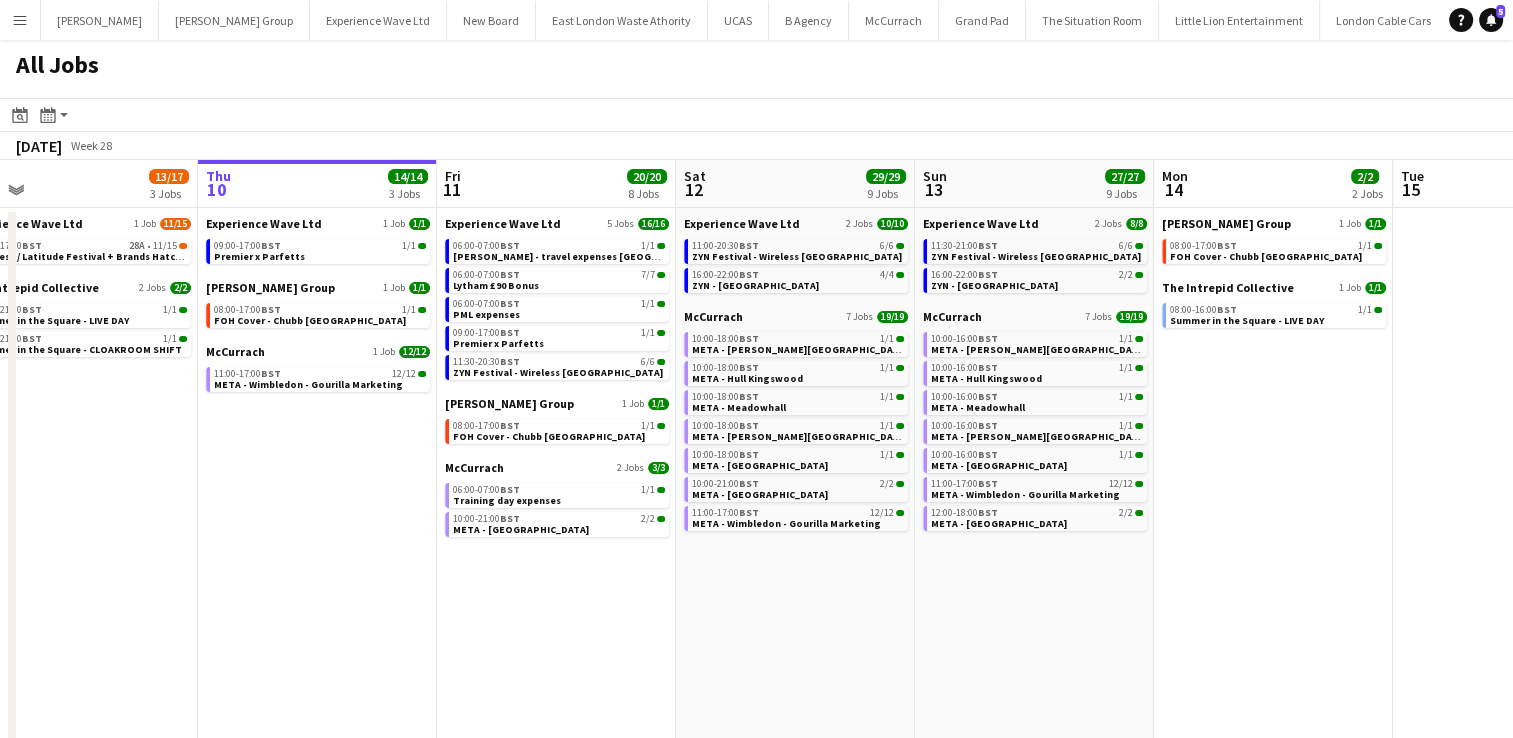 scroll, scrollTop: 0, scrollLeft: 518, axis: horizontal 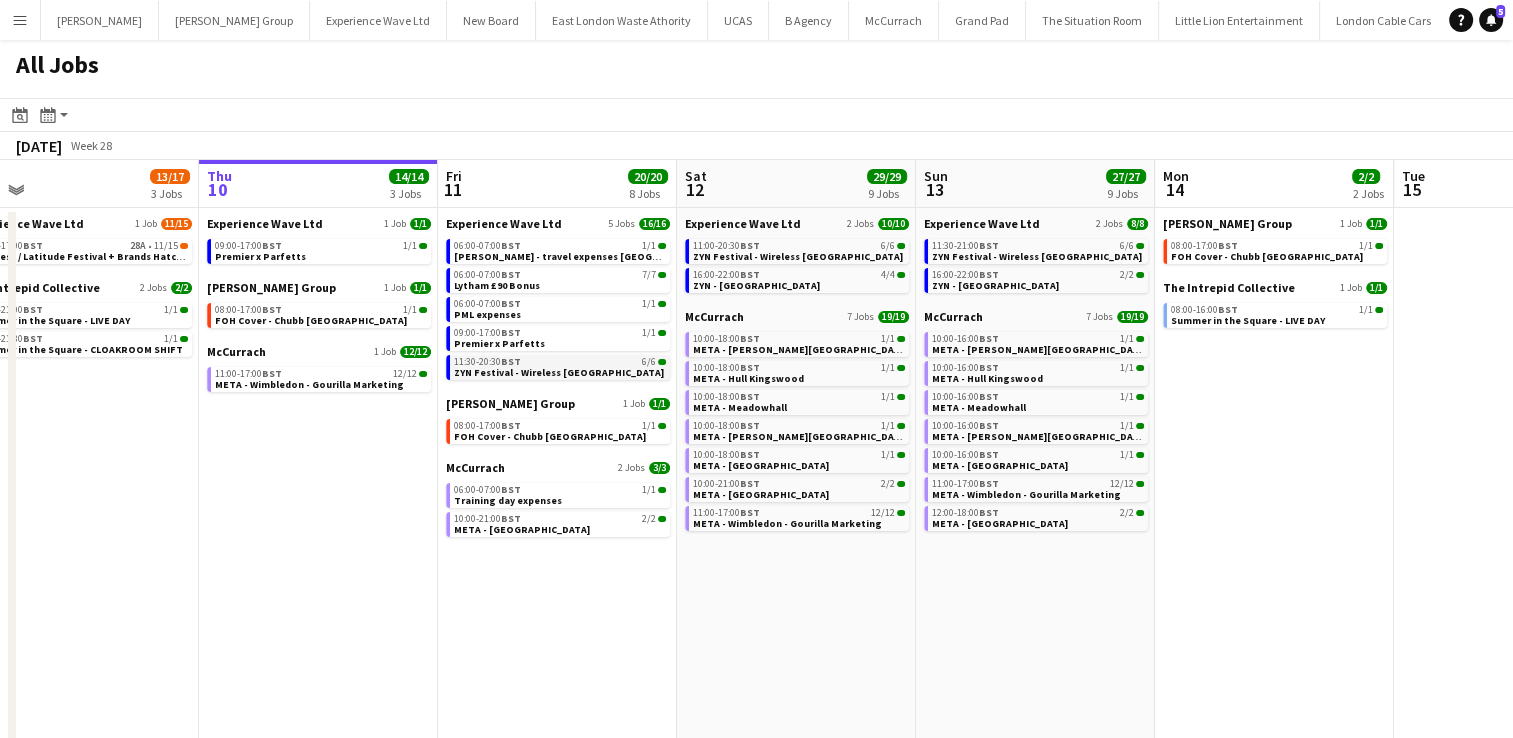 click on "ZYN Festival - Wireless [GEOGRAPHIC_DATA]" at bounding box center (559, 372) 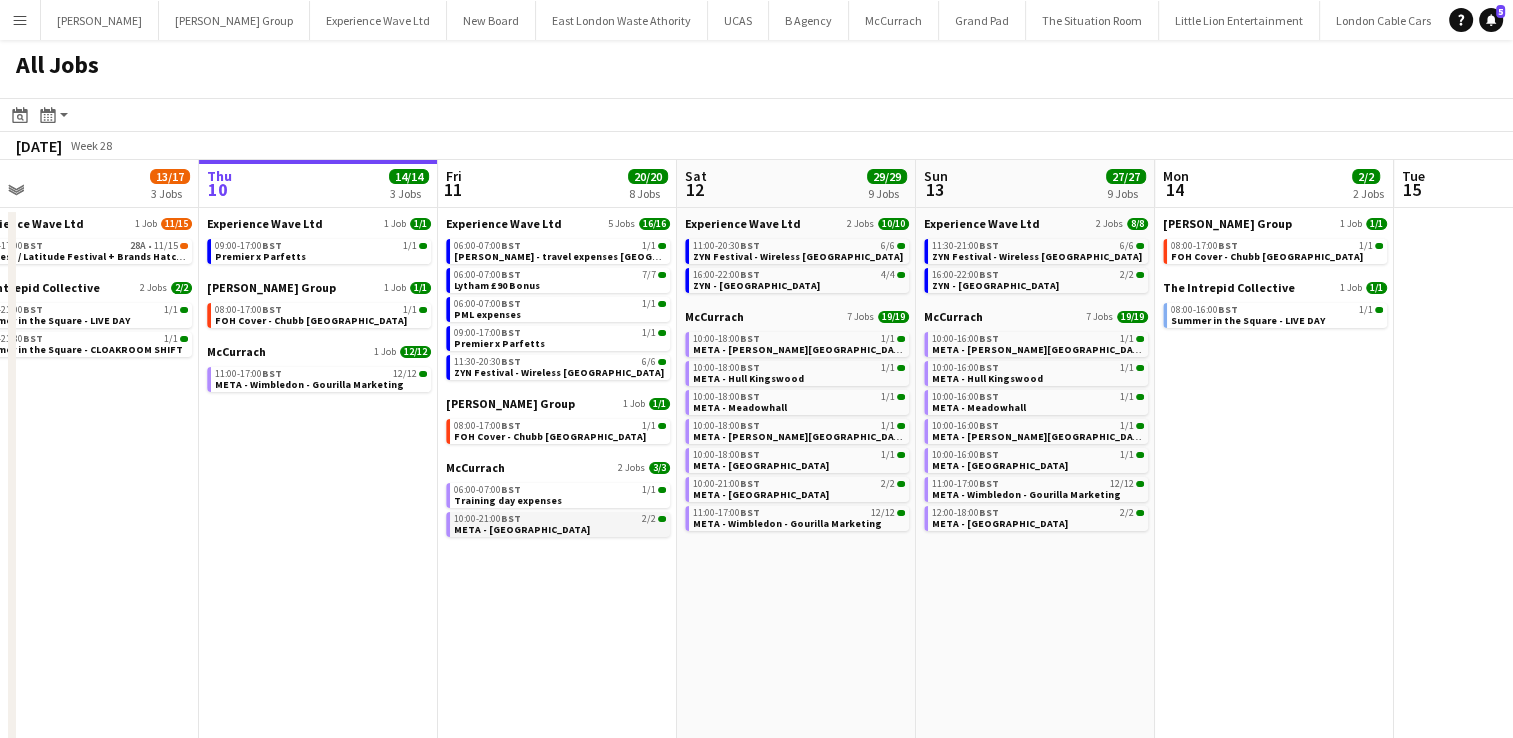 click on "META - [GEOGRAPHIC_DATA]" at bounding box center [522, 529] 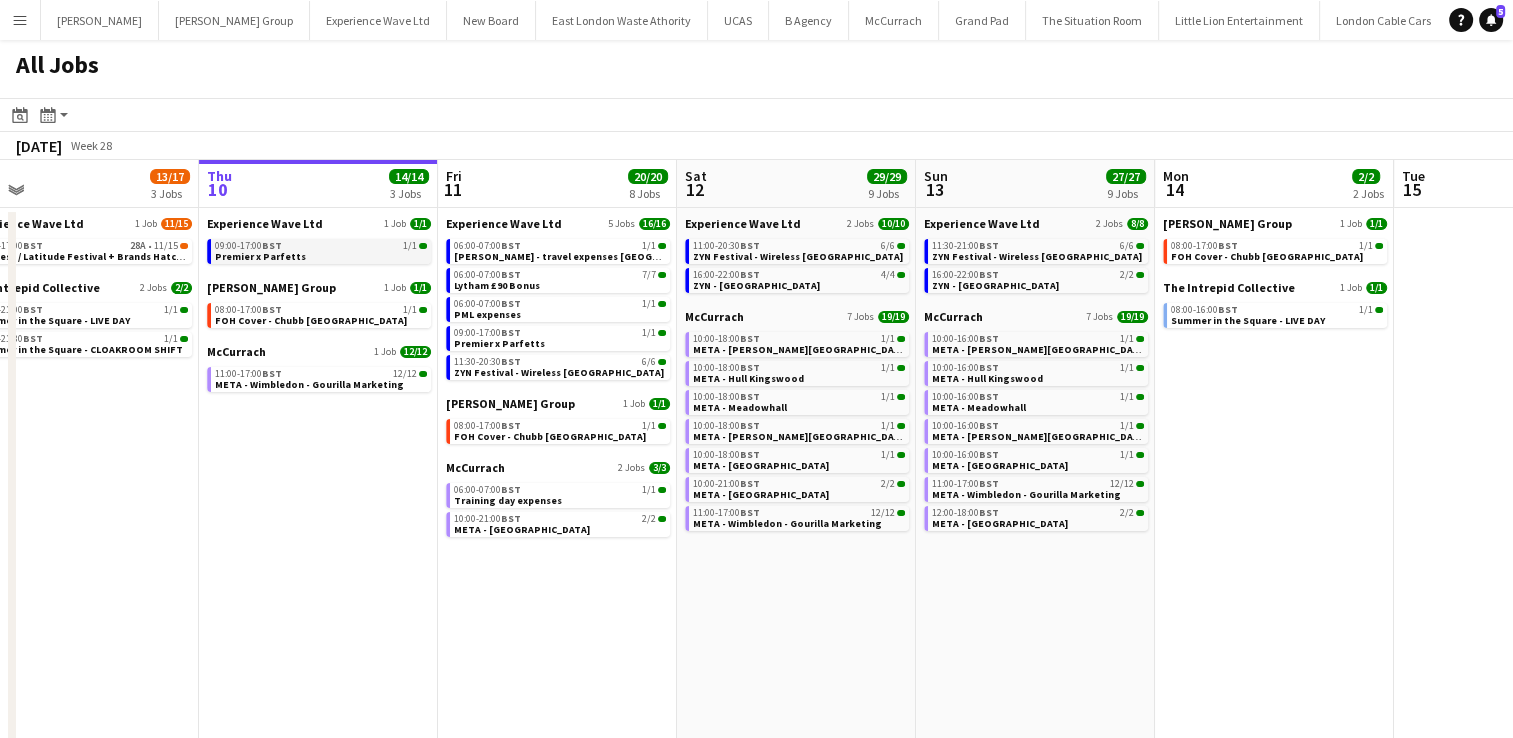 click on "09:00-17:00    BST   1/1   Premier x Parfetts" at bounding box center (321, 250) 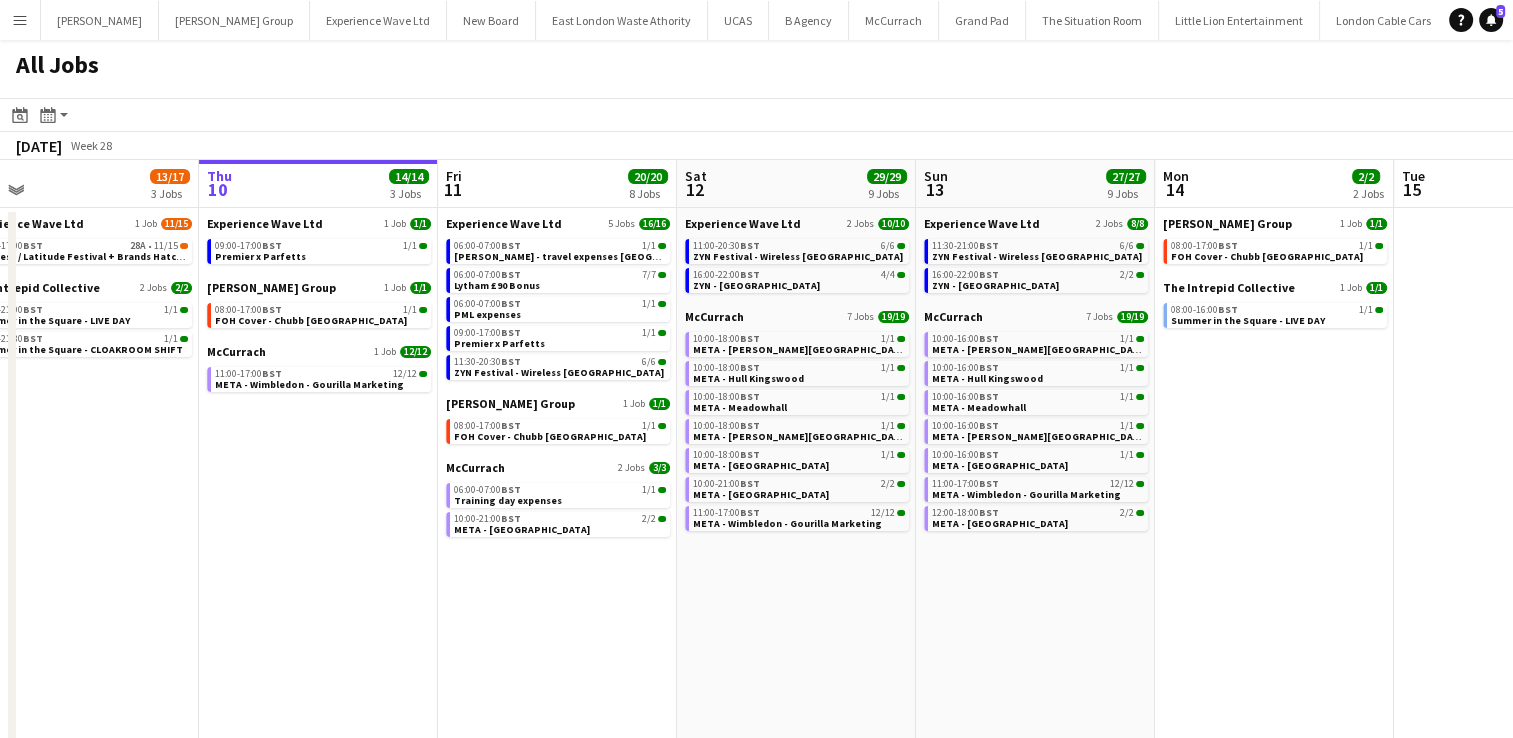 scroll, scrollTop: 0, scrollLeft: 610, axis: horizontal 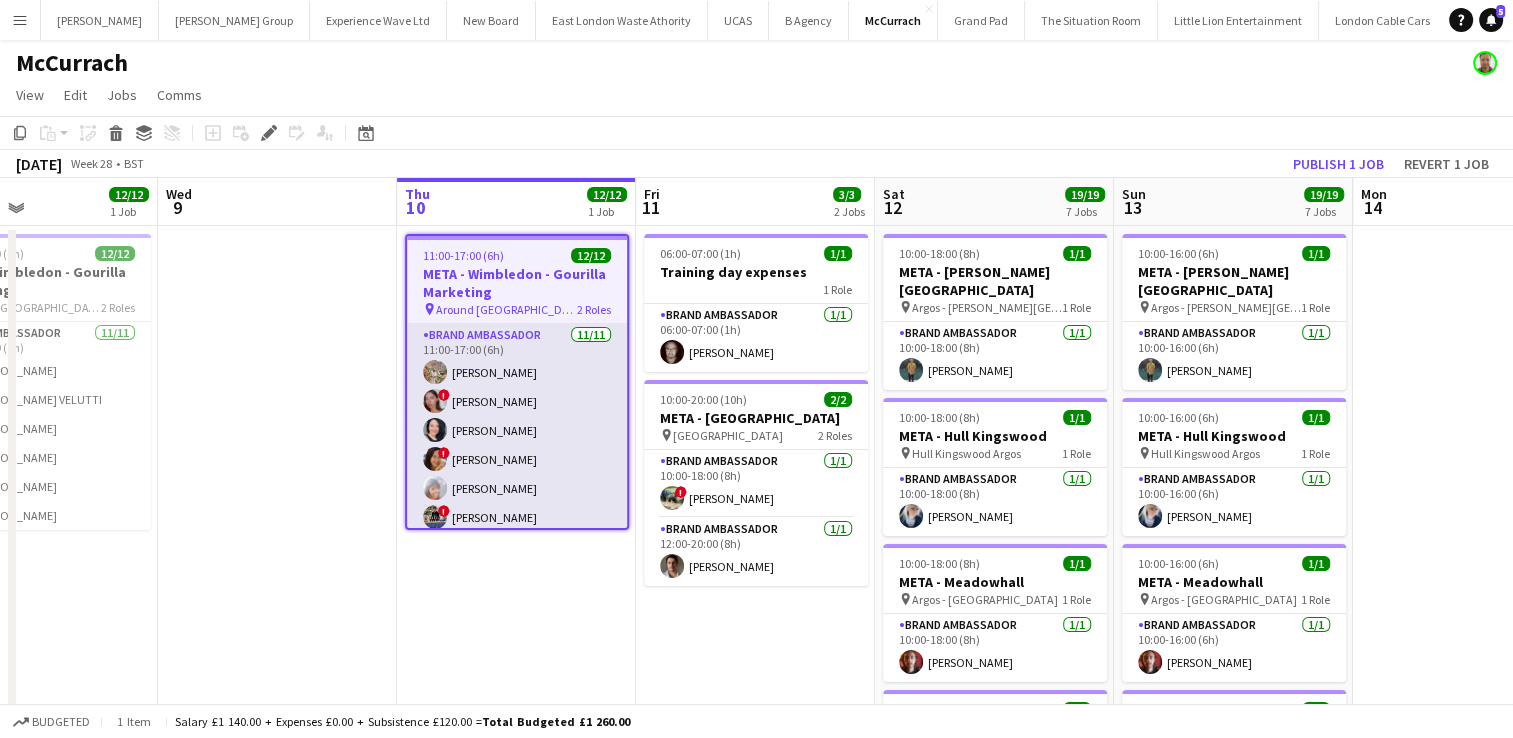 click on "Brand Ambassador   11/11   11:00-17:00 (6h)
Hina Kanwal ! Francesca Barnes Victoria Khmeleva ! Tatyana Bondar Tracey Isiorho ! Karen Thompson Sandra Ascanio Kelly Uppington Nathan Sears David Gersch ! Elvis Assadi" at bounding box center [517, 503] 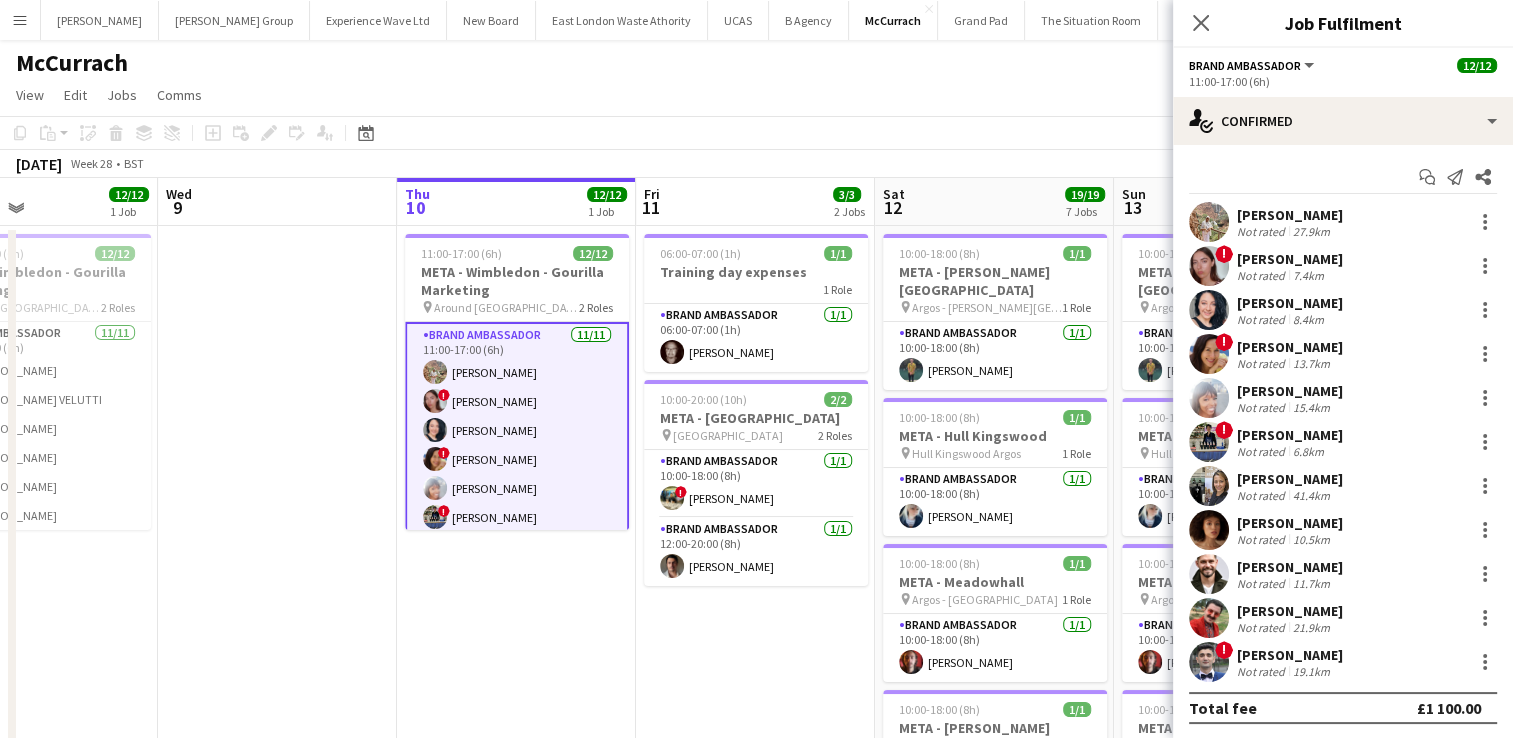 click on "Tatyana Bondar" at bounding box center (1290, 347) 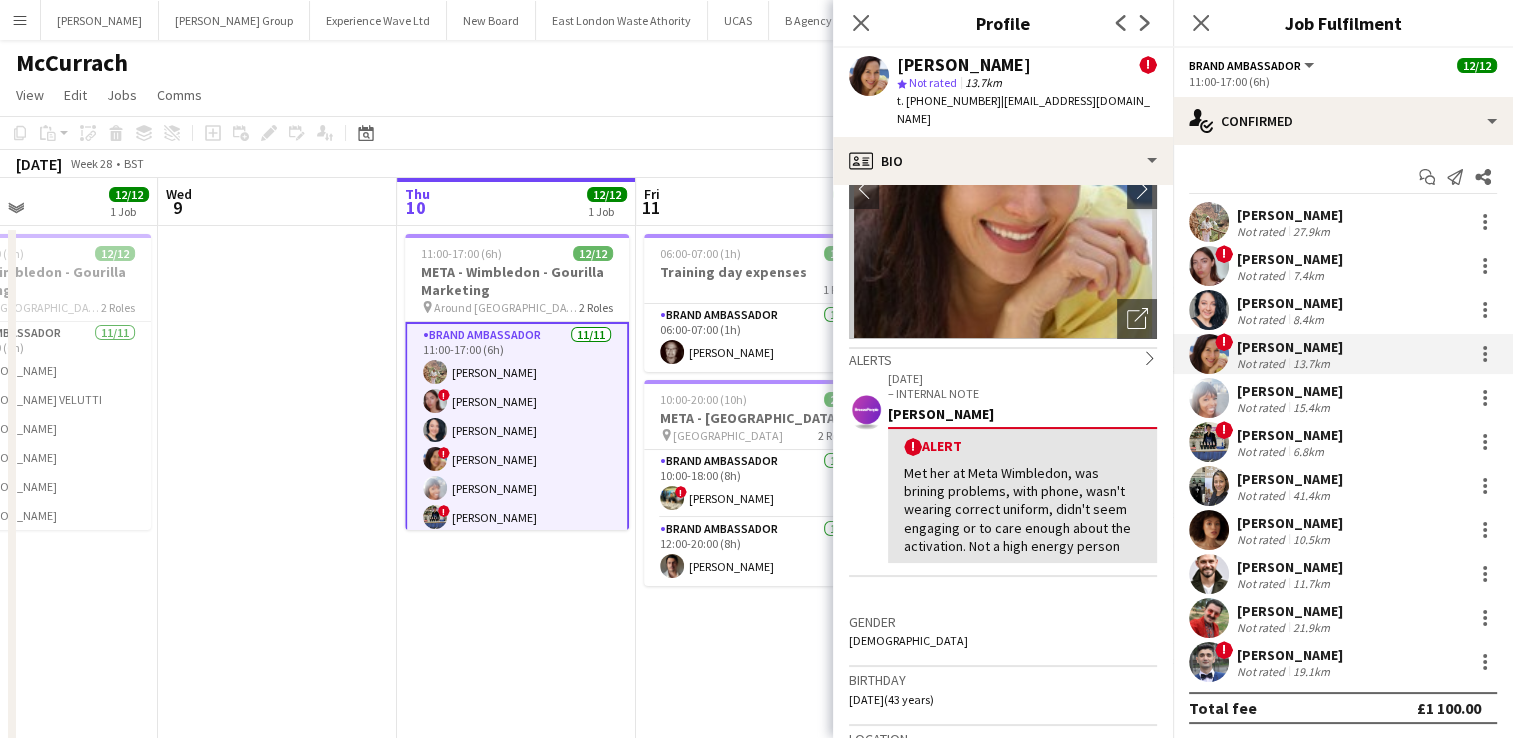 scroll, scrollTop: 0, scrollLeft: 0, axis: both 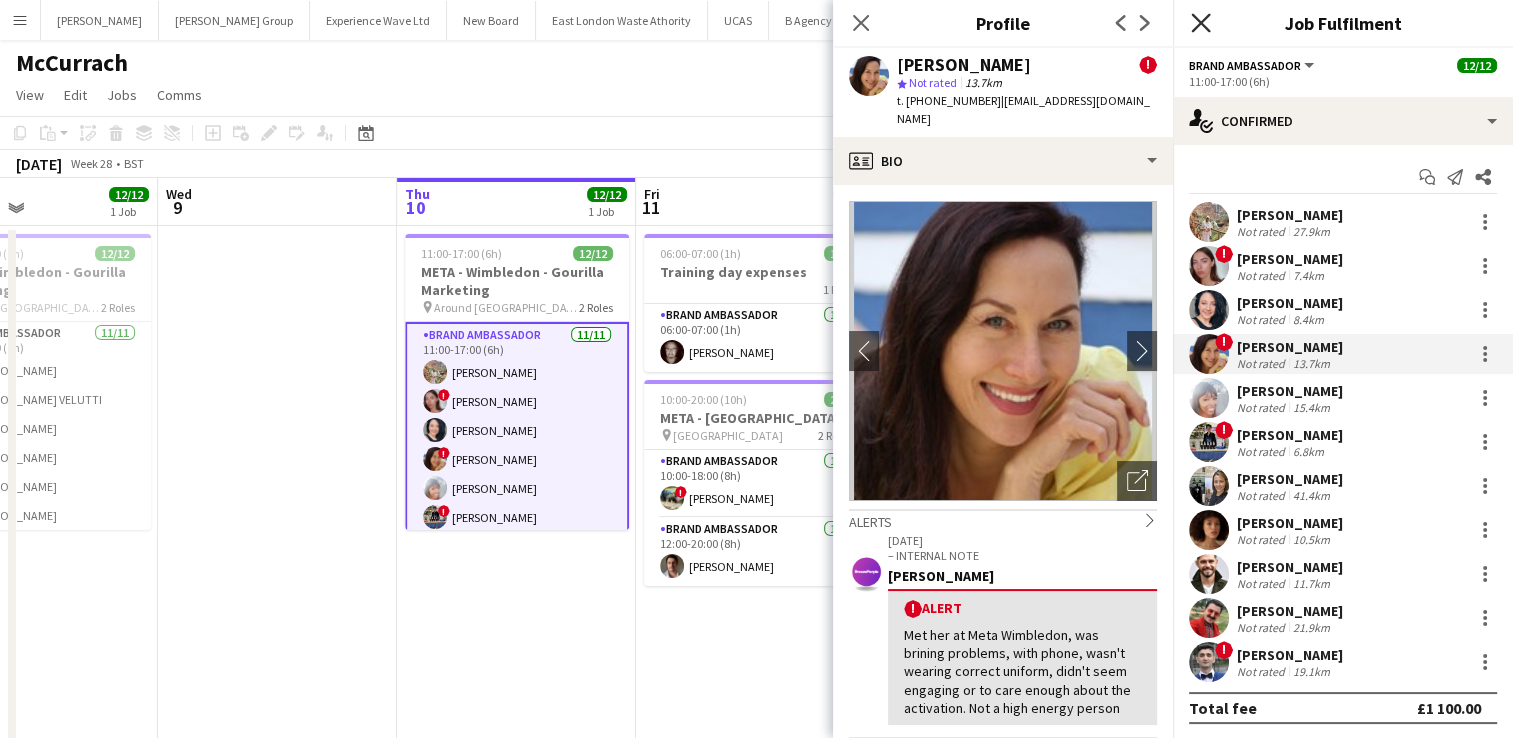 click on "Close pop-in" 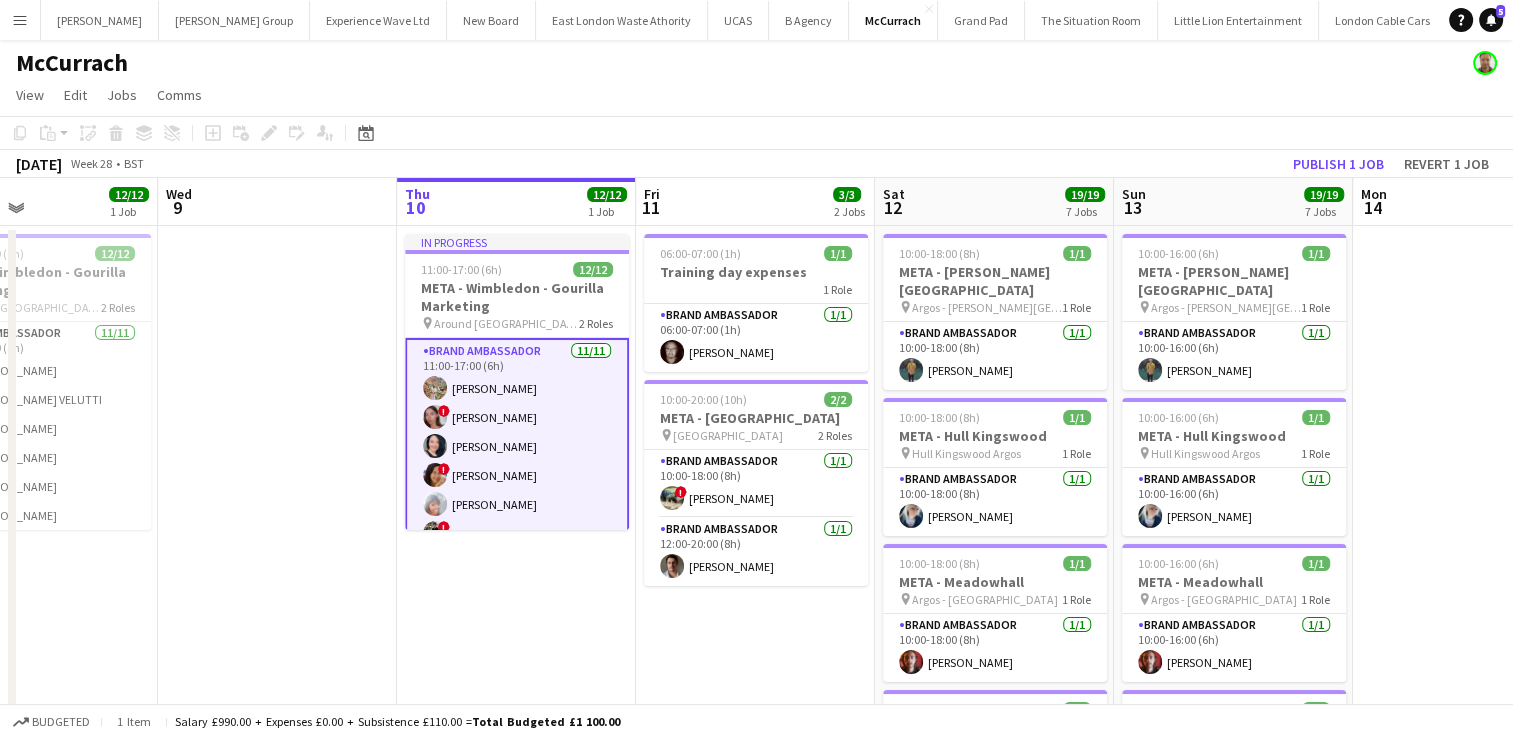 scroll, scrollTop: 236, scrollLeft: 0, axis: vertical 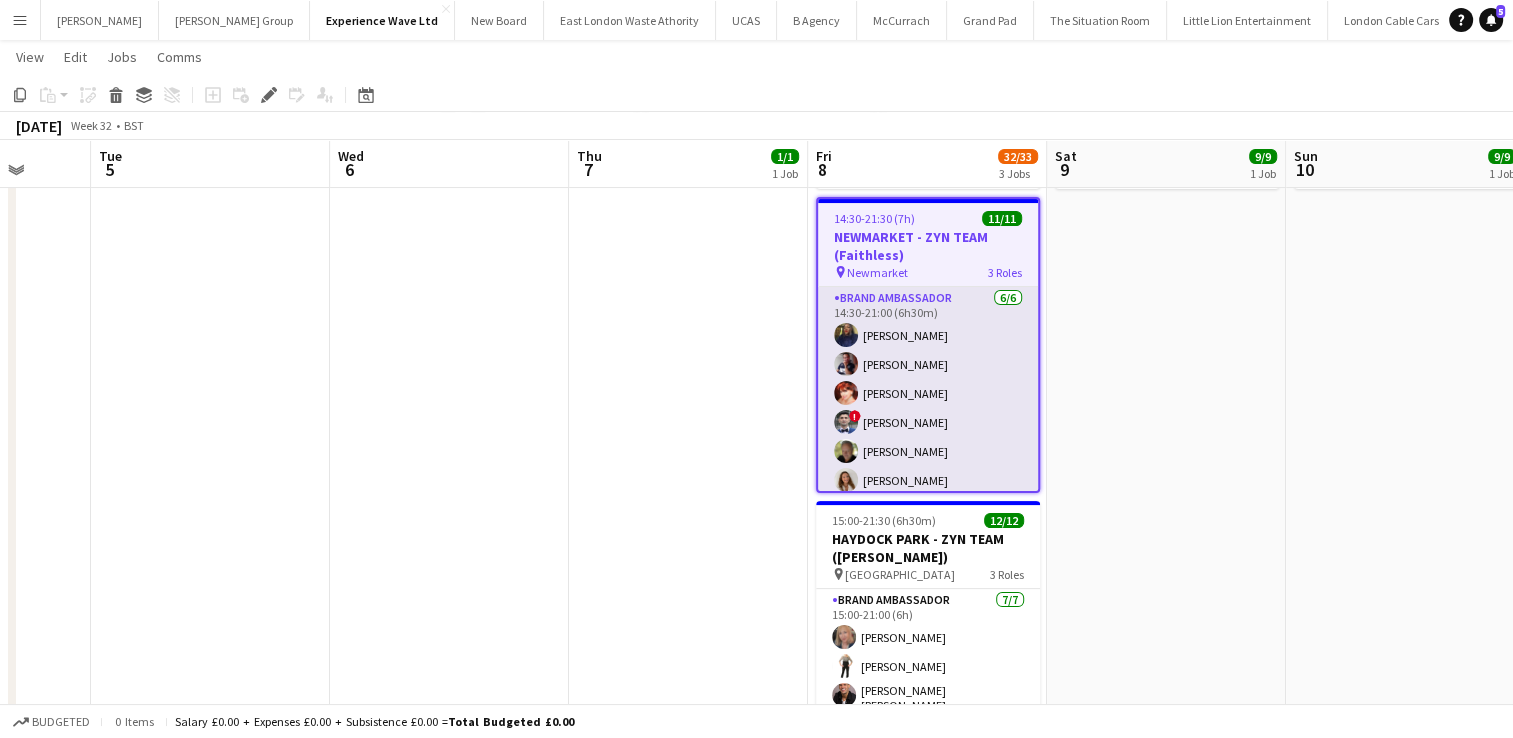 click on "Brand Ambassador   [DATE]   14:30-21:00 (6h30m)
[PERSON_NAME] [PERSON_NAME] [PERSON_NAME] ! [PERSON_NAME] [PERSON_NAME] [PERSON_NAME]" at bounding box center [928, 393] 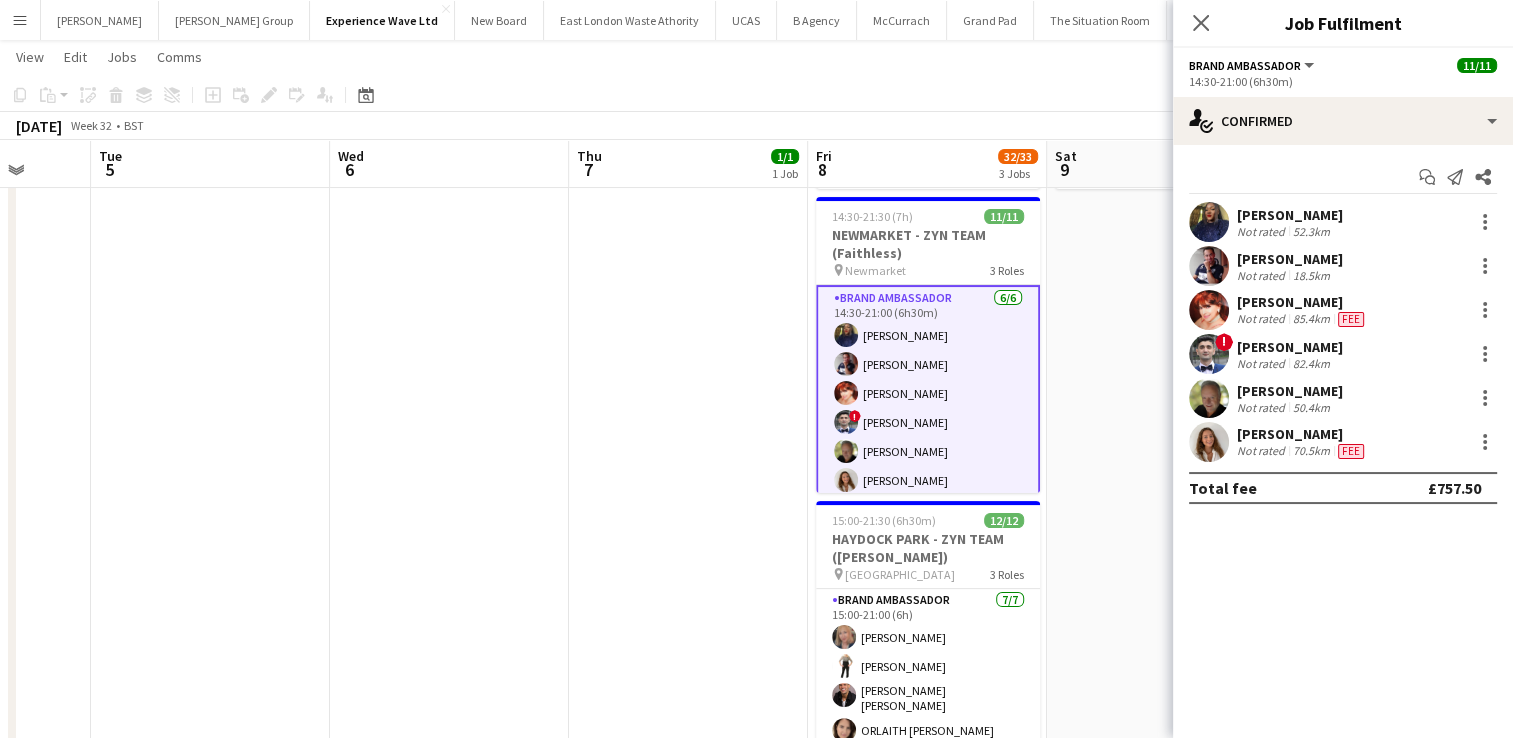 click on "[PERSON_NAME]" at bounding box center (1290, 347) 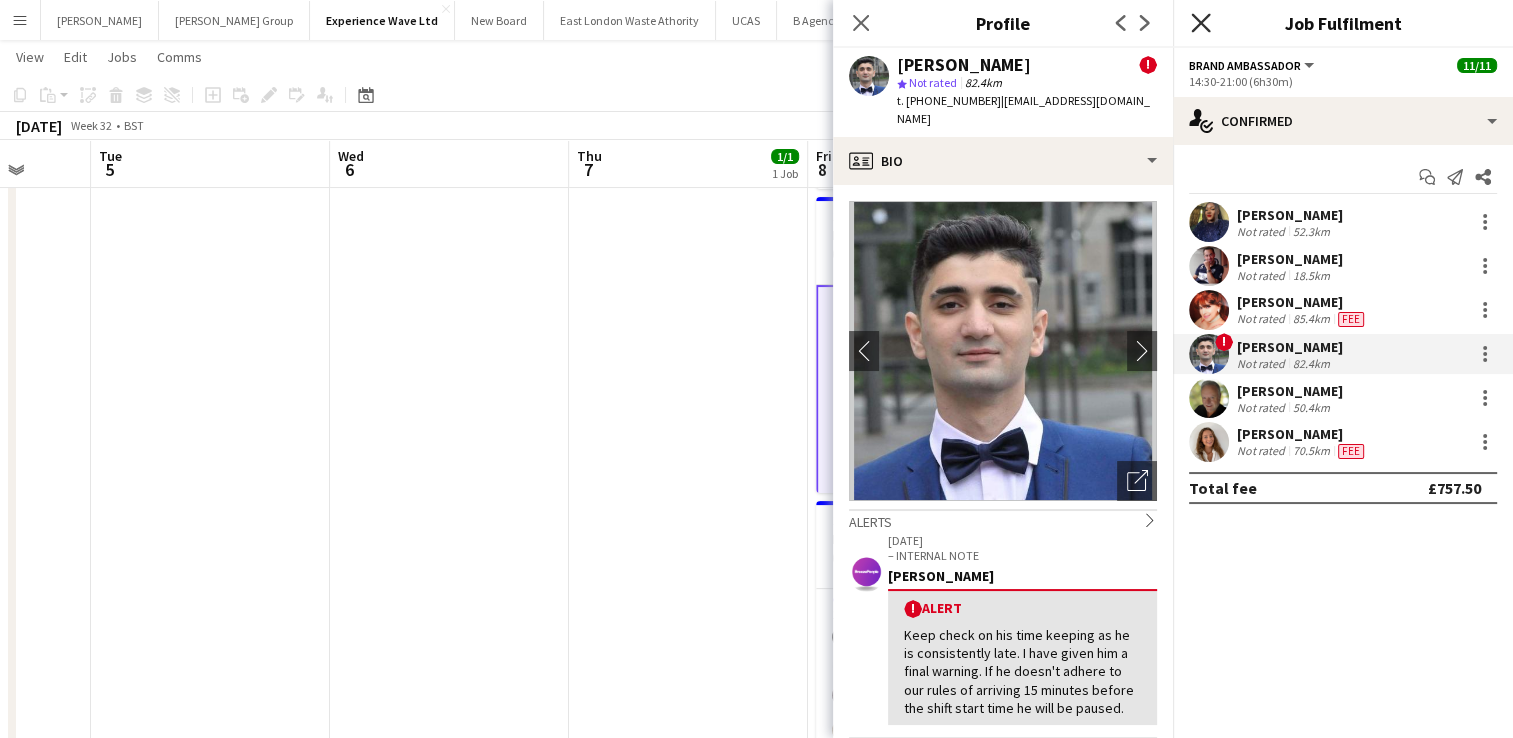 click on "Close pop-in" 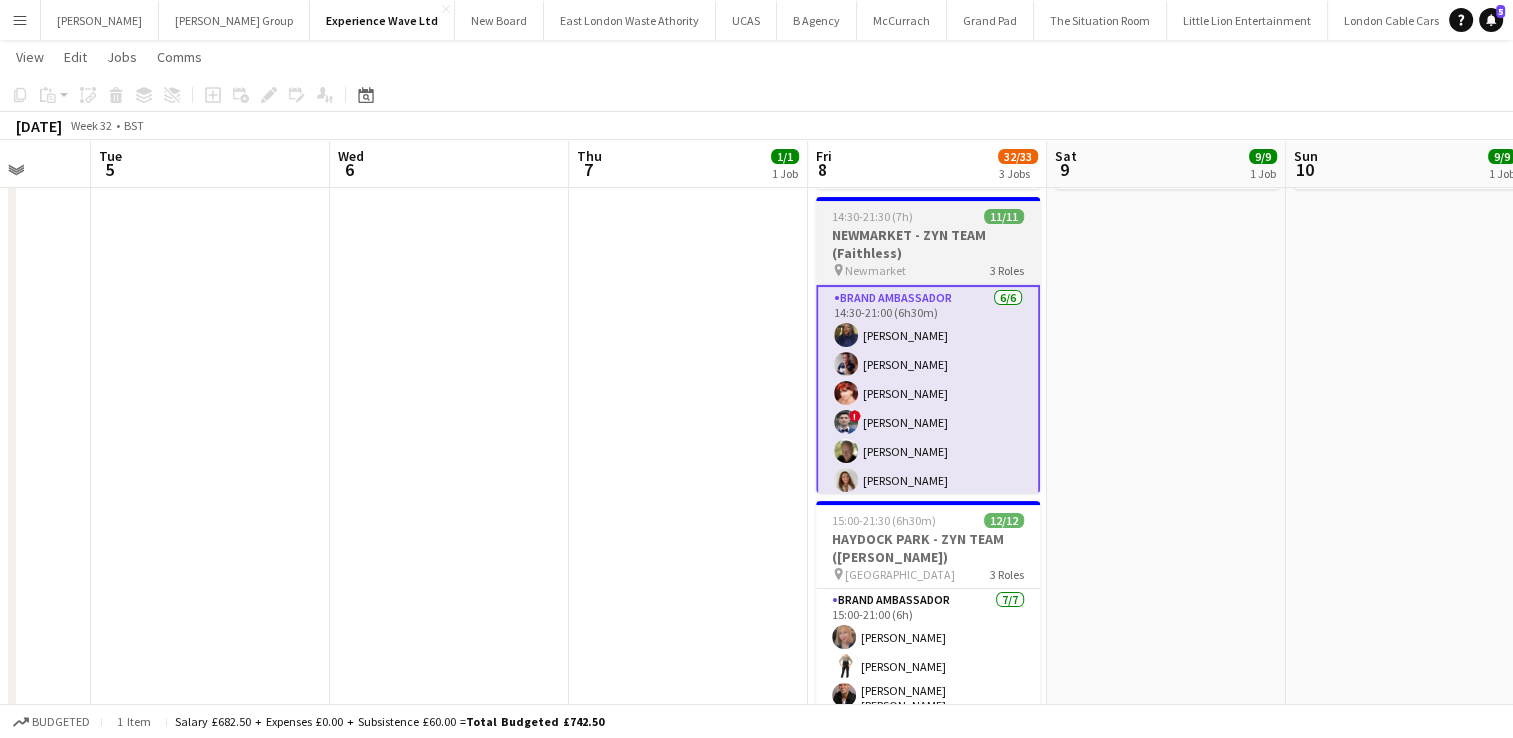 click on "NEWMARKET - ZYN TEAM (Faithless)" at bounding box center [928, 244] 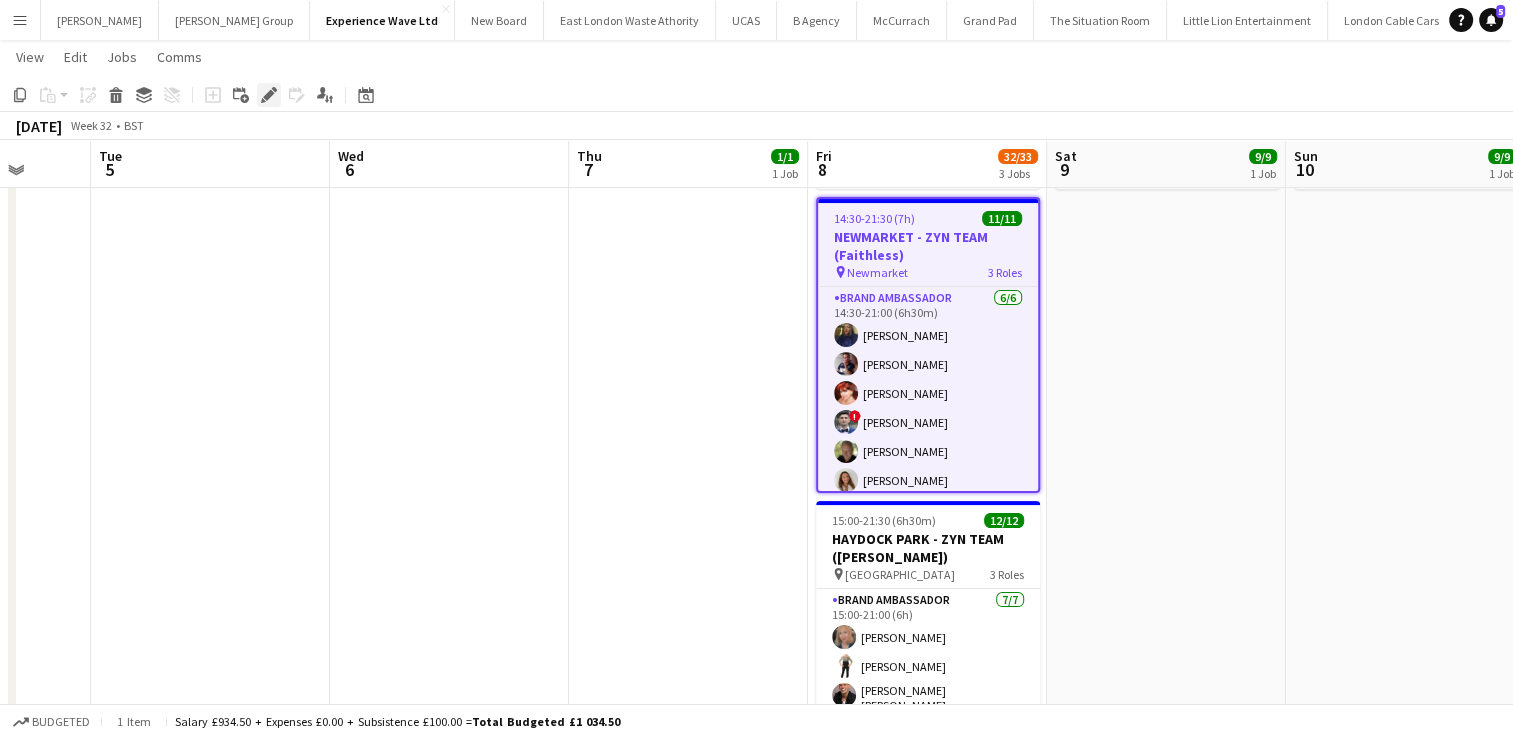 click on "Edit" 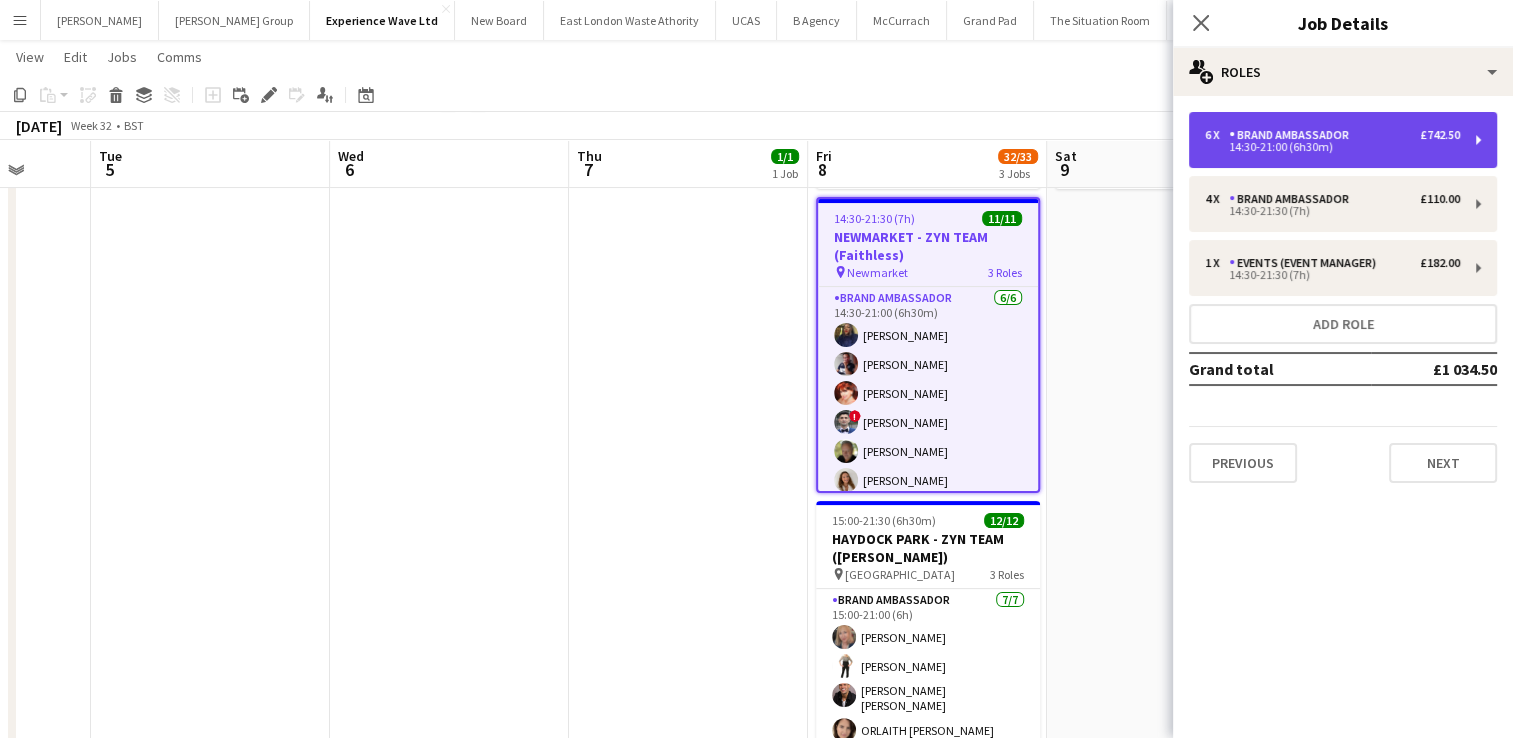 click on "14:30-21:00 (6h30m)" at bounding box center [1332, 147] 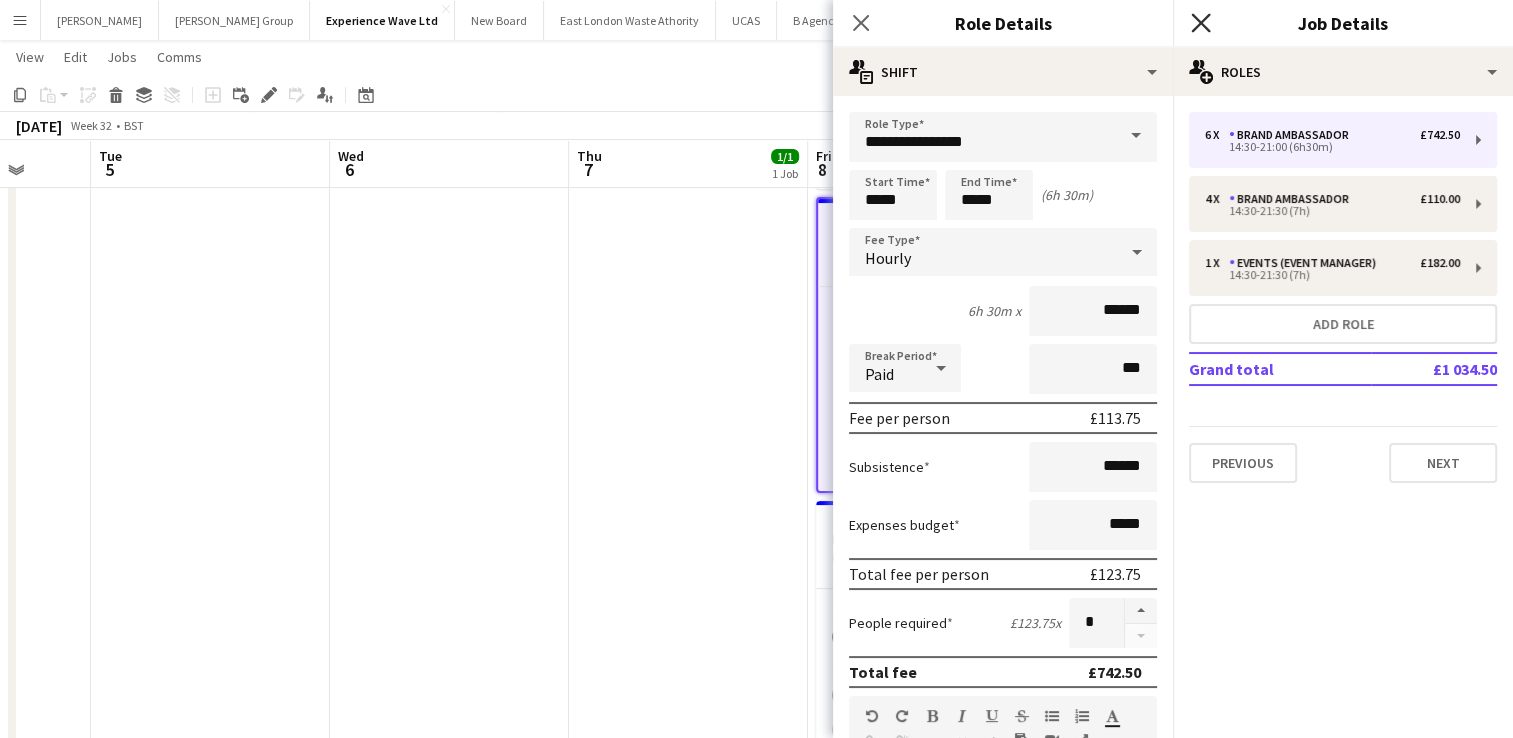 click on "Close pop-in" 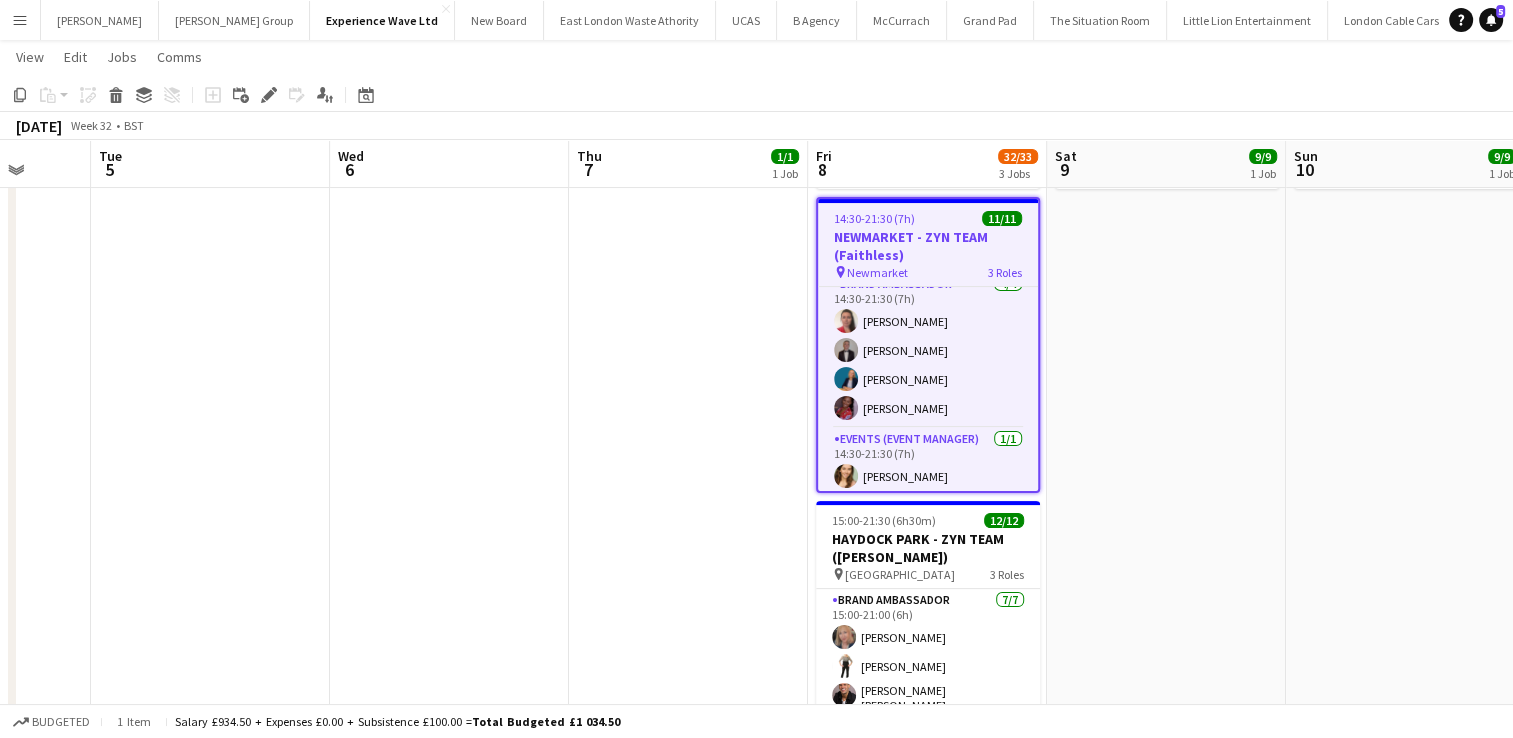 scroll, scrollTop: 230, scrollLeft: 0, axis: vertical 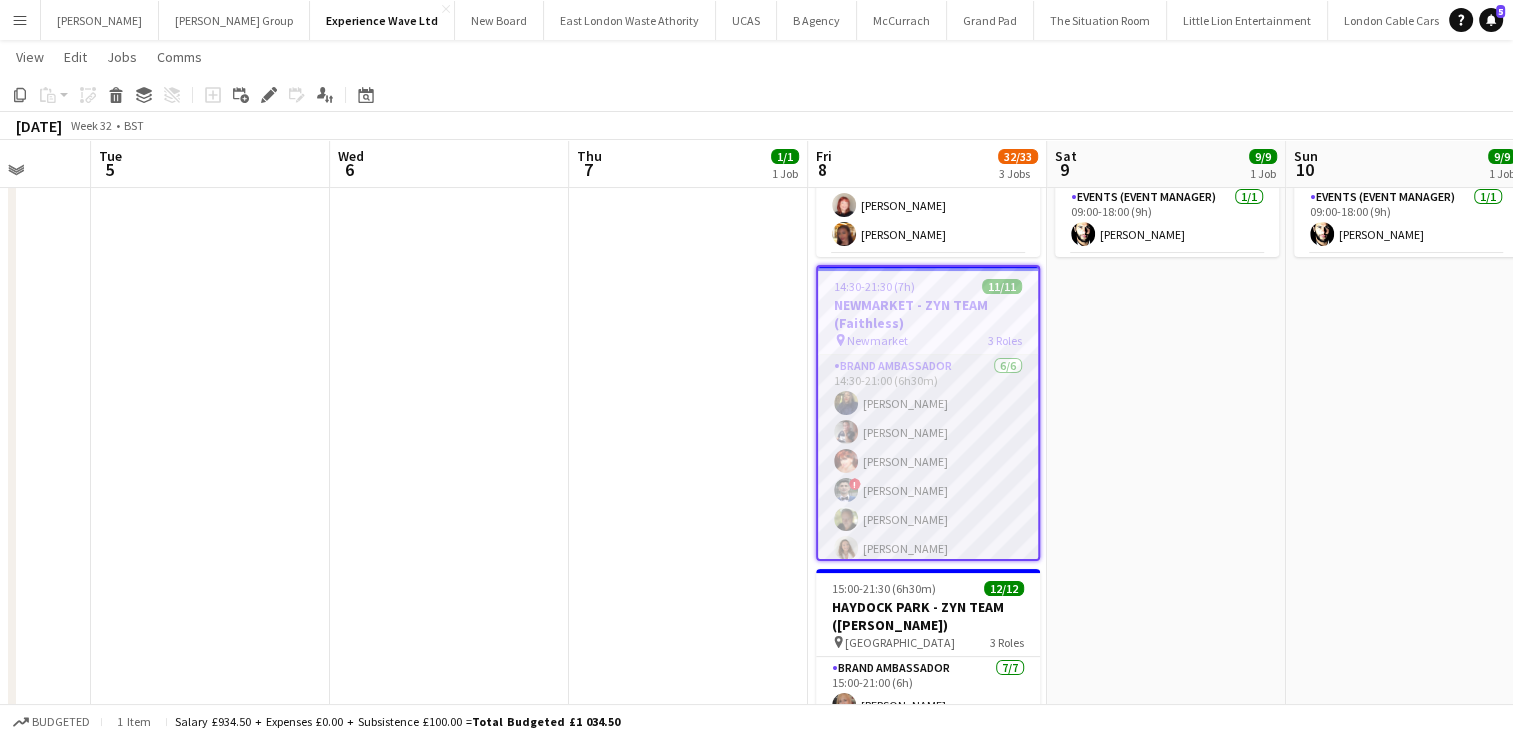 click on "Brand Ambassador   6/6   14:30-21:00 (6h30m)
Amarachi Uchenna Dan Strasters Zaina Gardner ! Elvis Assadi Martin Heathcote Faith Lovell" at bounding box center (928, 461) 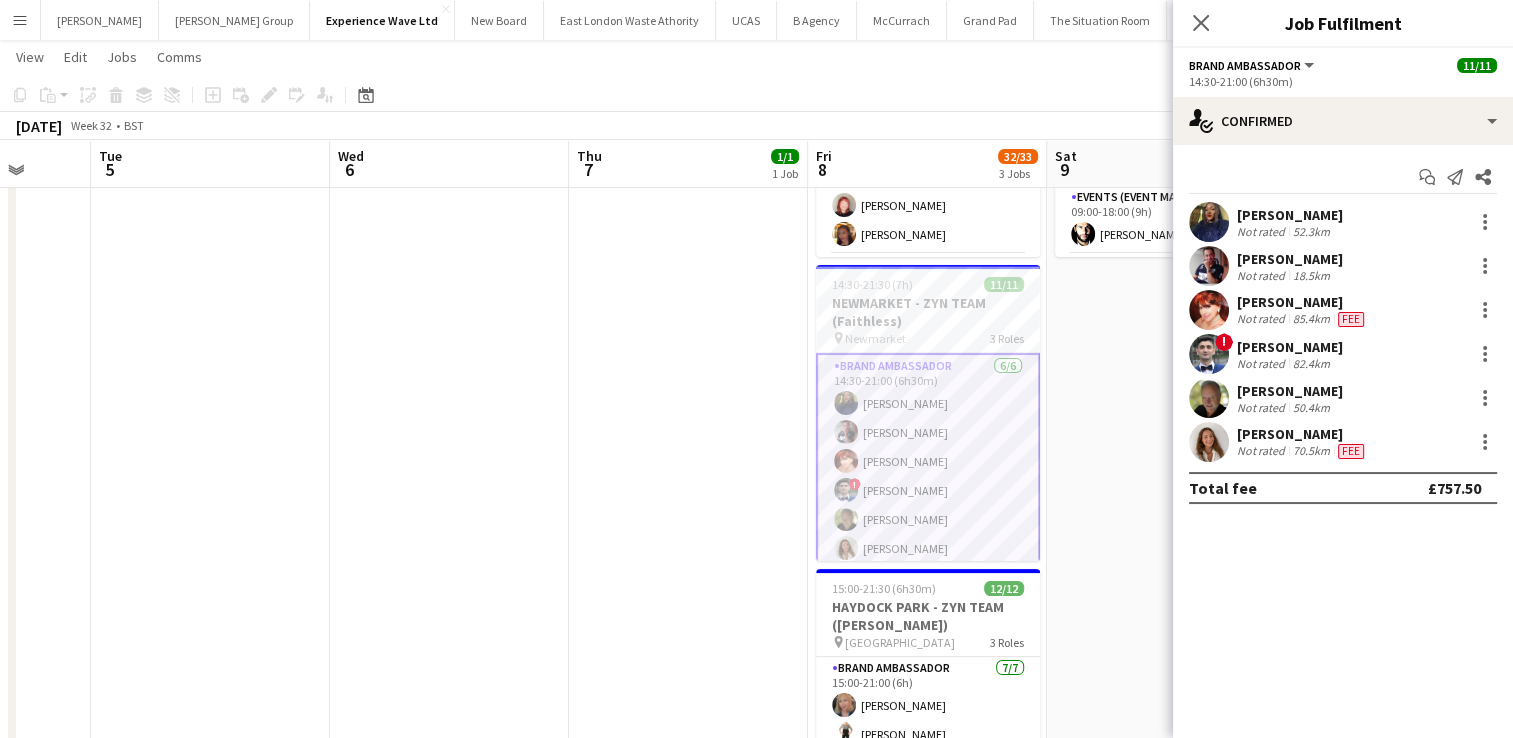 click on "85.4km" at bounding box center (1311, 319) 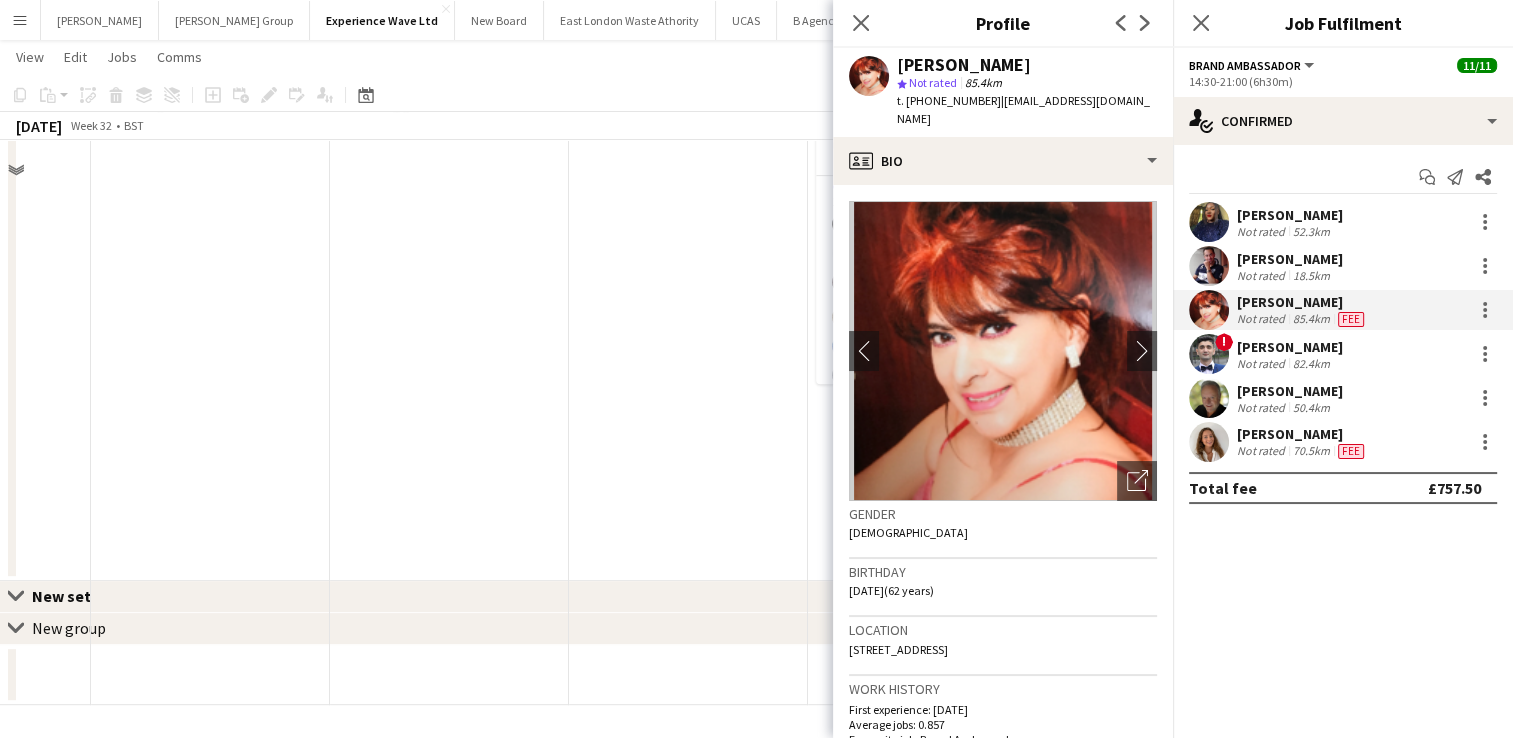 scroll, scrollTop: 0, scrollLeft: 0, axis: both 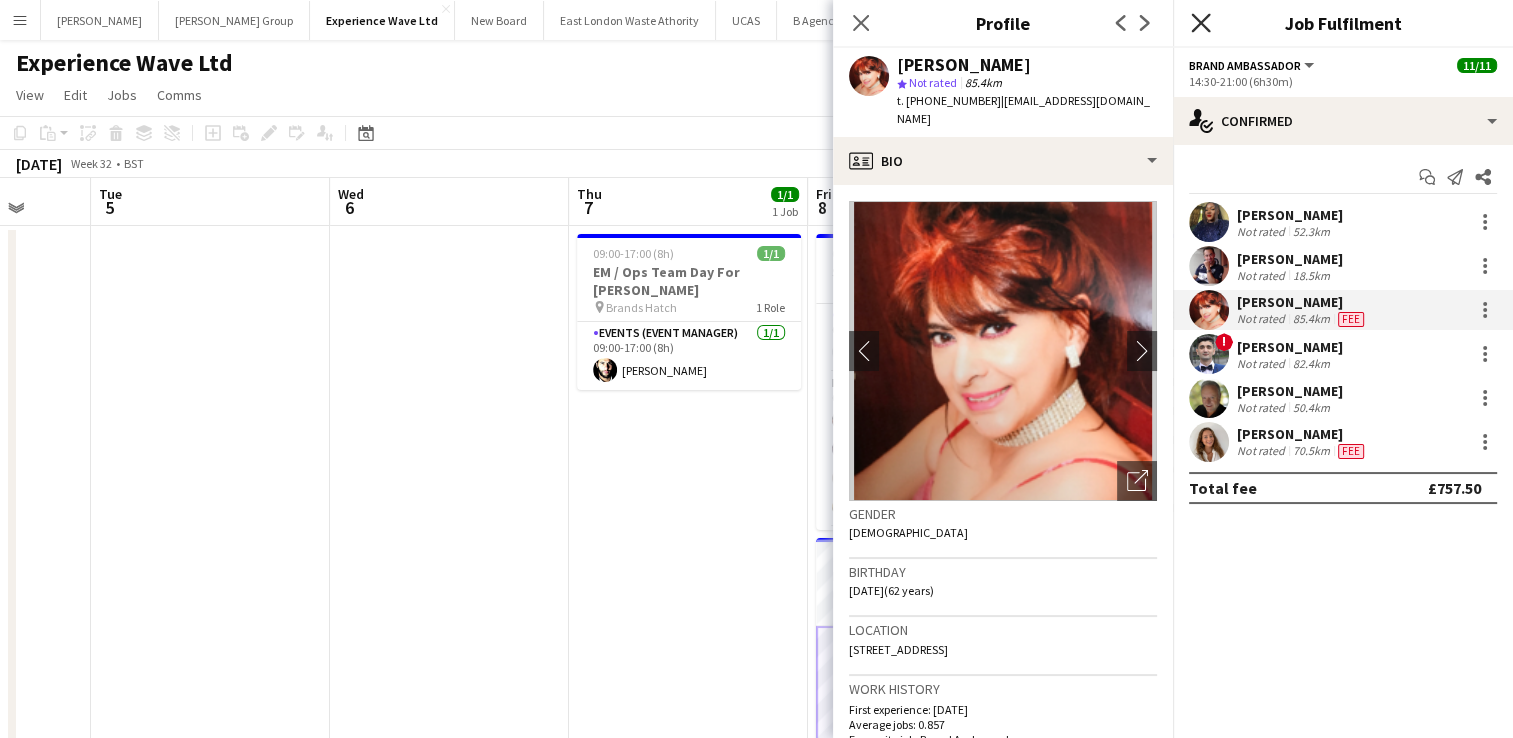 click 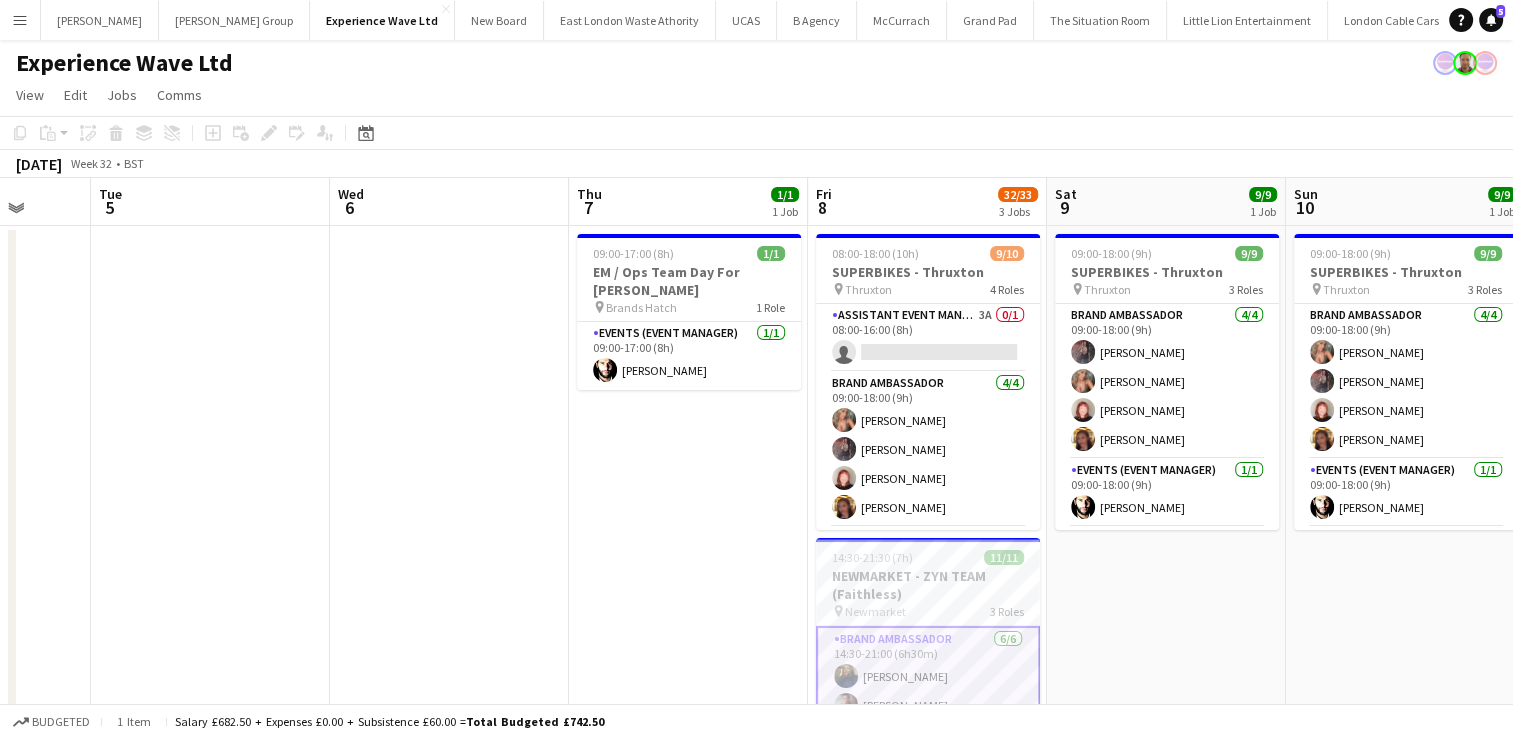 click on "August 2025   Week 32
•   BST" 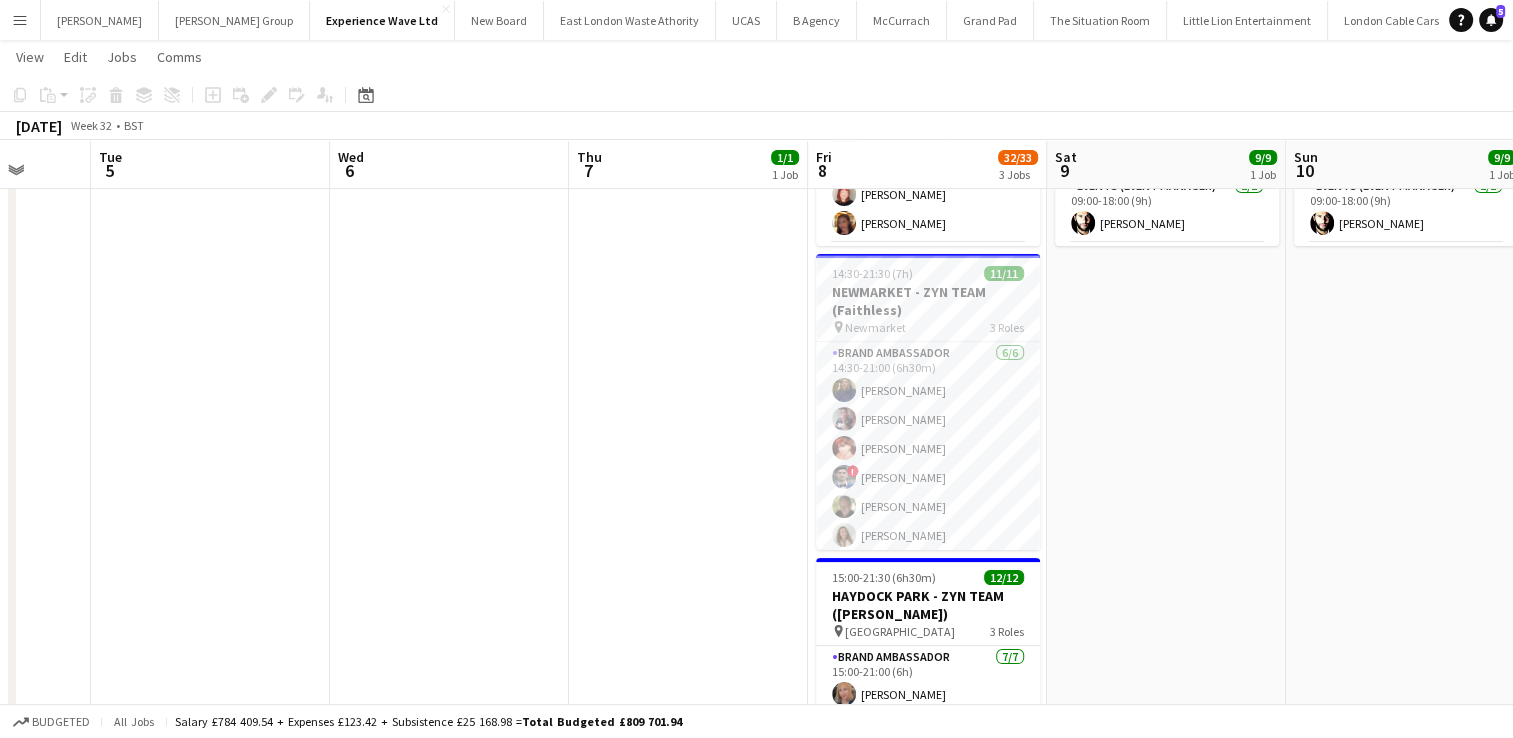 scroll, scrollTop: 283, scrollLeft: 0, axis: vertical 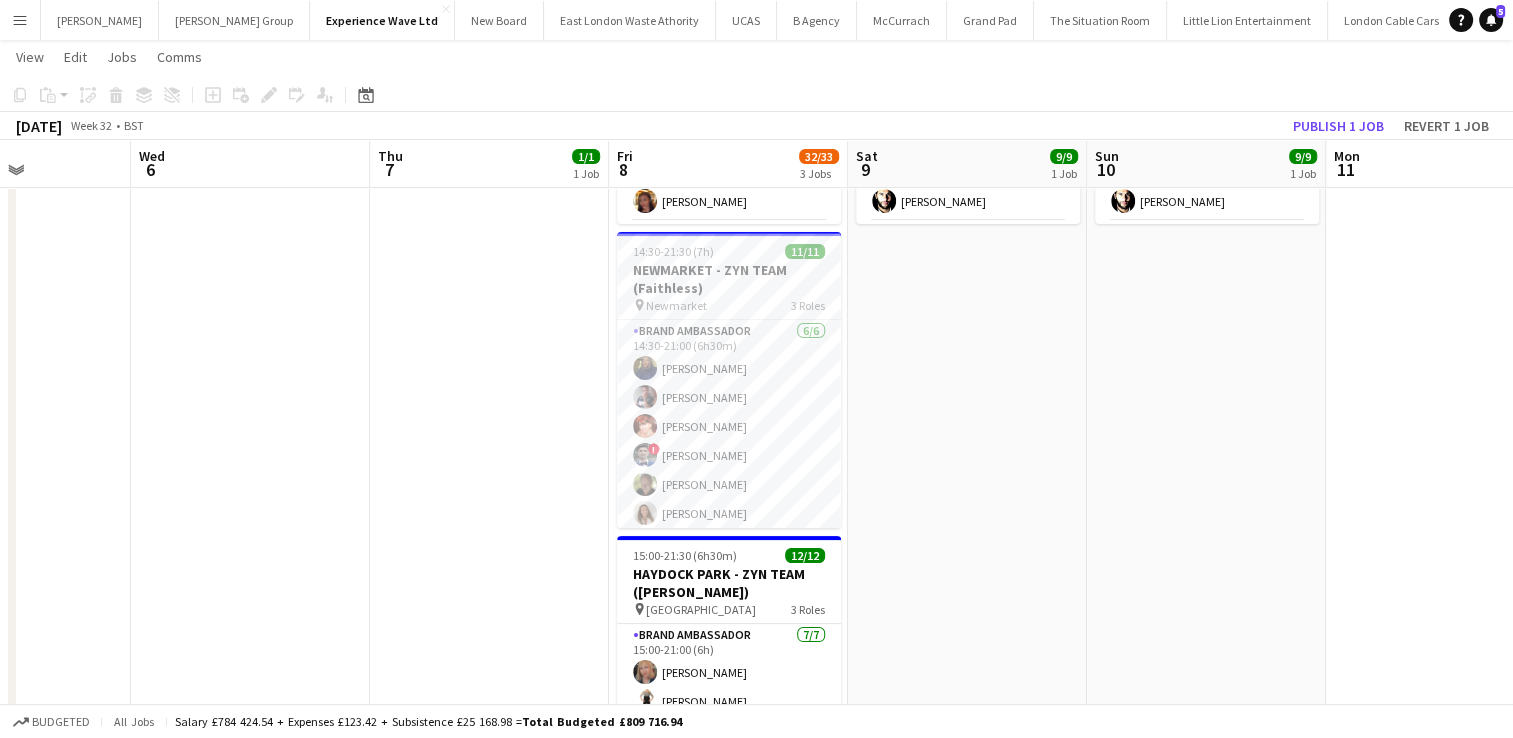 click on "Menu" at bounding box center [20, 20] 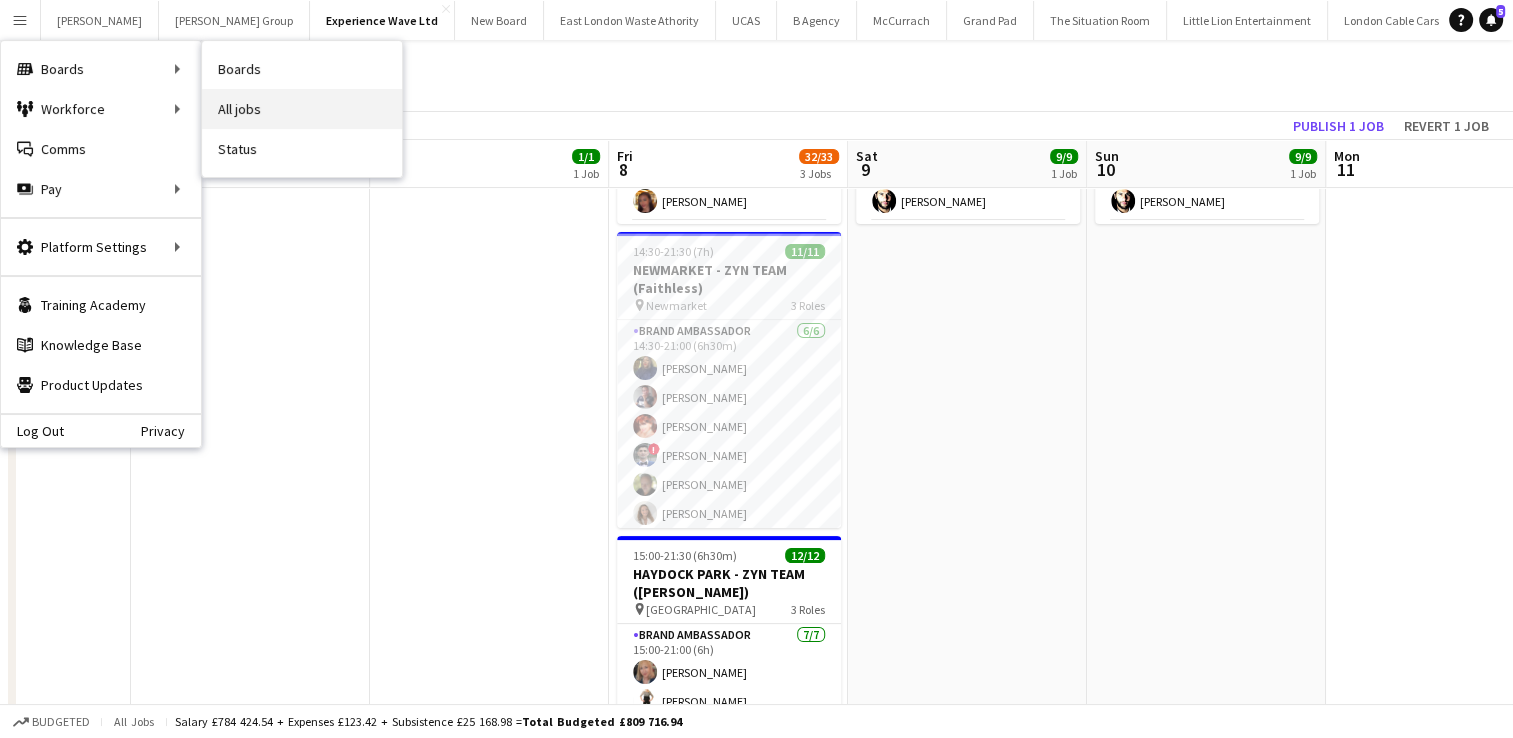 click on "All jobs" at bounding box center (302, 109) 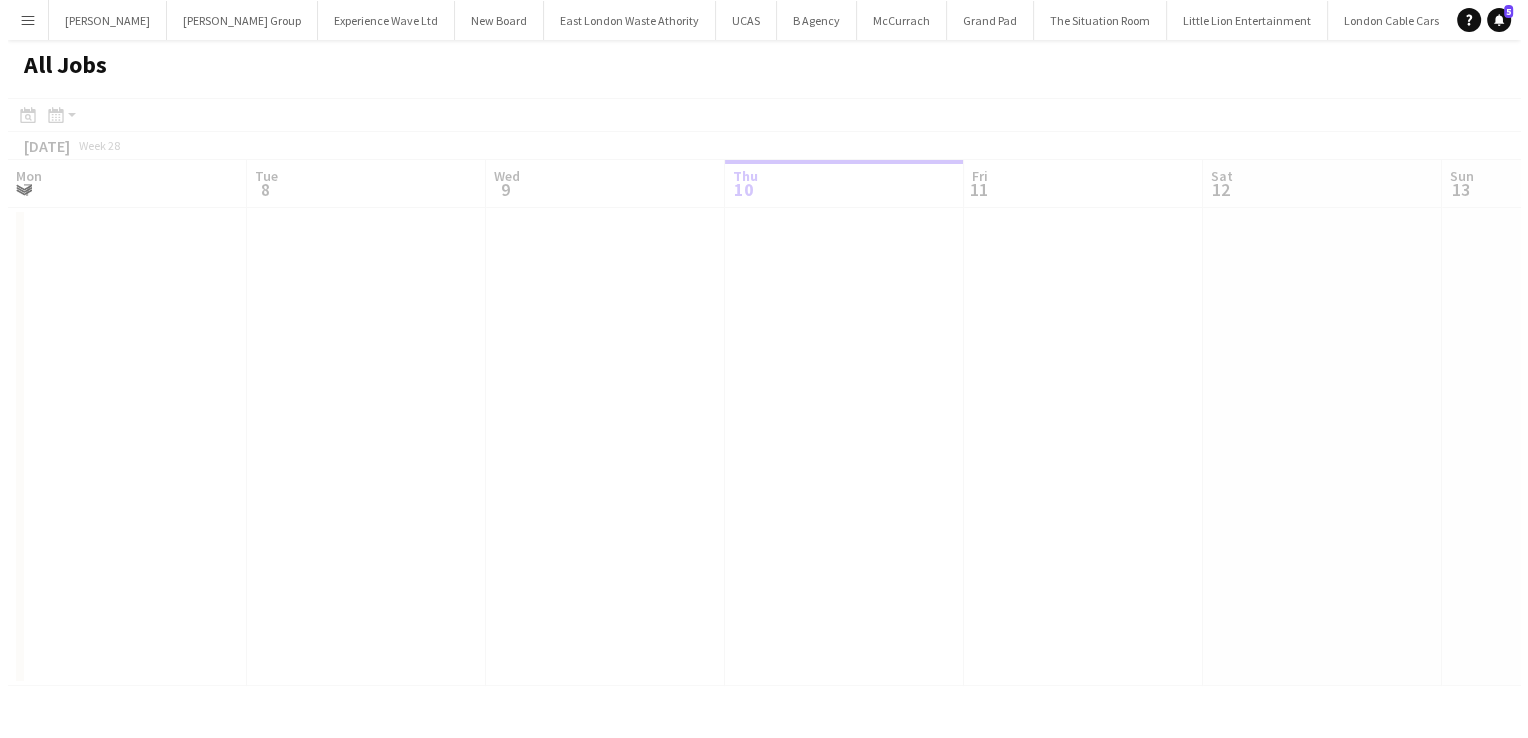 scroll, scrollTop: 0, scrollLeft: 0, axis: both 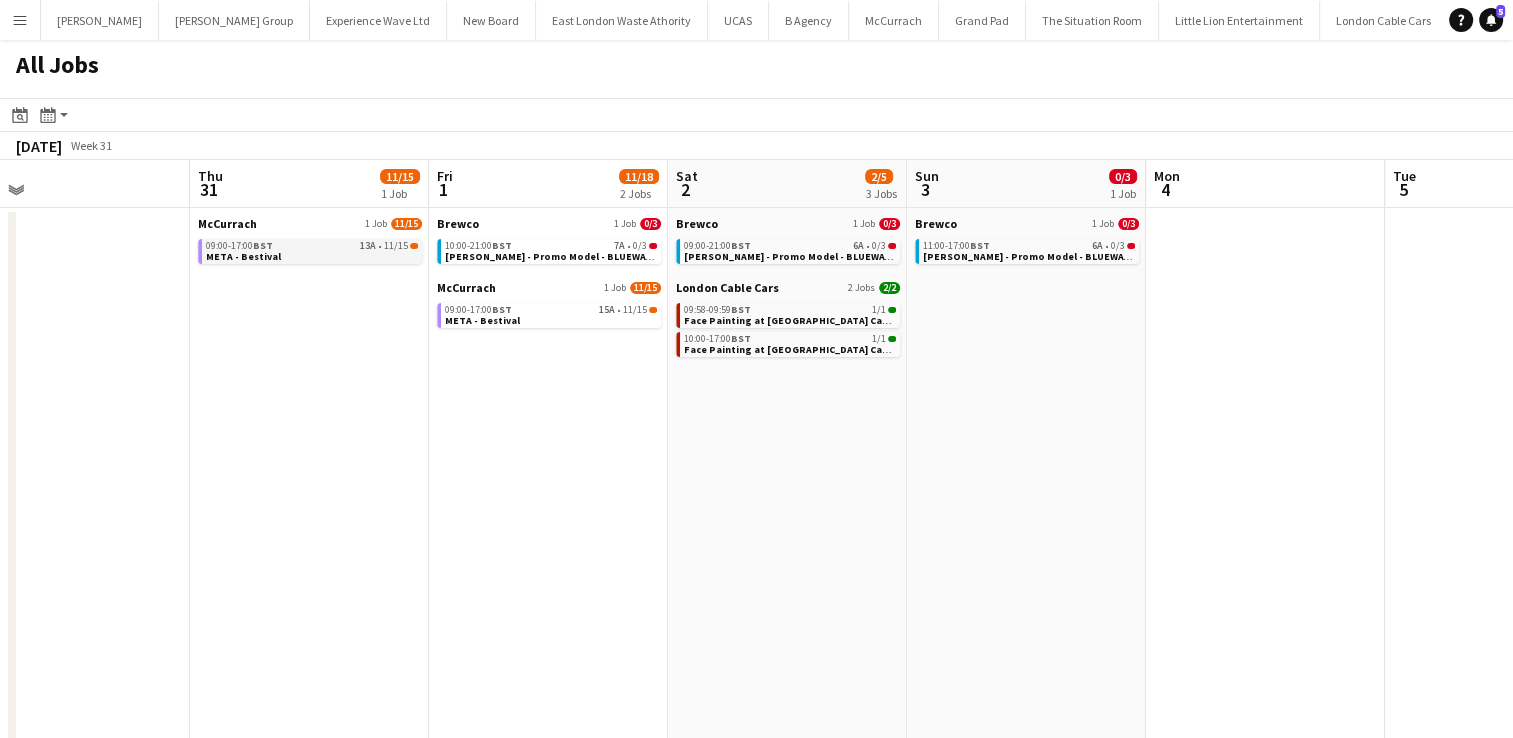 click on "09:00-17:00    BST   13A   •   11/15   META - Bestival" at bounding box center (312, 250) 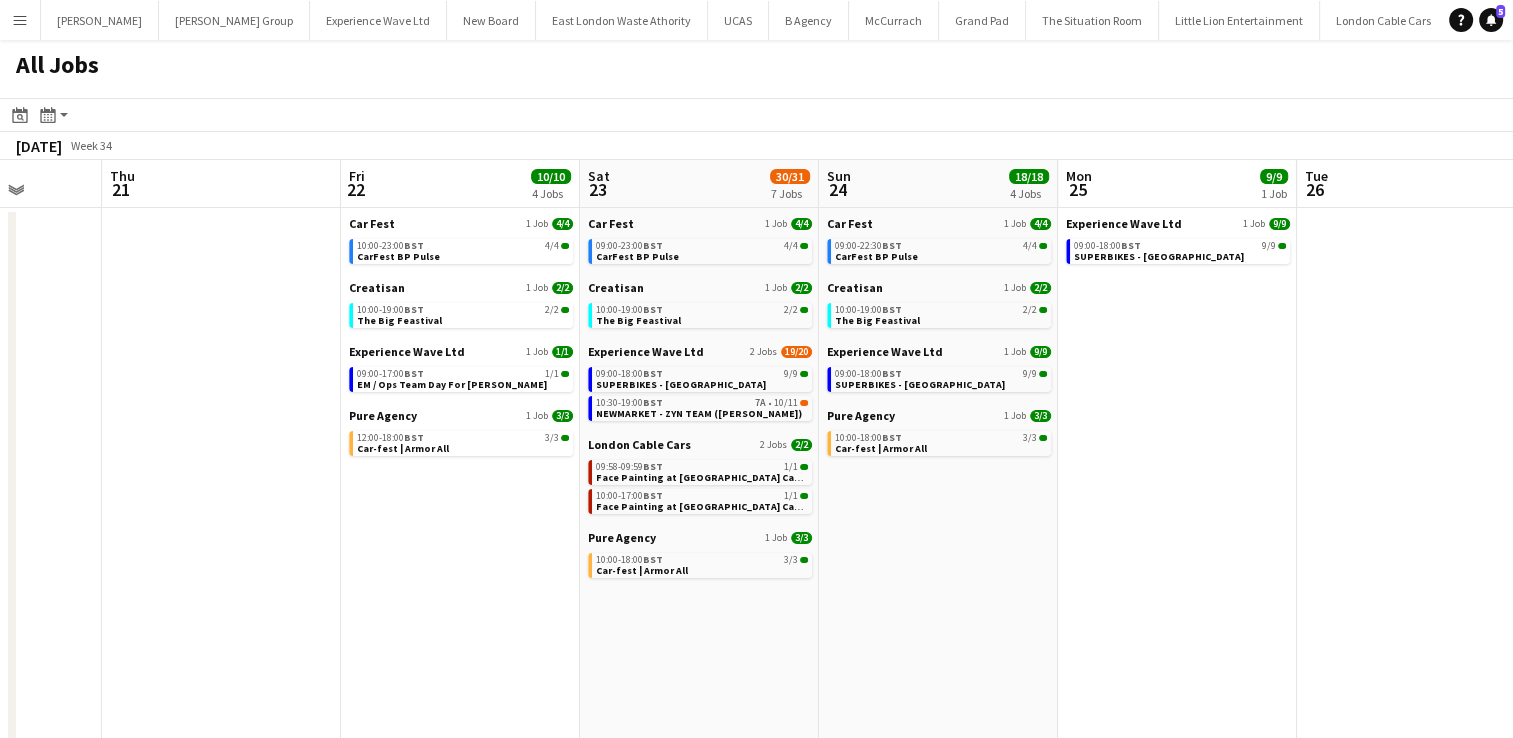 scroll, scrollTop: 0, scrollLeft: 614, axis: horizontal 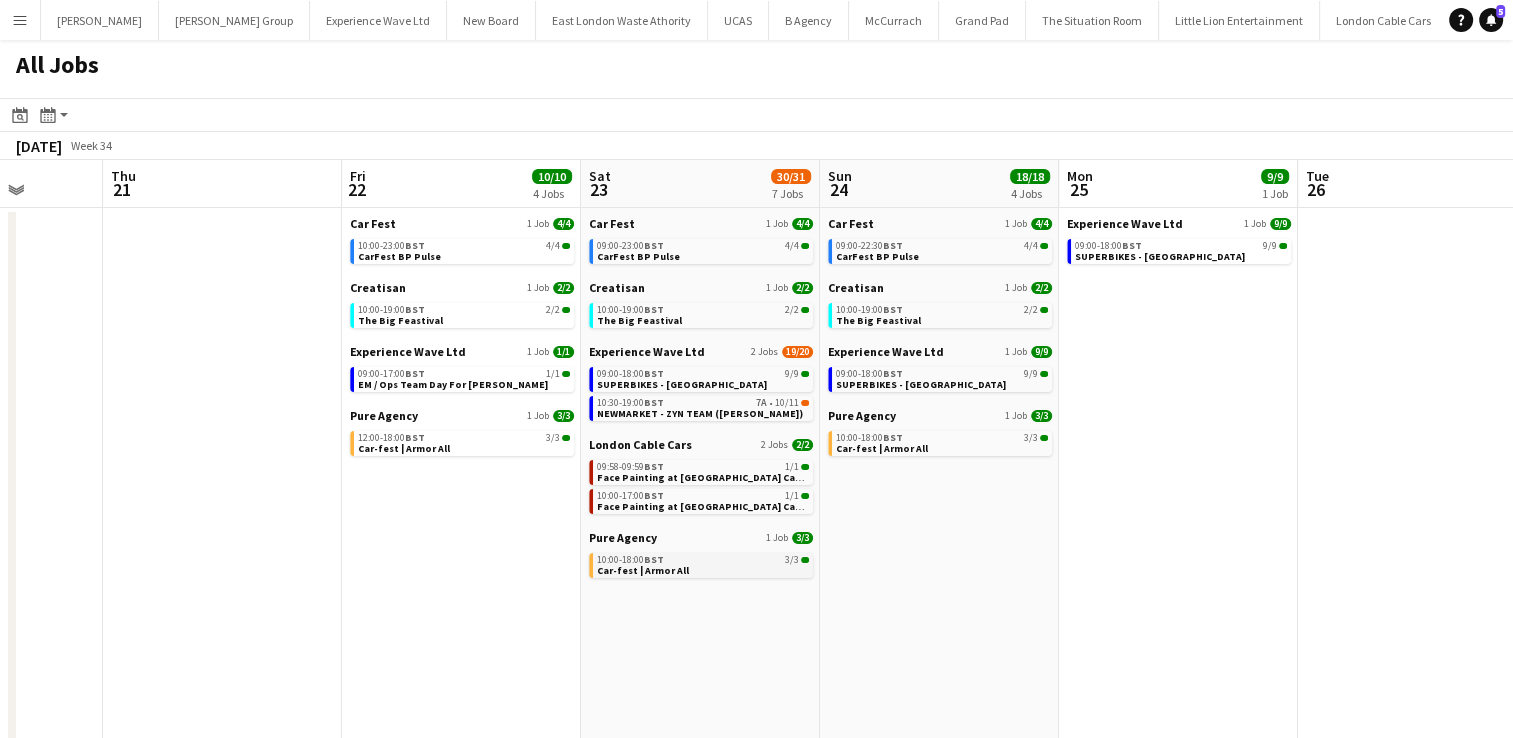 click on "BST" at bounding box center (654, 559) 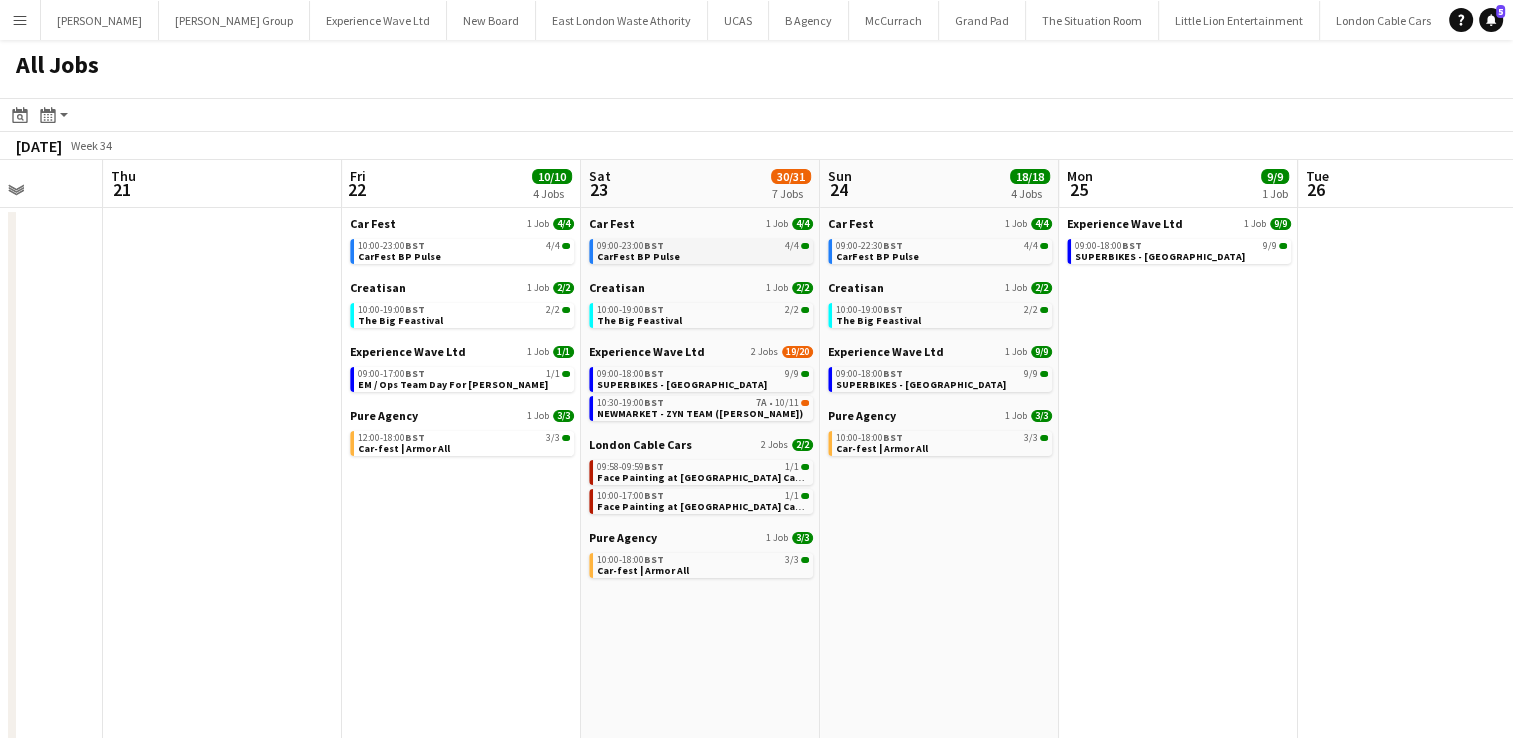 click on "CarFest BP Pulse" at bounding box center [638, 256] 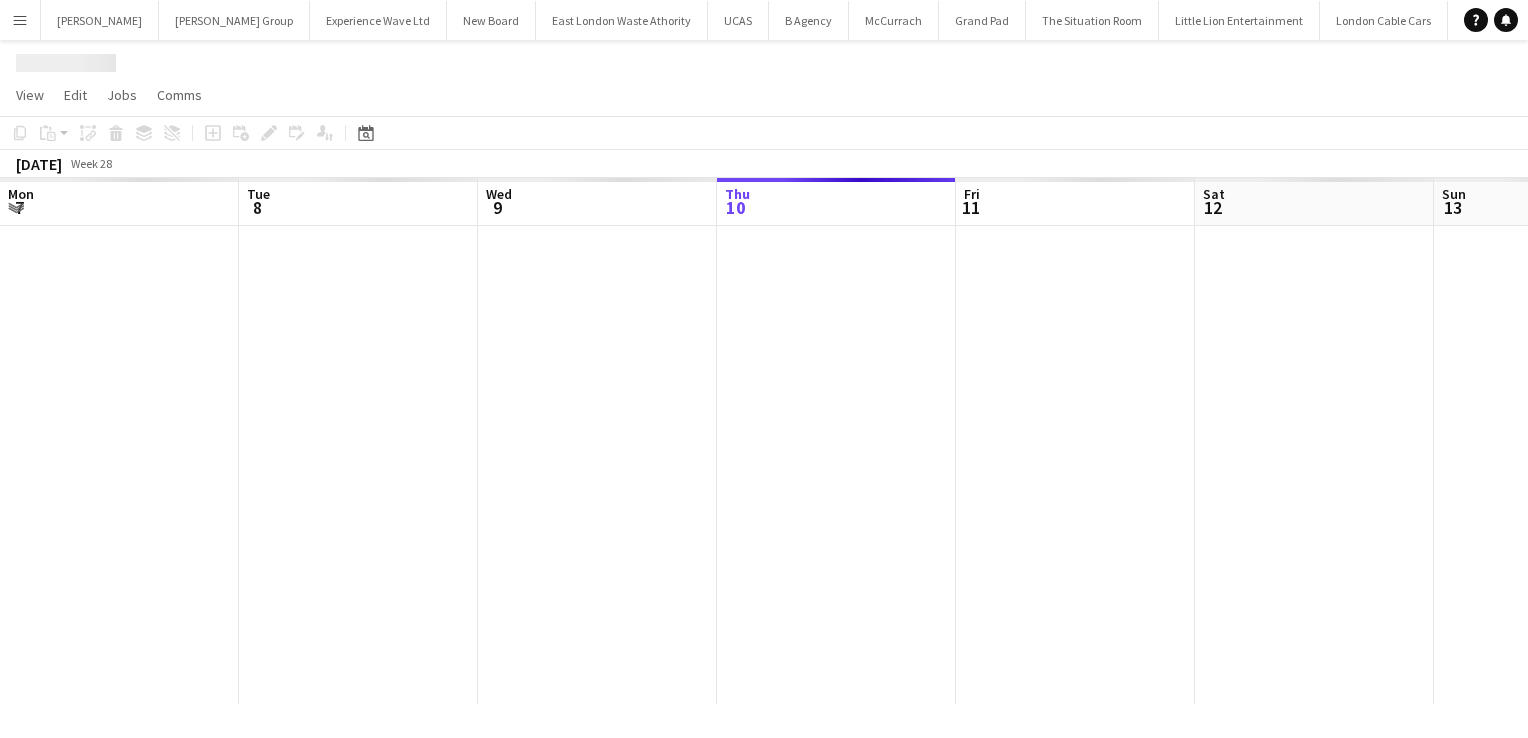 scroll, scrollTop: 0, scrollLeft: 0, axis: both 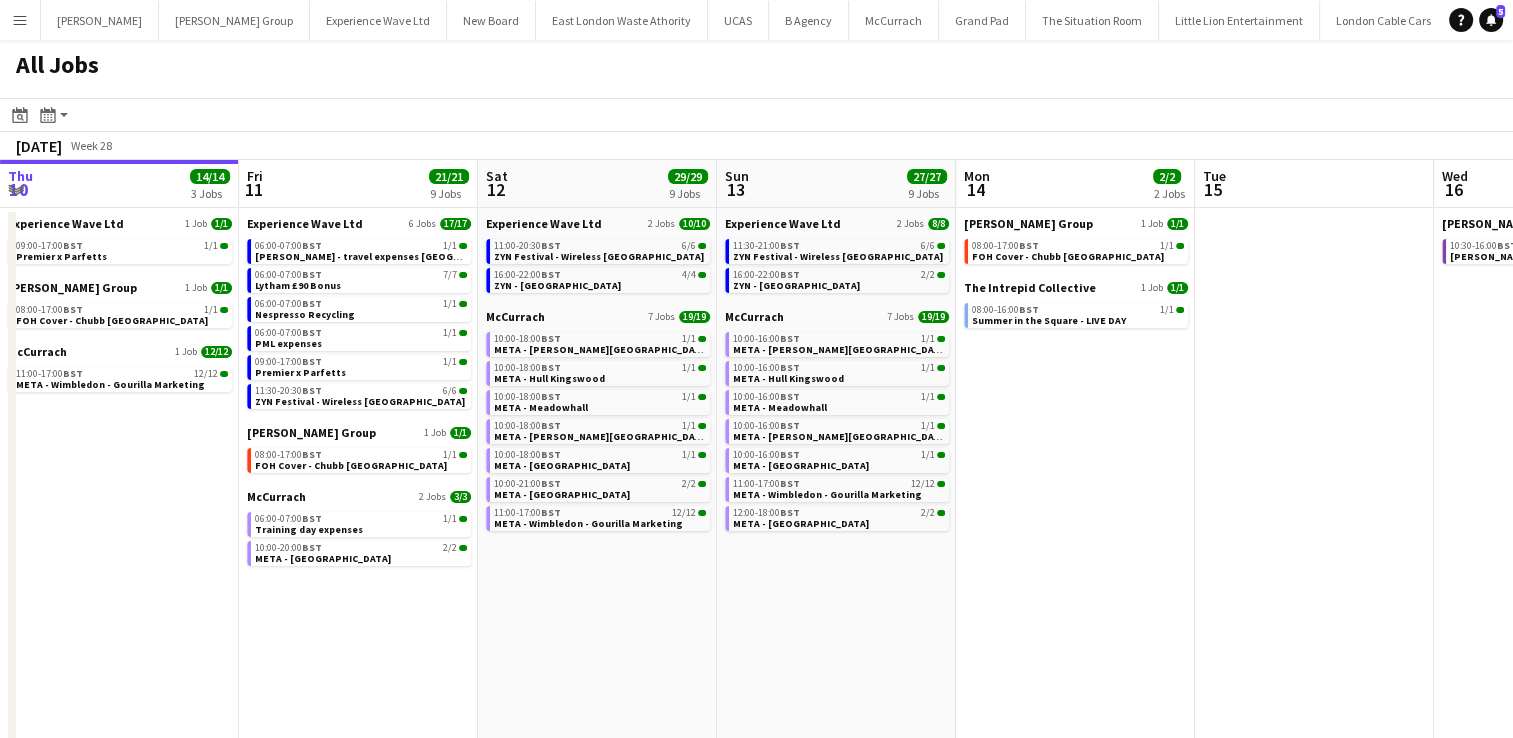 click on "Menu" at bounding box center (20, 20) 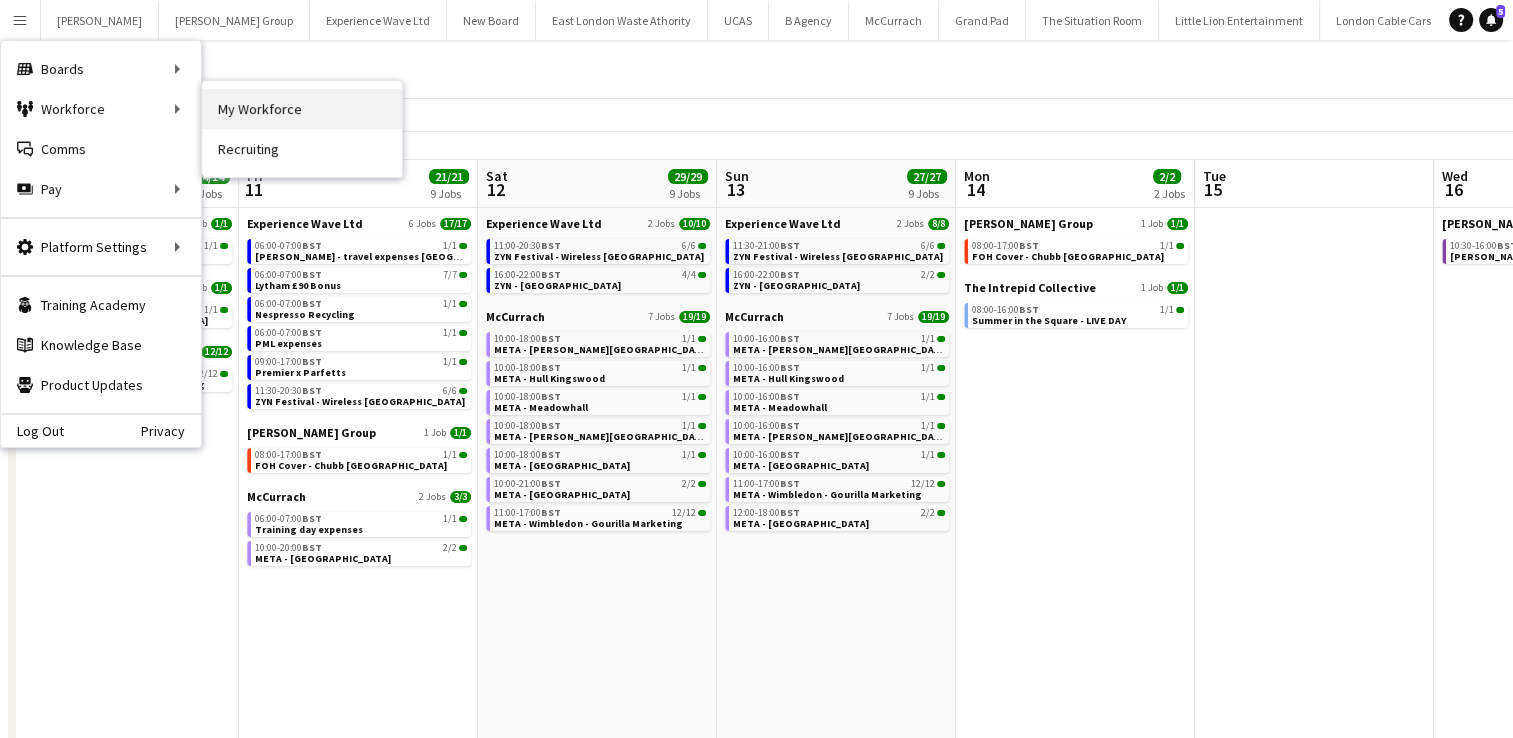 click on "My Workforce" at bounding box center [302, 109] 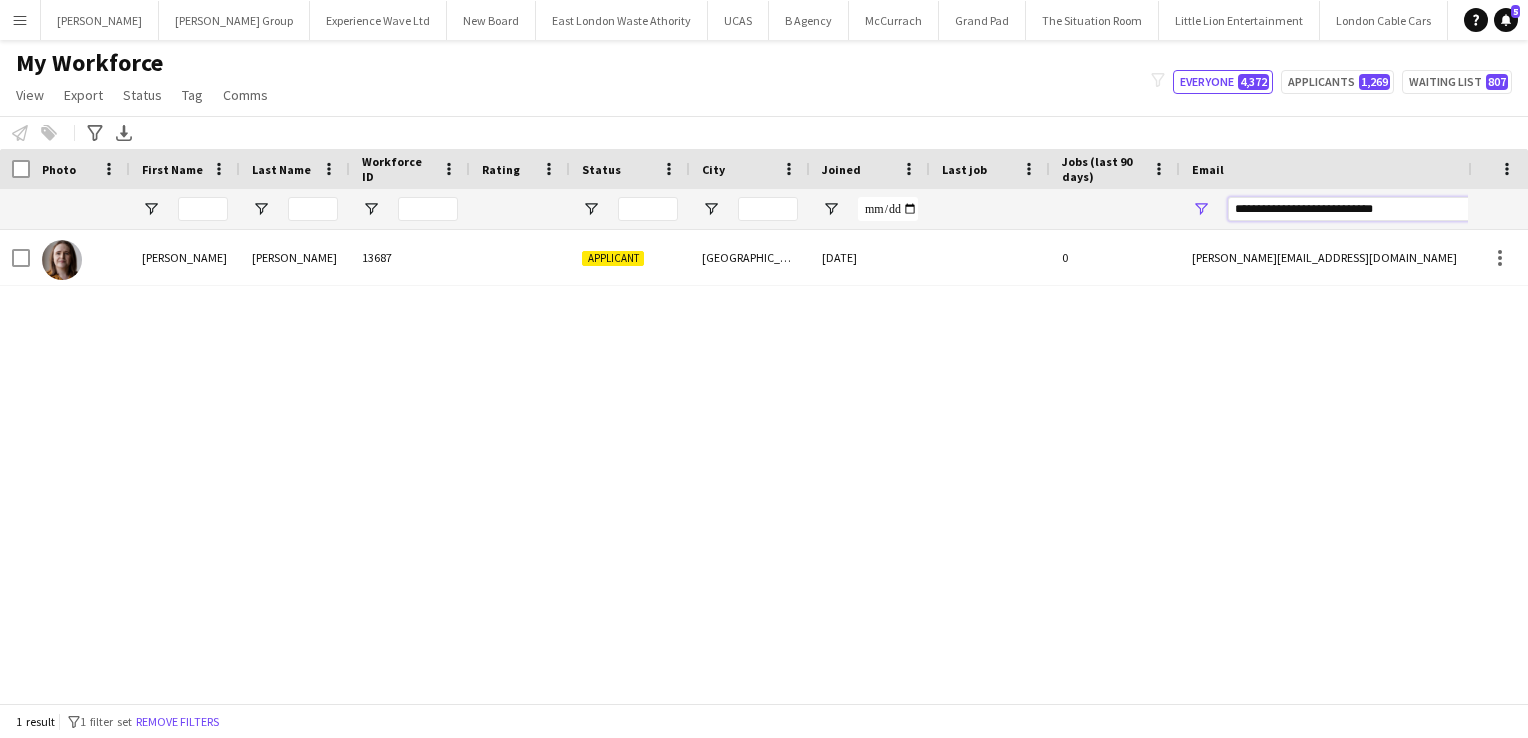 drag, startPoint x: 1407, startPoint y: 208, endPoint x: 1099, endPoint y: 199, distance: 308.13147 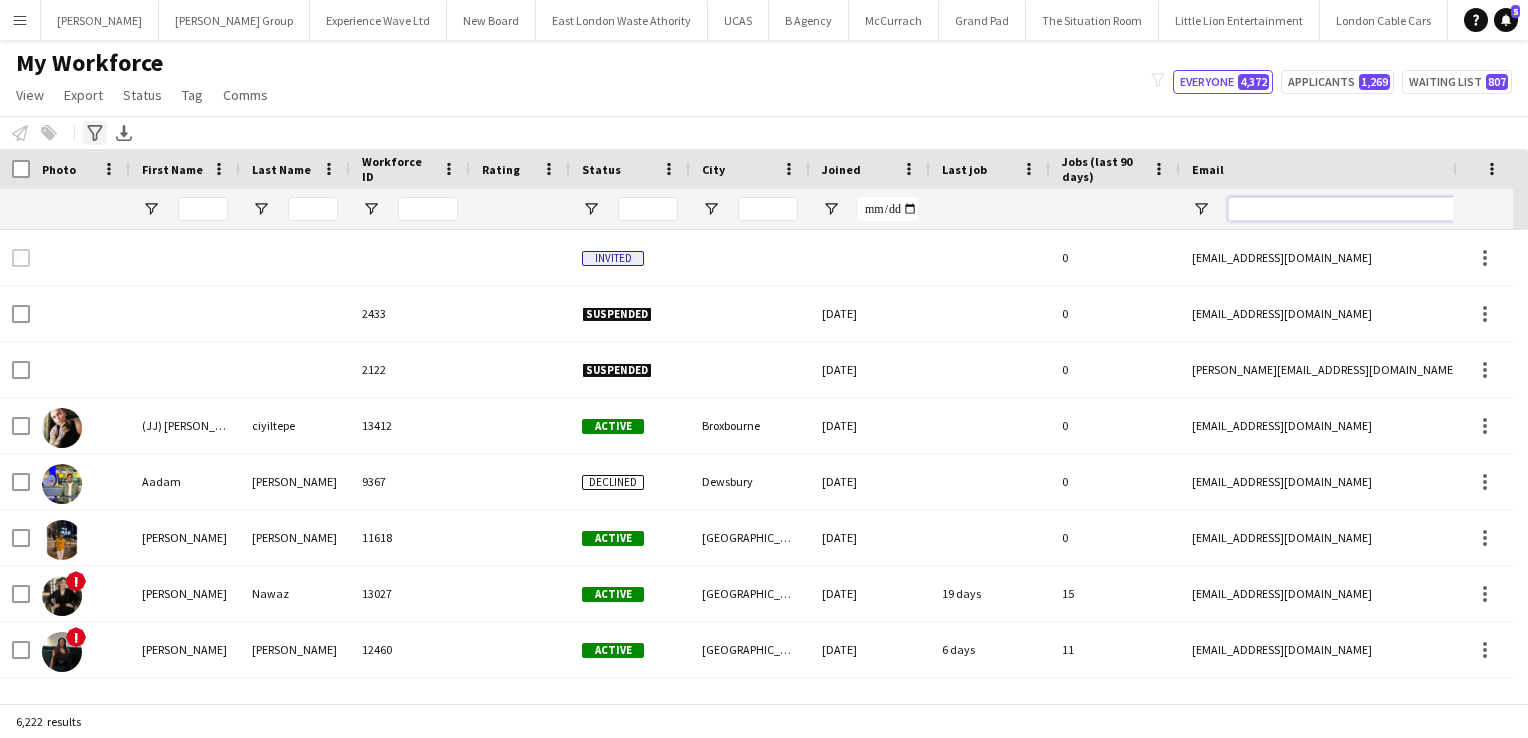 type 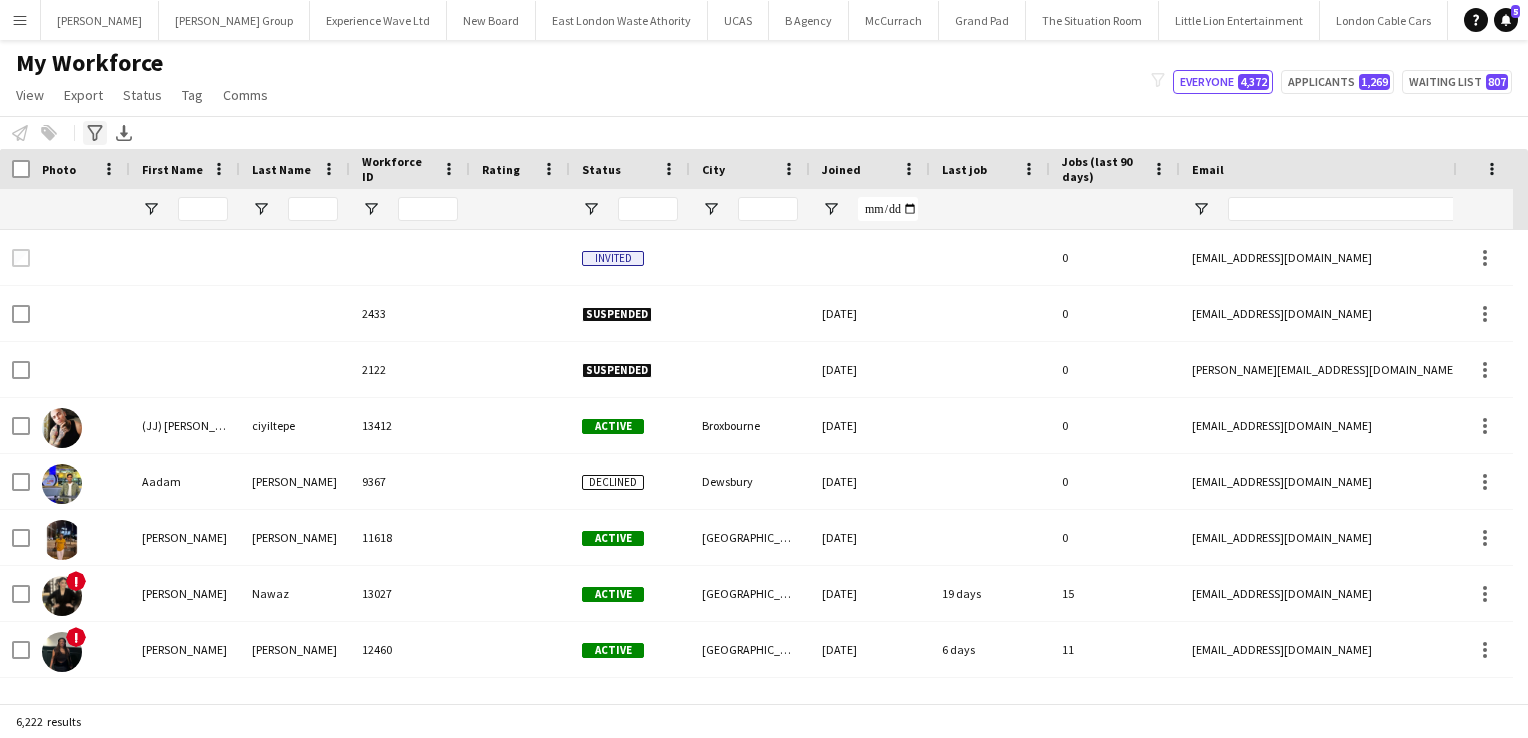 click 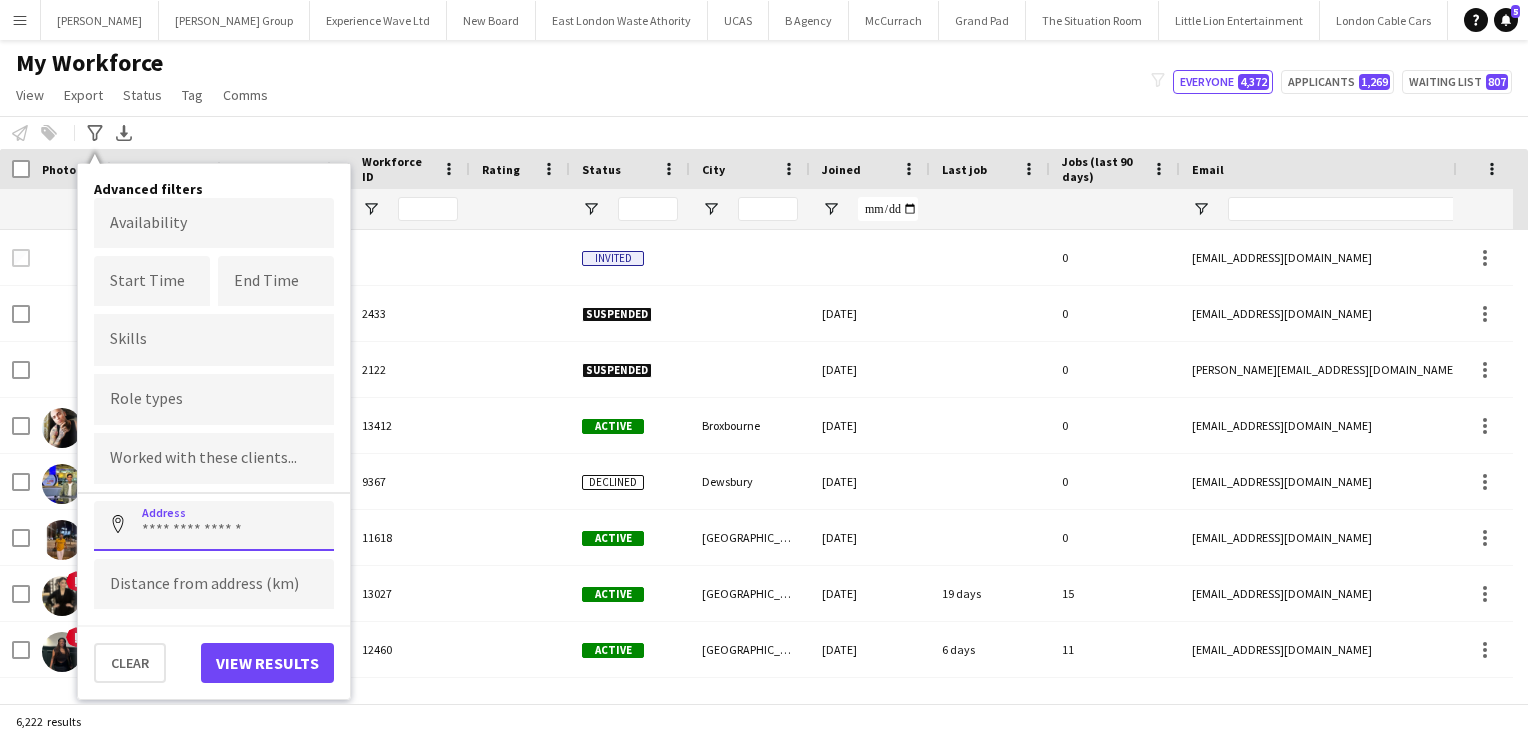 click at bounding box center [214, 526] 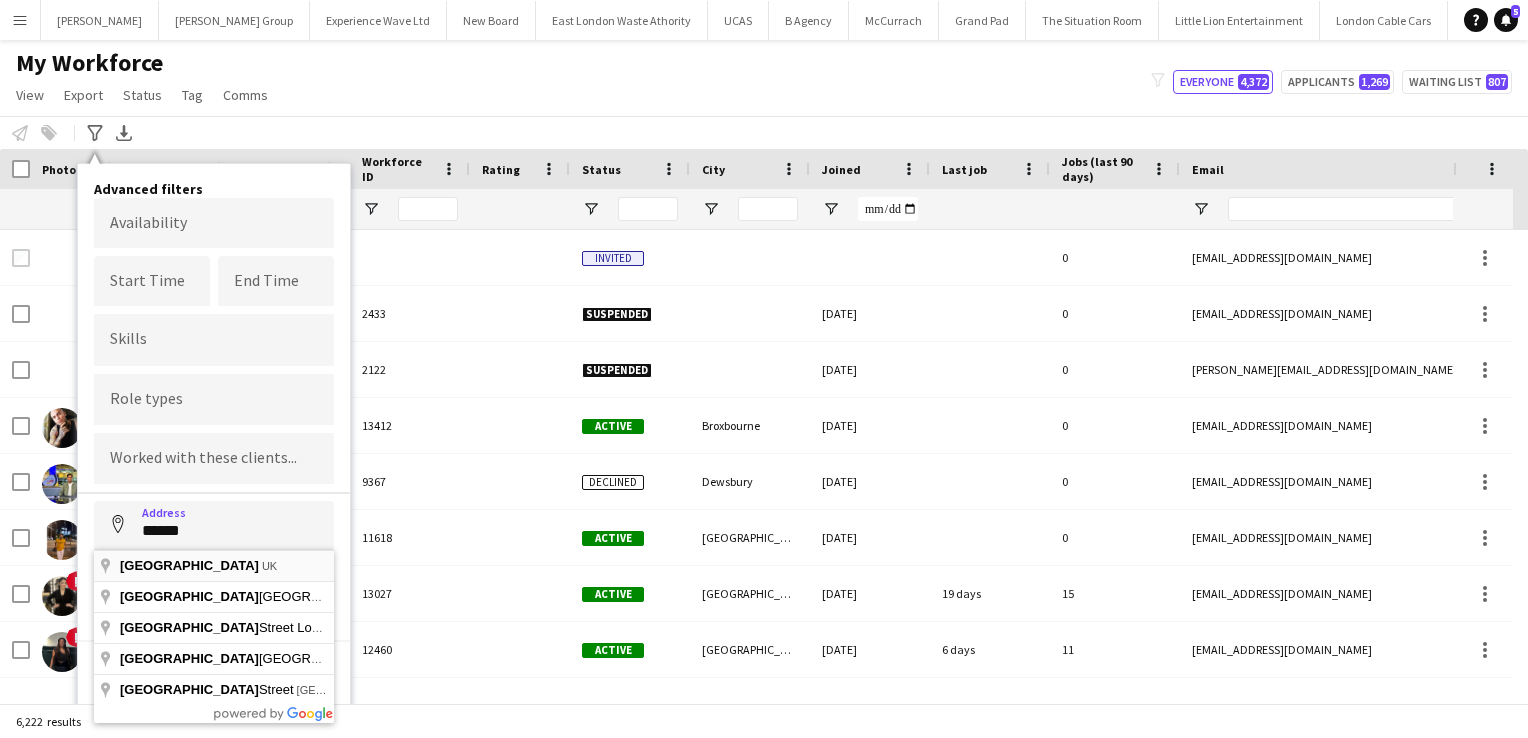 type on "**********" 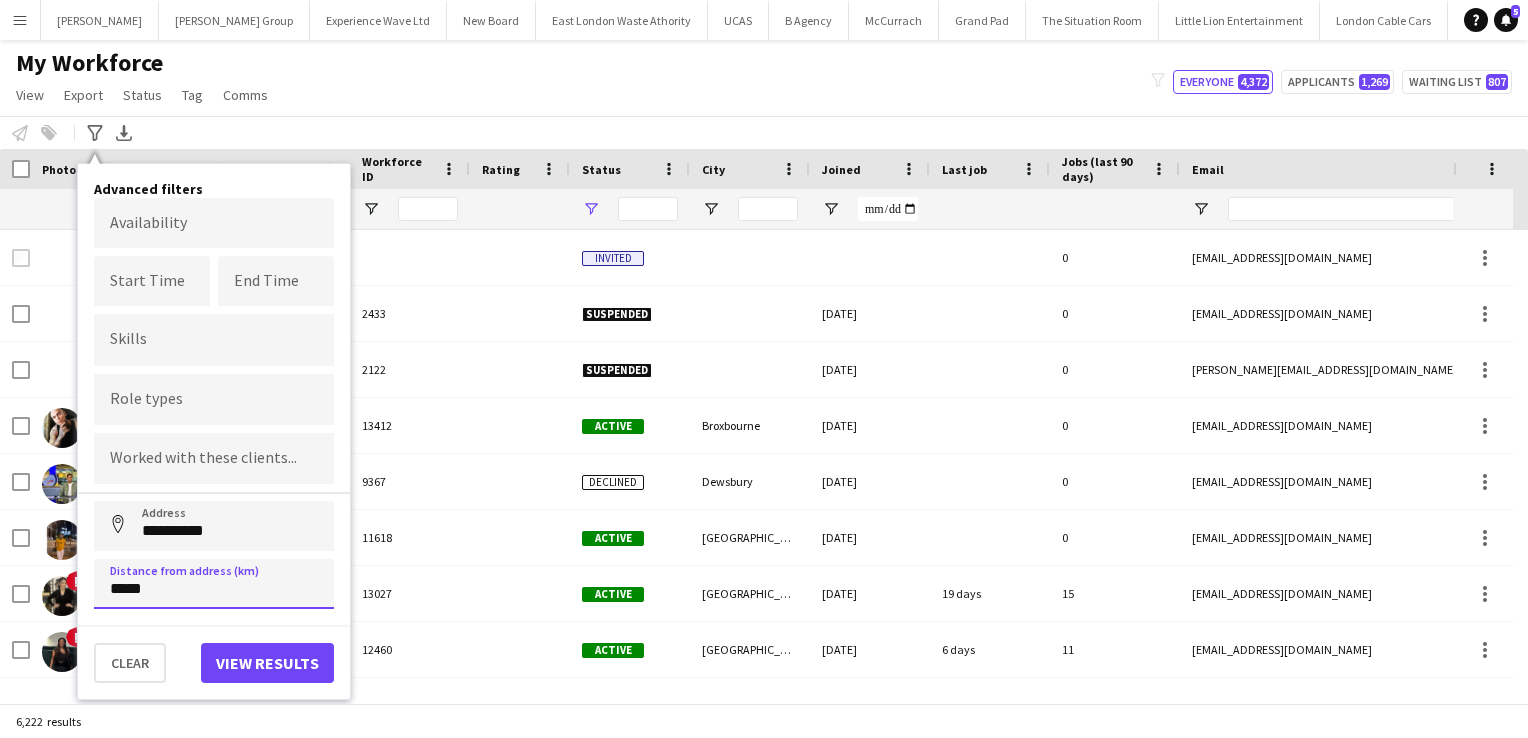 type on "*****" 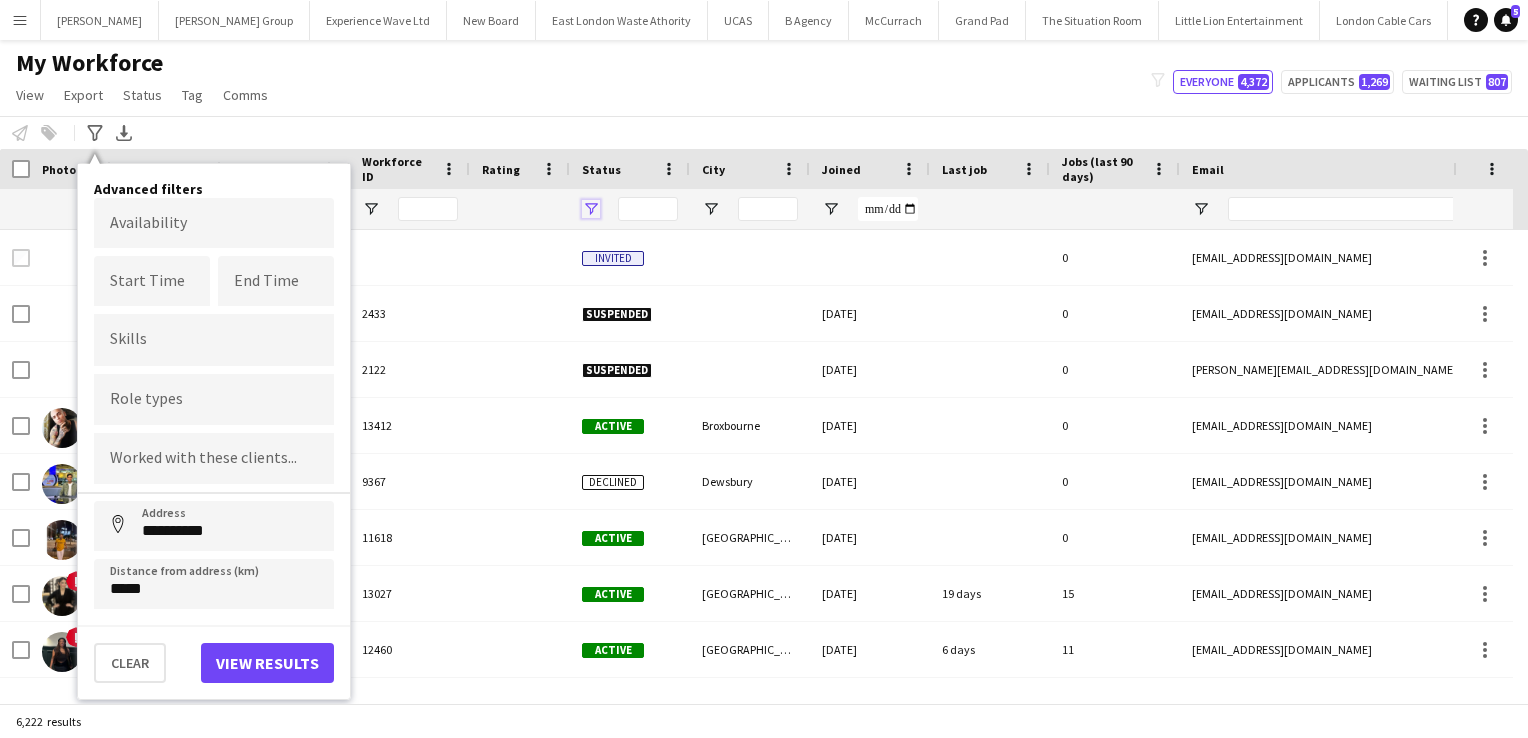 click at bounding box center (591, 209) 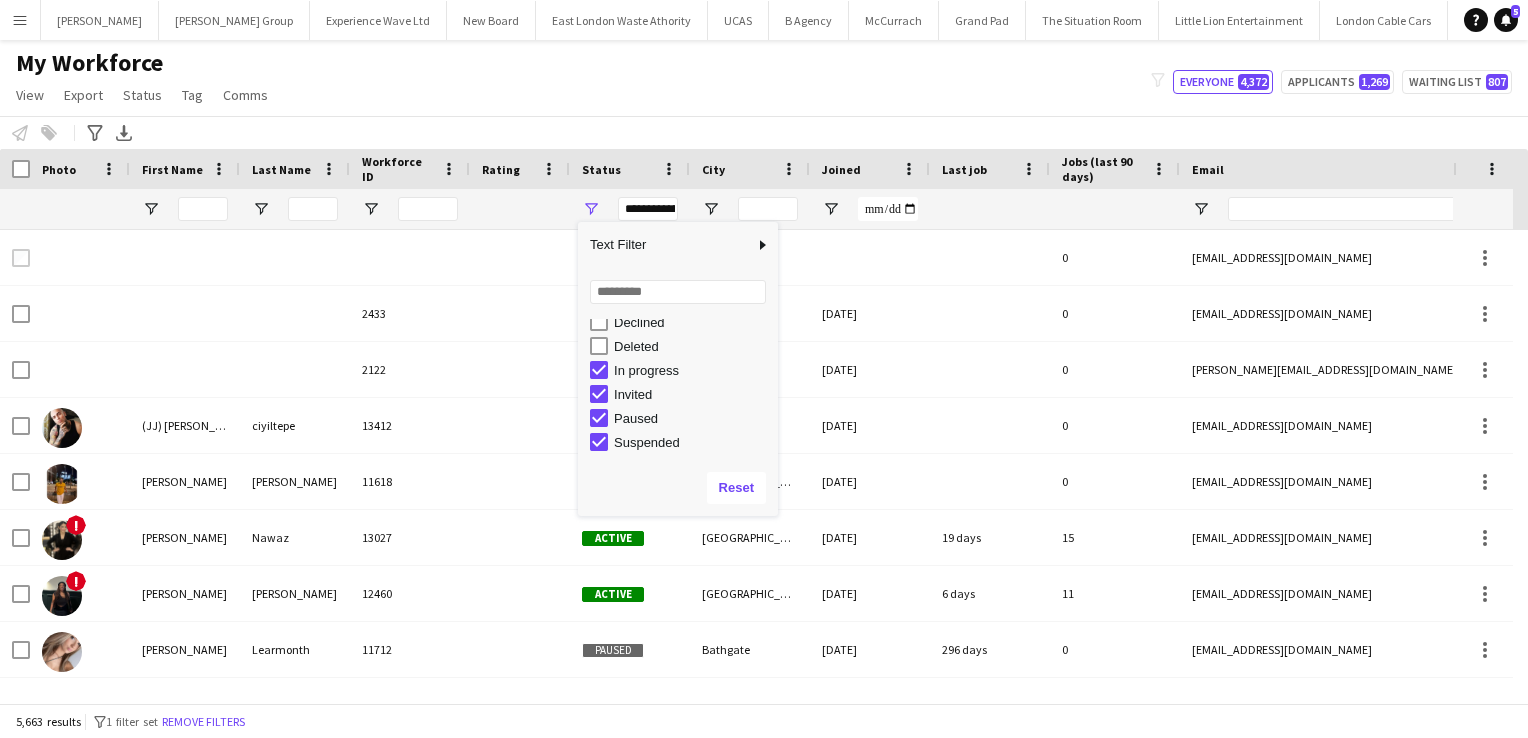 scroll, scrollTop: 106, scrollLeft: 0, axis: vertical 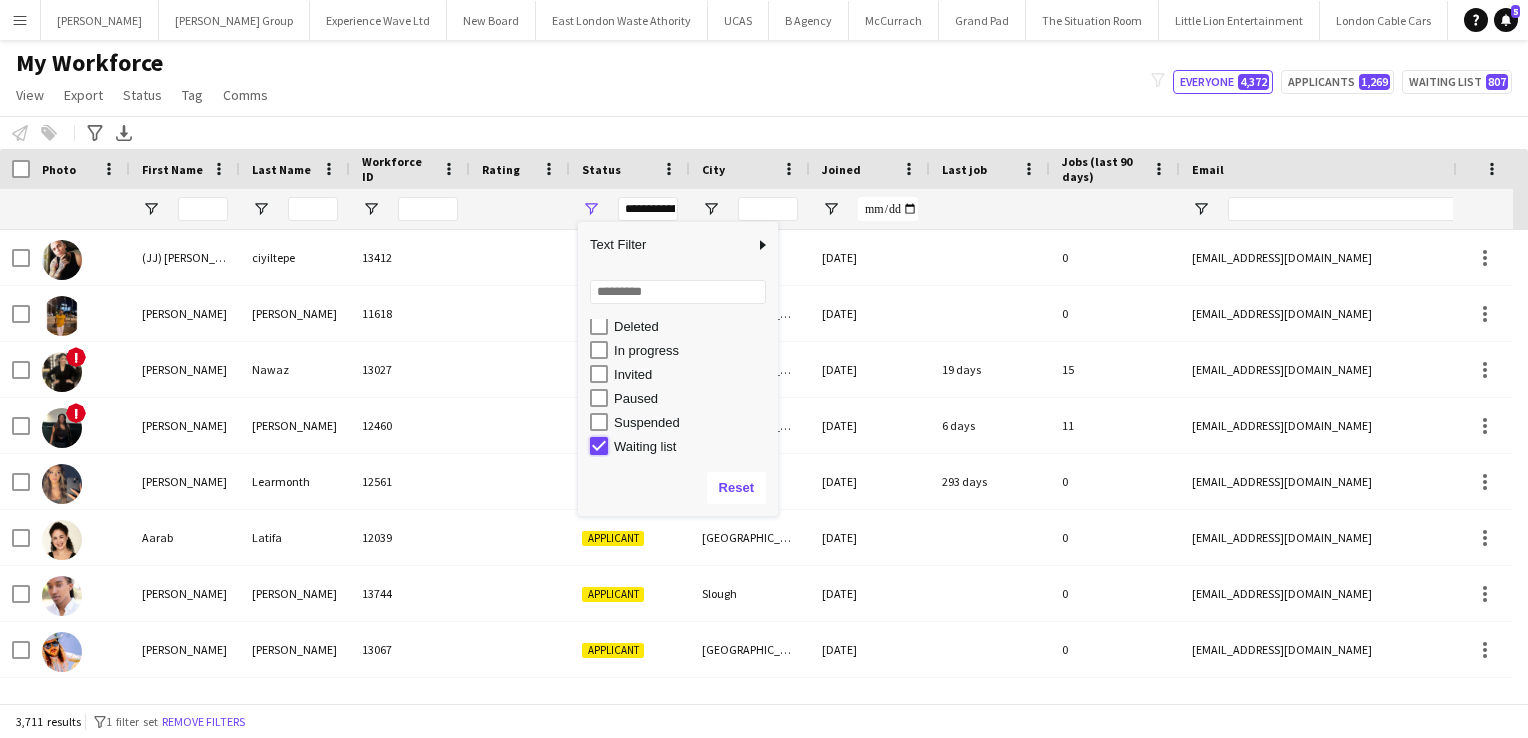 type on "**********" 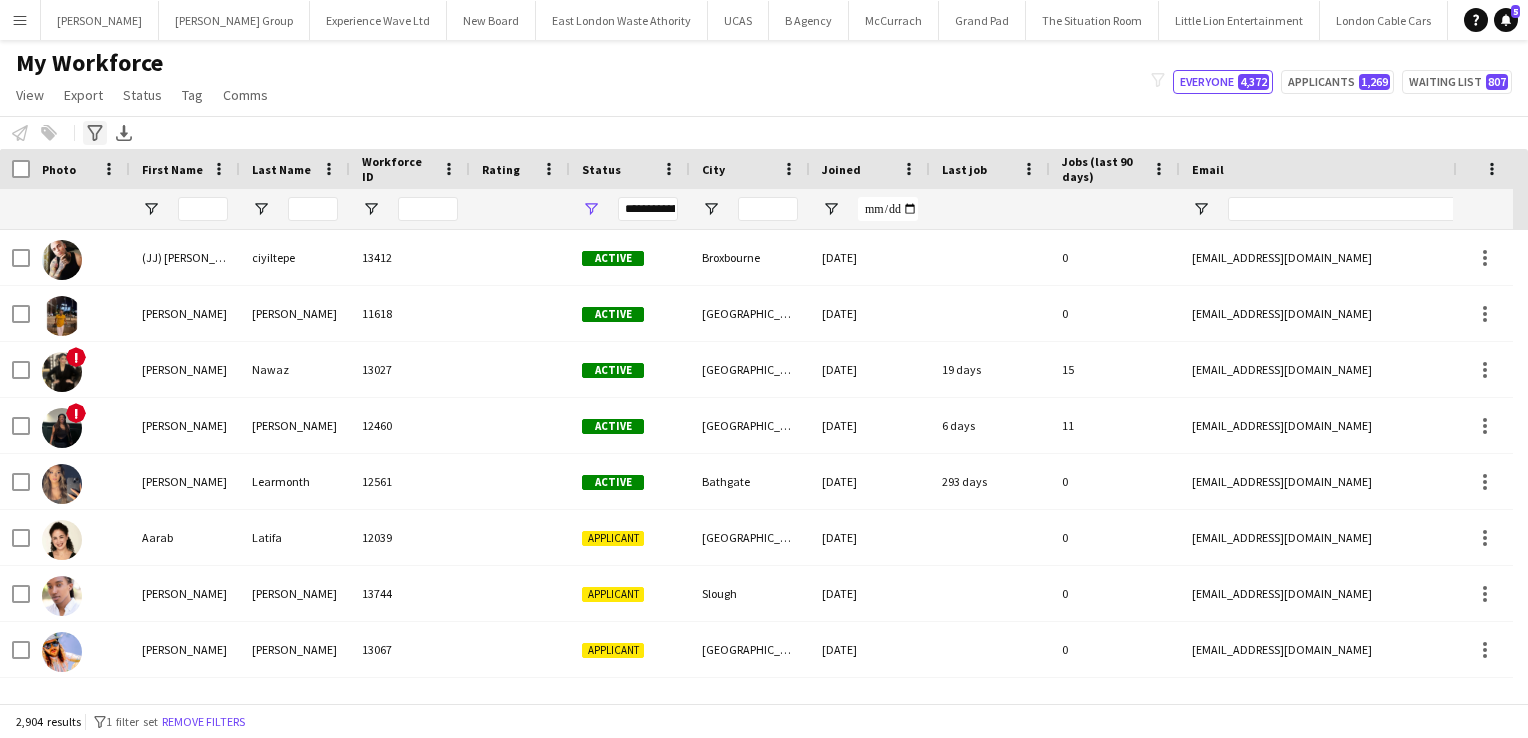 click 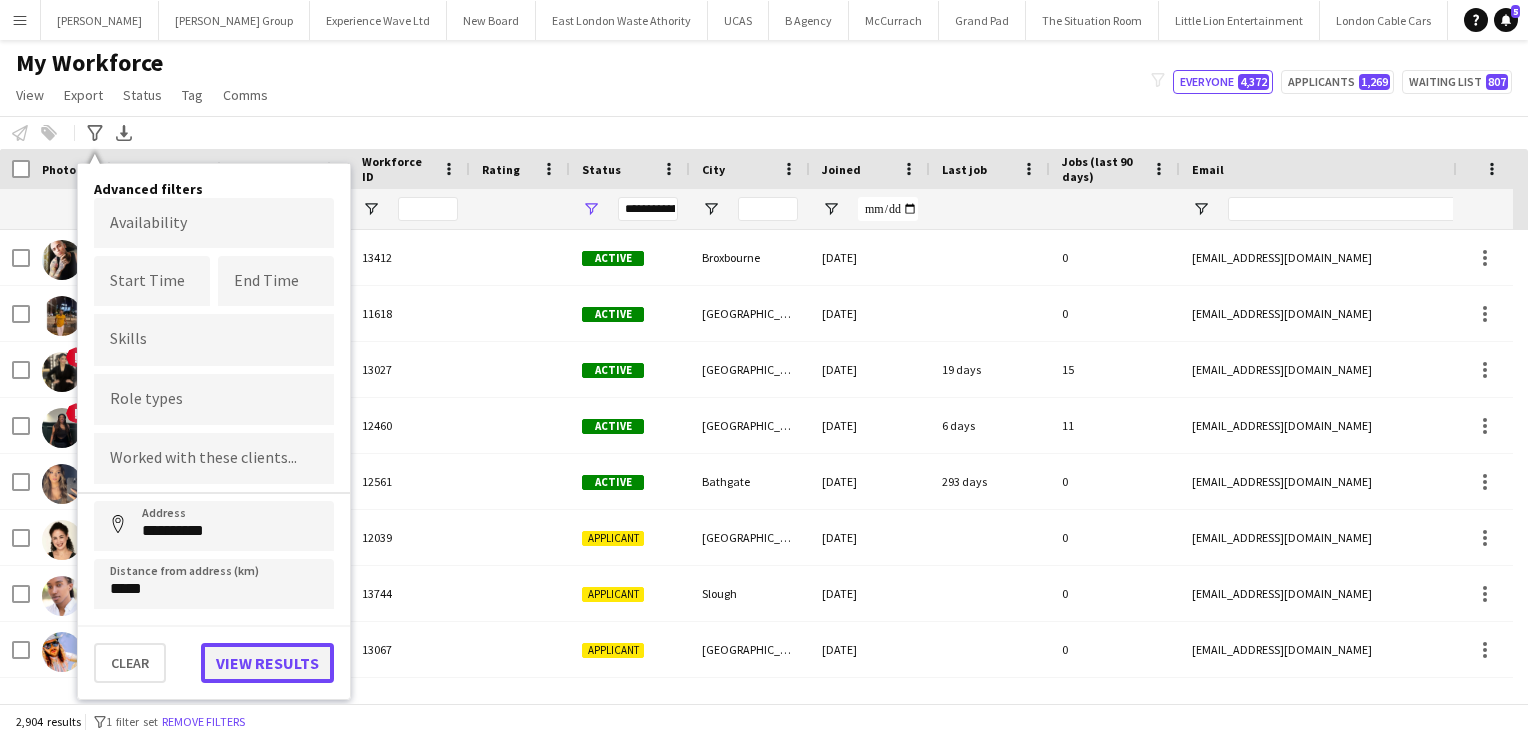 click on "View results" at bounding box center [267, 663] 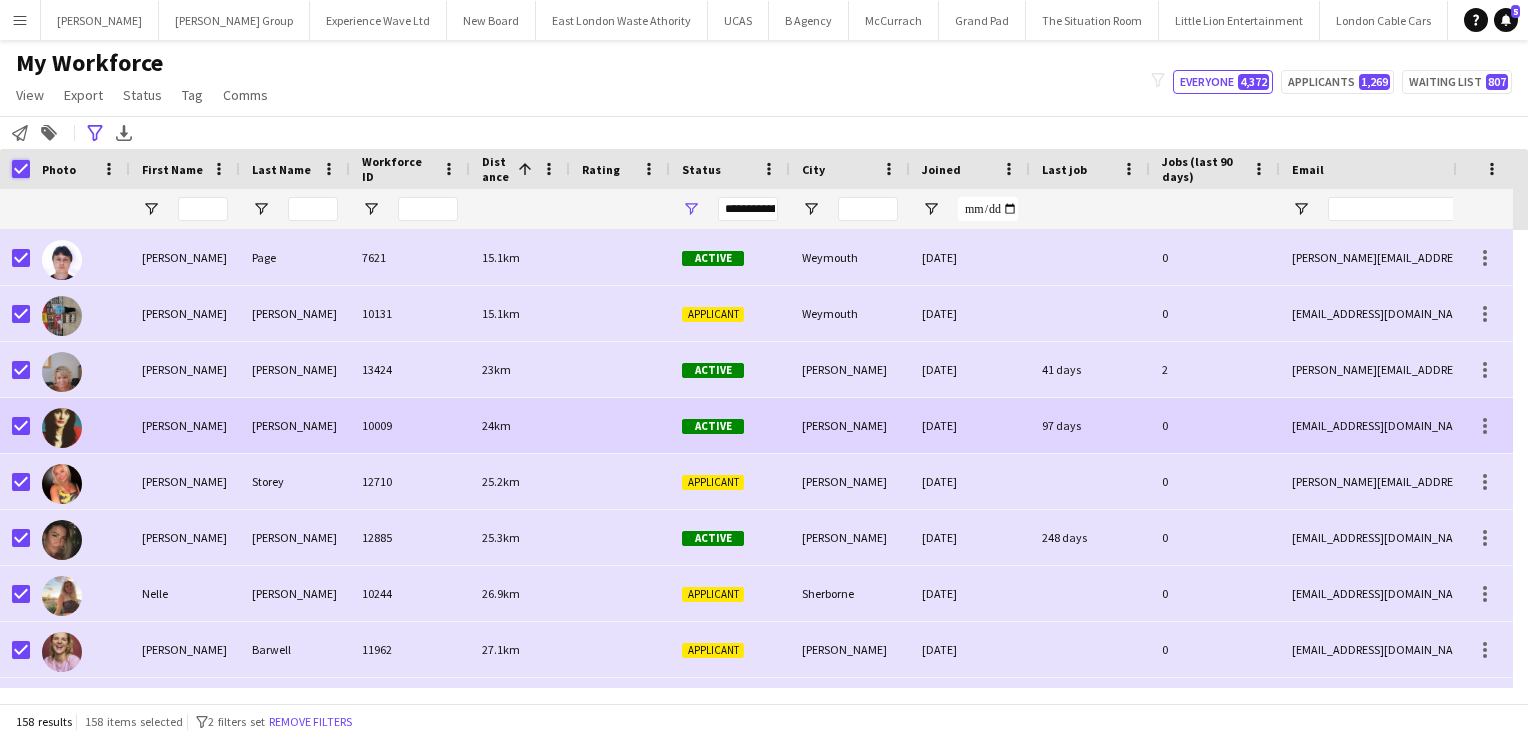scroll, scrollTop: 8, scrollLeft: 0, axis: vertical 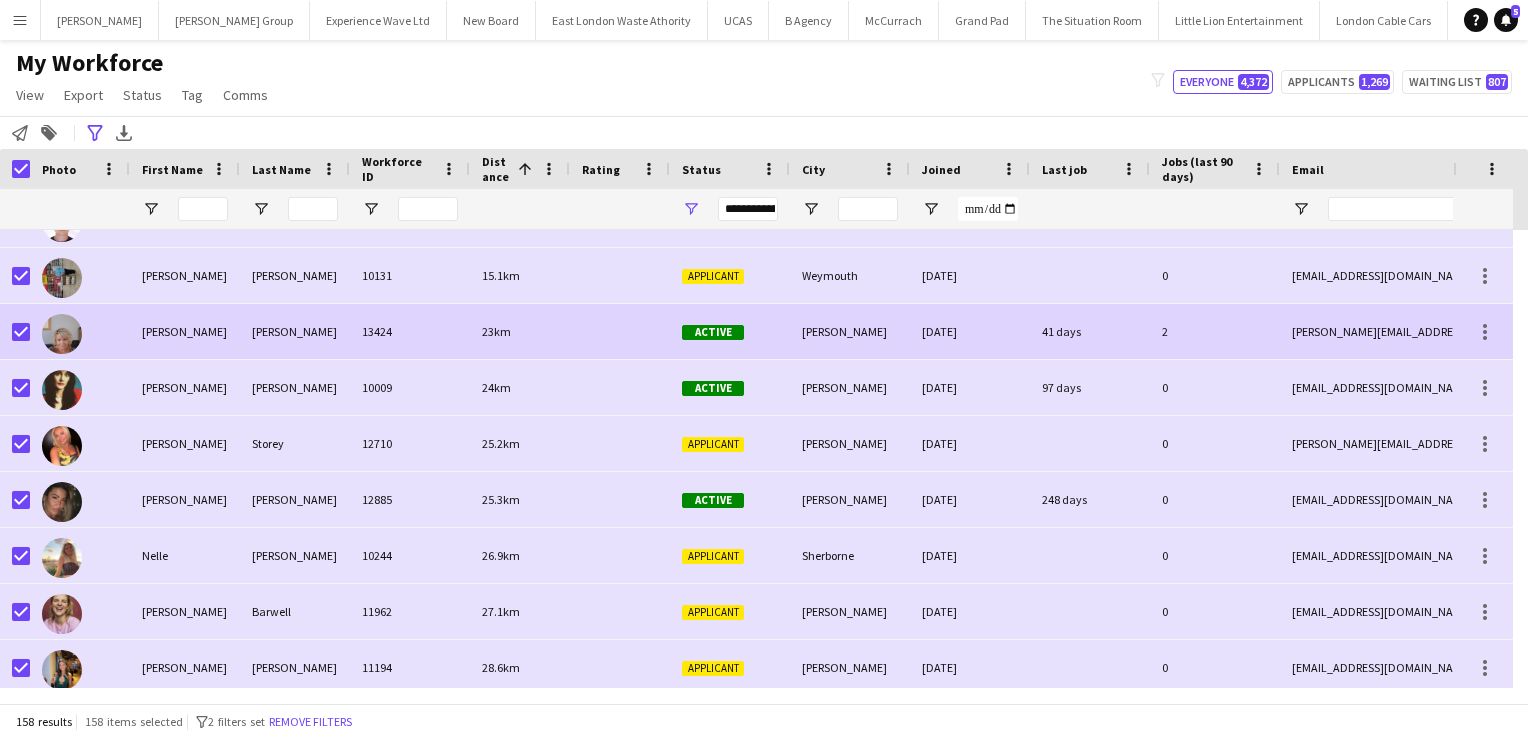 click on "MARIE" at bounding box center (185, 331) 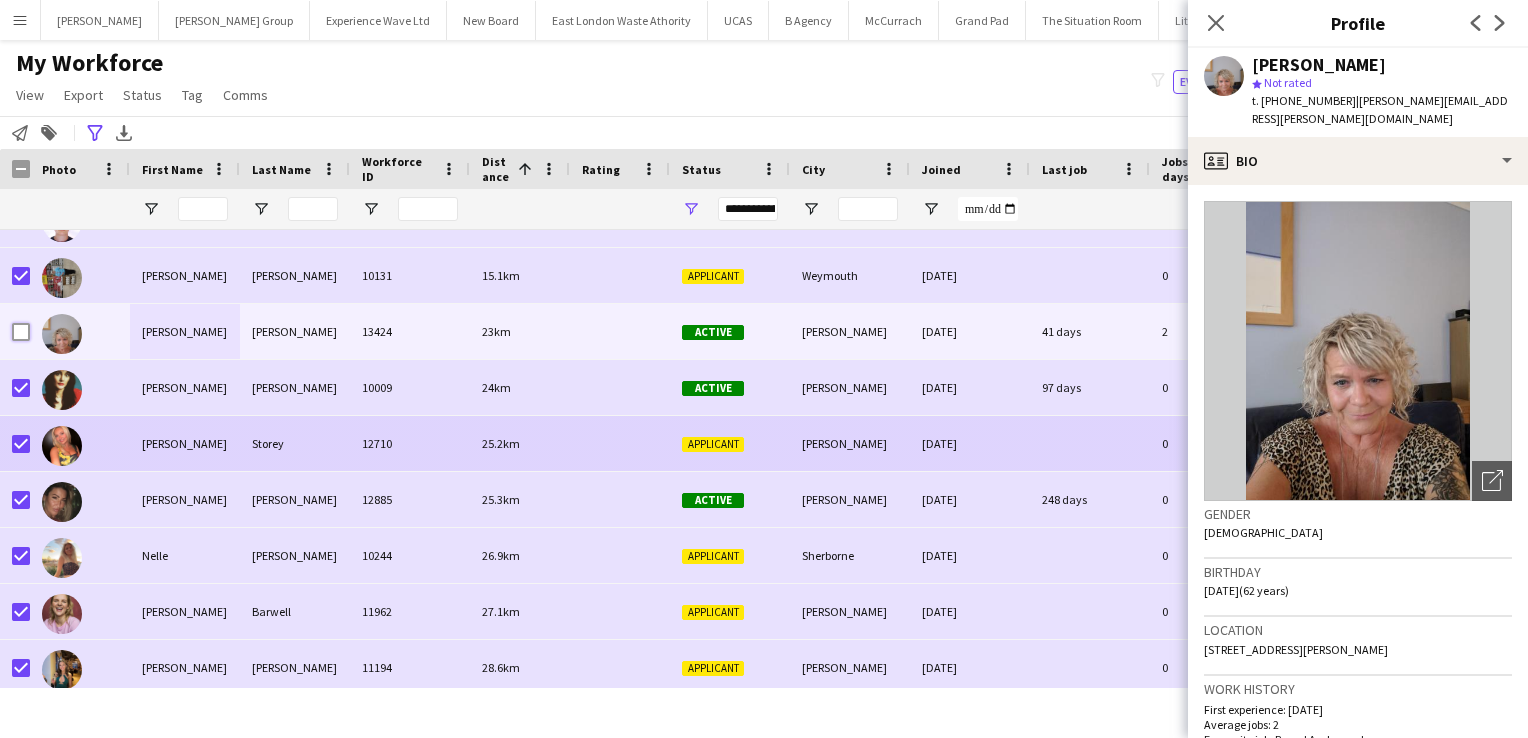 scroll, scrollTop: 140, scrollLeft: 0, axis: vertical 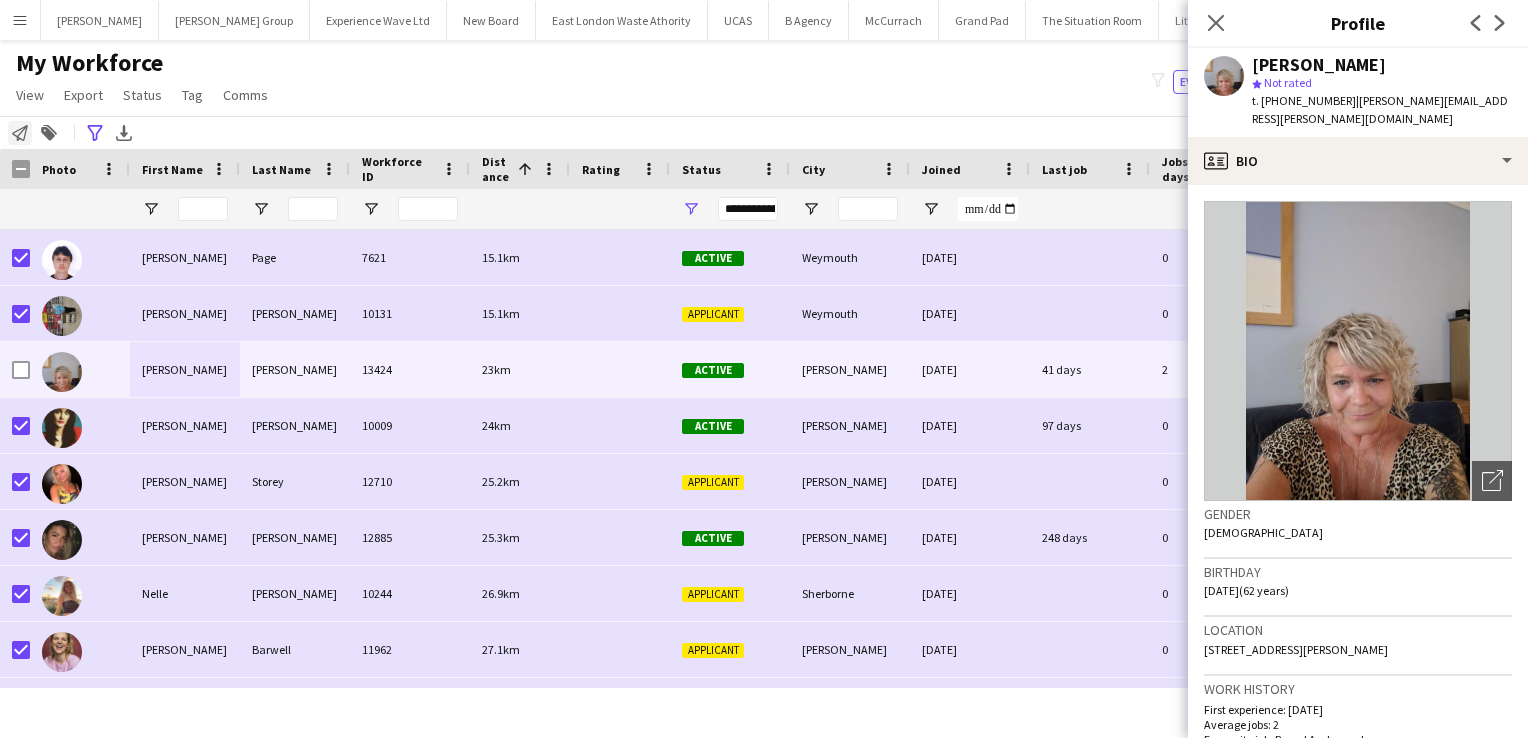 click 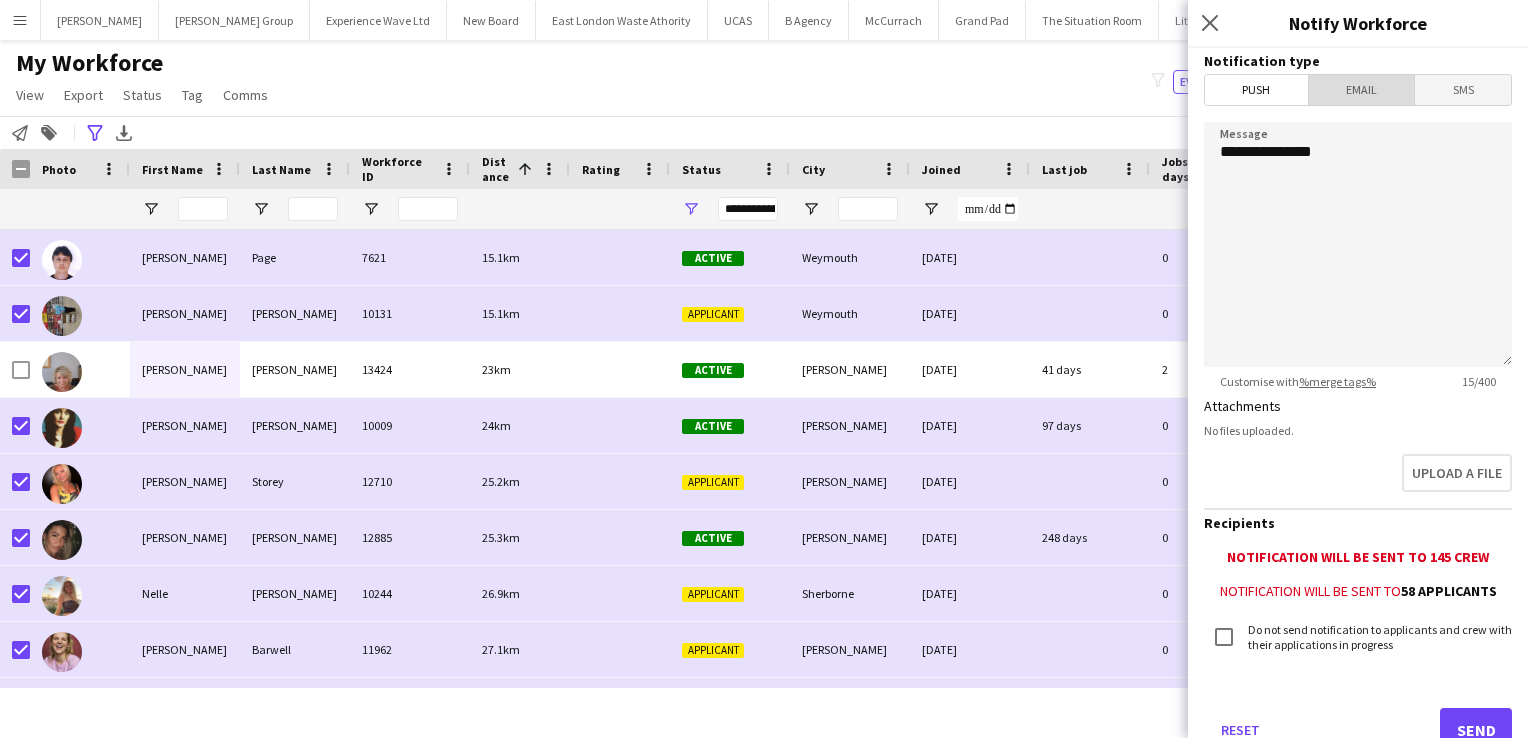 click on "Email" at bounding box center (1362, 90) 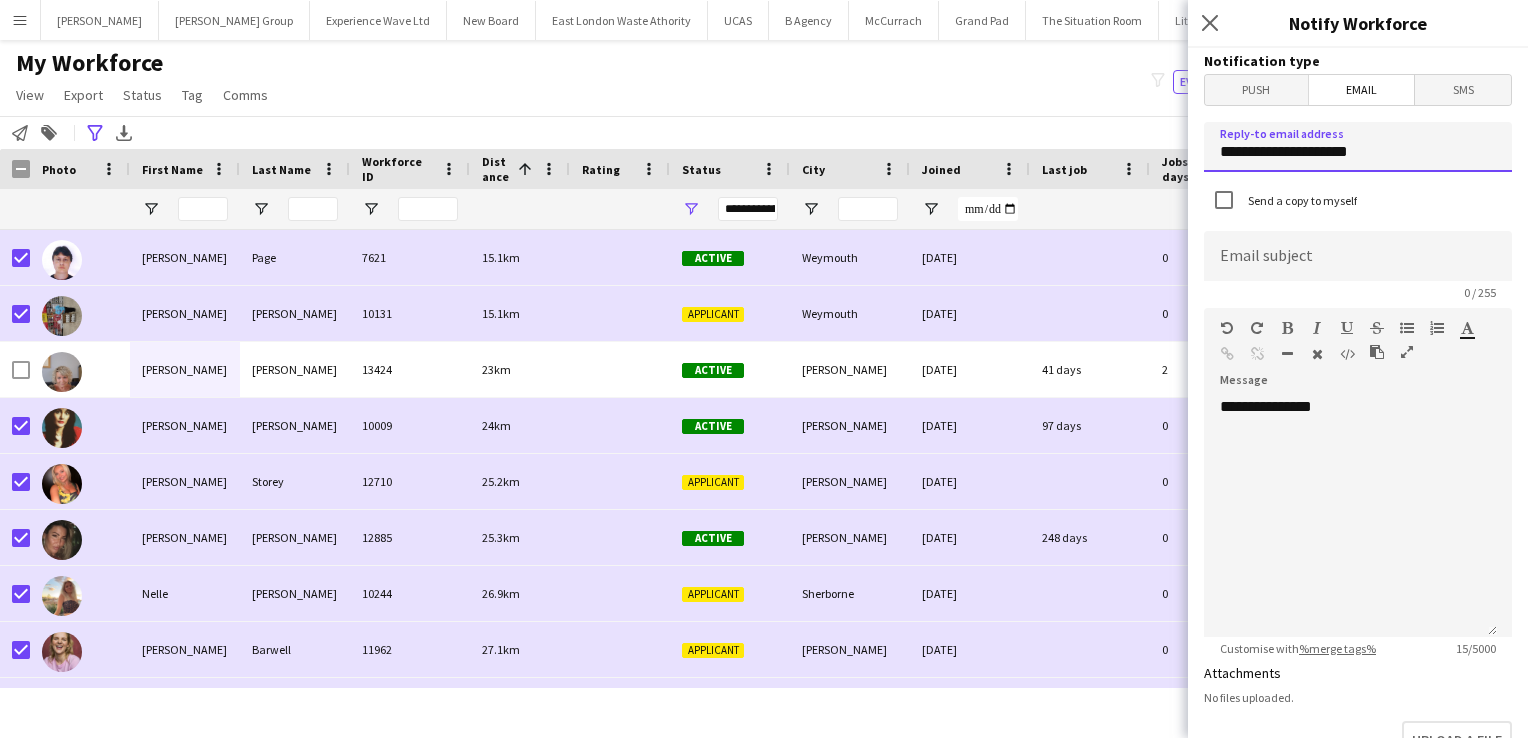 drag, startPoint x: 1400, startPoint y: 150, endPoint x: 1072, endPoint y: 138, distance: 328.21945 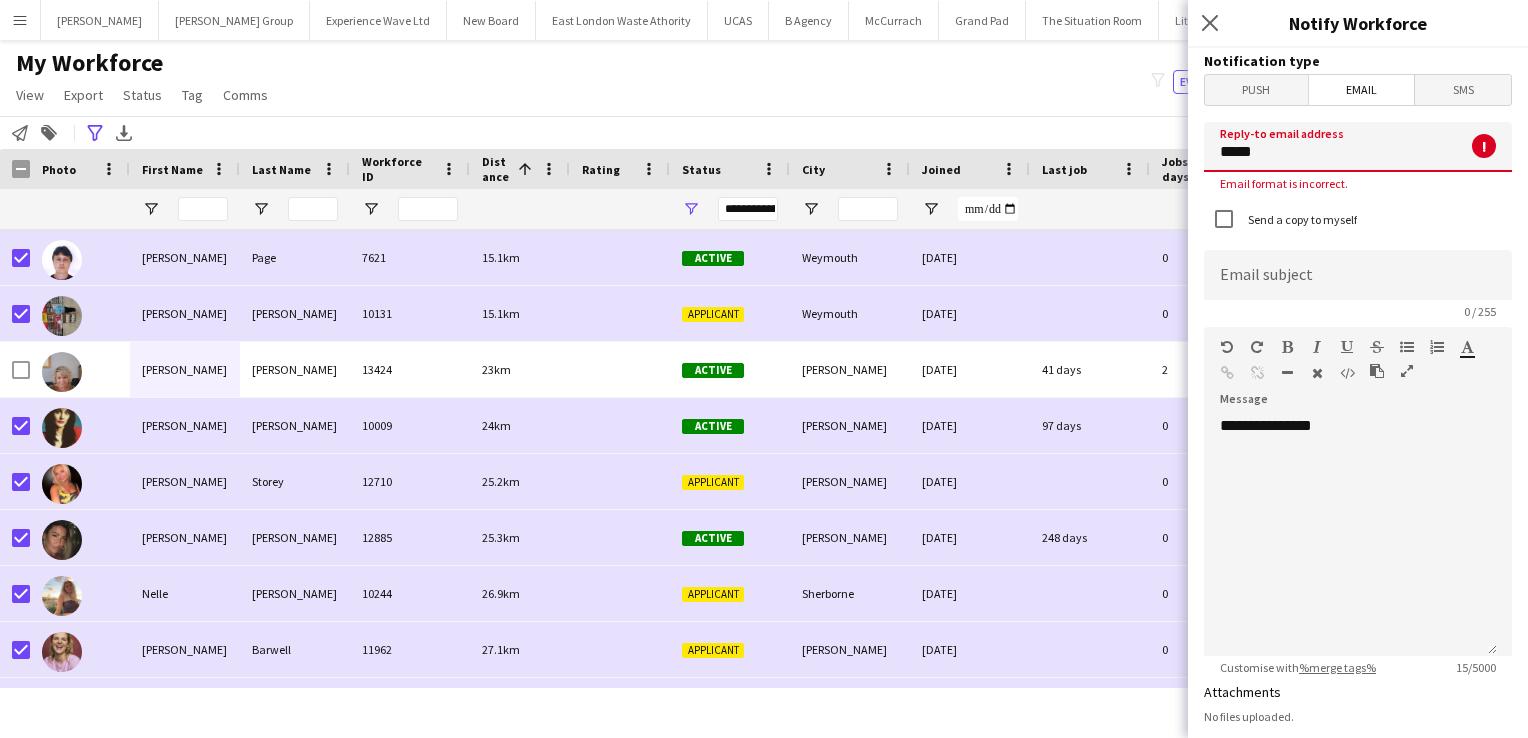 type on "**********" 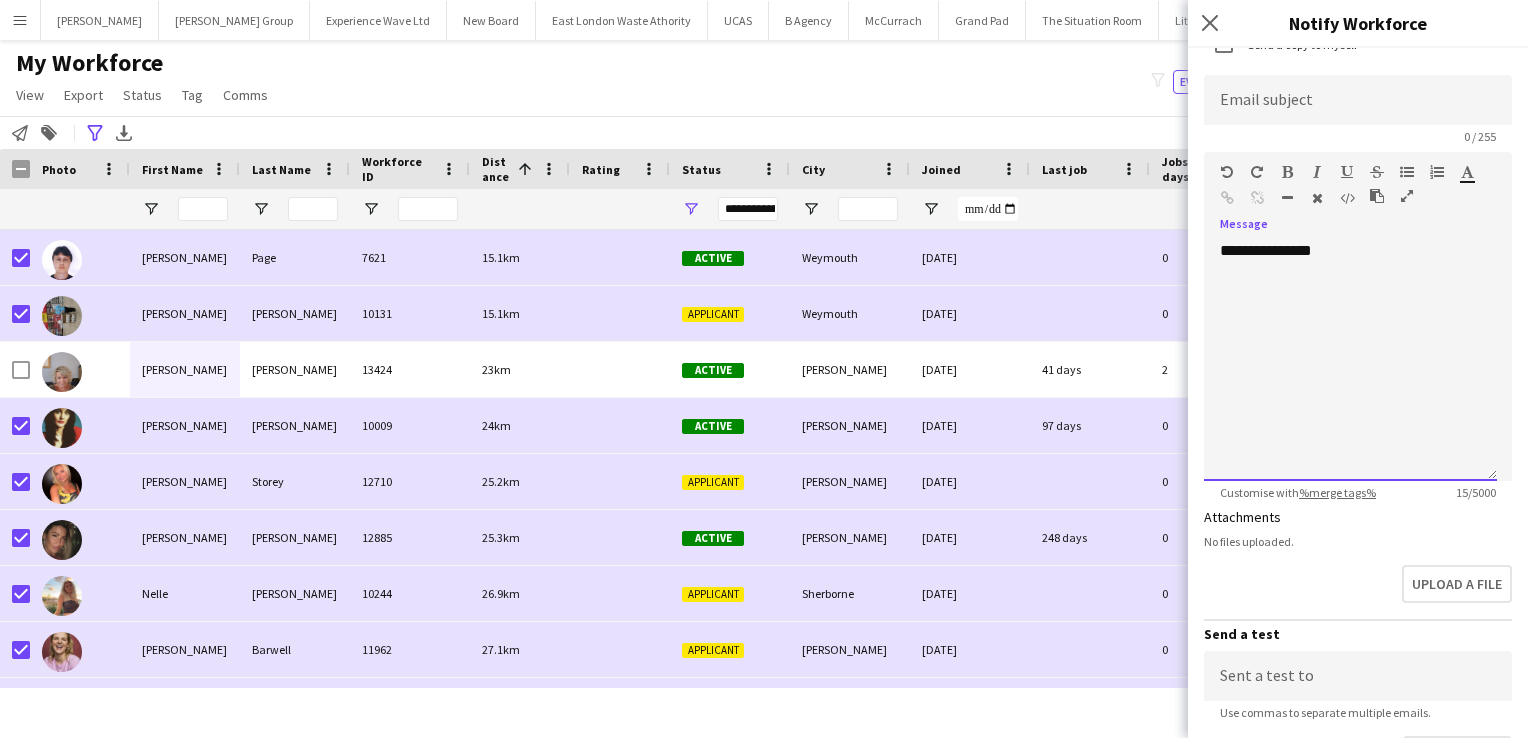 click on "**********" 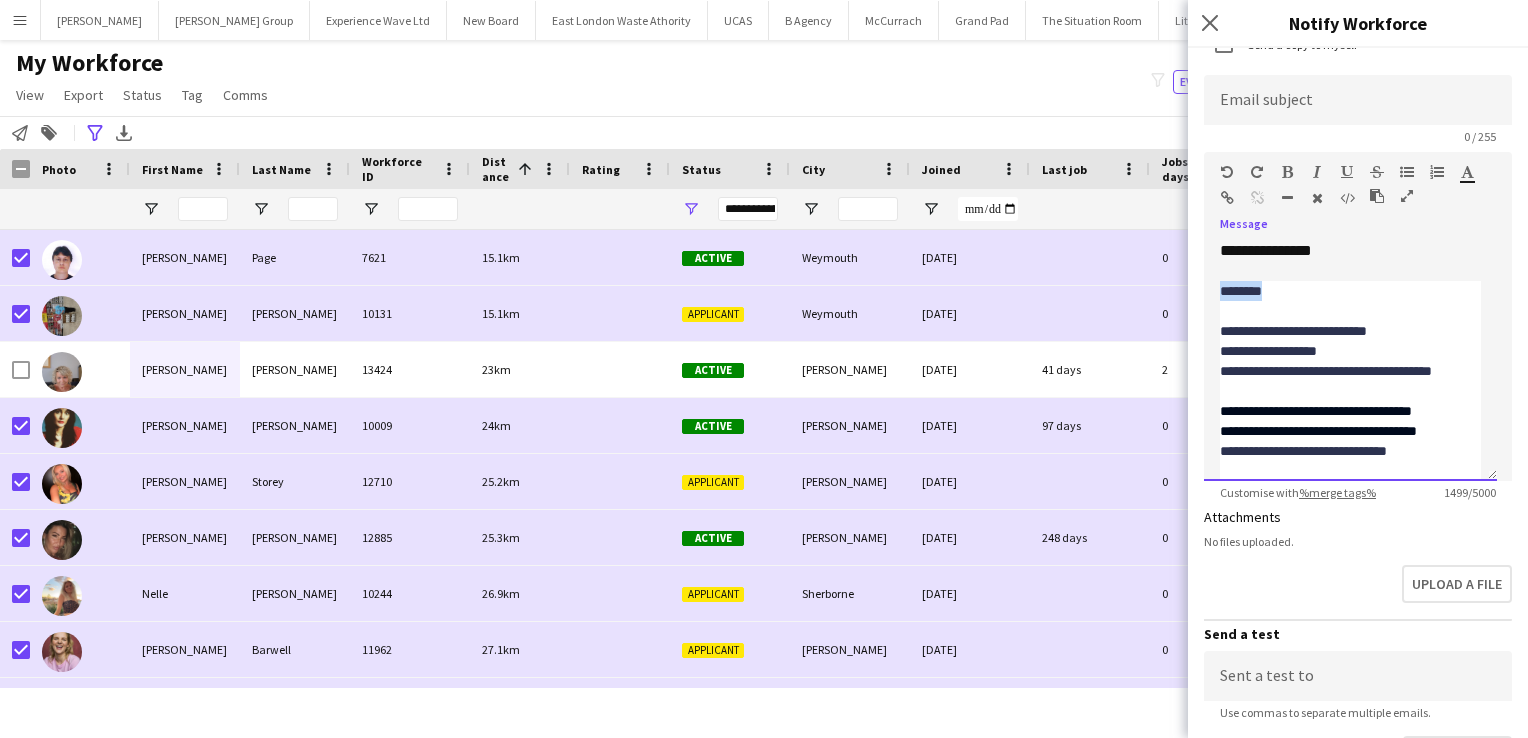 drag, startPoint x: 1290, startPoint y: 287, endPoint x: 1216, endPoint y: 280, distance: 74.330345 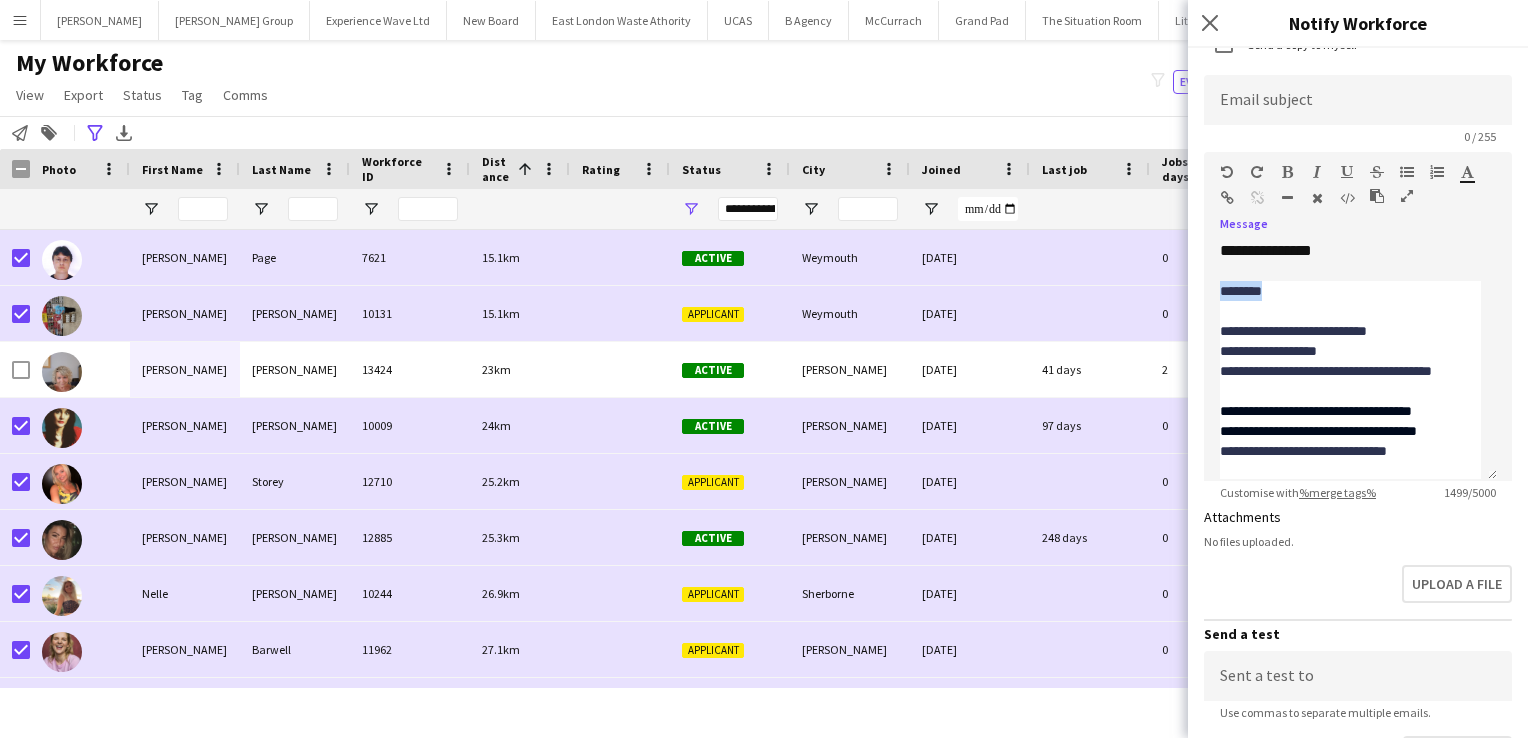 click at bounding box center [1287, 172] 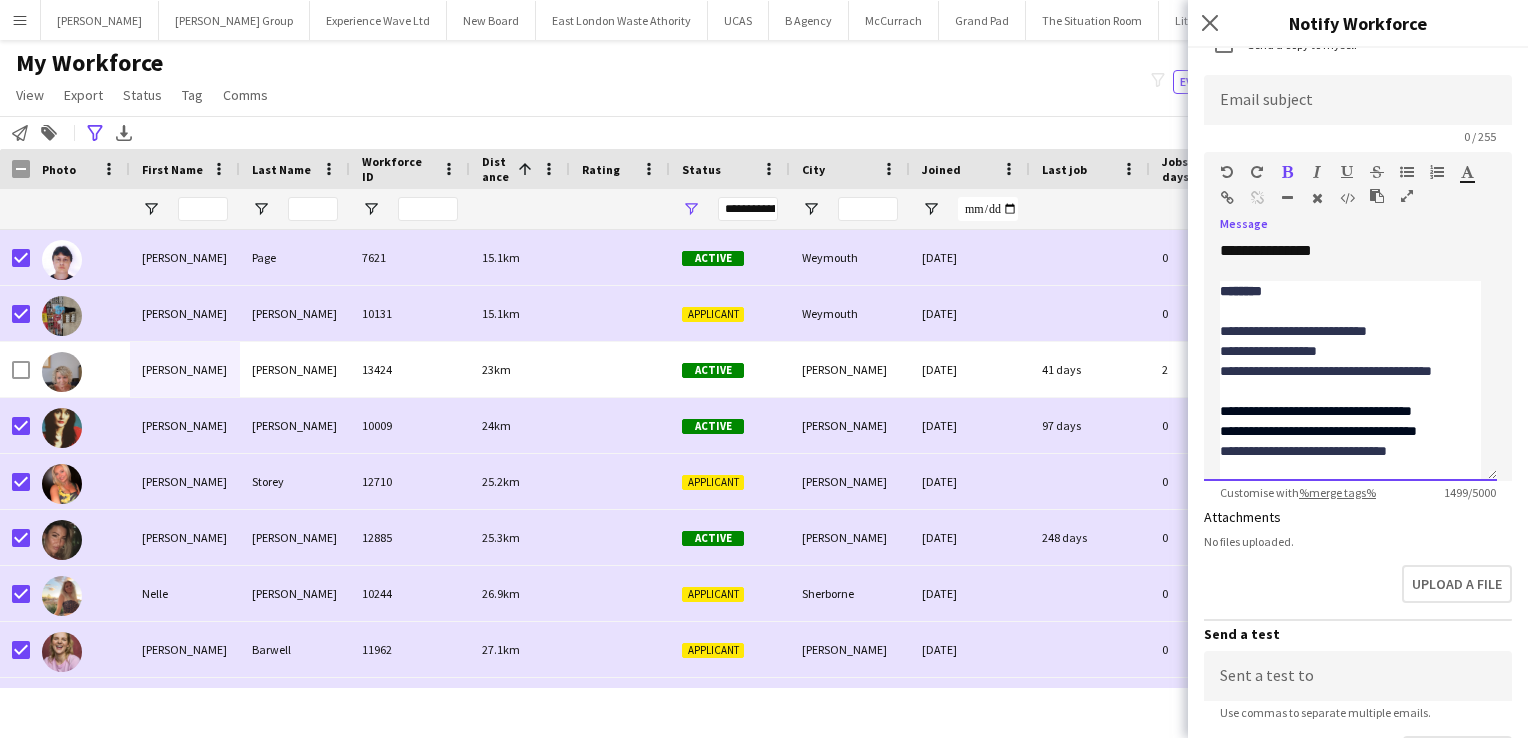 click 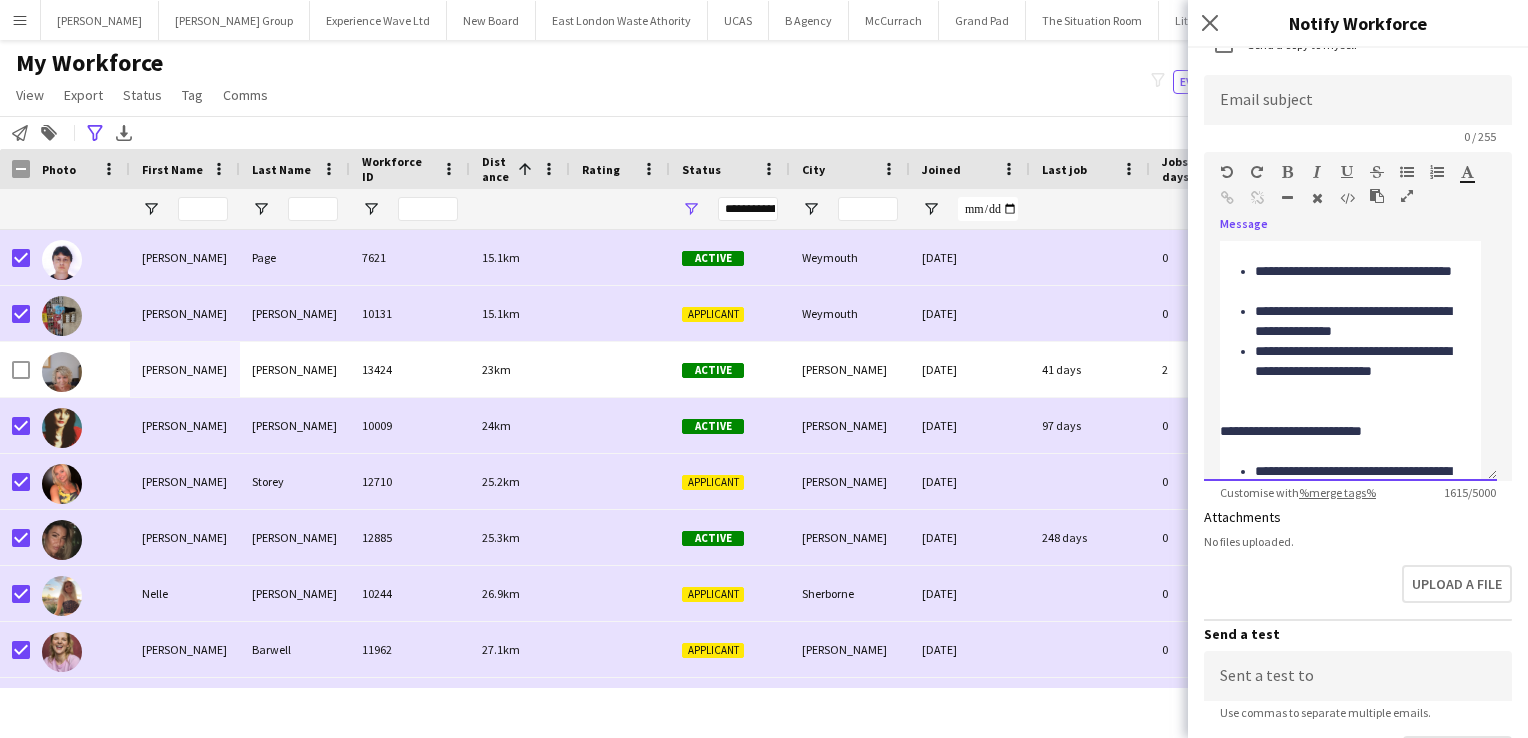 scroll, scrollTop: 1156, scrollLeft: 0, axis: vertical 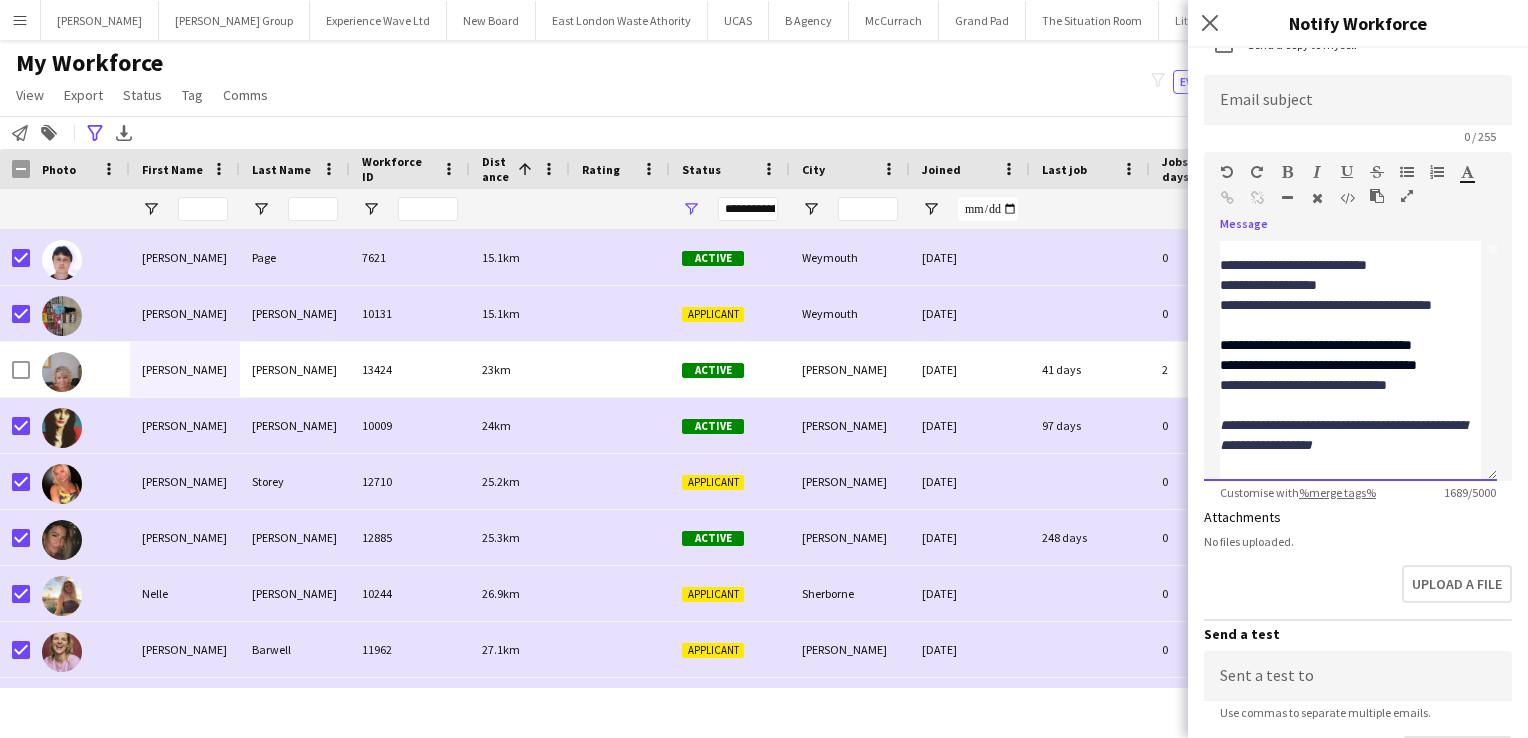 click on "**********" 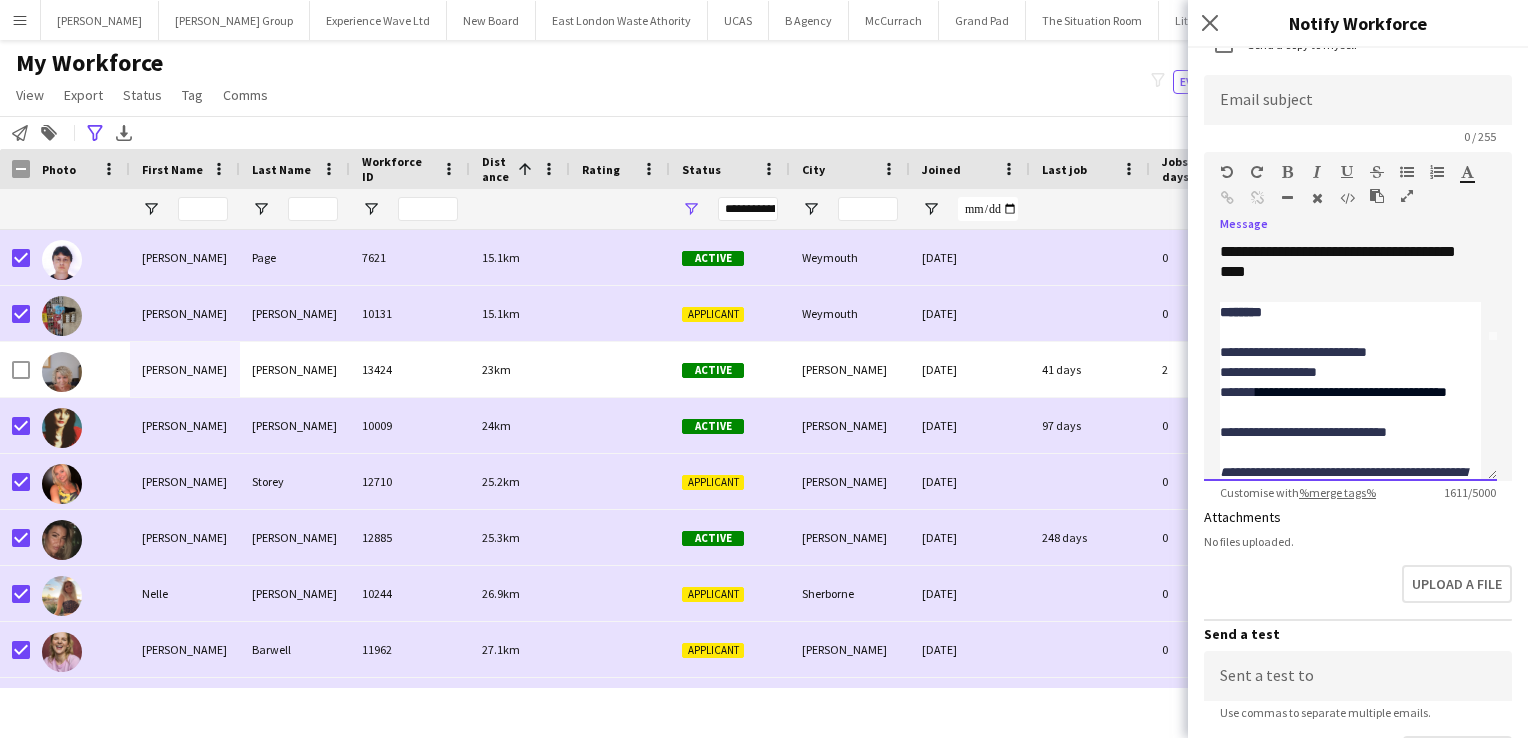 scroll, scrollTop: 160, scrollLeft: 0, axis: vertical 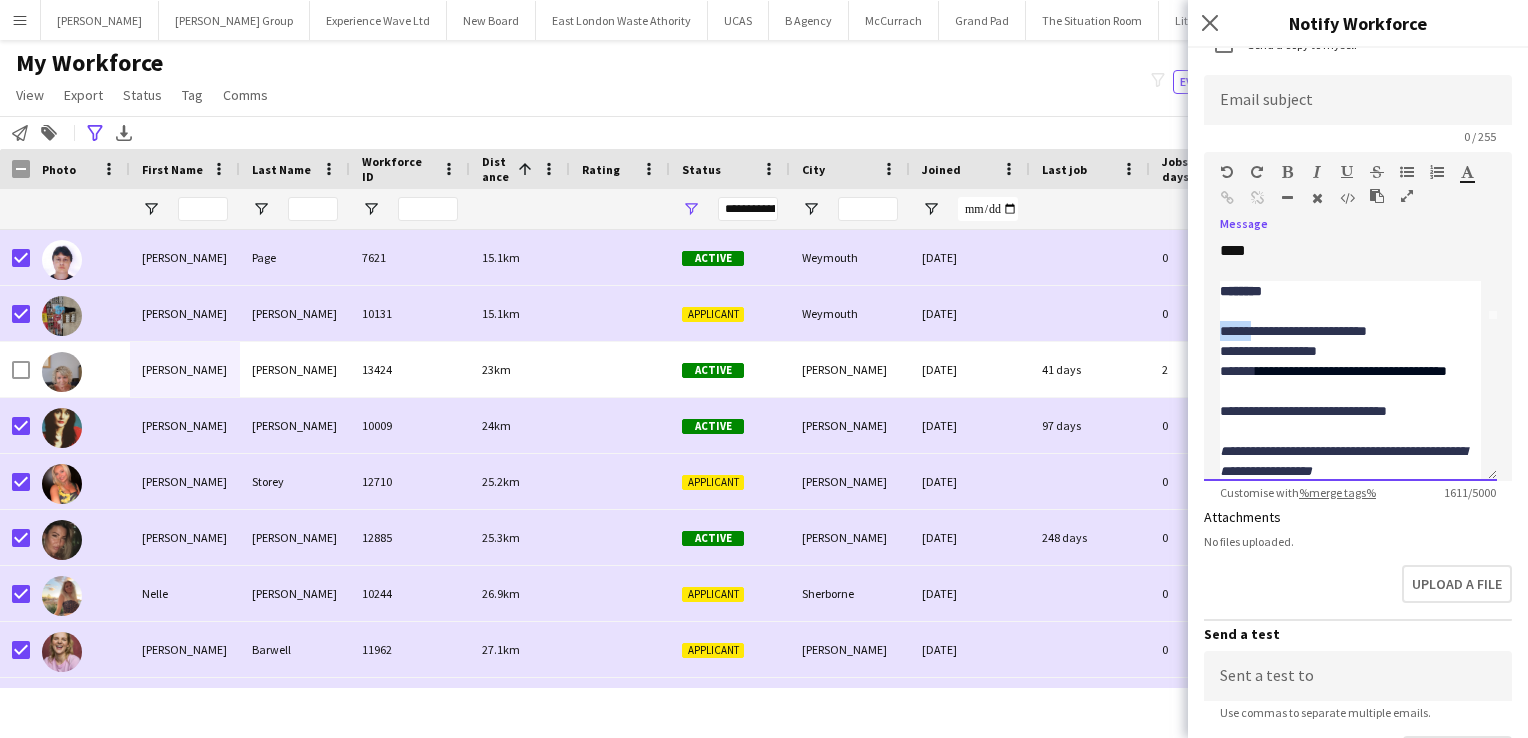drag, startPoint x: 1222, startPoint y: 327, endPoint x: 1260, endPoint y: 334, distance: 38.63936 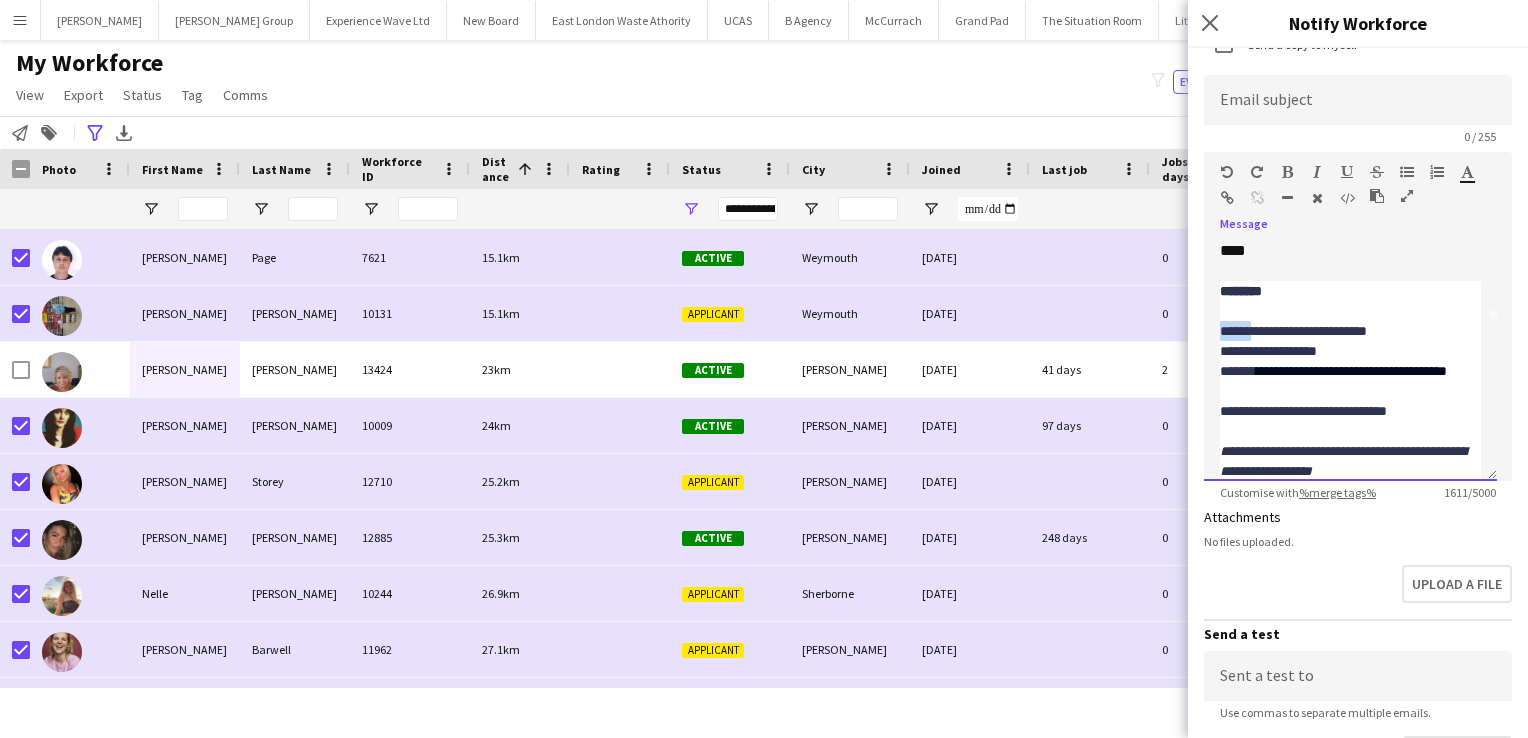 click on "Paragraph   Heading 1   Heading 2   Heading 3   Heading 4   Heading 5   Heading 6   Heading 7   Paragraph   Predefined   Standard   default  Times New Roman   Arial   Times New Roman   Calibri   Comic Sans MS  2   1   2   3   4   5   6   7  ******* *******" 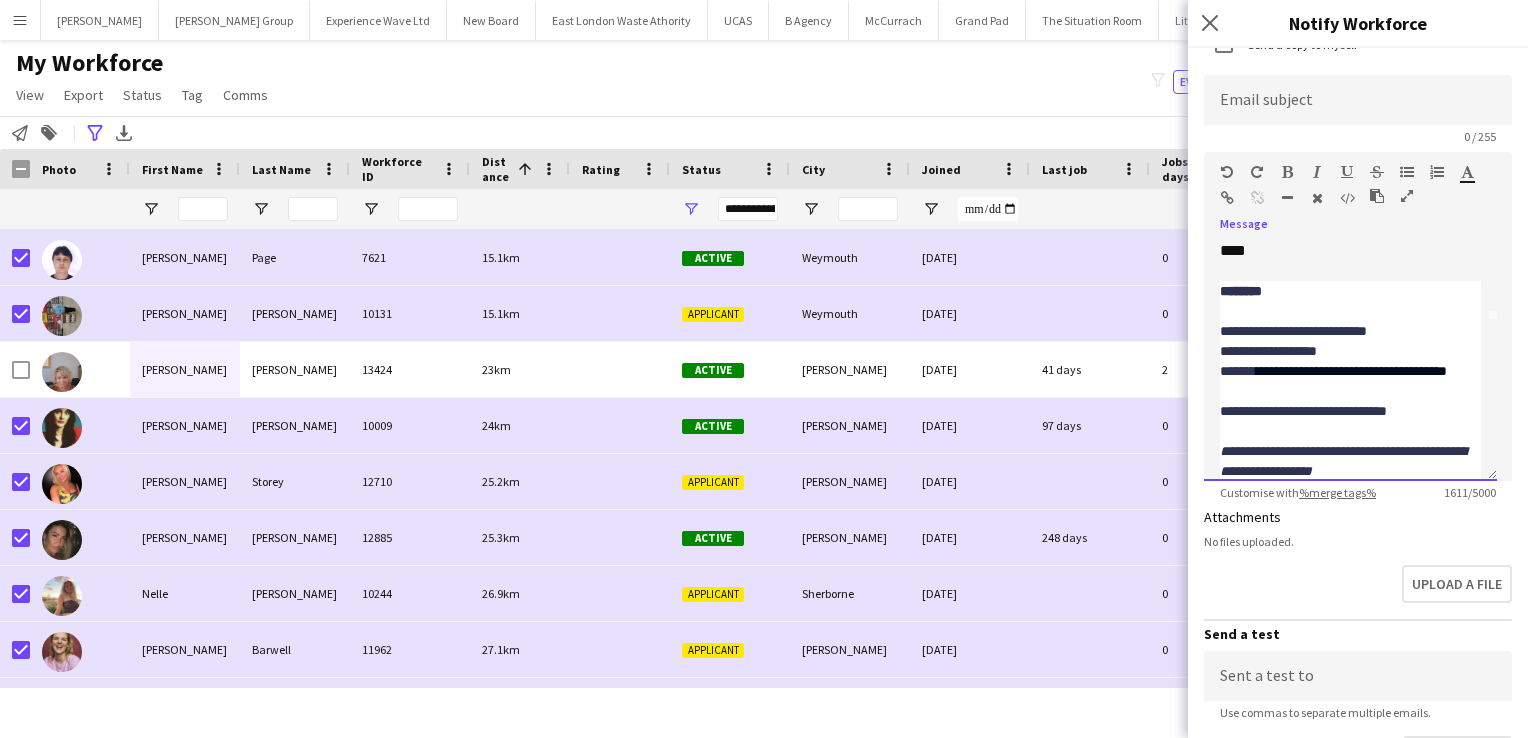 click on "**********" 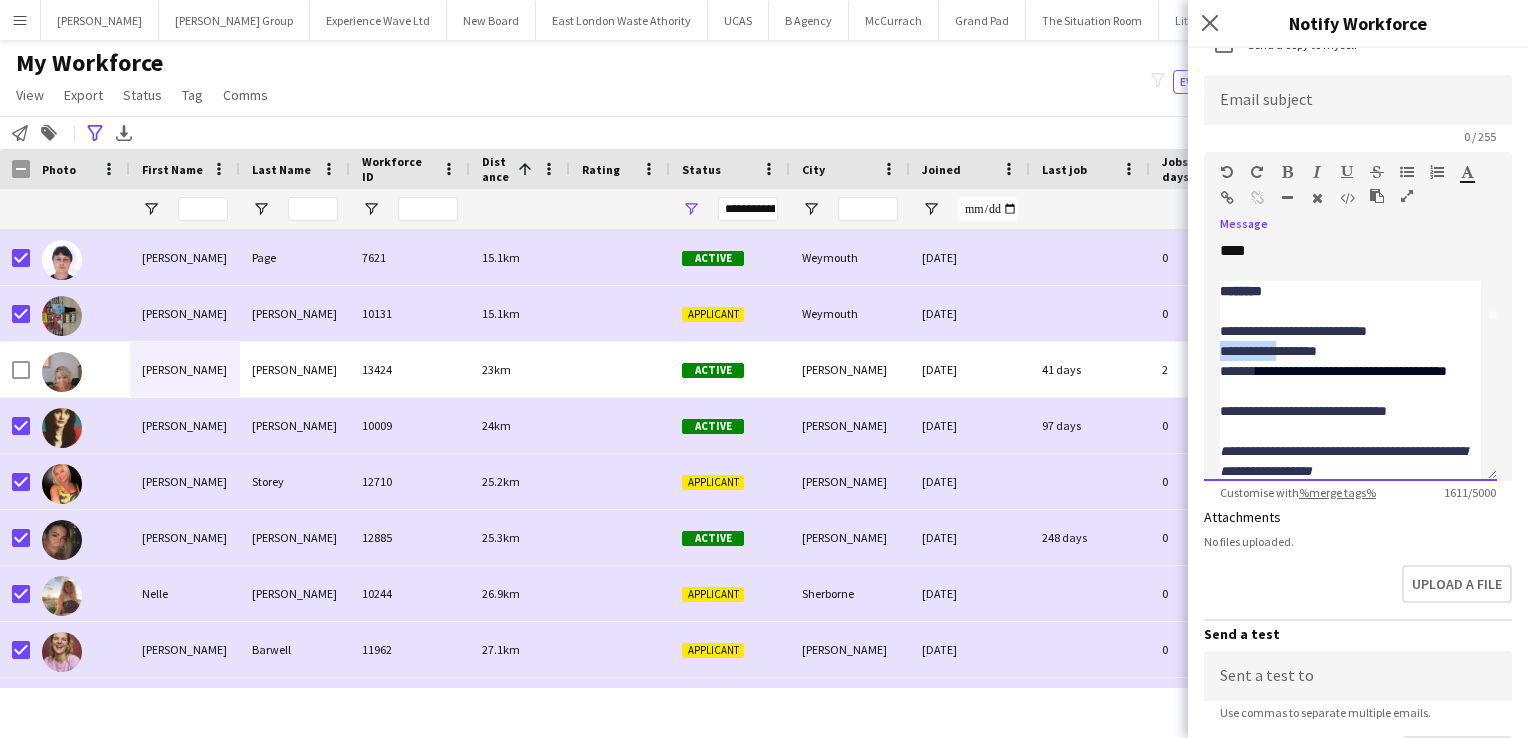 drag, startPoint x: 1289, startPoint y: 345, endPoint x: 1212, endPoint y: 350, distance: 77.16217 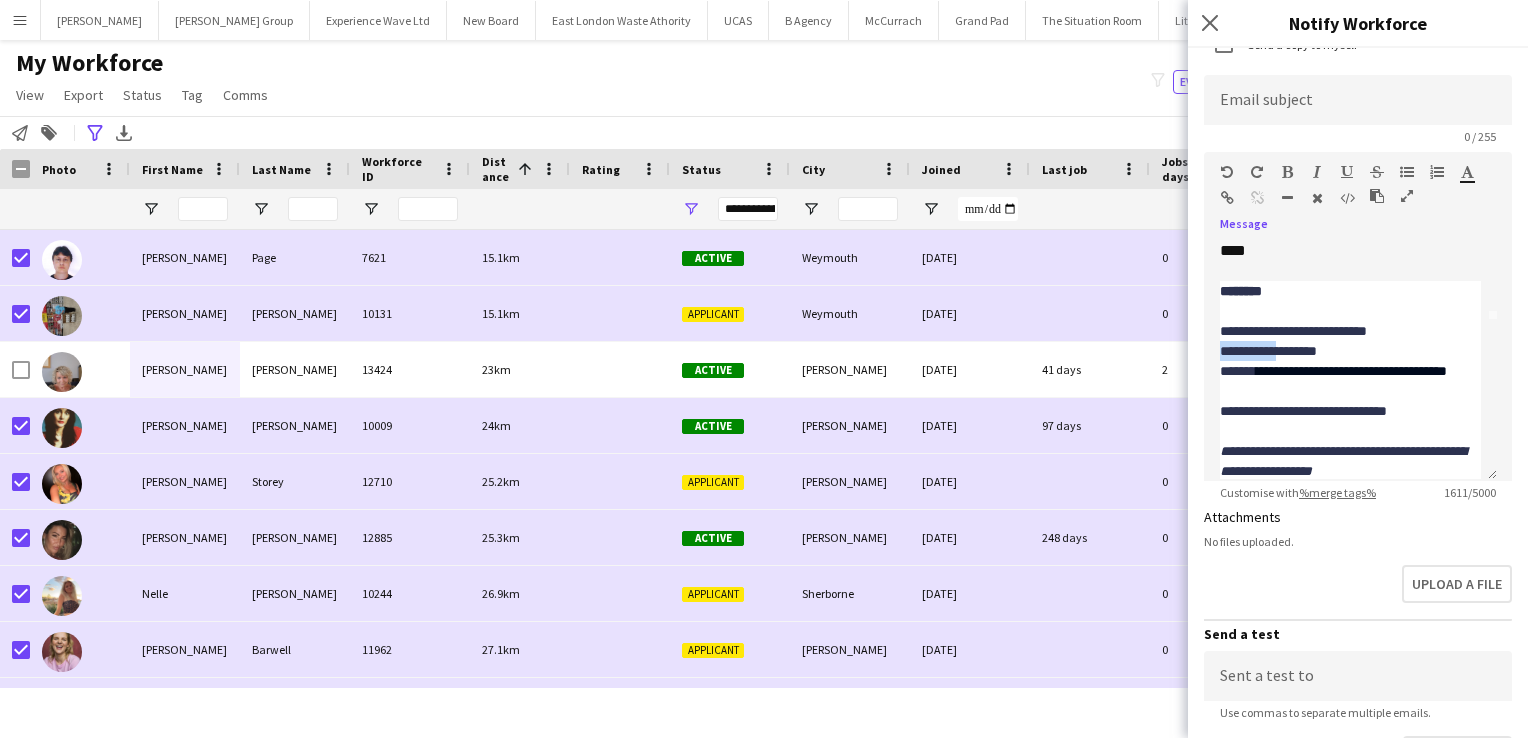 click at bounding box center (1287, 172) 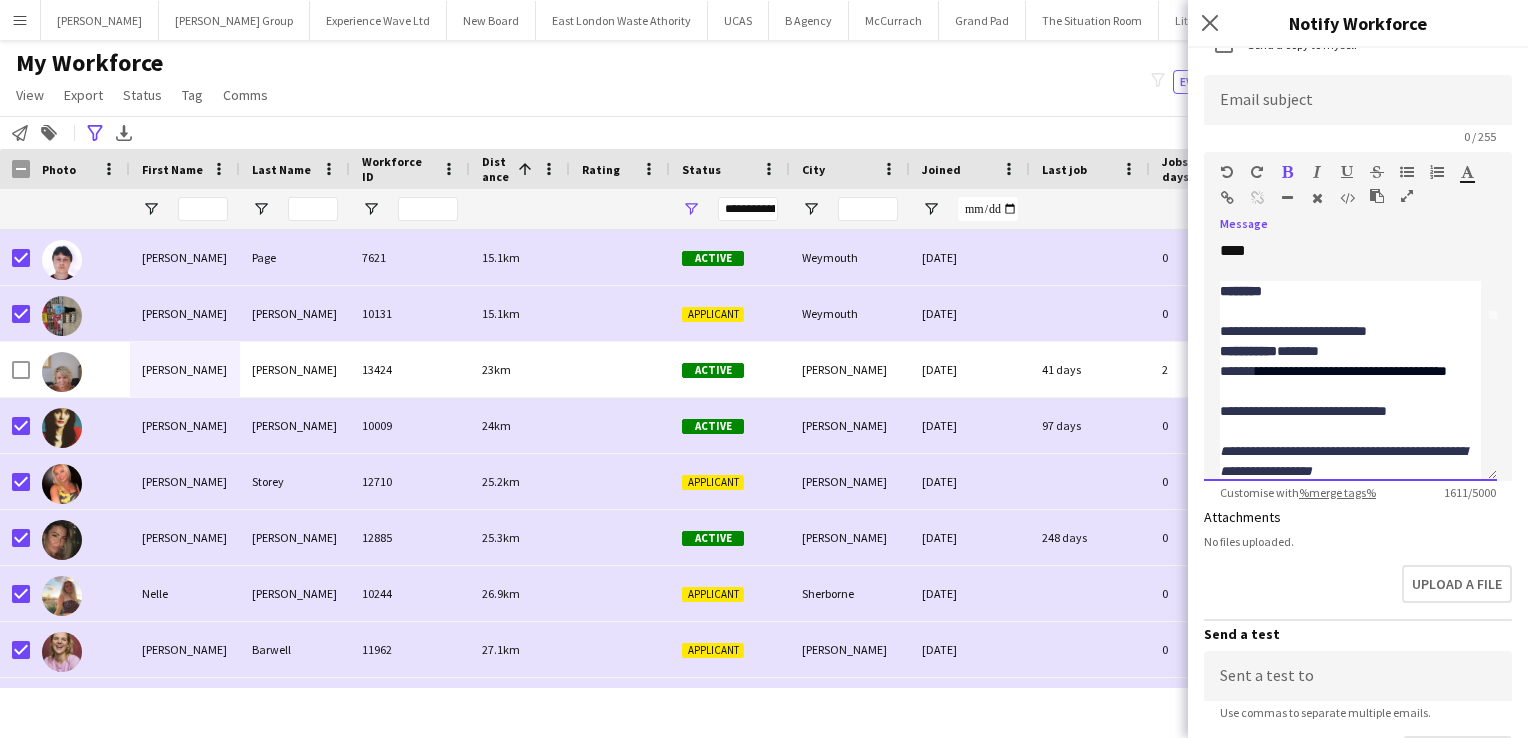 click on "**********" 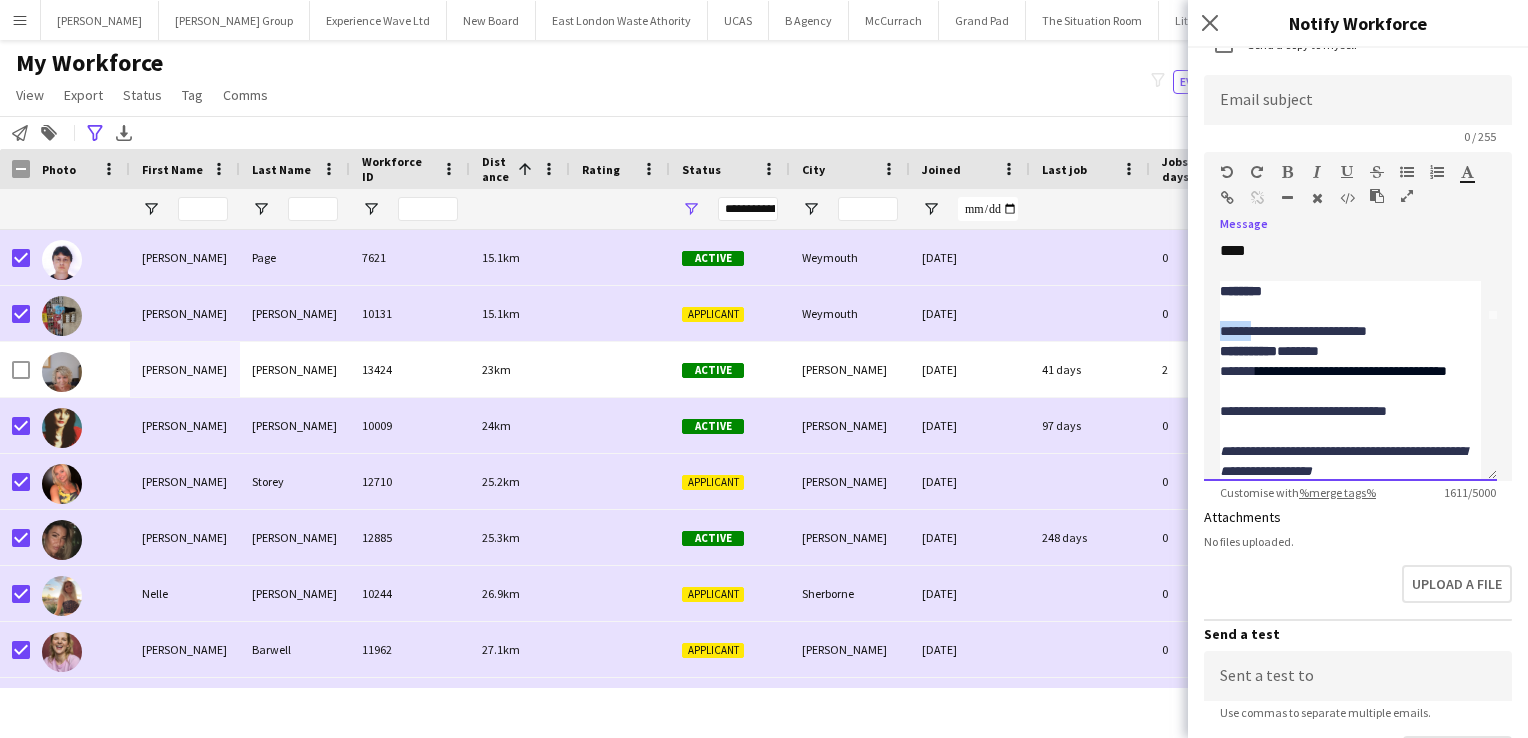 drag, startPoint x: 1261, startPoint y: 328, endPoint x: 1223, endPoint y: 328, distance: 38 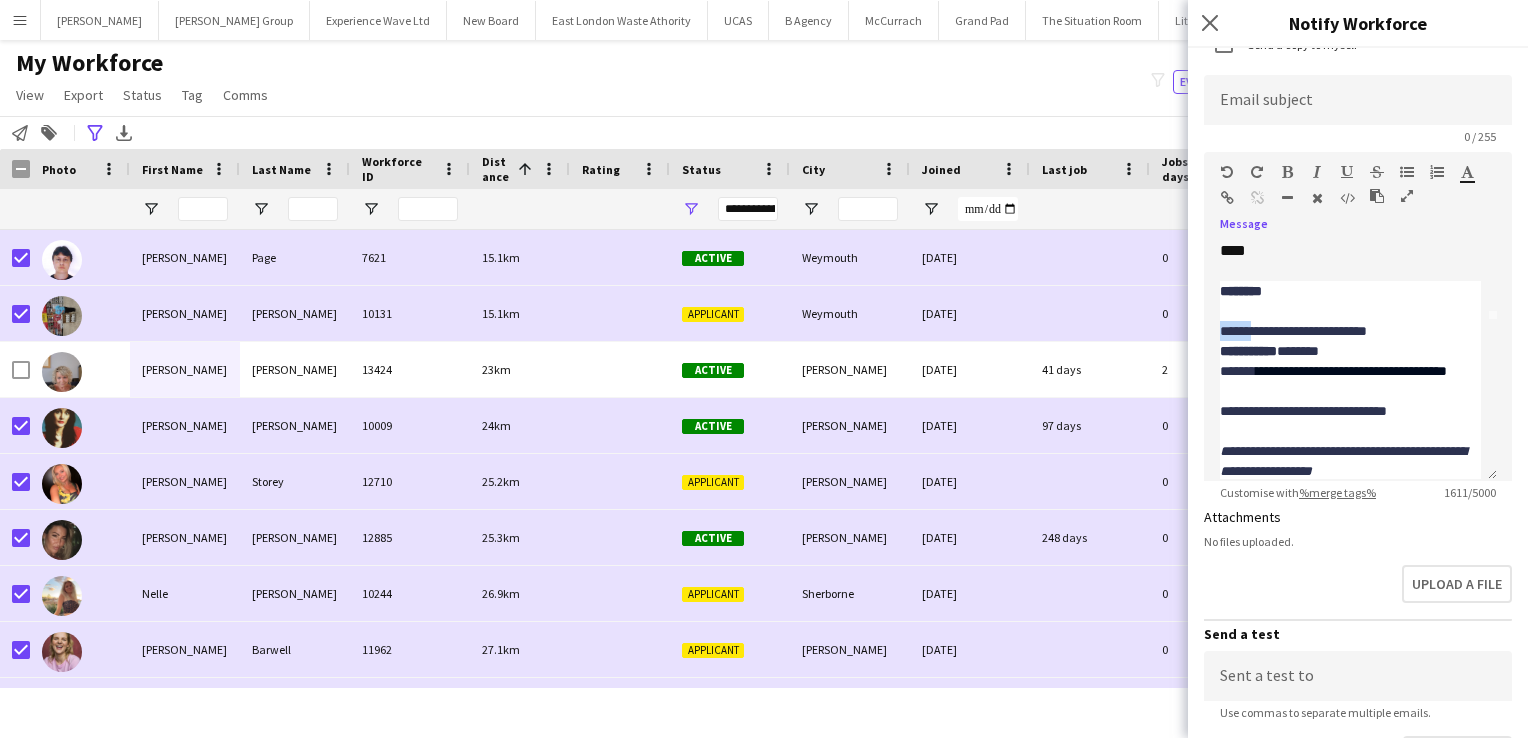 click at bounding box center [1287, 172] 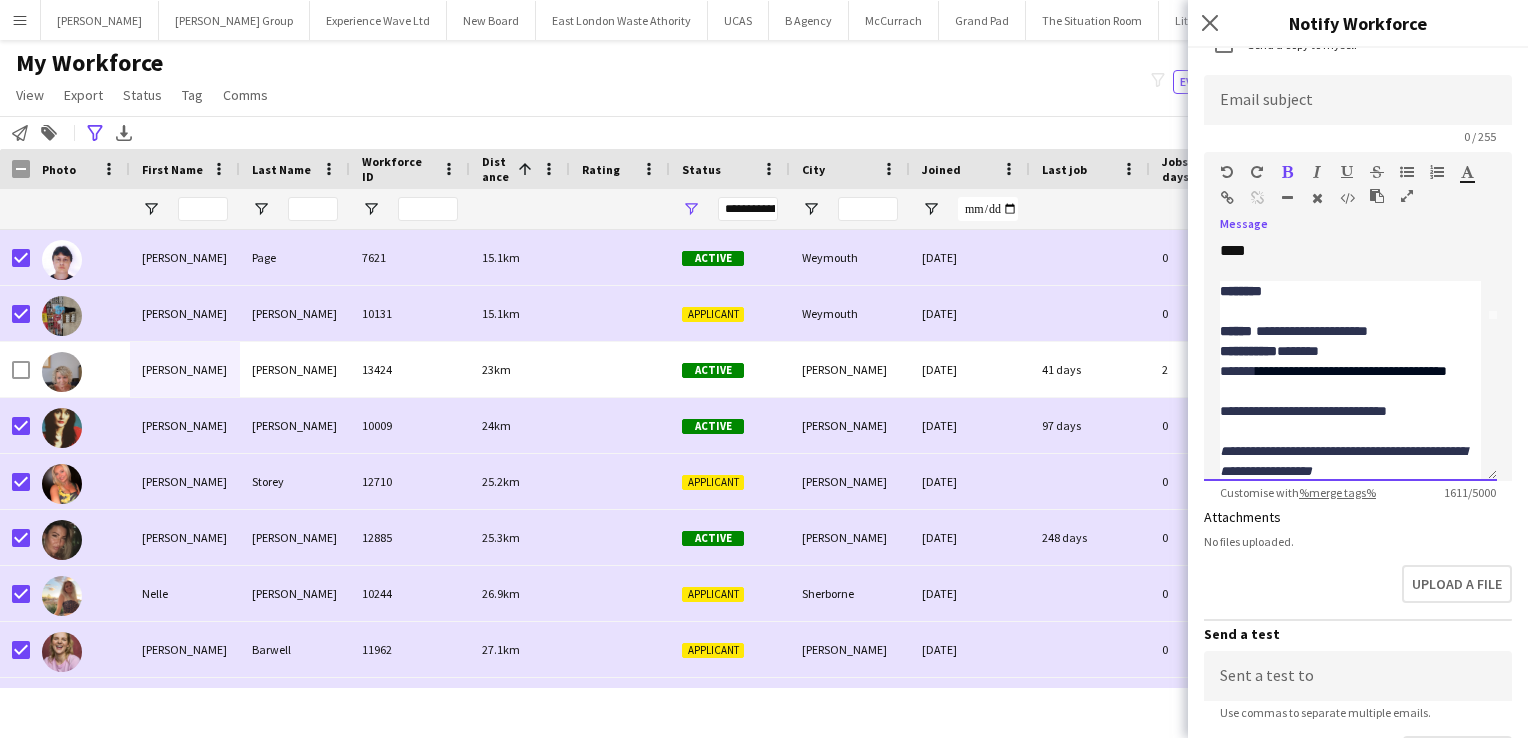 click on "**********" 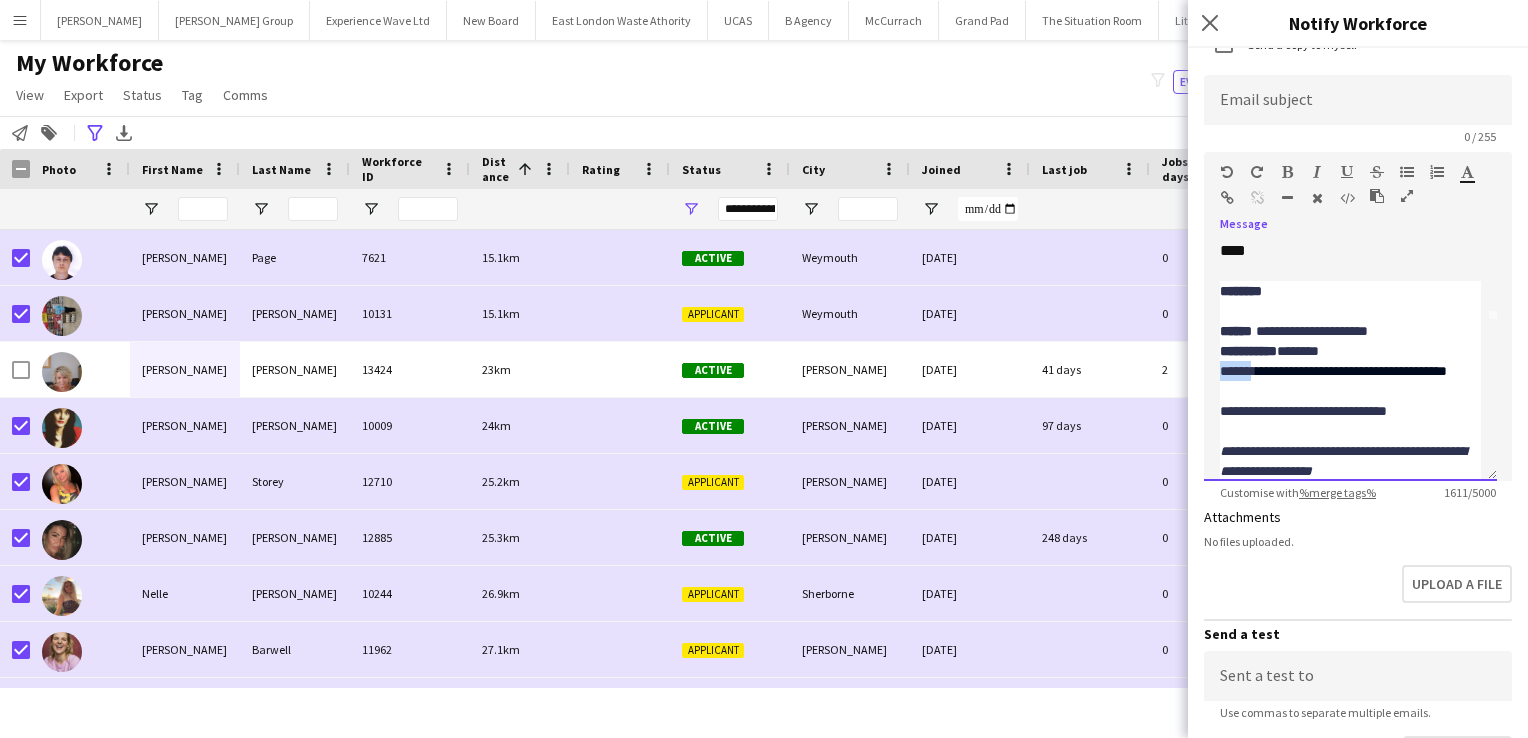 drag, startPoint x: 1260, startPoint y: 366, endPoint x: 1223, endPoint y: 366, distance: 37 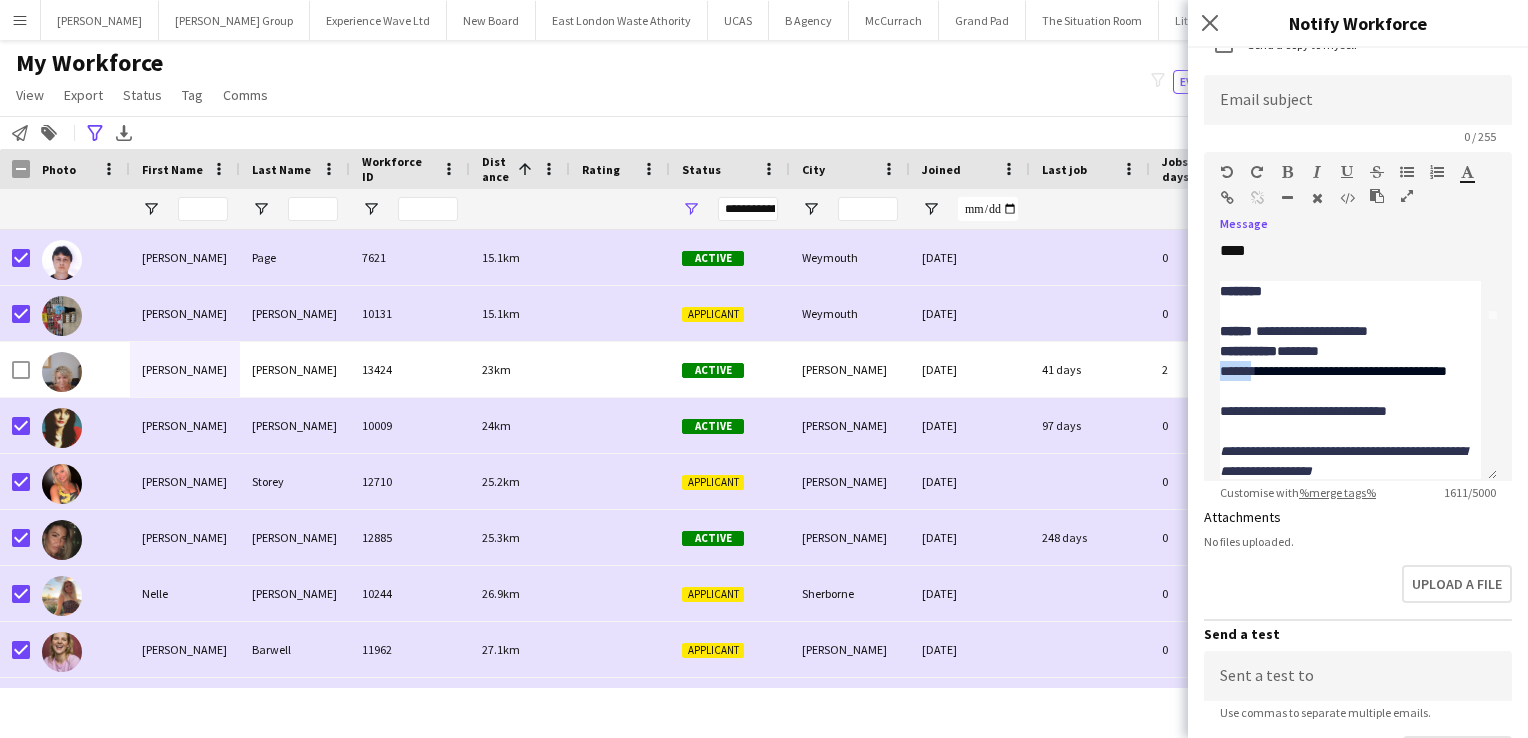 click at bounding box center (1287, 172) 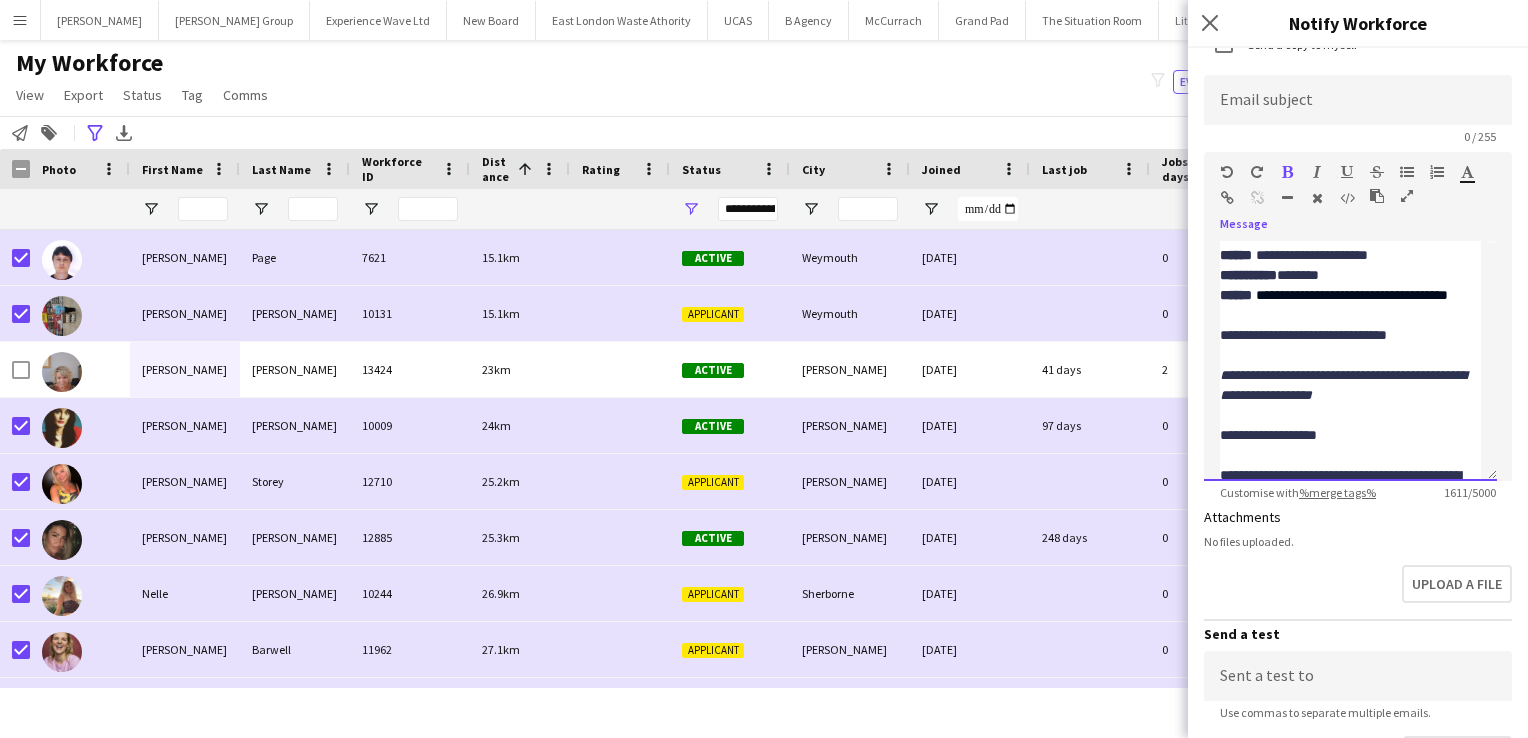 scroll, scrollTop: 236, scrollLeft: 0, axis: vertical 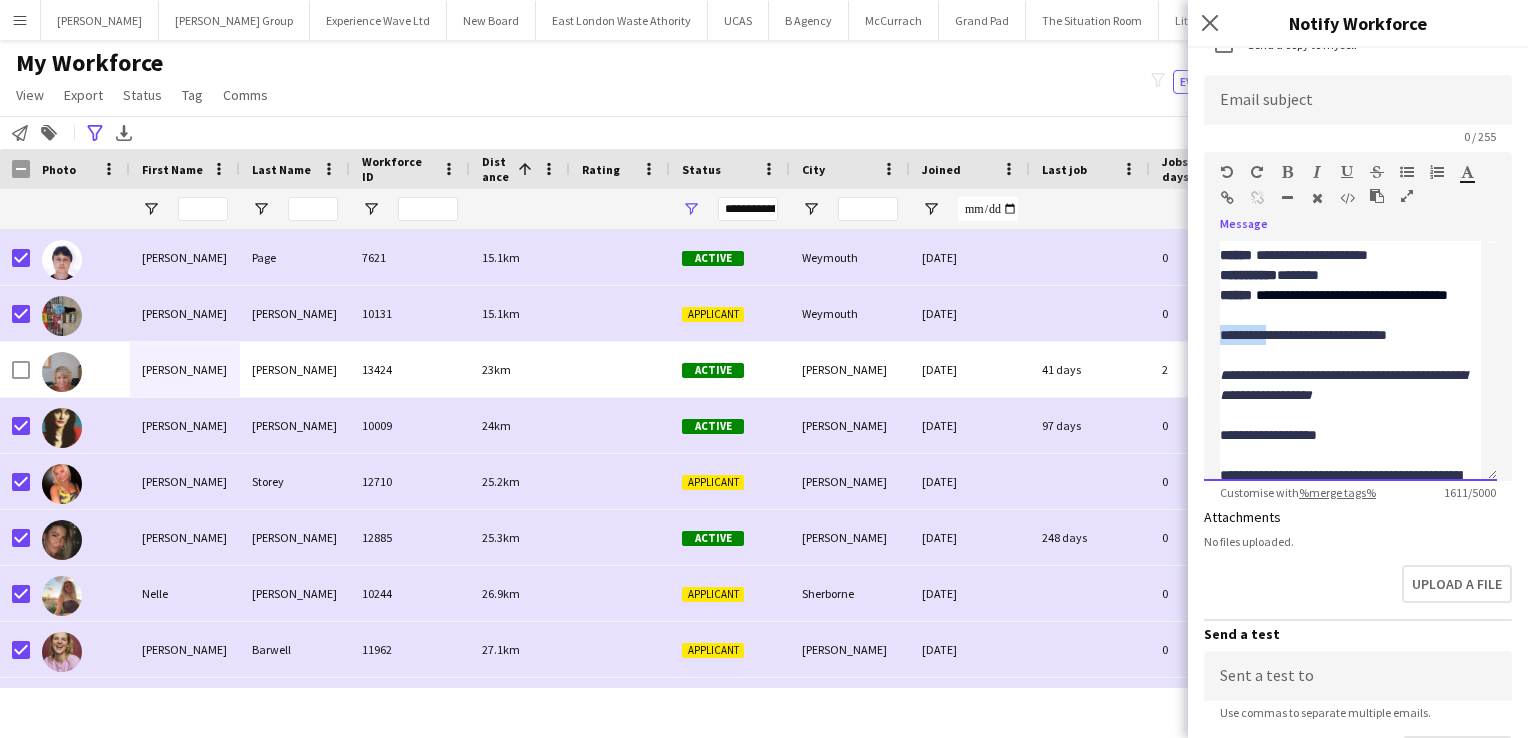 drag, startPoint x: 1276, startPoint y: 330, endPoint x: 1216, endPoint y: 334, distance: 60.133186 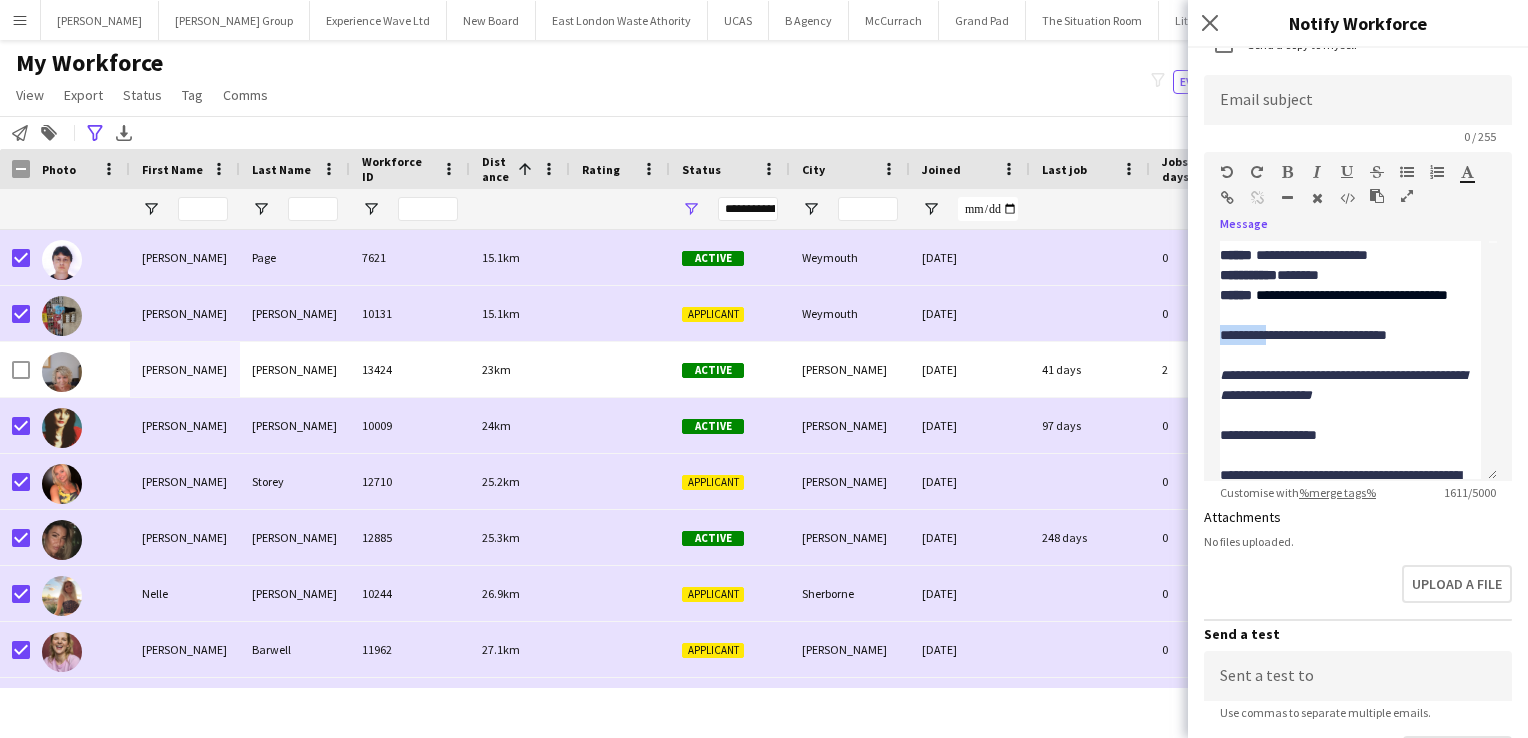 click at bounding box center [1287, 172] 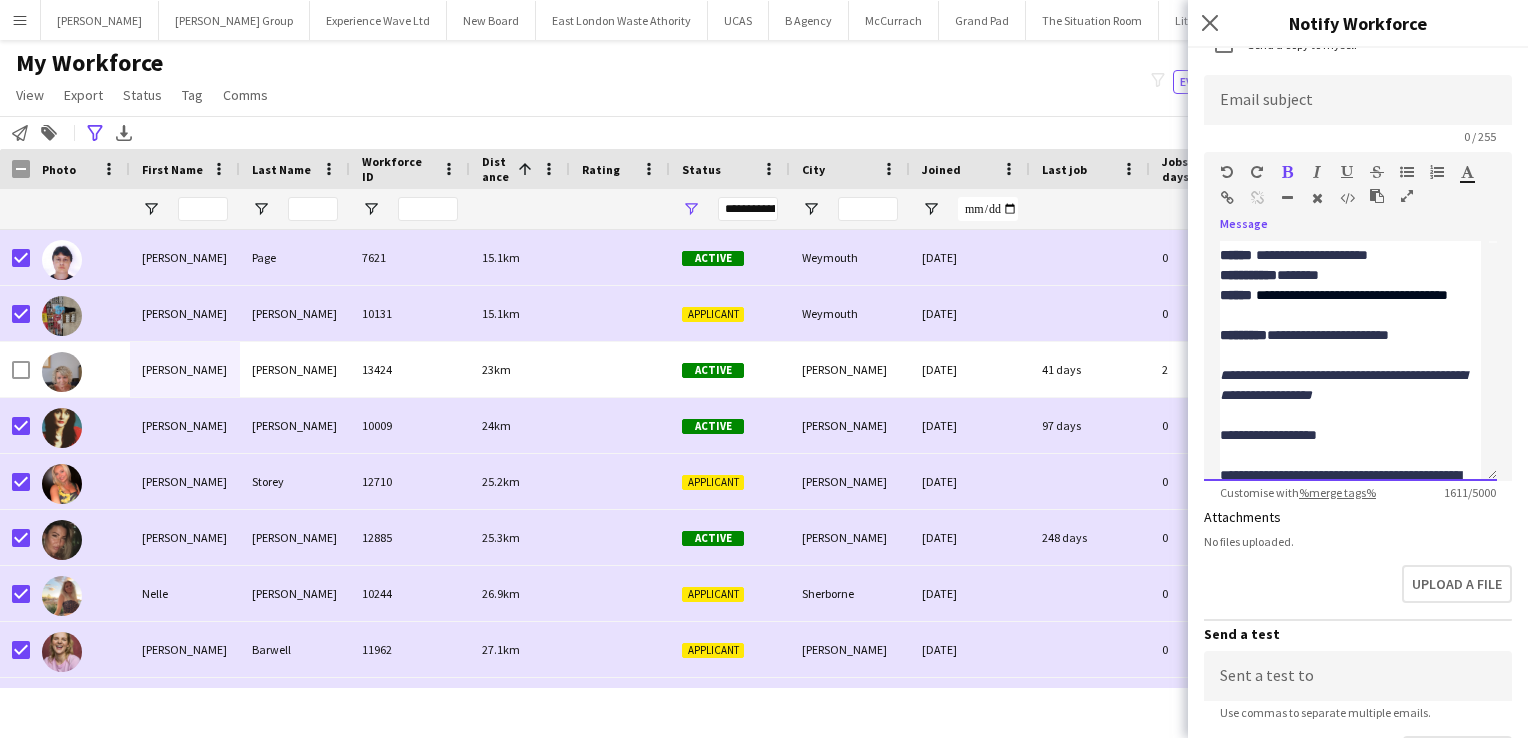 click 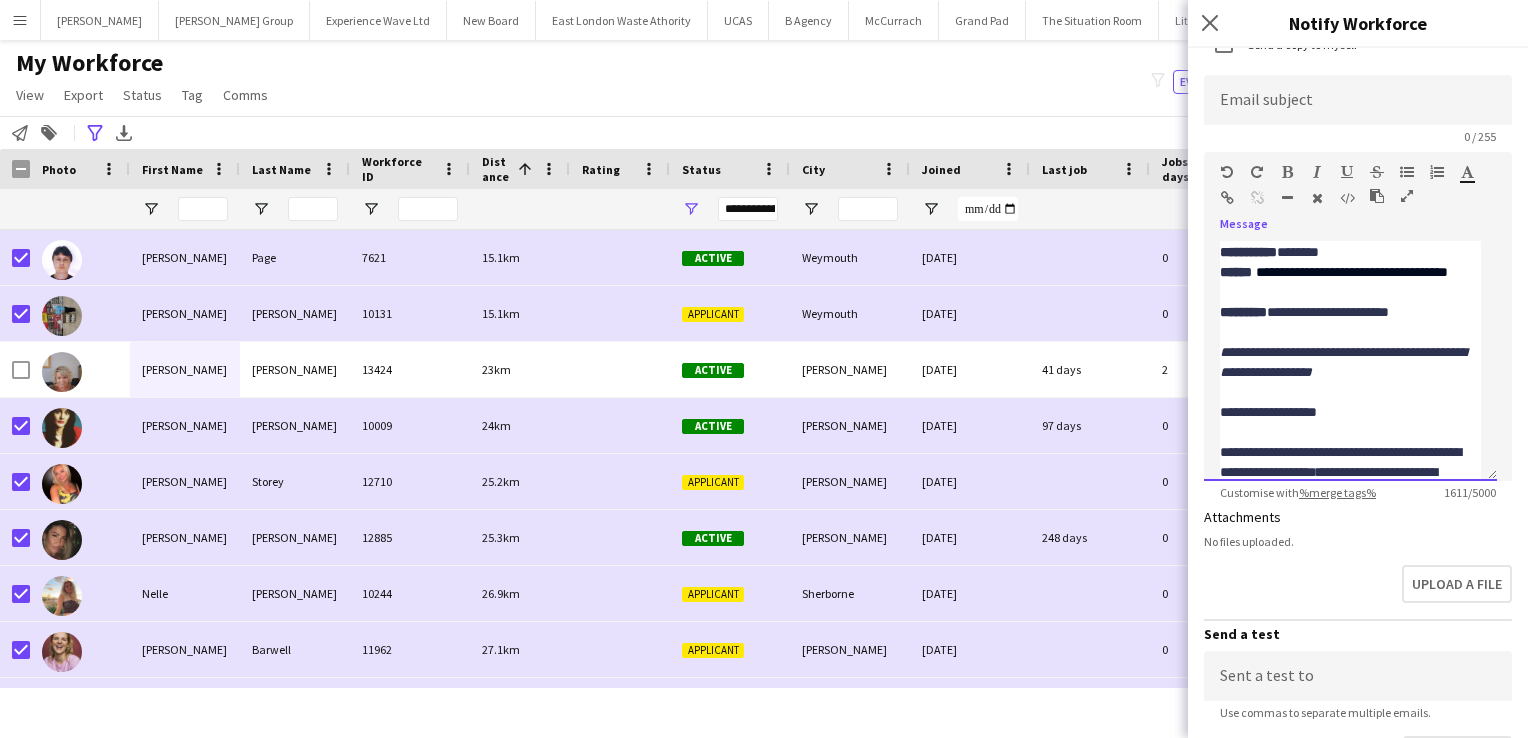 scroll, scrollTop: 260, scrollLeft: 0, axis: vertical 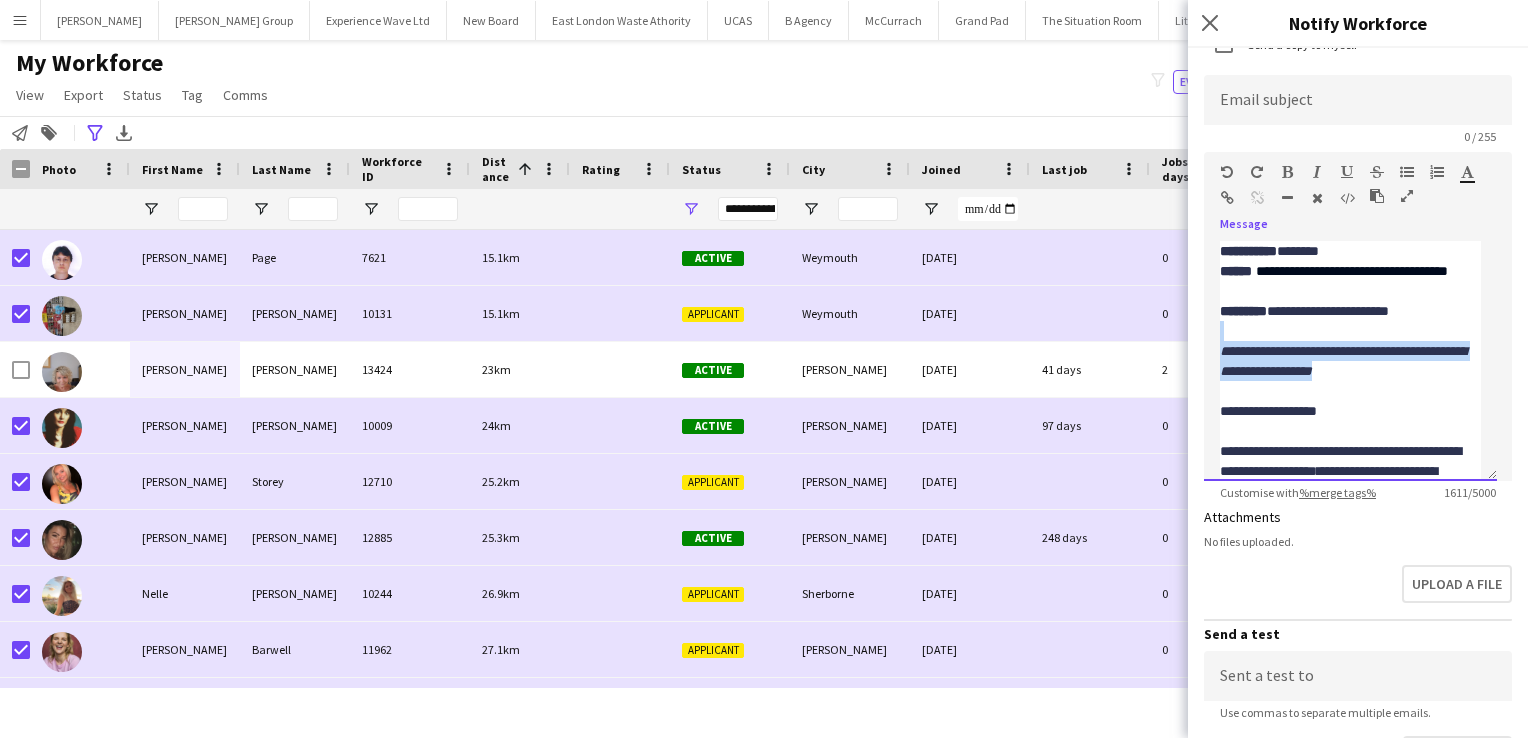 drag, startPoint x: 1435, startPoint y: 367, endPoint x: 1260, endPoint y: 329, distance: 179.0782 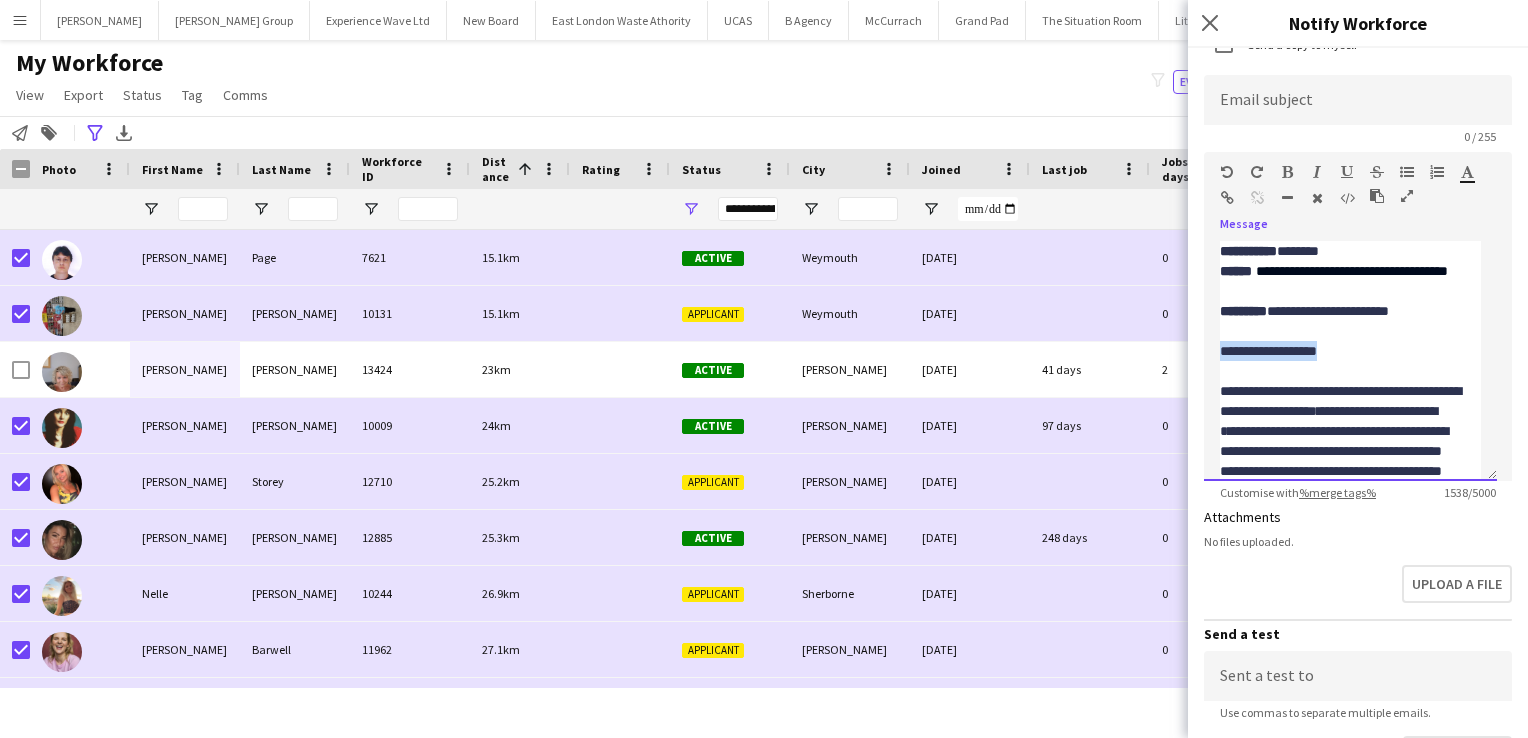 drag, startPoint x: 1379, startPoint y: 349, endPoint x: 1218, endPoint y: 347, distance: 161.01242 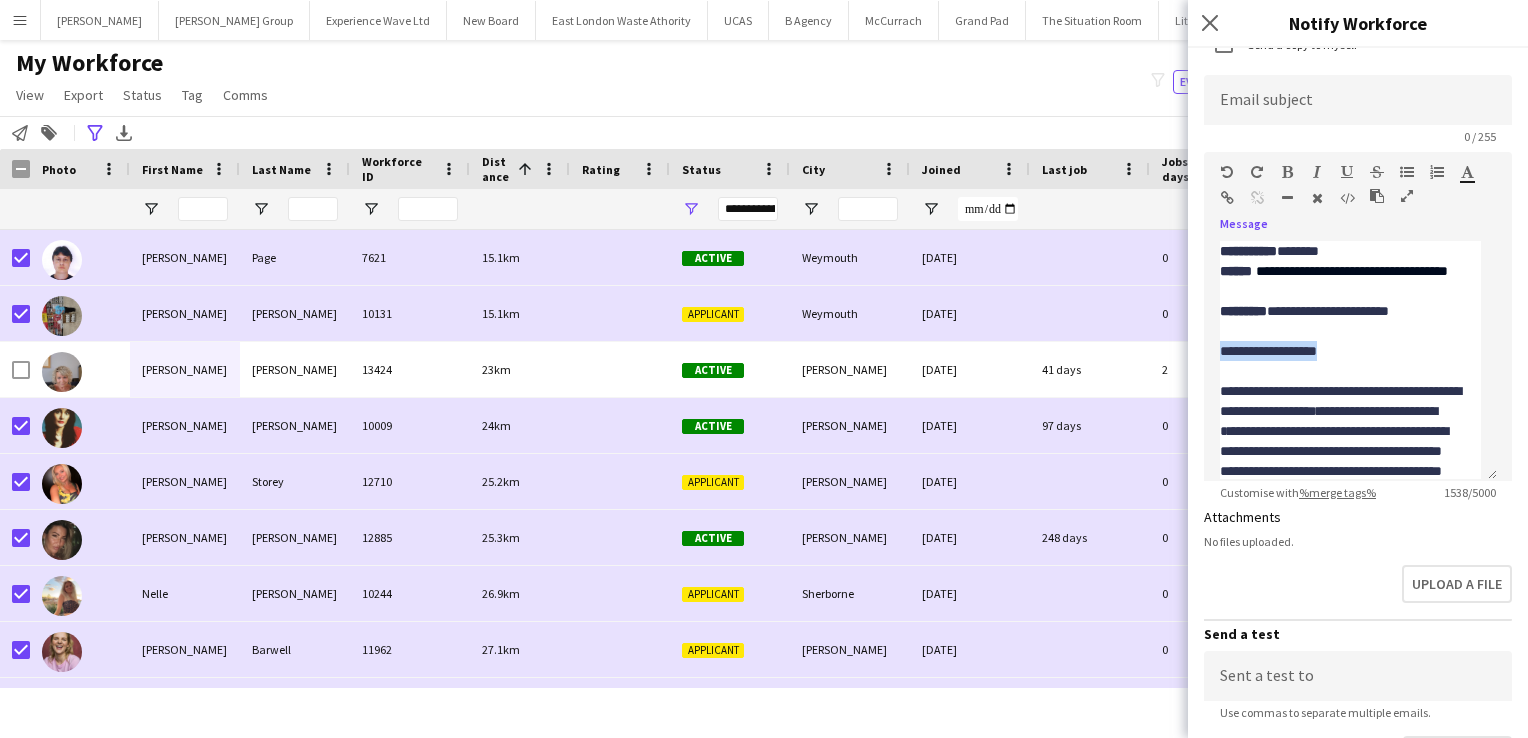click at bounding box center (1287, 172) 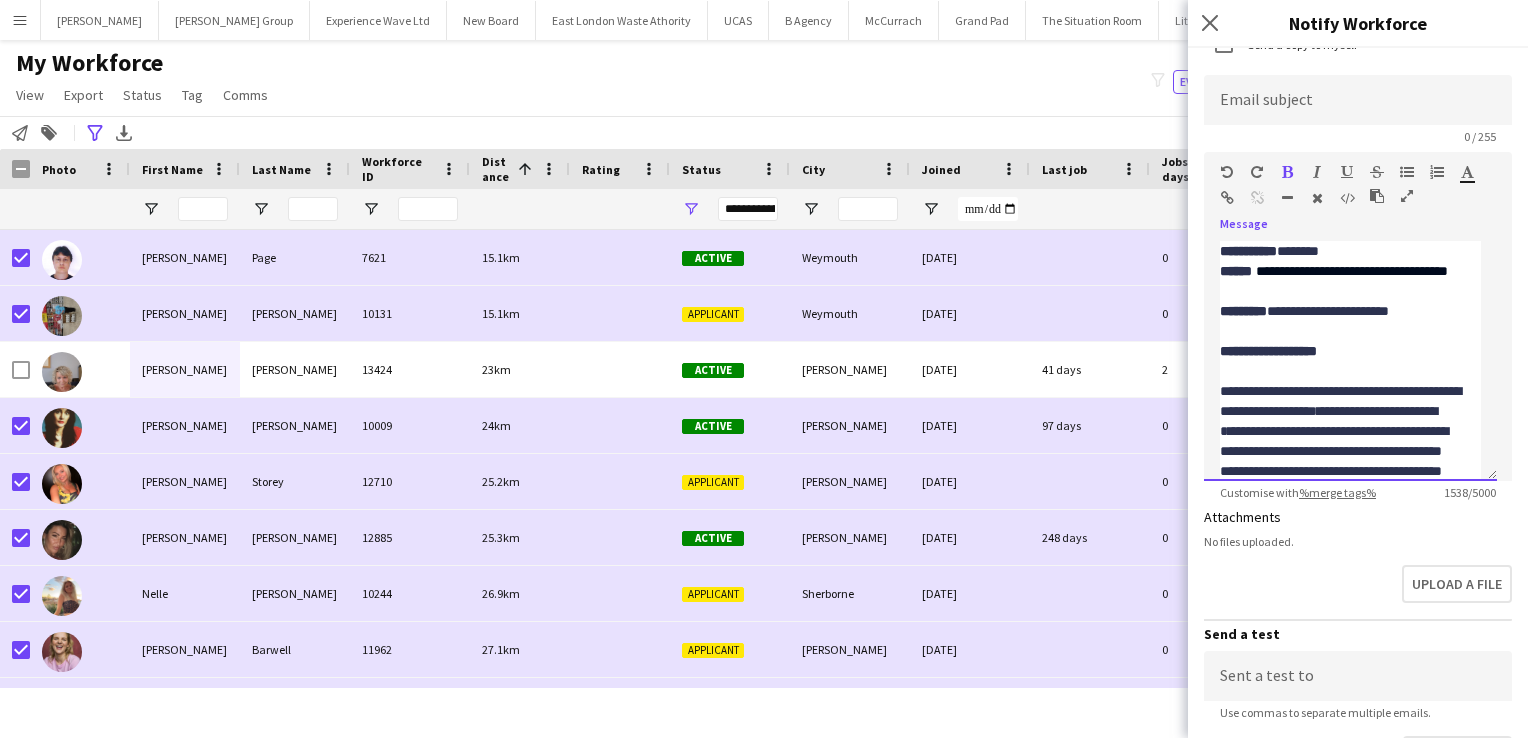 click on "**********" 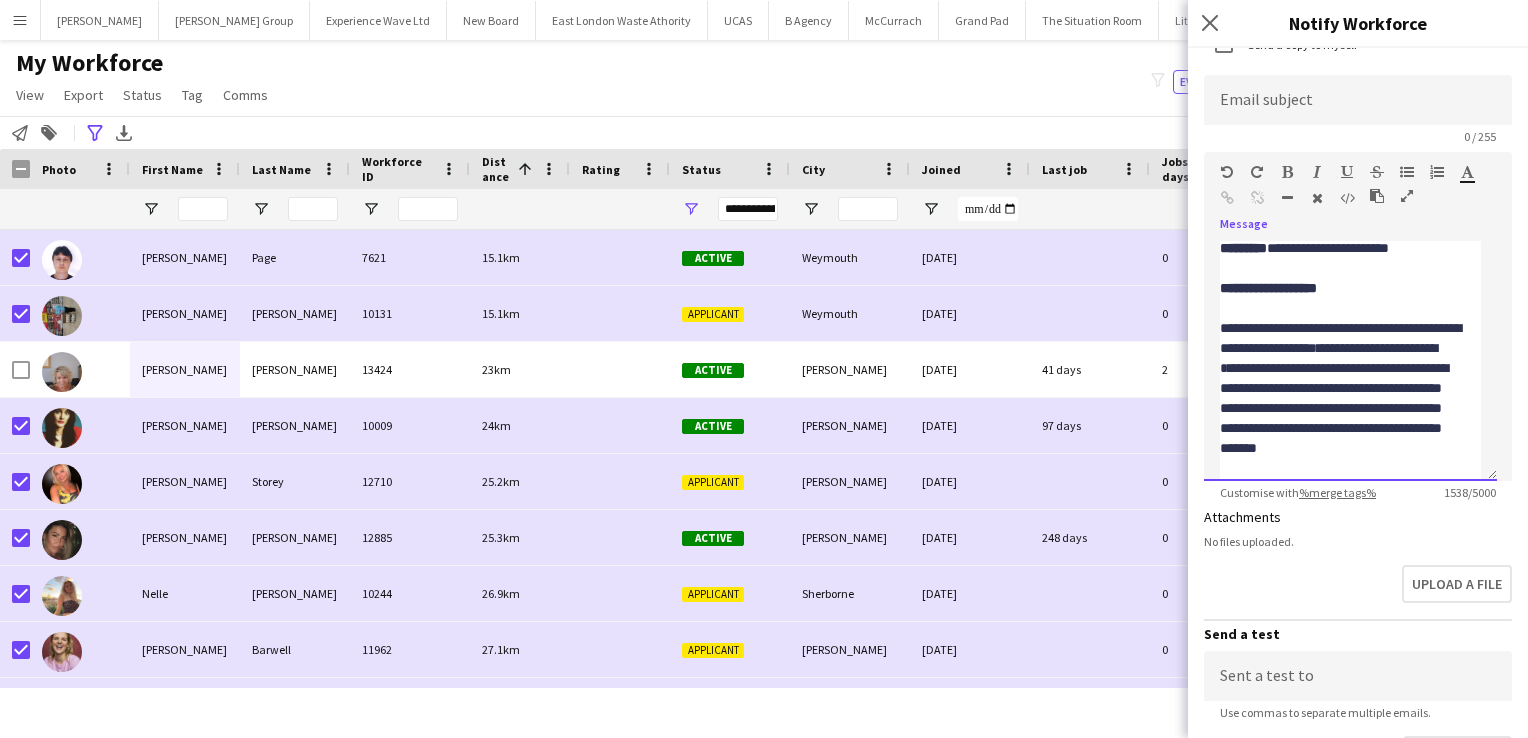 scroll, scrollTop: 327, scrollLeft: 0, axis: vertical 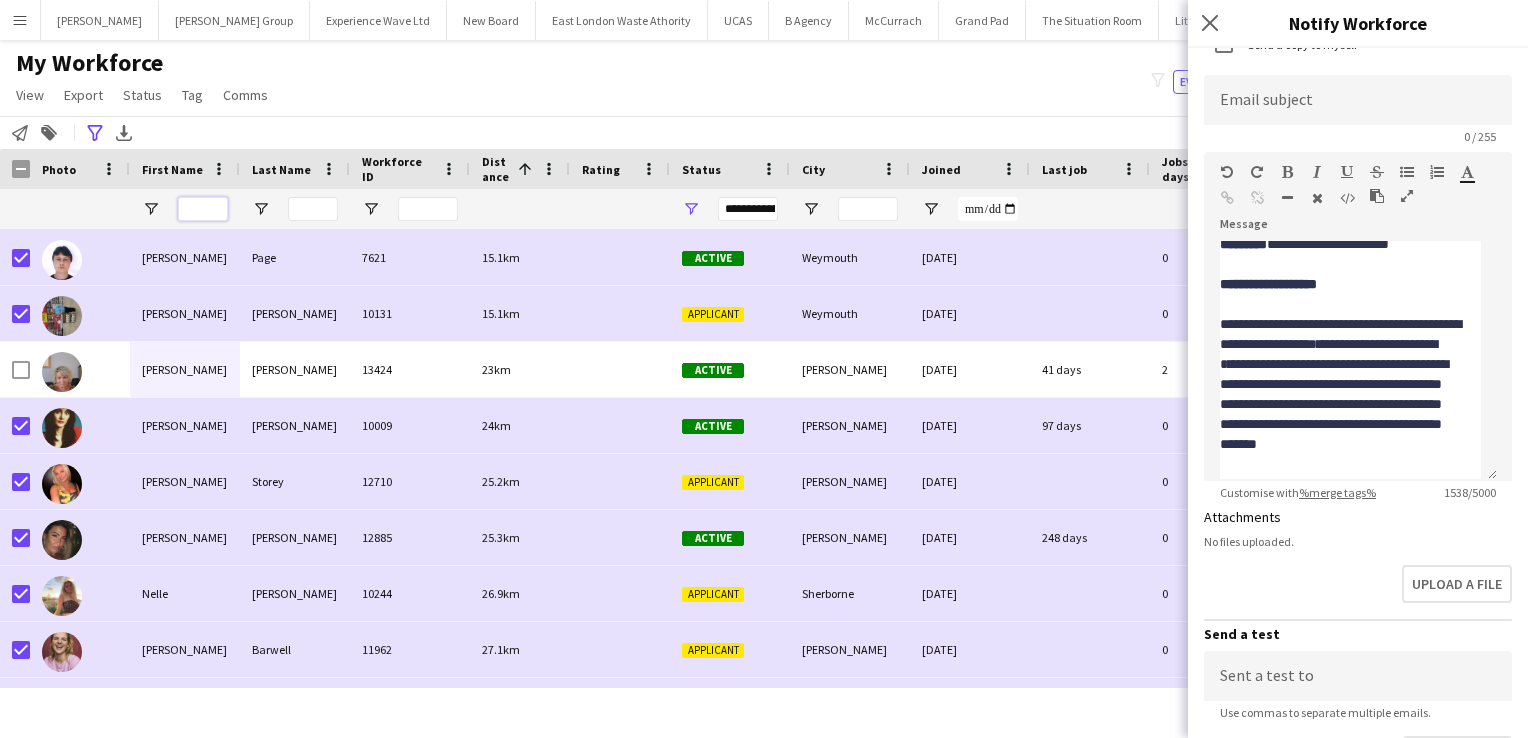 click at bounding box center [203, 209] 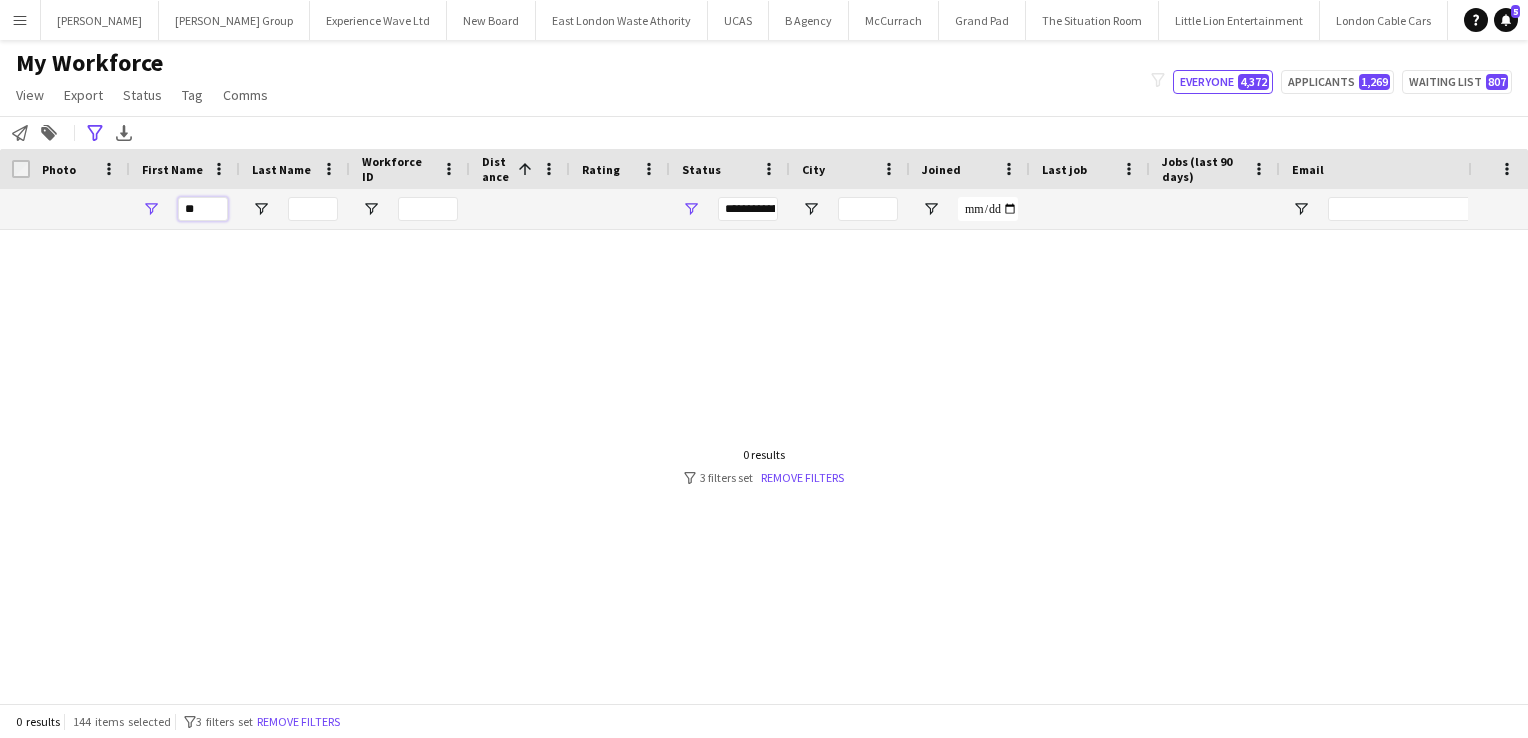 type on "*" 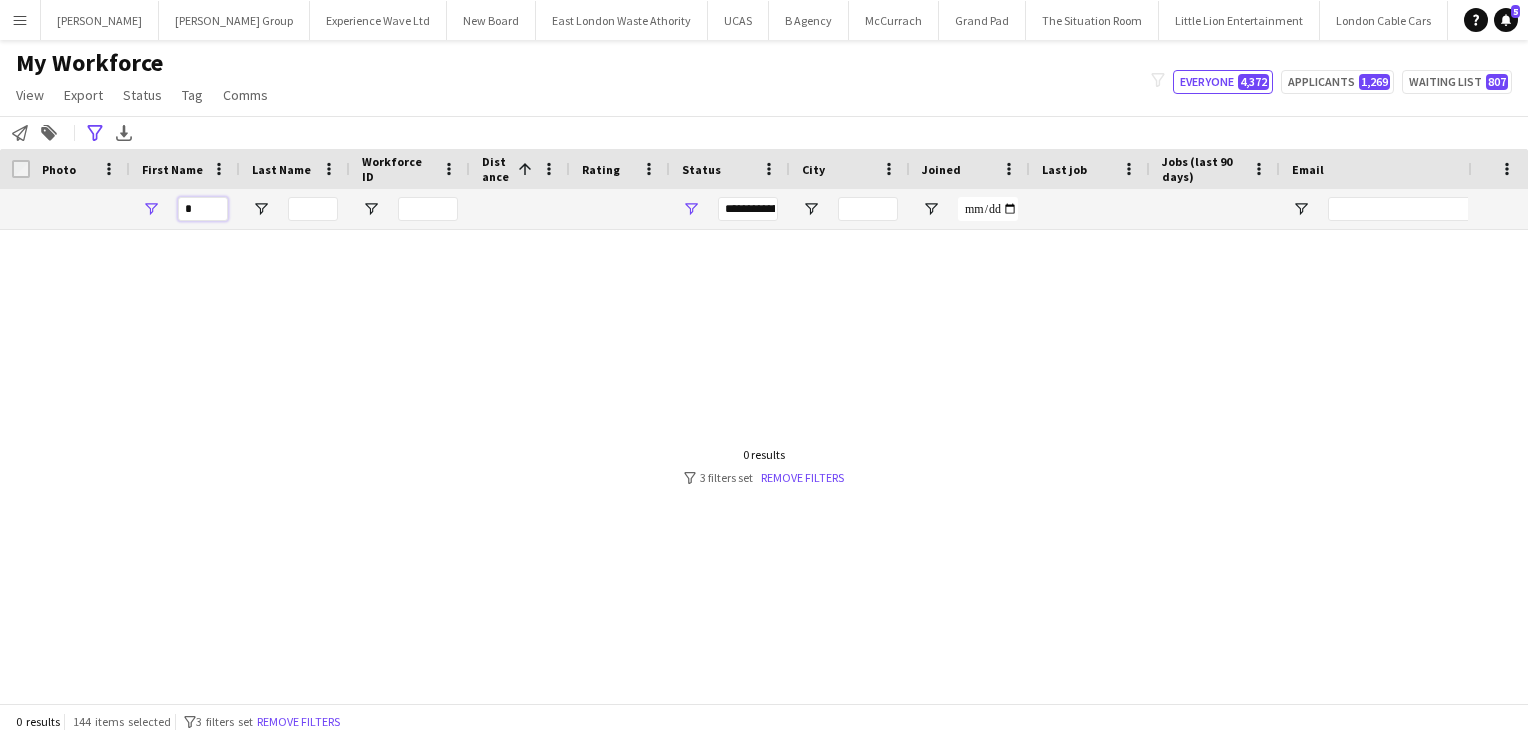 type 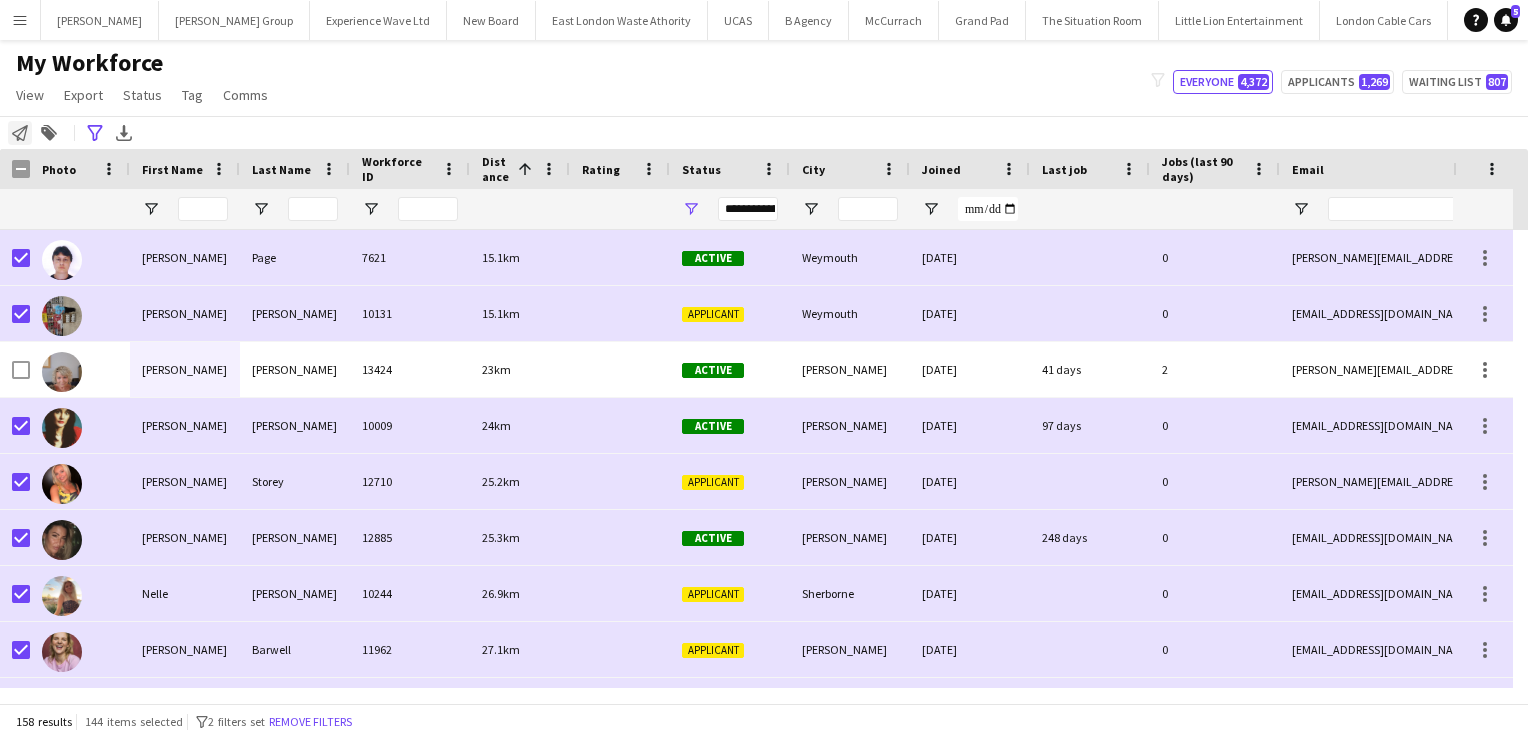 click 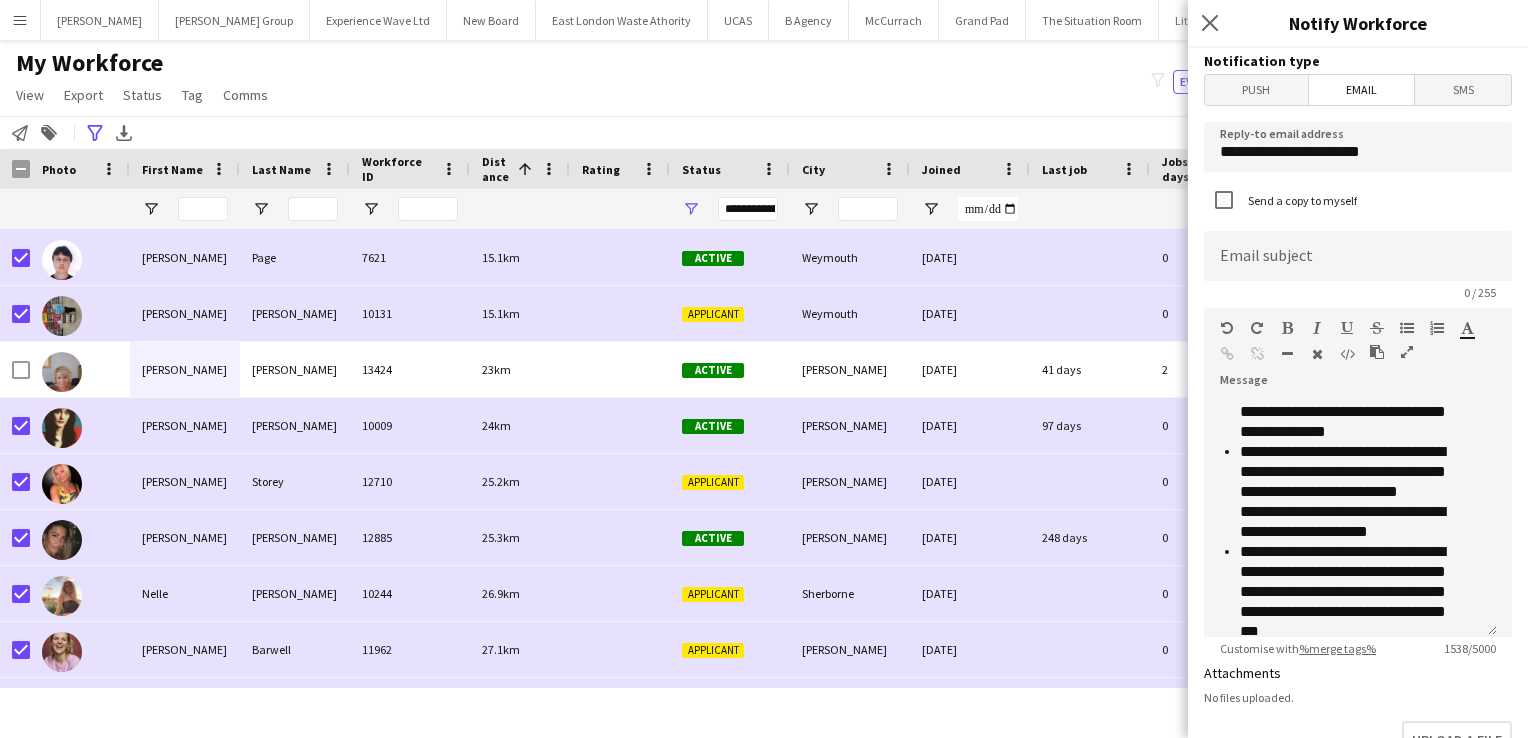 scroll, scrollTop: 854, scrollLeft: 0, axis: vertical 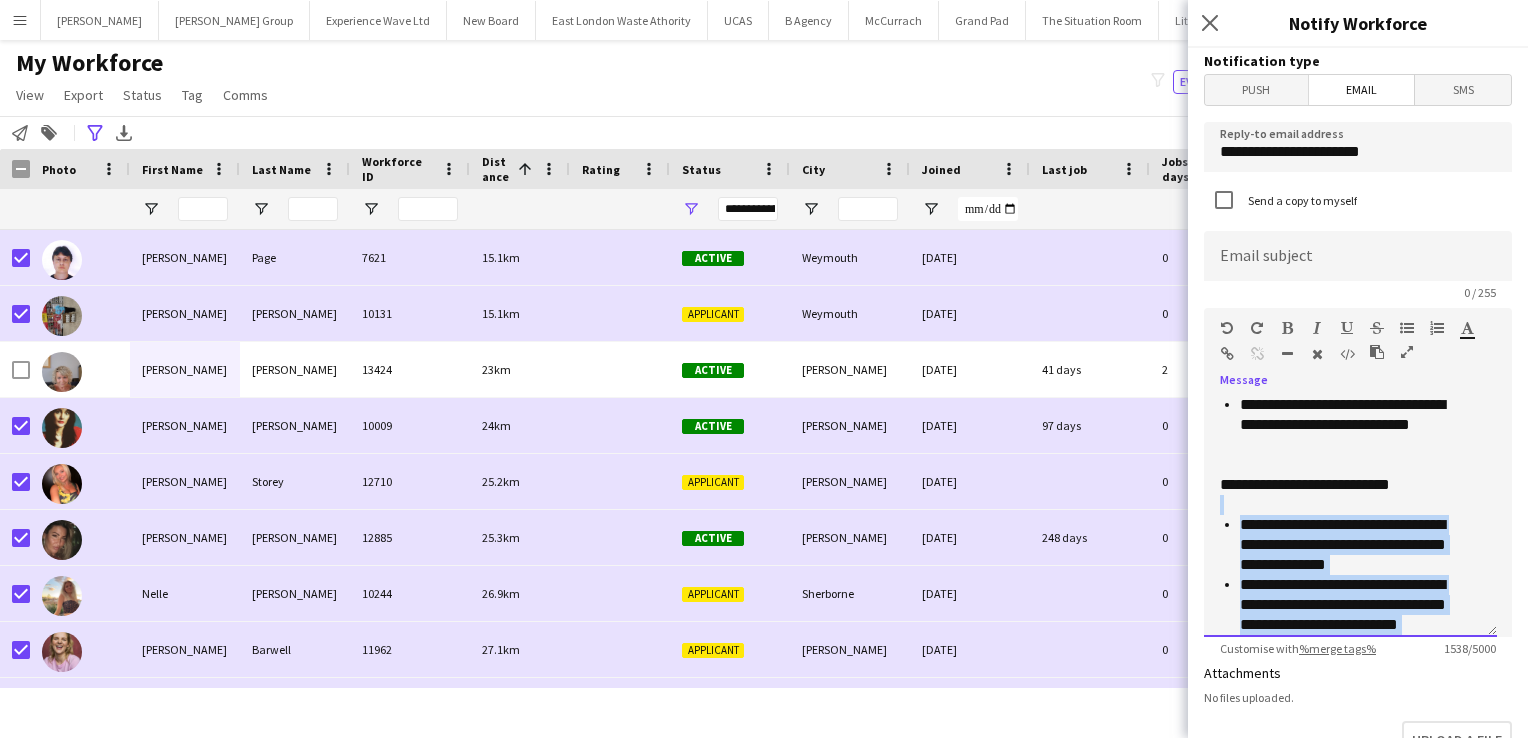 drag, startPoint x: 1403, startPoint y: 534, endPoint x: 1219, endPoint y: 496, distance: 187.88295 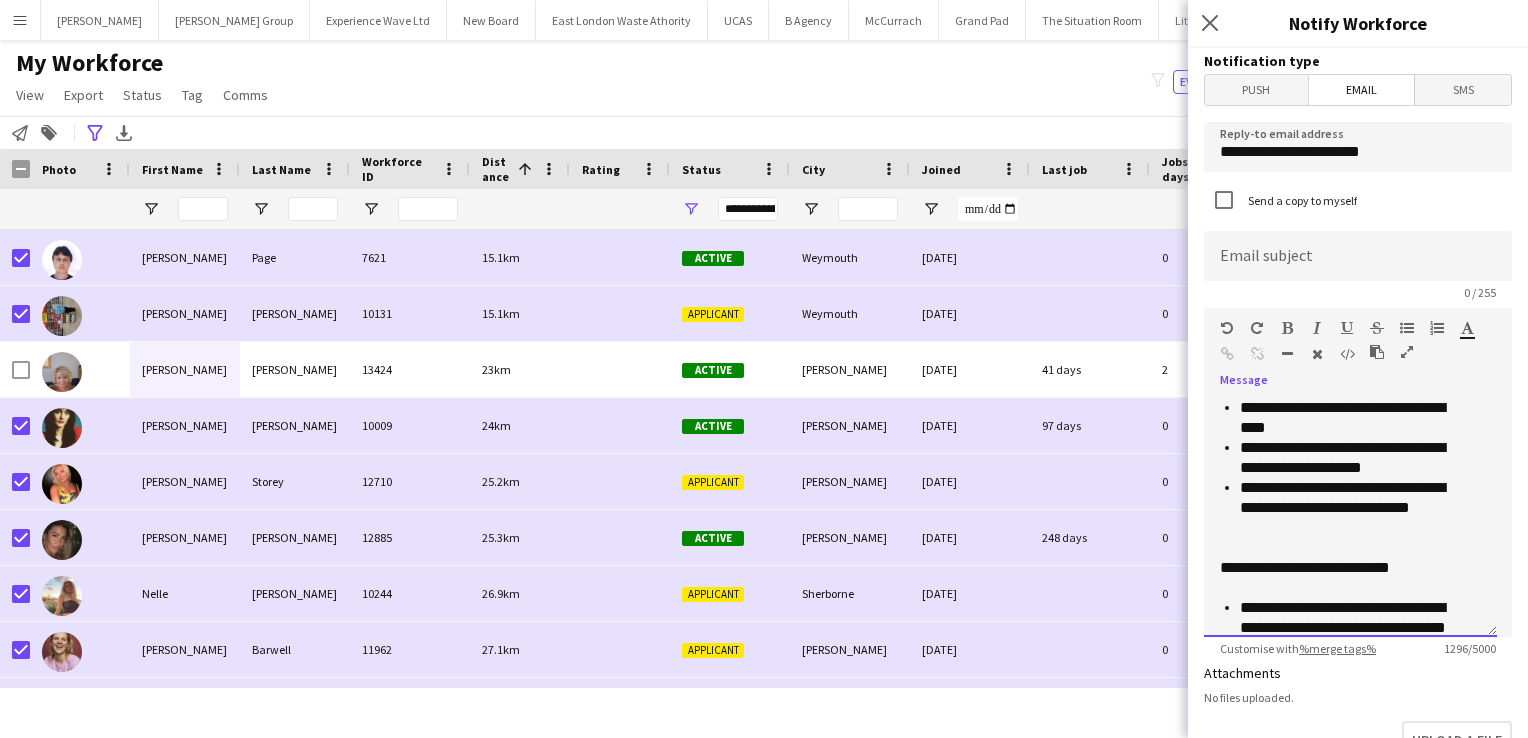 scroll, scrollTop: 644, scrollLeft: 0, axis: vertical 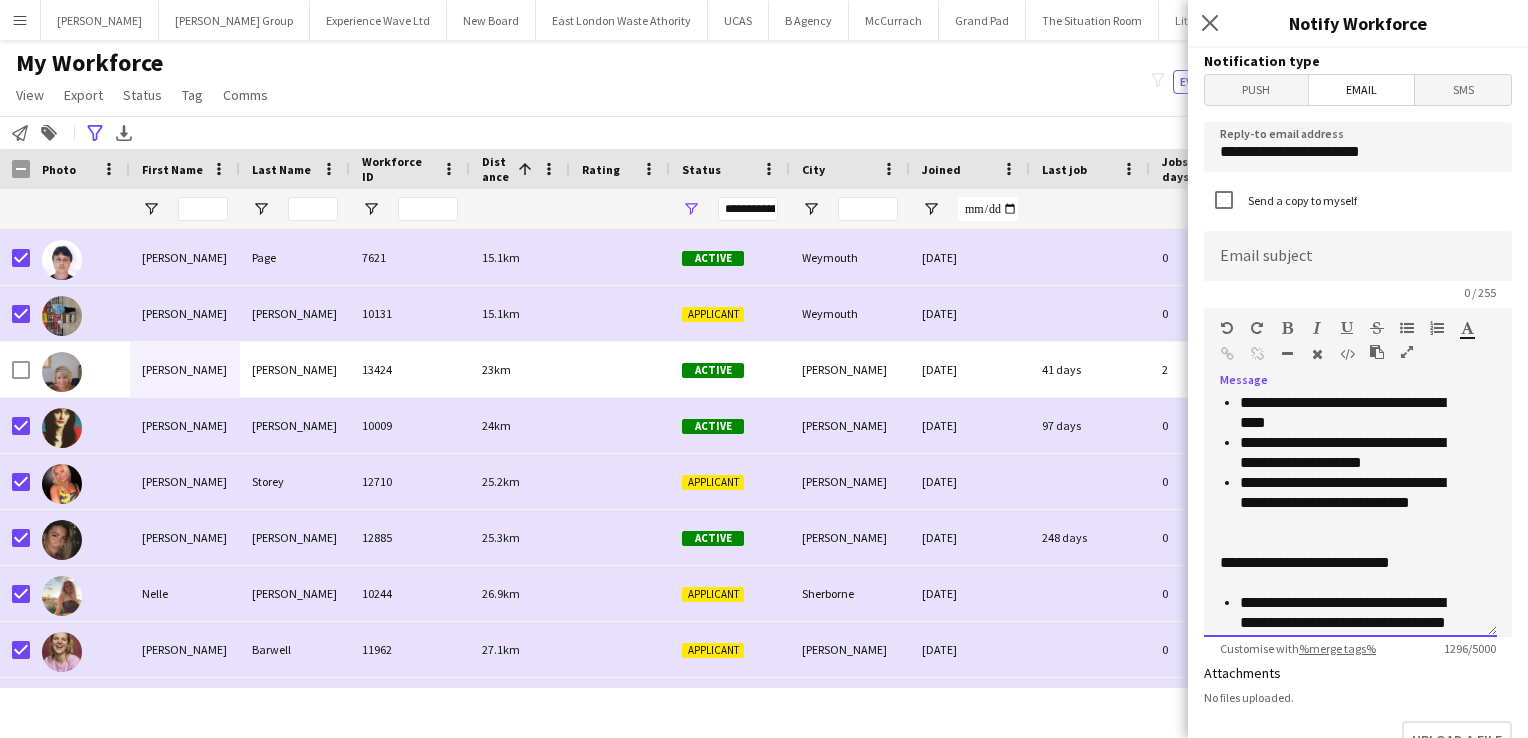 click on "**********" 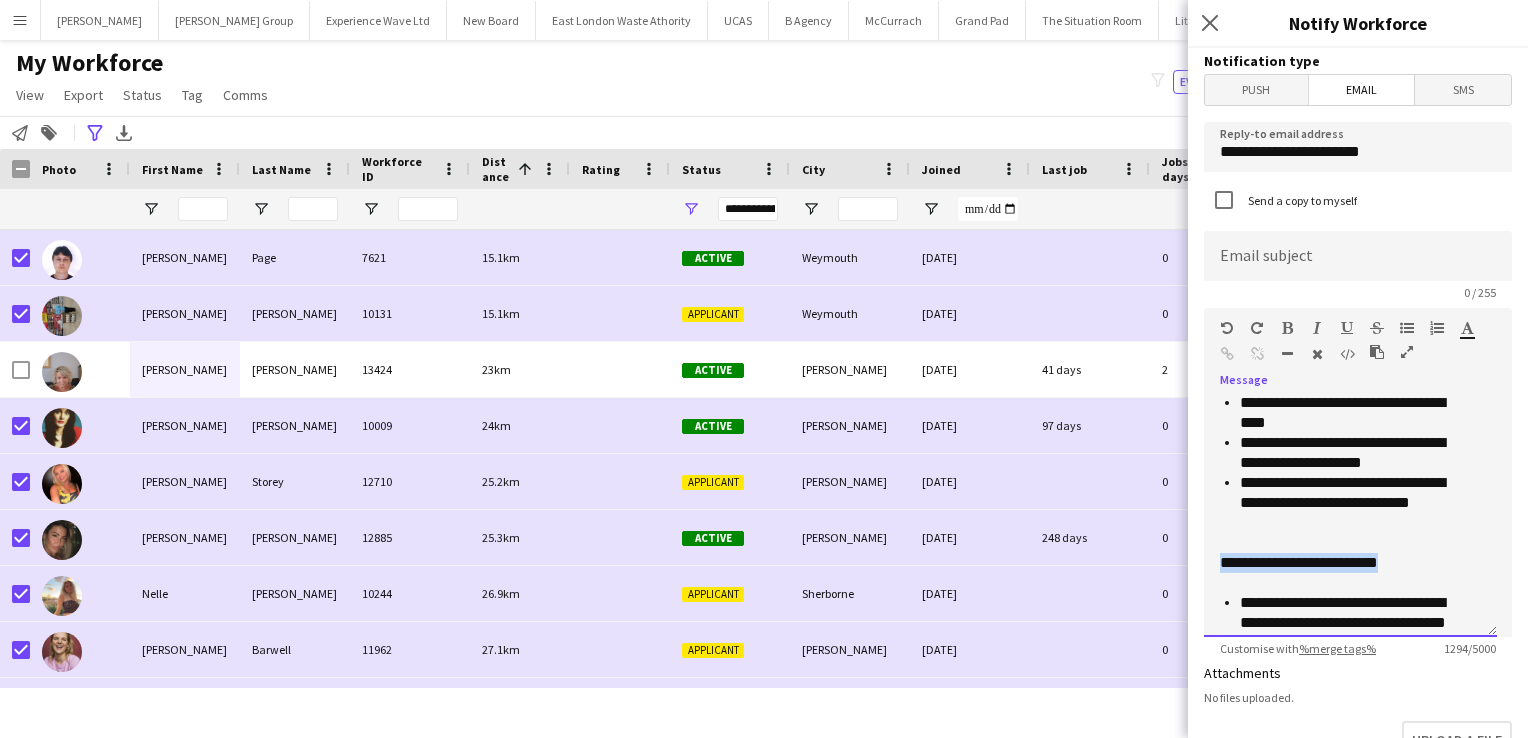 drag, startPoint x: 1401, startPoint y: 562, endPoint x: 1220, endPoint y: 554, distance: 181.17671 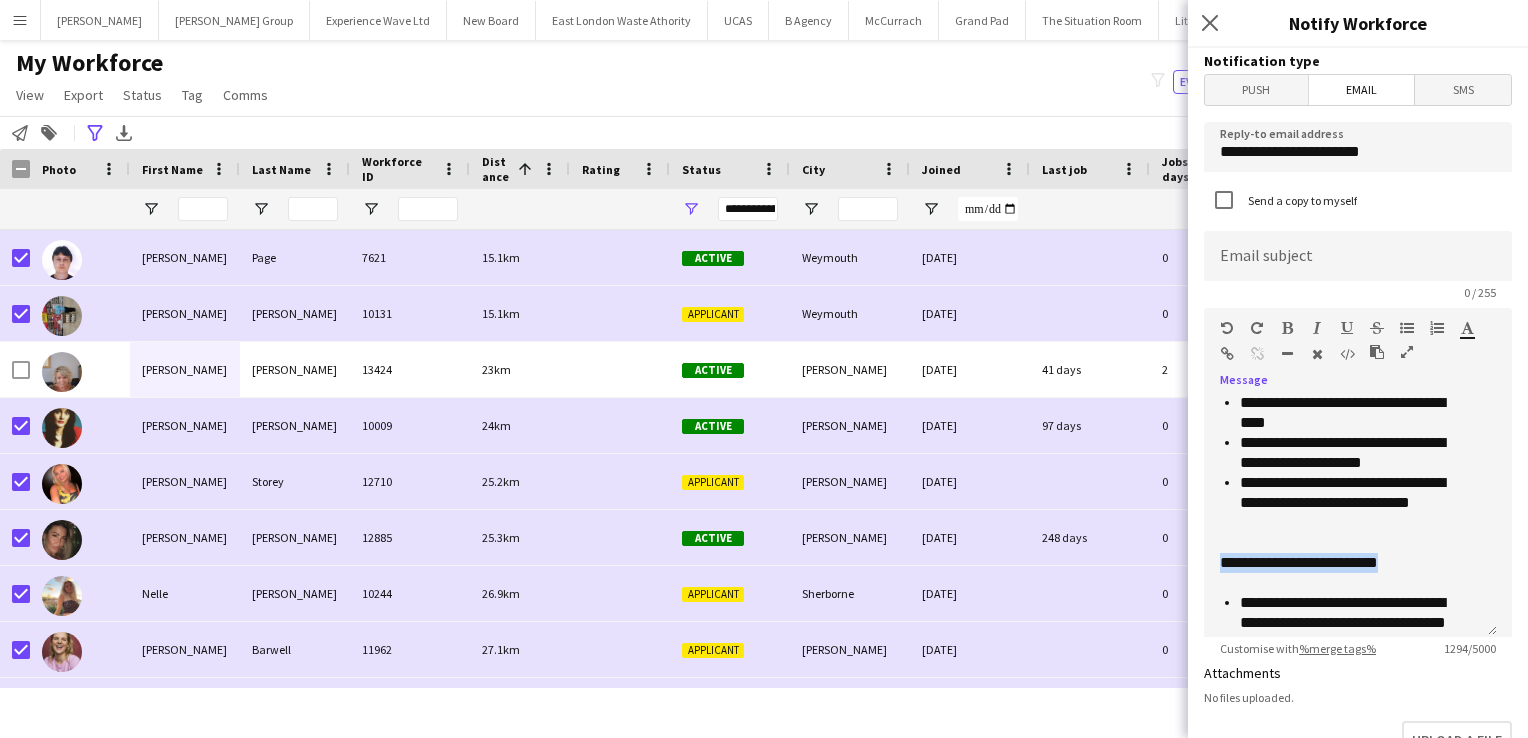 click at bounding box center [1287, 328] 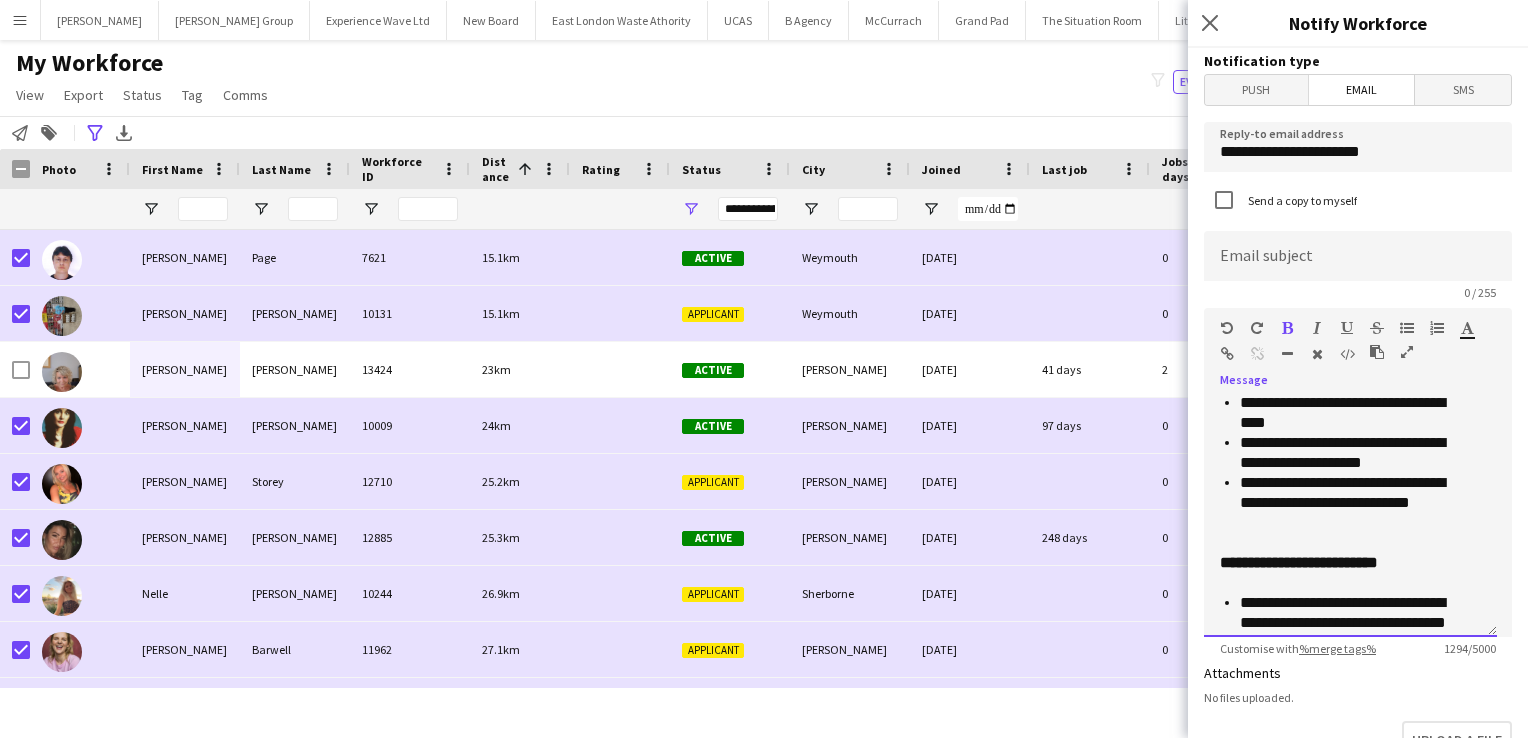 click on "**********" 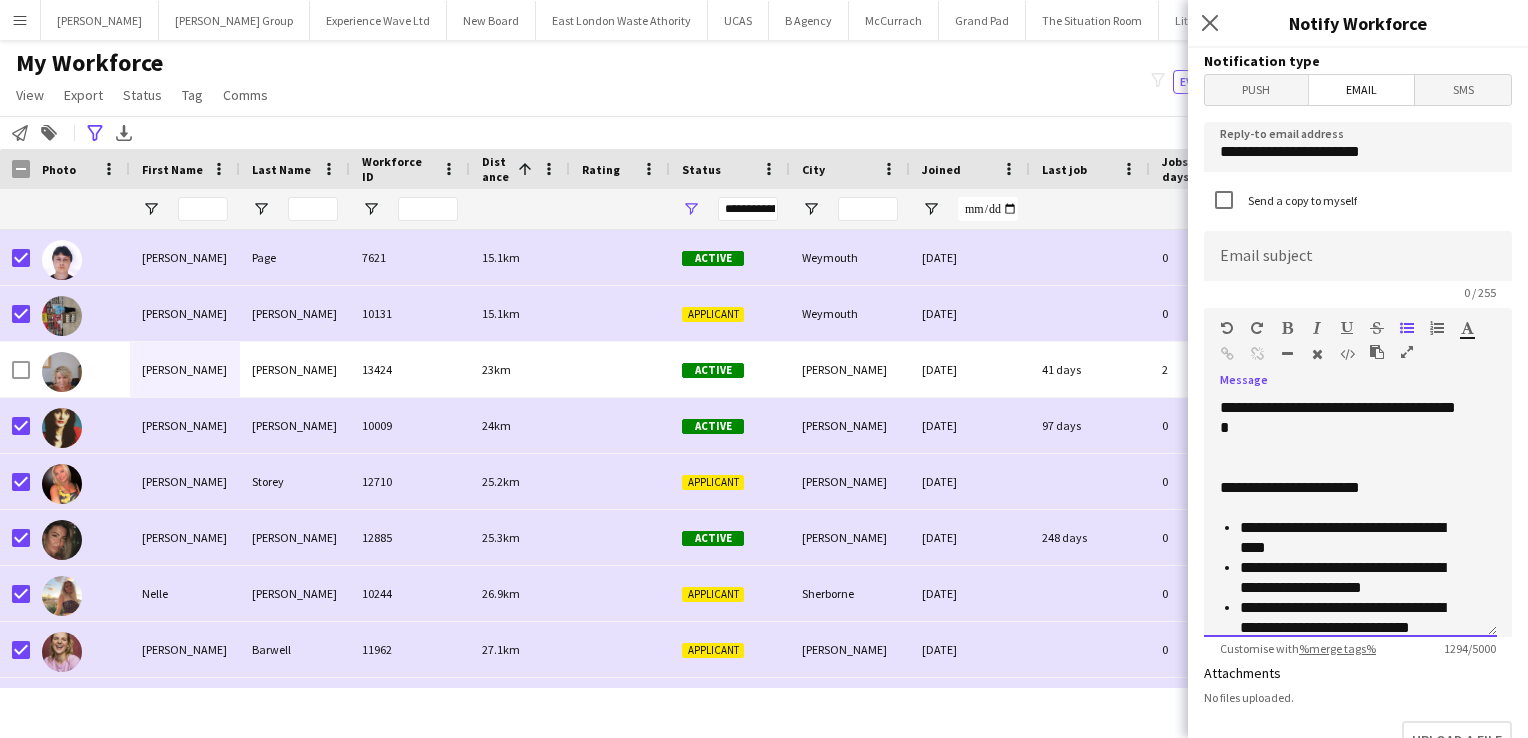 scroll, scrollTop: 554, scrollLeft: 0, axis: vertical 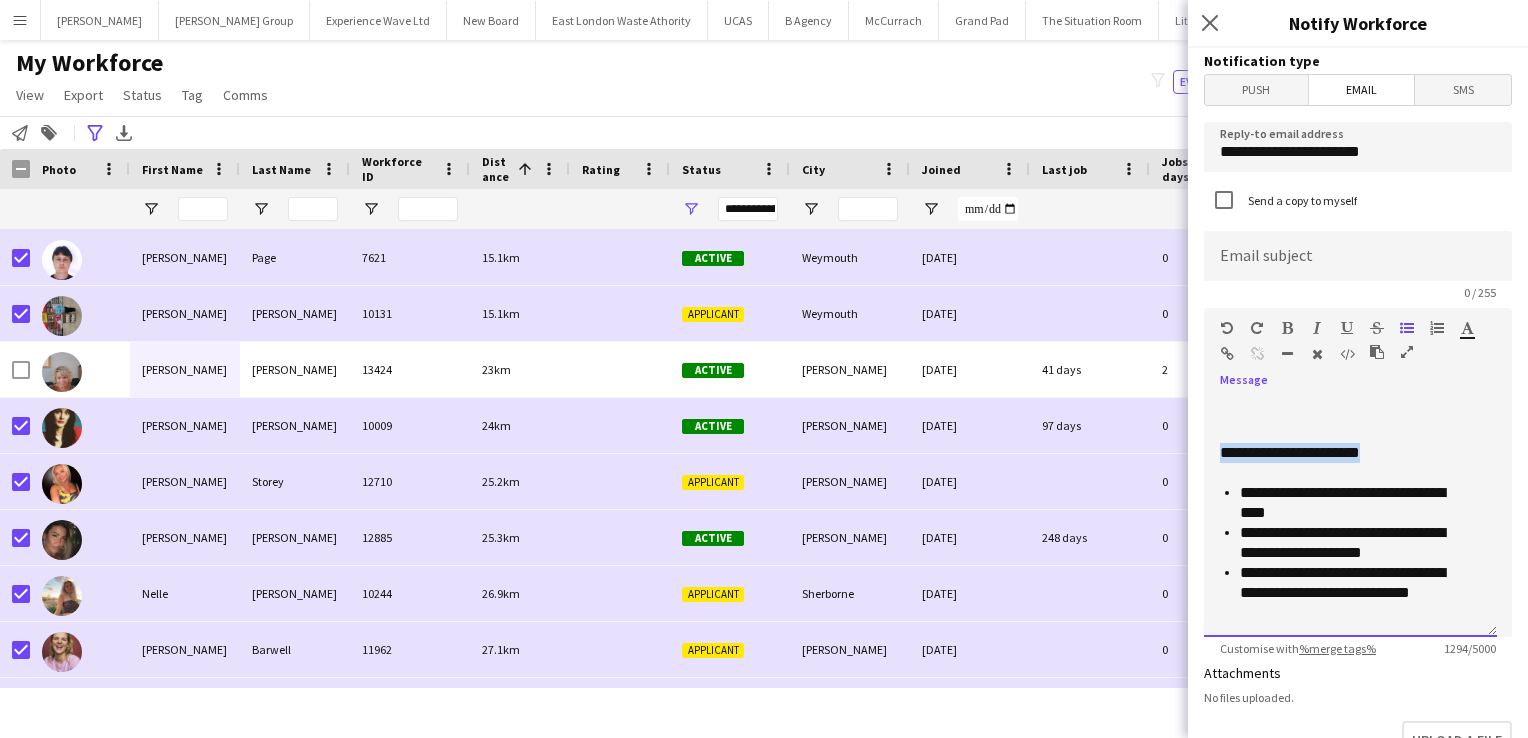 drag, startPoint x: 1383, startPoint y: 453, endPoint x: 1216, endPoint y: 453, distance: 167 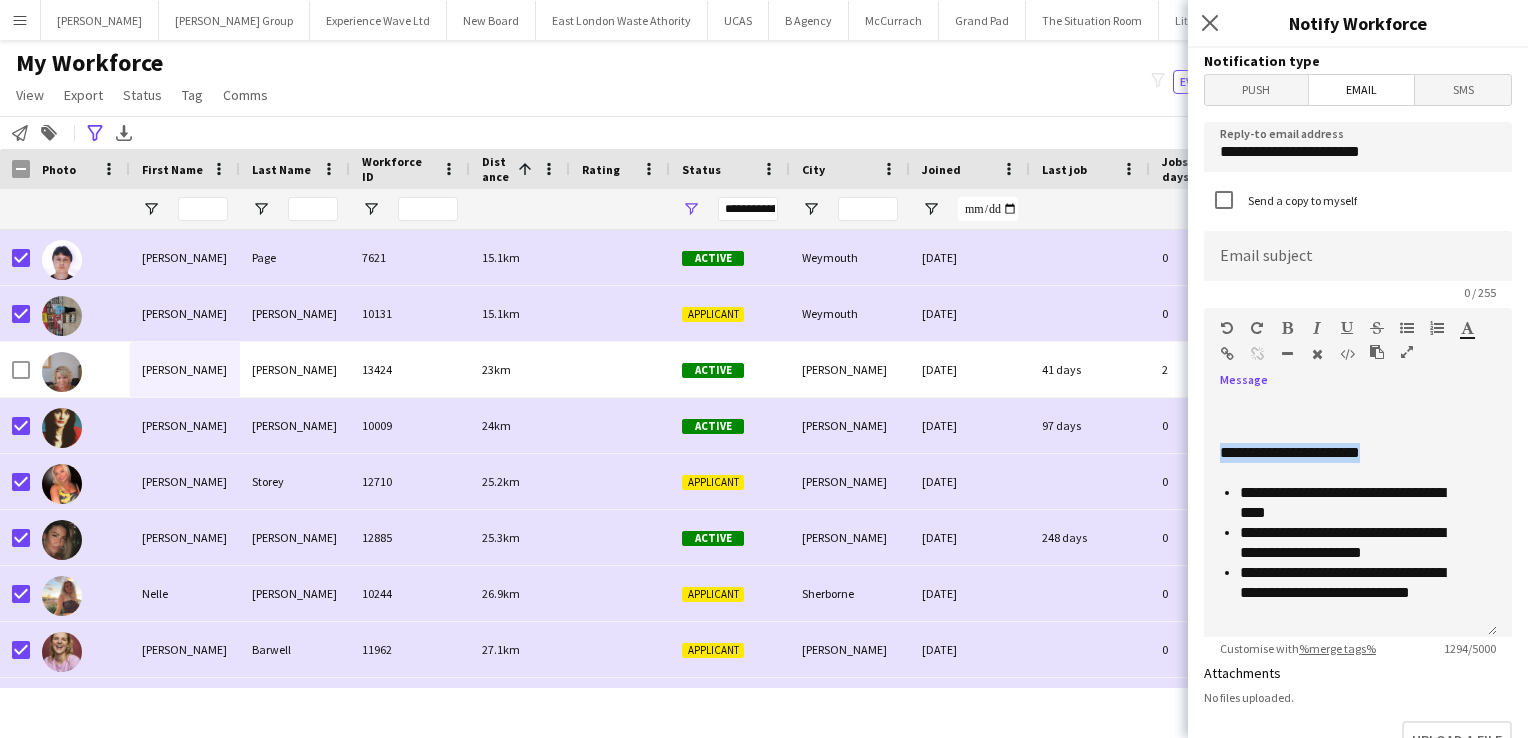click at bounding box center (1287, 328) 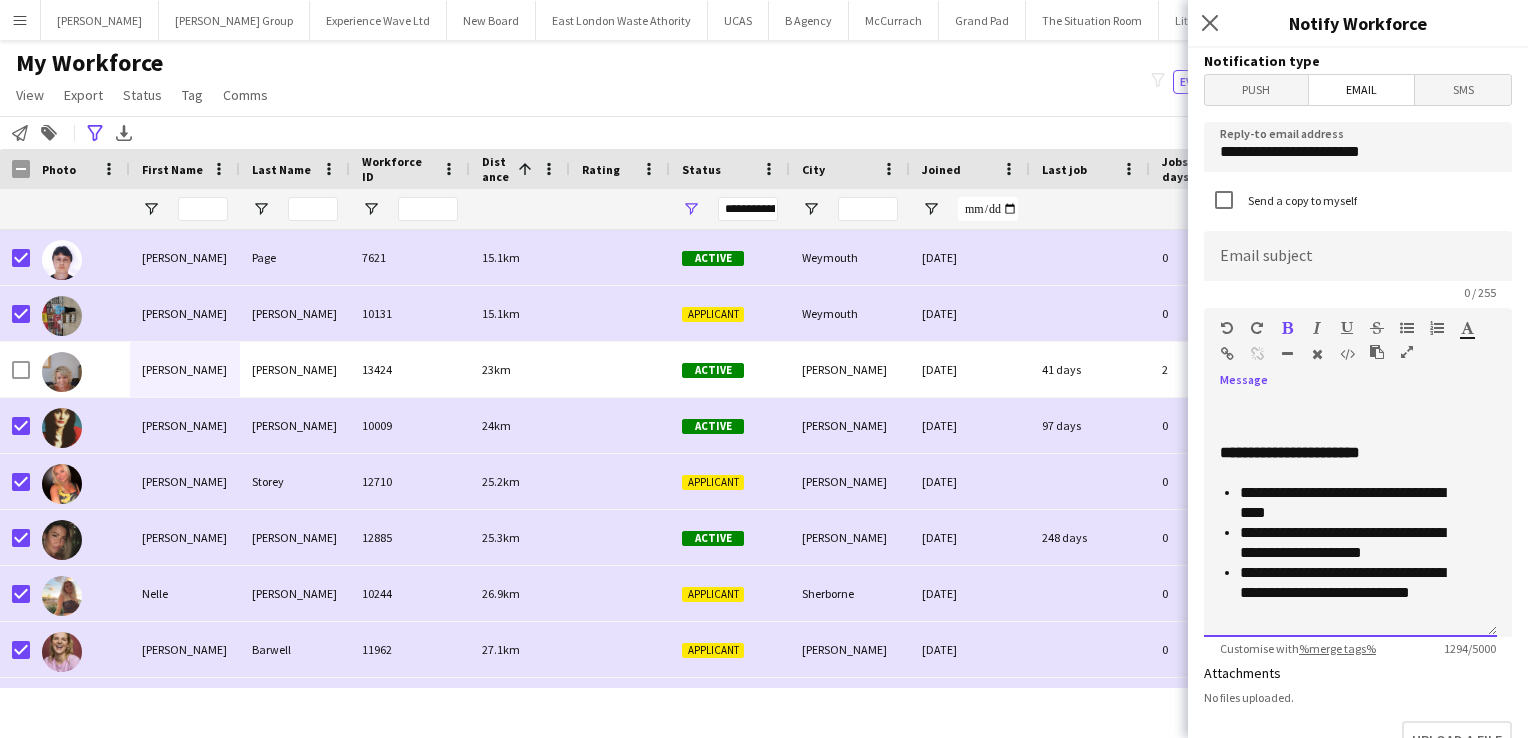 click 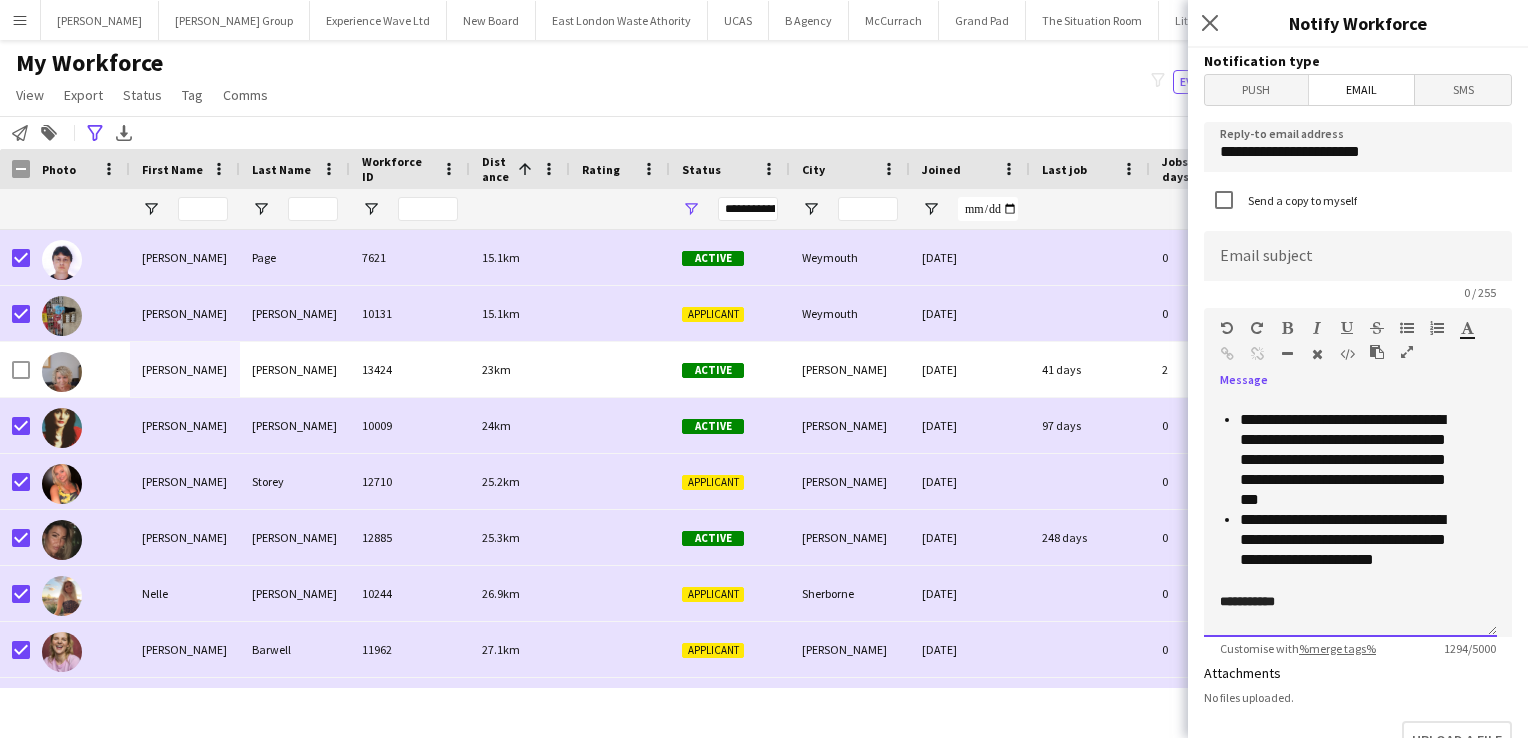scroll, scrollTop: 794, scrollLeft: 0, axis: vertical 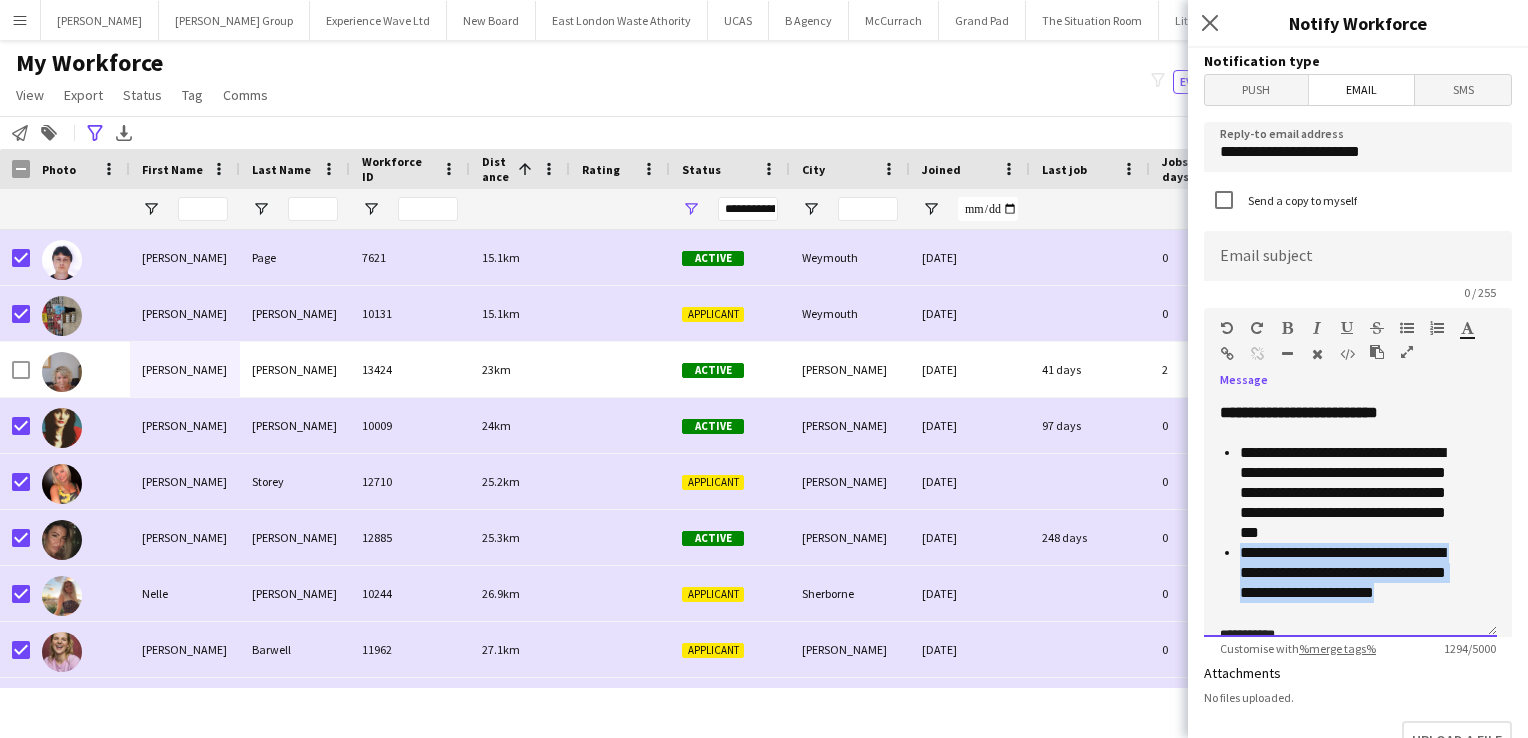 drag, startPoint x: 1420, startPoint y: 594, endPoint x: 1371, endPoint y: 531, distance: 79.81228 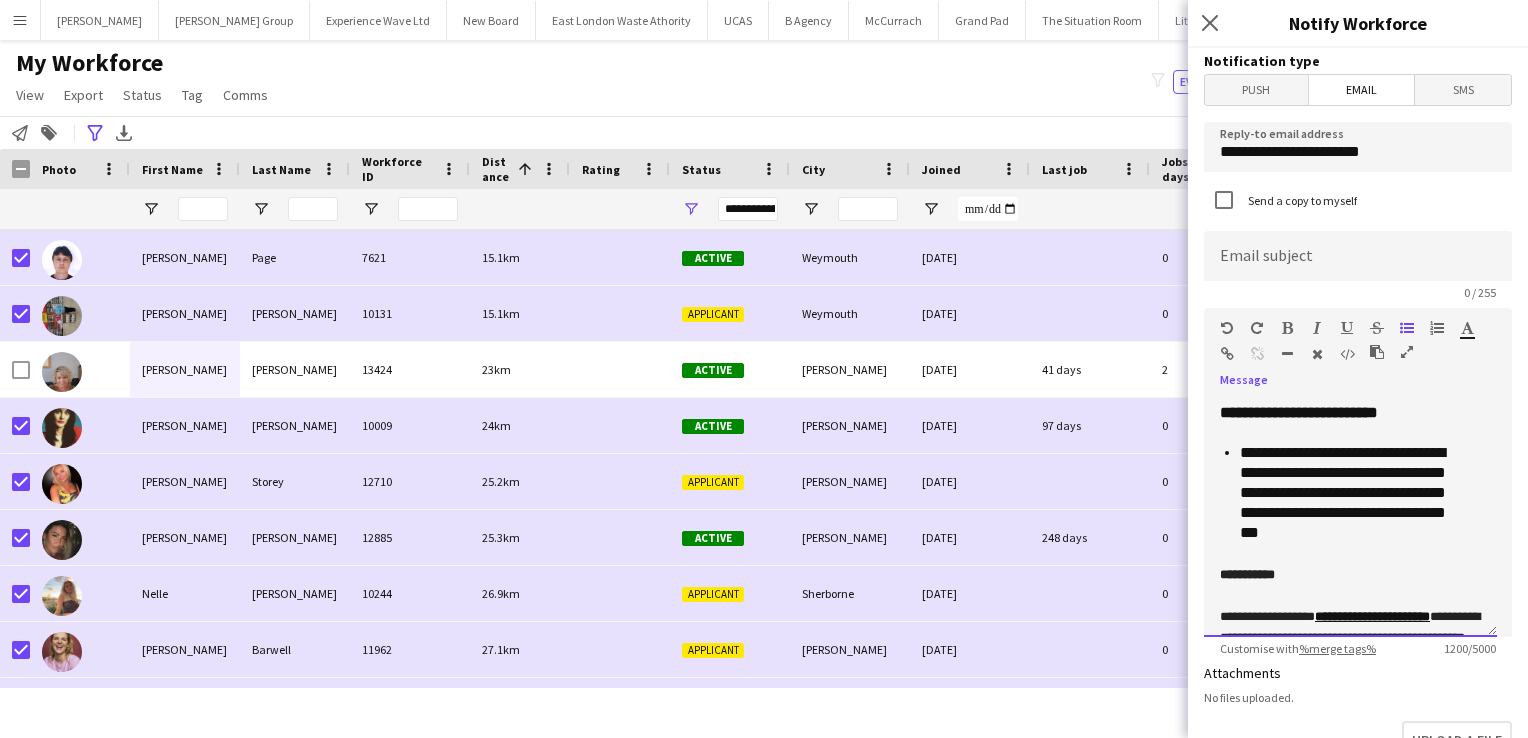 click on "**********" 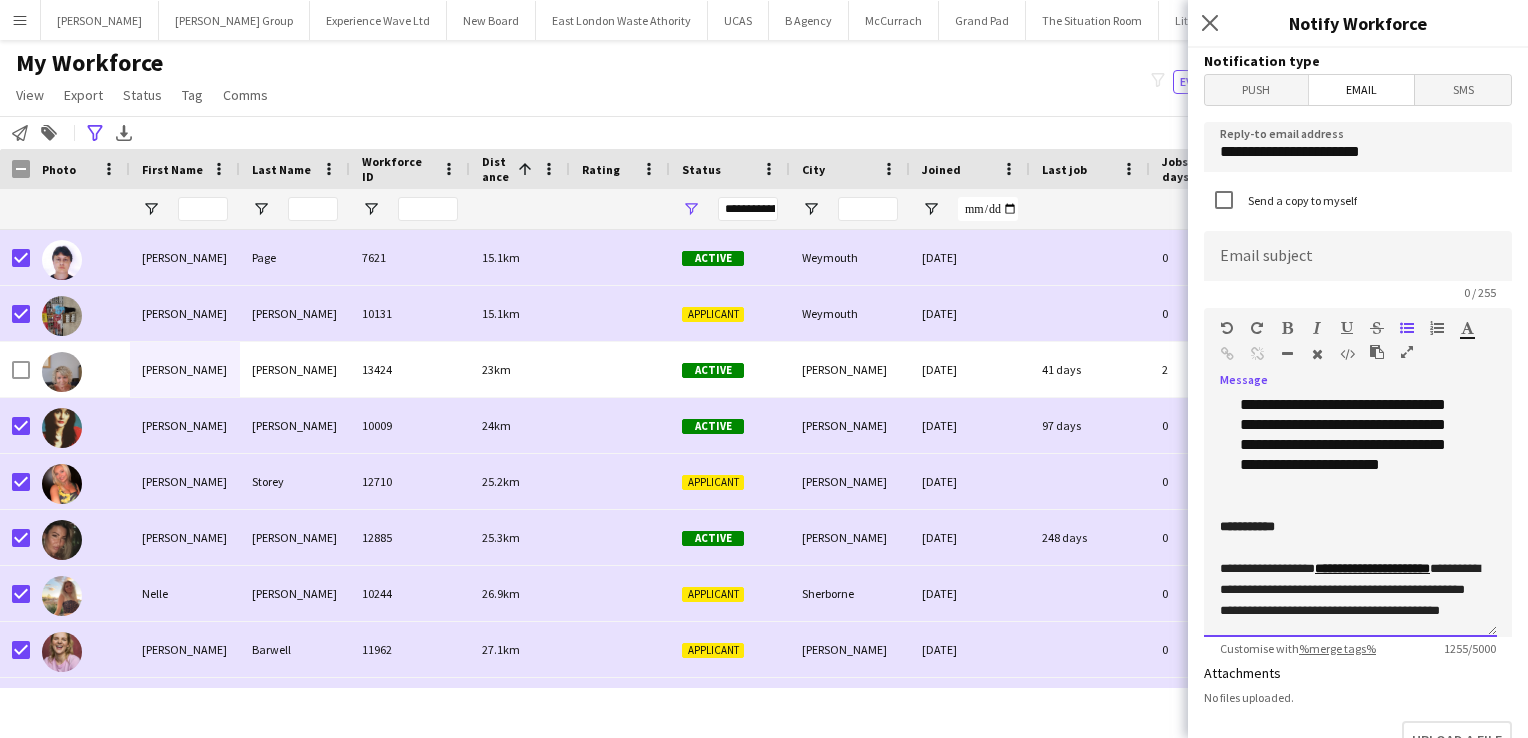 scroll, scrollTop: 928, scrollLeft: 0, axis: vertical 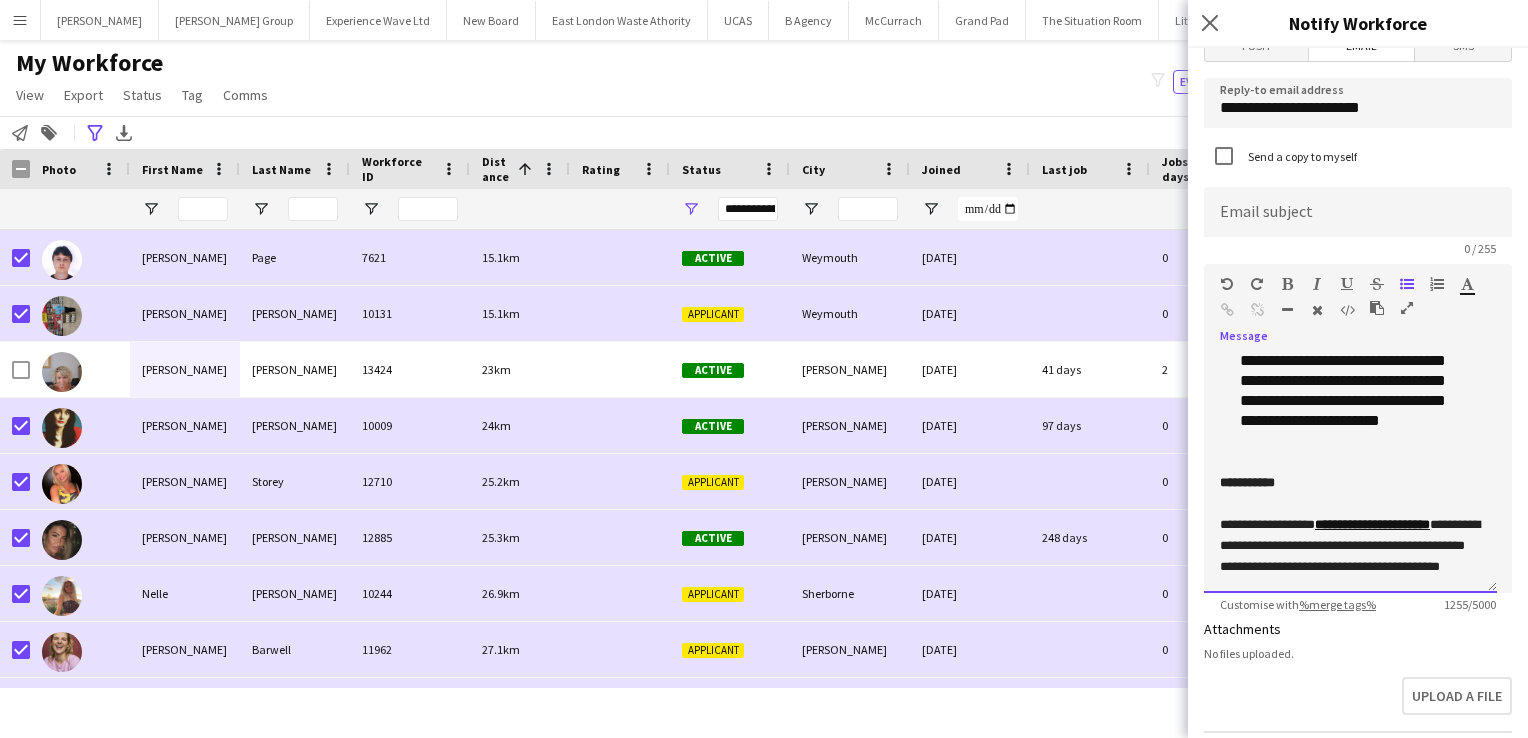 click on "**********" 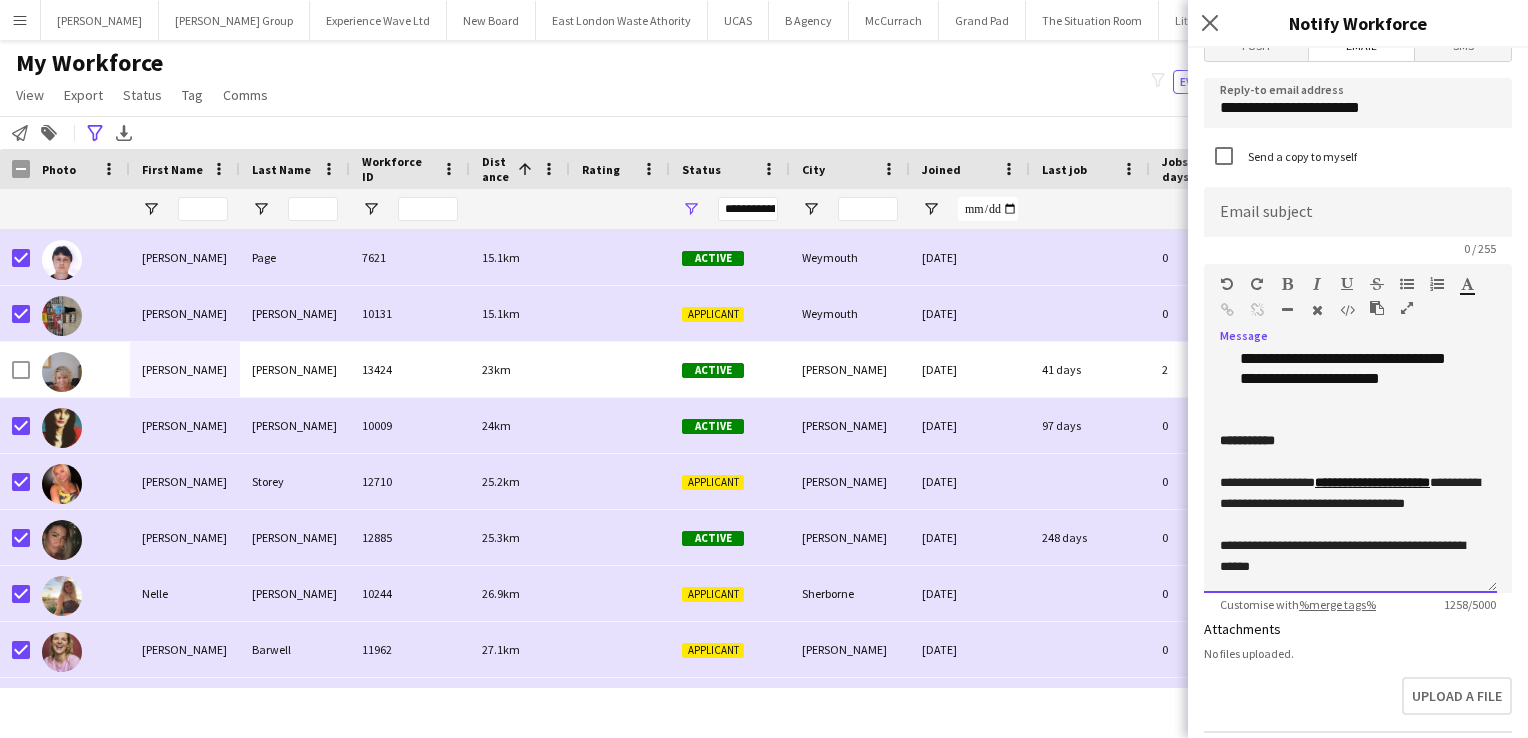 scroll, scrollTop: 950, scrollLeft: 0, axis: vertical 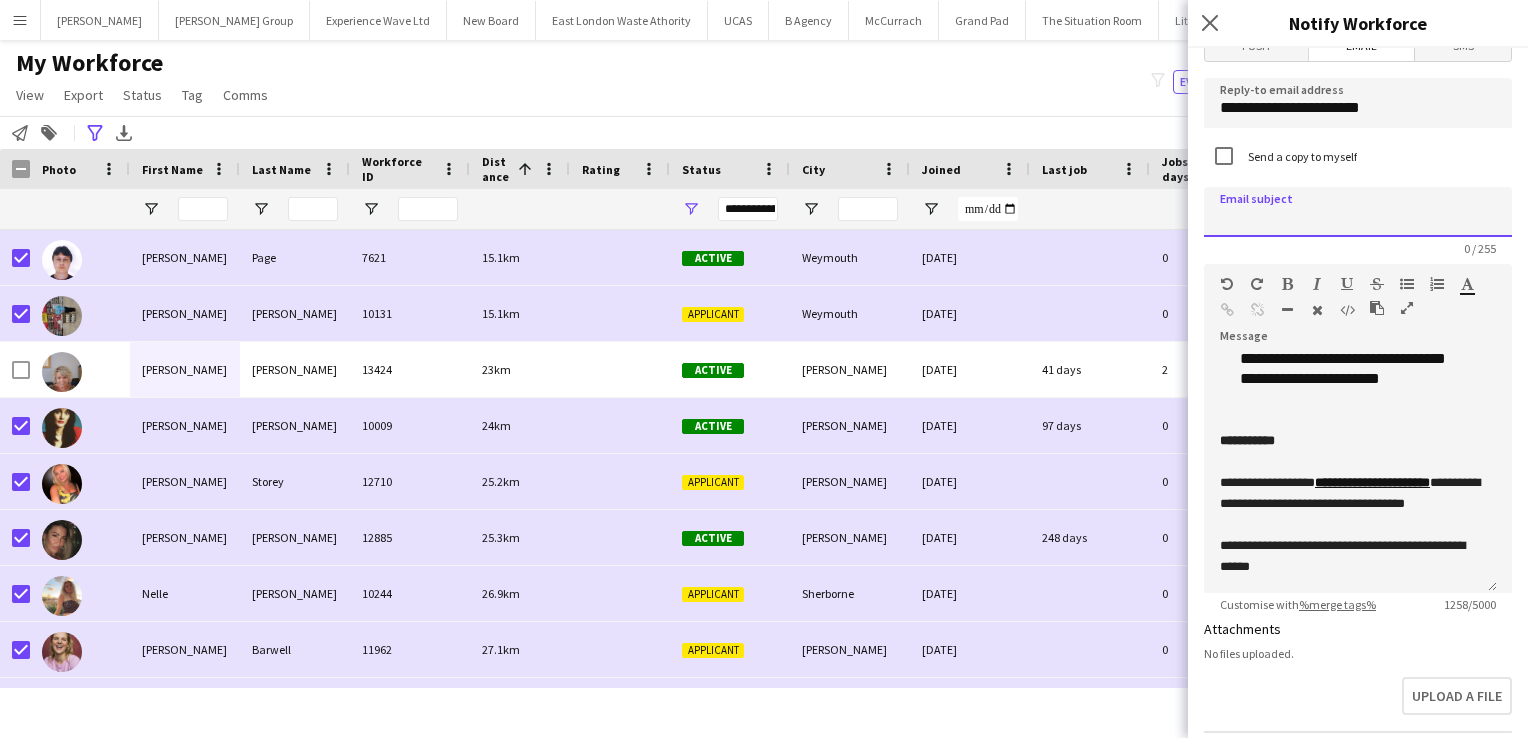 click 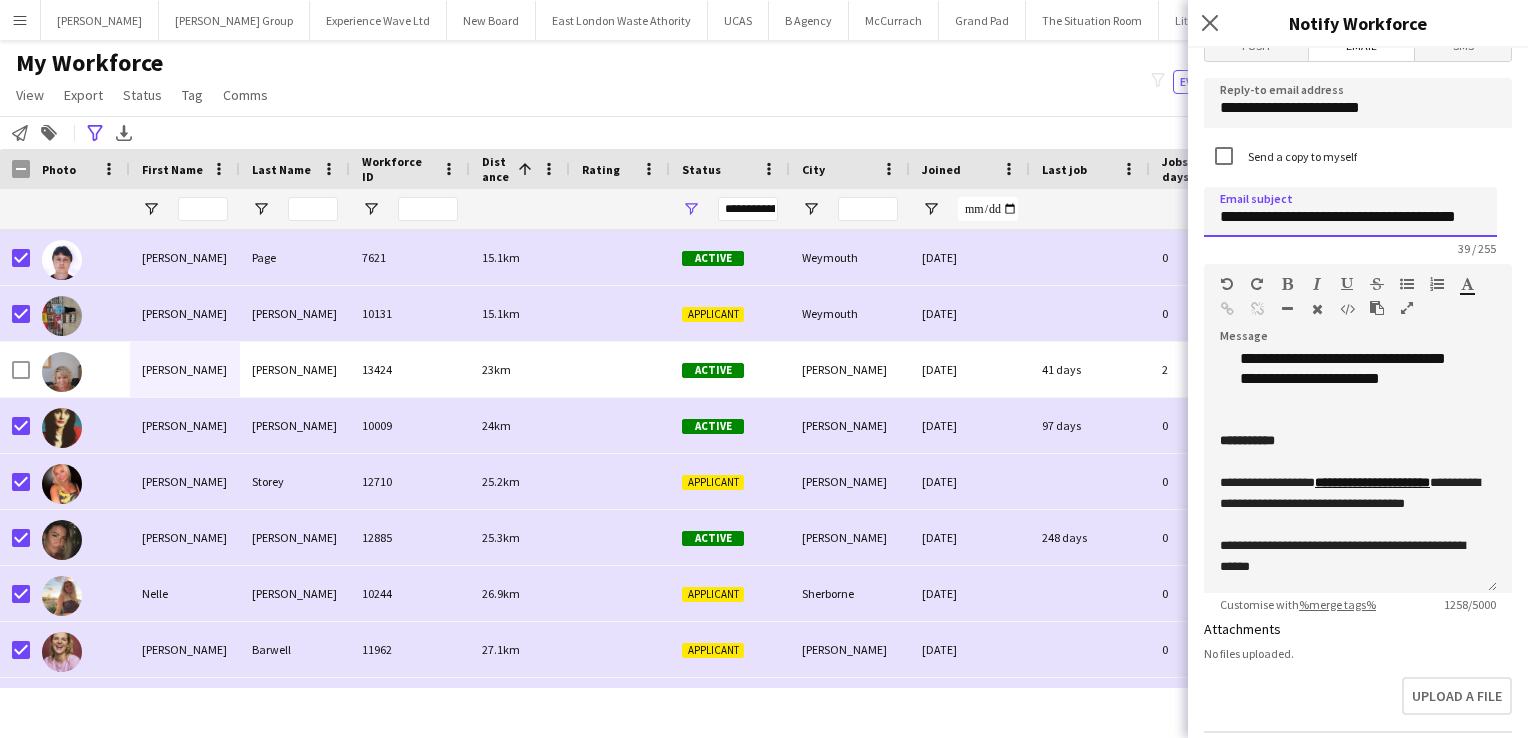 scroll, scrollTop: 0, scrollLeft: 13, axis: horizontal 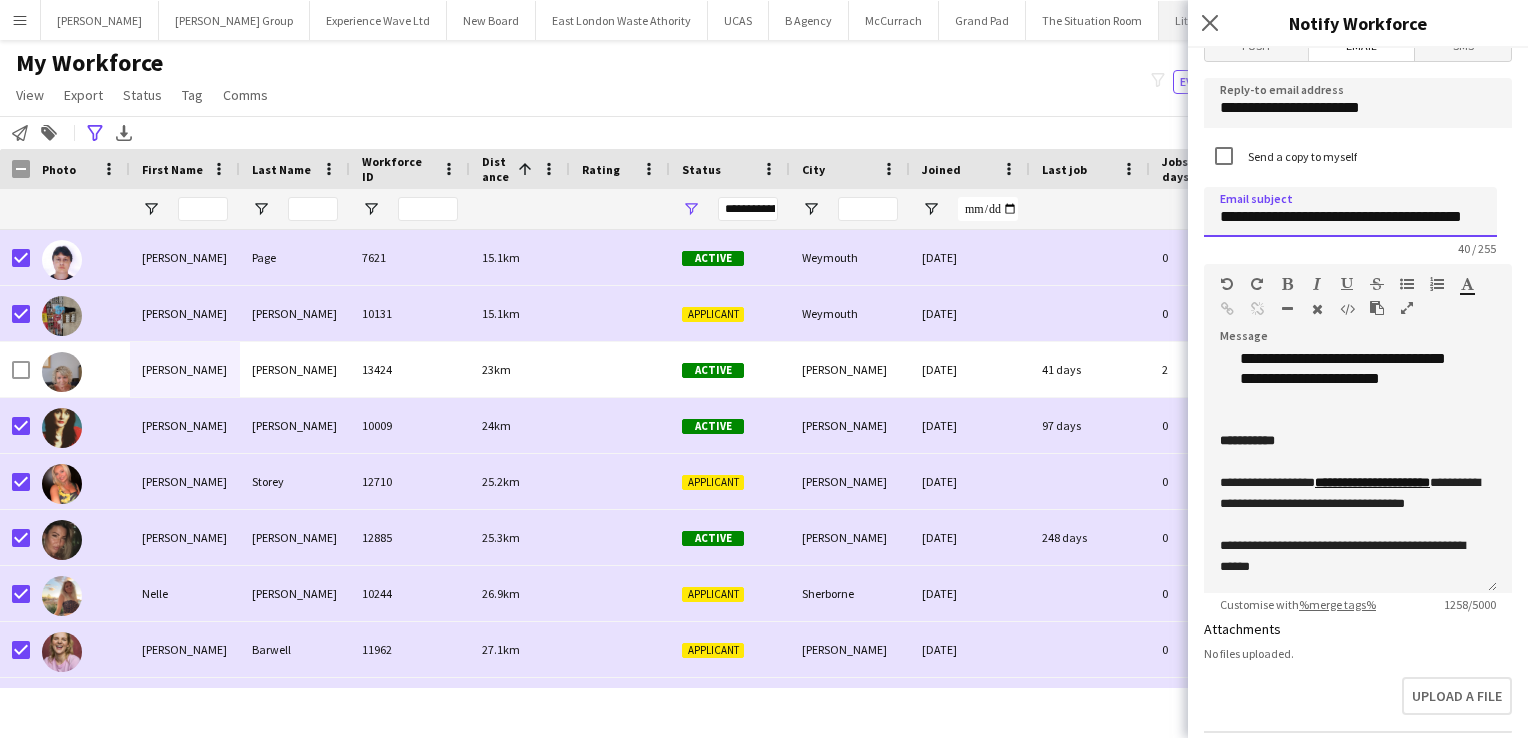 type on "**********" 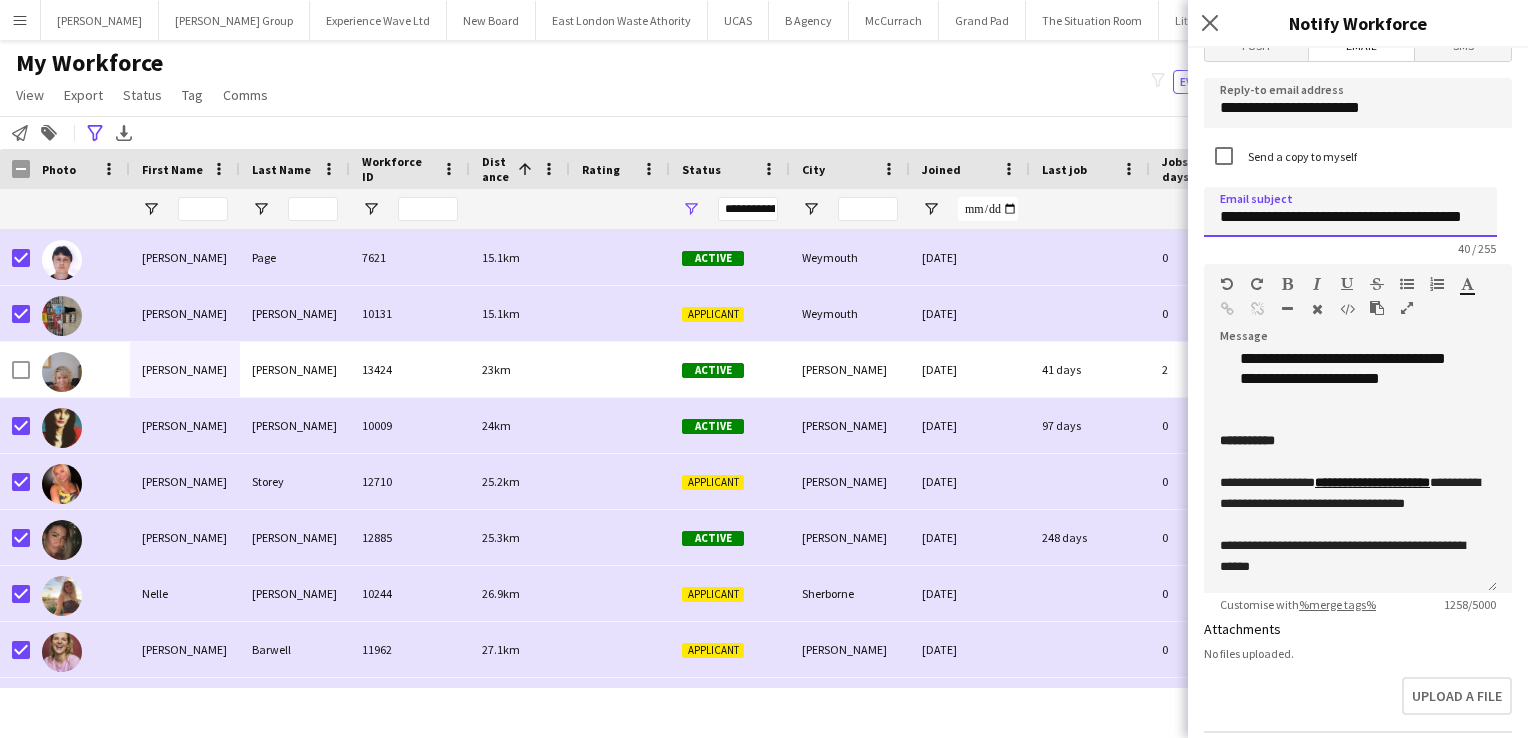 scroll, scrollTop: 0, scrollLeft: 13, axis: horizontal 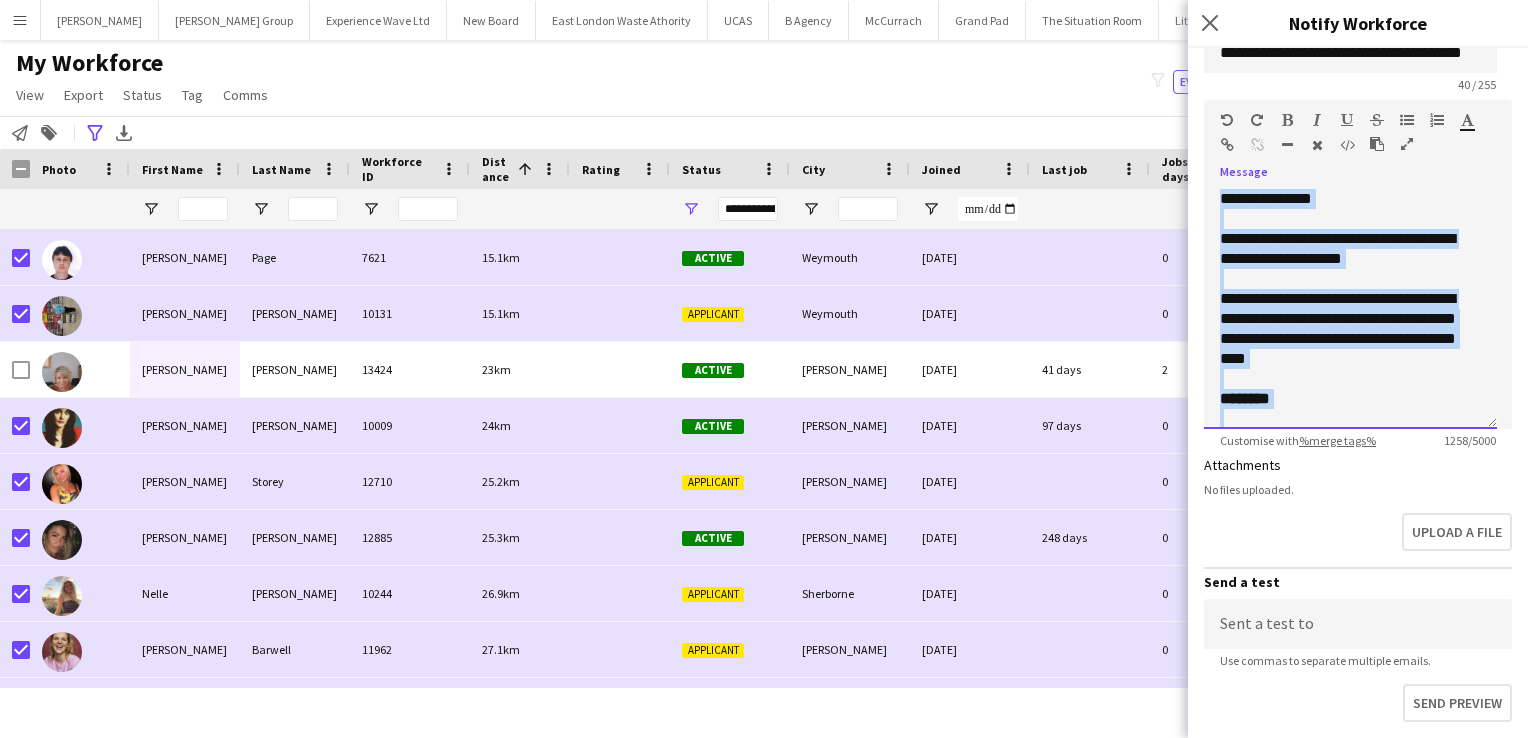 drag, startPoint x: 1327, startPoint y: 409, endPoint x: 1164, endPoint y: 136, distance: 317.9591 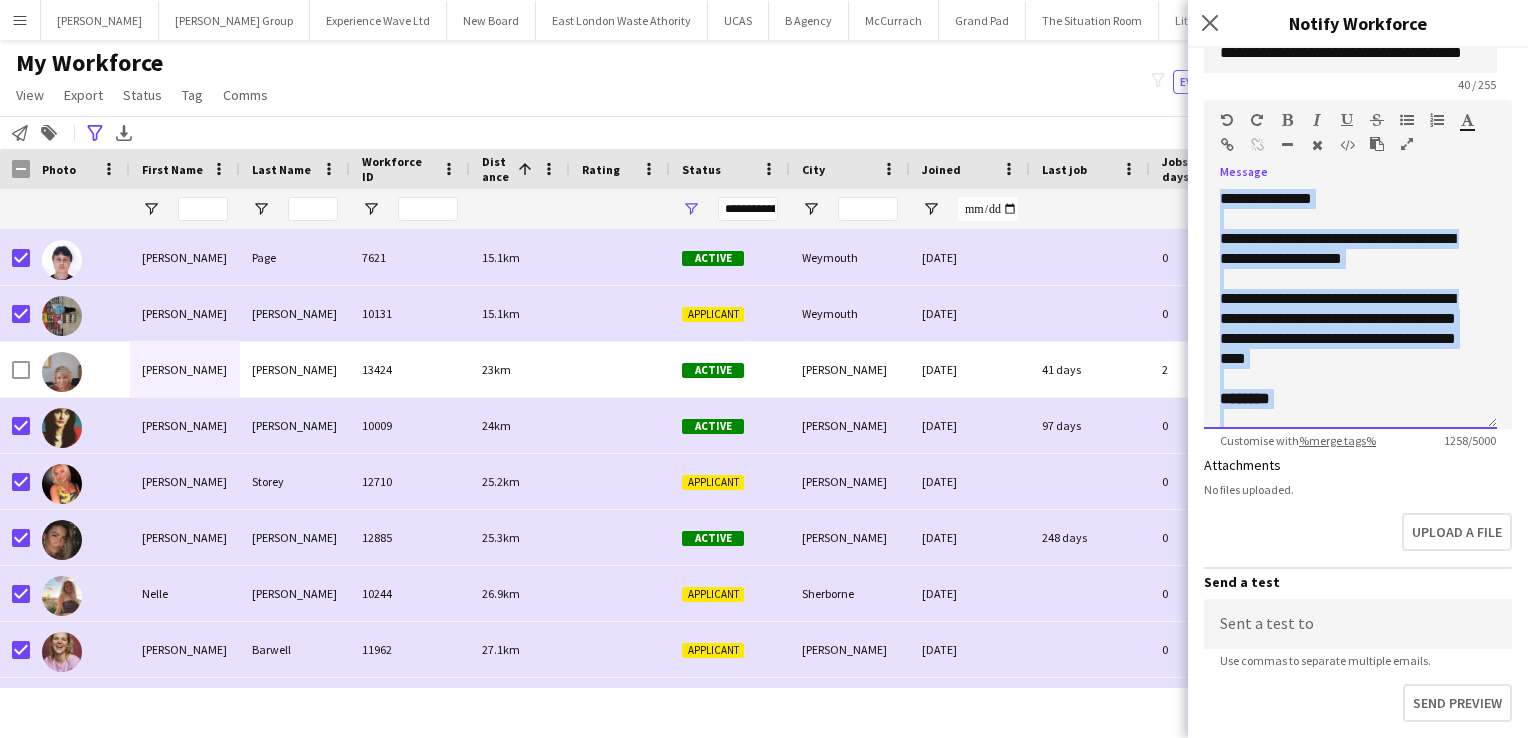 click on "Menu
Boards
Boards   Boards   All jobs   Status
Workforce
Workforce   My Workforce   Recruiting
Comms
Comms
Pay
Pay   Approvals
Platform Settings
Platform Settings   Your settings
Training Academy
Training Academy
Knowledge Base
Knowledge Base
Product Updates
Product Updates   Log Out   Privacy   Carswell Gould
Close
Mace Group
Close
Experience Wave Ltd
Close
New Board
Close
East London Waste Athority
Close
UCAS
Close
B Agency
Close
McCurrach
Close
Grand Pad
Close
The Situation Room
Close
Close" at bounding box center (764, 369) 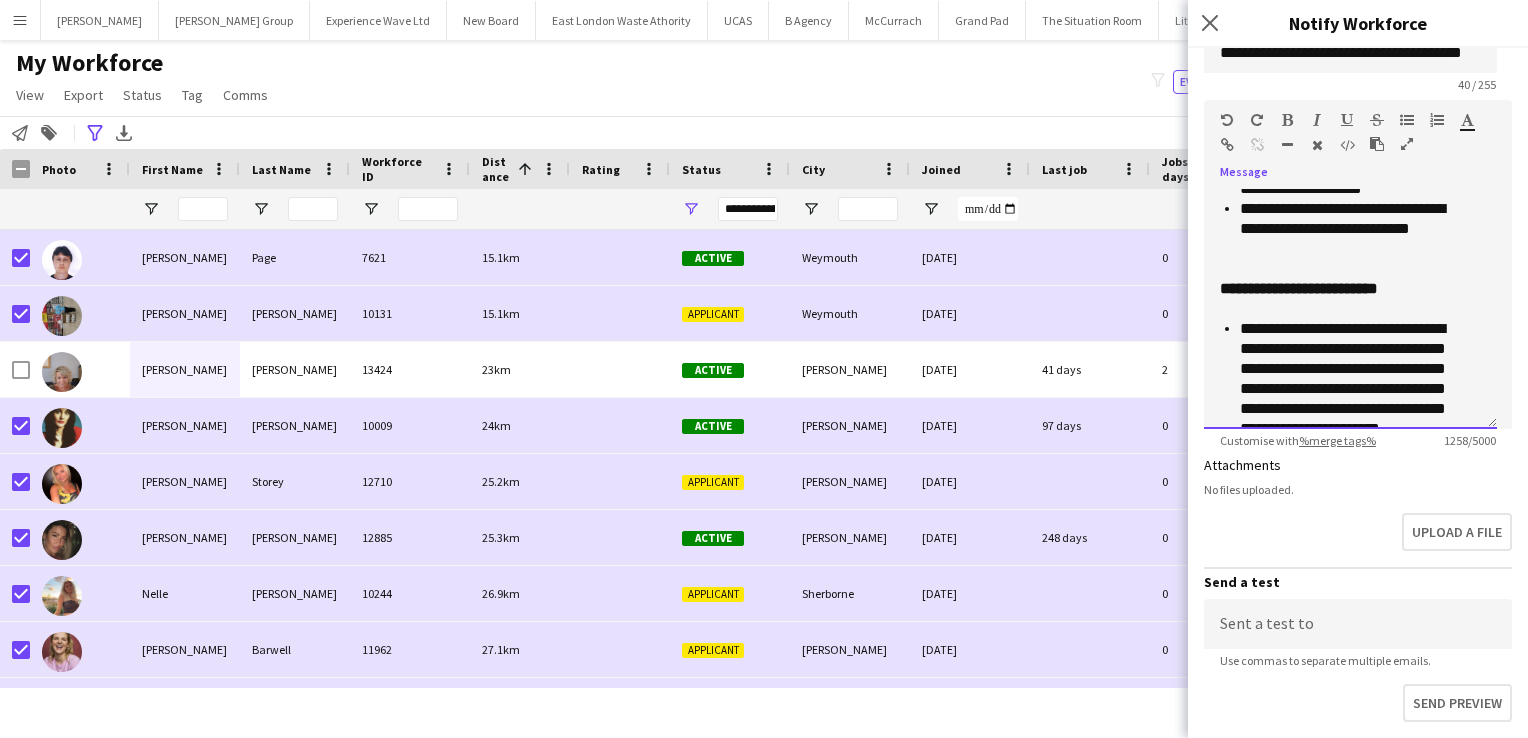 scroll, scrollTop: 950, scrollLeft: 0, axis: vertical 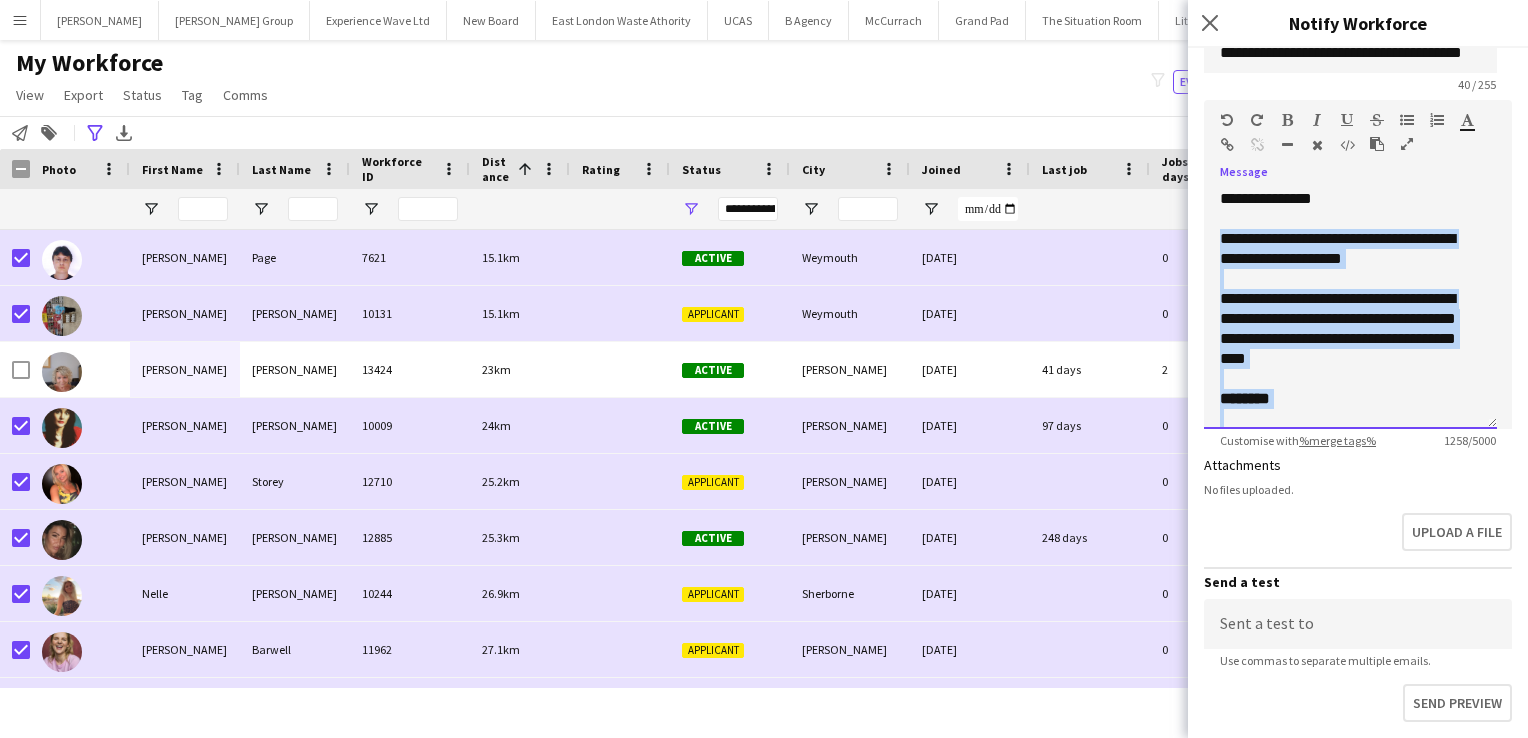 drag, startPoint x: 1328, startPoint y: 399, endPoint x: 1219, endPoint y: 245, distance: 188.67168 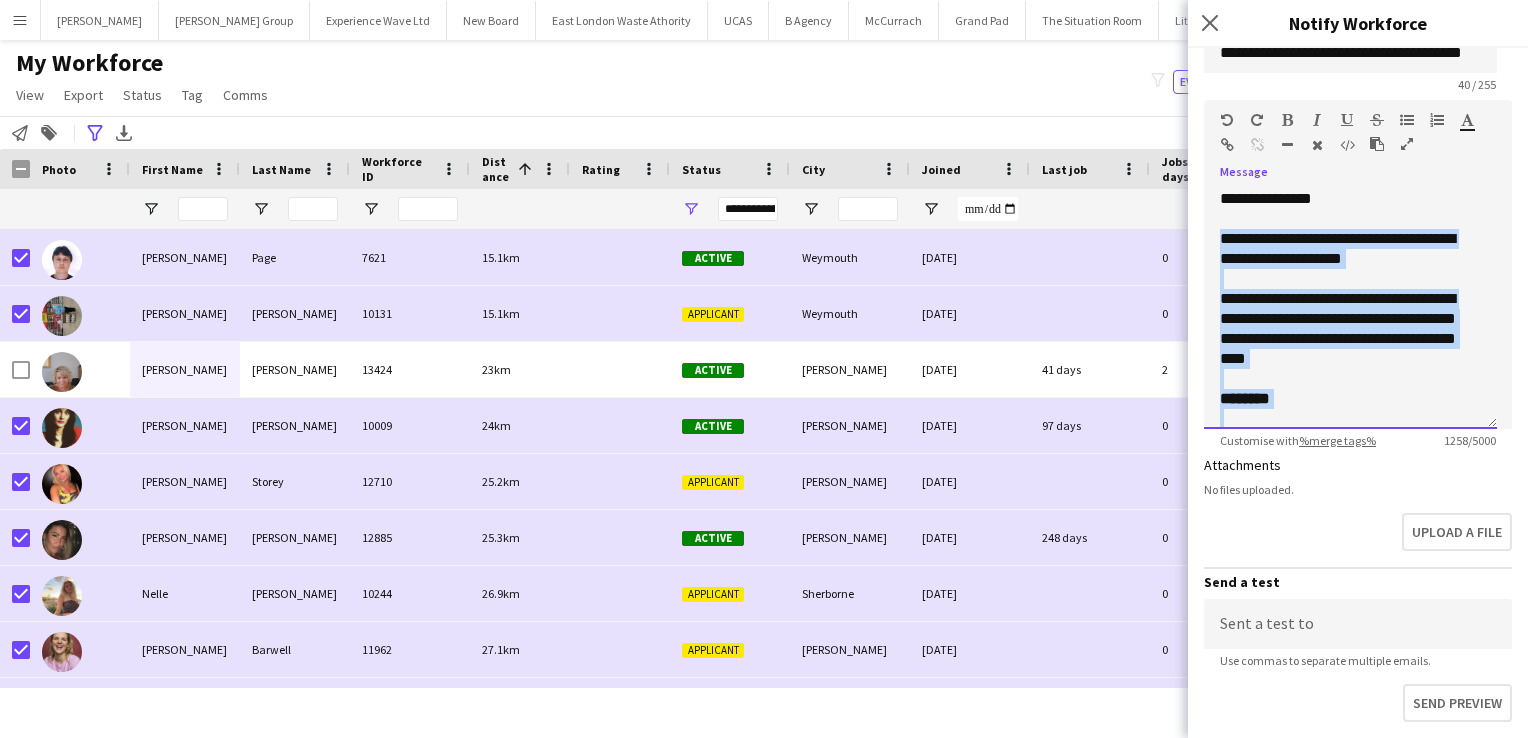 click on "**********" 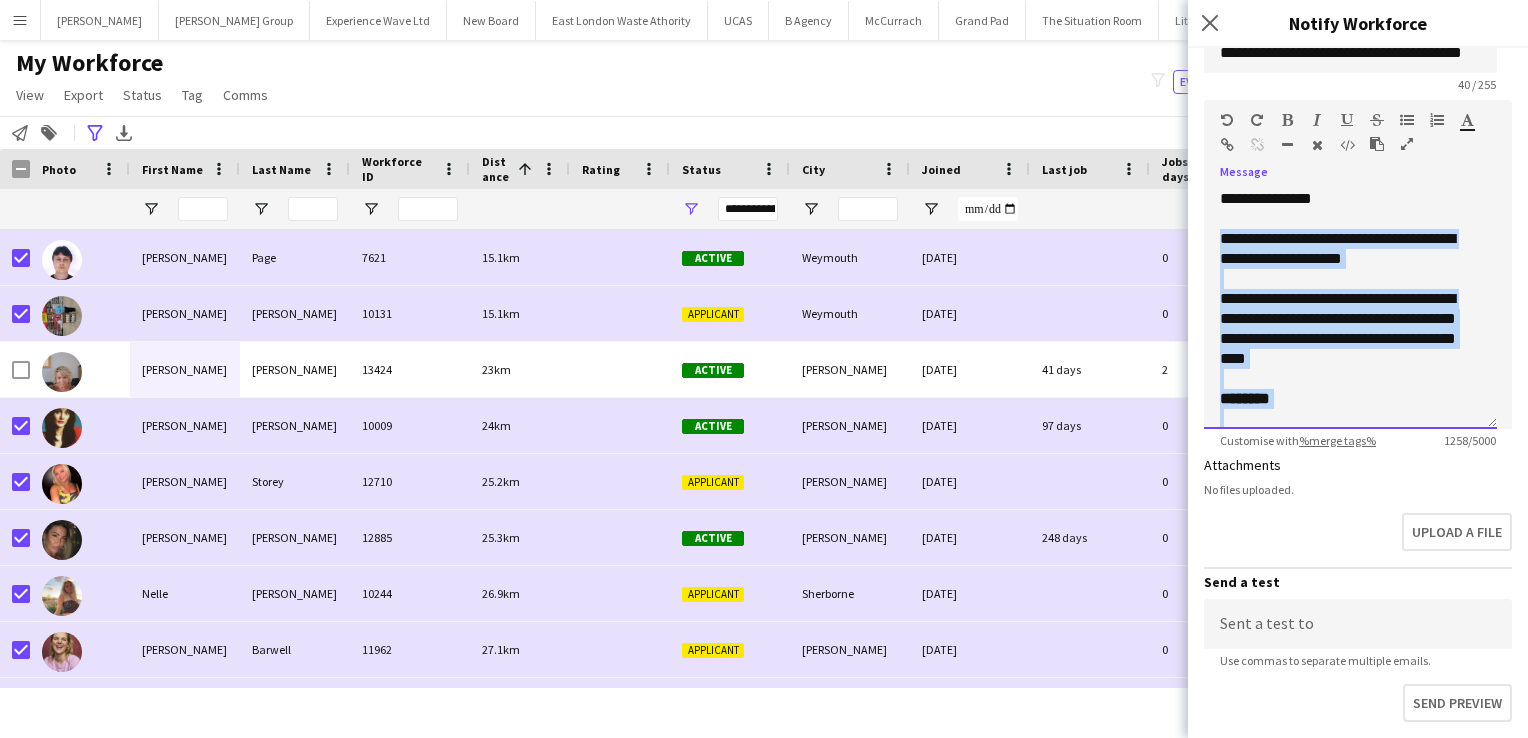 copy on "**********" 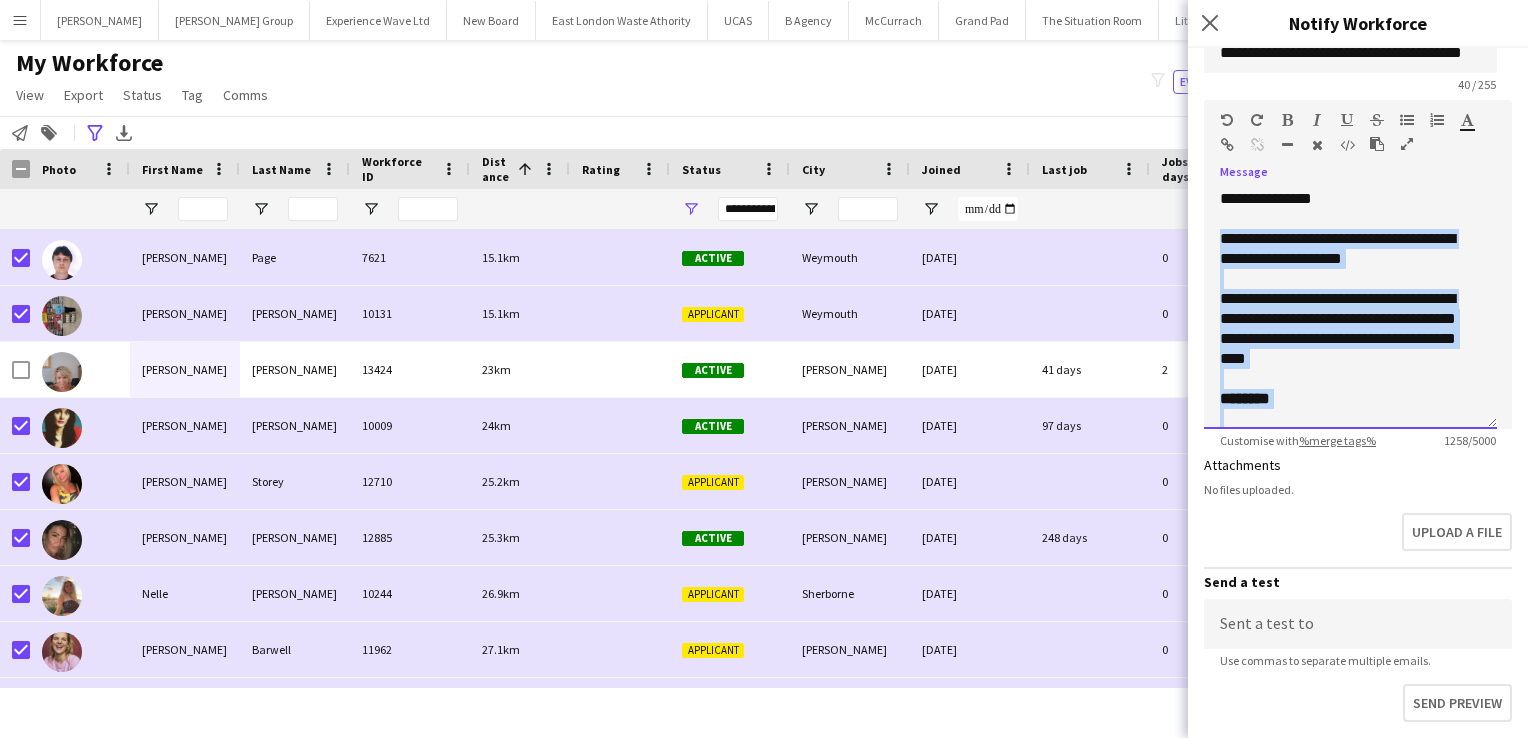 click on "**********" 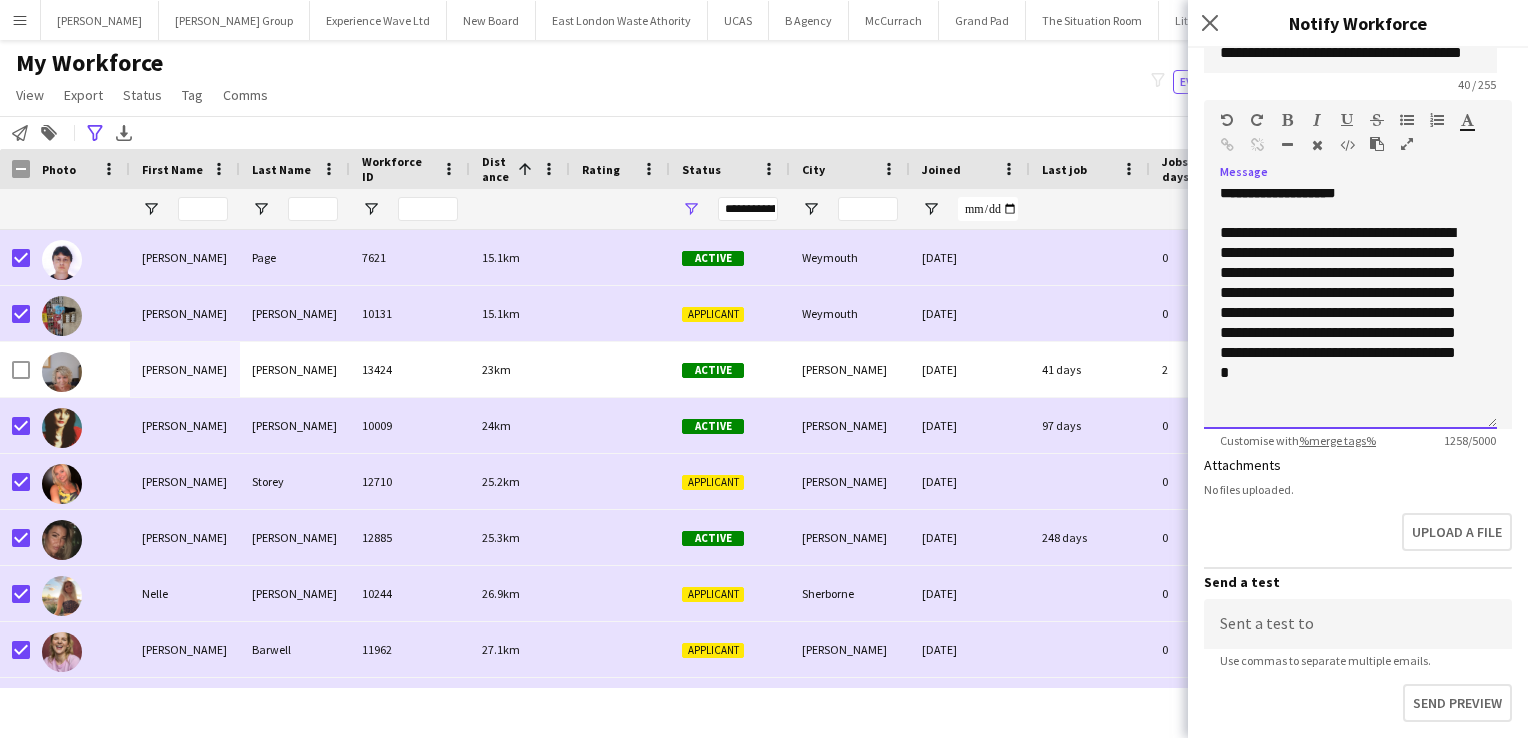 scroll, scrollTop: 950, scrollLeft: 0, axis: vertical 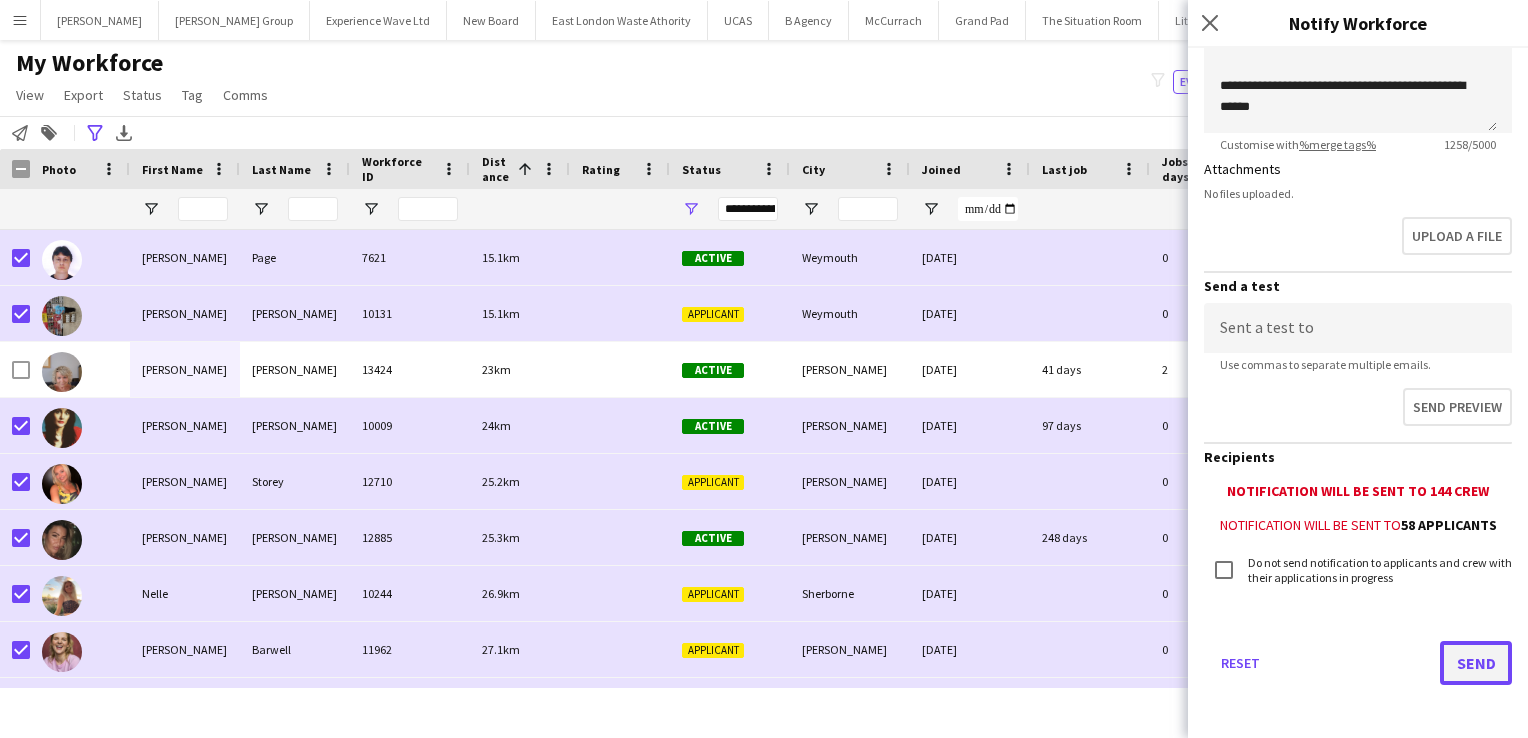 click on "Send" 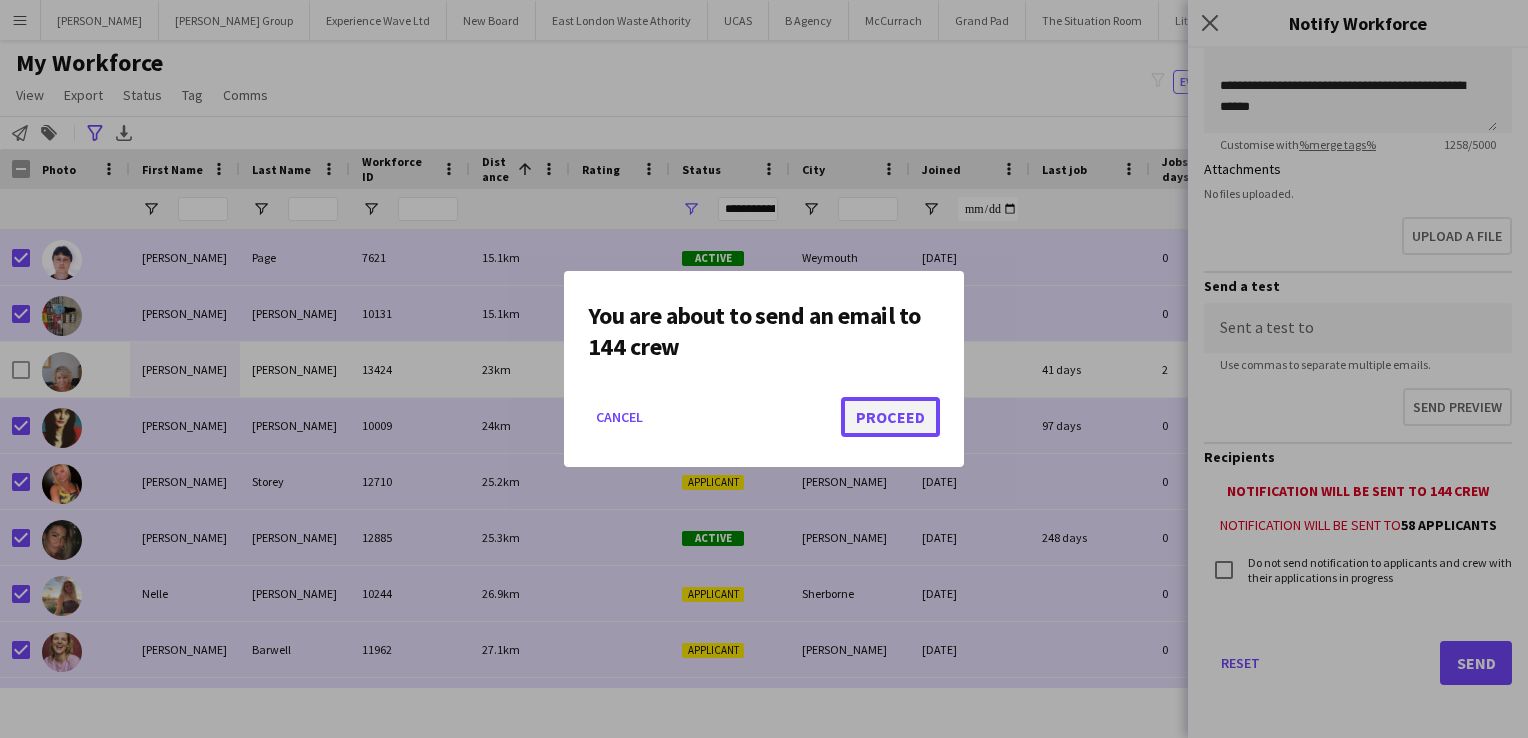 click on "Proceed" 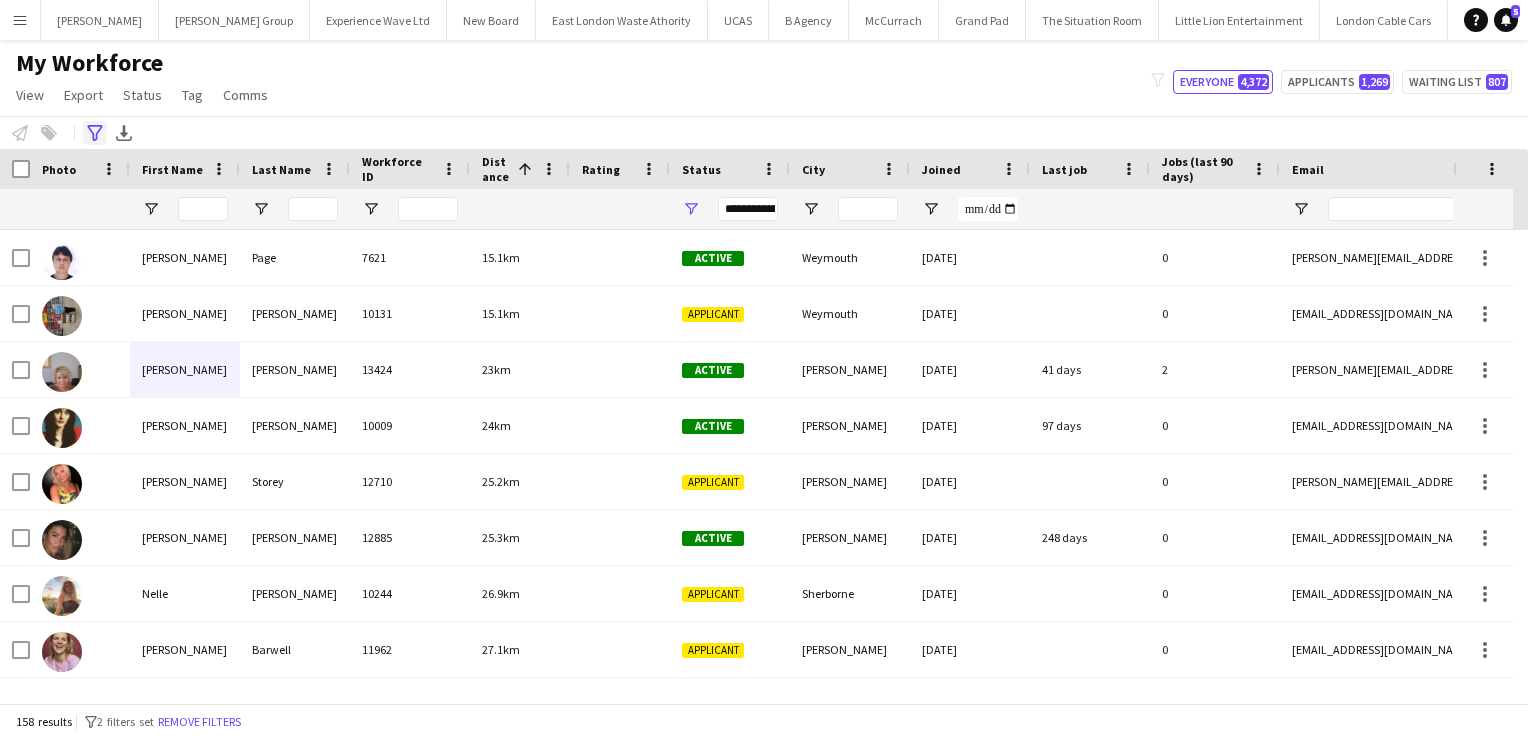 click on "Advanced filters" 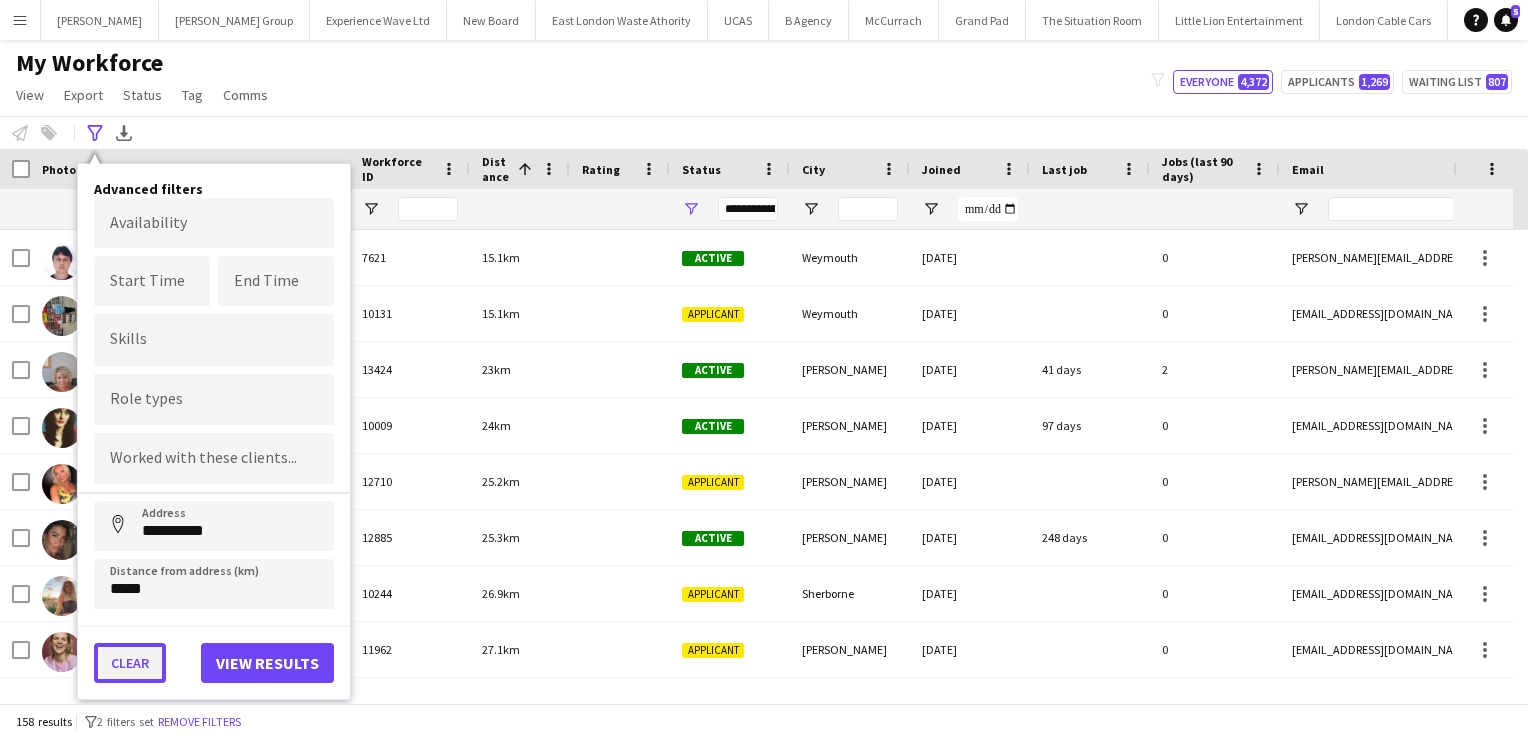 click on "Clear" at bounding box center [130, 663] 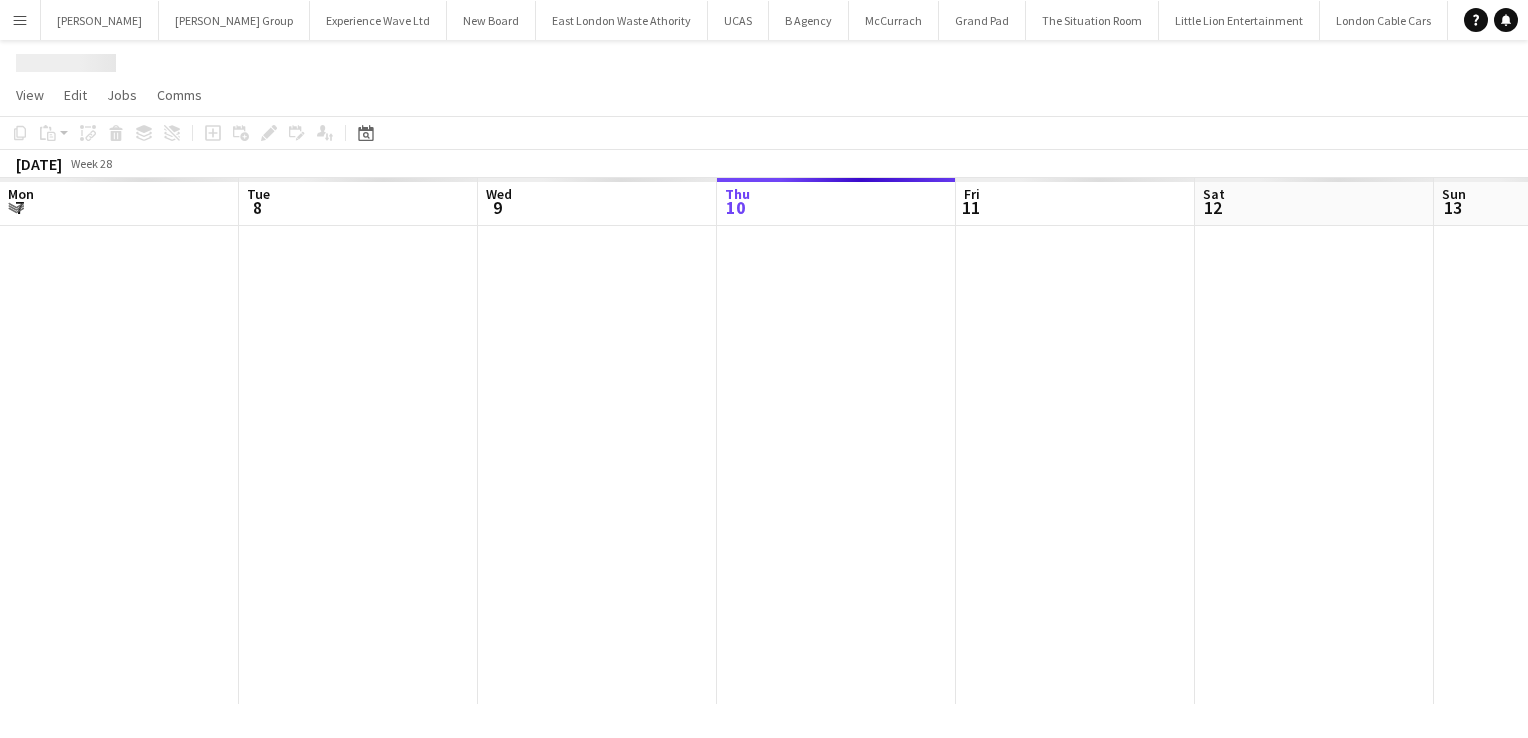 scroll, scrollTop: 0, scrollLeft: 0, axis: both 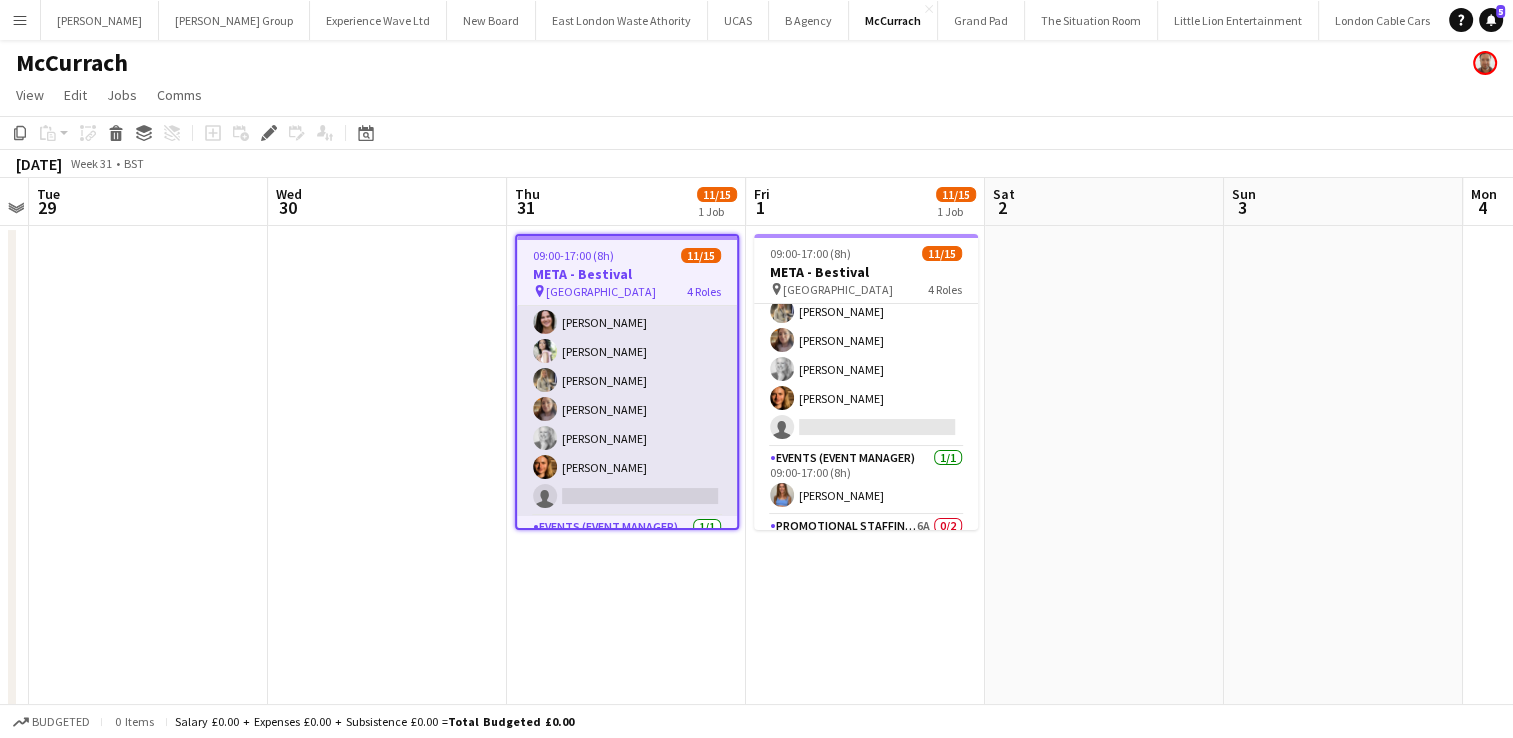click on "Brand Ambassador   5A   10/11   09:00-17:00 (8h)
Sam Ireton Adrian De la Rosa Angel Gervacio Bido Astrid Ventura Charlotte Lorenz Anny Bidó Bautista Natalie Sanders Hayley Jones Elizabeth Norton Lauren Hyams
single-neutral-actions" at bounding box center (627, 334) 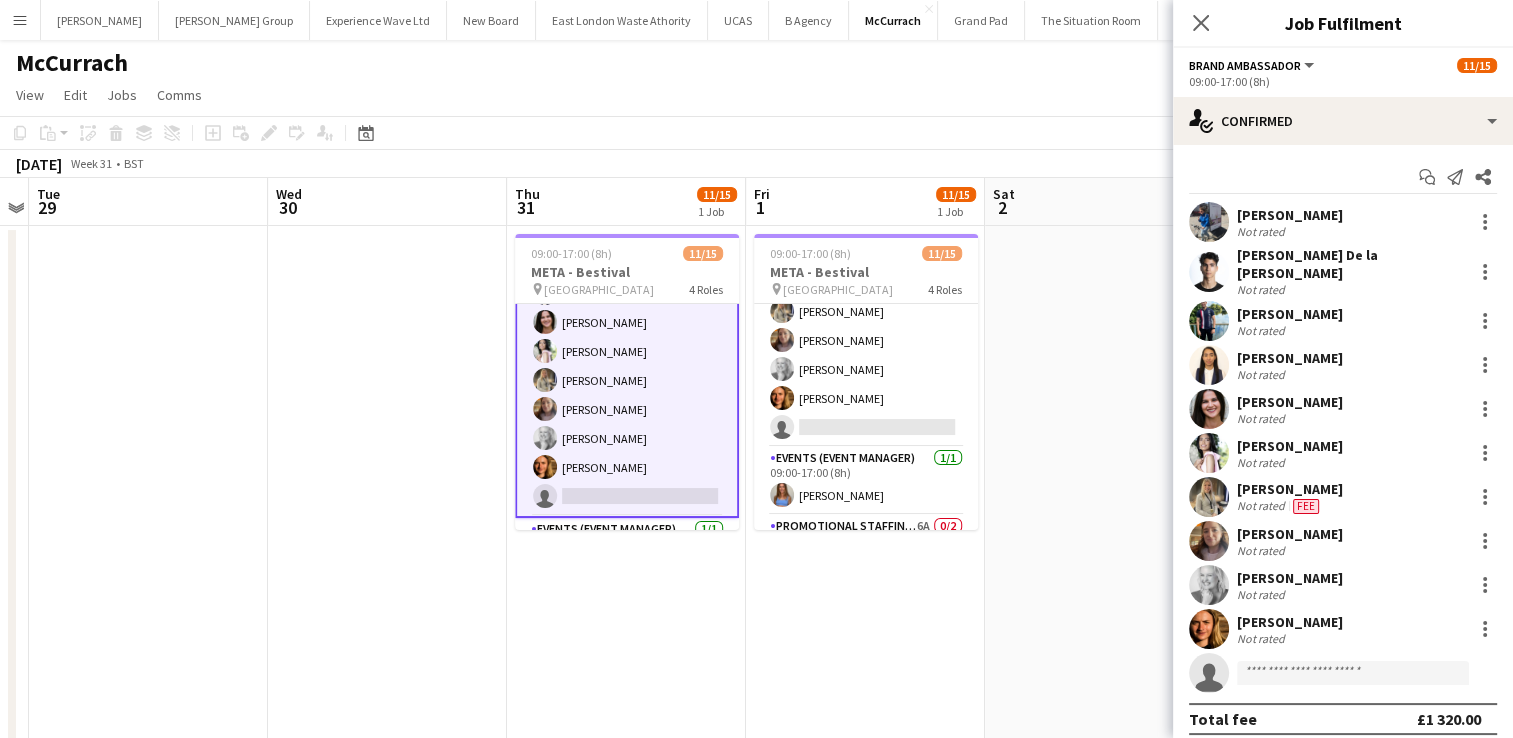 scroll, scrollTop: 156, scrollLeft: 0, axis: vertical 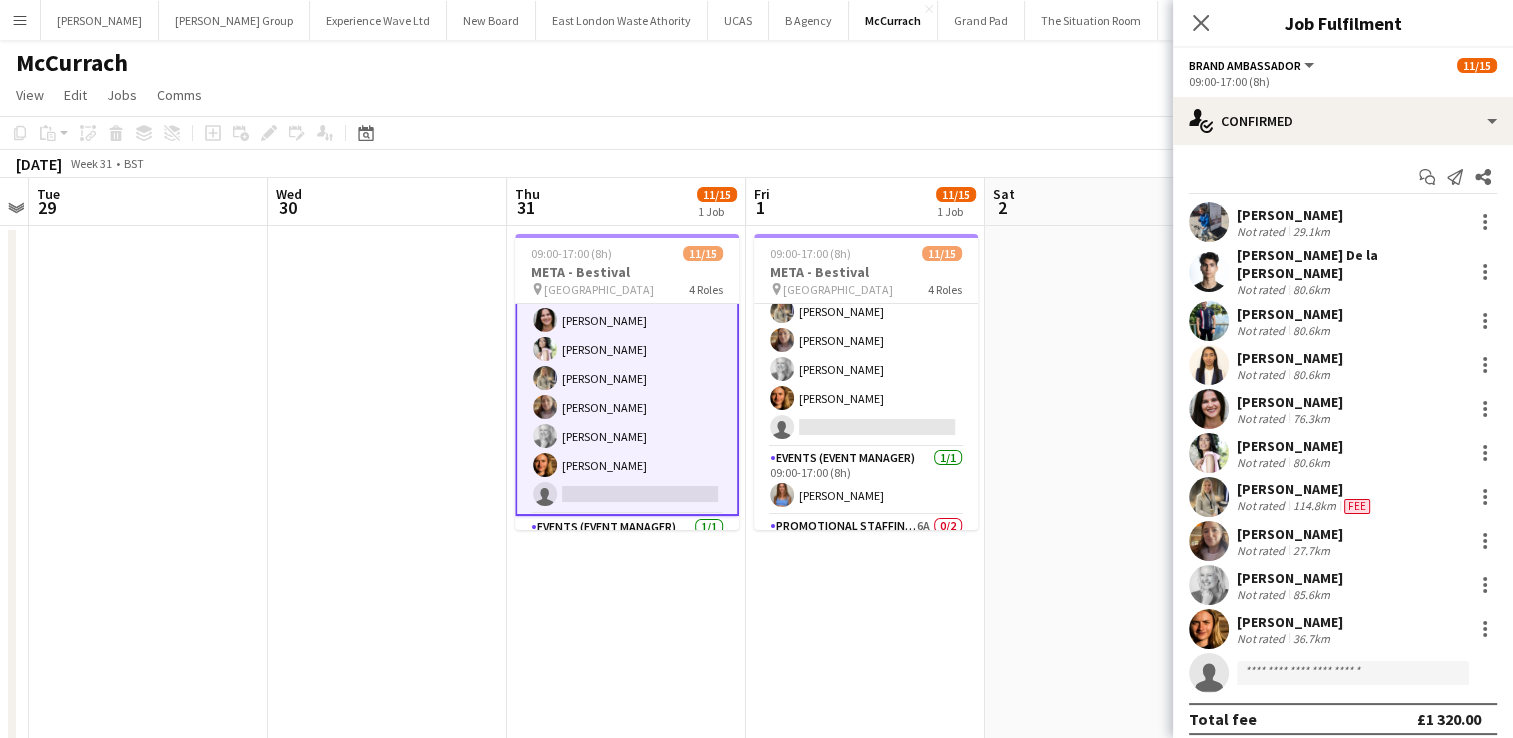 click on "Hayley Jones" at bounding box center [1290, 534] 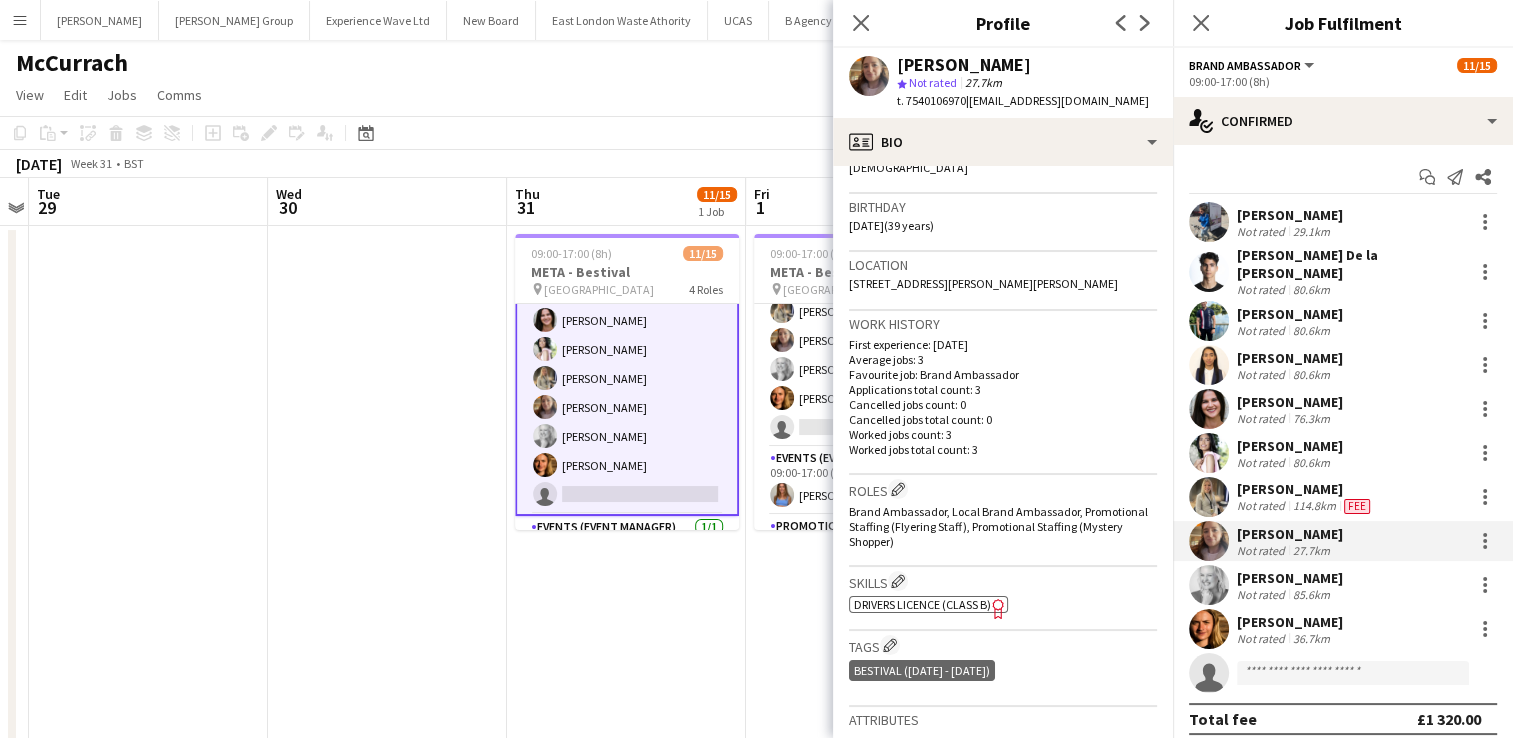 scroll, scrollTop: 0, scrollLeft: 0, axis: both 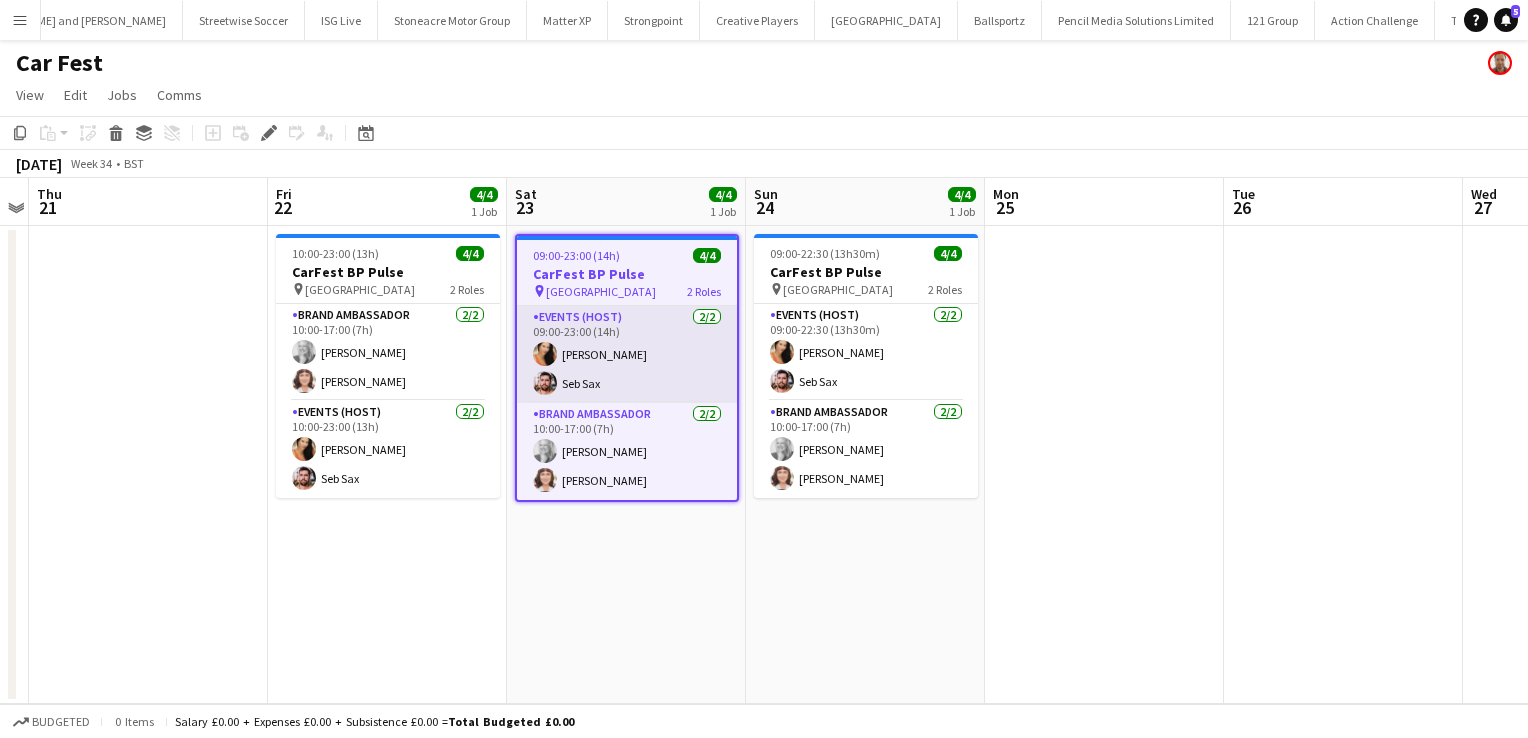 click on "Events (Host)   [DATE]   09:00-23:00 (14h)
[PERSON_NAME] Seb Sax" at bounding box center [627, 354] 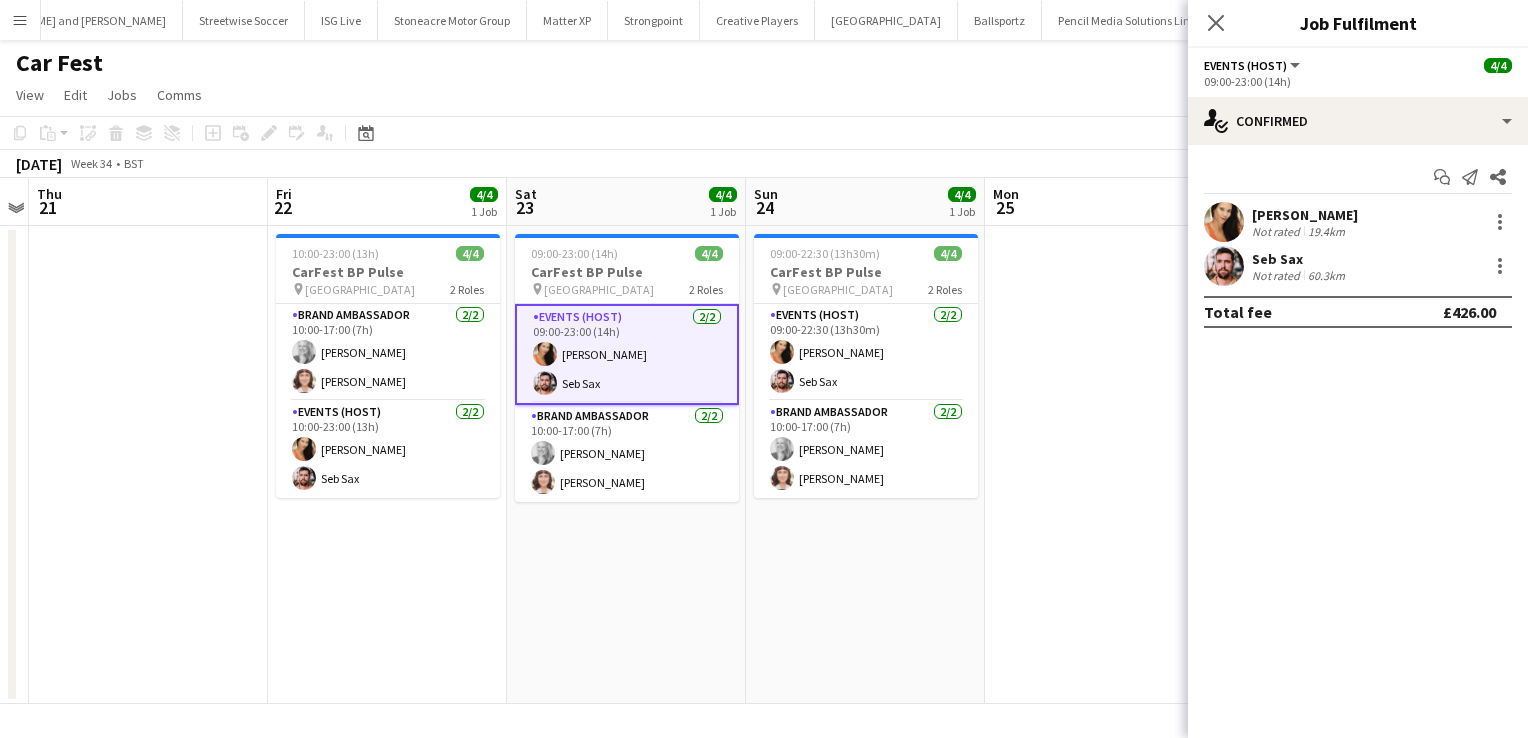 click on "[PERSON_NAME]" at bounding box center [1305, 215] 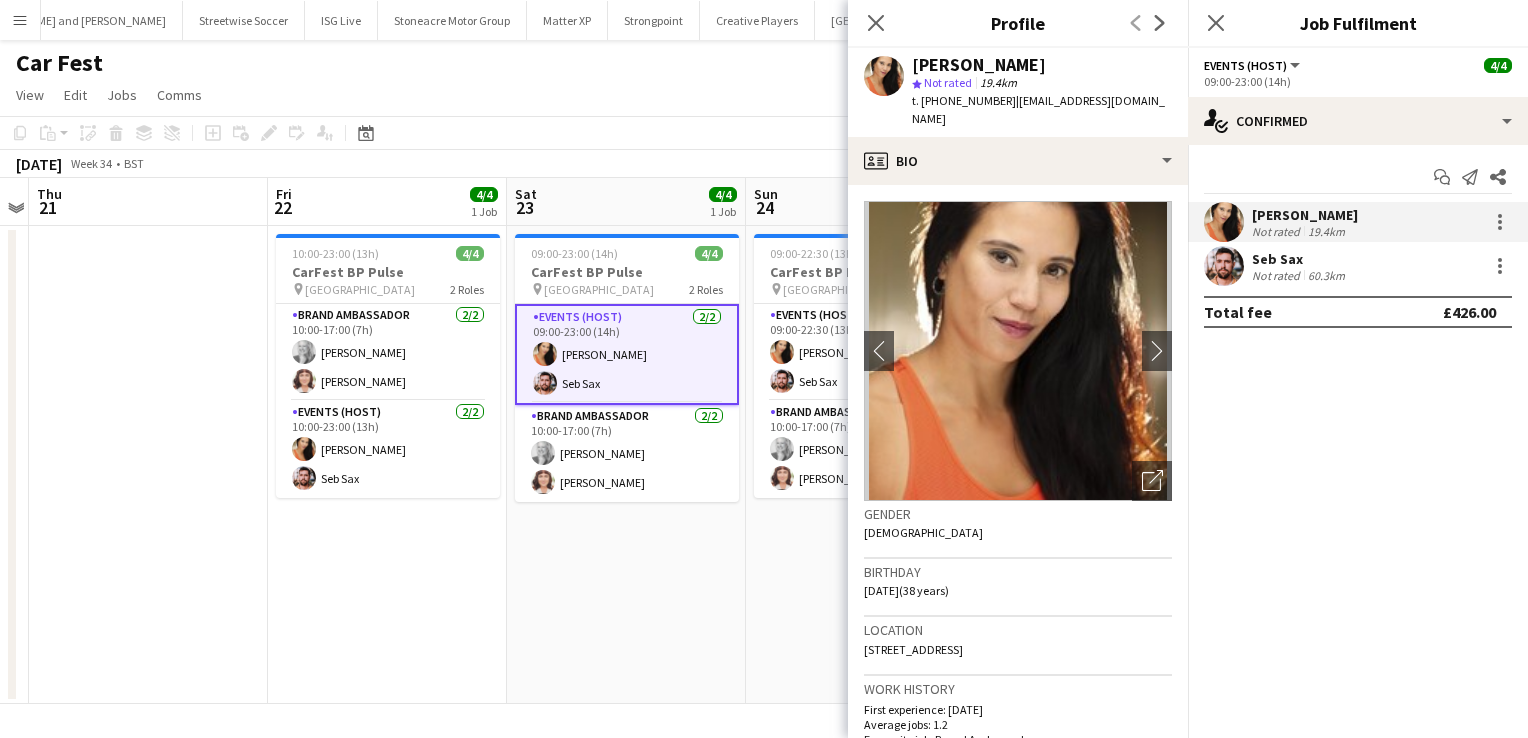 click on "Seb Sax" at bounding box center (1300, 259) 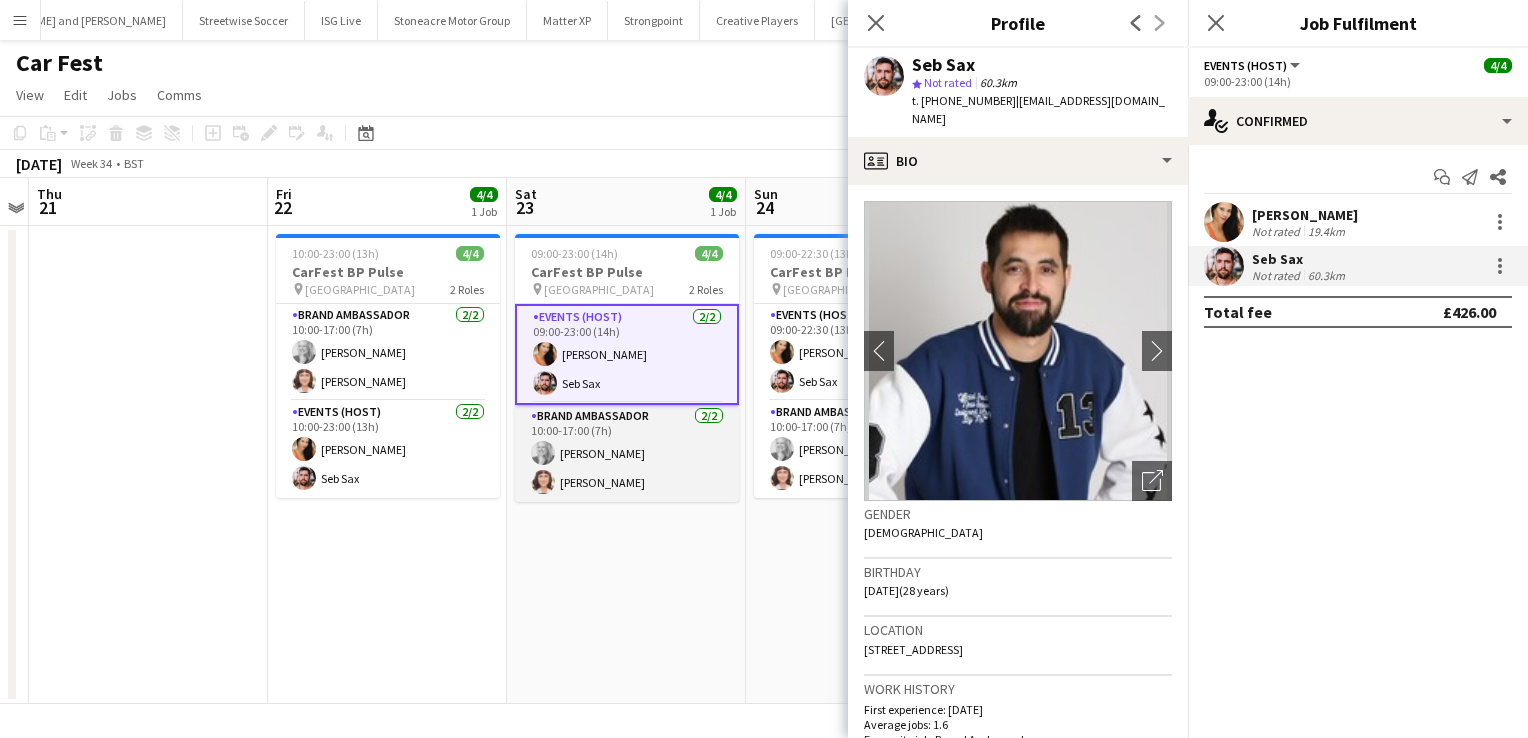 click on "Brand Ambassador   [DATE]   10:00-17:00 (7h)
[PERSON_NAME] [PERSON_NAME]" at bounding box center (627, 453) 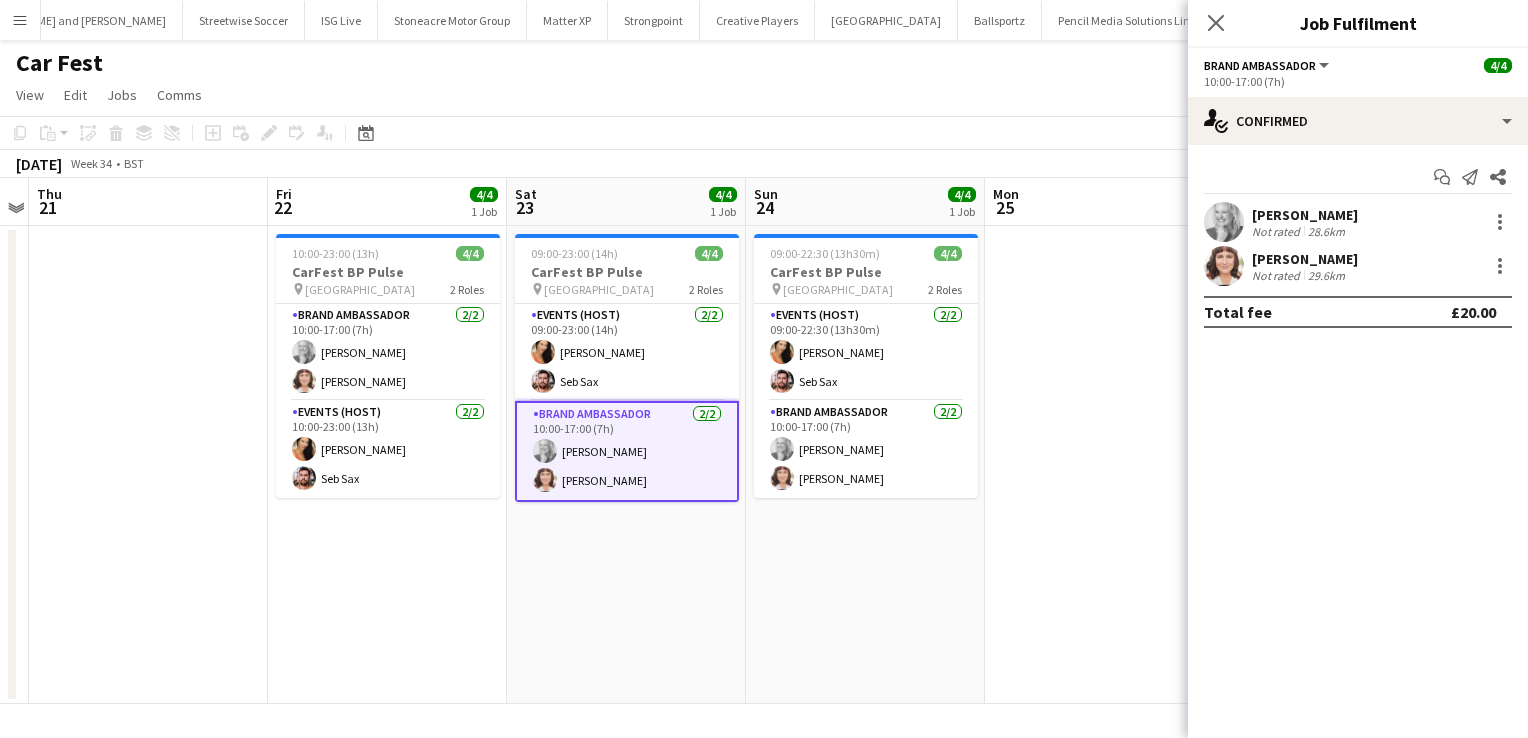 click on "Elizabeth Norton" at bounding box center (1305, 215) 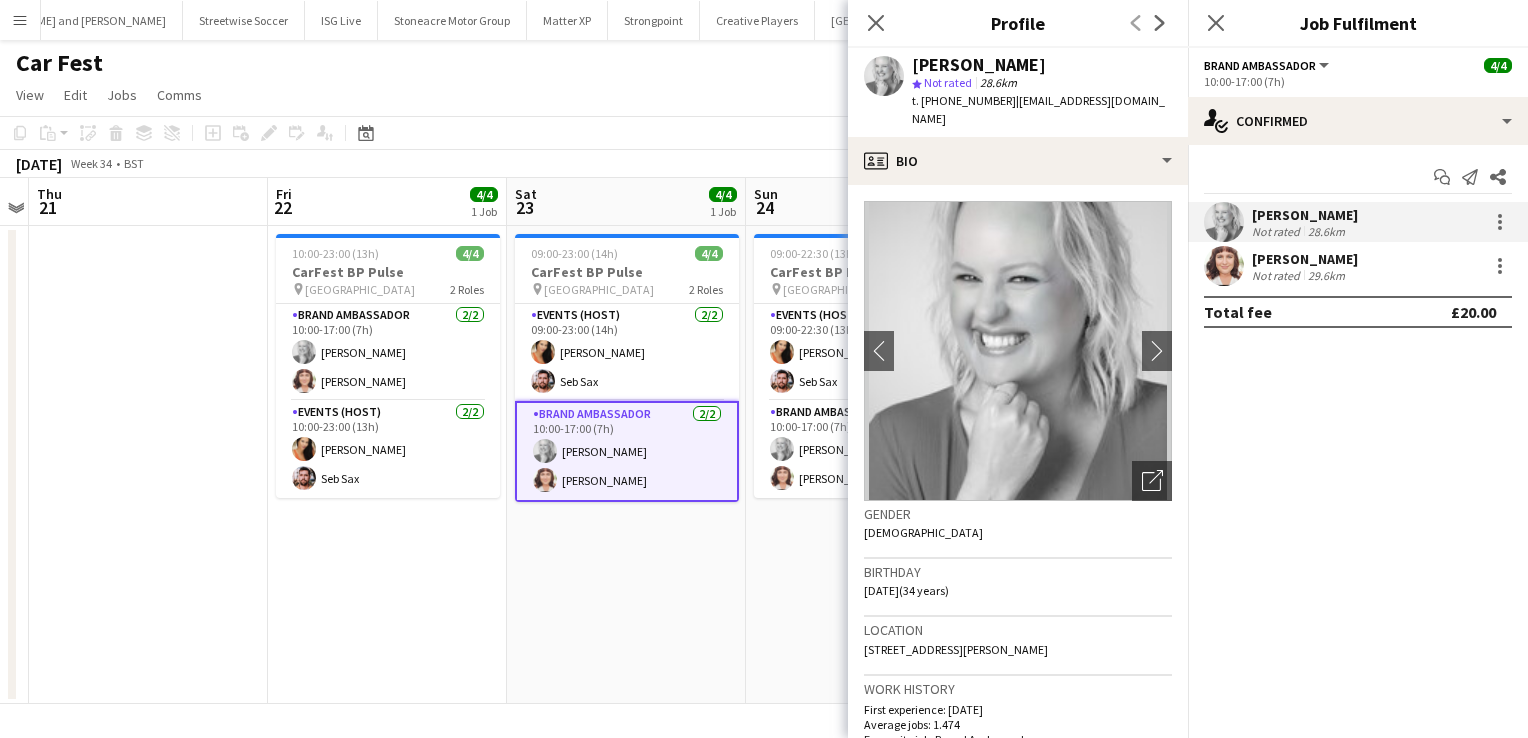 click on "29.6km" at bounding box center (1326, 275) 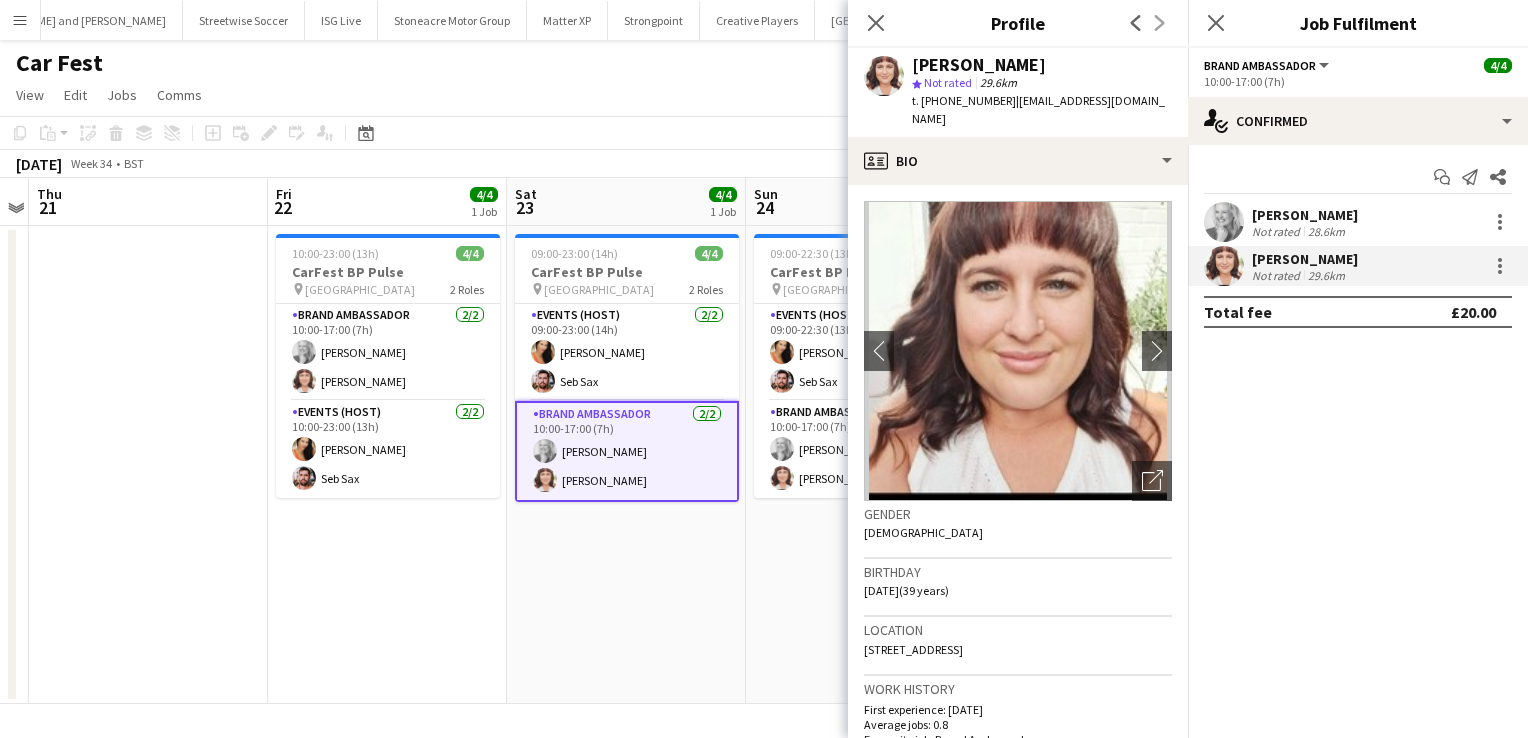 click on "Work history" 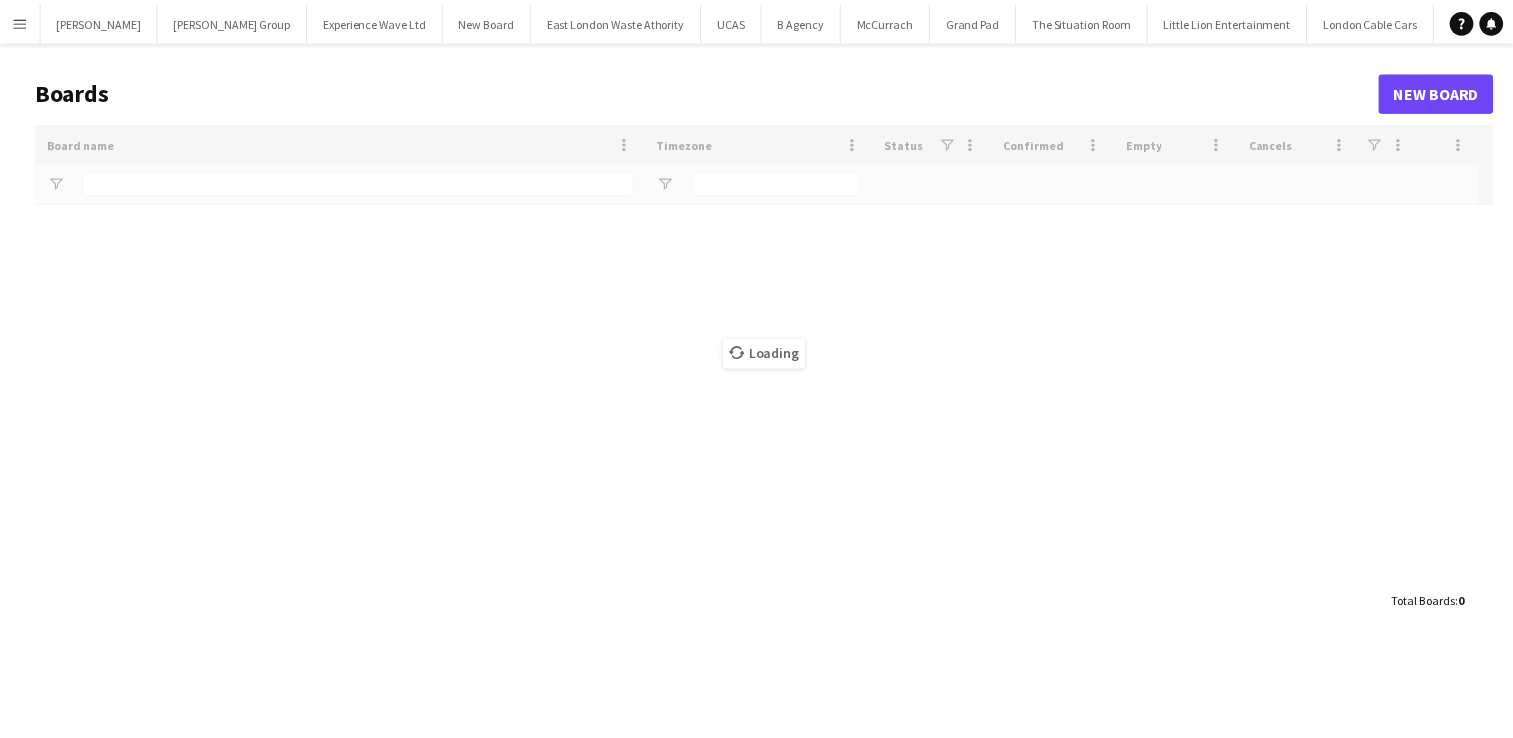 scroll, scrollTop: 0, scrollLeft: 0, axis: both 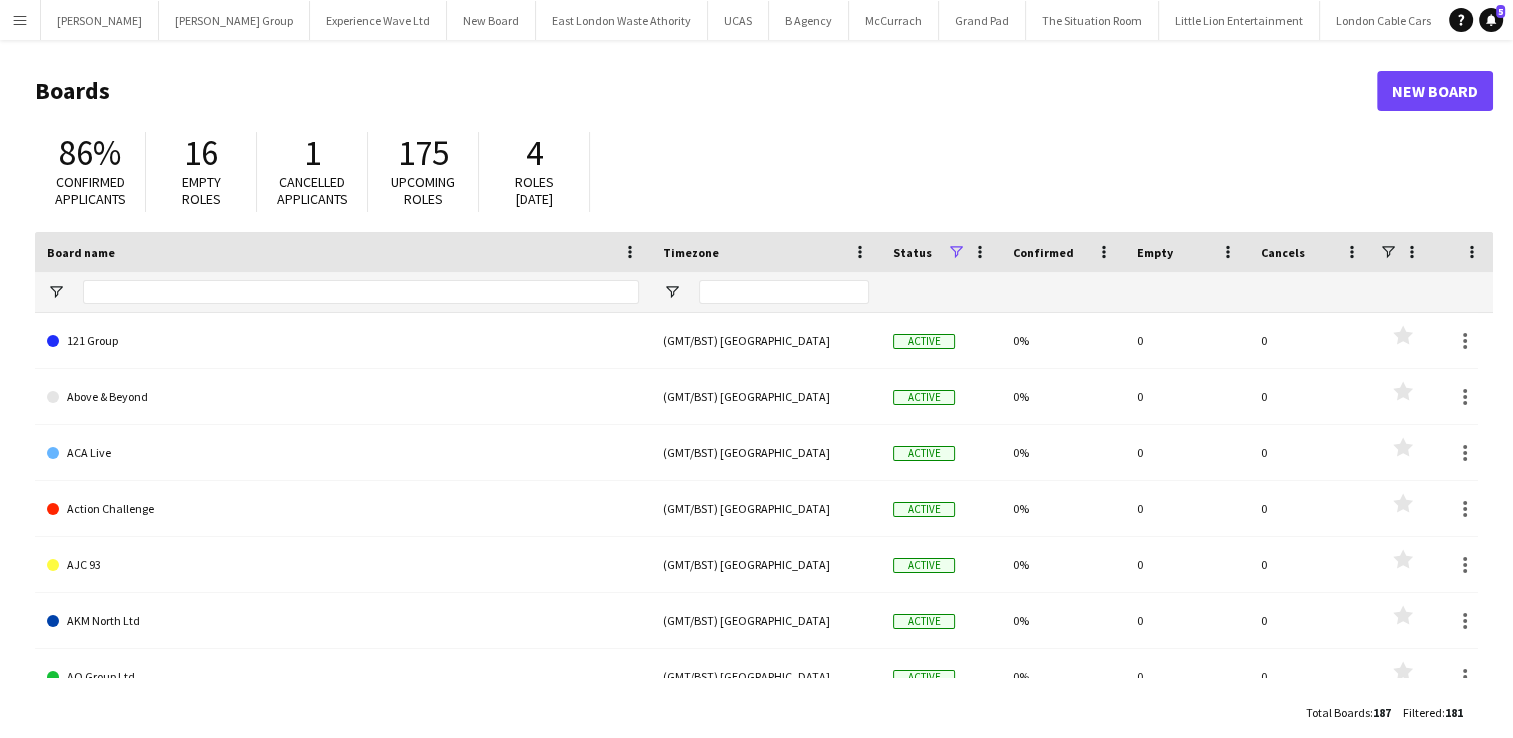 click on "Menu" at bounding box center (20, 20) 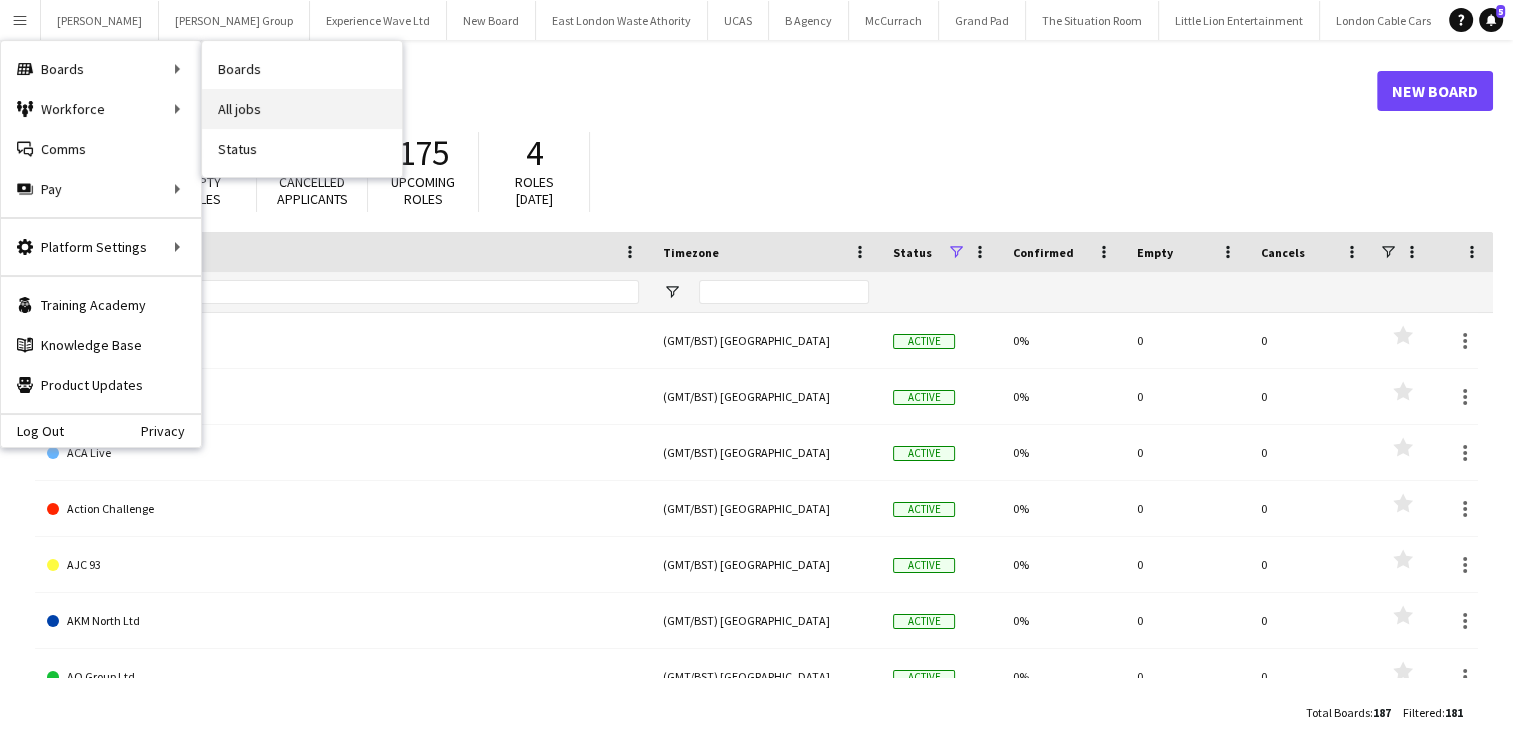 click on "All jobs" at bounding box center (302, 109) 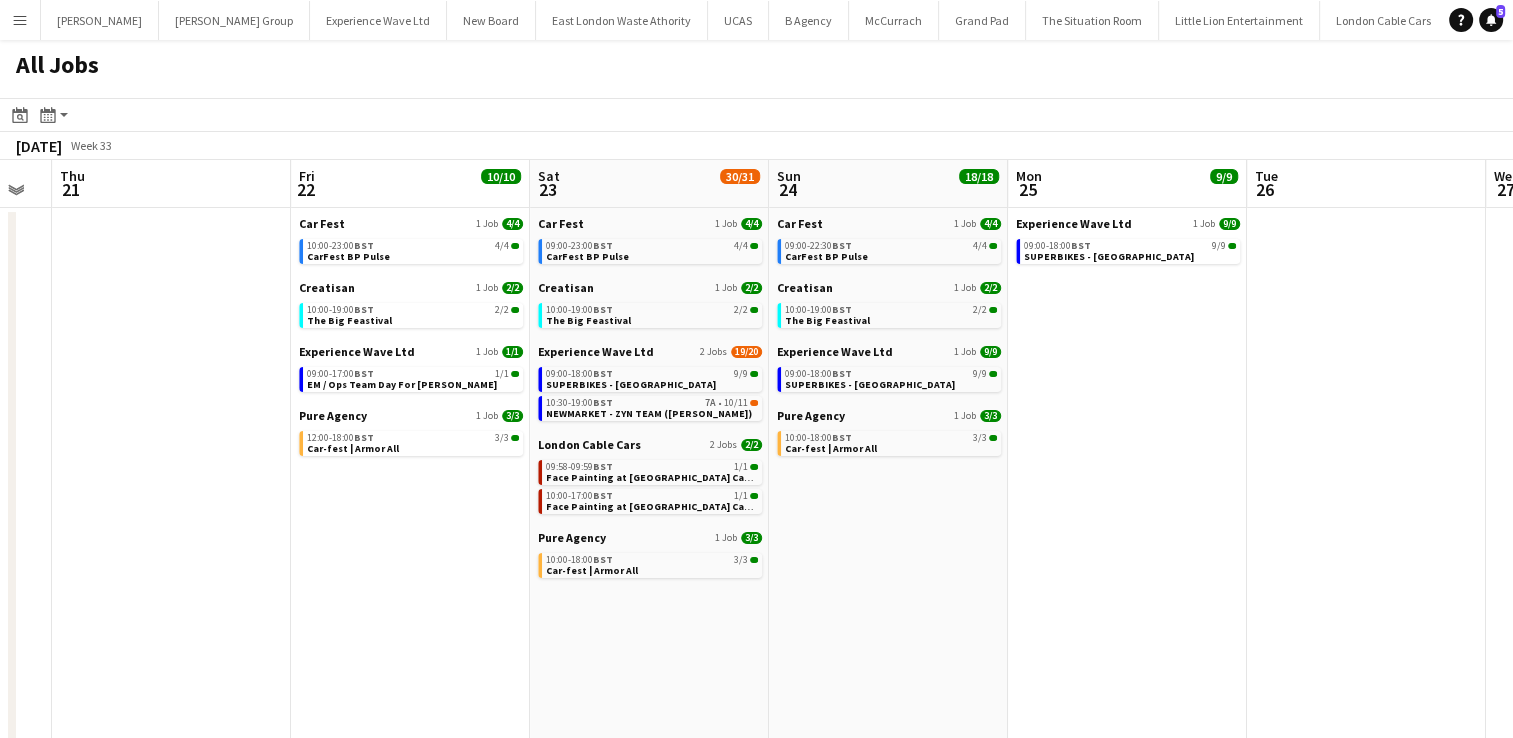scroll, scrollTop: 0, scrollLeft: 904, axis: horizontal 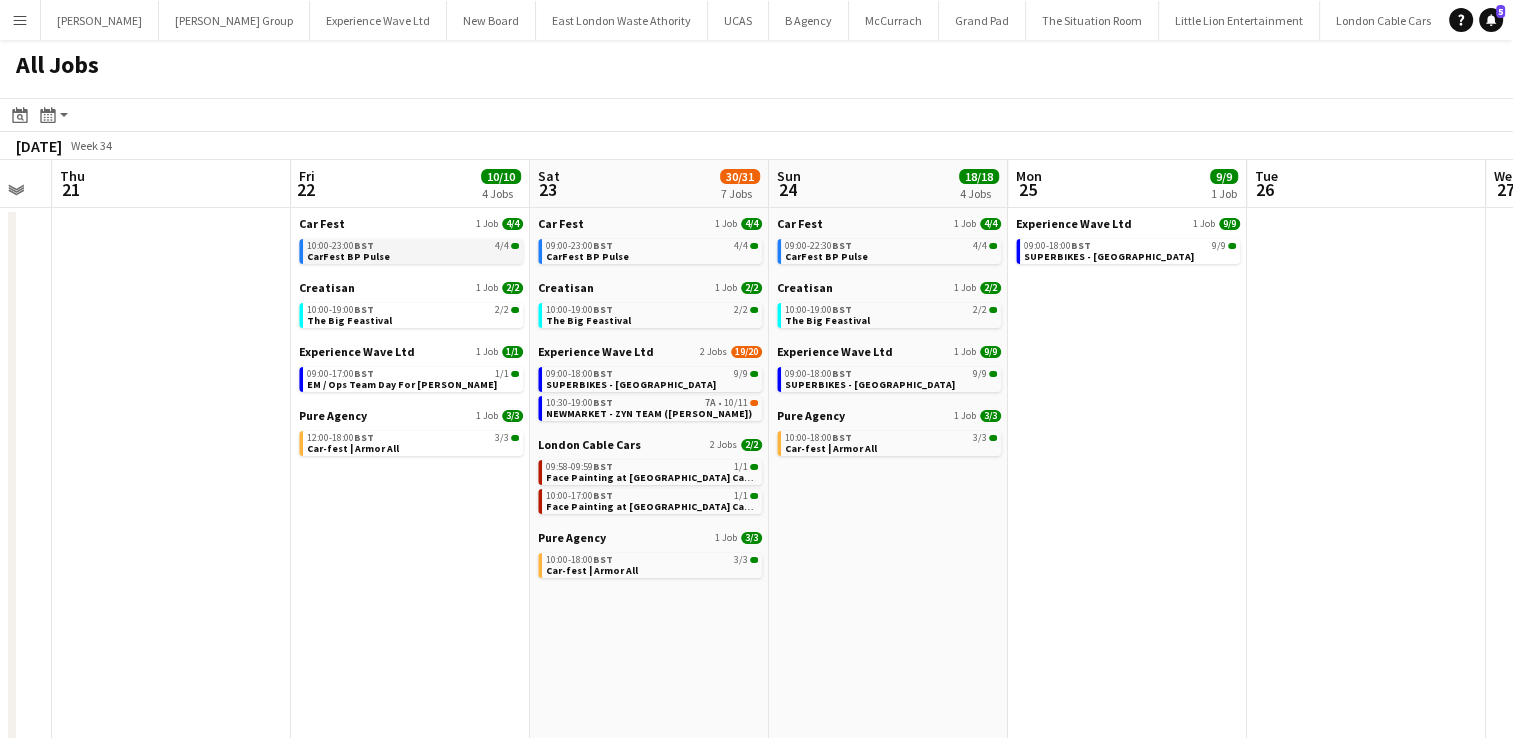 click on "CarFest BP Pulse" at bounding box center [348, 256] 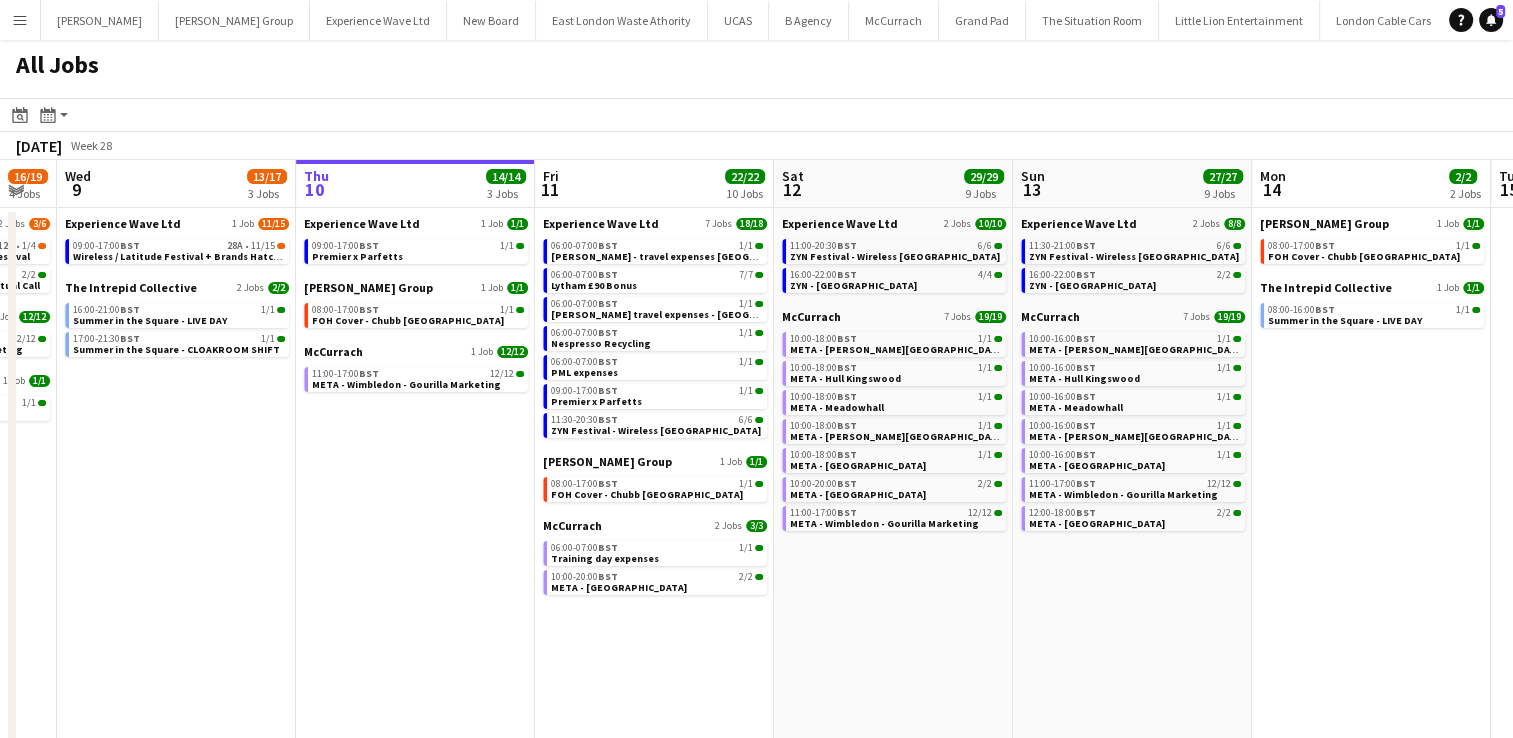 scroll, scrollTop: 0, scrollLeft: 726, axis: horizontal 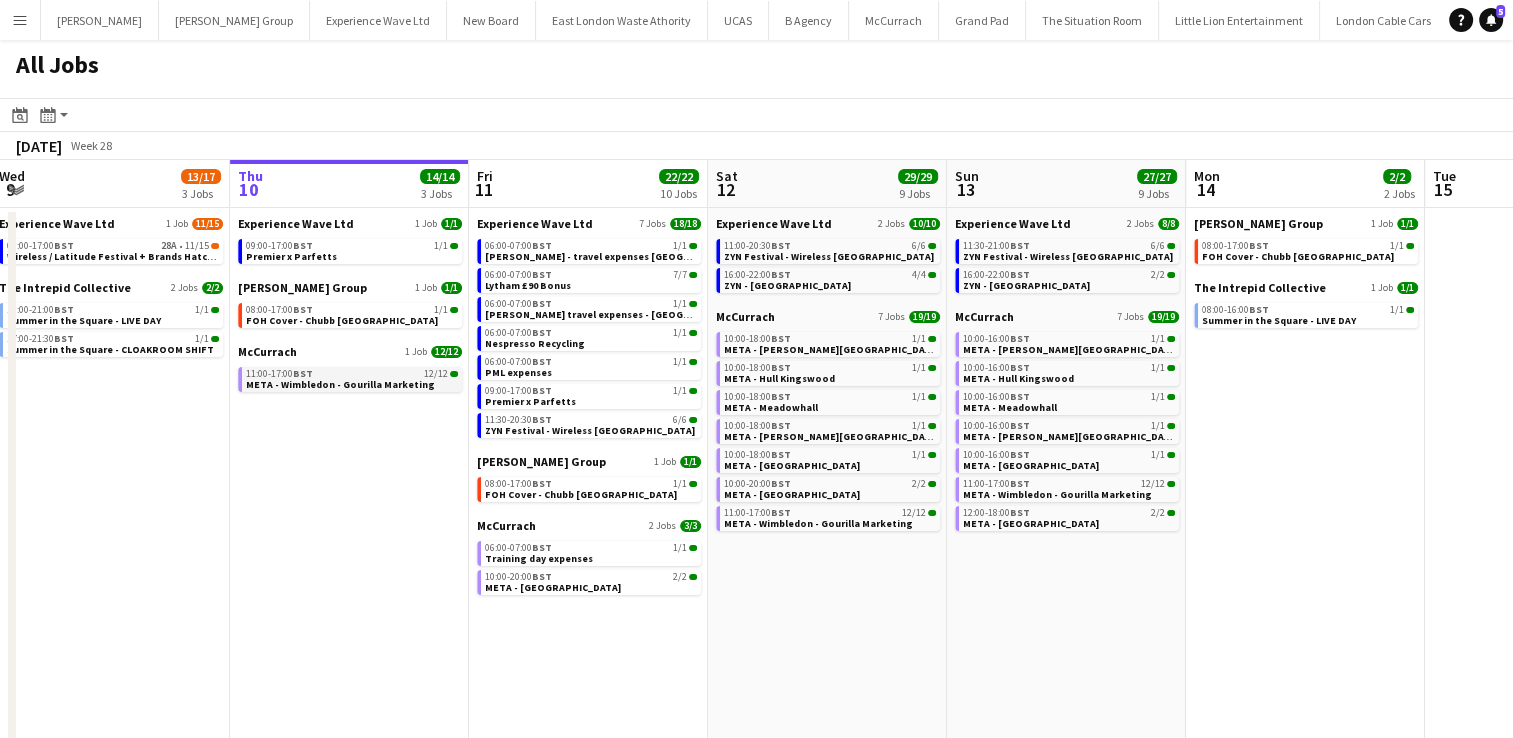 click on "META - Wimbledon - Gourilla Marketing" at bounding box center [340, 384] 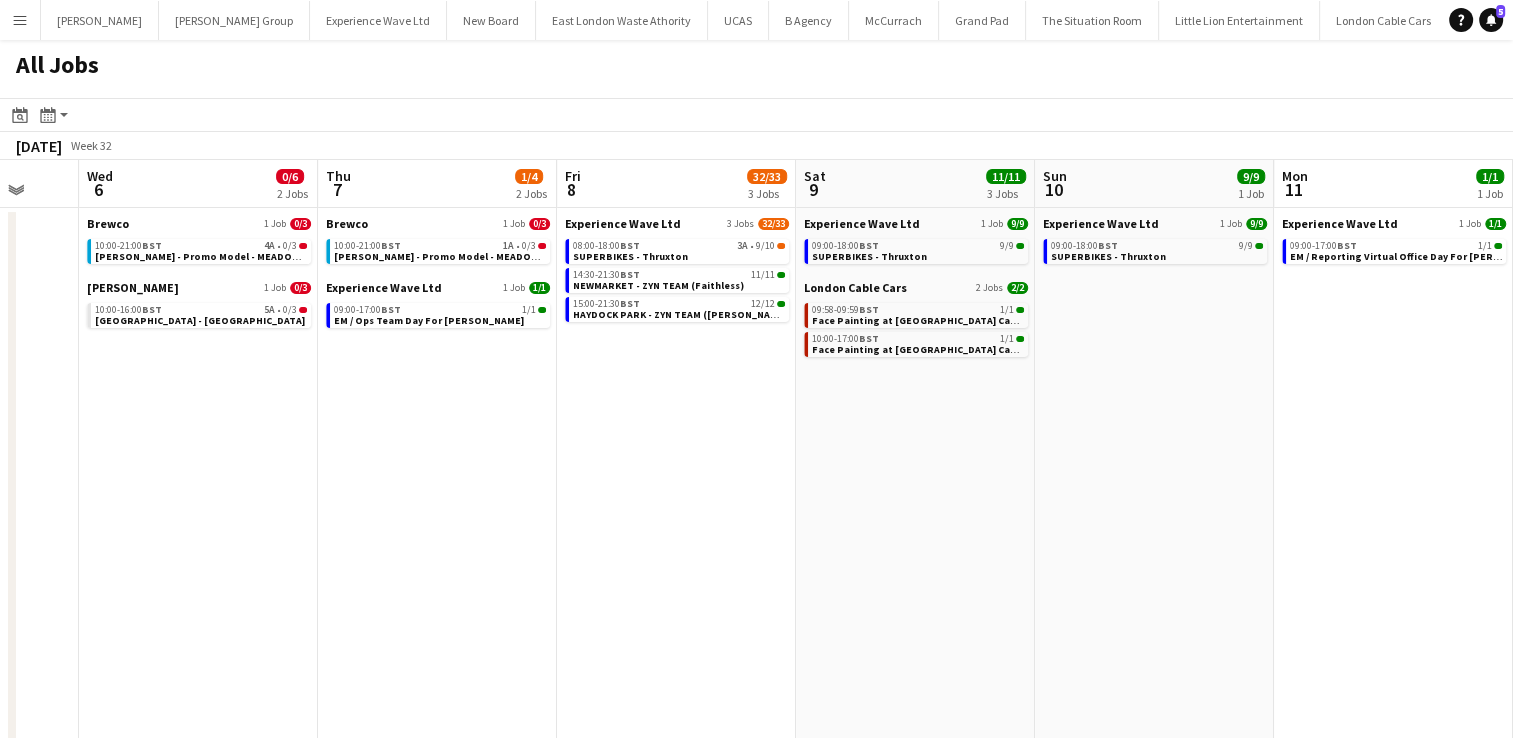 scroll, scrollTop: 0, scrollLeft: 879, axis: horizontal 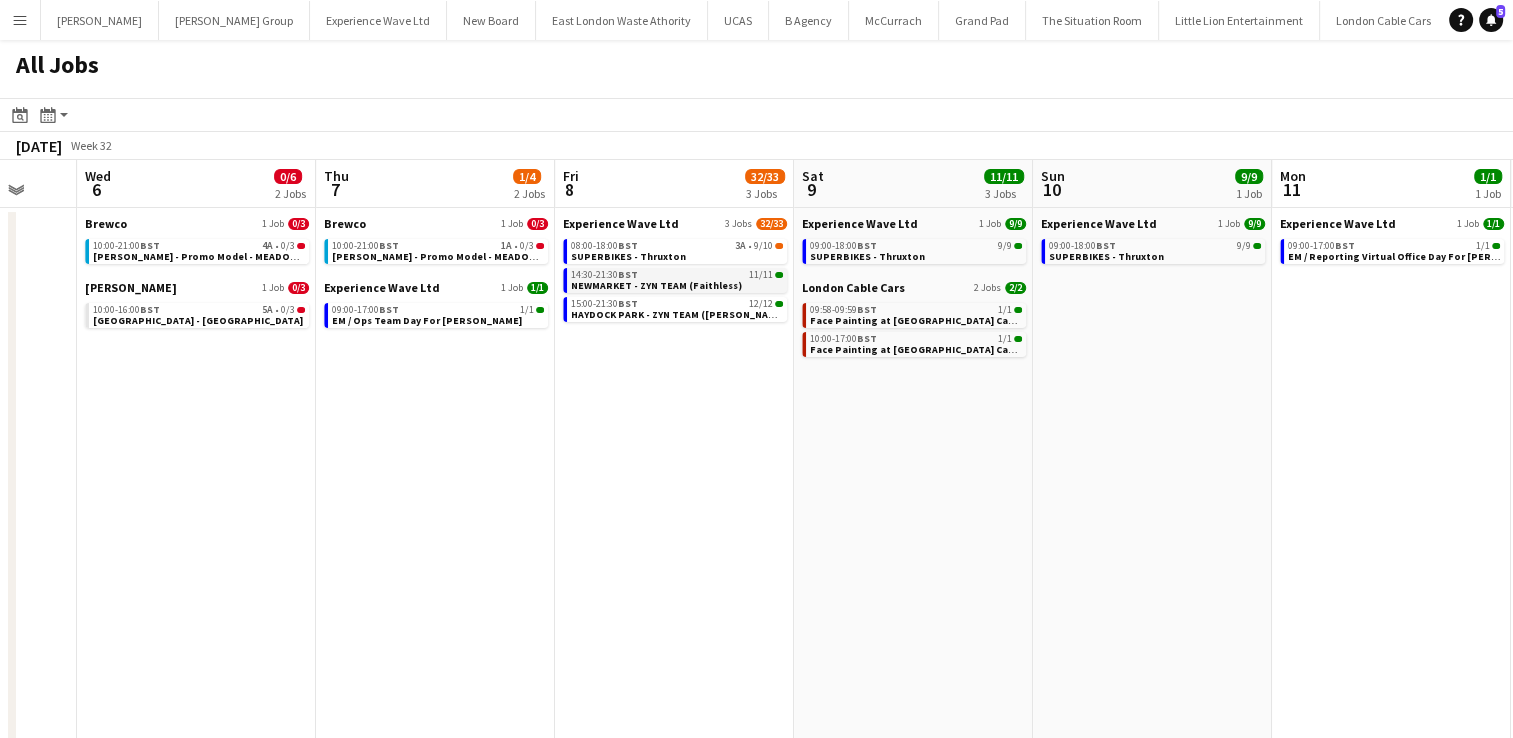 click on "NEWMARKET - ZYN TEAM (Faithless)" at bounding box center (656, 285) 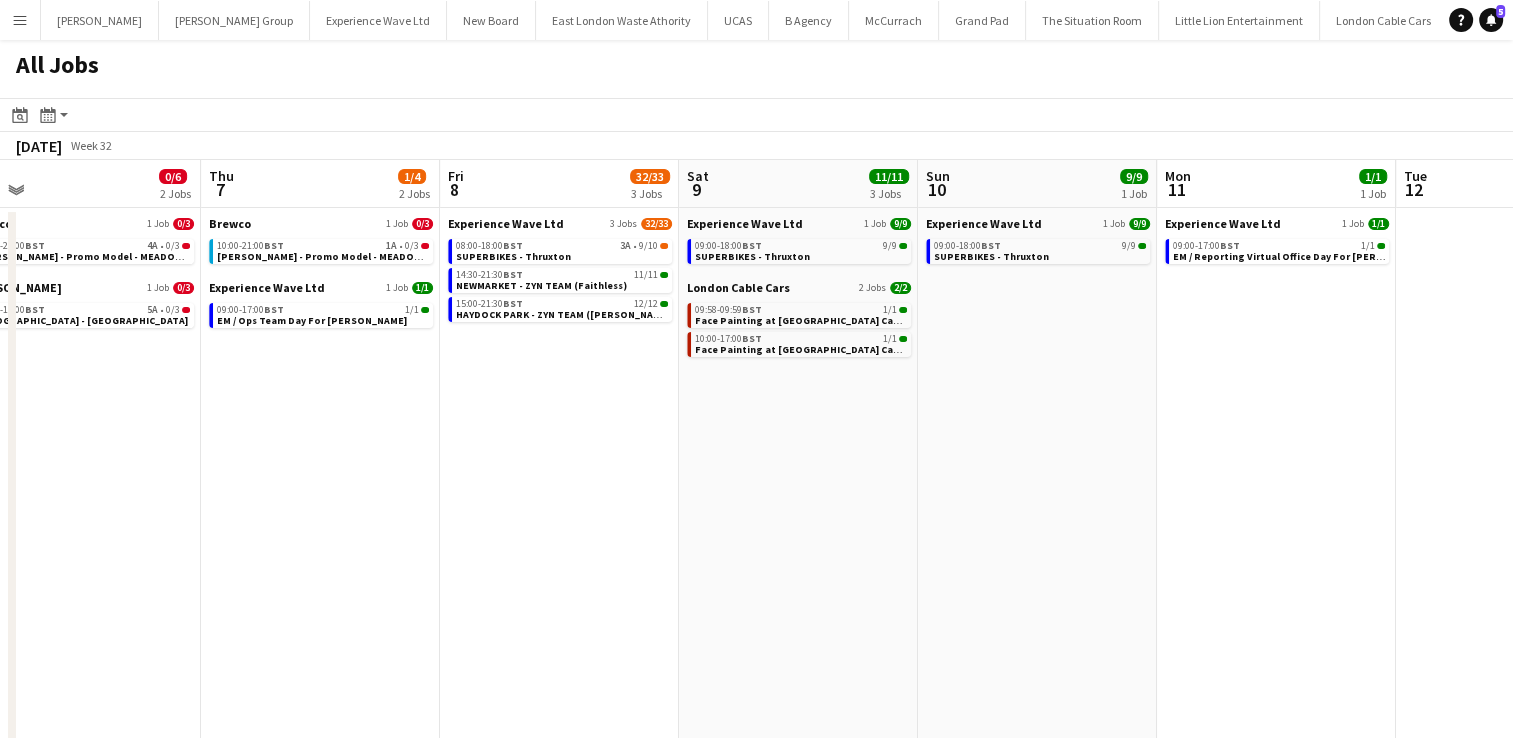 scroll, scrollTop: 0, scrollLeft: 754, axis: horizontal 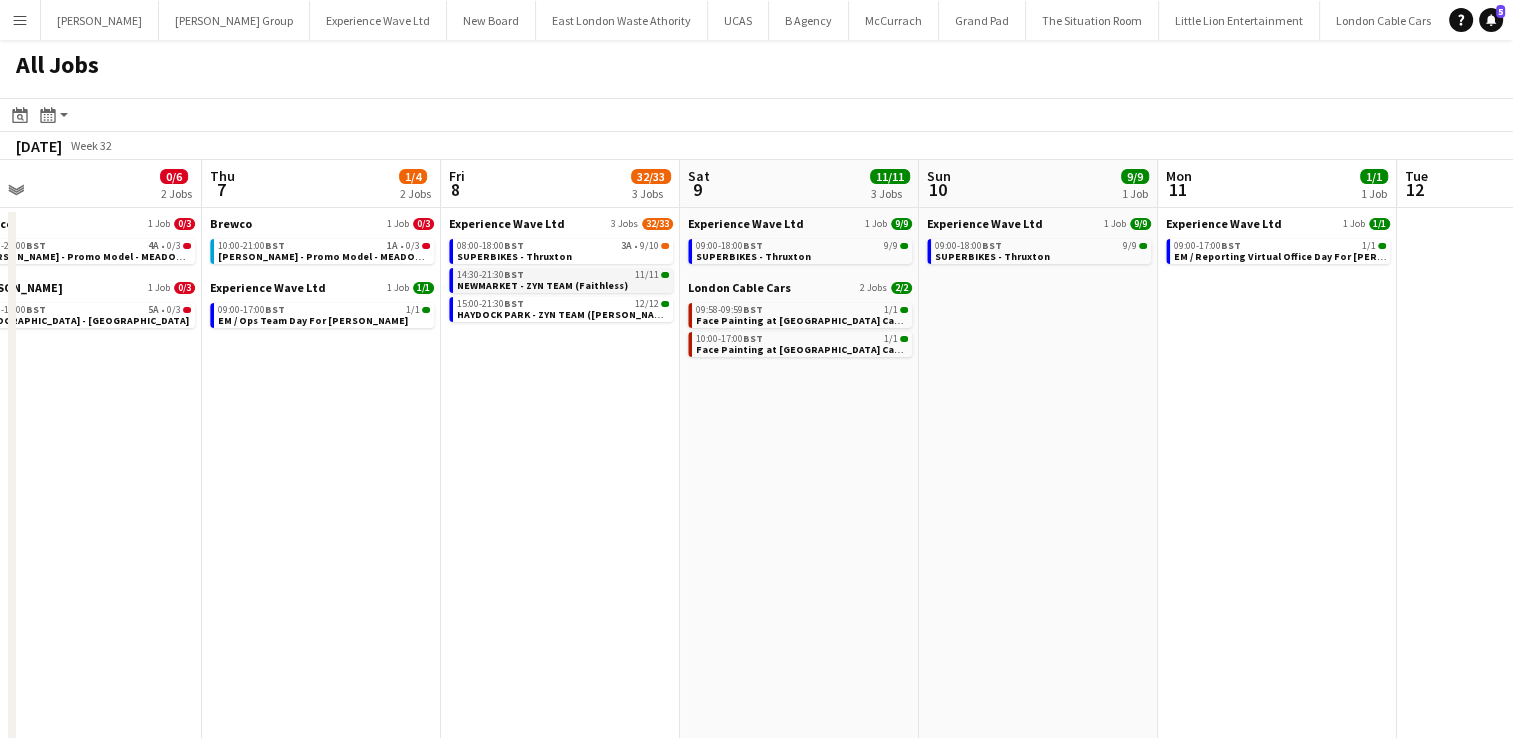 click on "NEWMARKET - ZYN TEAM (Faithless)" at bounding box center [542, 285] 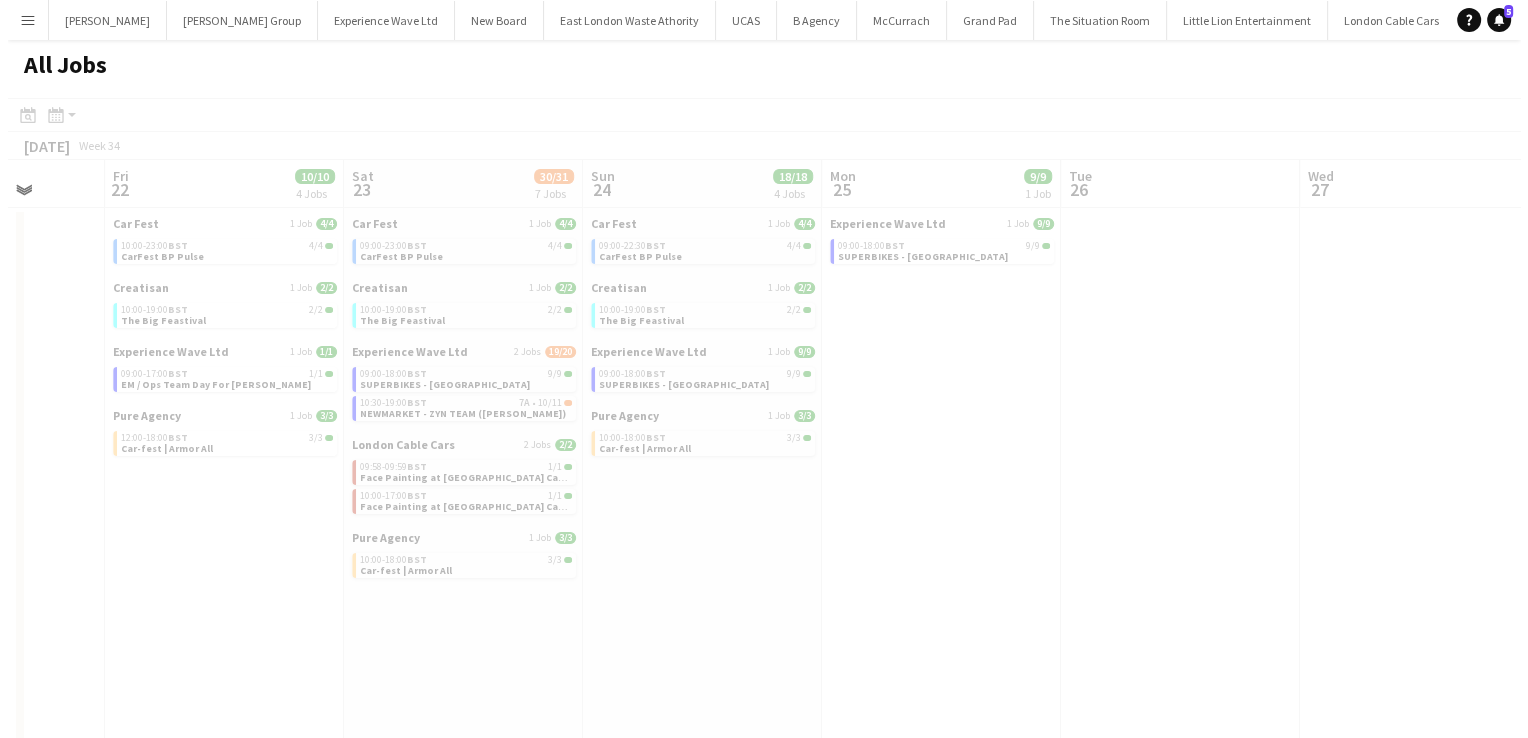 scroll, scrollTop: 0, scrollLeft: 505, axis: horizontal 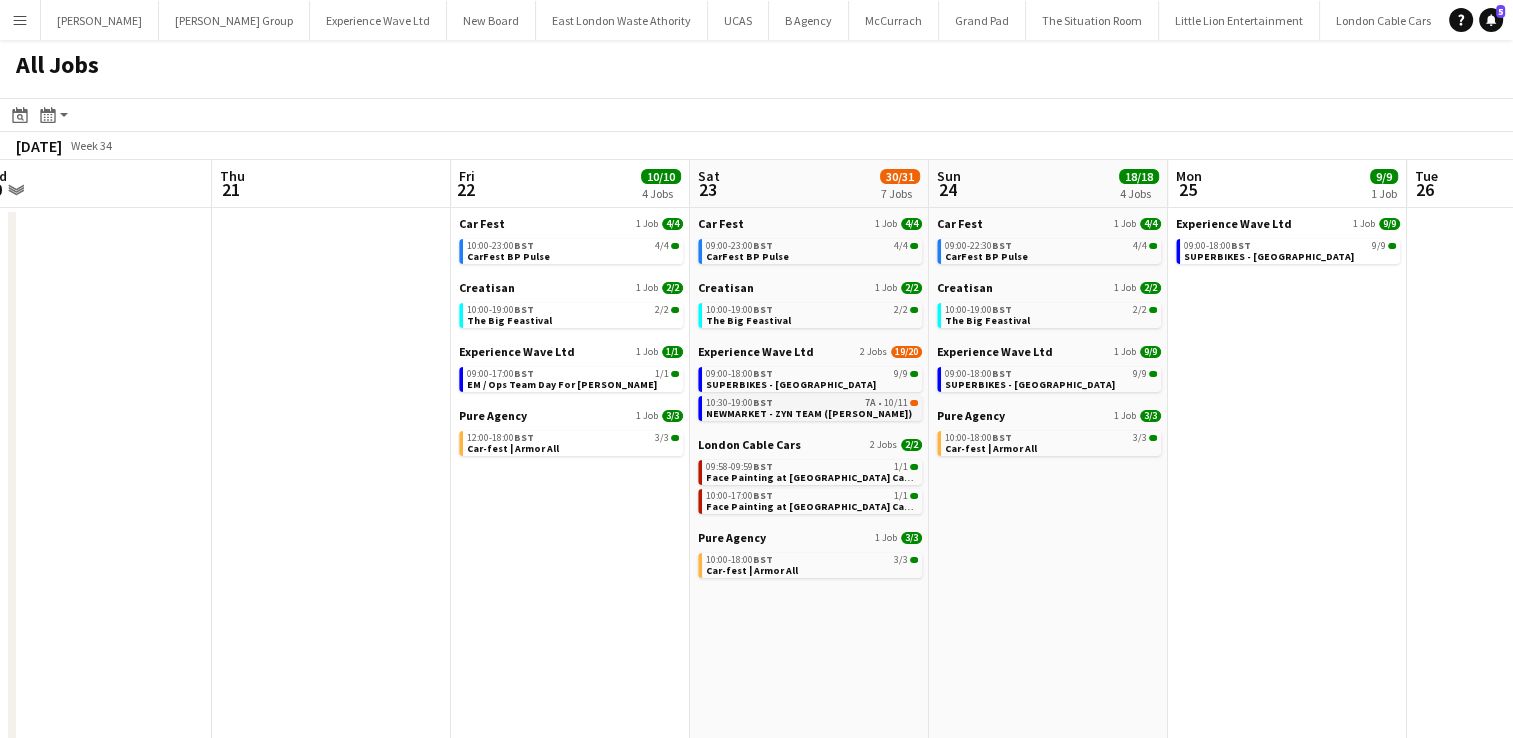 click on "NEWMARKET - ZYN TEAM (Sugababes)" at bounding box center [809, 413] 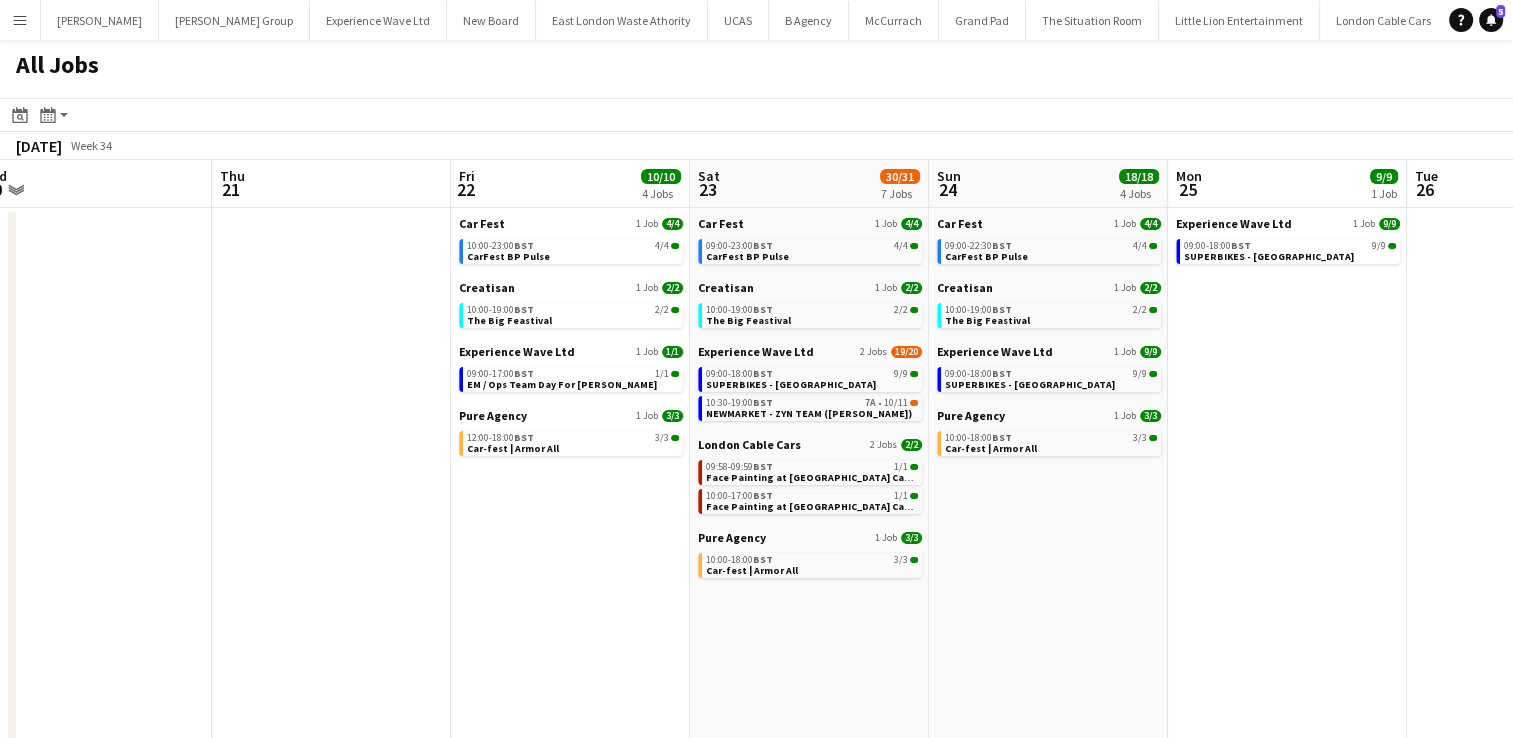 click on "Menu" at bounding box center [20, 20] 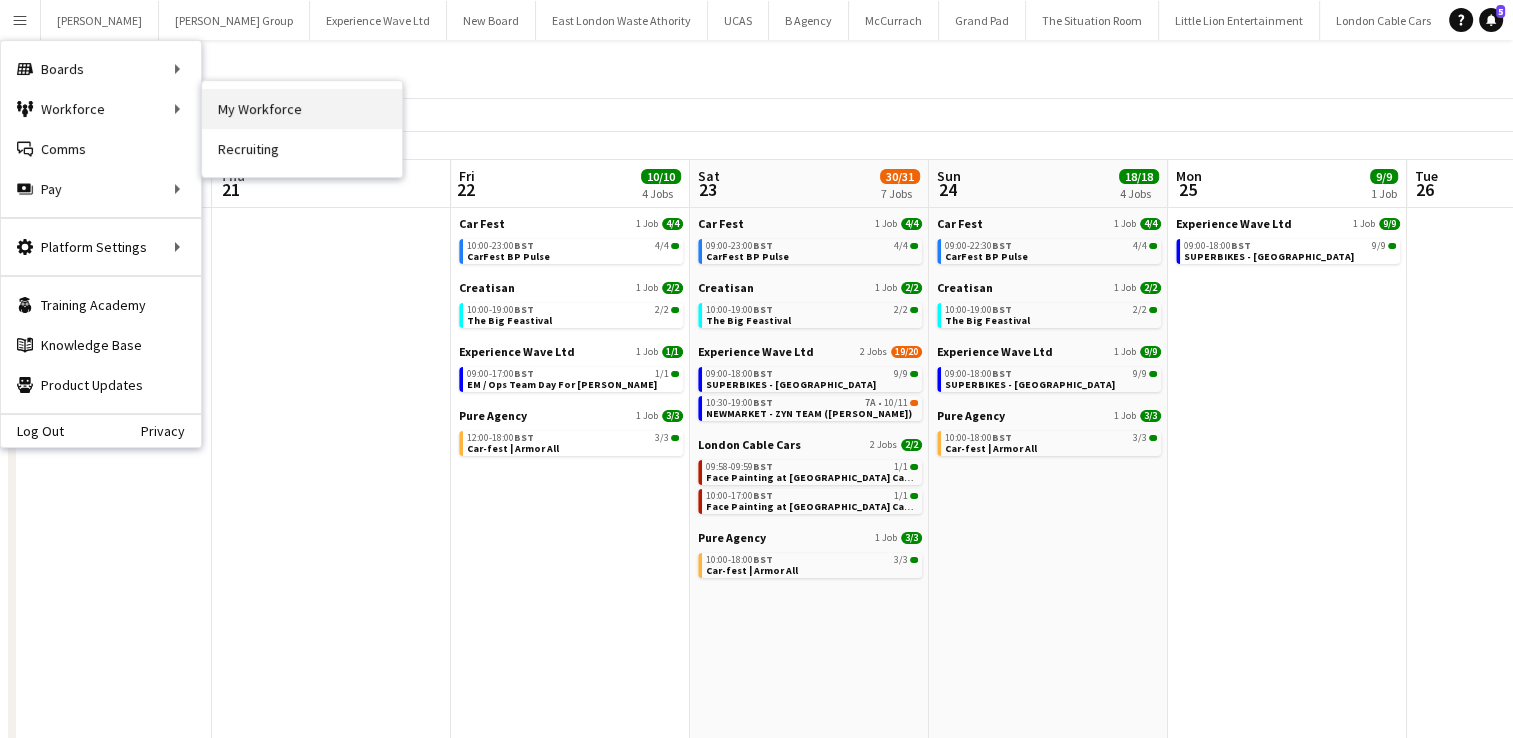 click on "My Workforce" at bounding box center [302, 109] 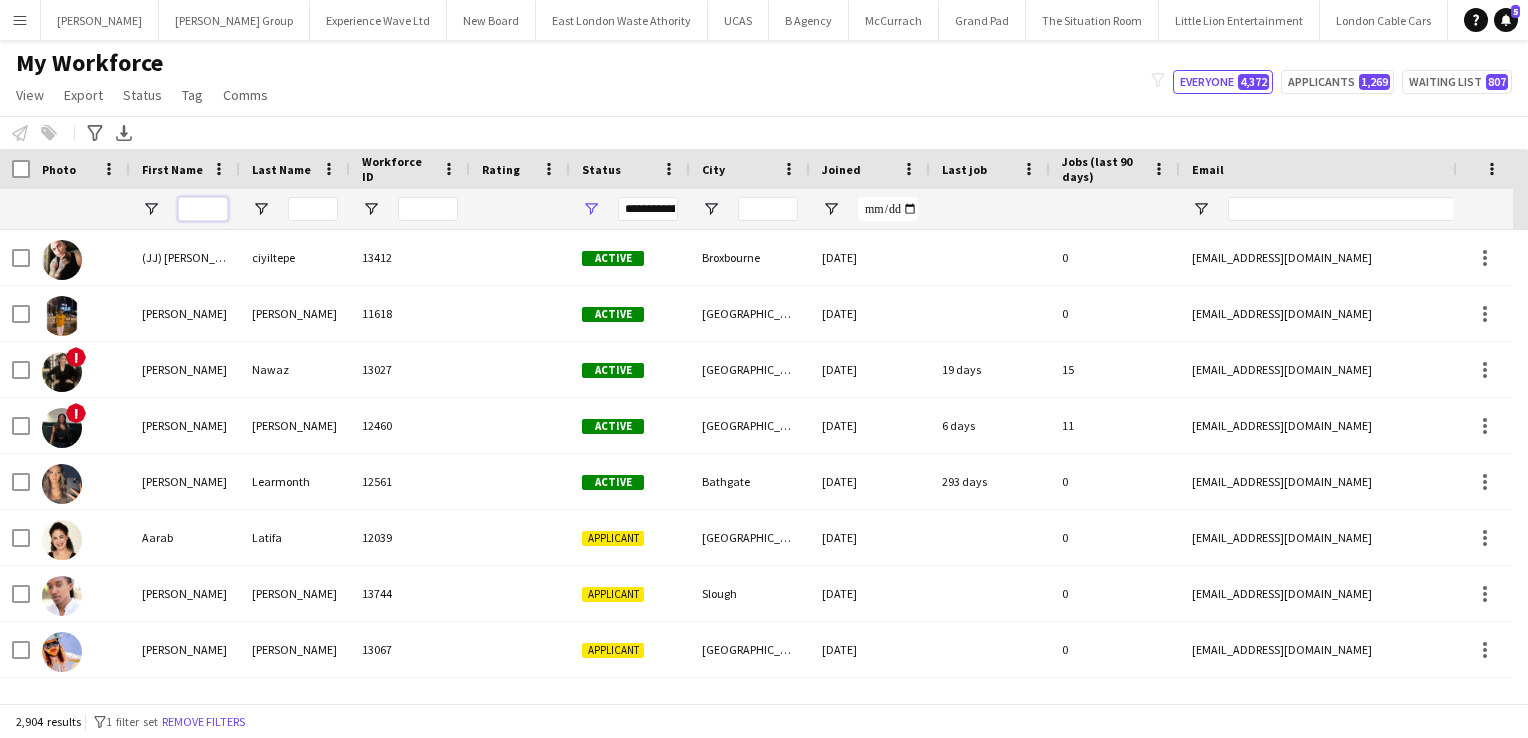 click at bounding box center [203, 209] 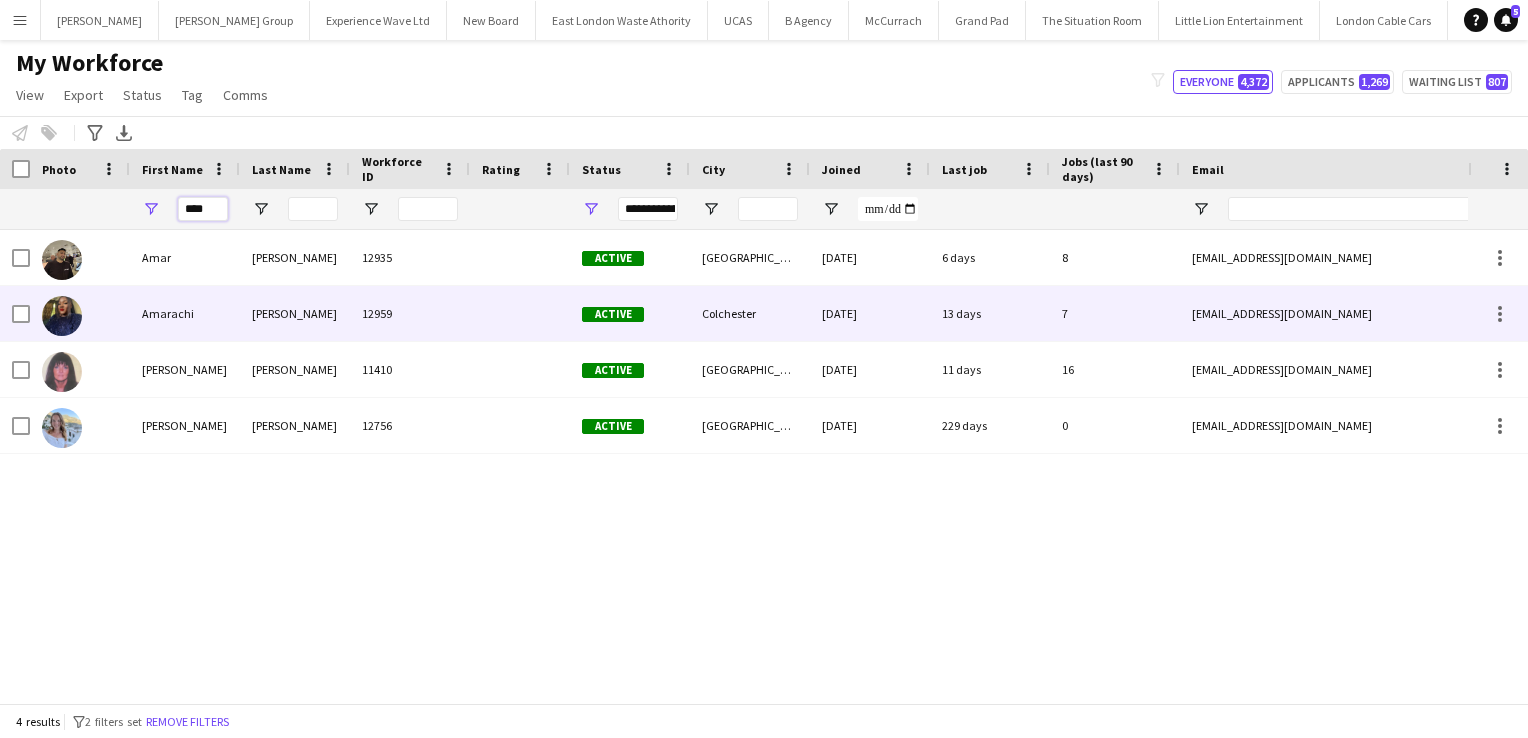type on "****" 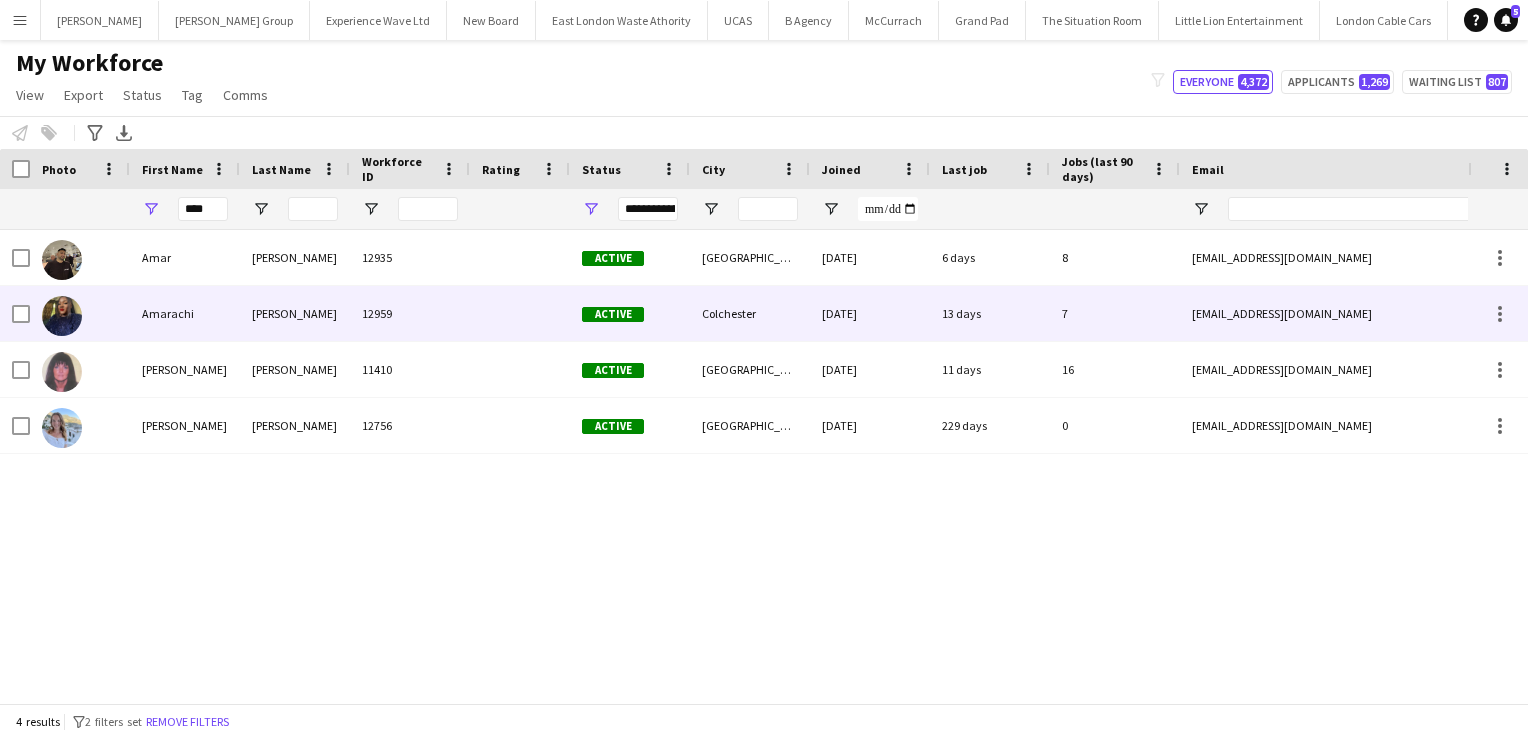 click on "Amarachi" at bounding box center (185, 313) 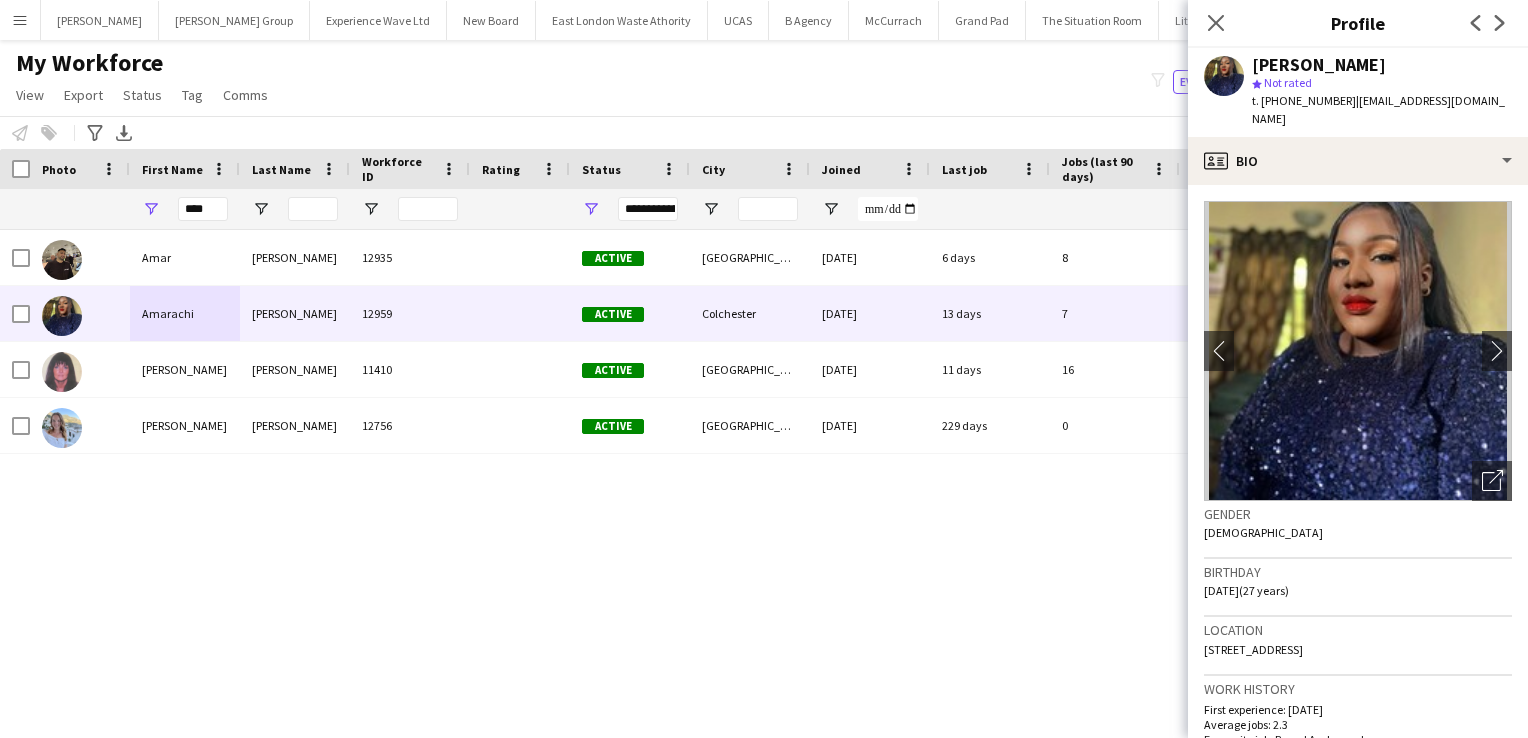click on "Menu" at bounding box center [20, 20] 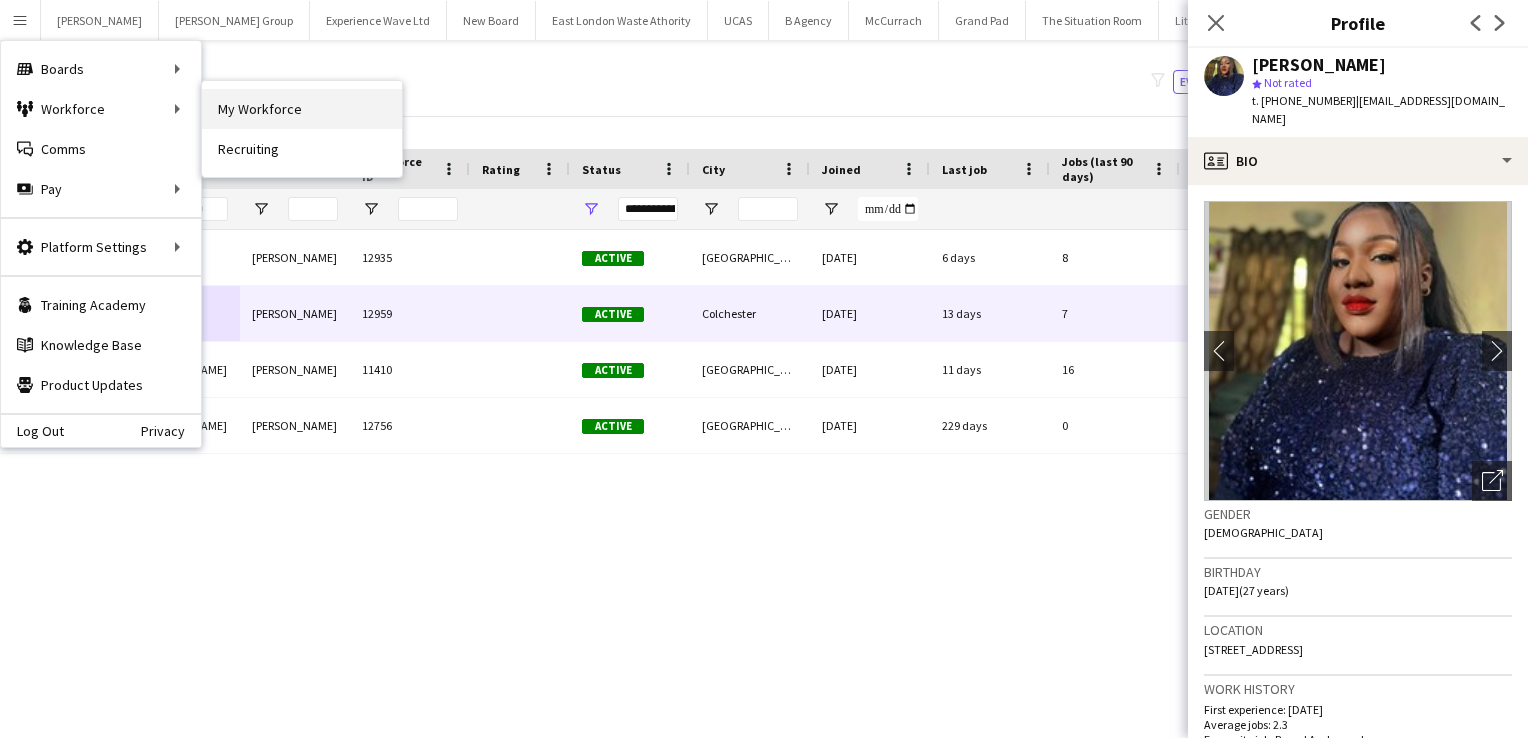 click on "My Workforce" at bounding box center (302, 109) 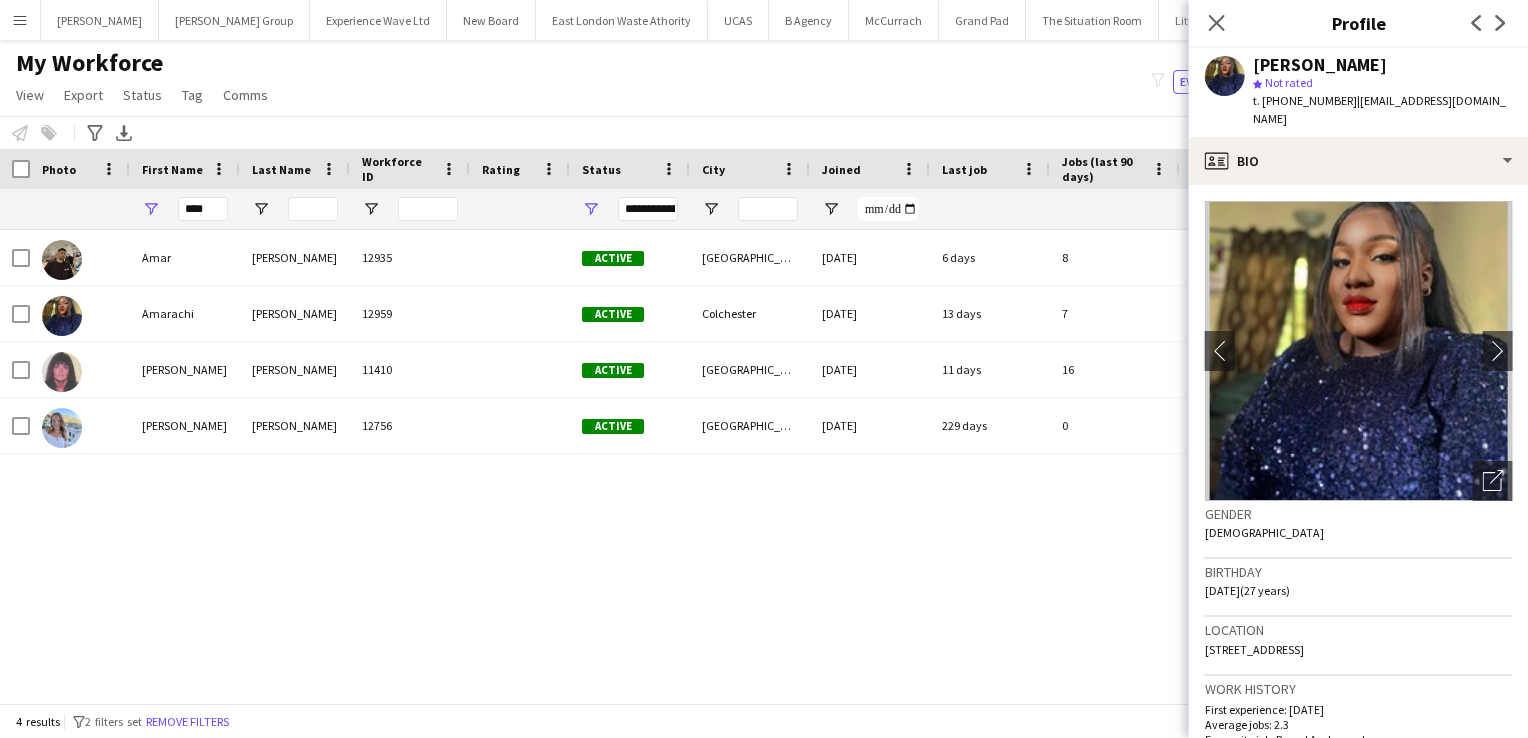 type 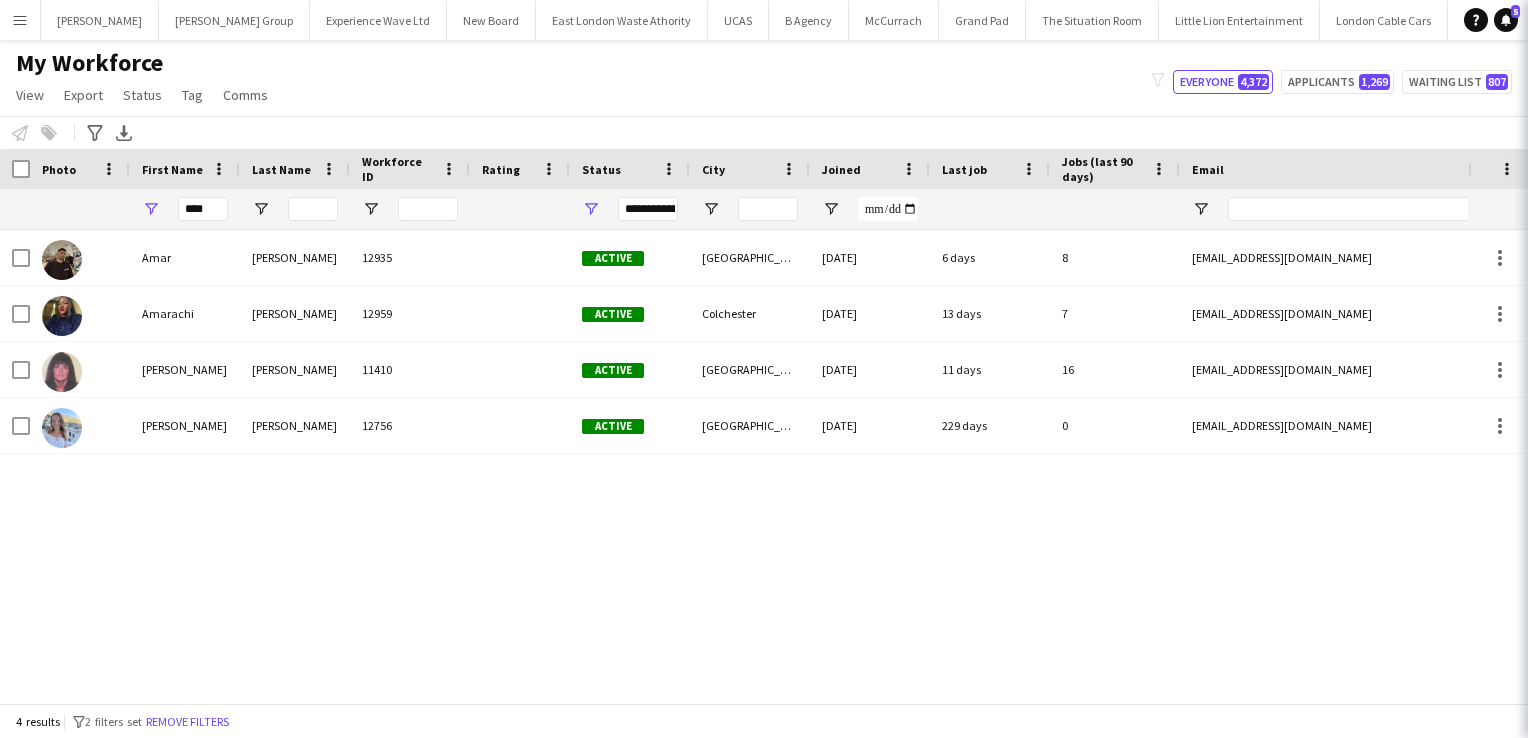 type on "**********" 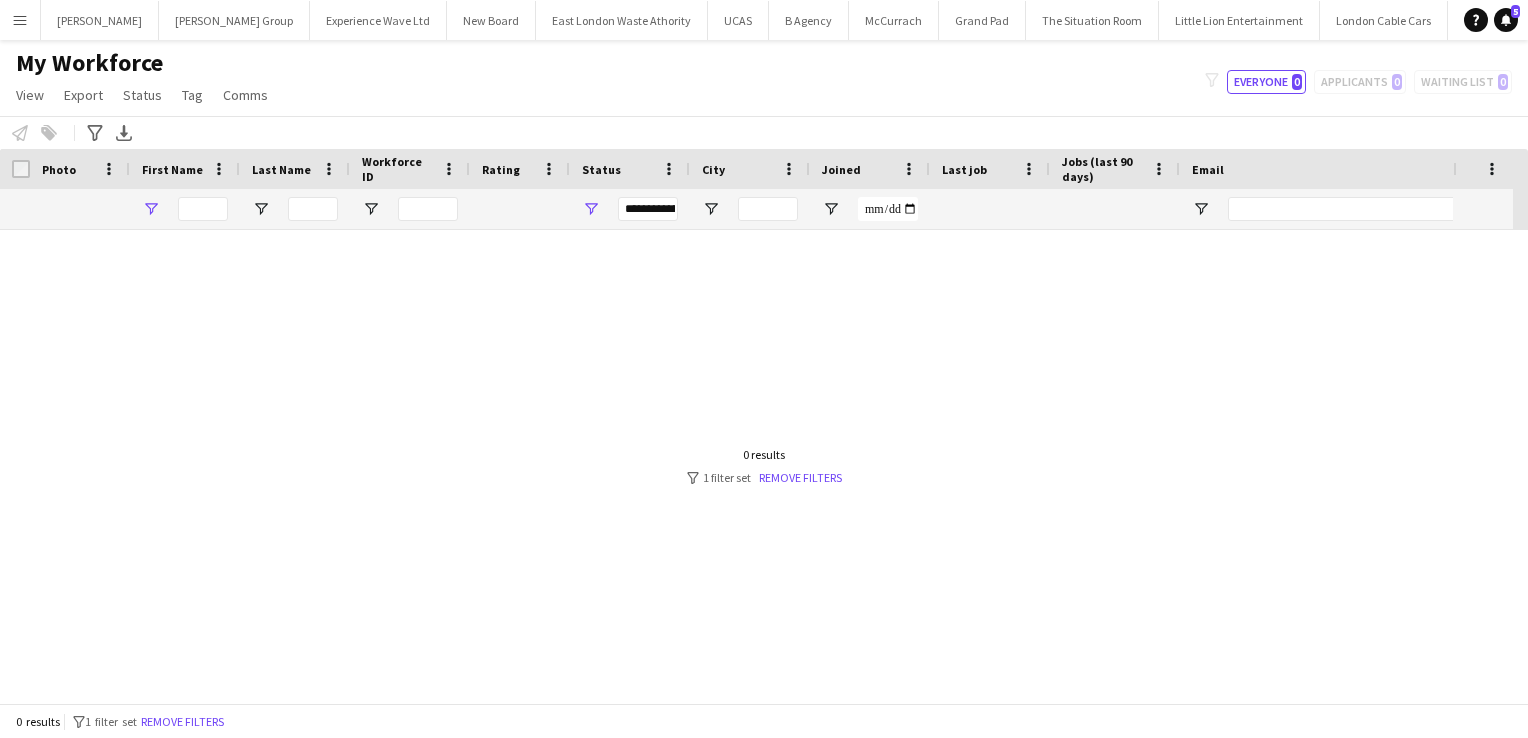 type on "****" 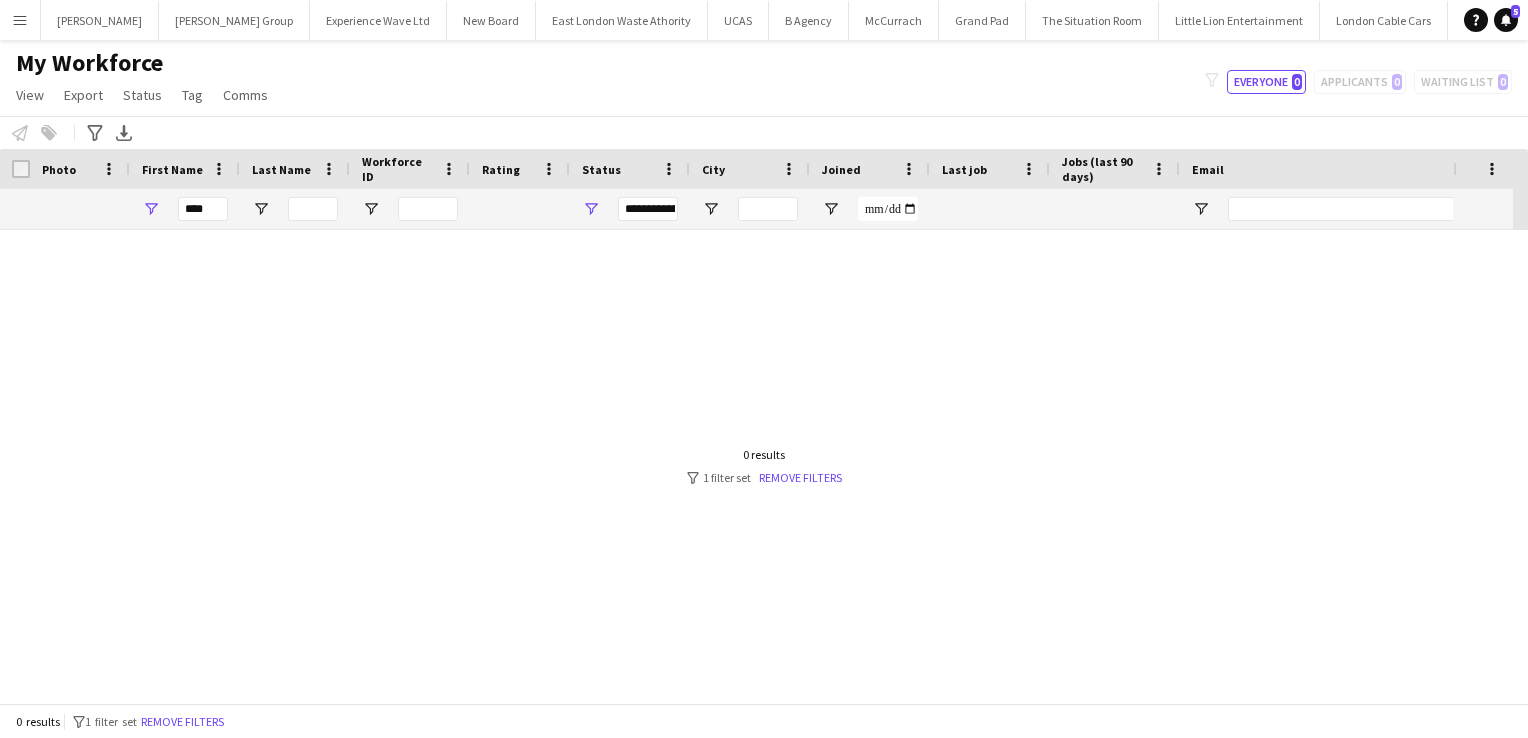 type on "**********" 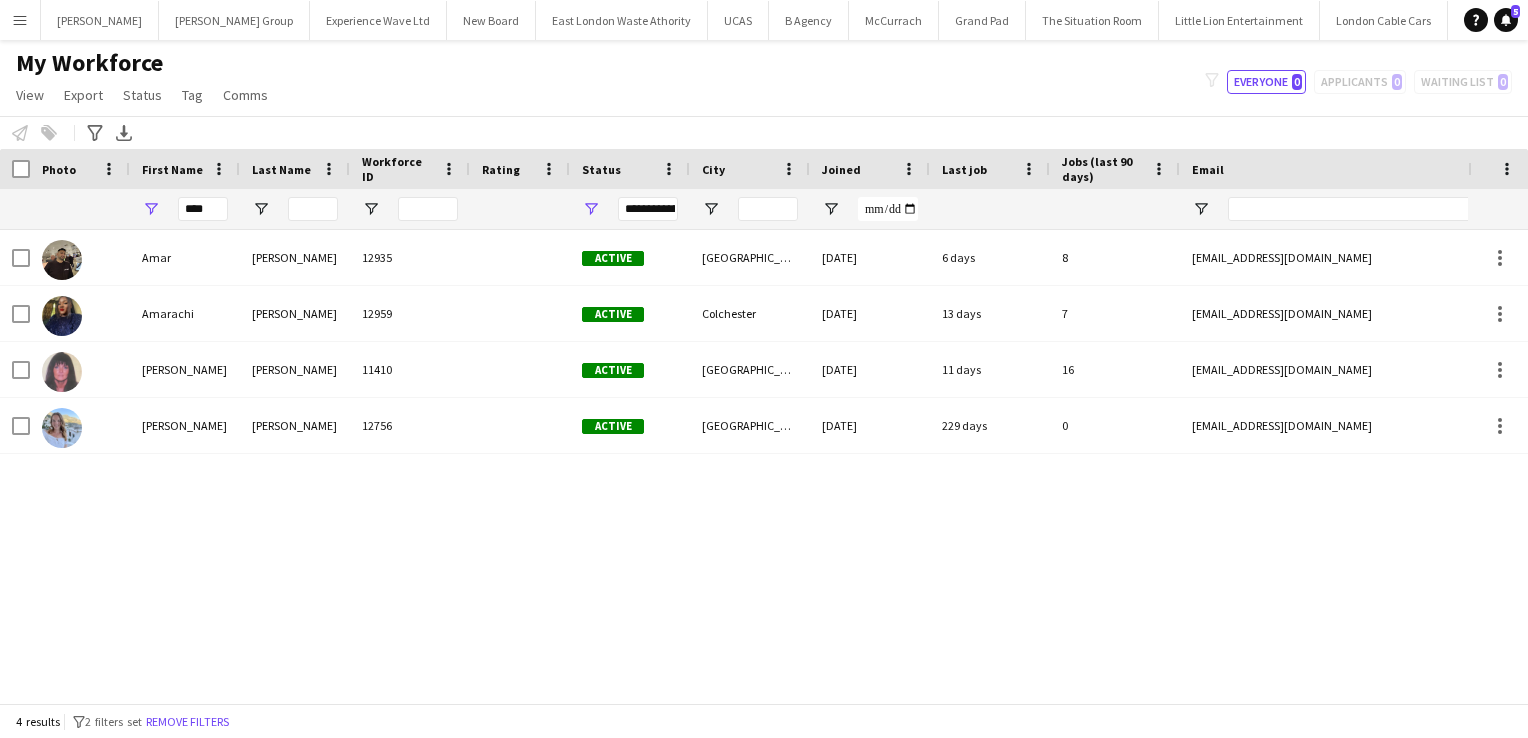 click on "Menu" at bounding box center (20, 20) 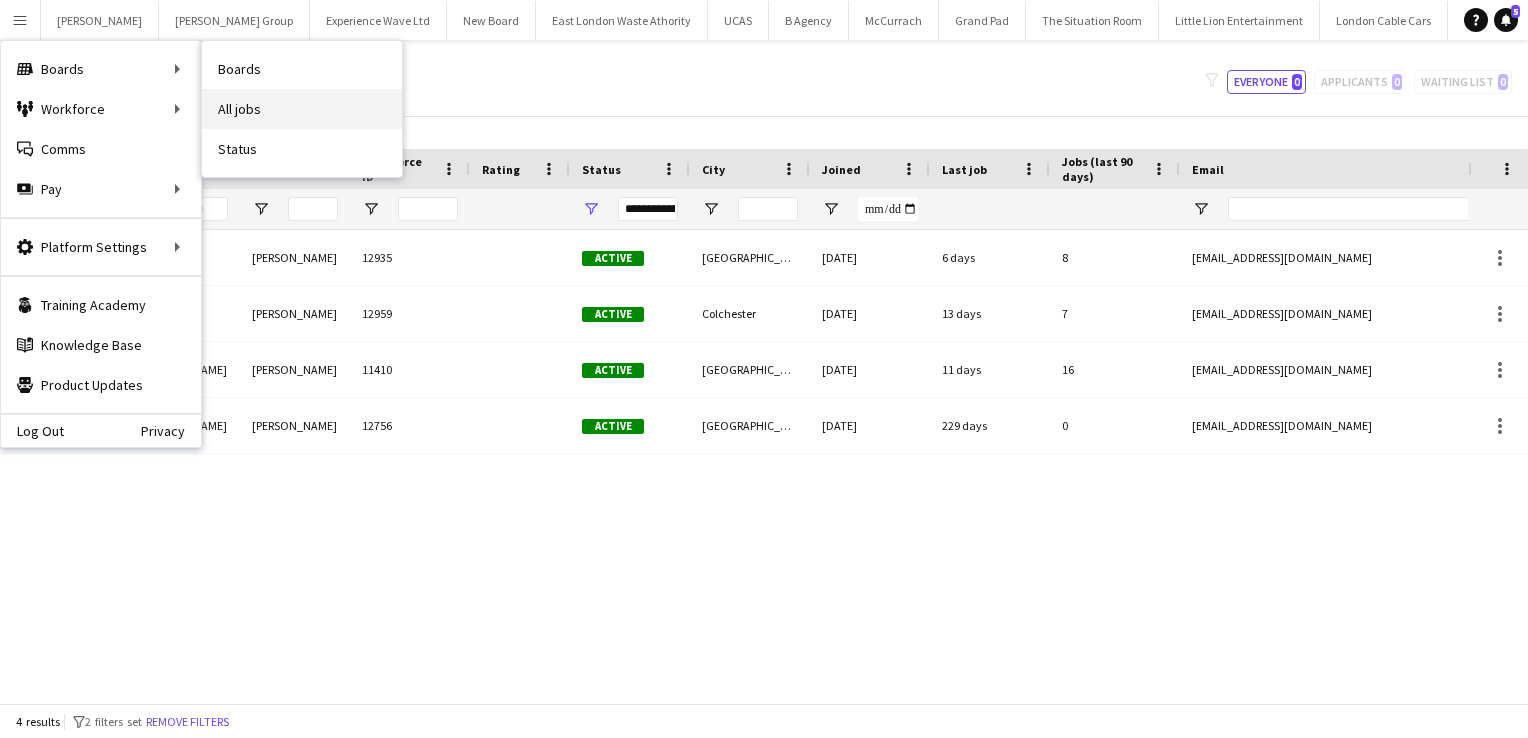 click on "All jobs" at bounding box center (302, 109) 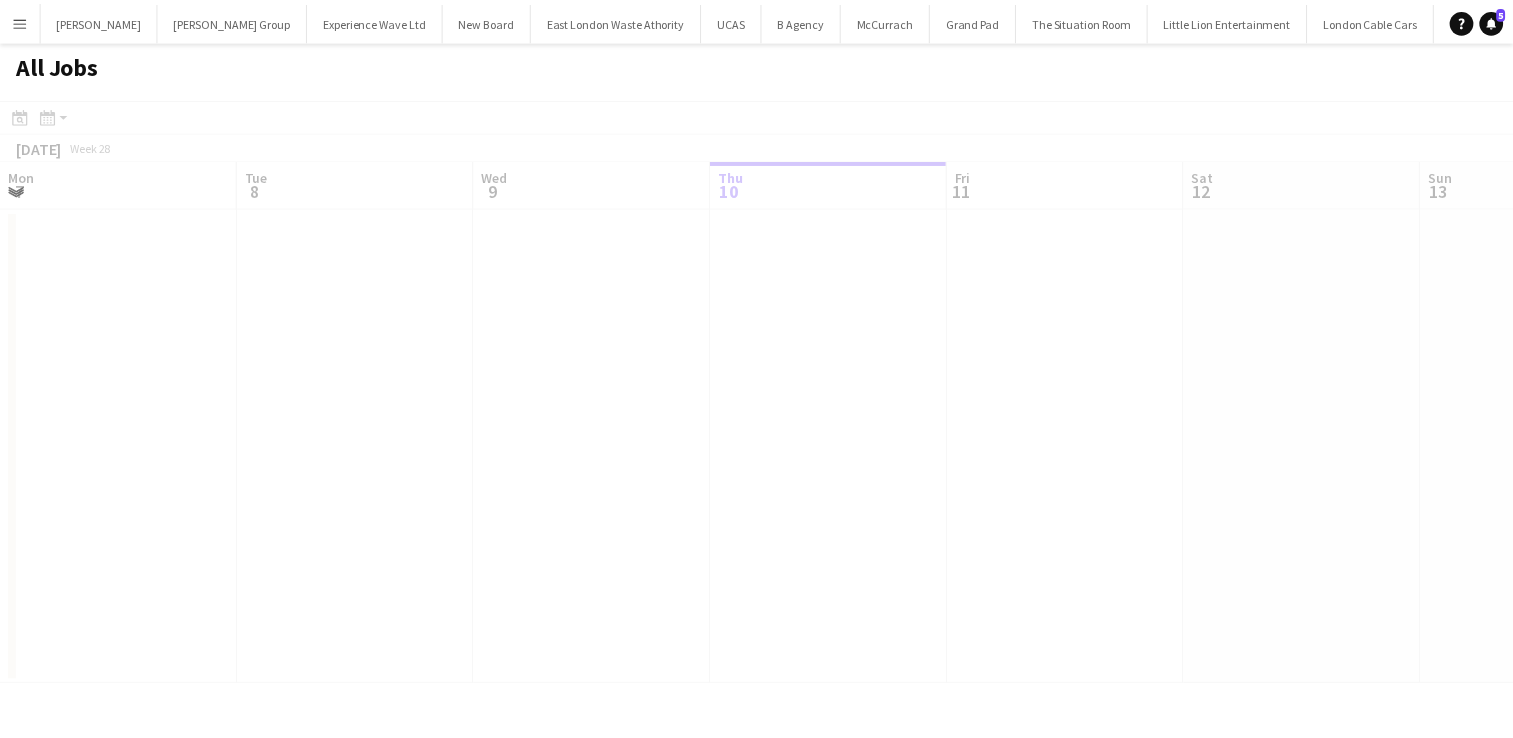 scroll, scrollTop: 0, scrollLeft: 478, axis: horizontal 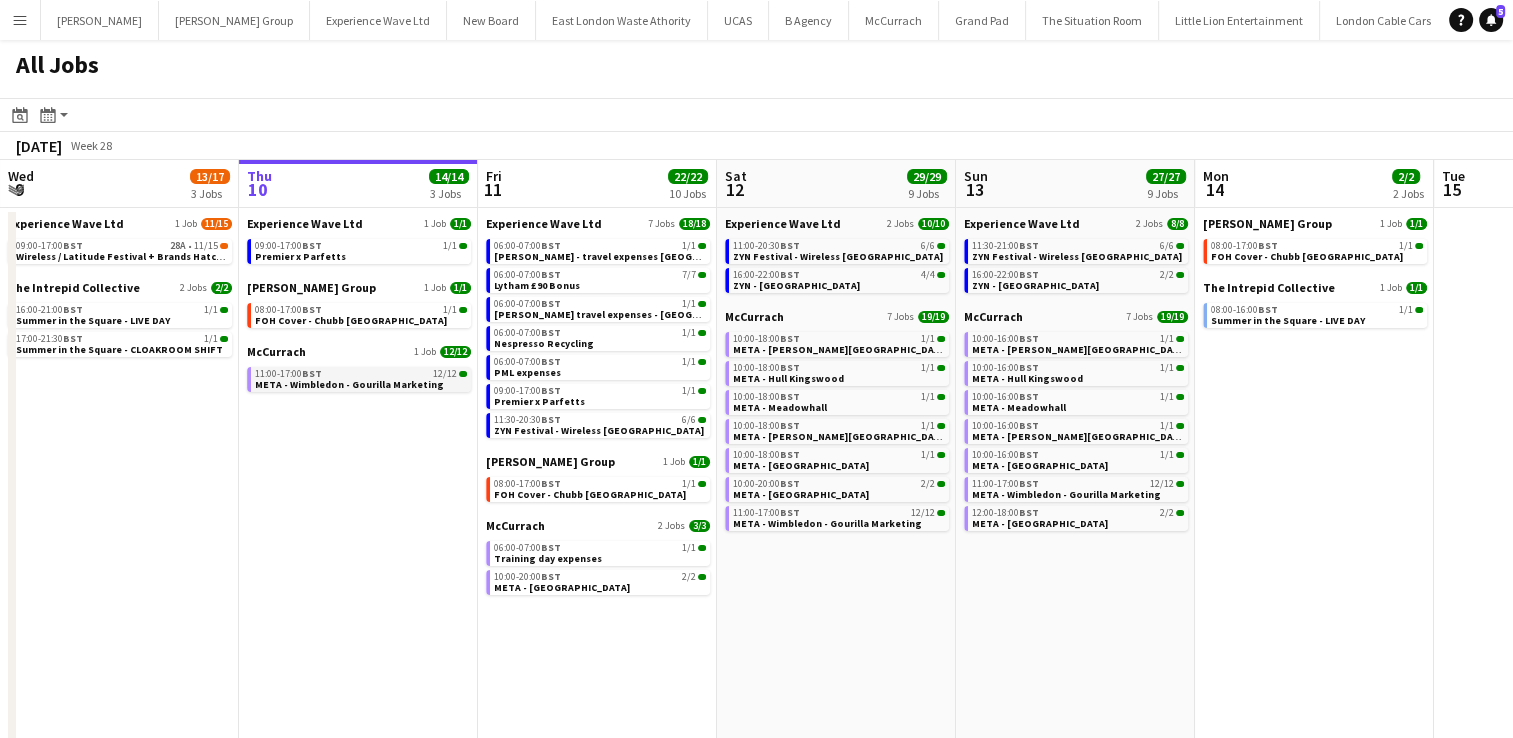 click on "11:00-17:00    BST   12/12" at bounding box center (361, 374) 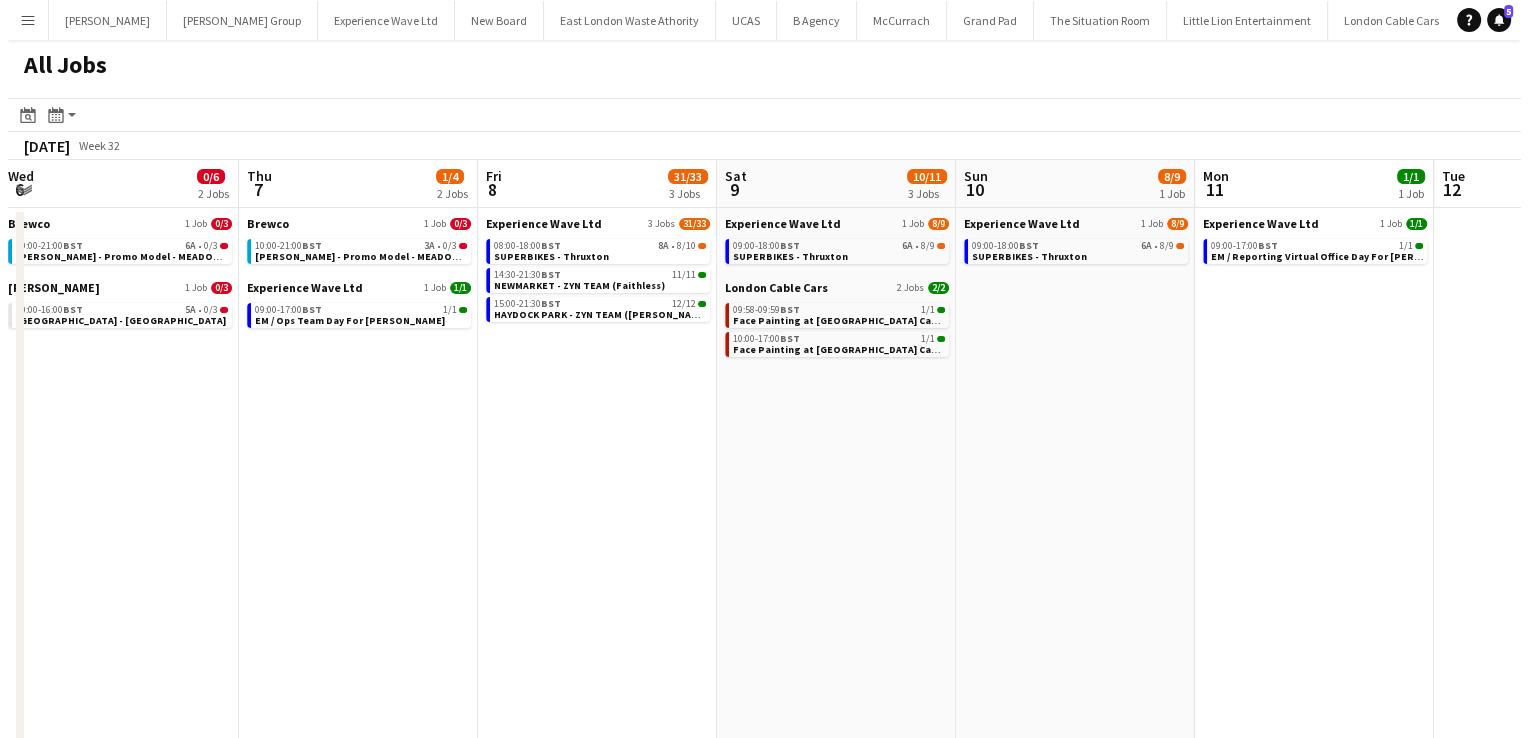 scroll, scrollTop: 0, scrollLeft: 608, axis: horizontal 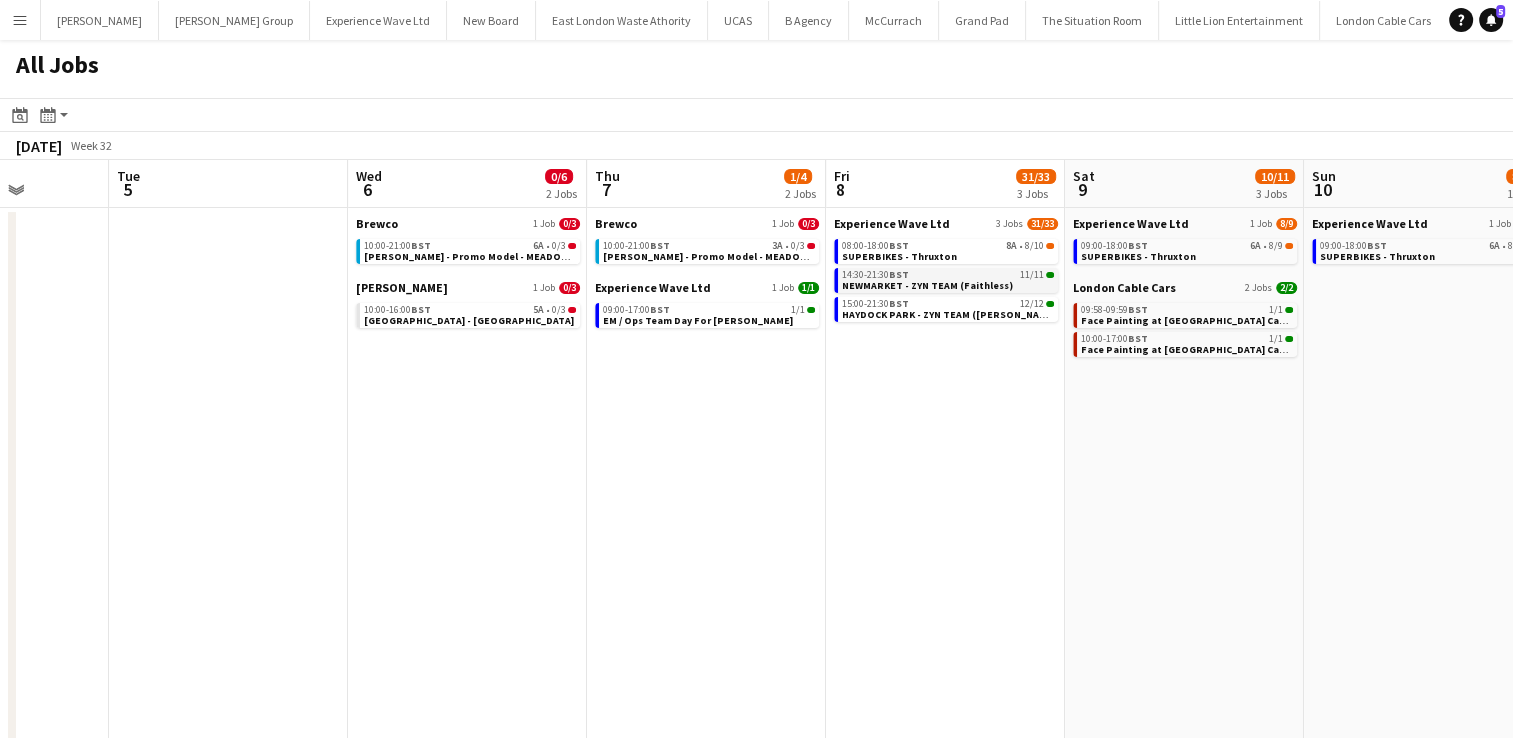 click on "NEWMARKET - ZYN TEAM (Faithless)" at bounding box center (927, 285) 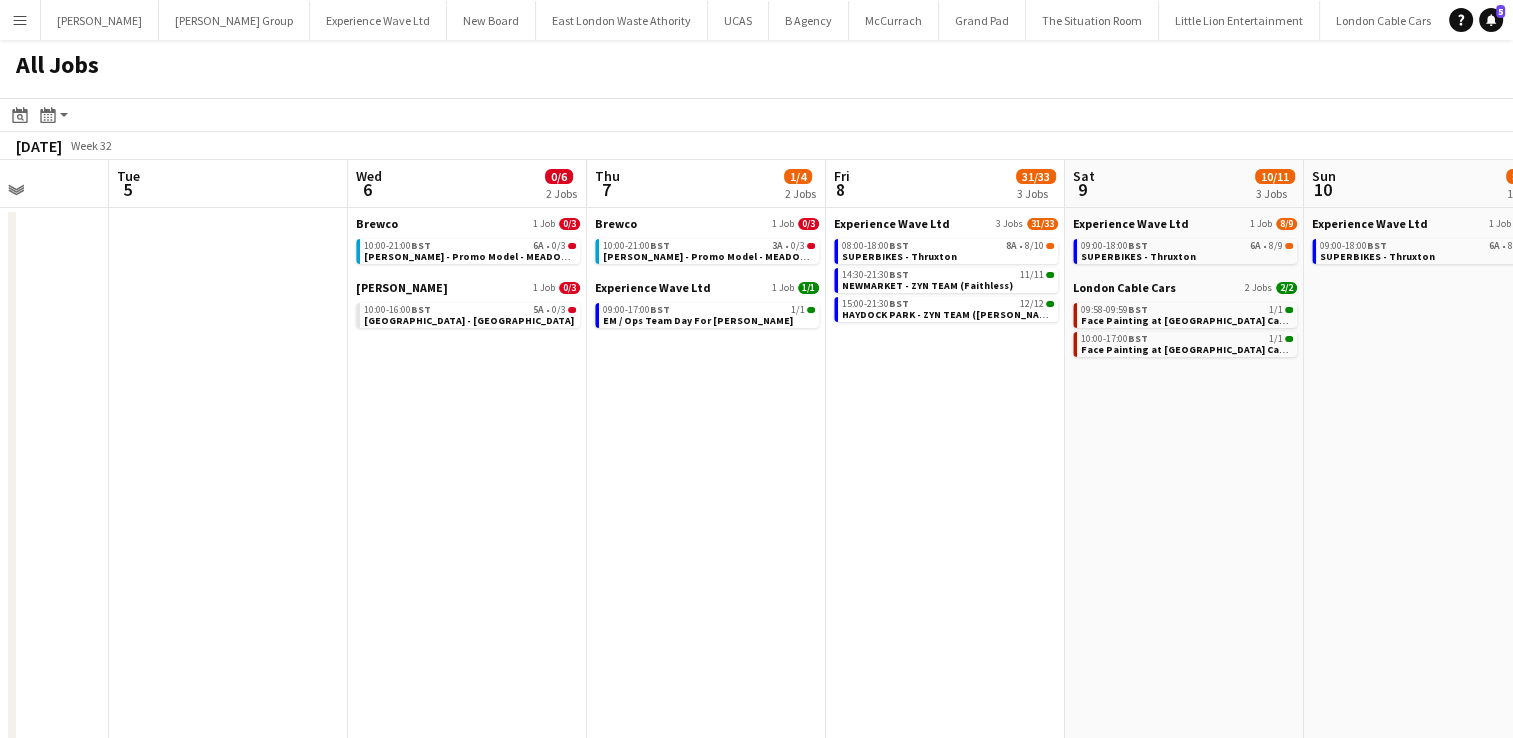 click on "Menu" at bounding box center (20, 20) 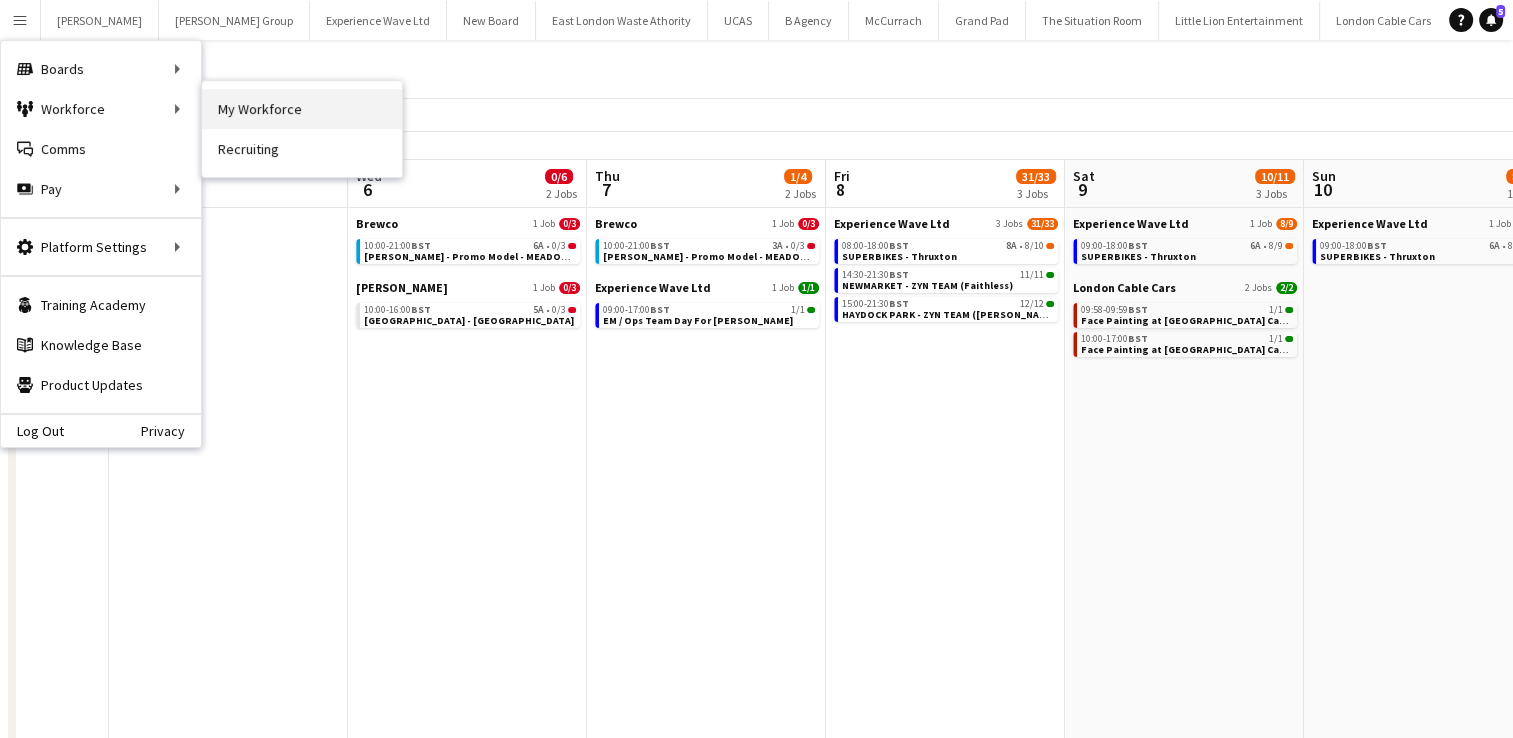 click on "My Workforce" at bounding box center (302, 109) 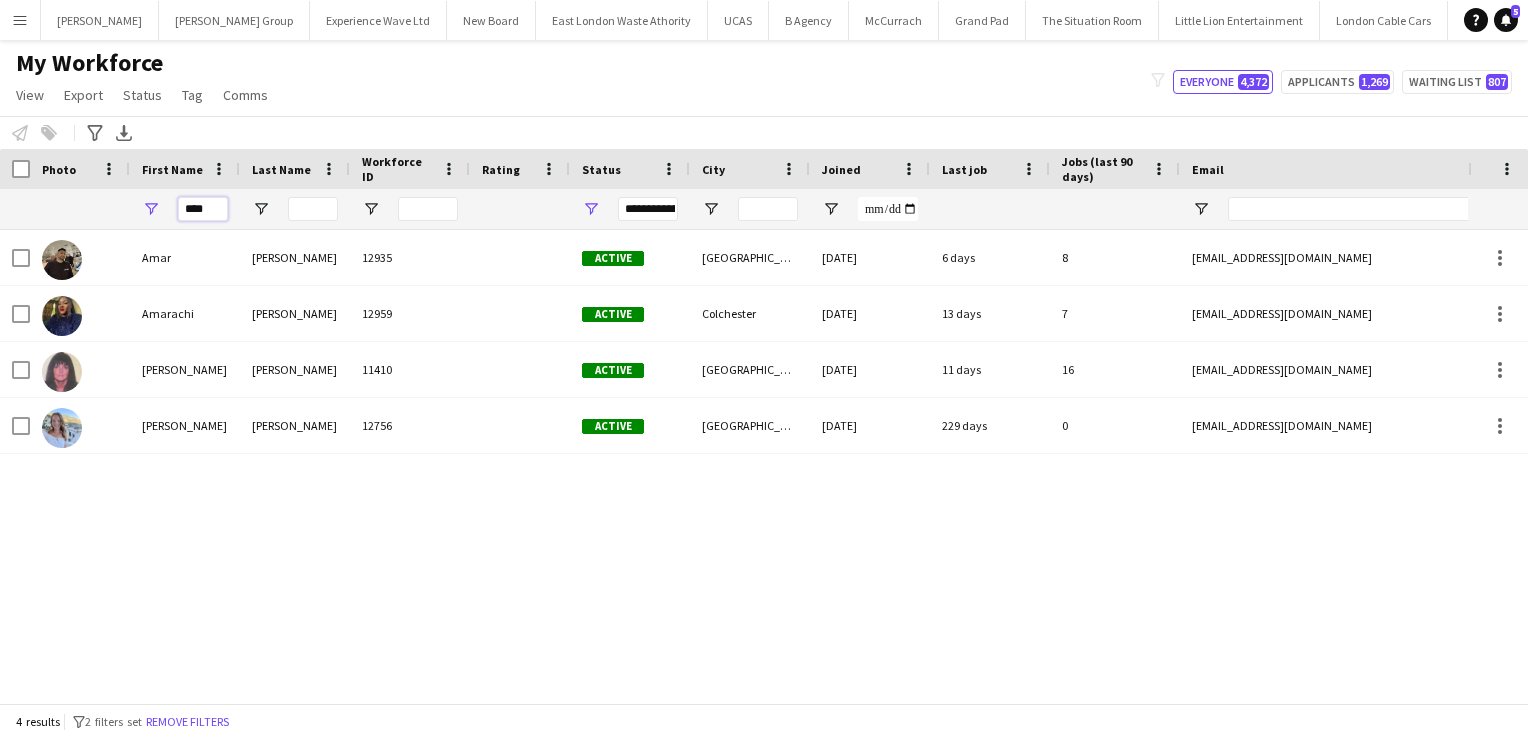 click on "****" at bounding box center [203, 209] 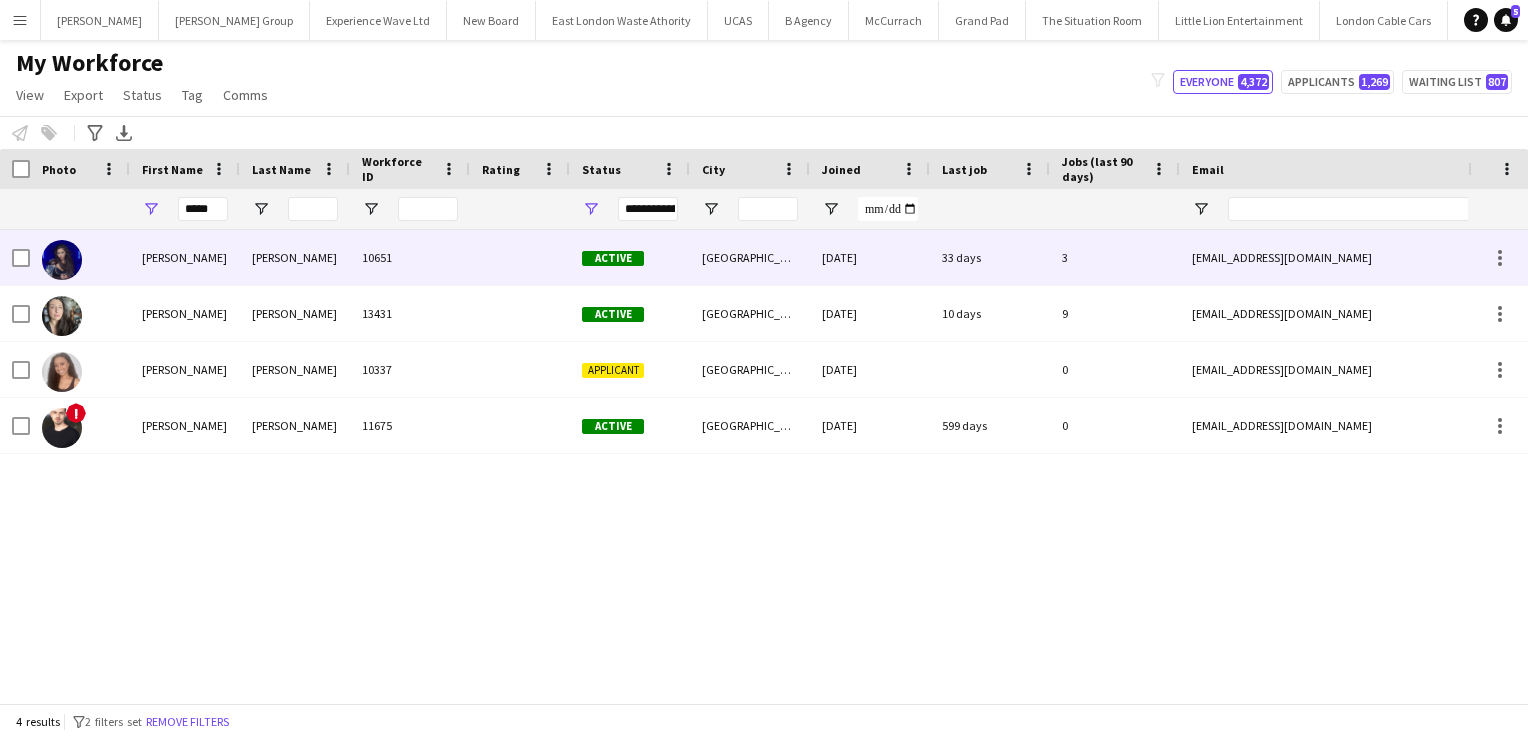 click on "Alessandra" at bounding box center [185, 257] 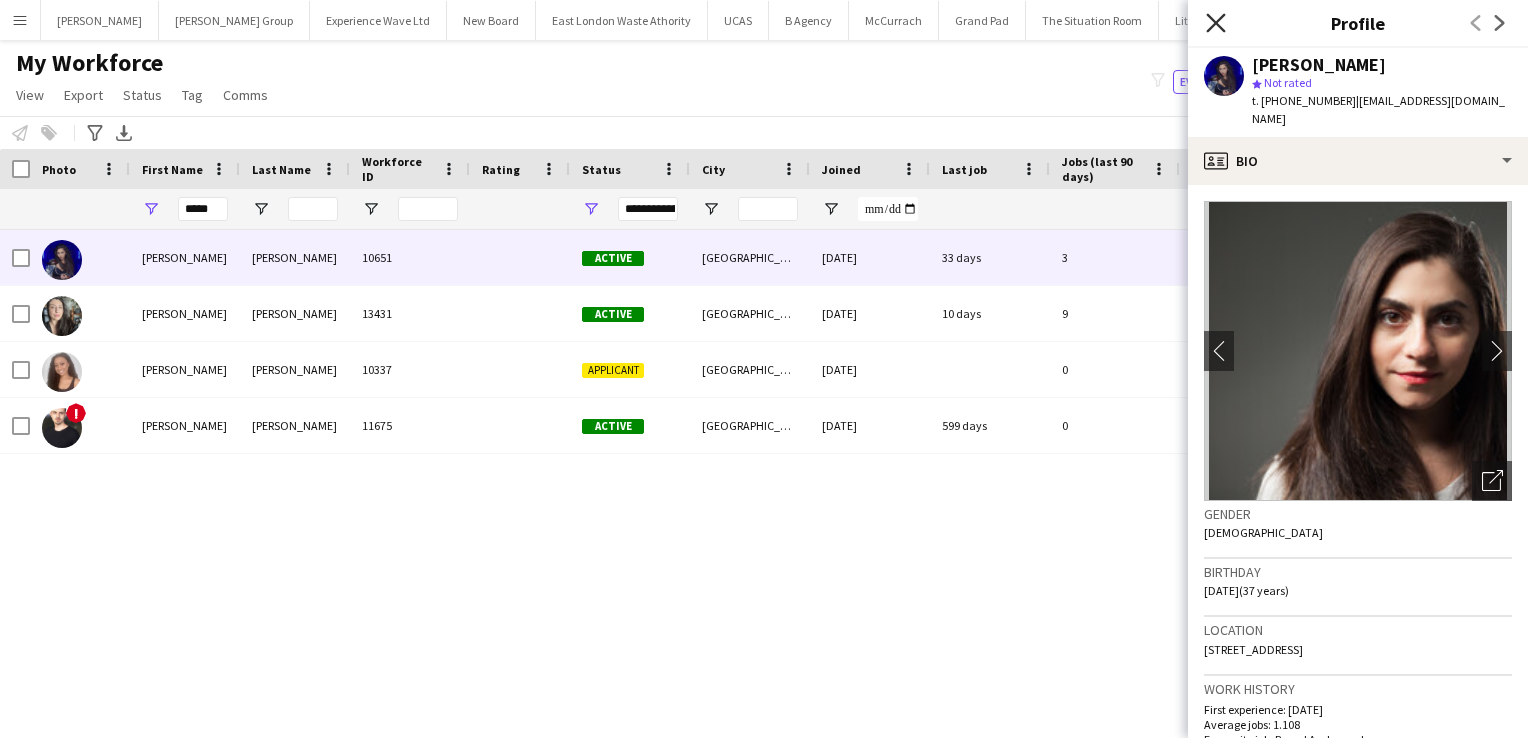 click on "Close pop-in" 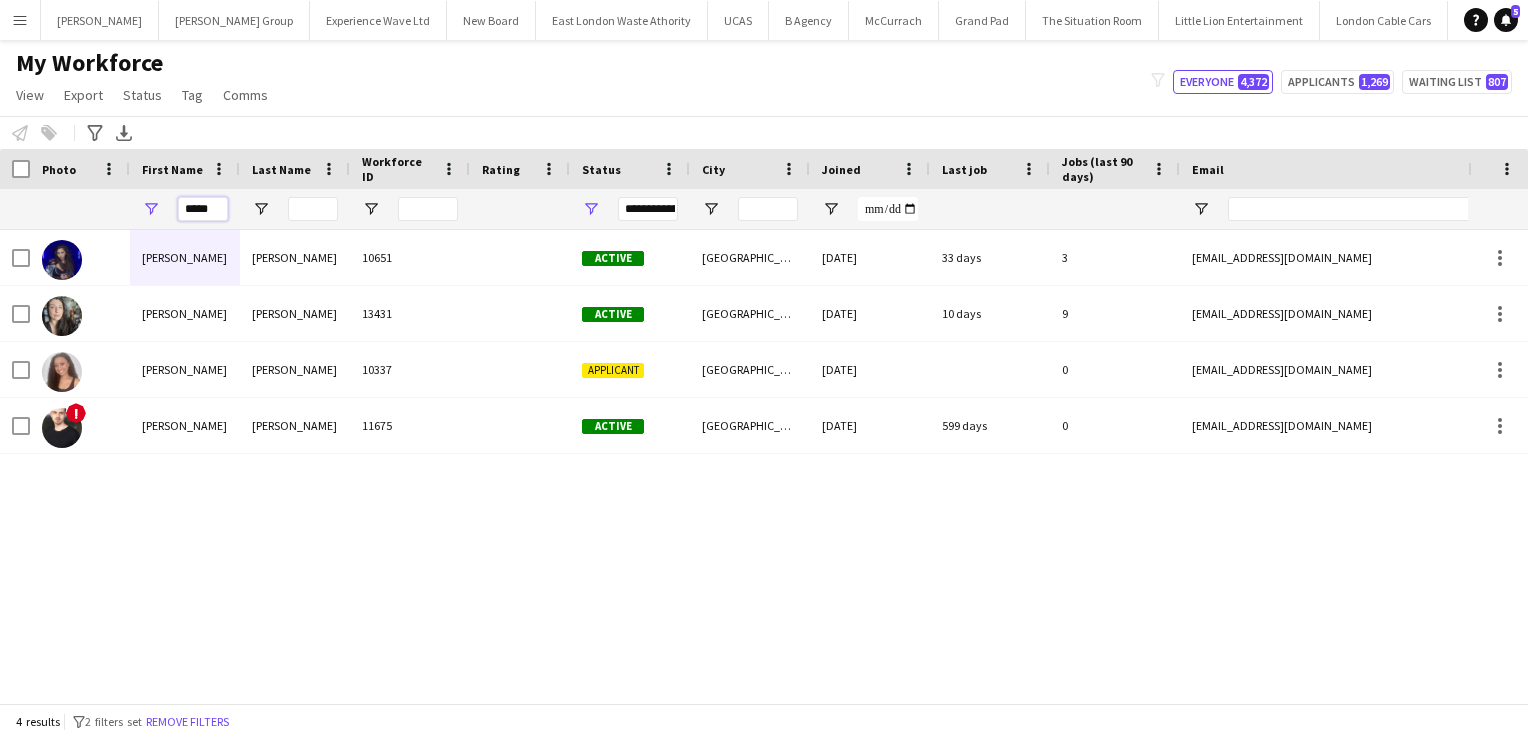 click on "*****" at bounding box center (203, 209) 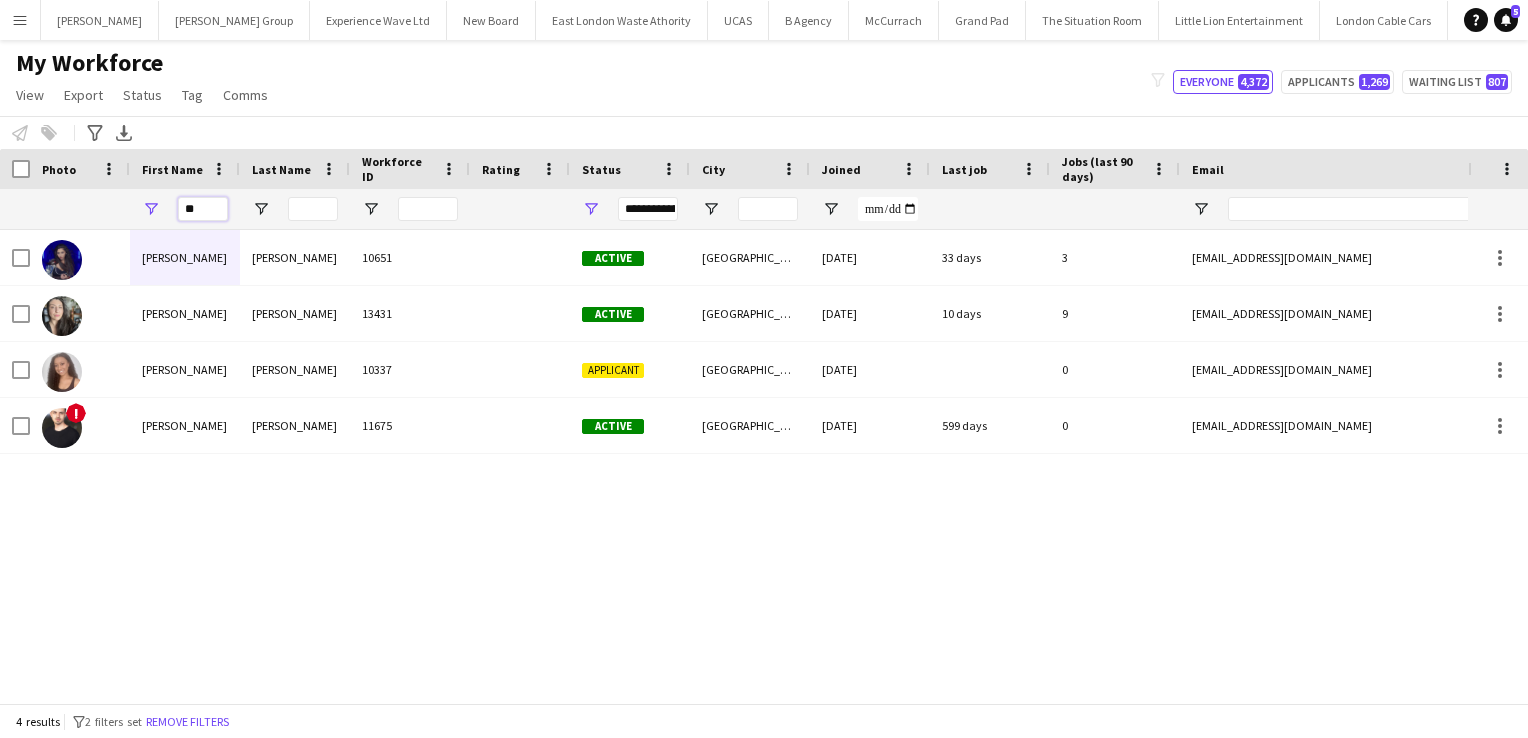 type on "*" 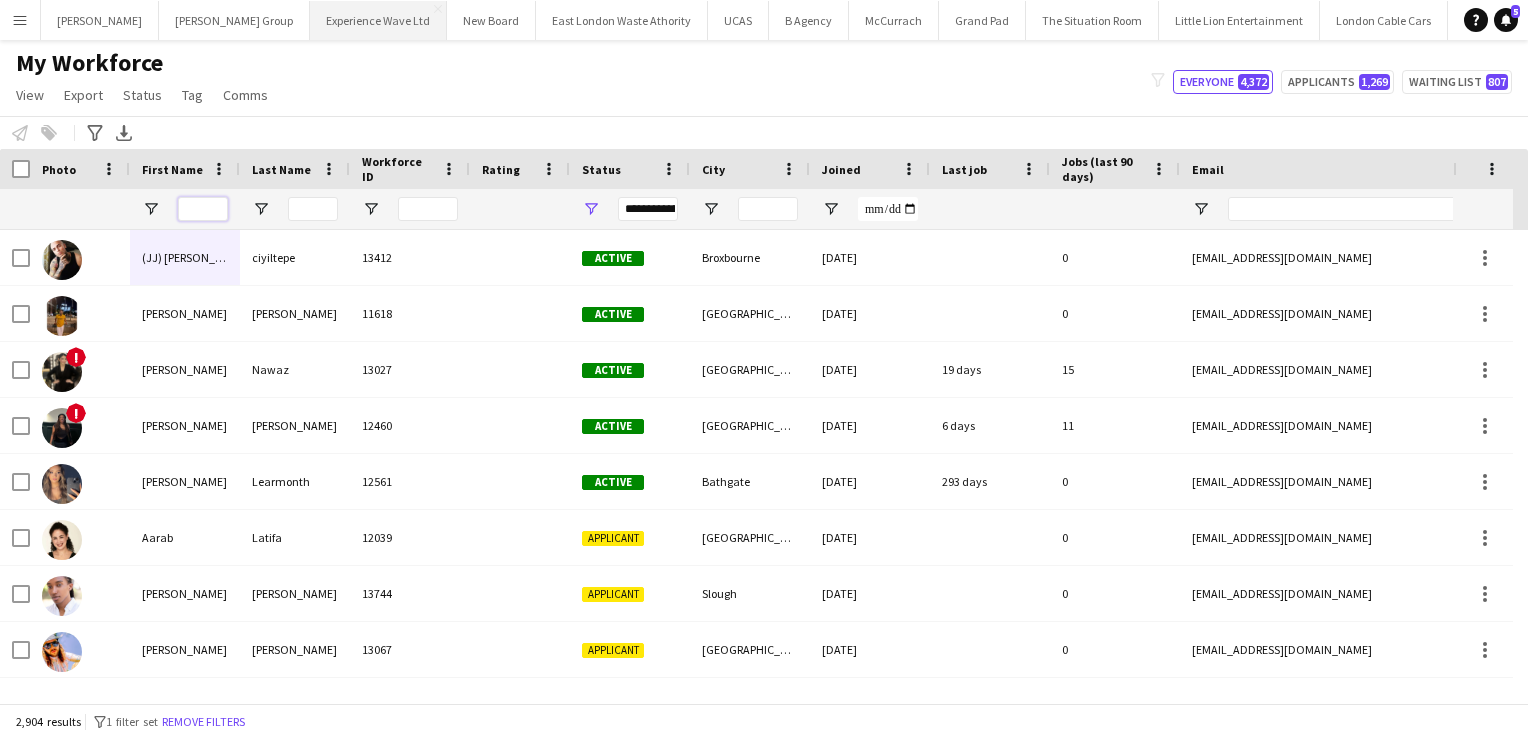 type 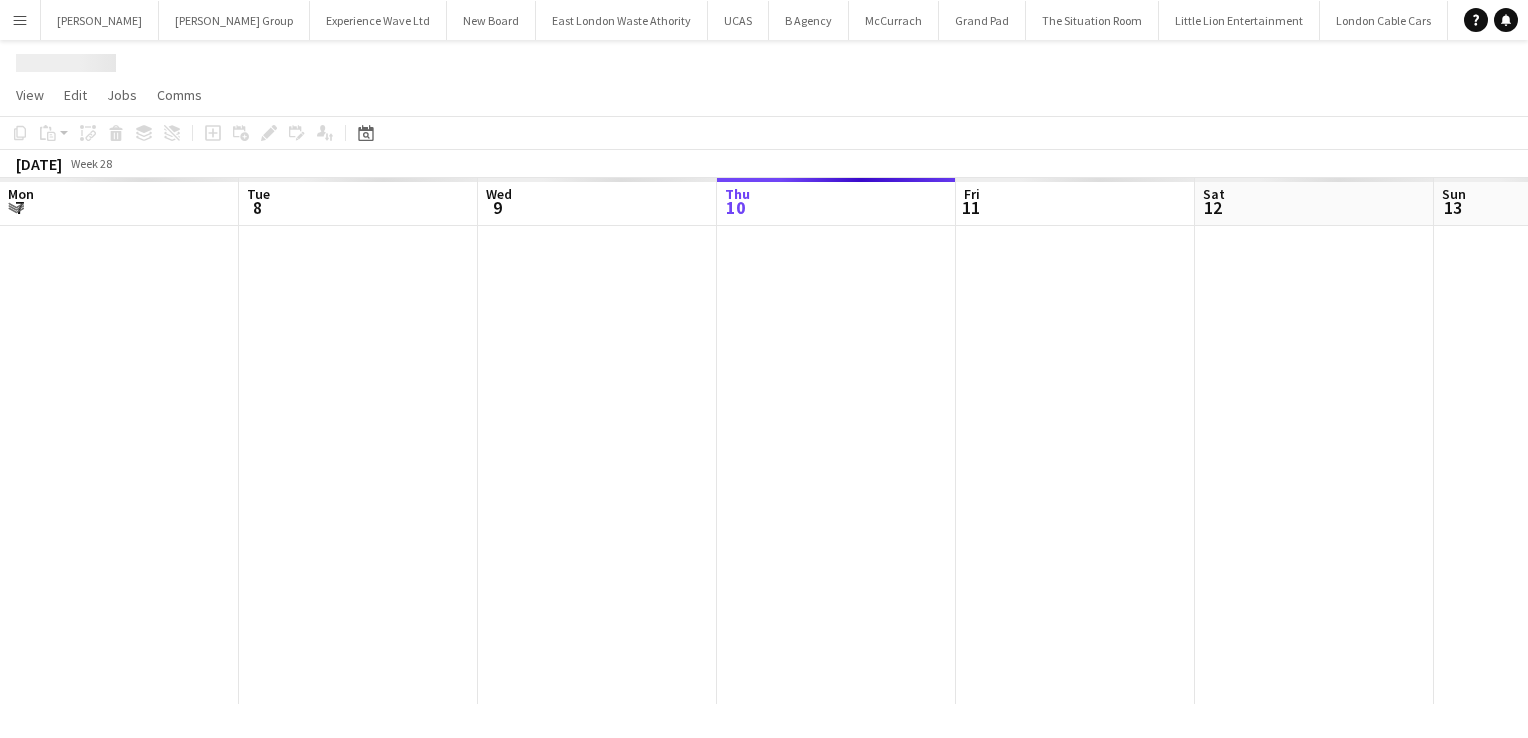 scroll, scrollTop: 0, scrollLeft: 0, axis: both 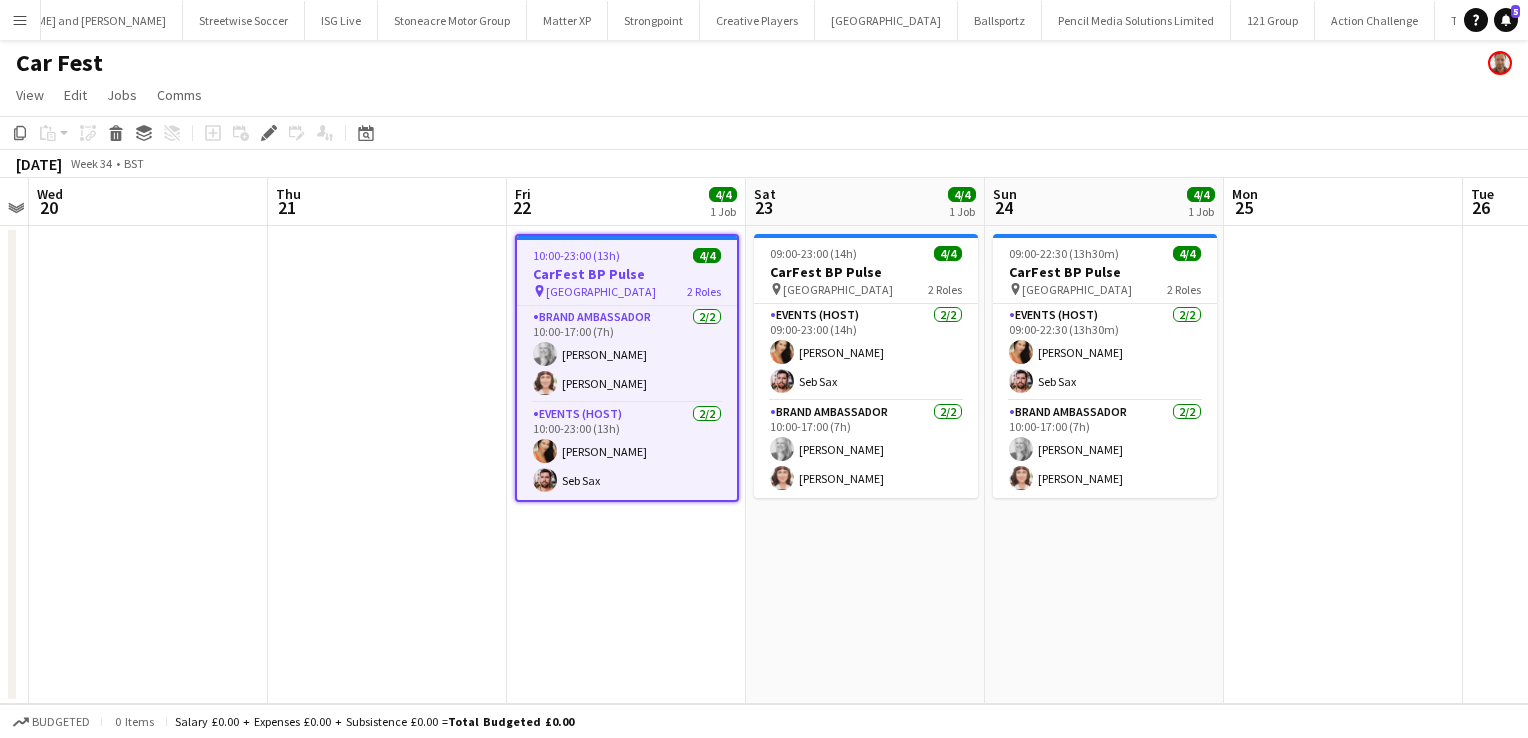 click on "Menu" at bounding box center (20, 20) 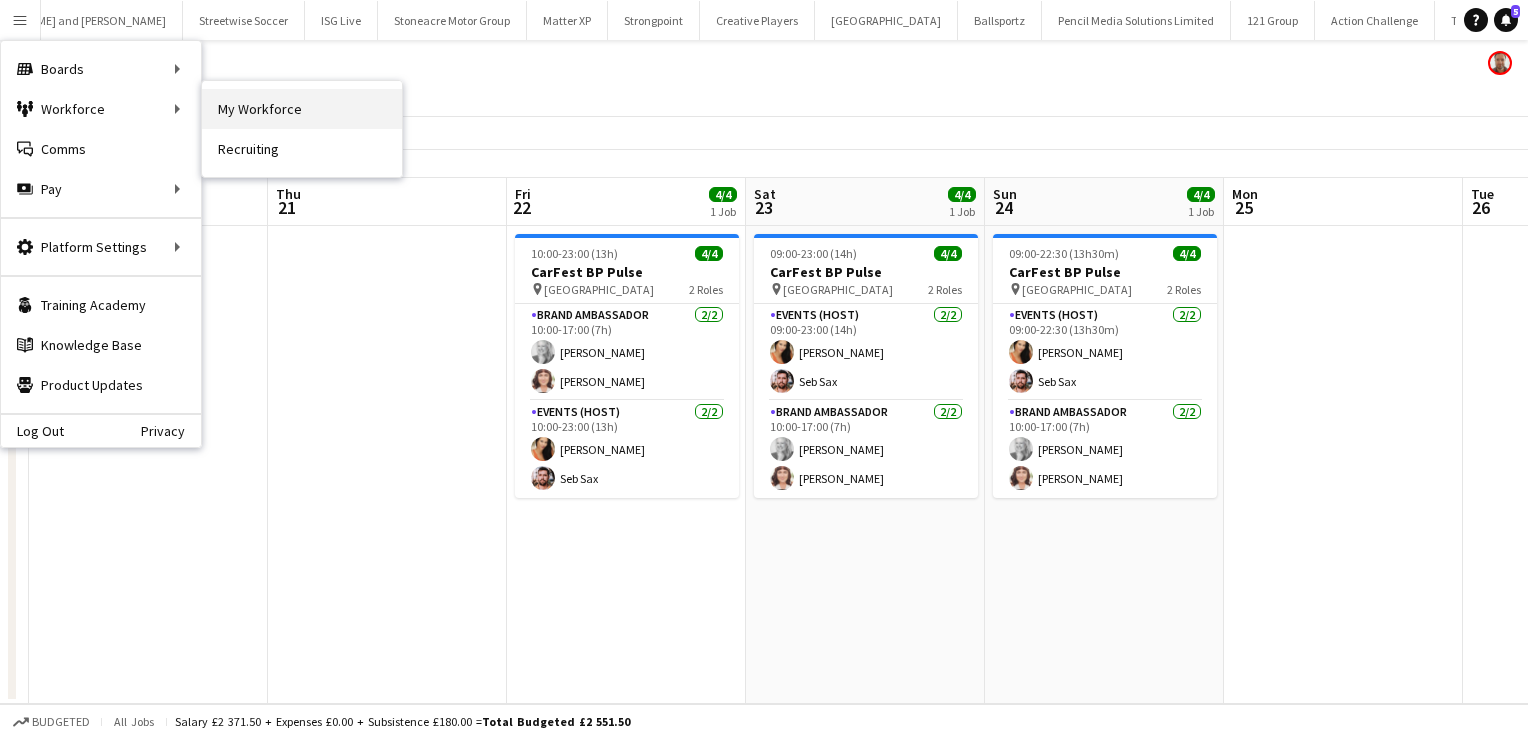 click on "My Workforce" at bounding box center (302, 109) 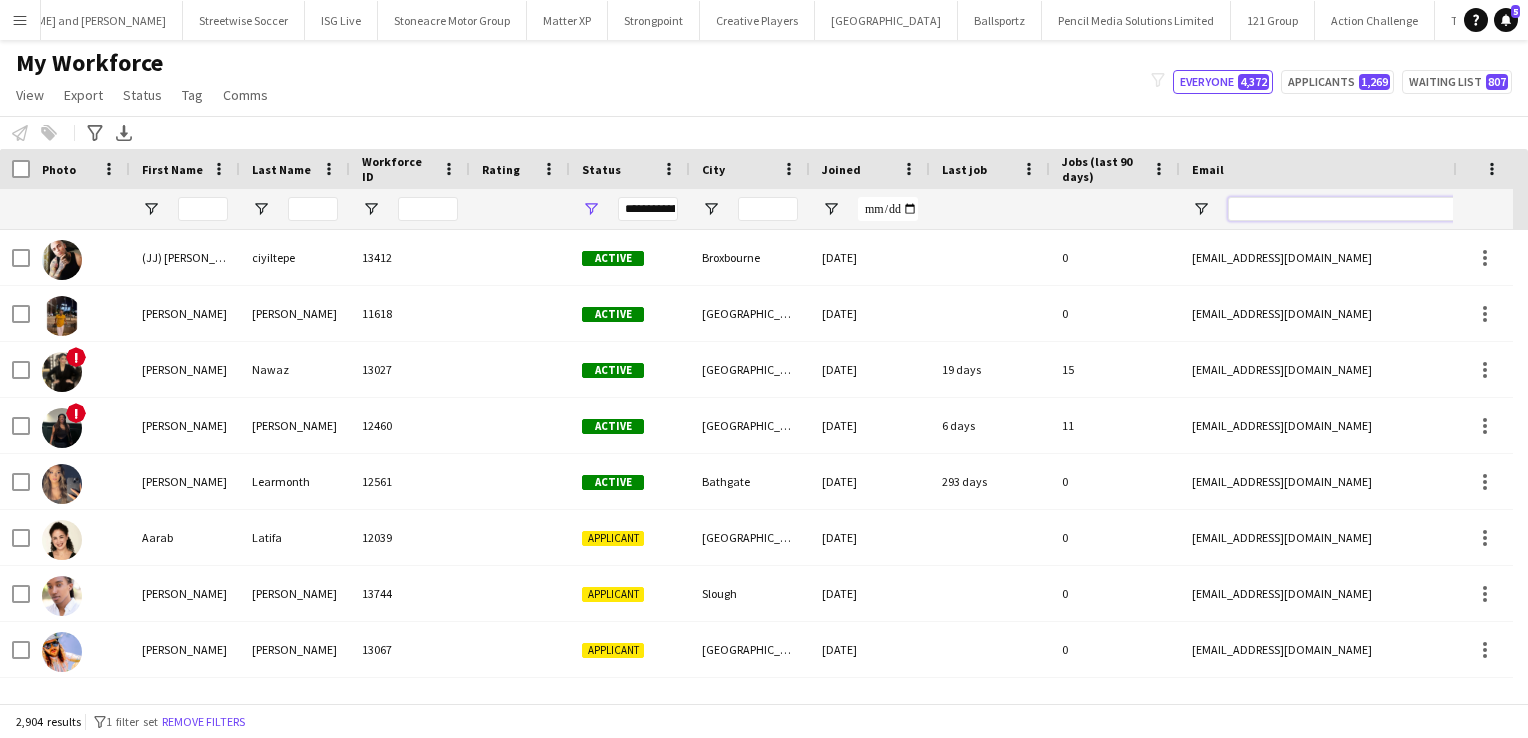 click at bounding box center (1398, 209) 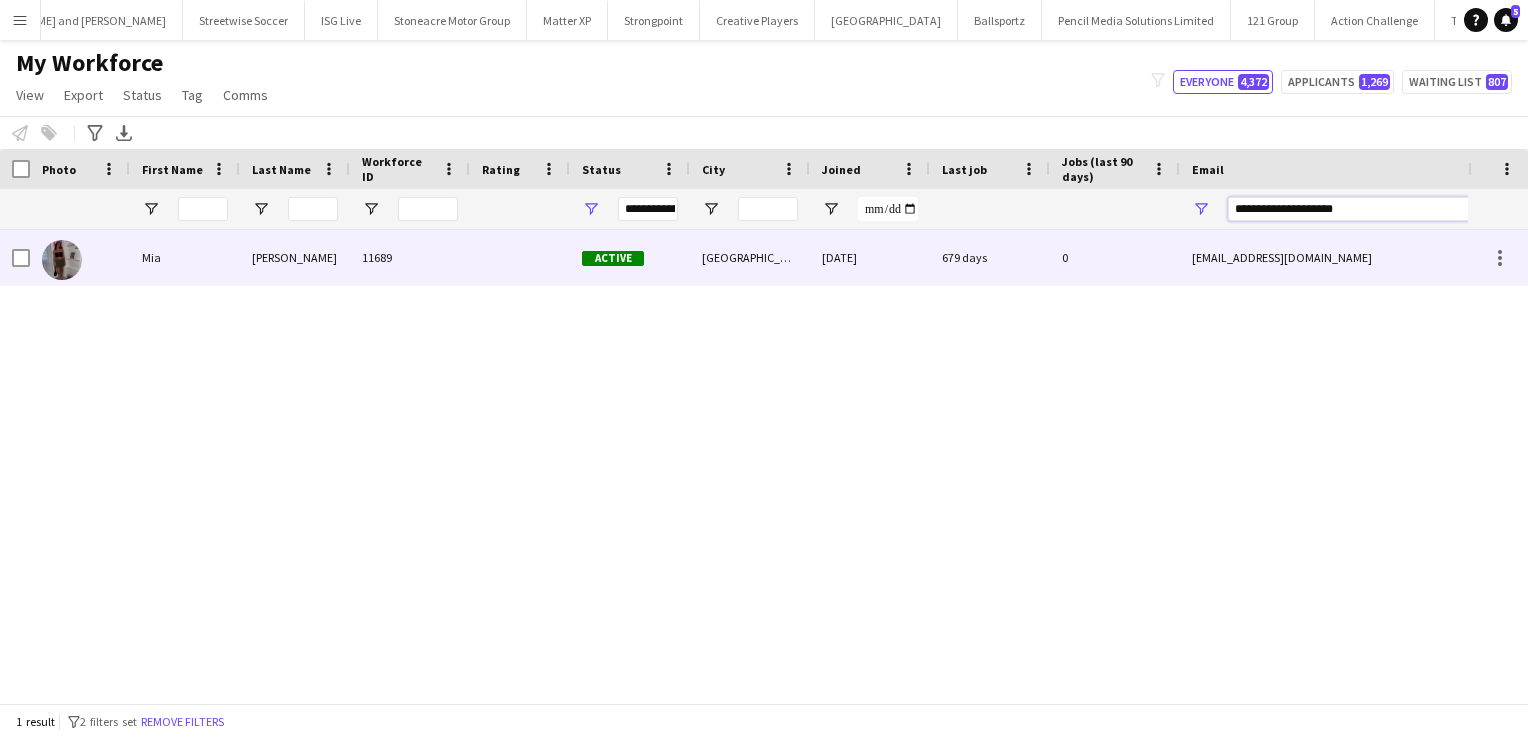 type on "**********" 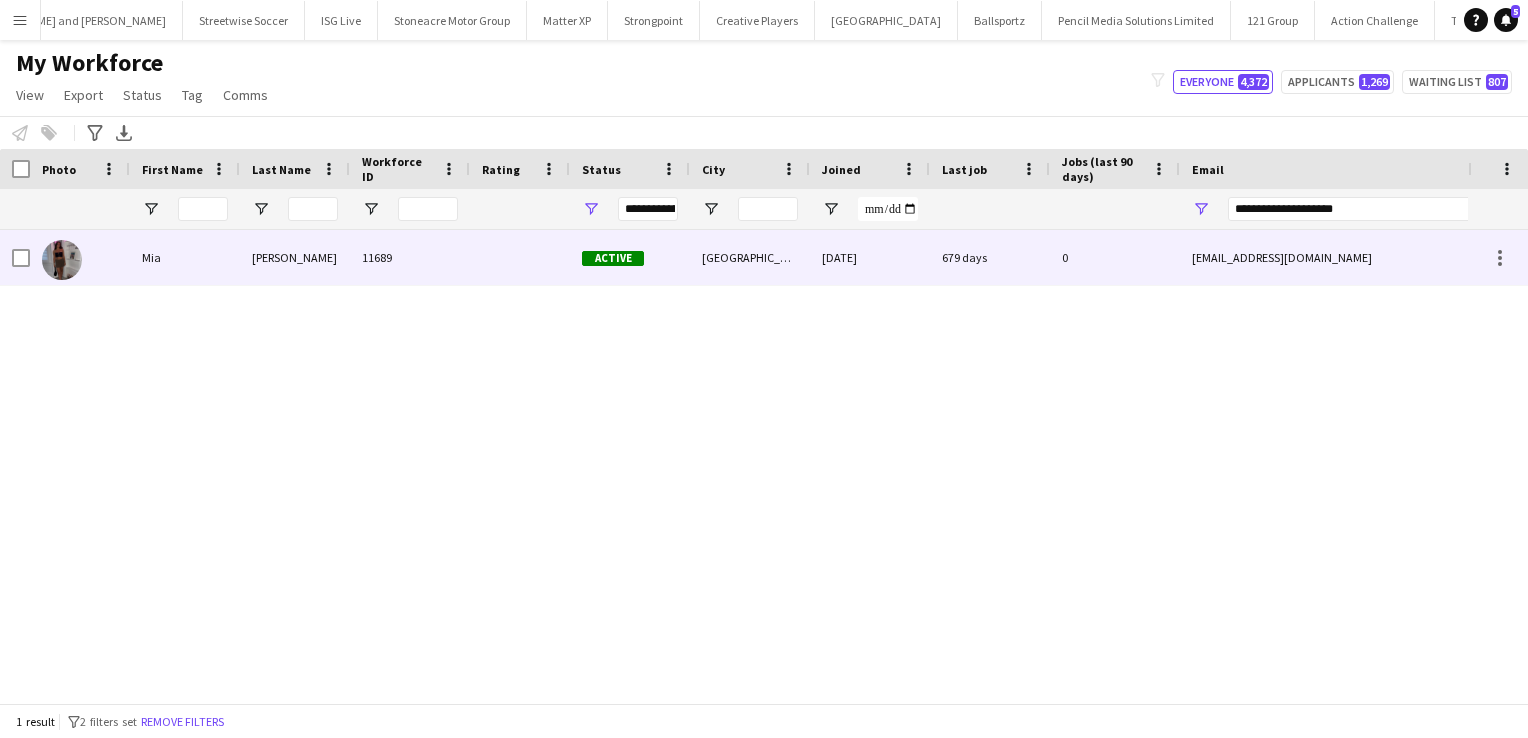click on "Mia" at bounding box center (185, 257) 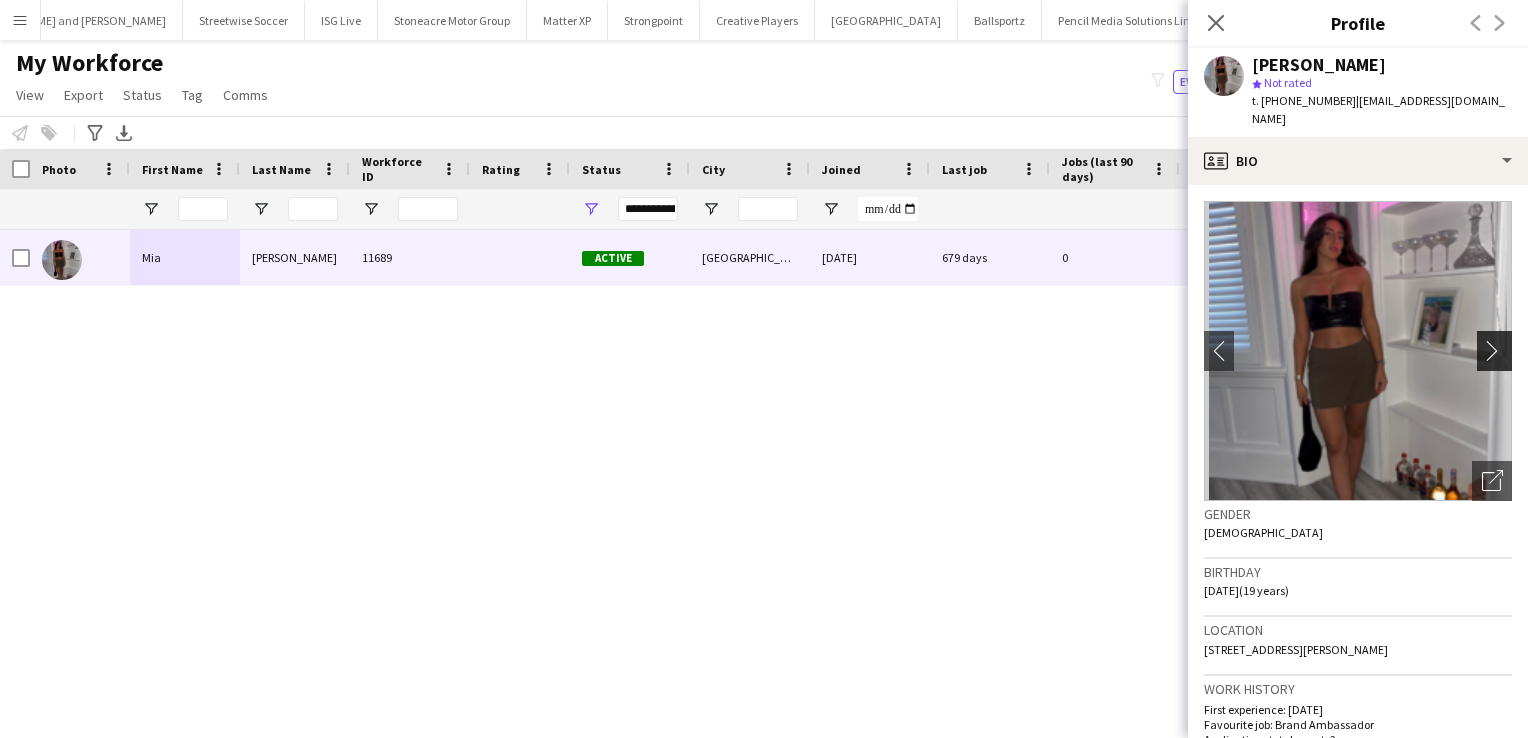 click on "chevron-right" 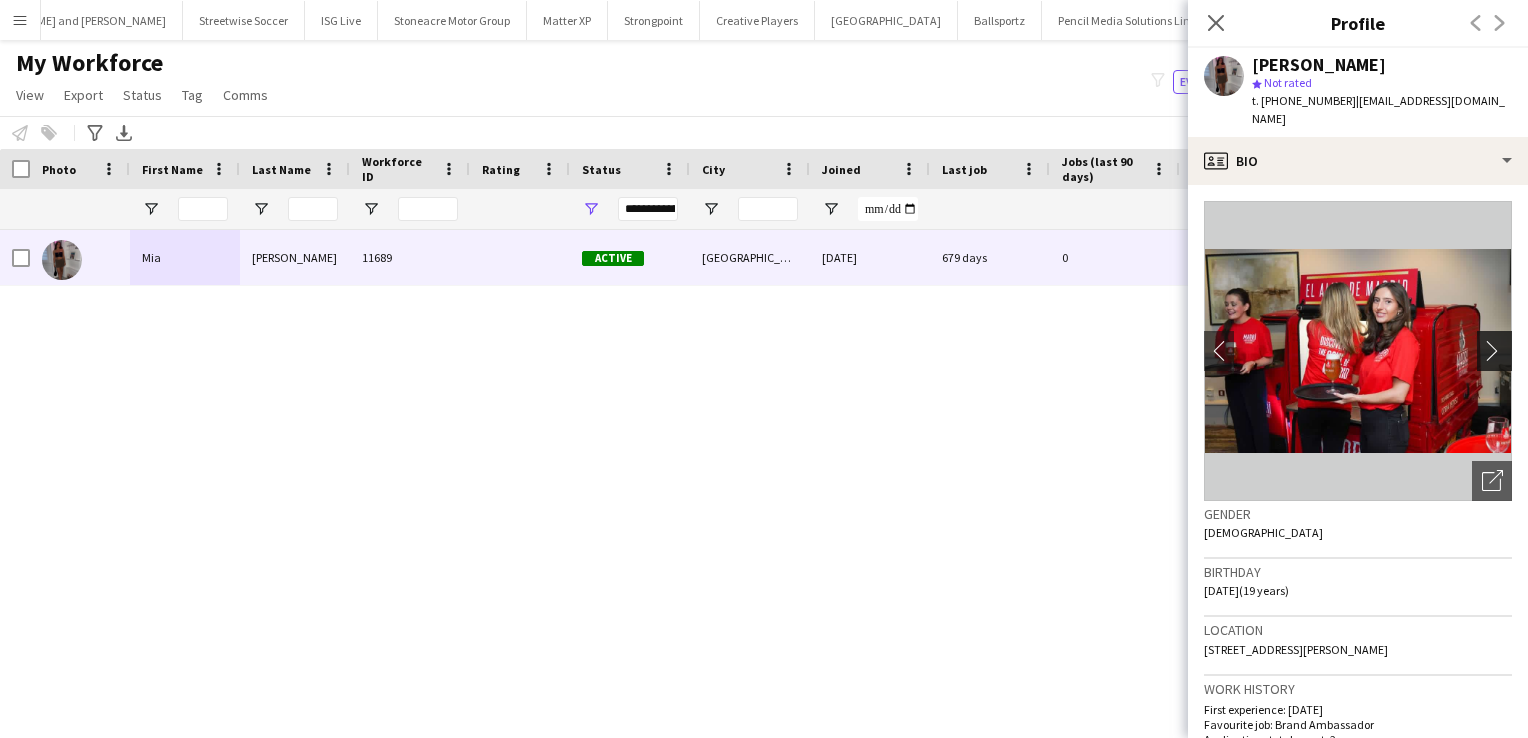 click on "chevron-right" 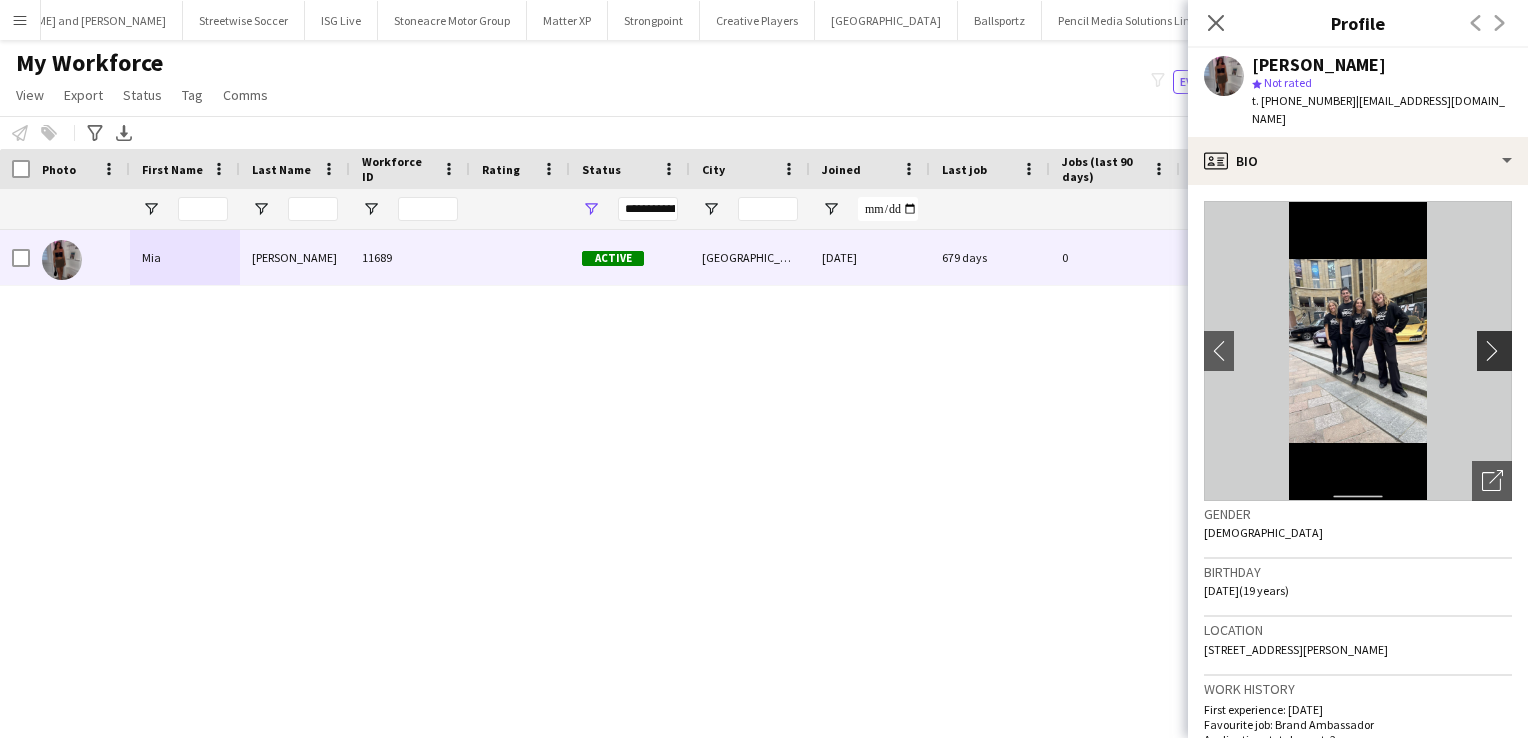 click on "chevron-right" 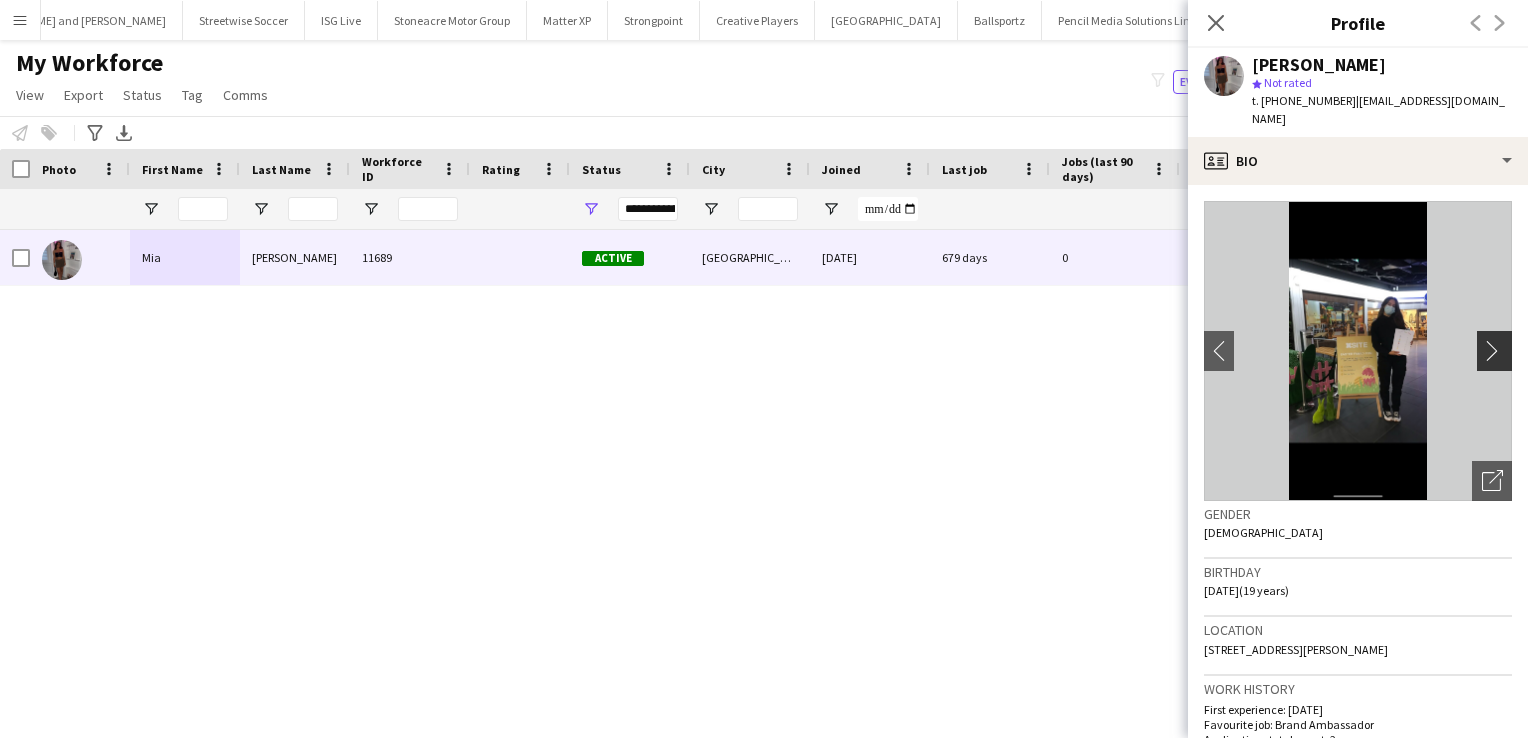 click on "chevron-right" 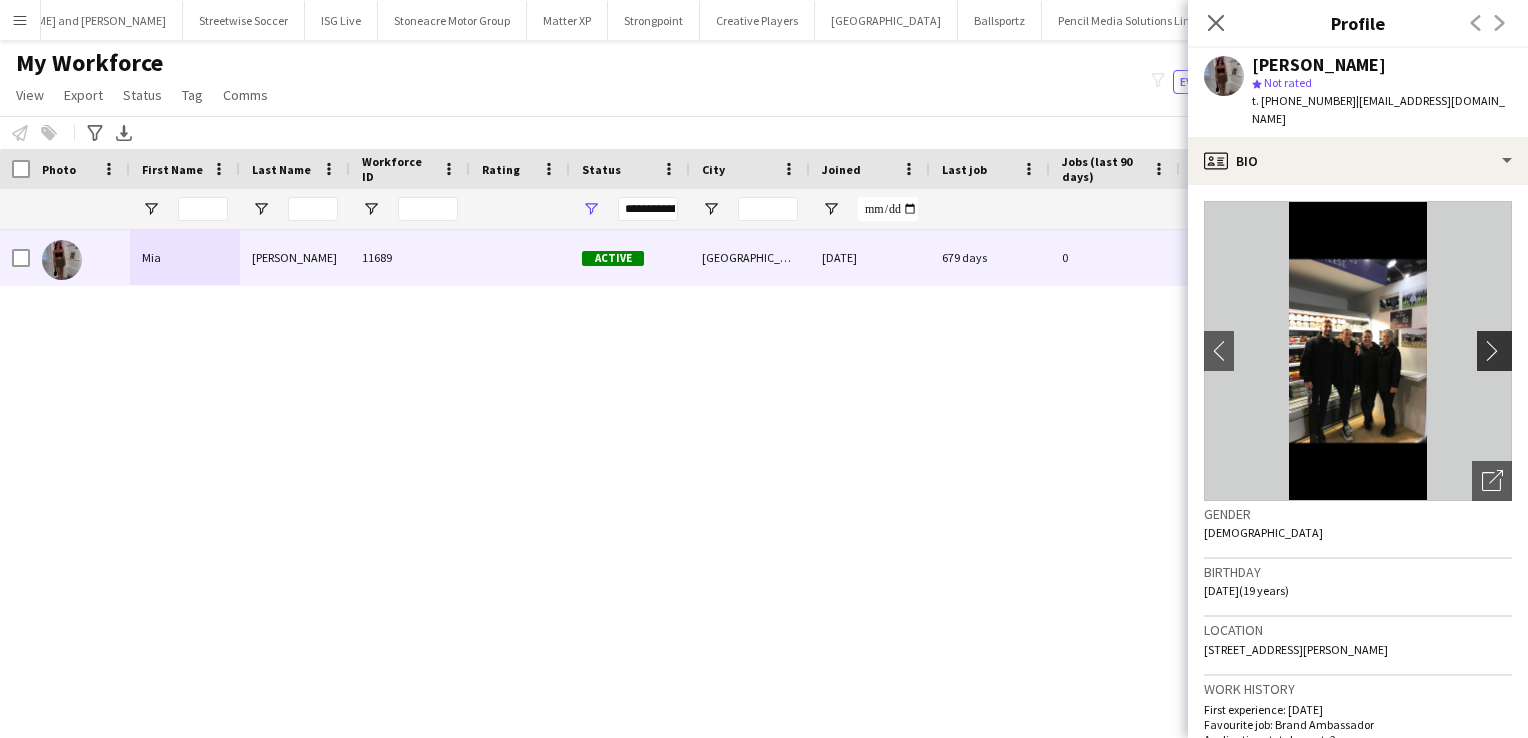 click on "chevron-right" 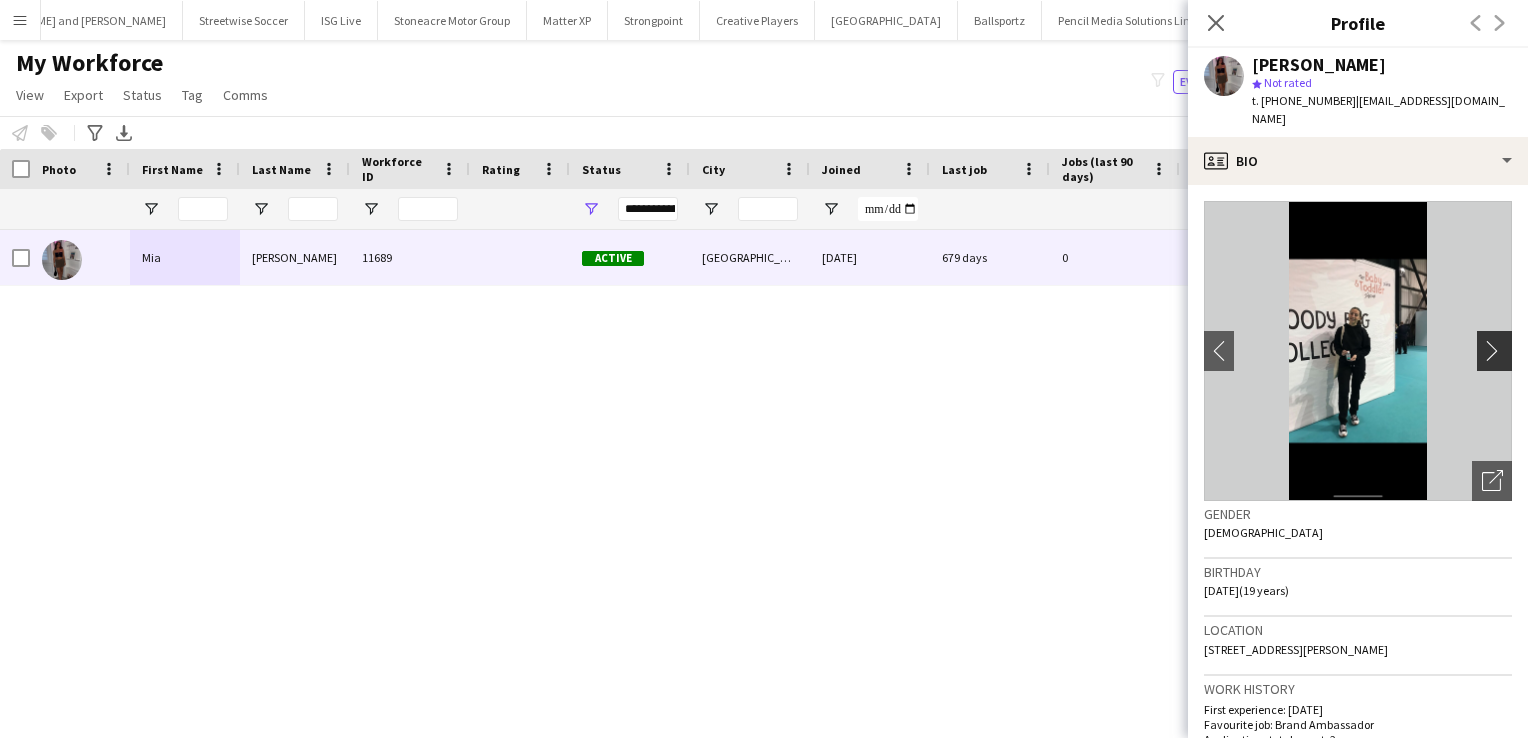 click on "chevron-right" 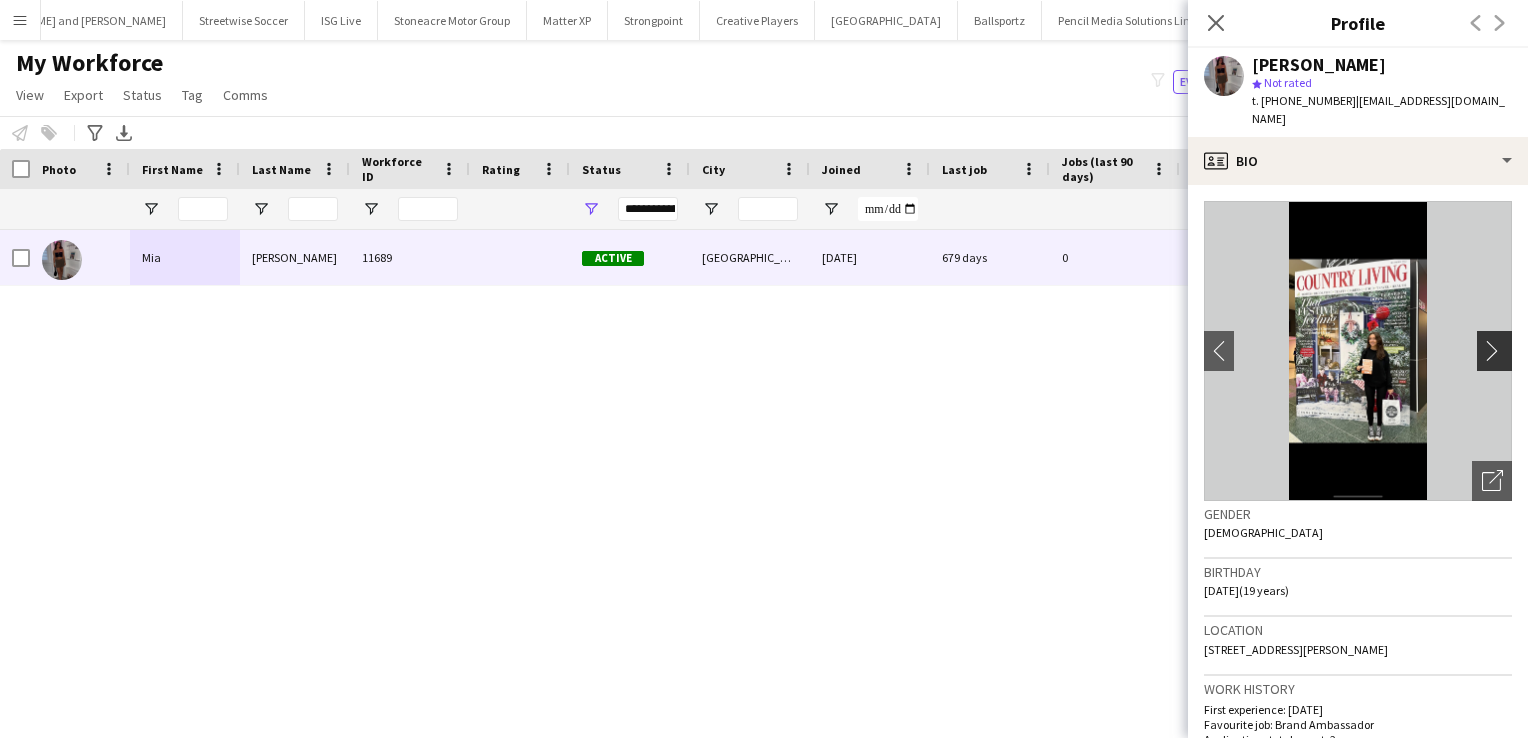 click on "chevron-right" 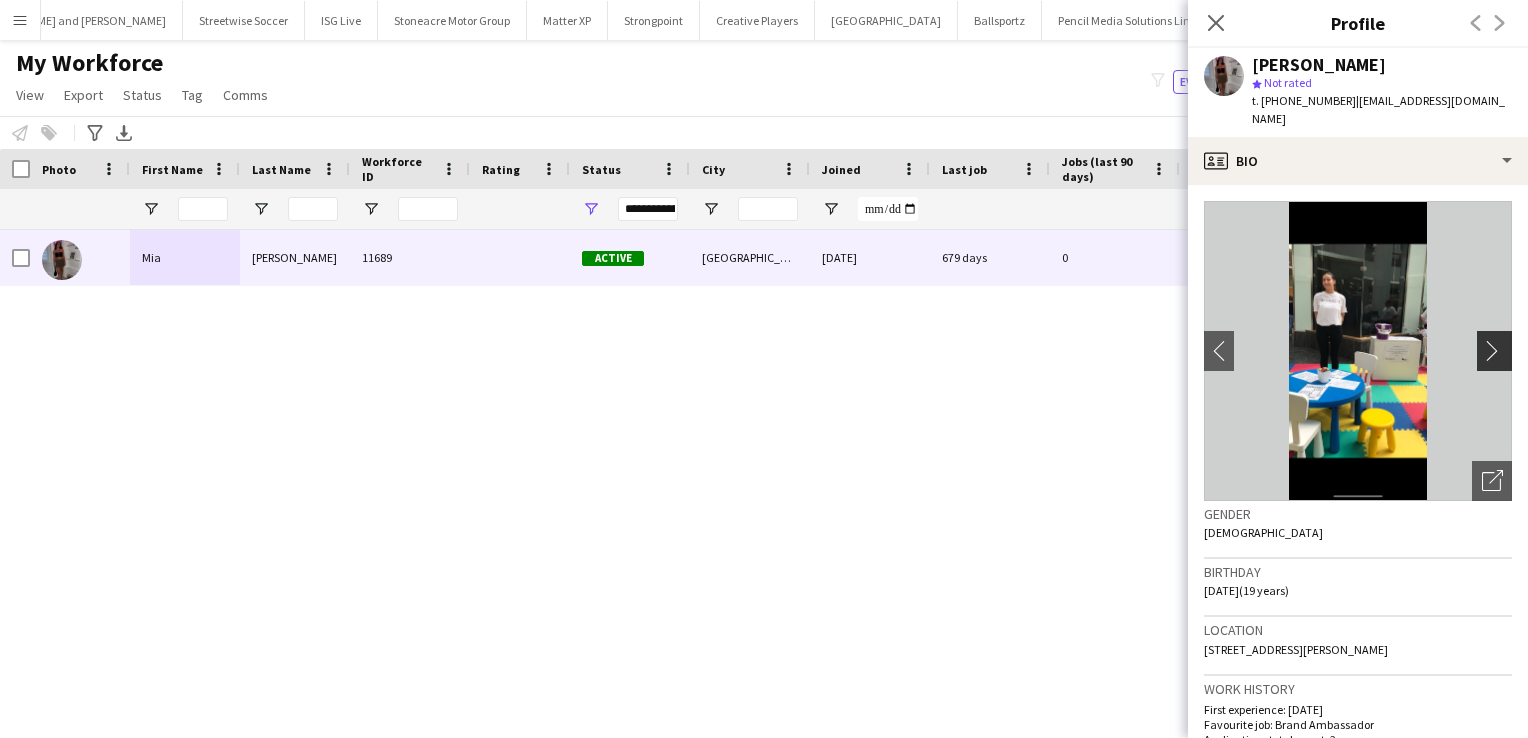 click on "chevron-right" 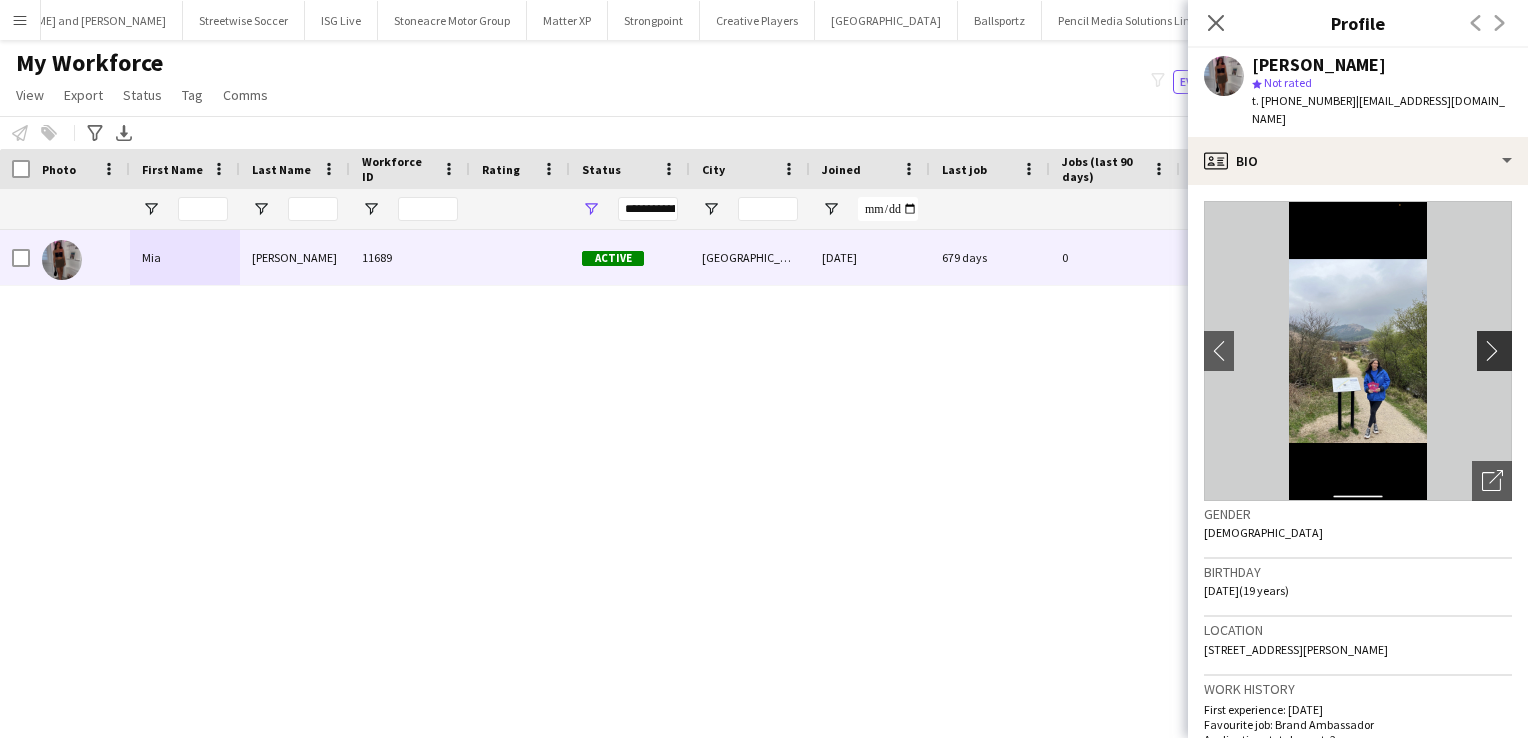 click on "chevron-right" 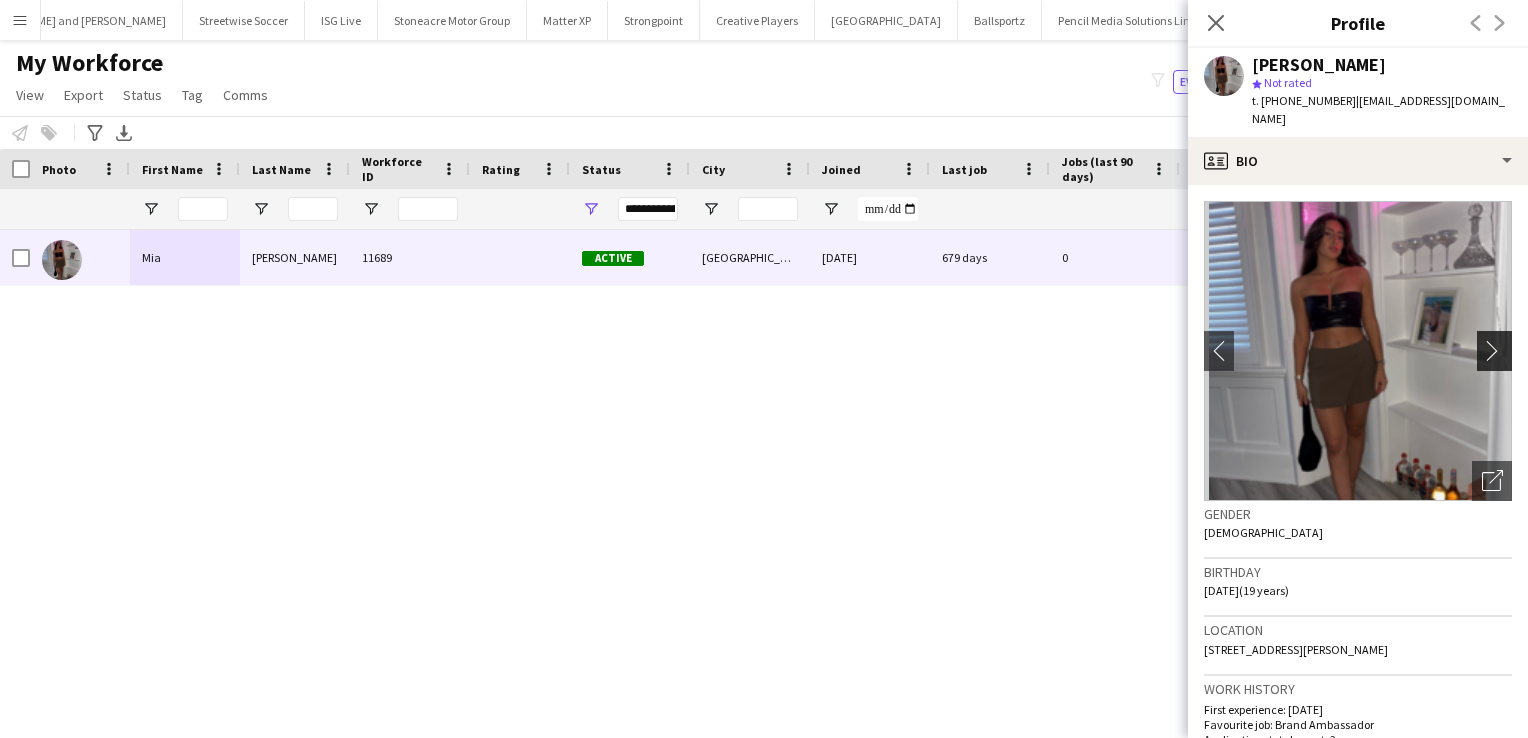 click on "chevron-right" 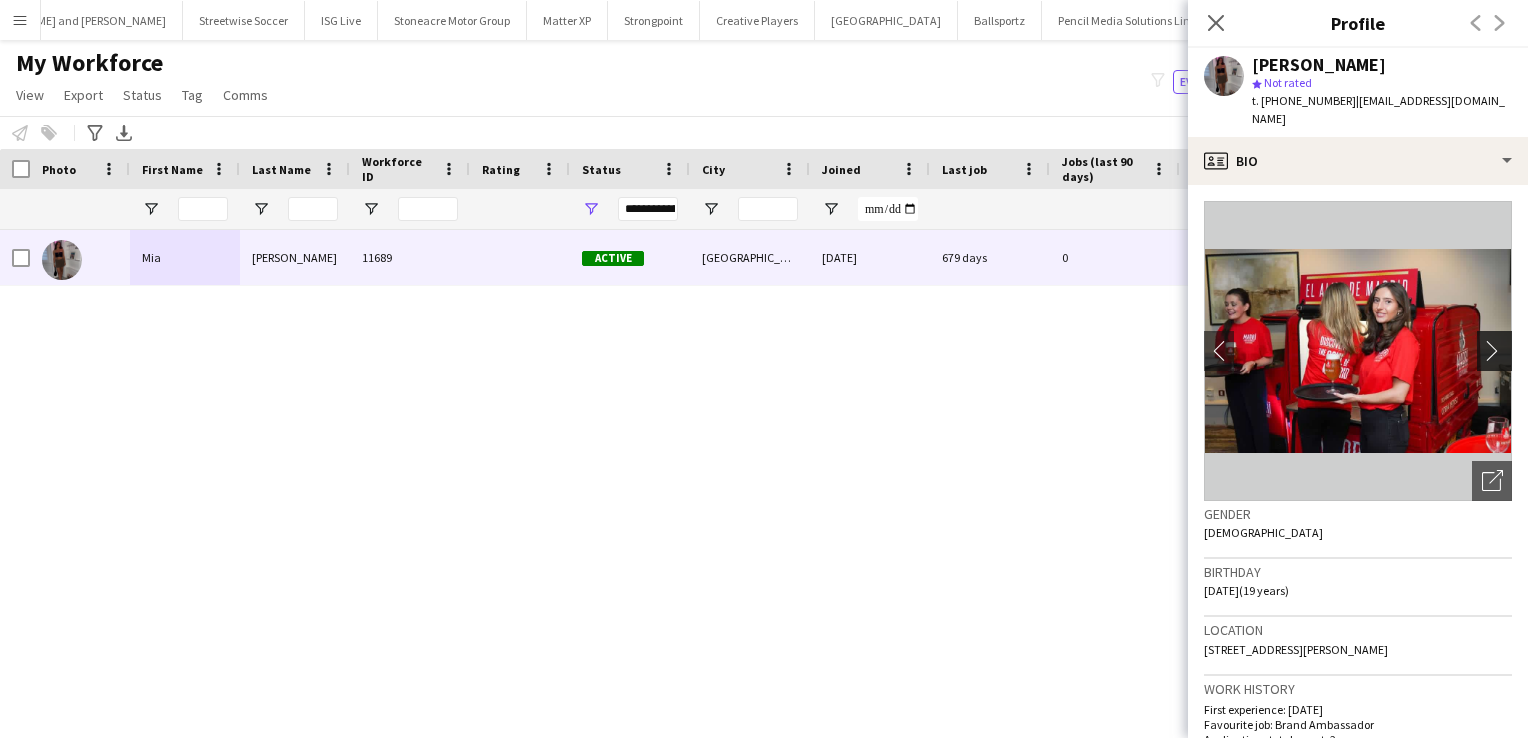 click on "chevron-right" 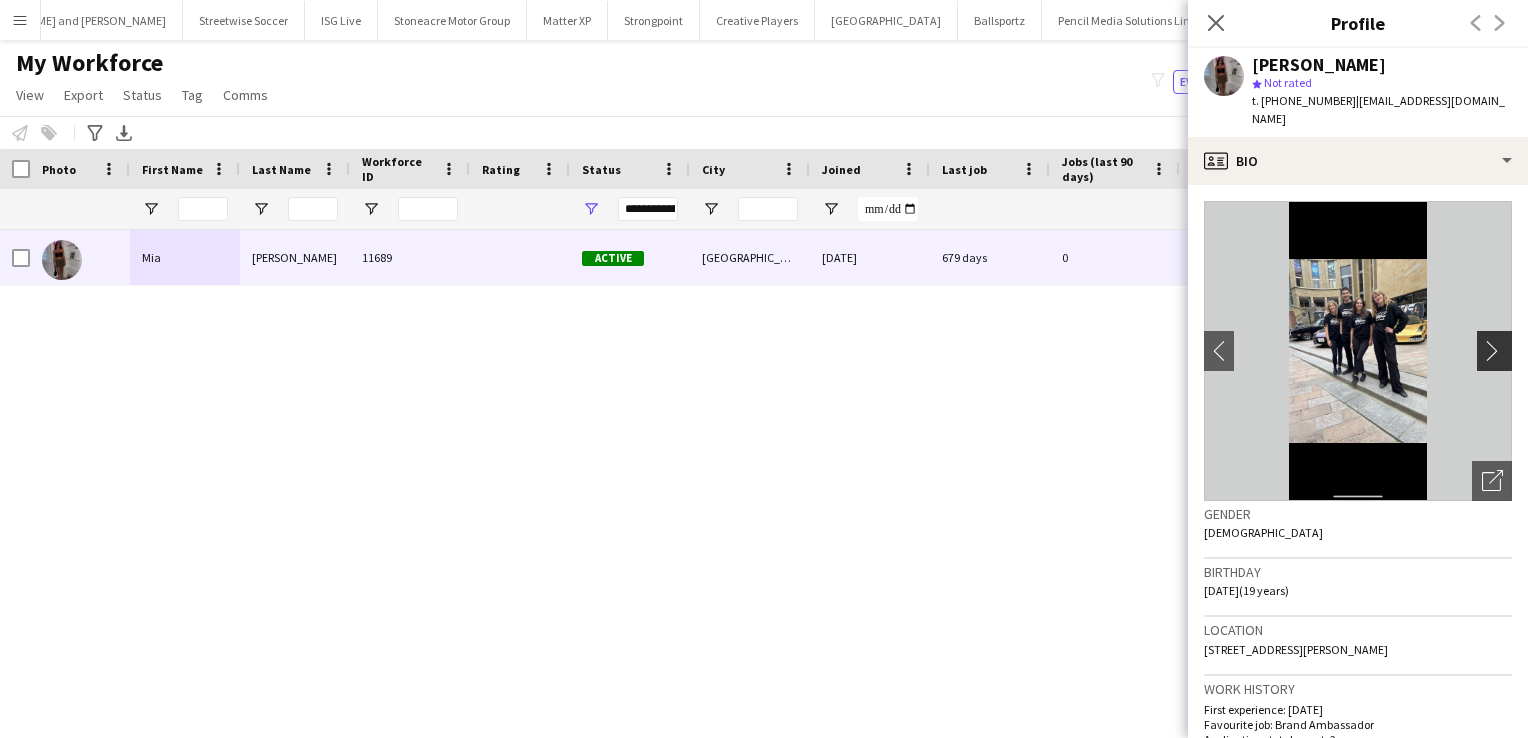 click on "chevron-right" 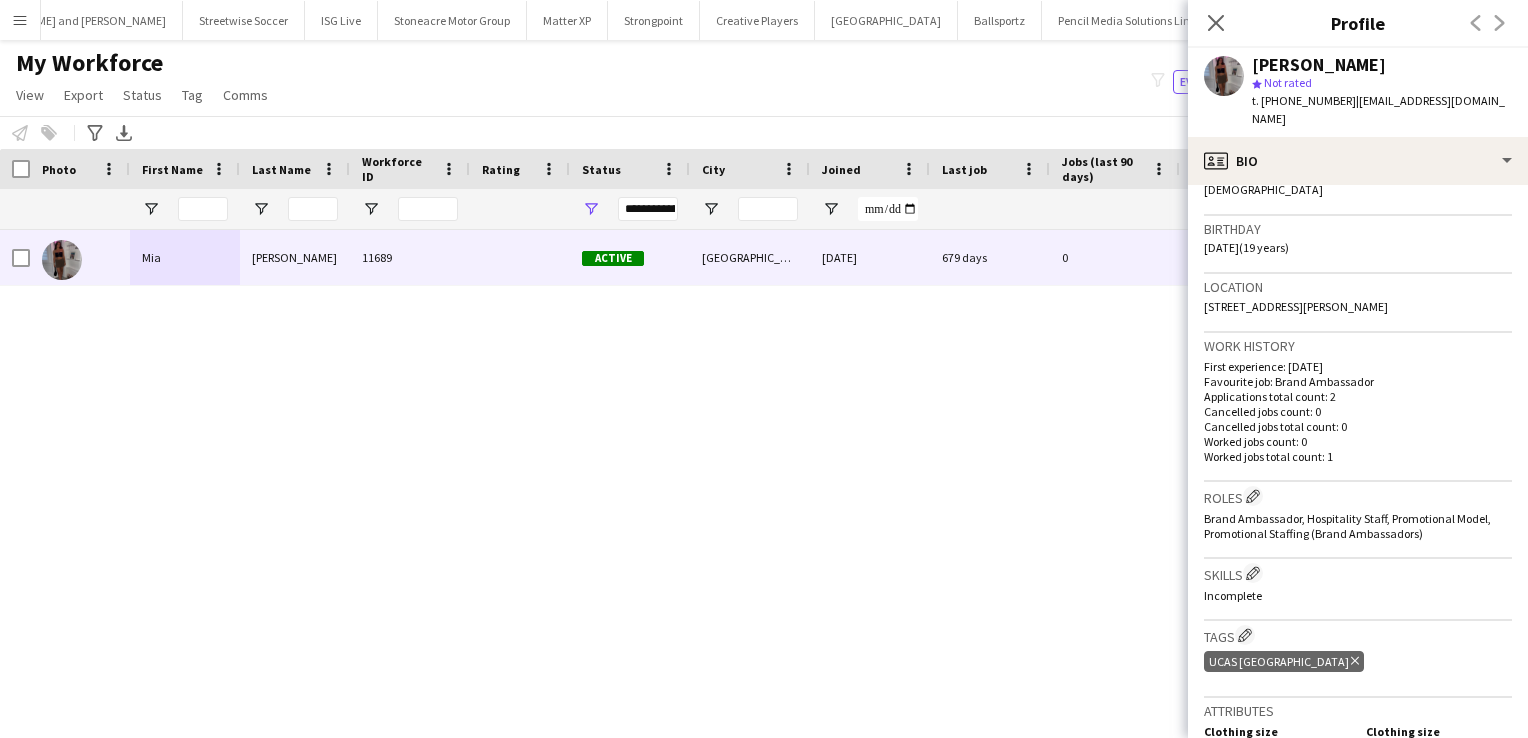scroll, scrollTop: 342, scrollLeft: 0, axis: vertical 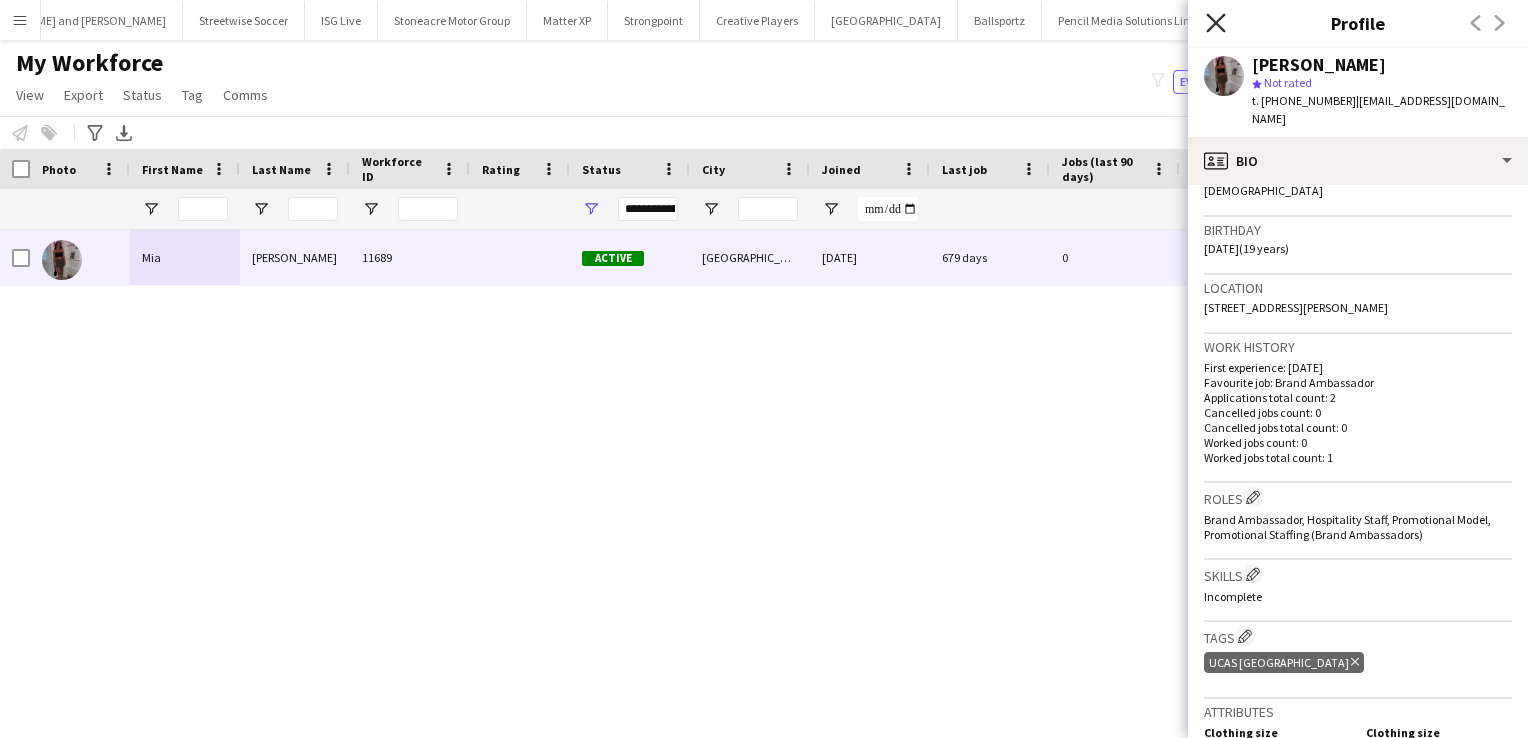 click on "Close pop-in" 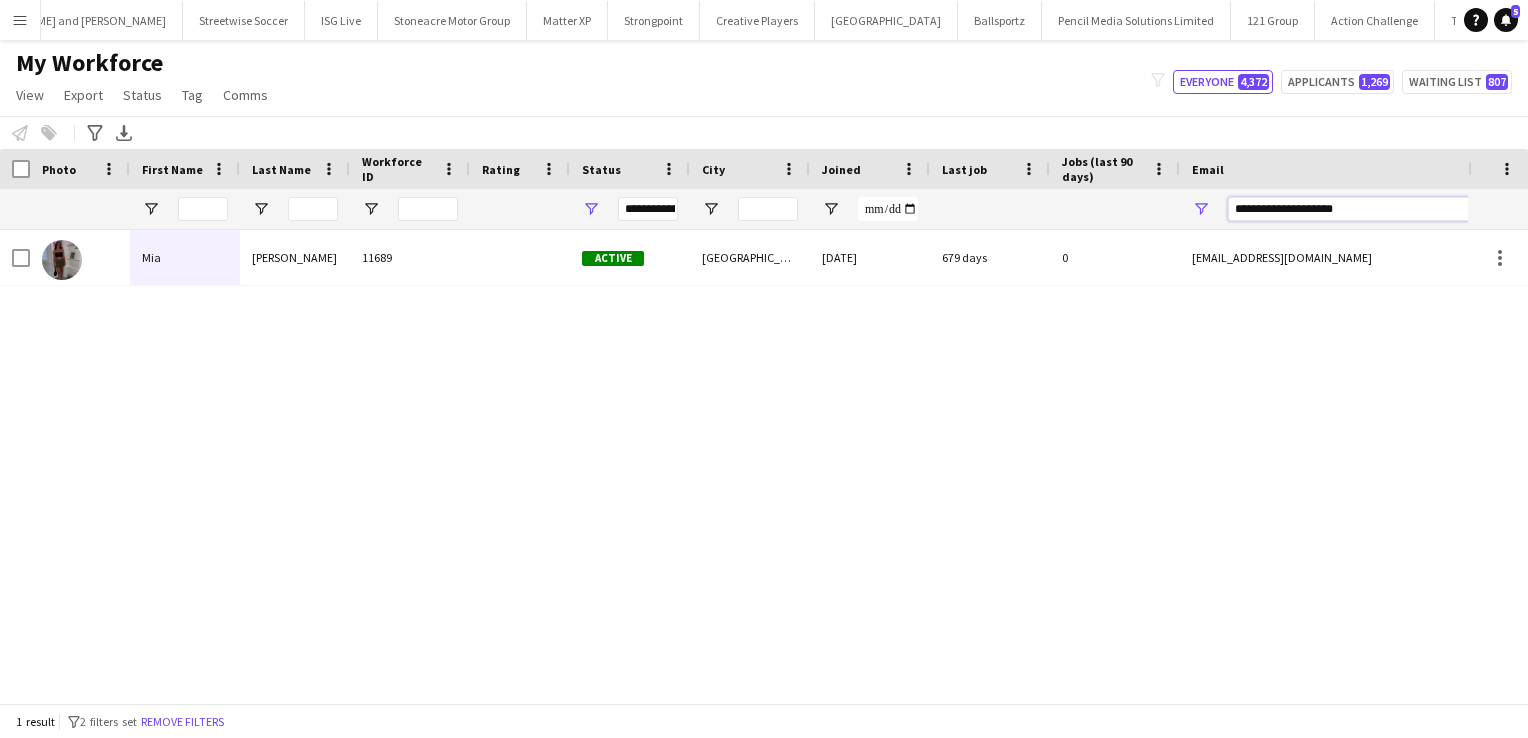 drag, startPoint x: 1376, startPoint y: 199, endPoint x: 1045, endPoint y: 190, distance: 331.12234 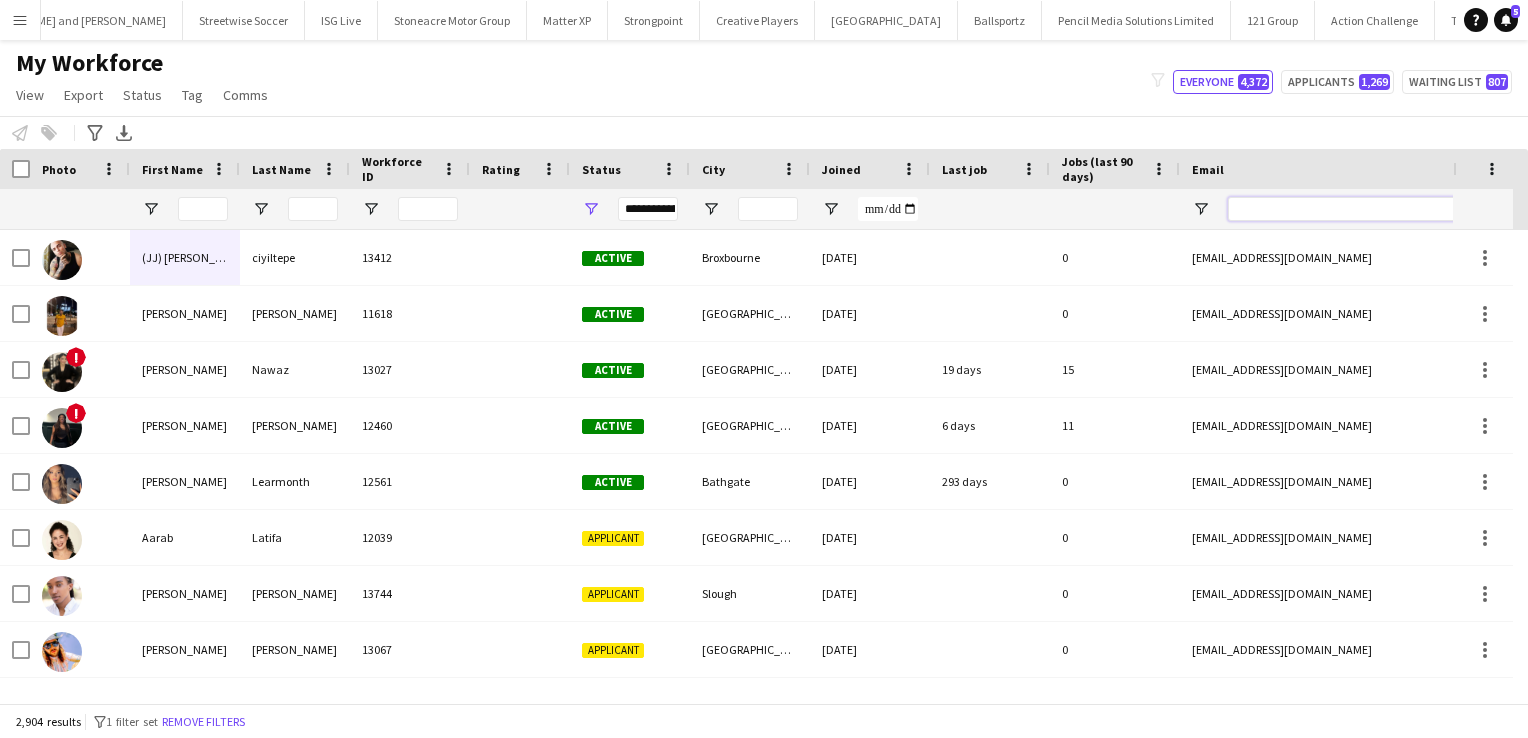 type 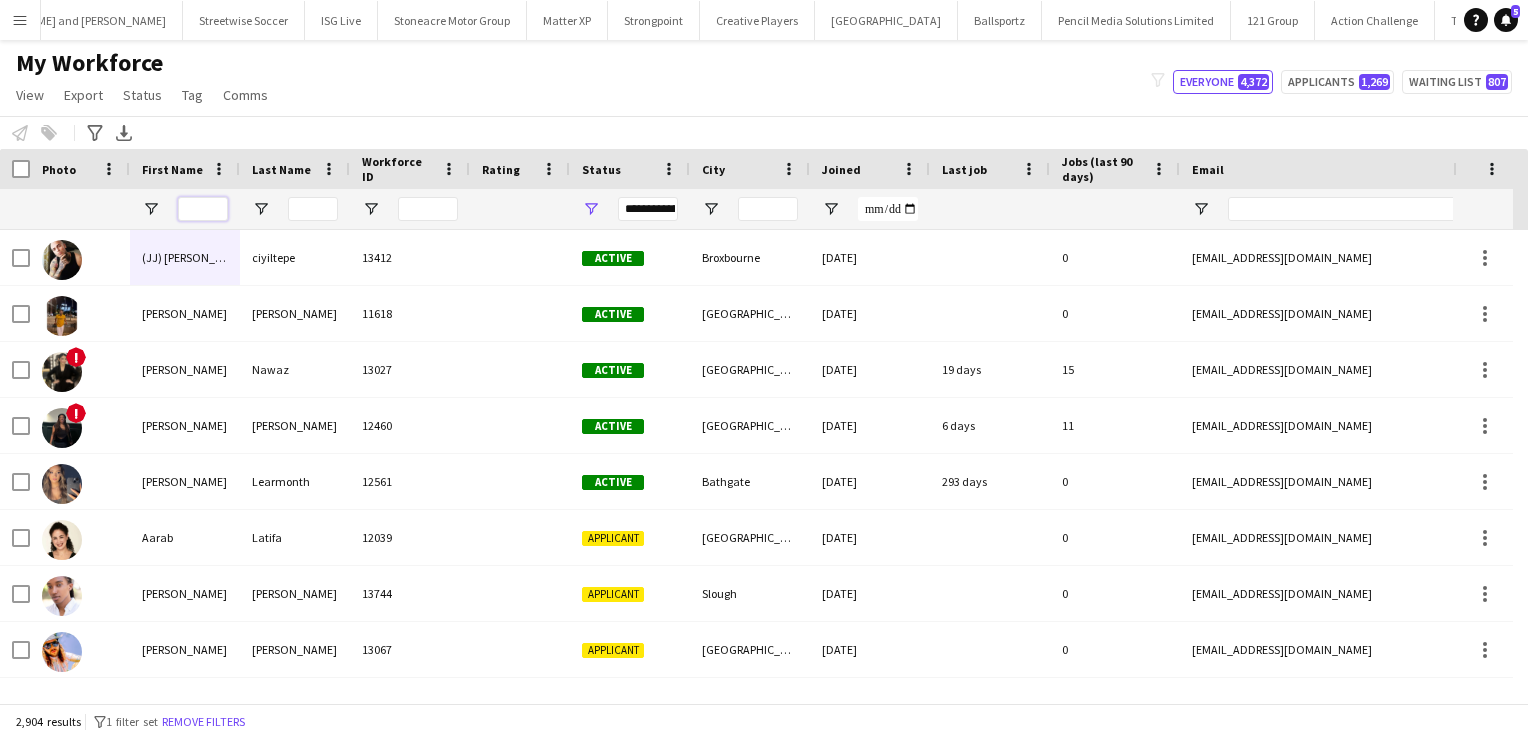 click at bounding box center (203, 209) 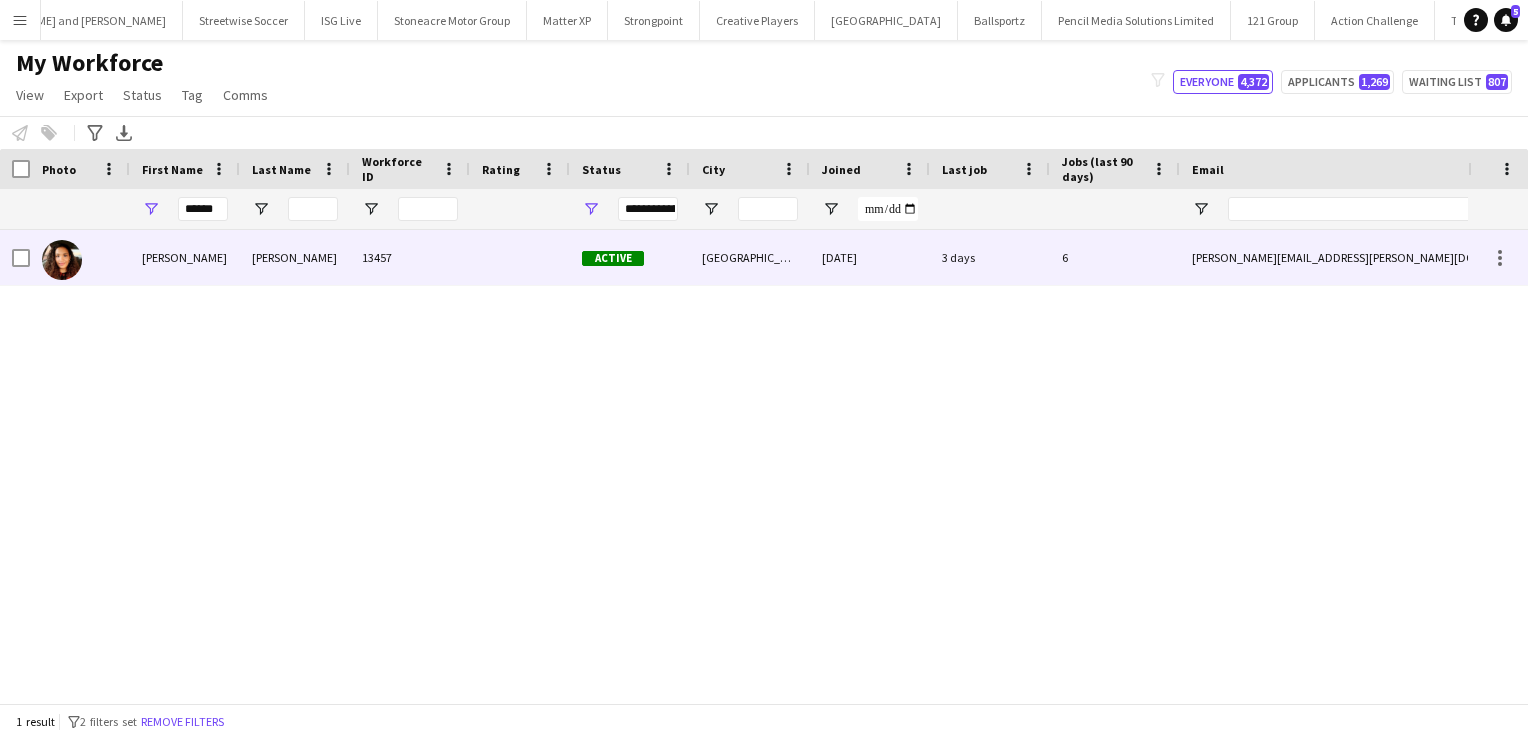 click on "Medina" at bounding box center [185, 257] 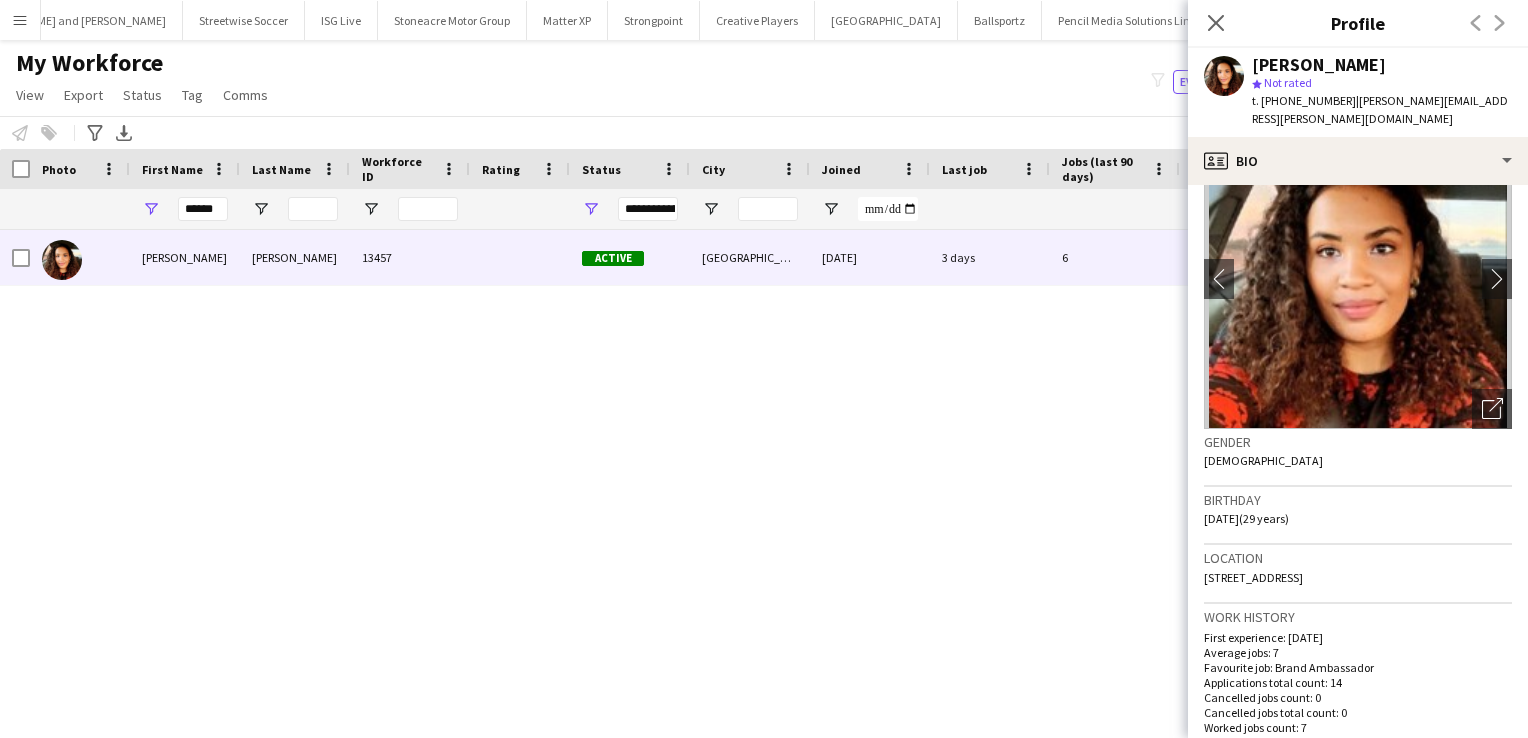 scroll, scrollTop: 43, scrollLeft: 0, axis: vertical 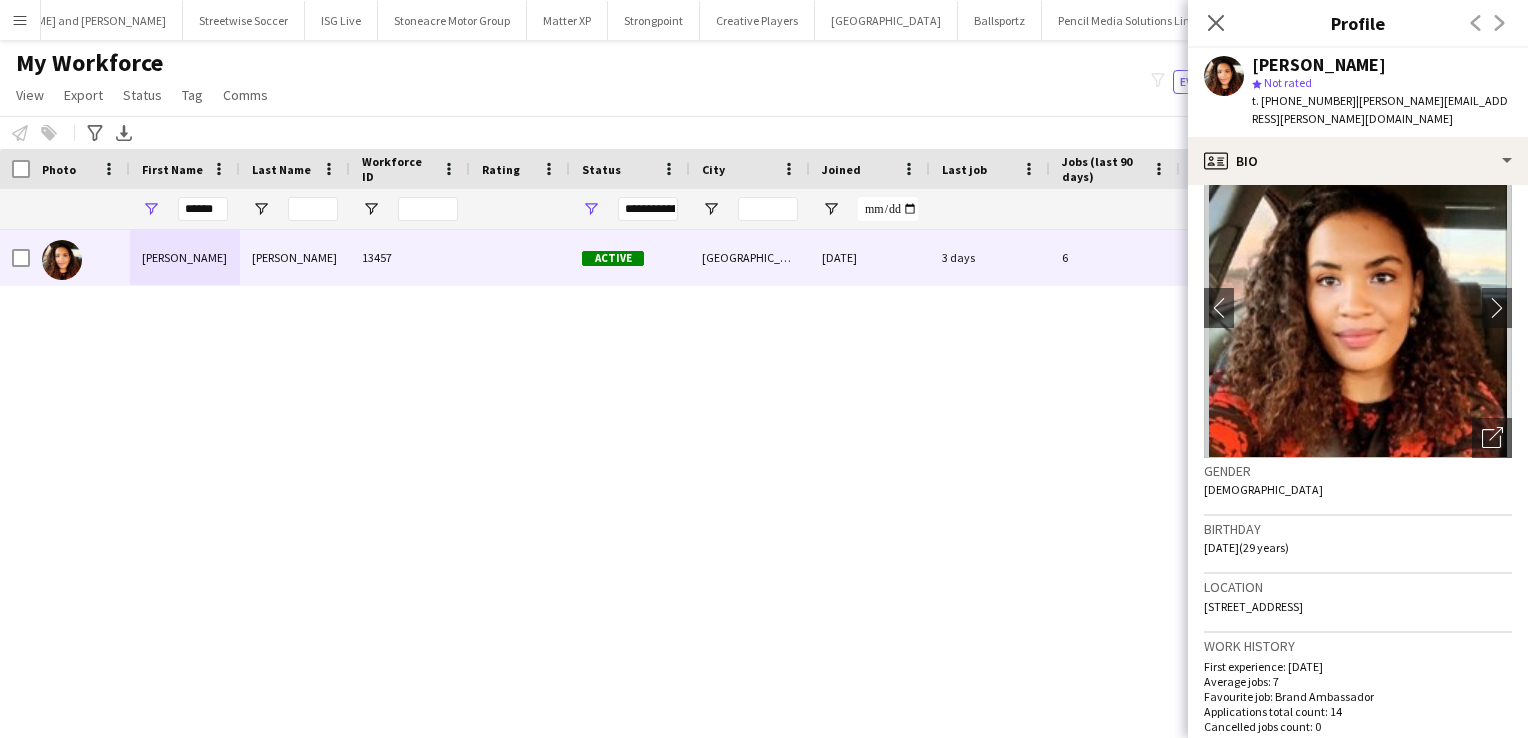 drag, startPoint x: 1420, startPoint y: 590, endPoint x: 1203, endPoint y: 586, distance: 217.03687 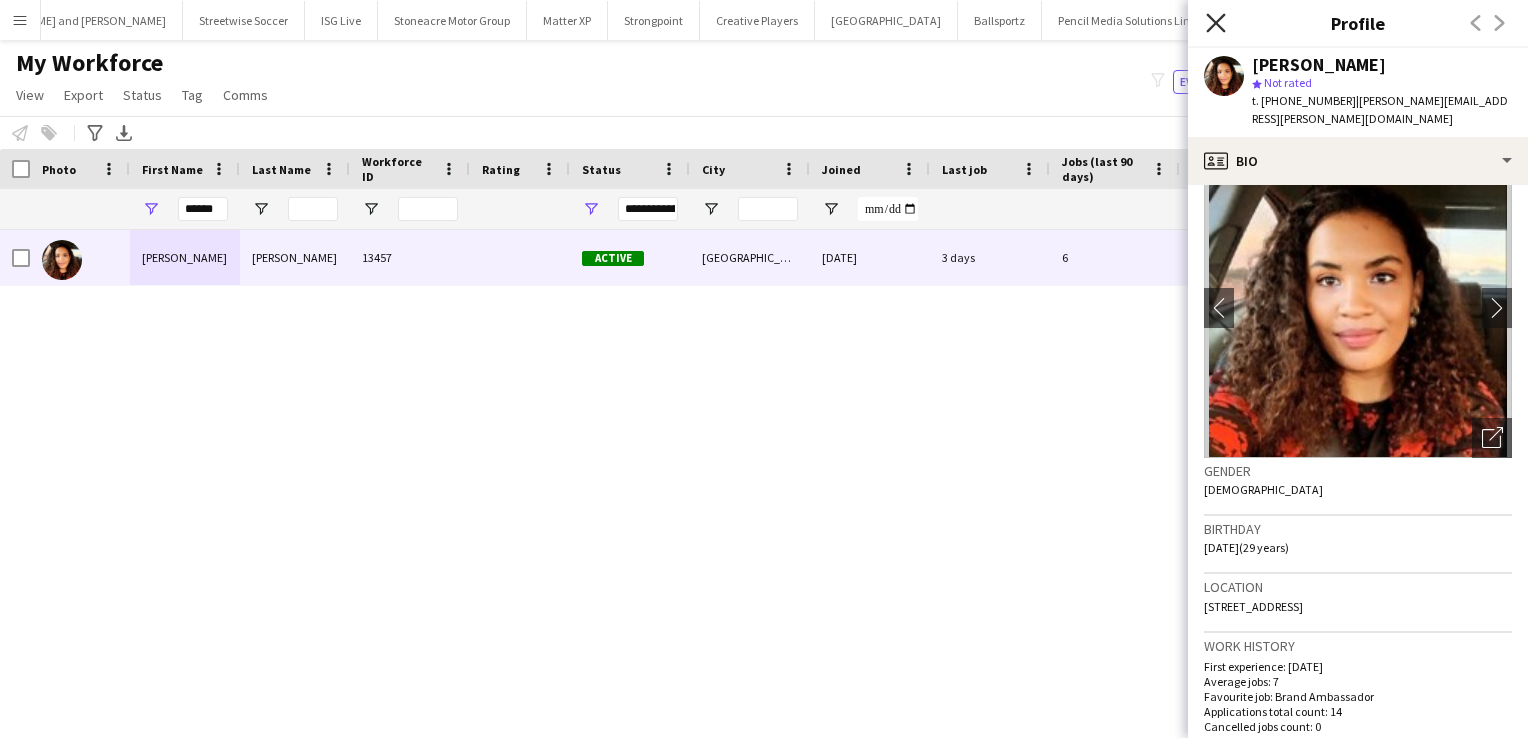 click on "Close pop-in" 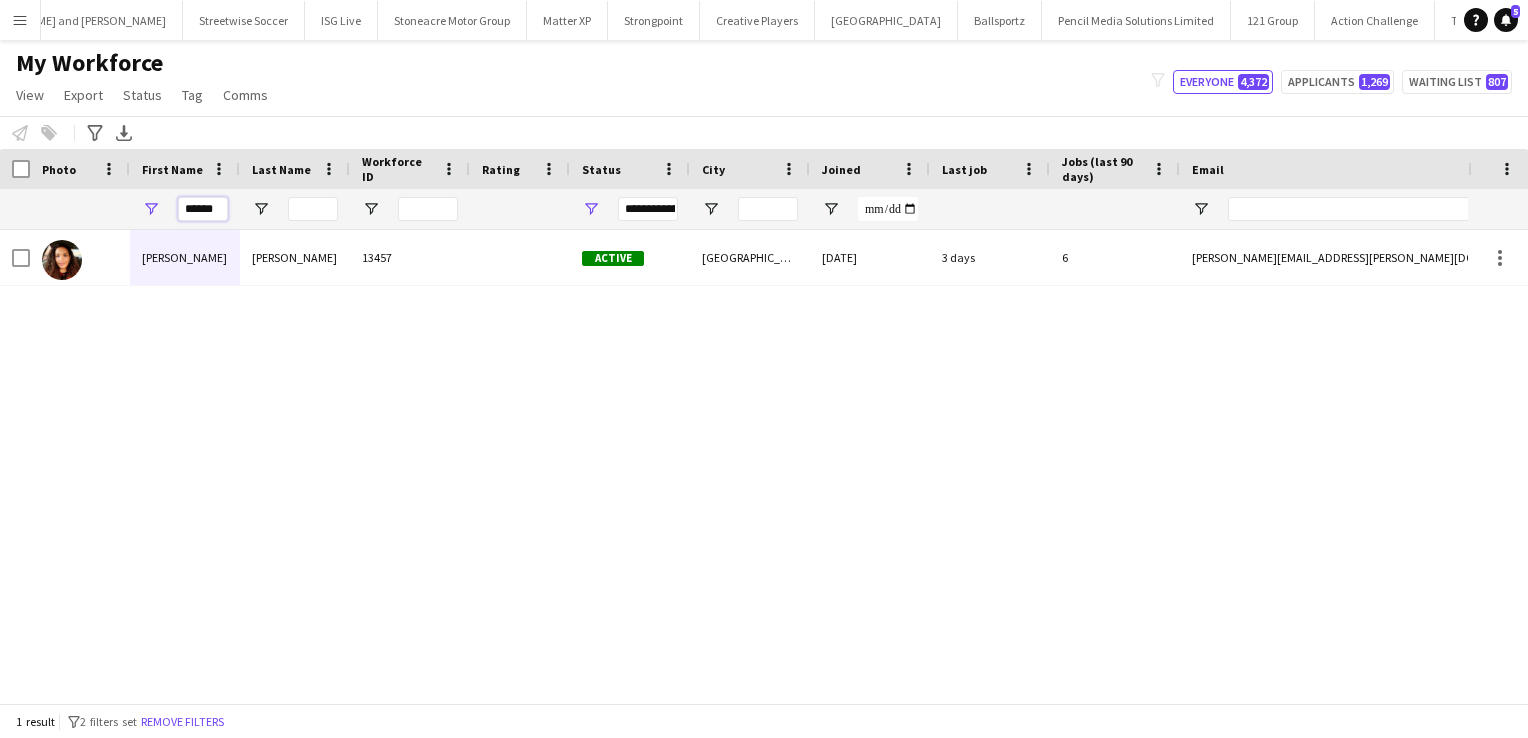 click on "******" at bounding box center (203, 209) 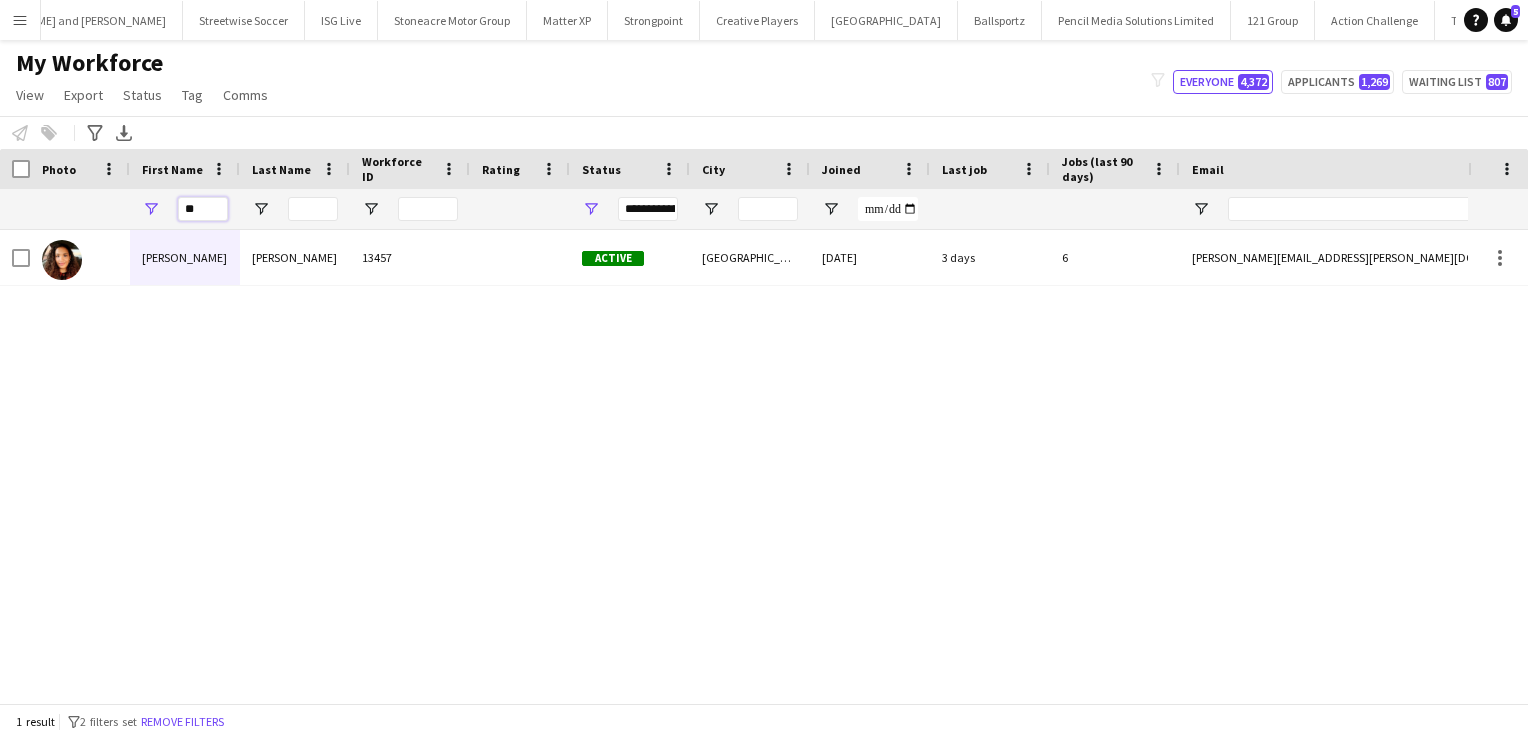 type on "*" 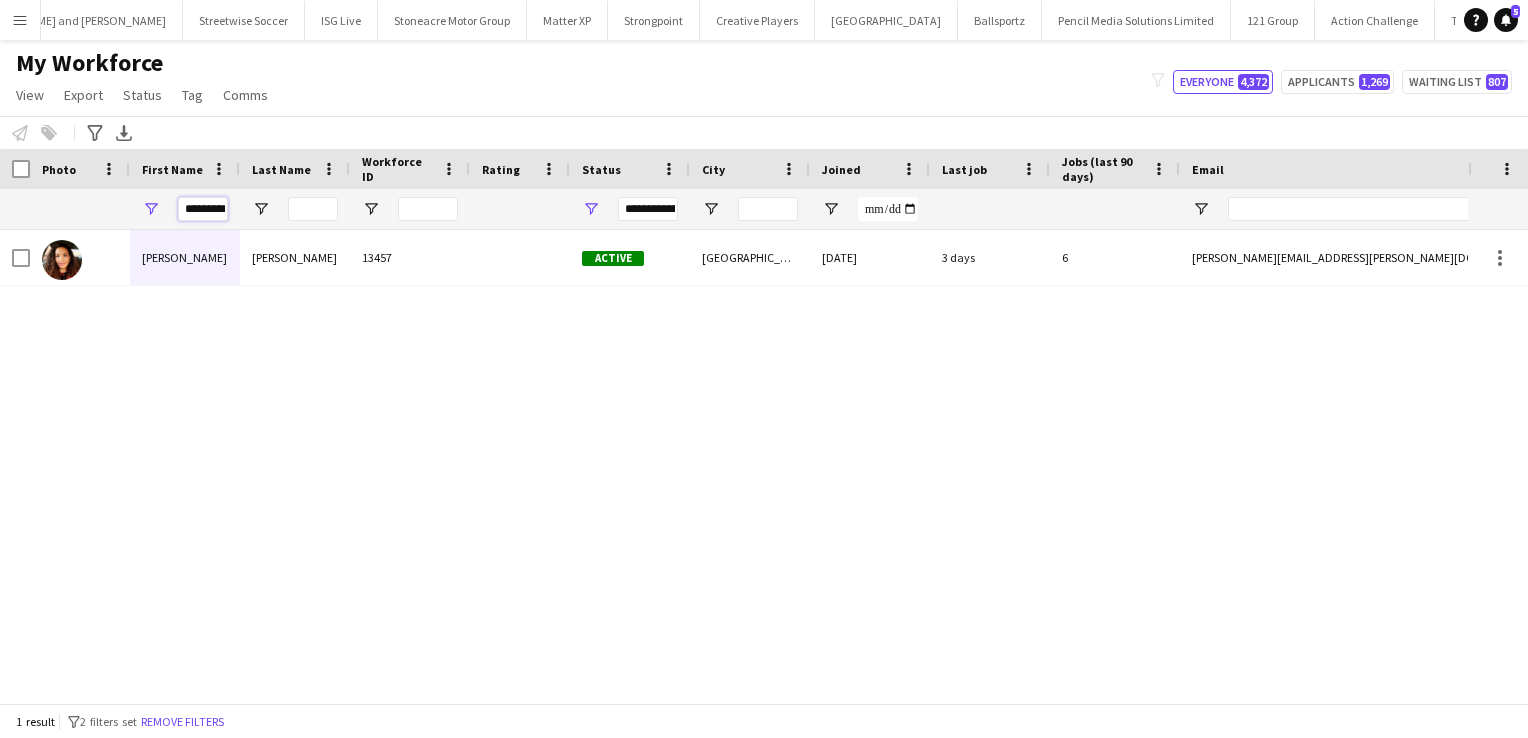 scroll, scrollTop: 0, scrollLeft: 7, axis: horizontal 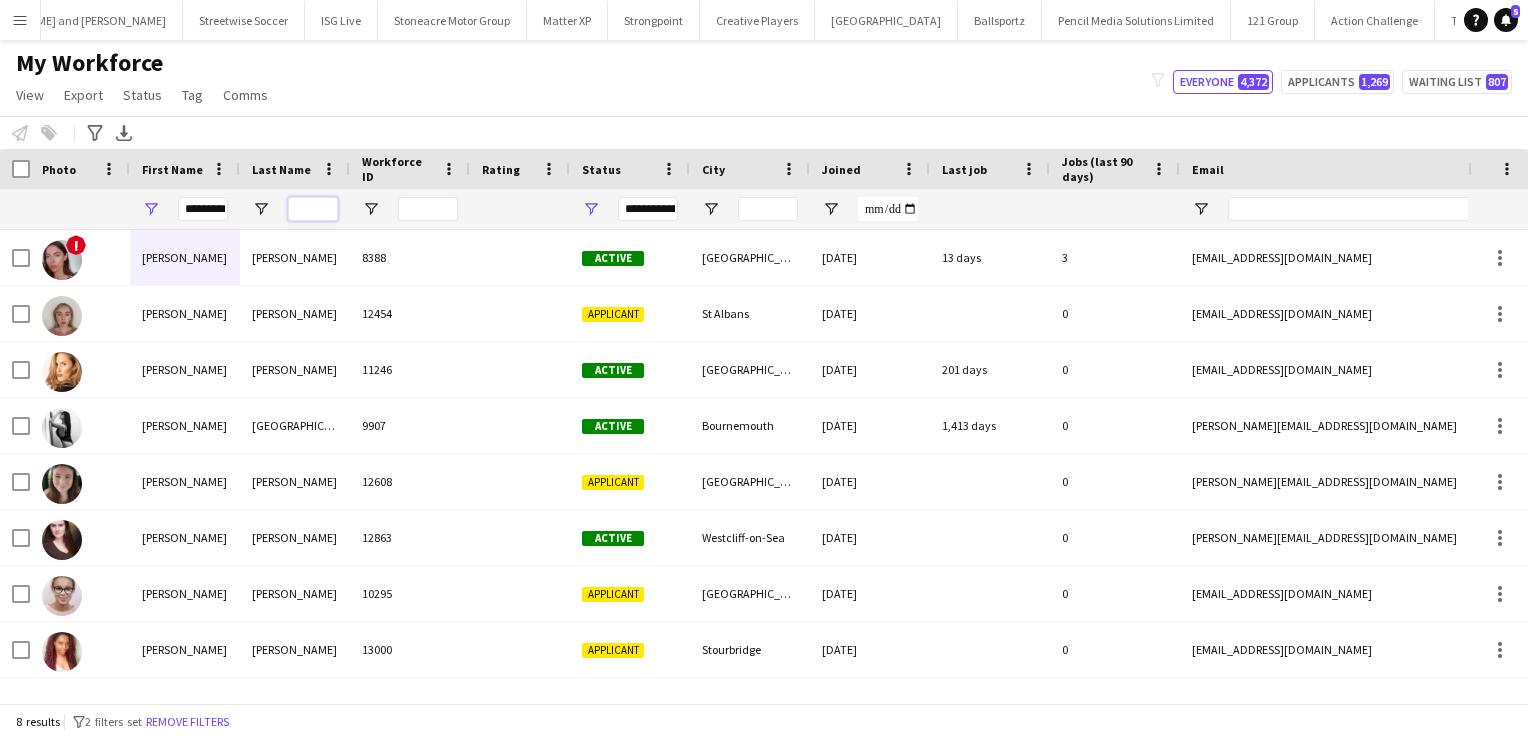 click at bounding box center (313, 209) 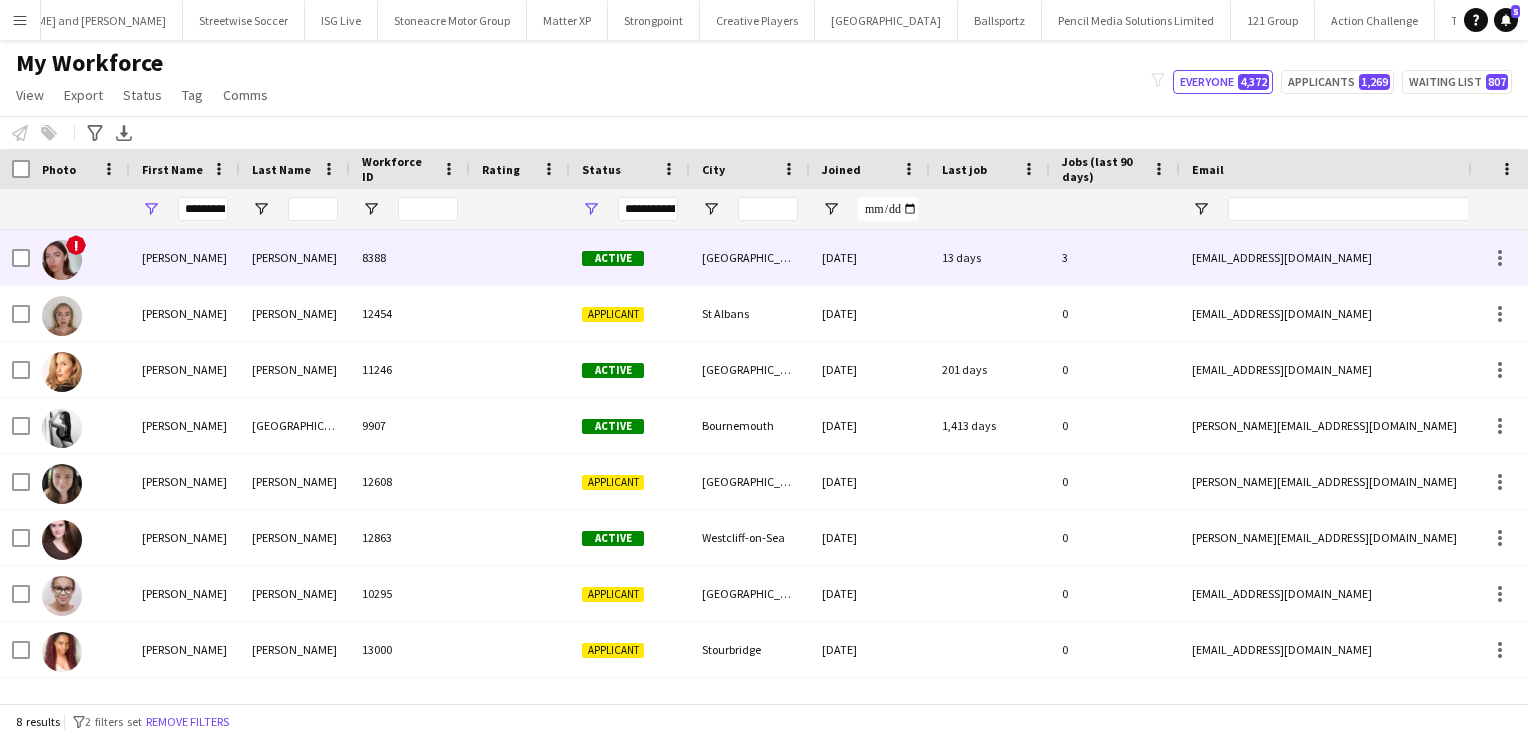 click on "Francesca" at bounding box center (185, 257) 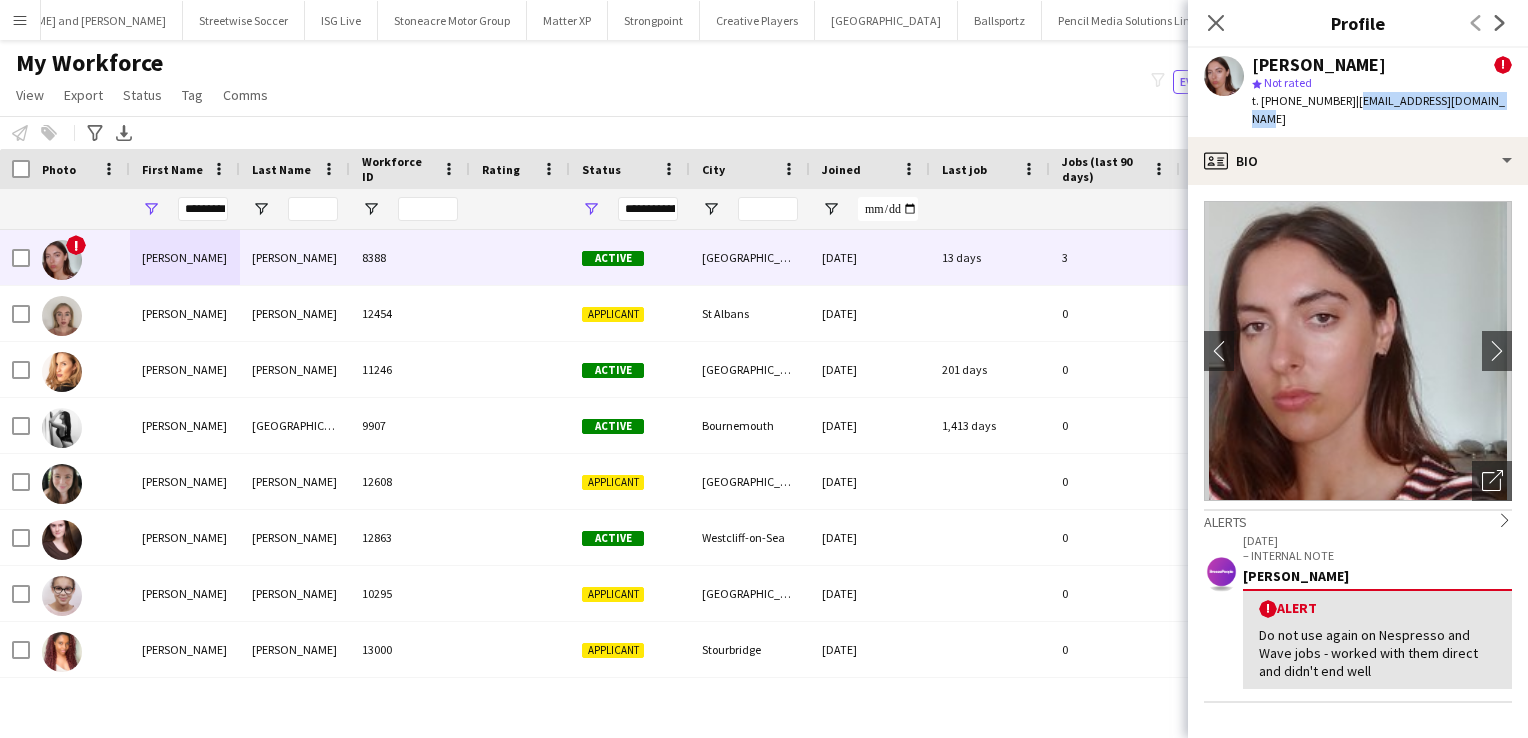 drag, startPoint x: 1488, startPoint y: 104, endPoint x: 1348, endPoint y: 102, distance: 140.01428 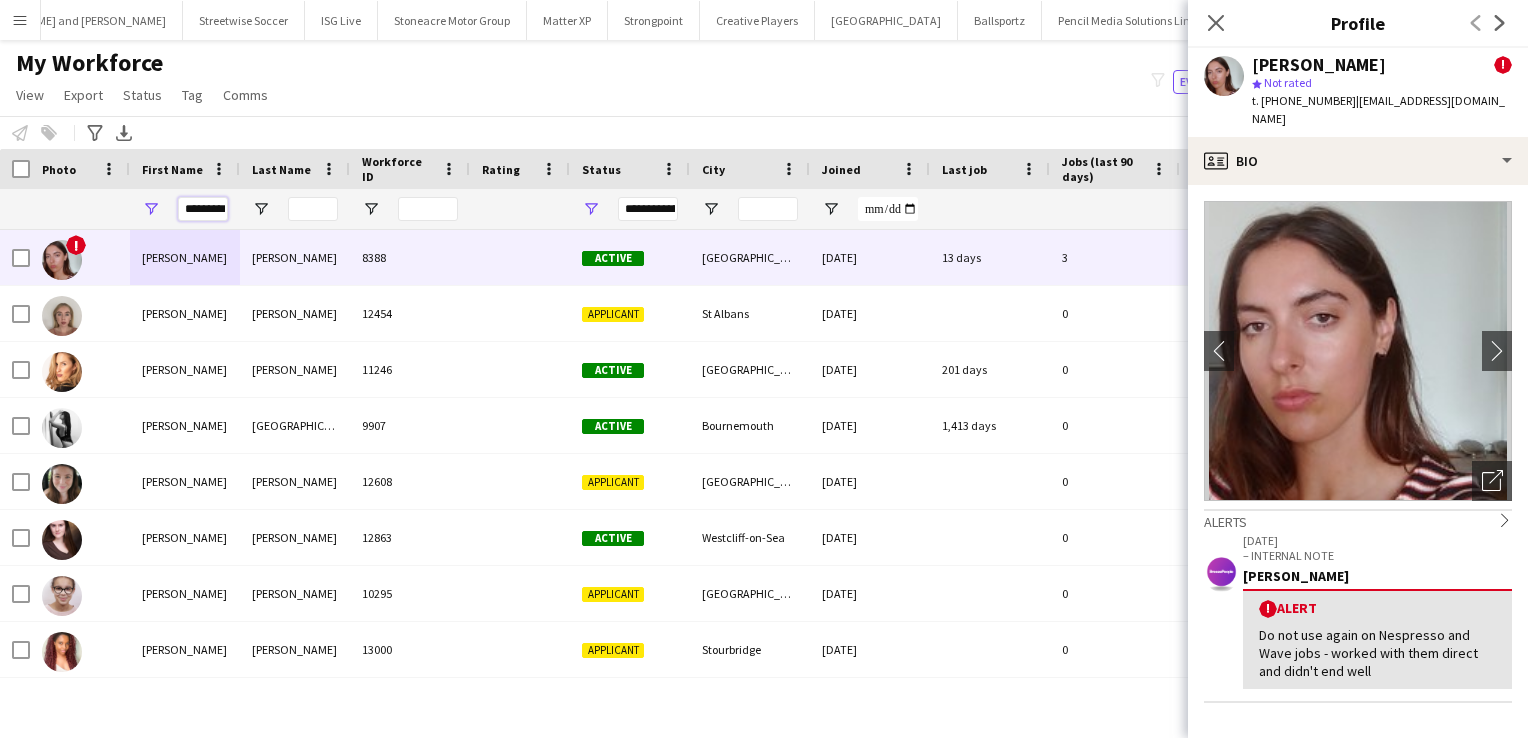 scroll, scrollTop: 0, scrollLeft: 7, axis: horizontal 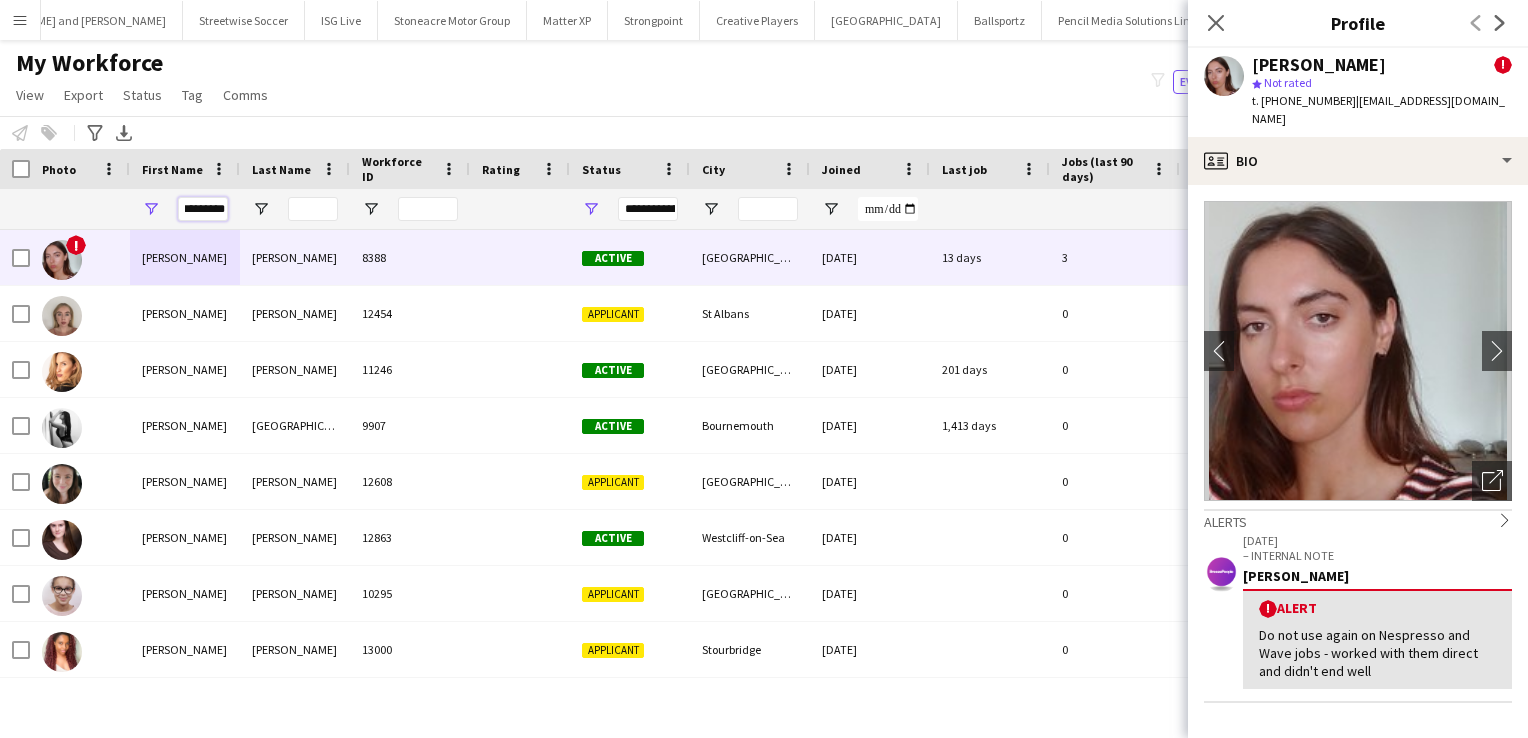 drag, startPoint x: 188, startPoint y: 211, endPoint x: 330, endPoint y: 229, distance: 143.13629 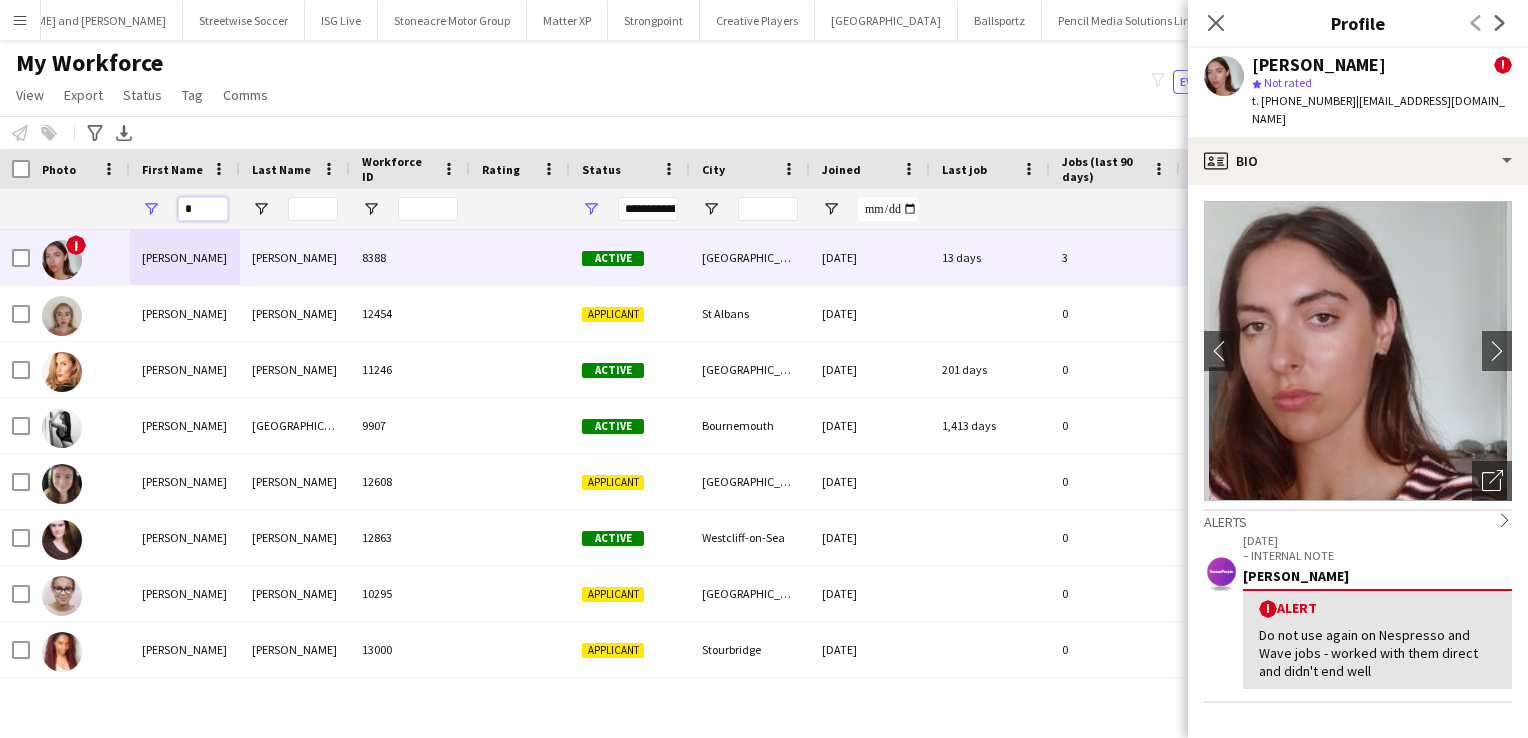 scroll, scrollTop: 0, scrollLeft: 0, axis: both 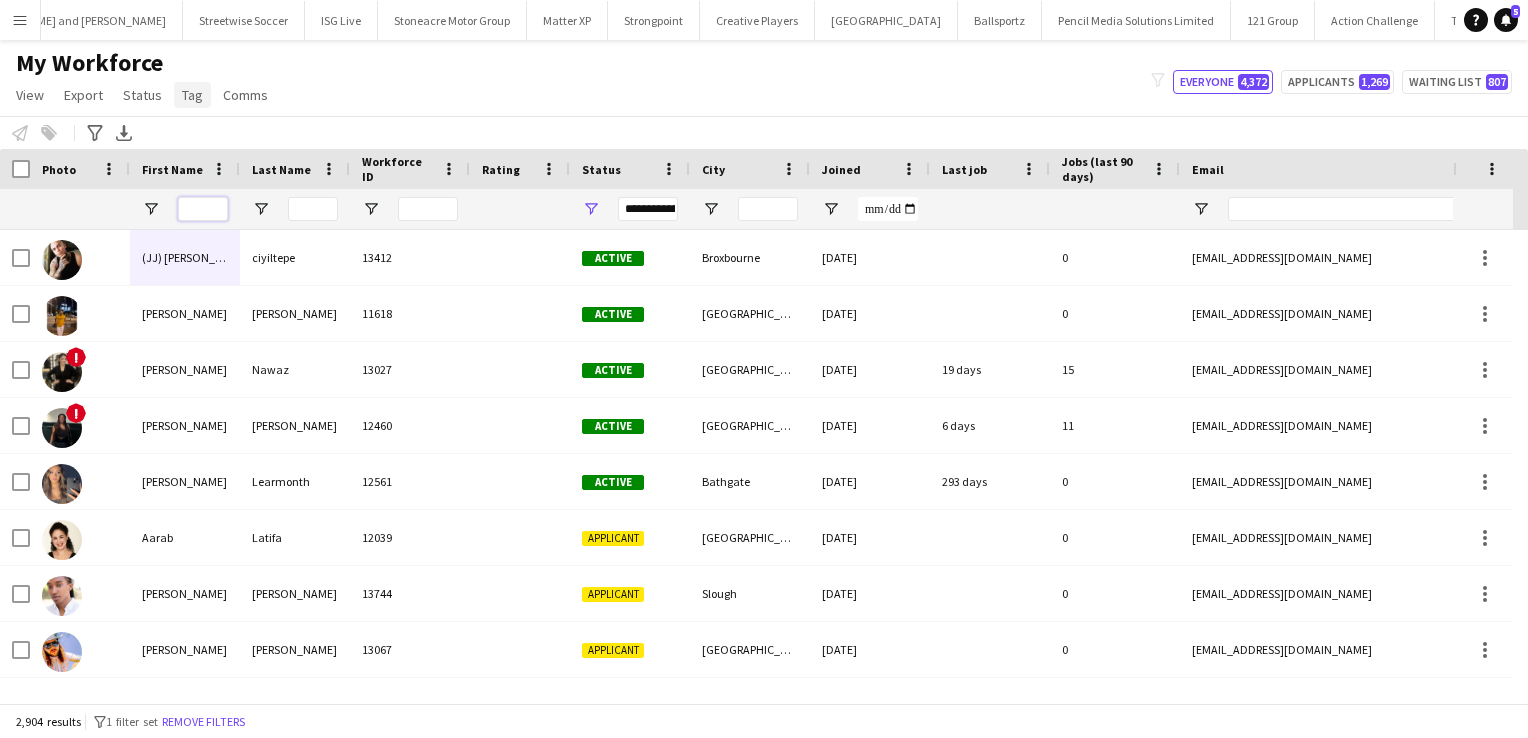 type 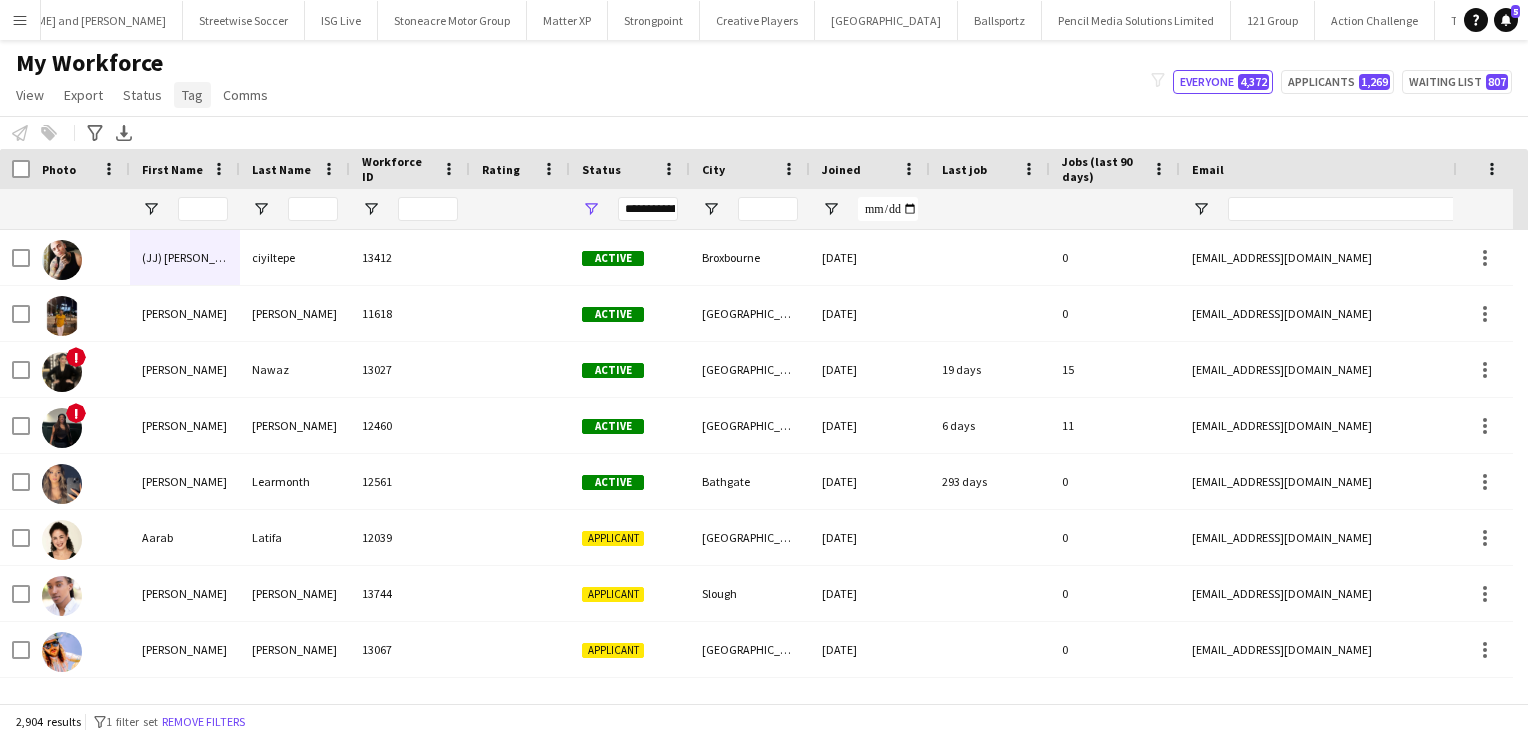 click on "Tag" 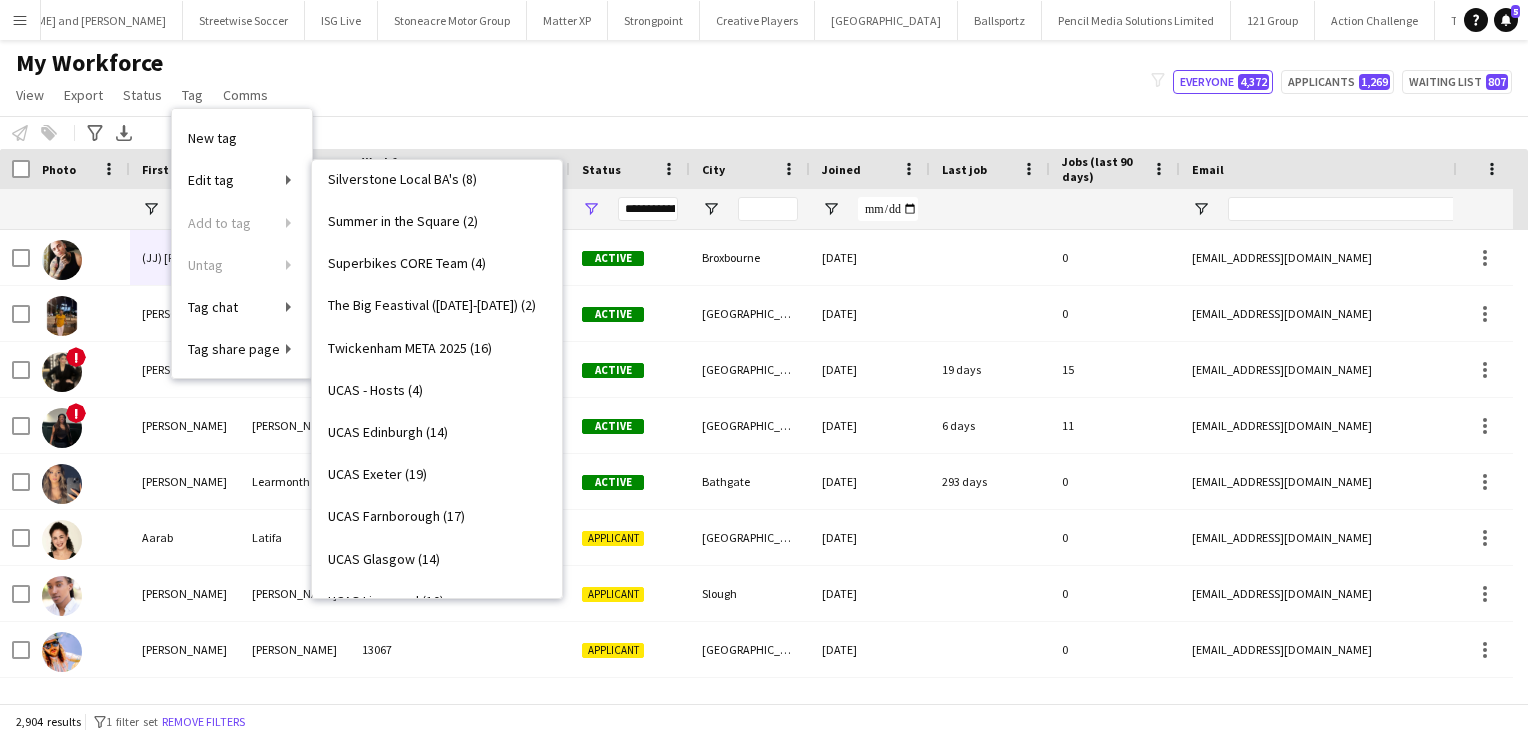 scroll, scrollTop: 1139, scrollLeft: 0, axis: vertical 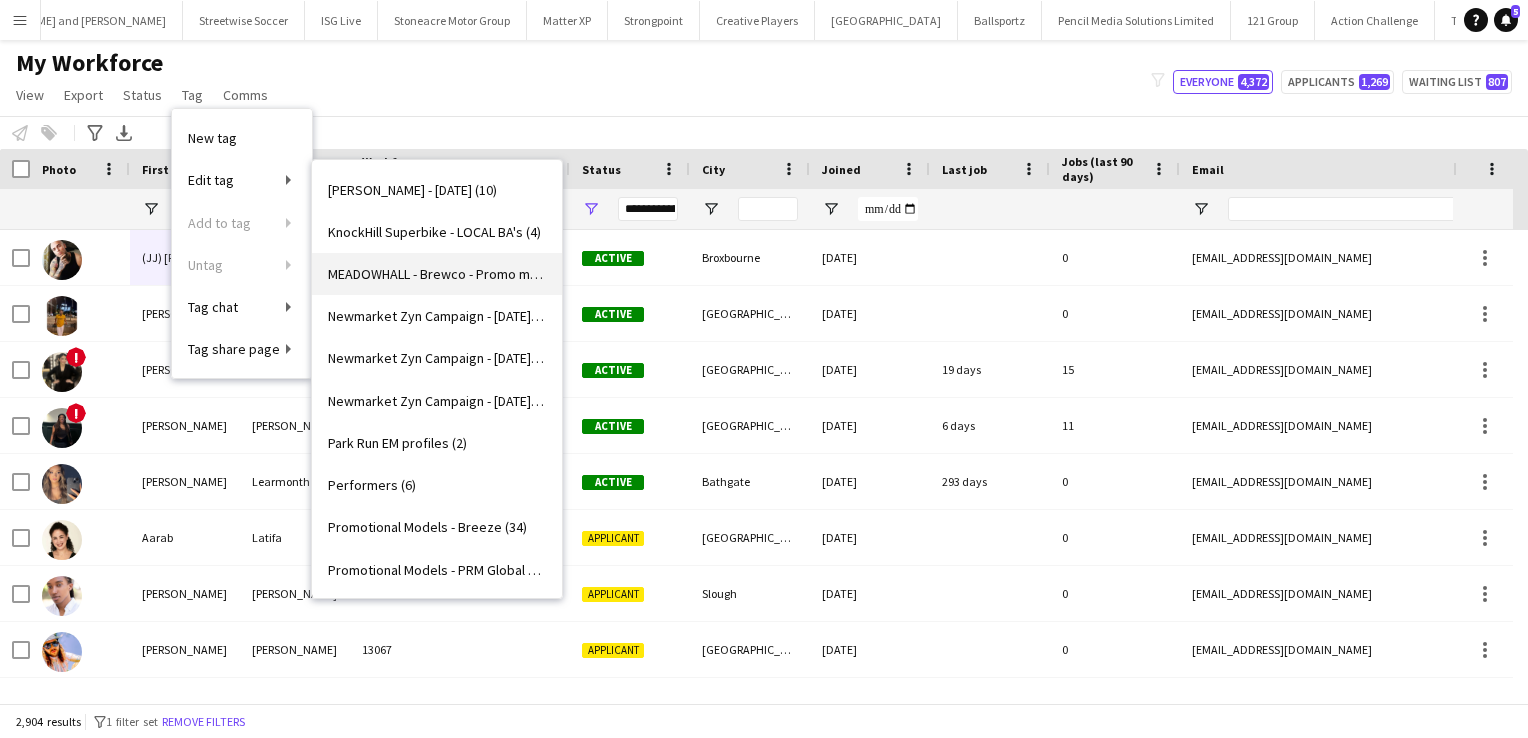 click on "MEADOWHALL - Brewco - Promo model (2)" at bounding box center (437, 274) 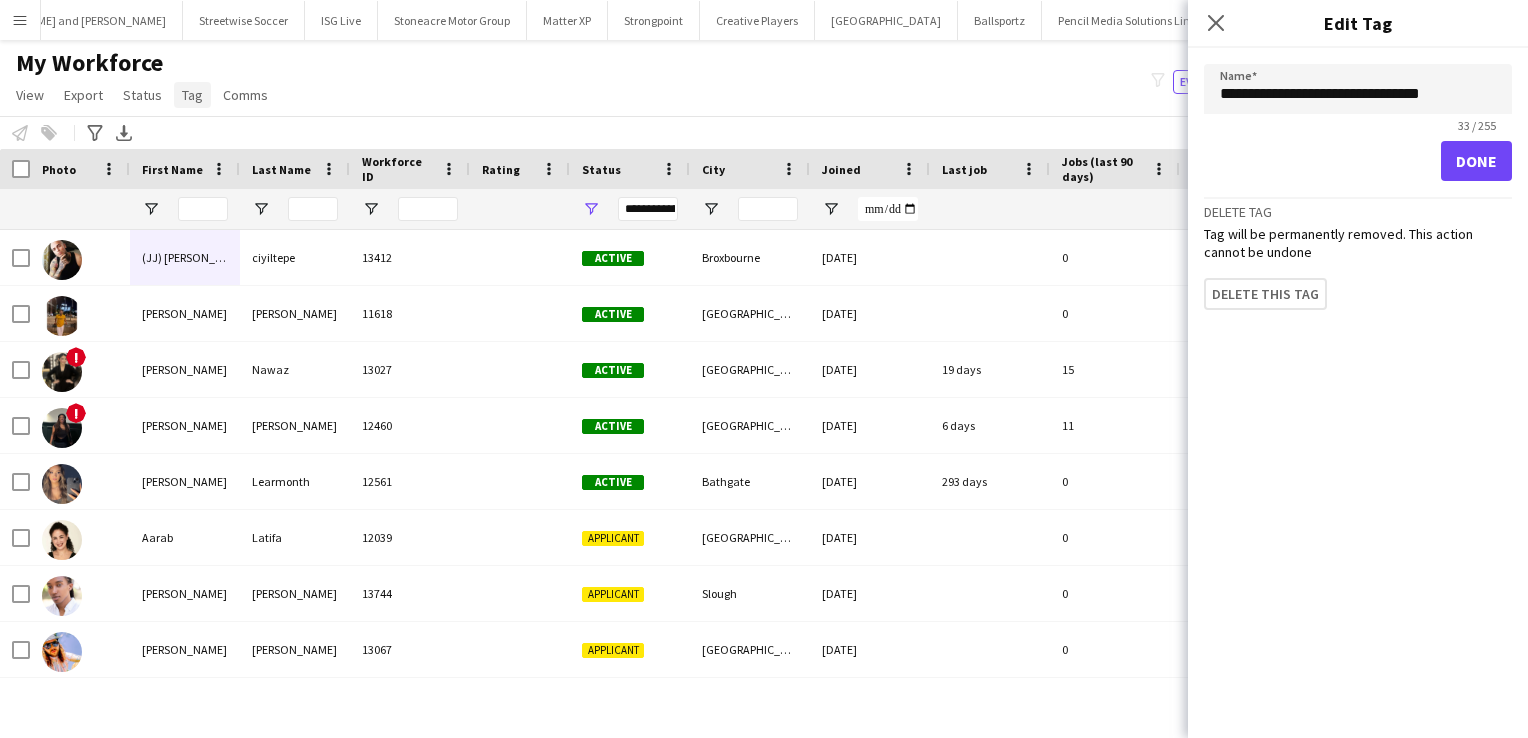 click on "Tag" 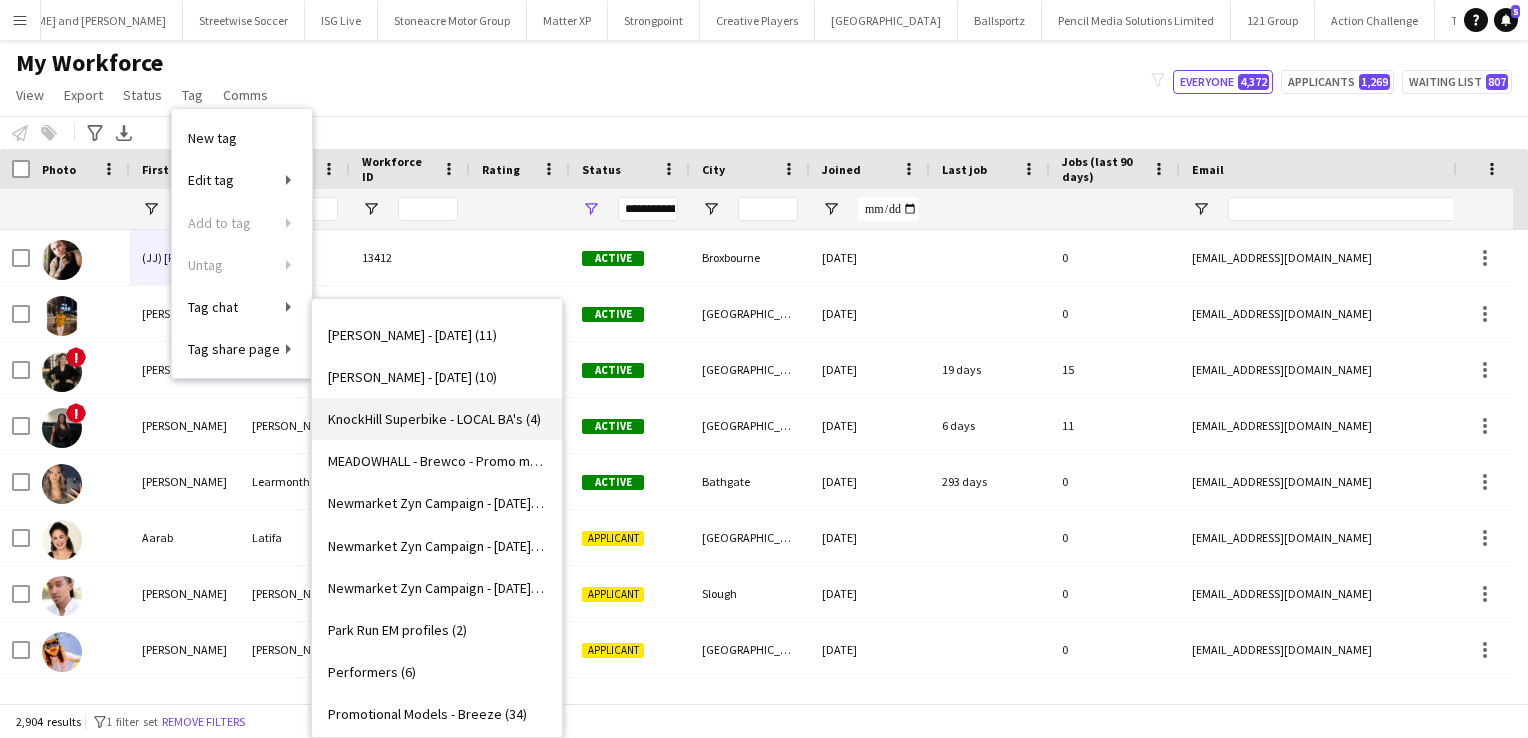 scroll, scrollTop: 1092, scrollLeft: 0, axis: vertical 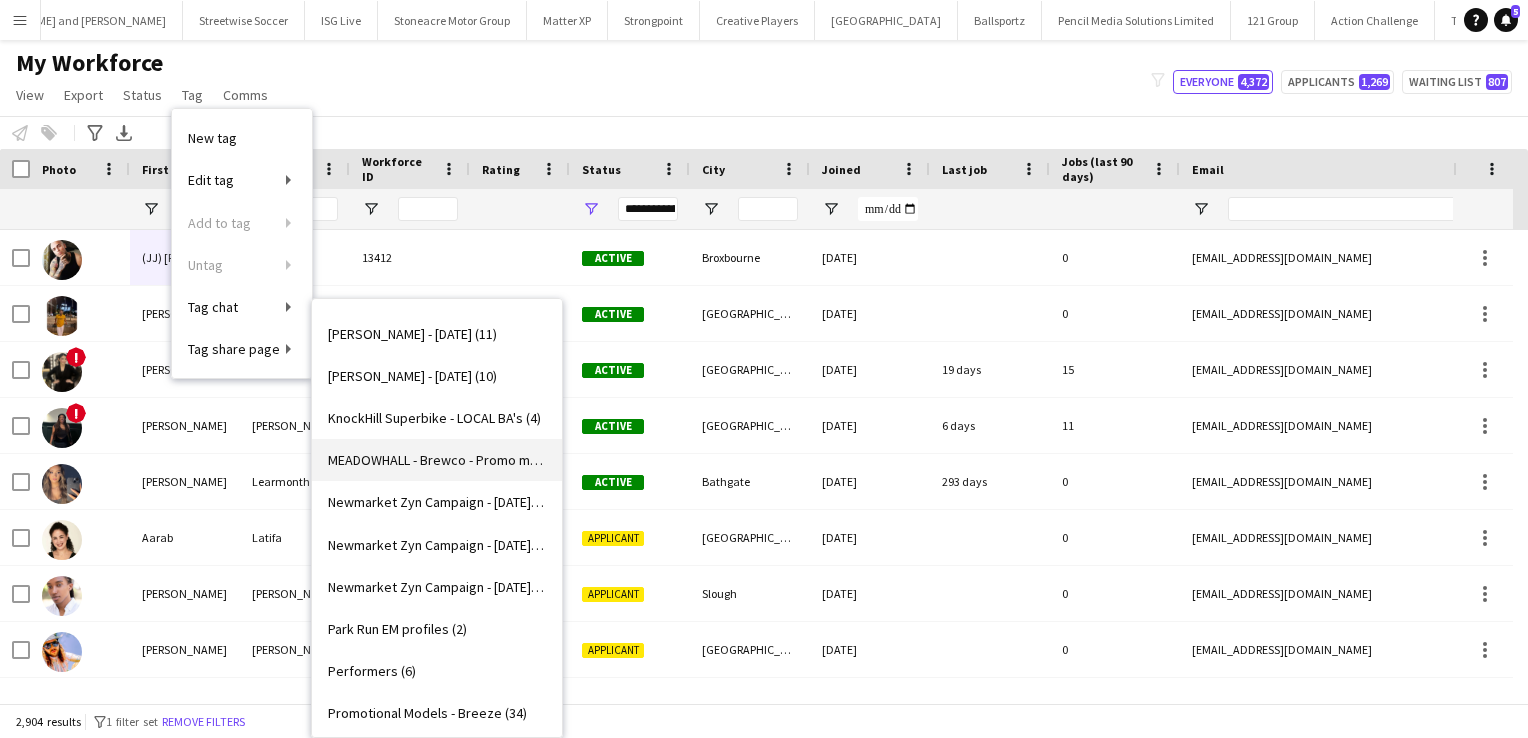 click on "MEADOWHALL - Brewco - Promo model (2)" at bounding box center (437, 460) 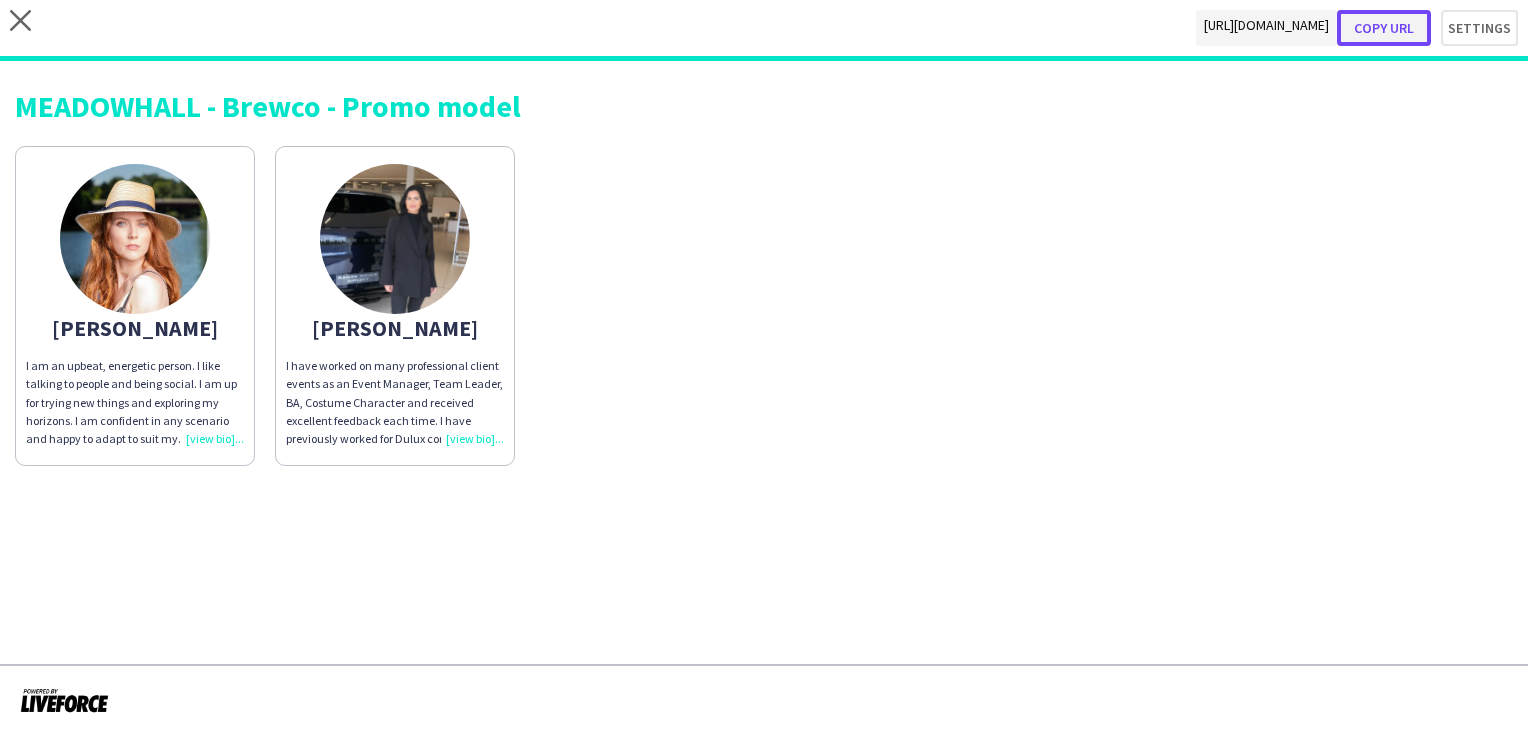 click on "Copy url" 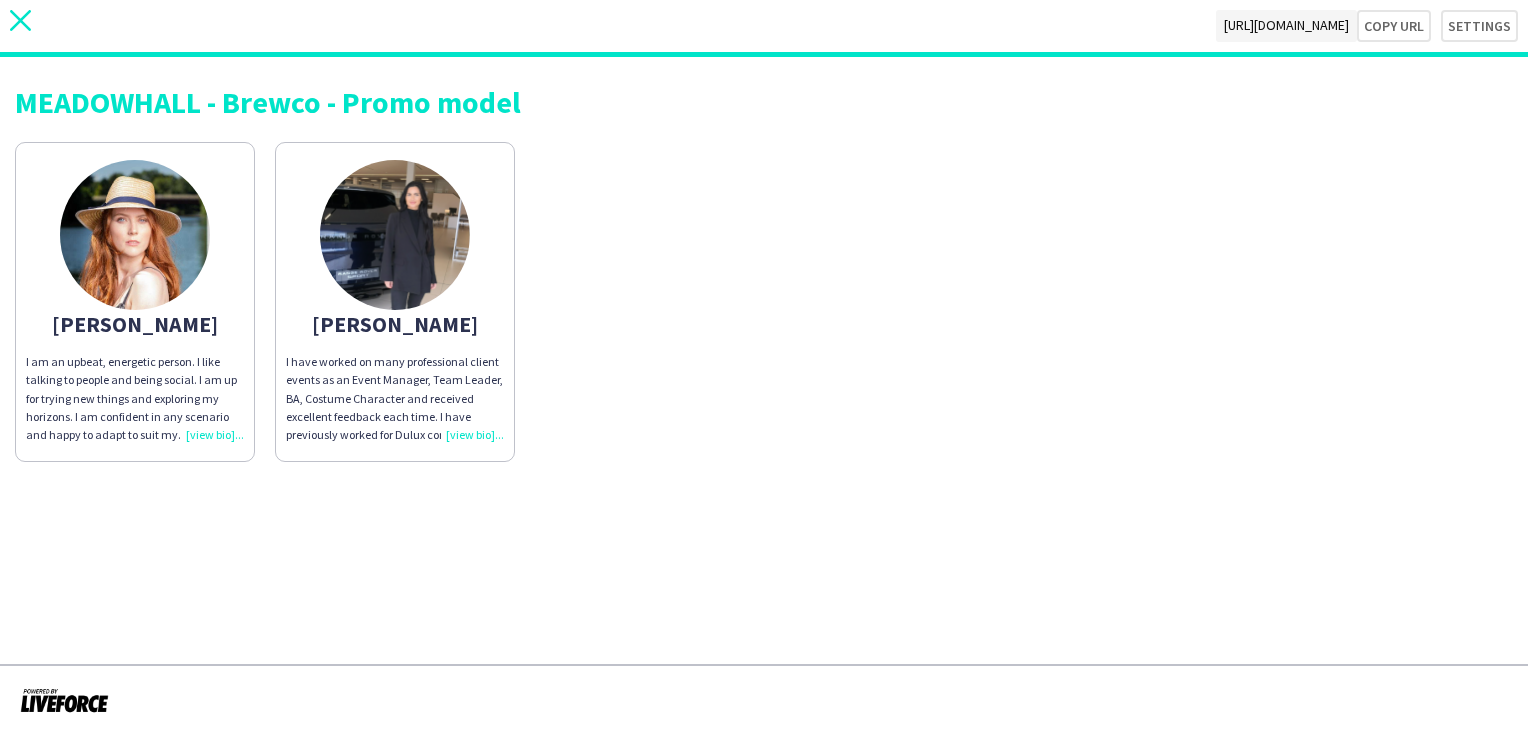 click 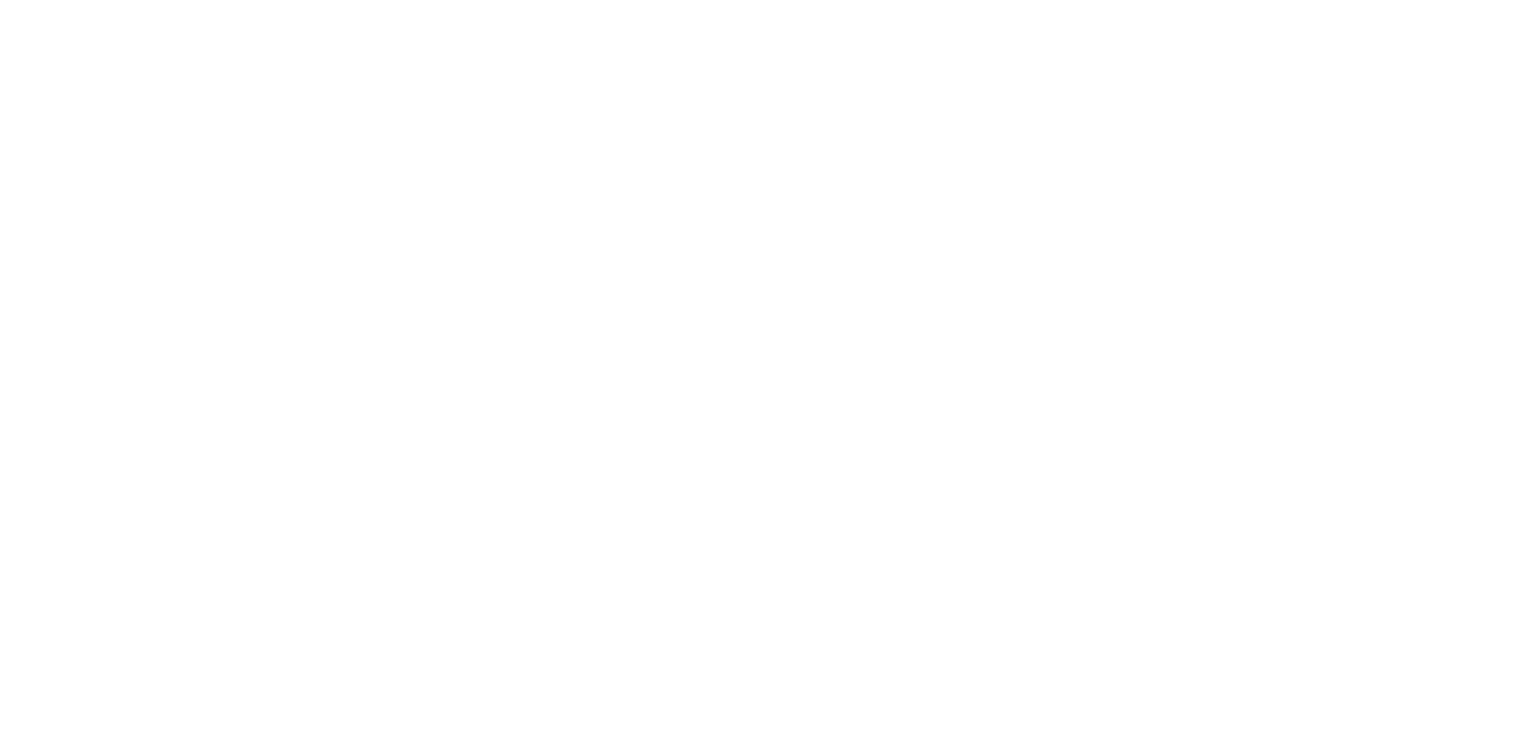 scroll, scrollTop: 0, scrollLeft: 0, axis: both 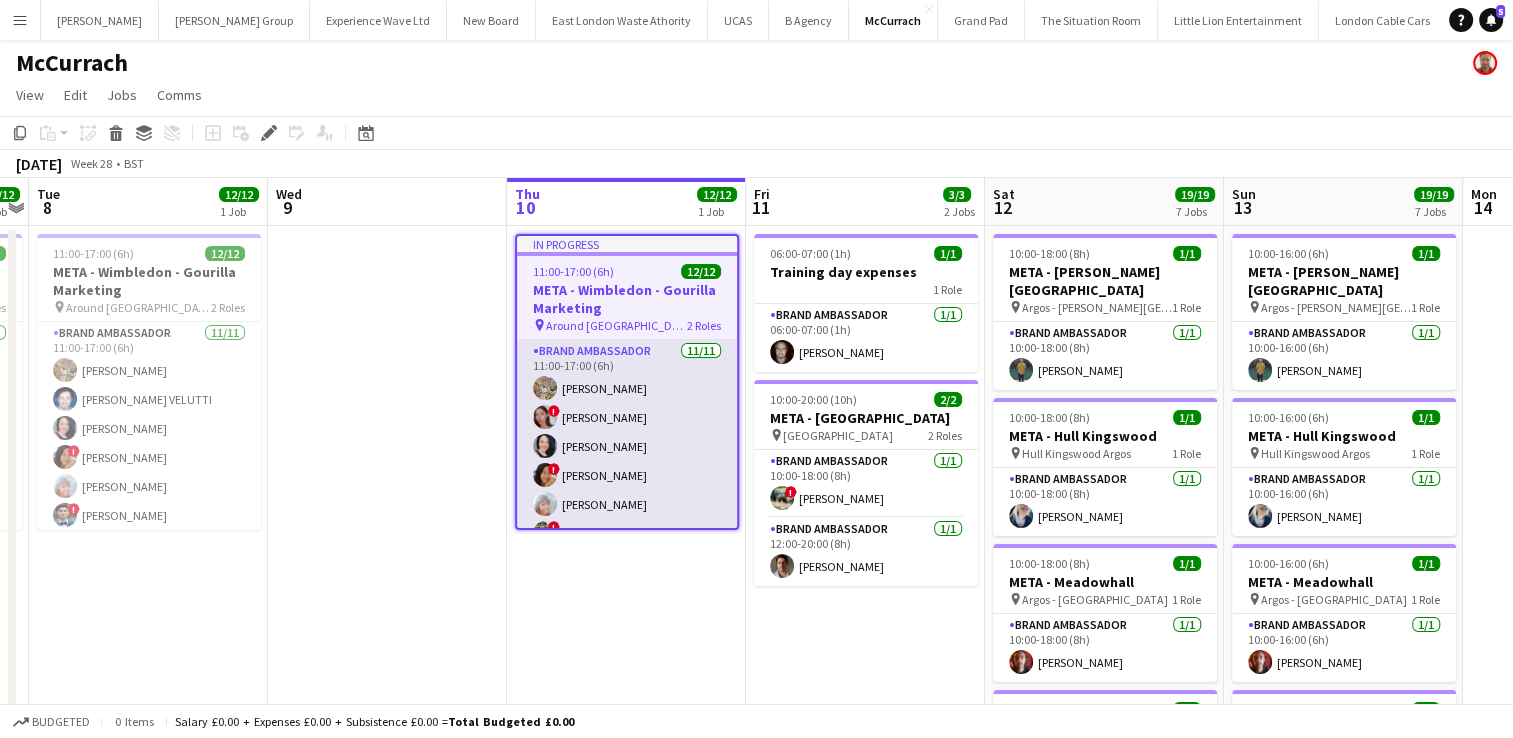 click on "Brand Ambassador   [DATE]   11:00-17:00 (6h)
[PERSON_NAME] ! [PERSON_NAME] [PERSON_NAME] ! [PERSON_NAME] [PERSON_NAME] ! [PERSON_NAME] [PERSON_NAME] [PERSON_NAME] [PERSON_NAME] [PERSON_NAME] ! [PERSON_NAME]" at bounding box center [627, 519] 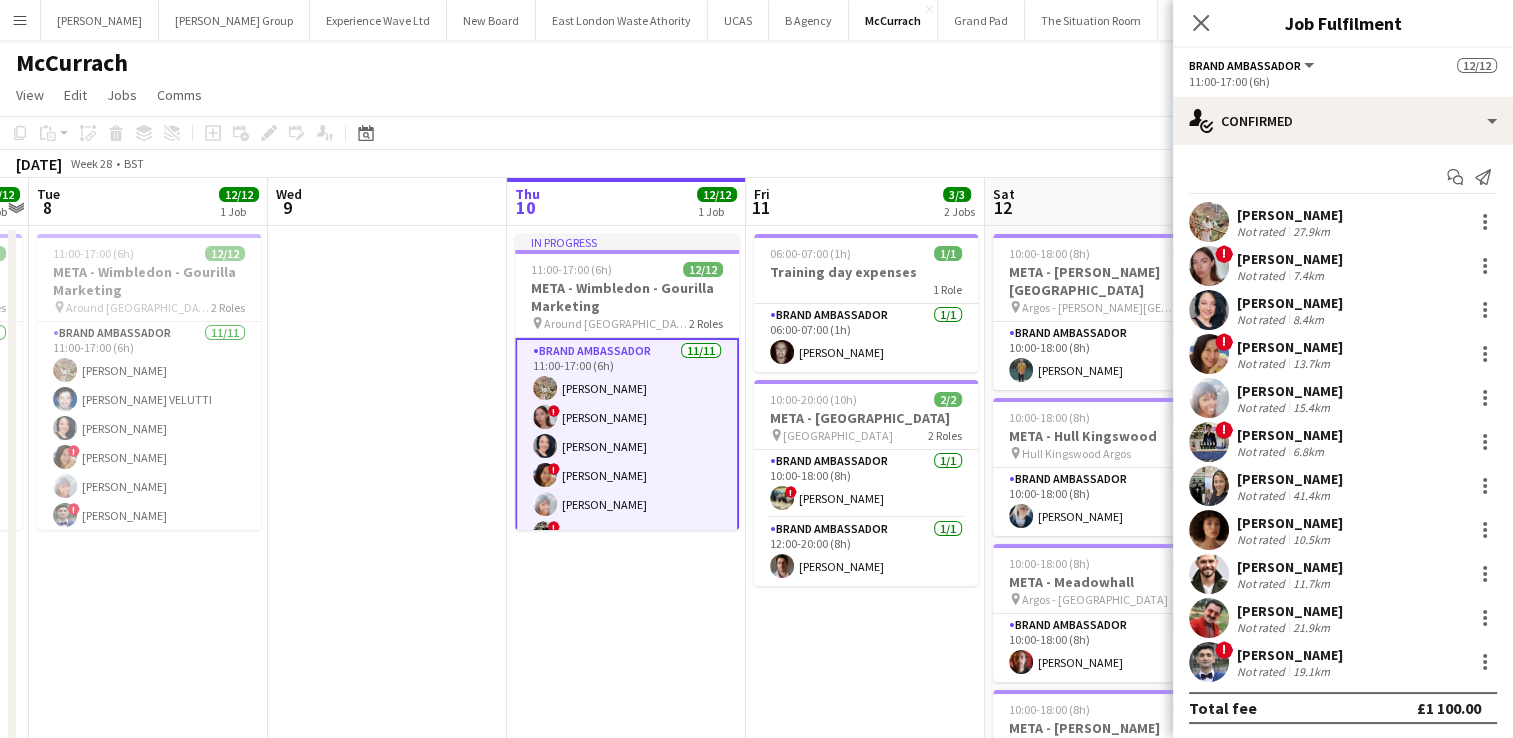 click on "[PERSON_NAME]" at bounding box center [1290, 259] 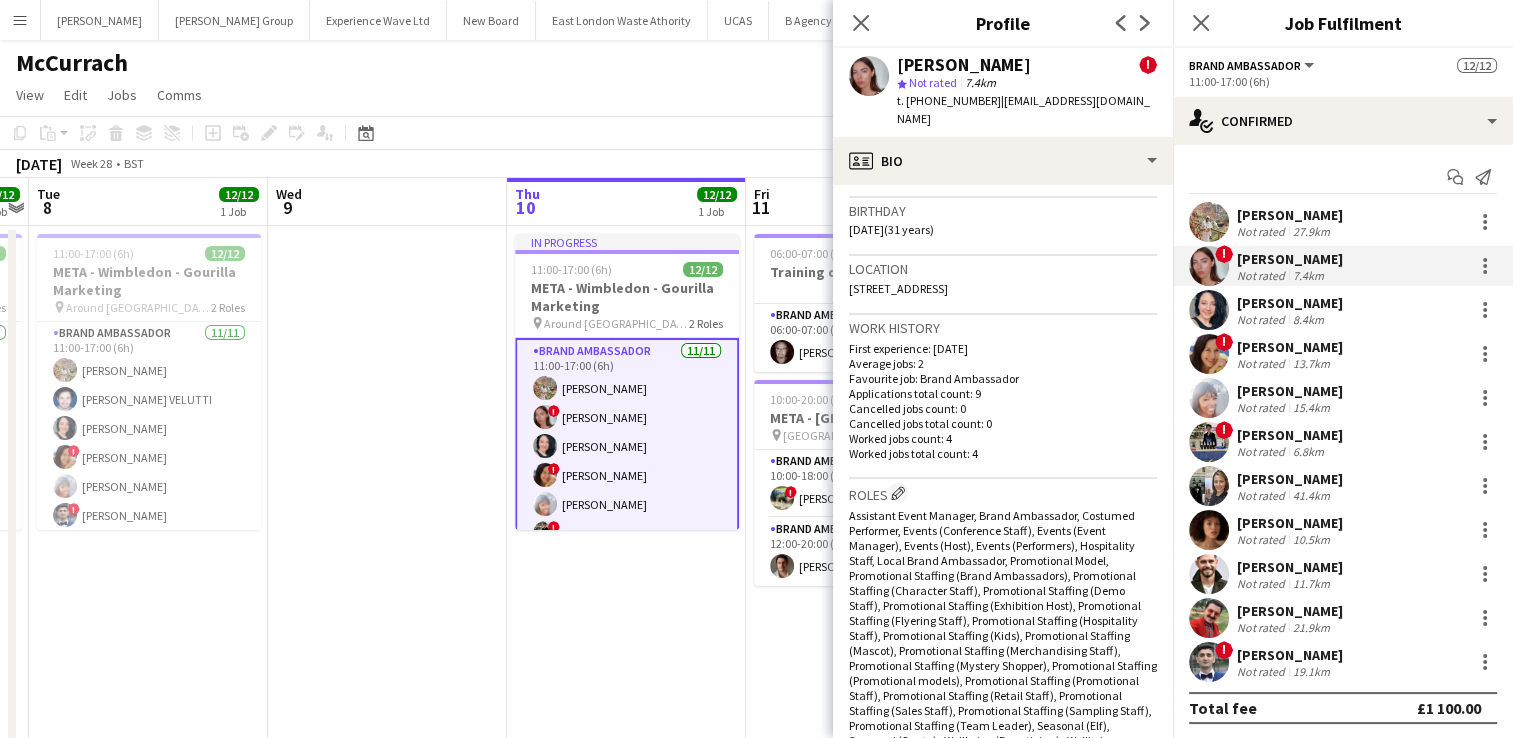 scroll, scrollTop: 594, scrollLeft: 0, axis: vertical 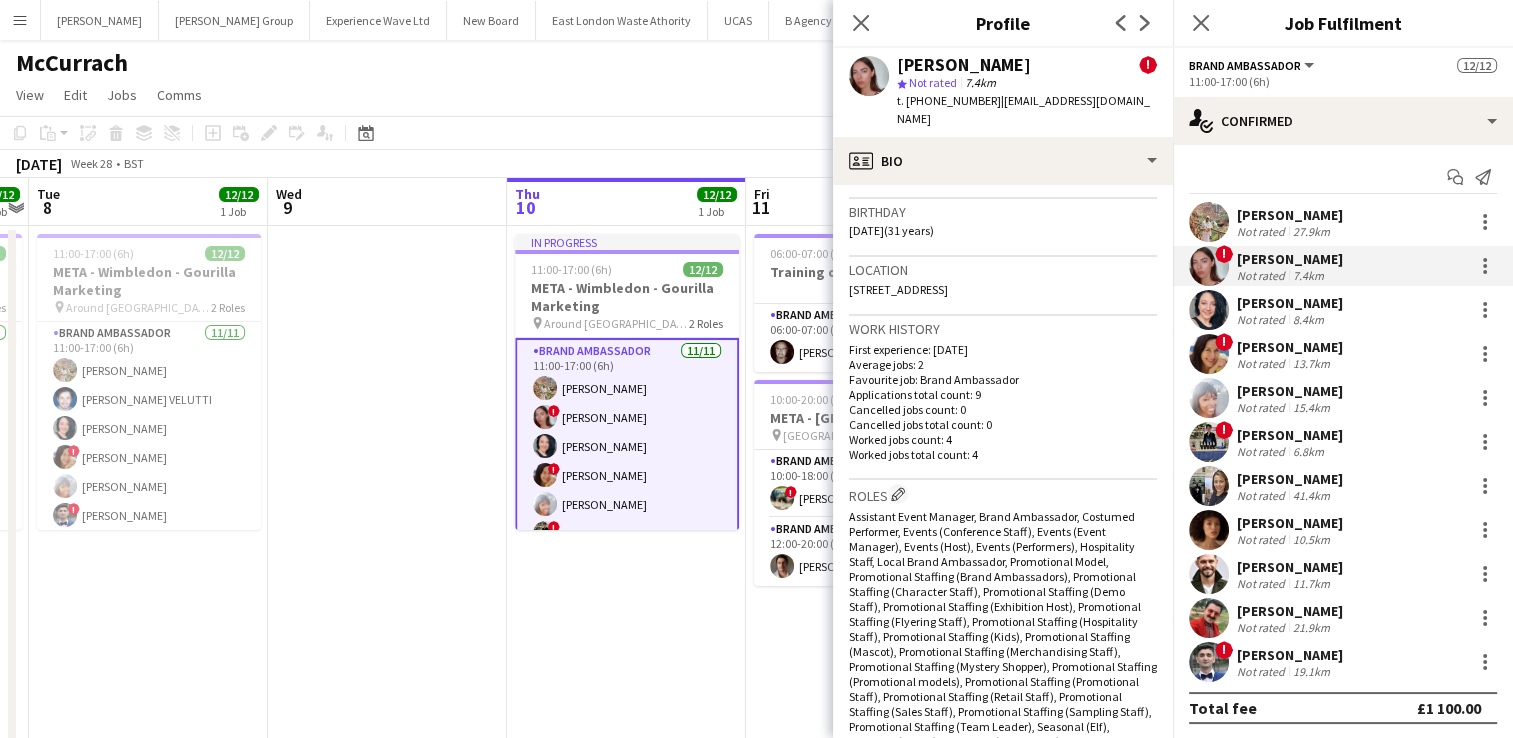 drag, startPoint x: 1040, startPoint y: 266, endPoint x: 847, endPoint y: 275, distance: 193.20973 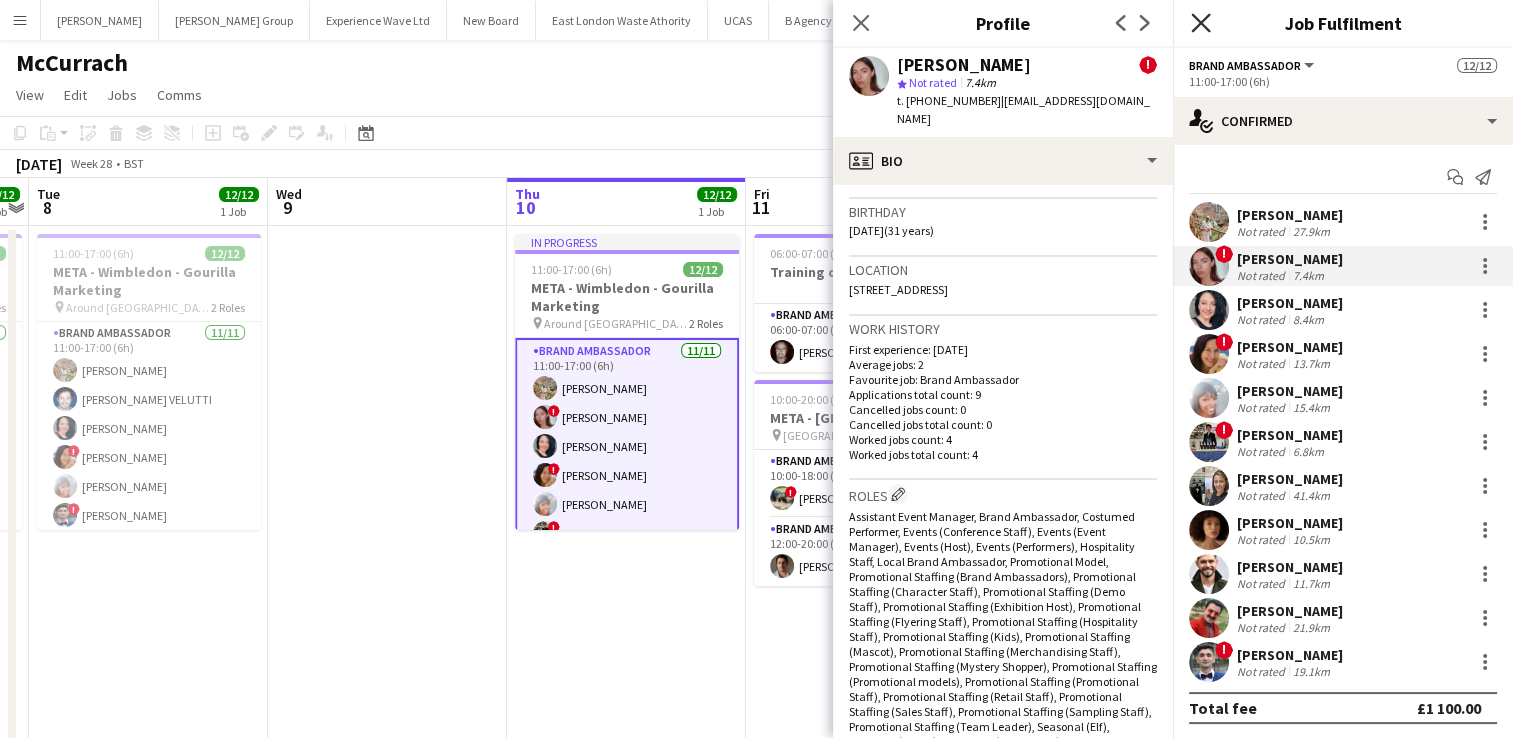 click on "Close pop-in" 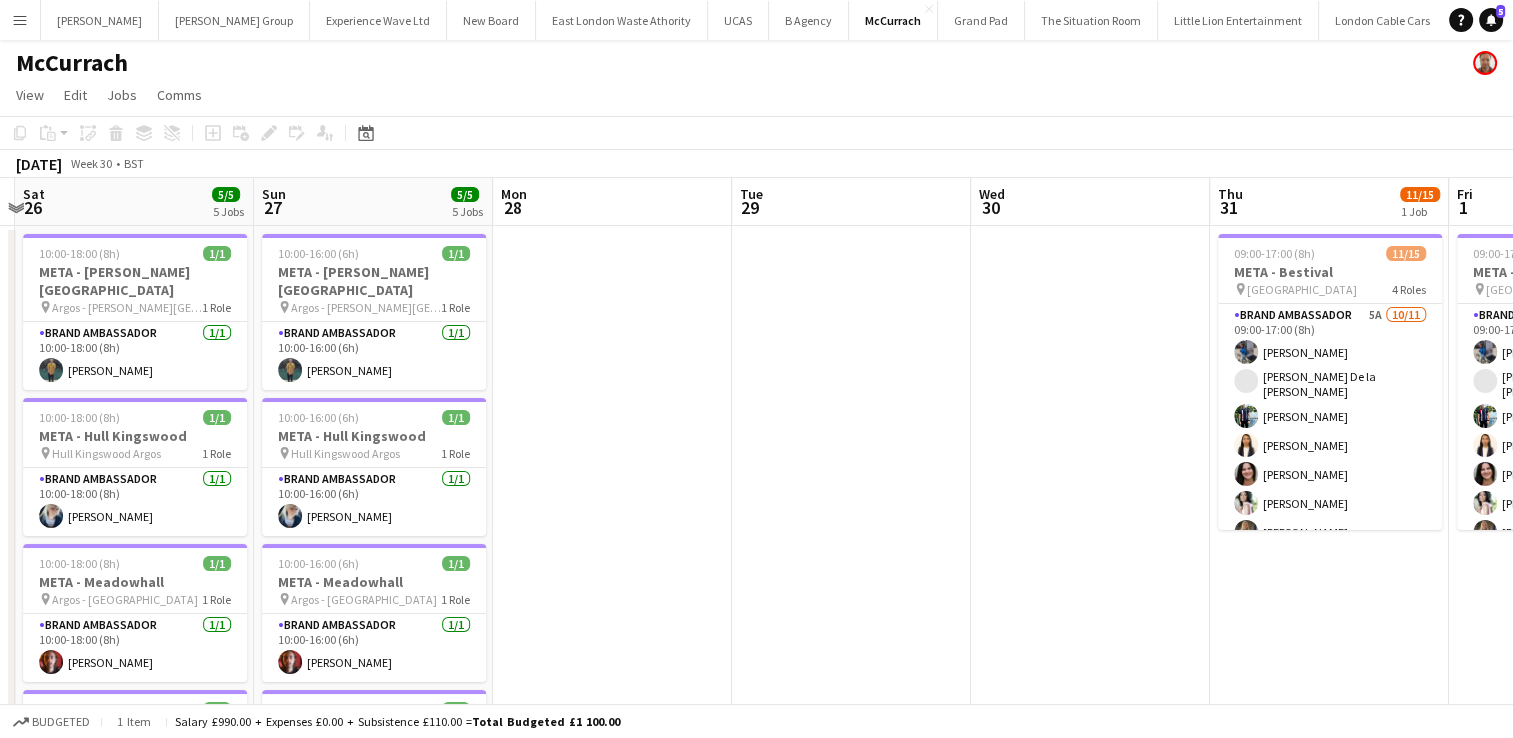 scroll, scrollTop: 0, scrollLeft: 710, axis: horizontal 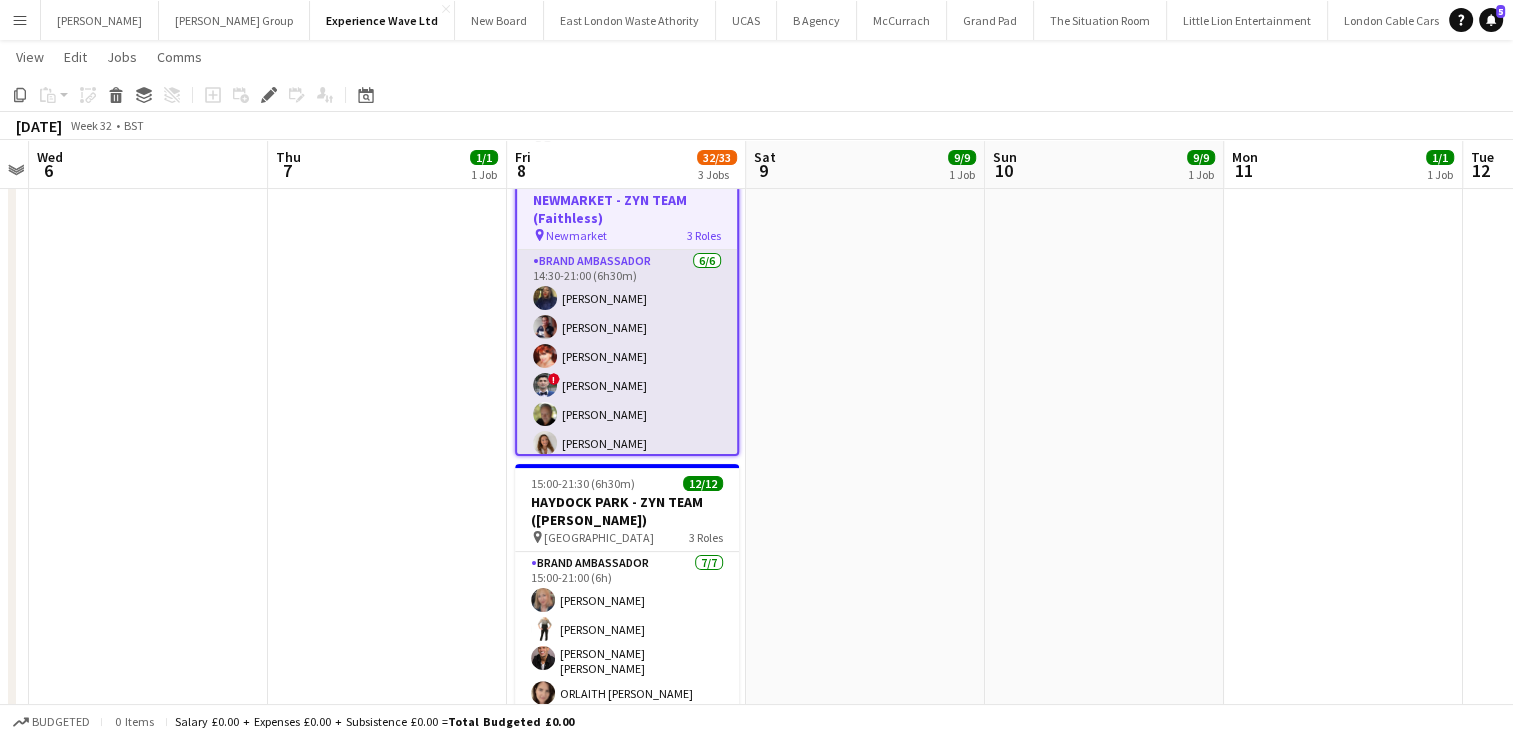 click on "Brand Ambassador   [DATE]   14:30-21:00 (6h30m)
[PERSON_NAME] [PERSON_NAME] [PERSON_NAME] ! [PERSON_NAME] [PERSON_NAME] [PERSON_NAME]" at bounding box center (627, 356) 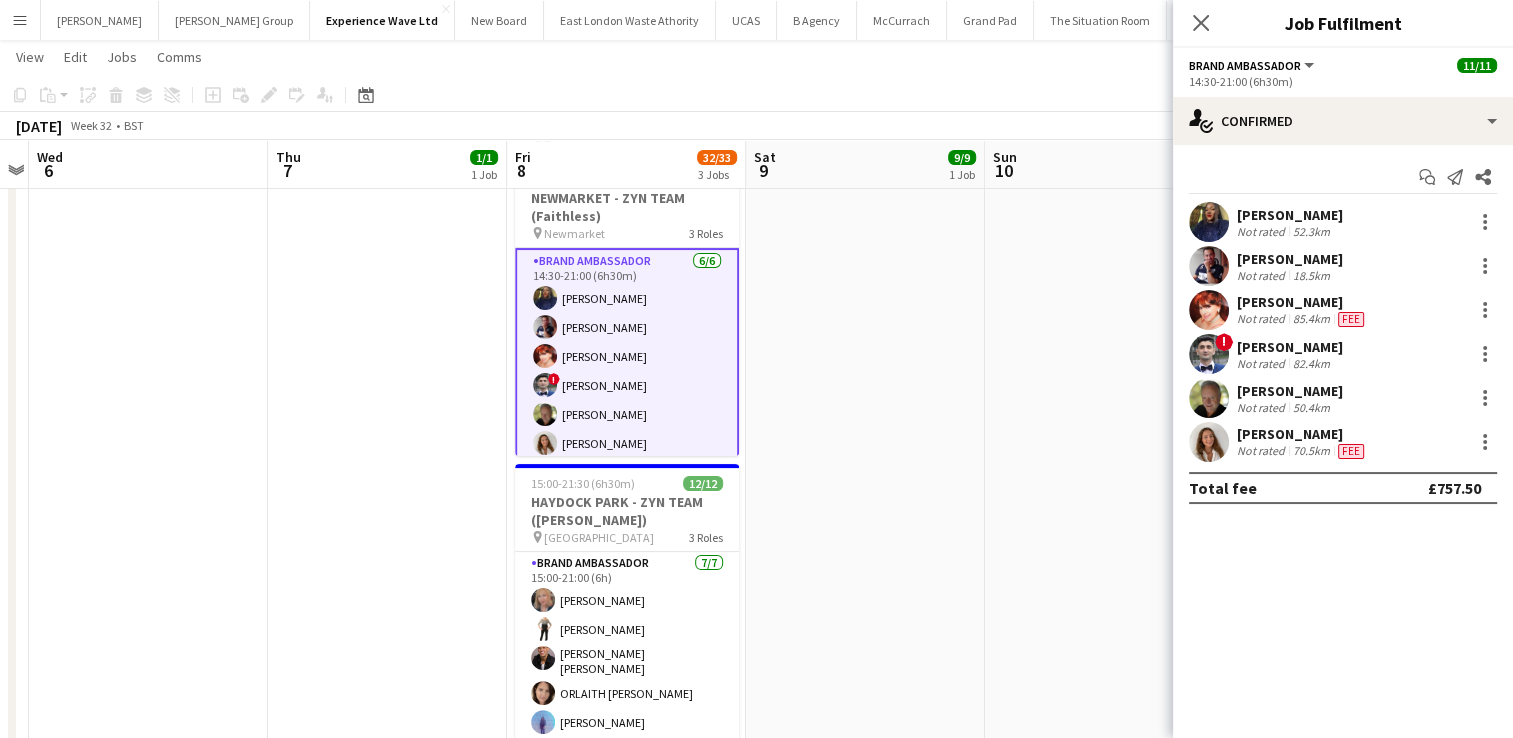 click on "[PERSON_NAME]" at bounding box center [1290, 215] 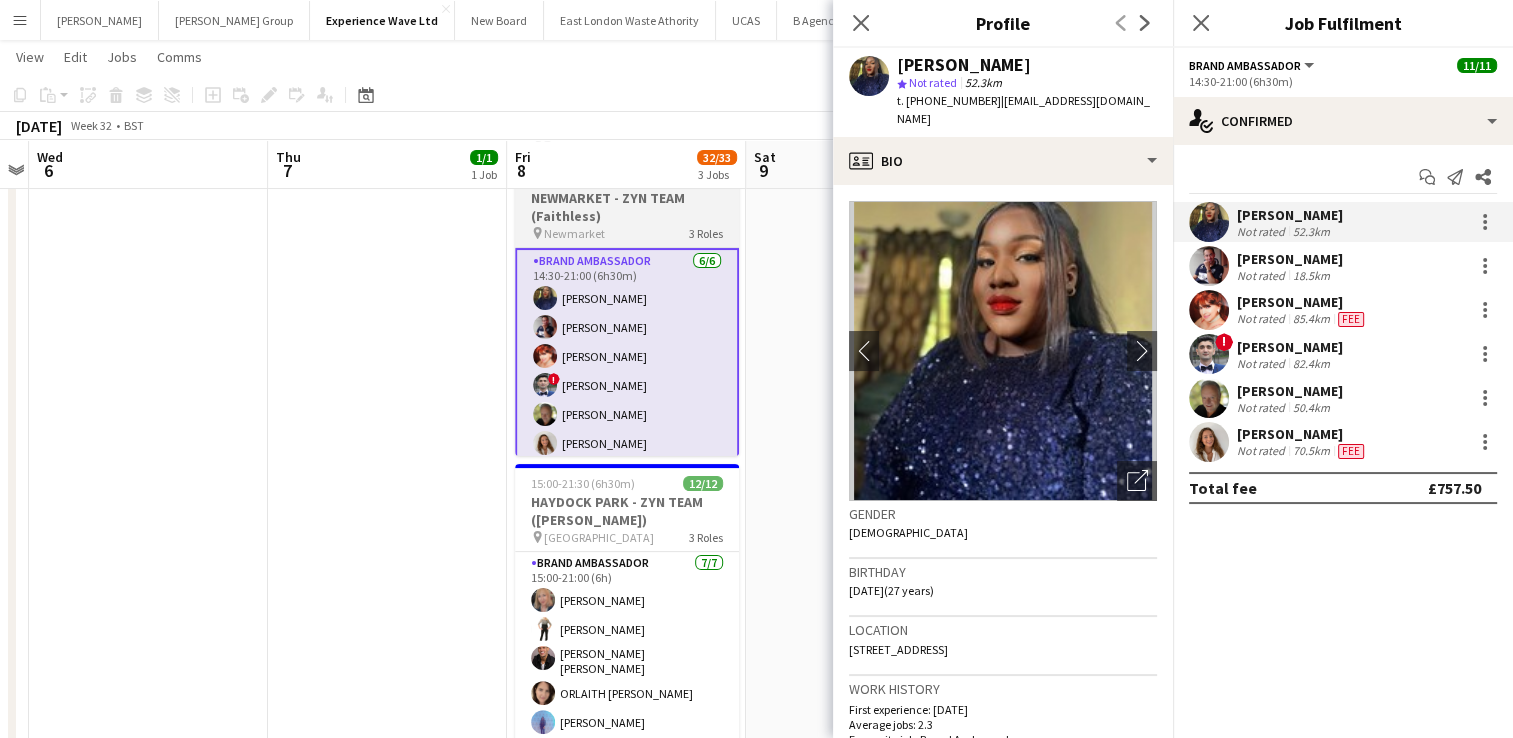 click on "NEWMARKET - ZYN TEAM (Faithless)" at bounding box center (627, 207) 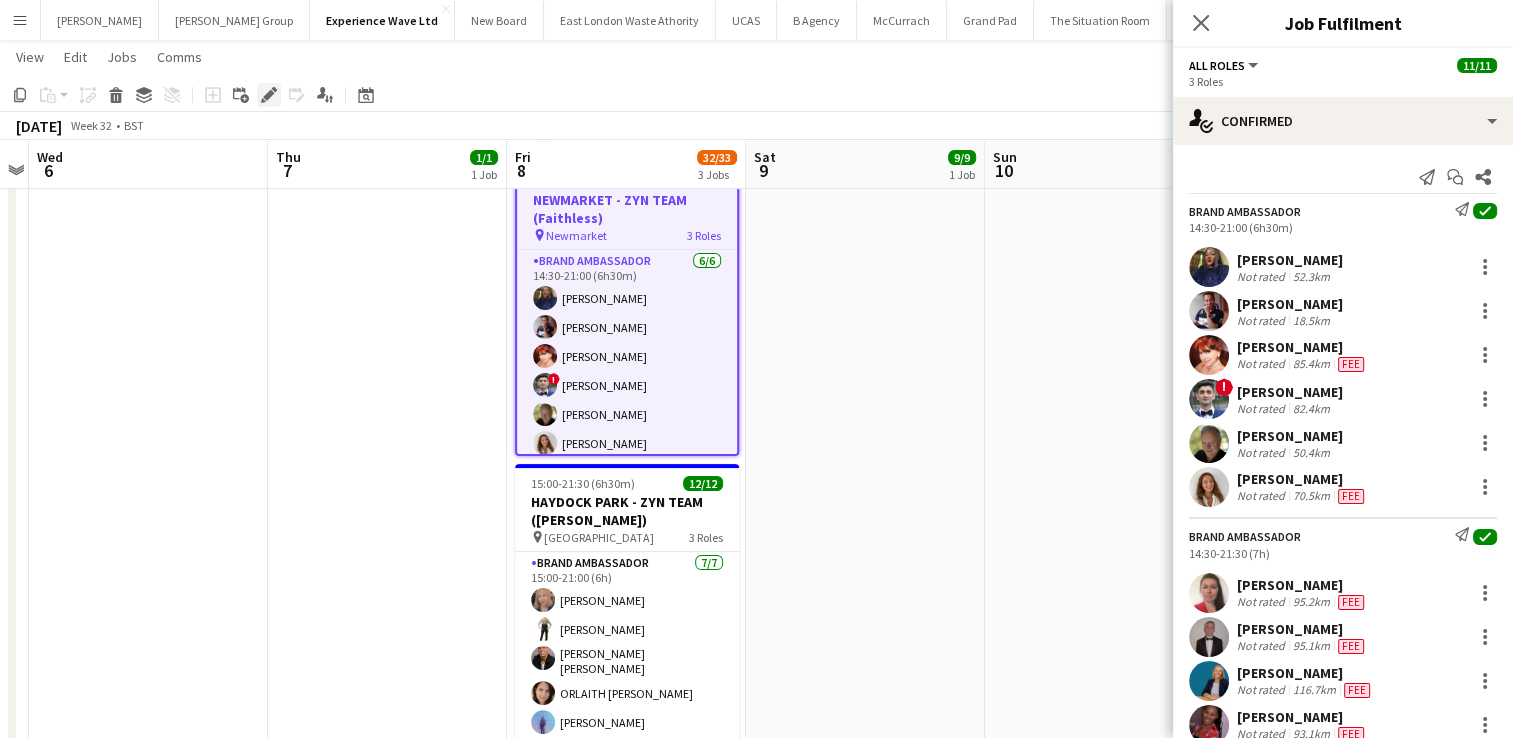 click 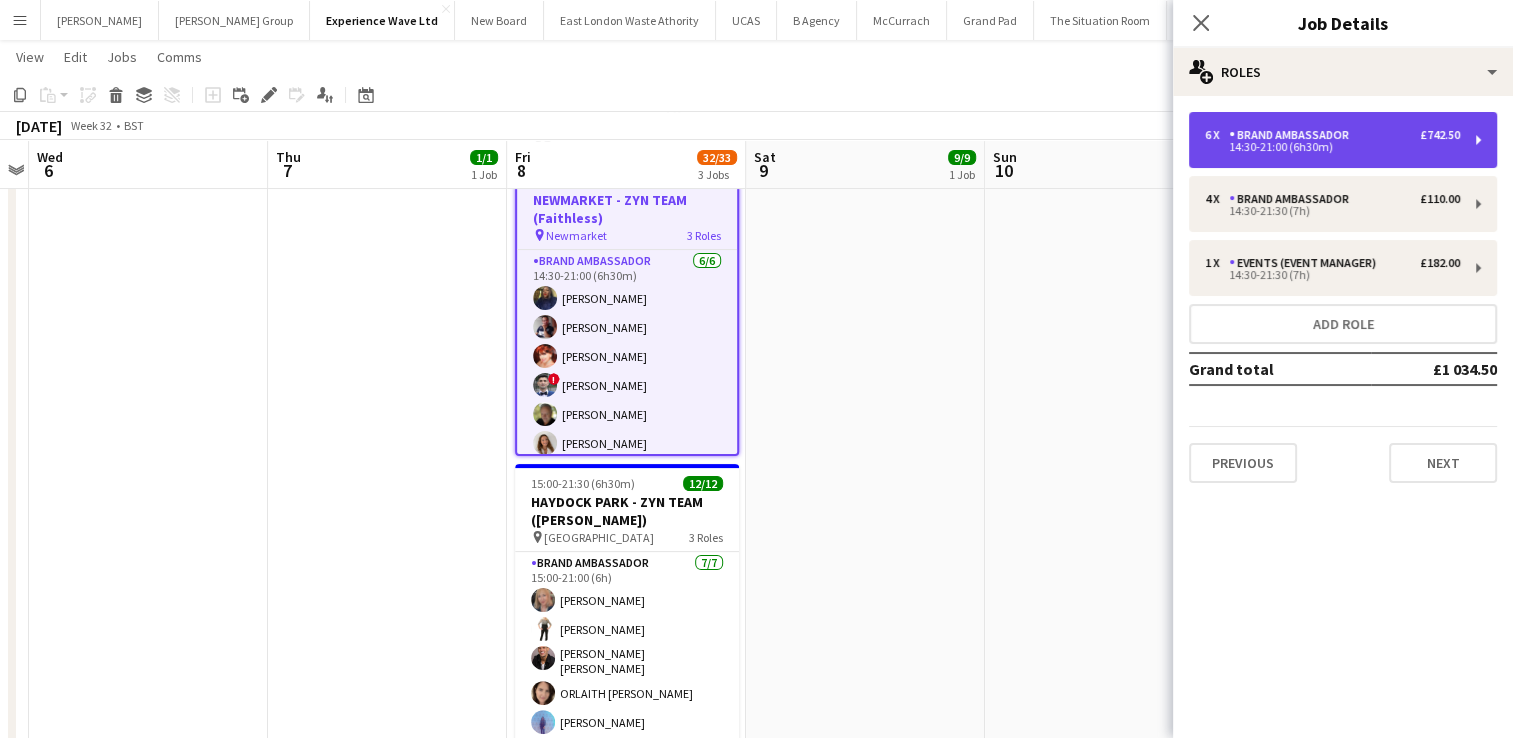 click on "14:30-21:00 (6h30m)" at bounding box center [1332, 147] 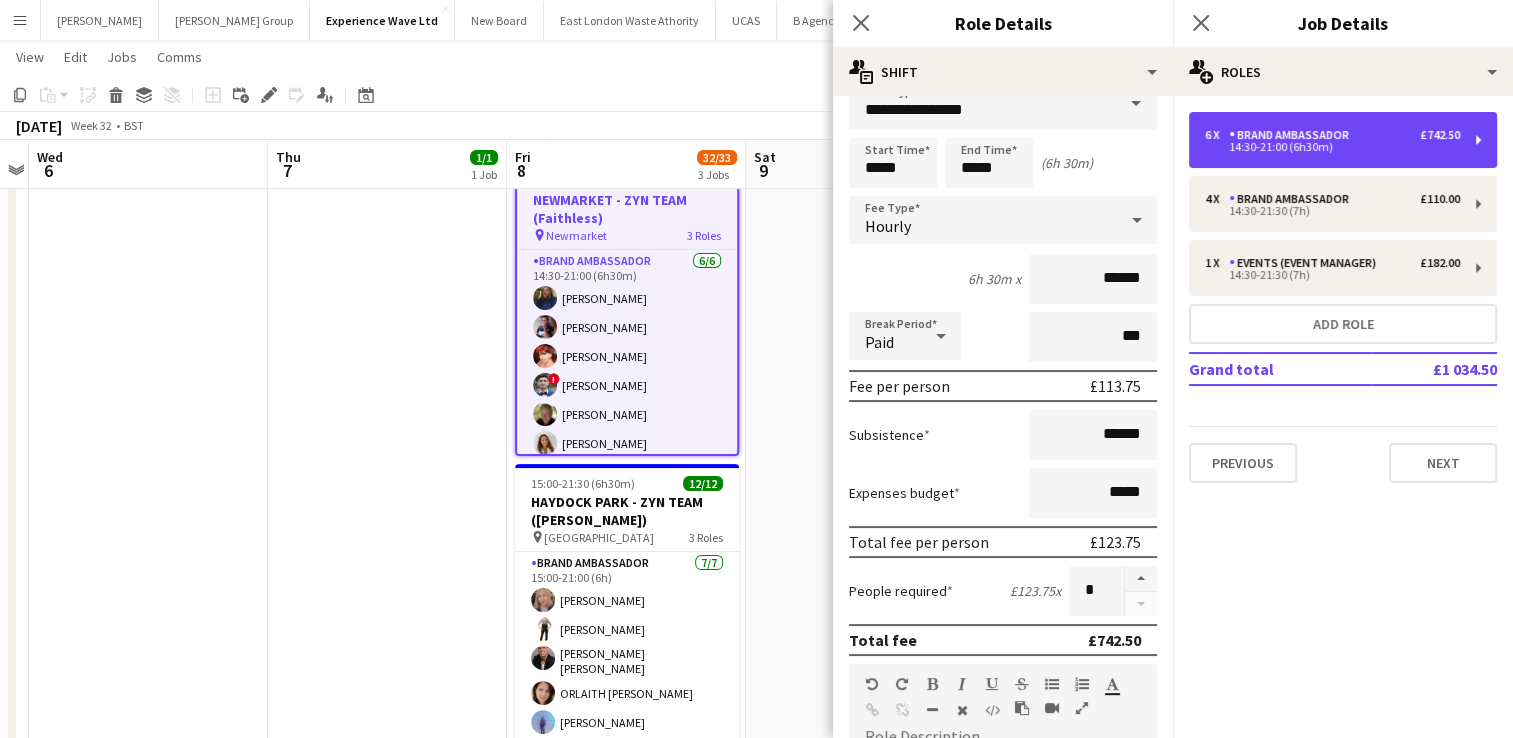 scroll, scrollTop: 0, scrollLeft: 0, axis: both 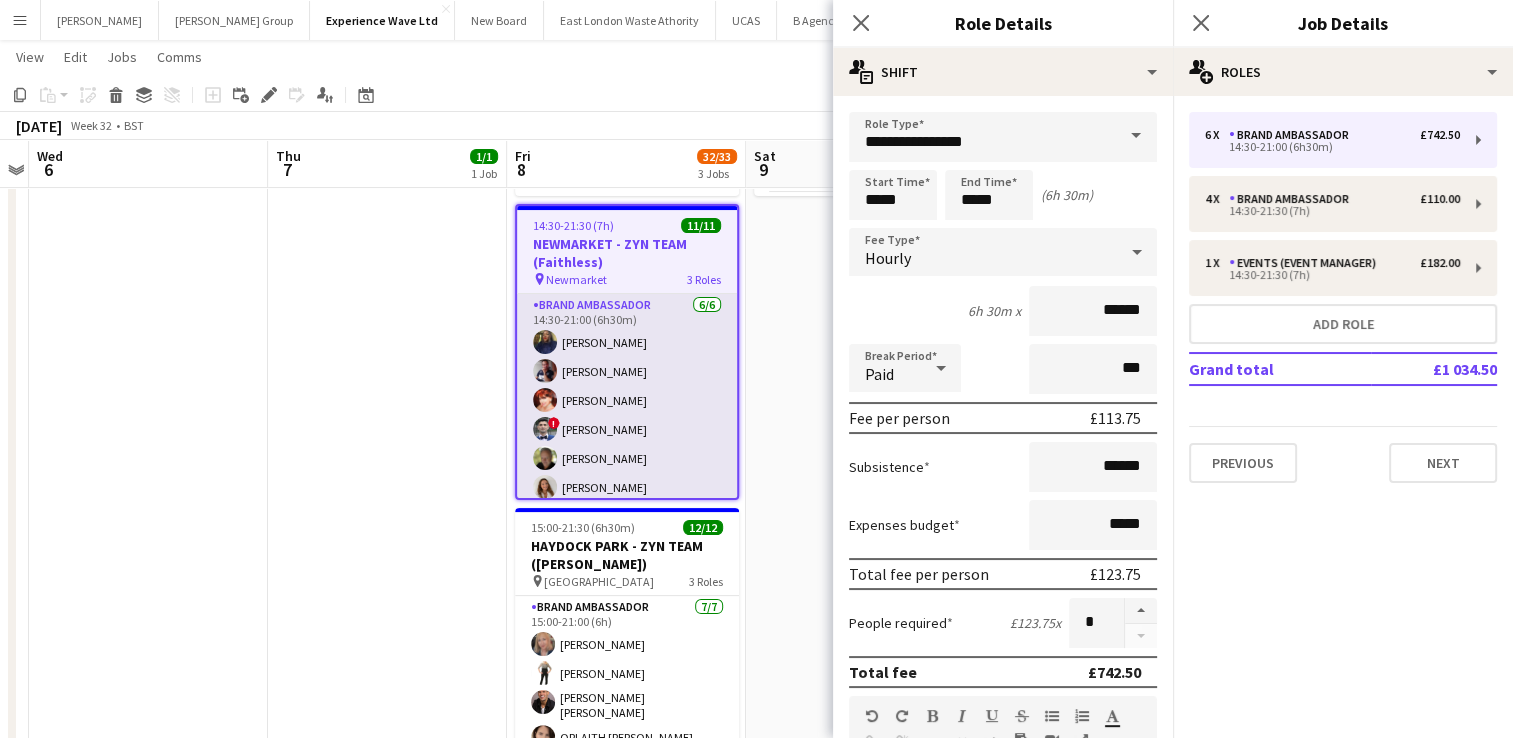 click on "Brand Ambassador   [DATE]   14:30-21:00 (6h30m)
[PERSON_NAME] [PERSON_NAME] [PERSON_NAME] ! [PERSON_NAME] [PERSON_NAME] [PERSON_NAME]" at bounding box center (627, 400) 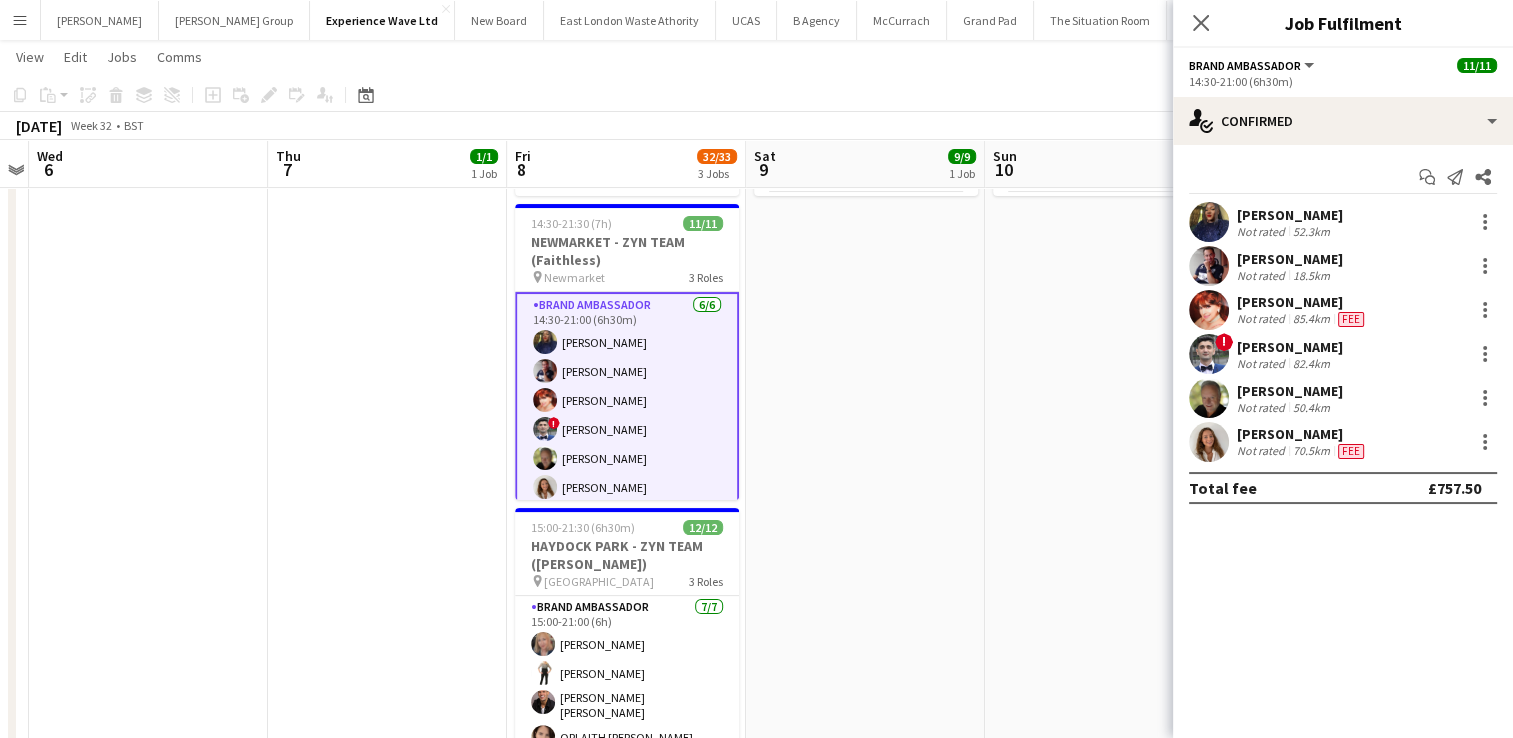 click on "18.5km" at bounding box center (1311, 275) 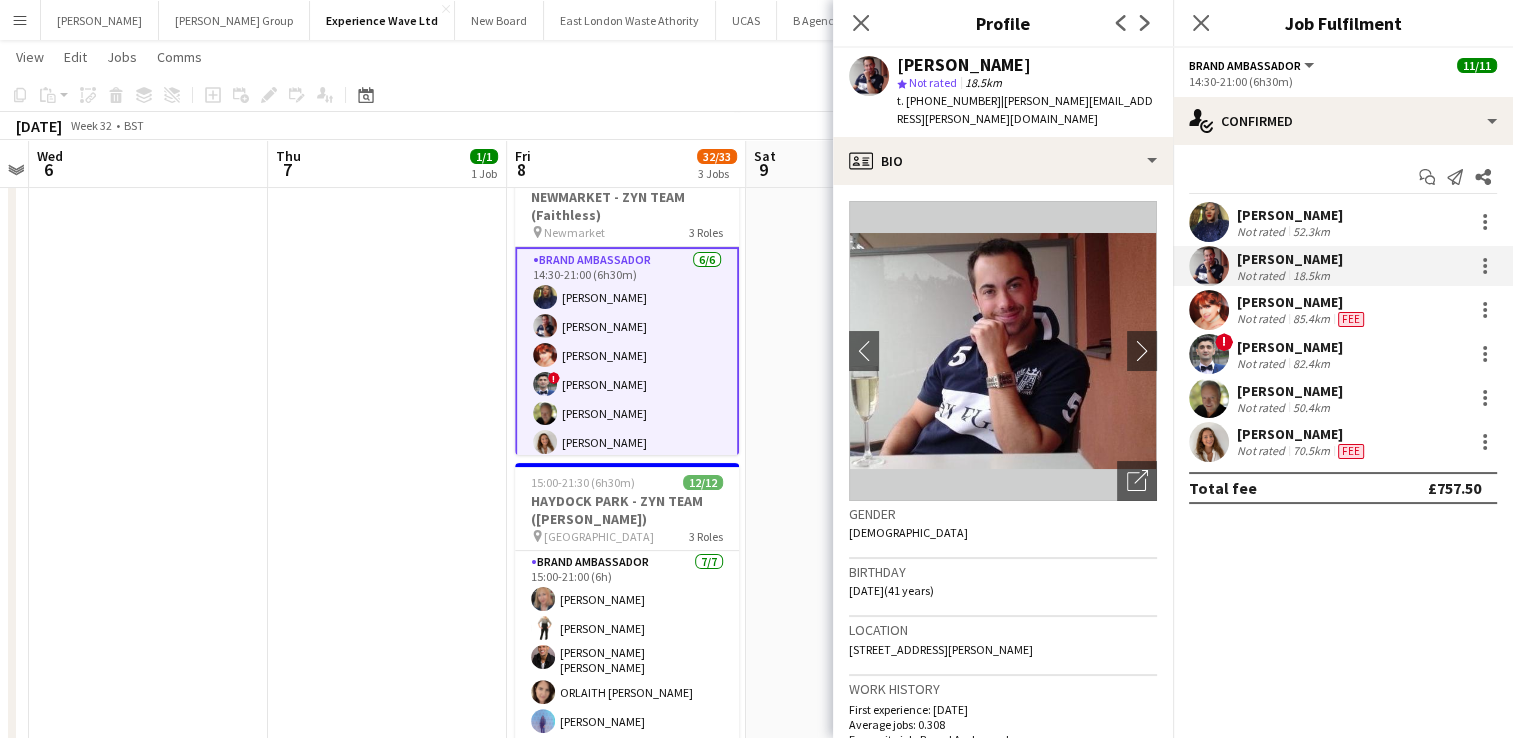 scroll, scrollTop: 376, scrollLeft: 0, axis: vertical 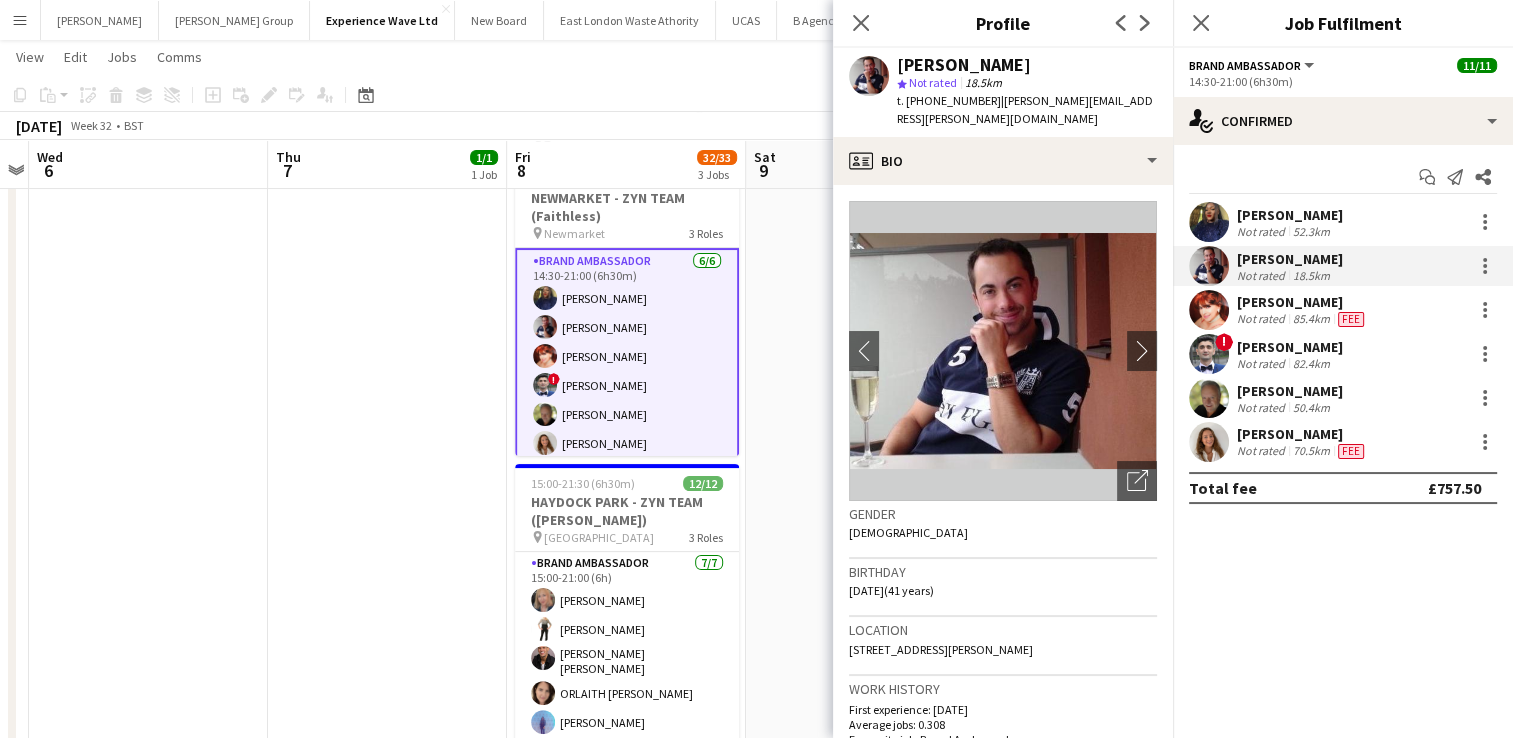 click on "[PERSON_NAME]" at bounding box center [1290, 391] 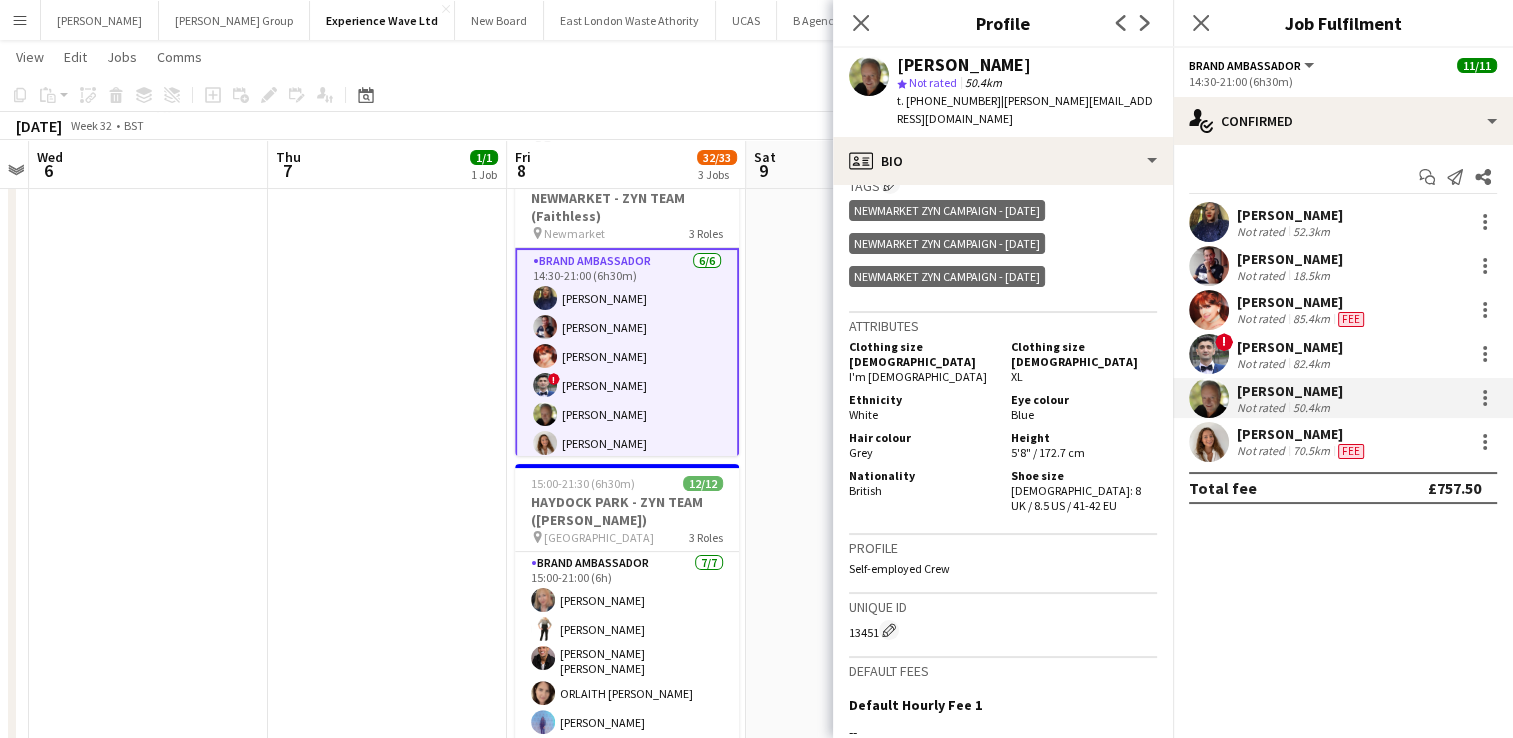 scroll, scrollTop: 1004, scrollLeft: 0, axis: vertical 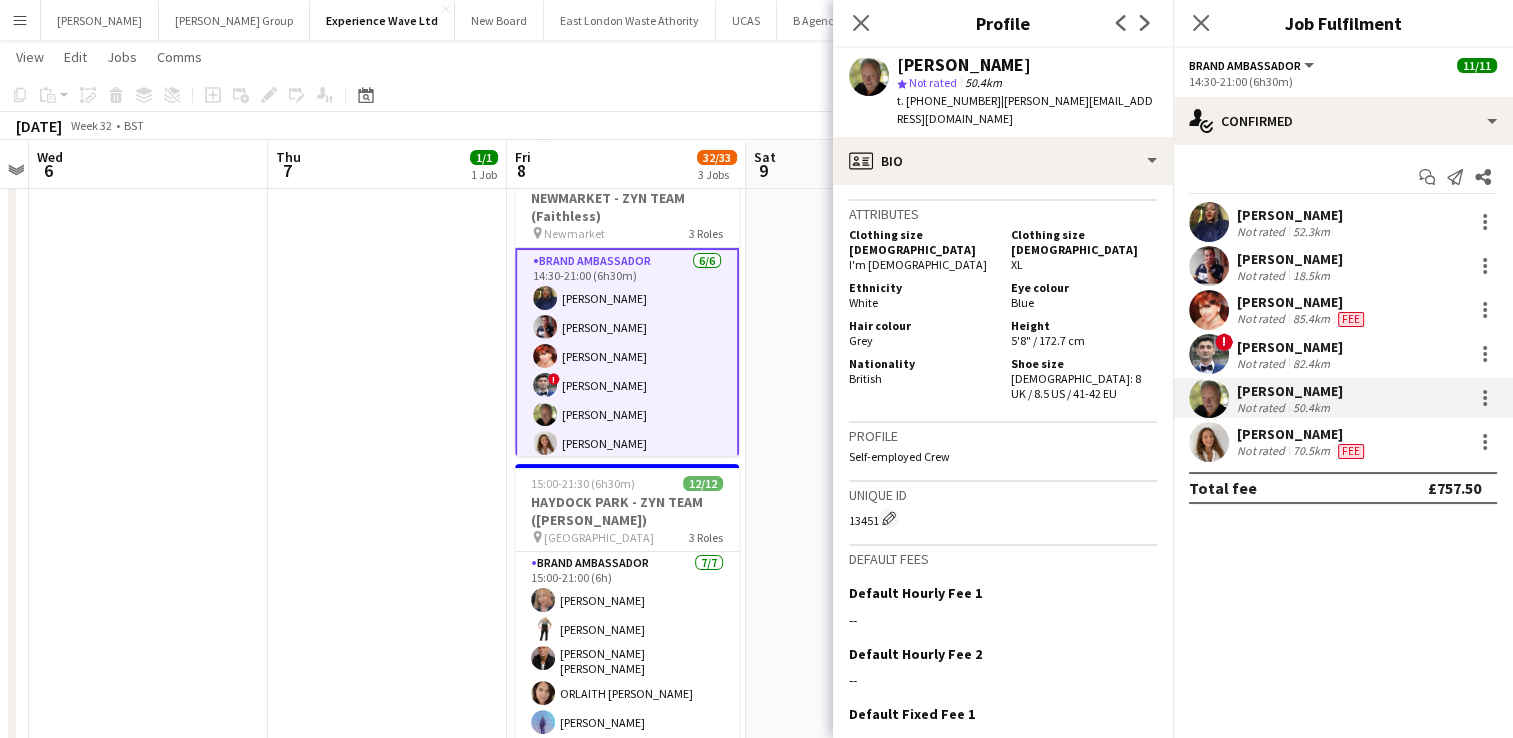 click on "[PERSON_NAME]" at bounding box center (1302, 434) 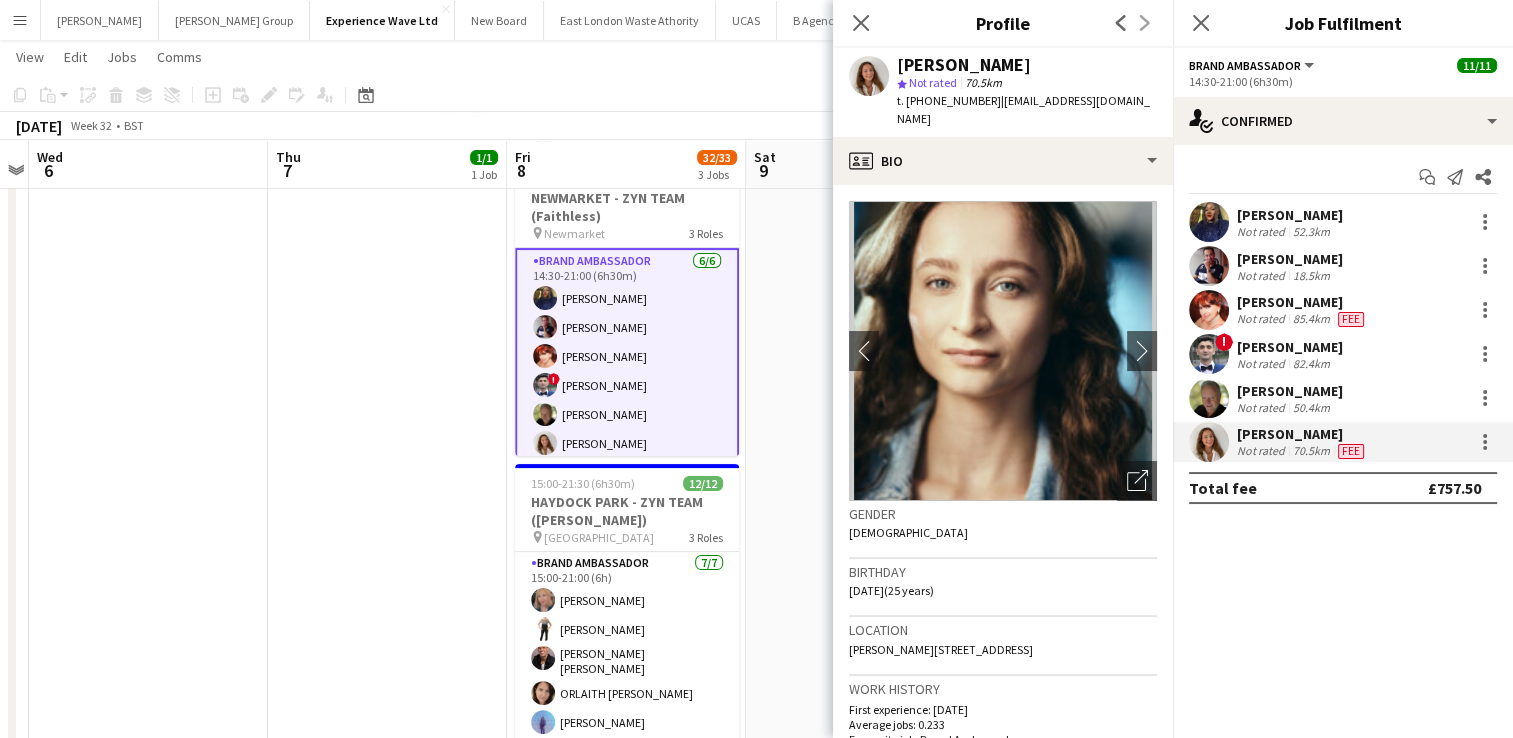 click on "Brand Ambassador   [DATE]   14:30-21:00 (6h30m)
[PERSON_NAME] [PERSON_NAME] [PERSON_NAME] ! [PERSON_NAME] [PERSON_NAME] [PERSON_NAME]" at bounding box center (627, 356) 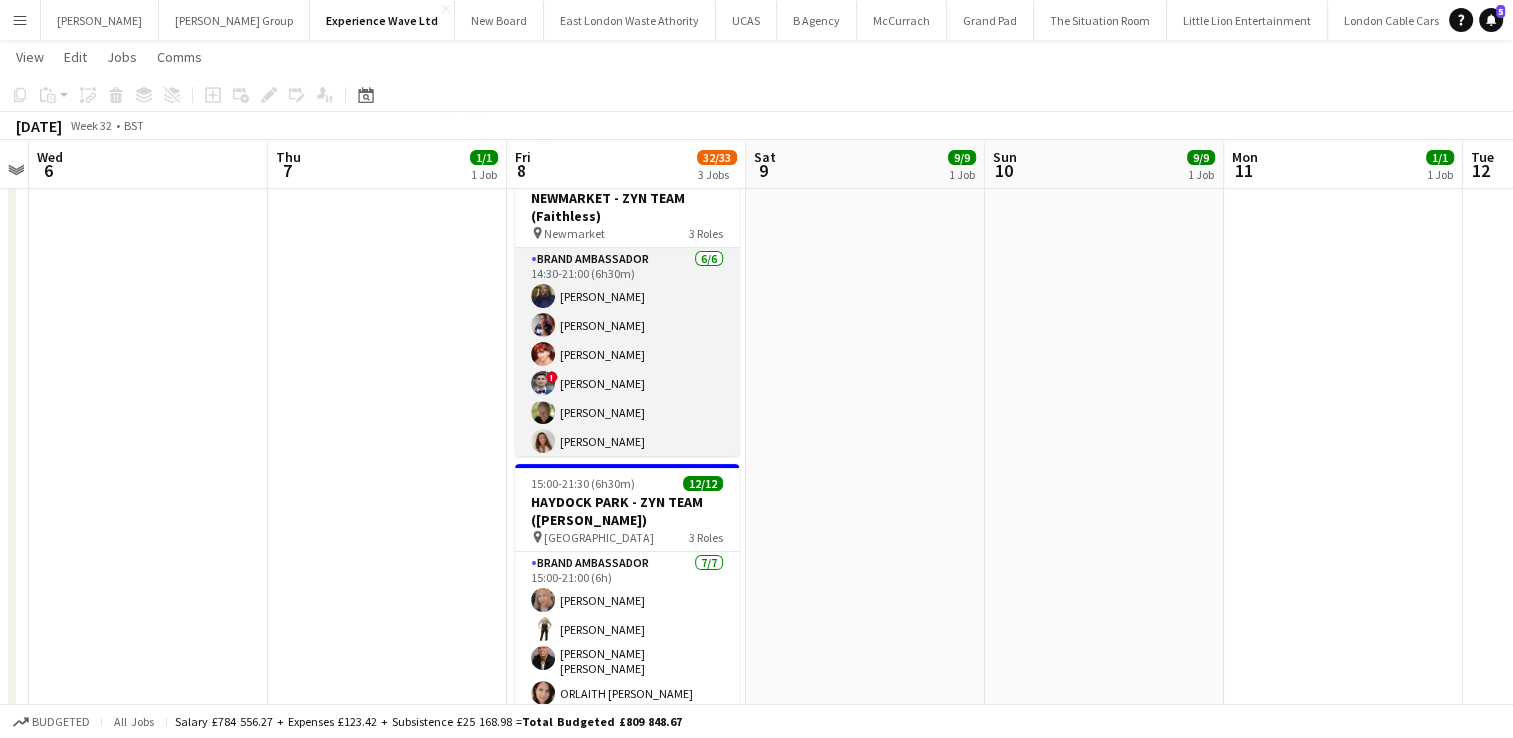 click on "Brand Ambassador   [DATE]   14:30-21:00 (6h30m)
[PERSON_NAME] [PERSON_NAME] [PERSON_NAME] ! [PERSON_NAME] [PERSON_NAME] [PERSON_NAME]" at bounding box center [627, 354] 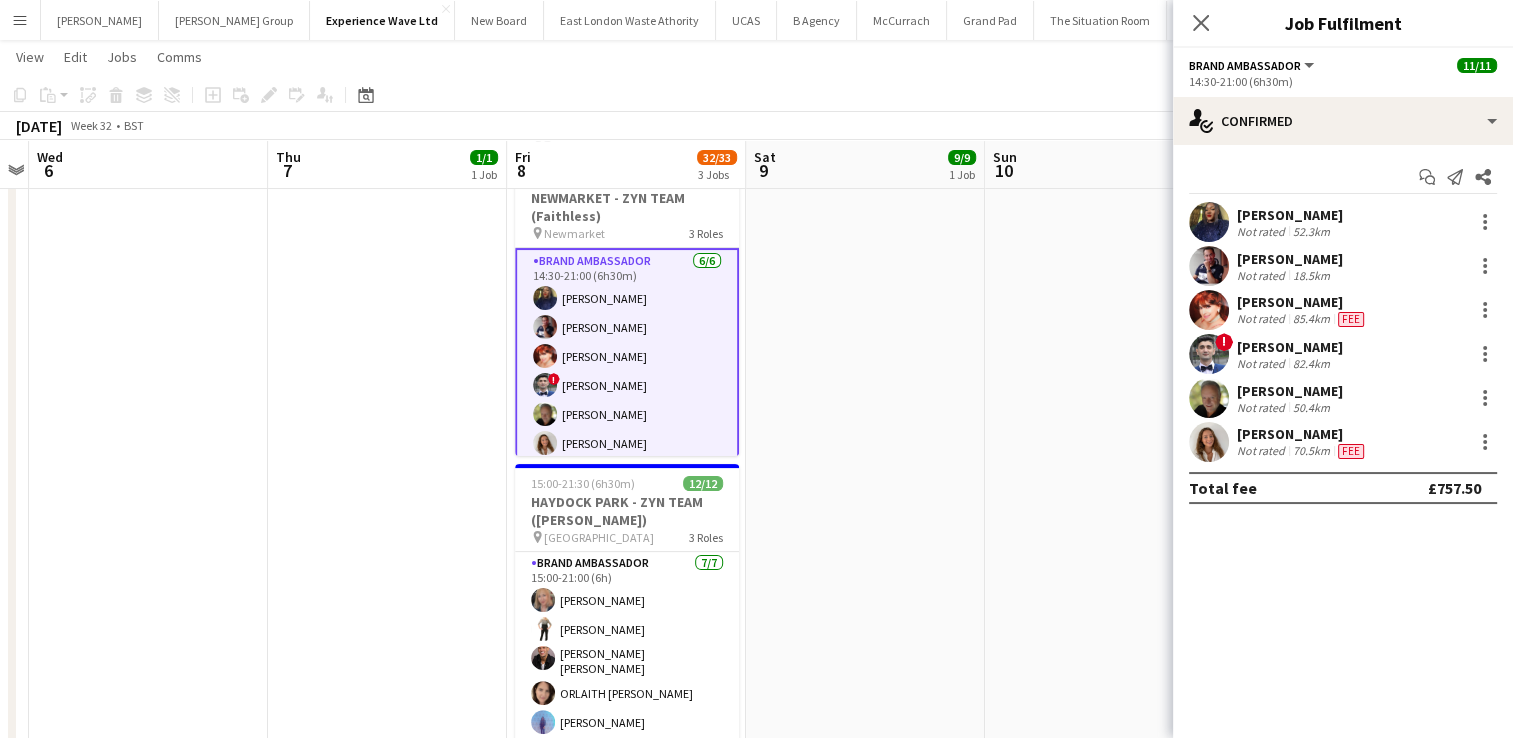 click on "Amarachi Uchenna   Not rated   52.3km" at bounding box center (1343, 222) 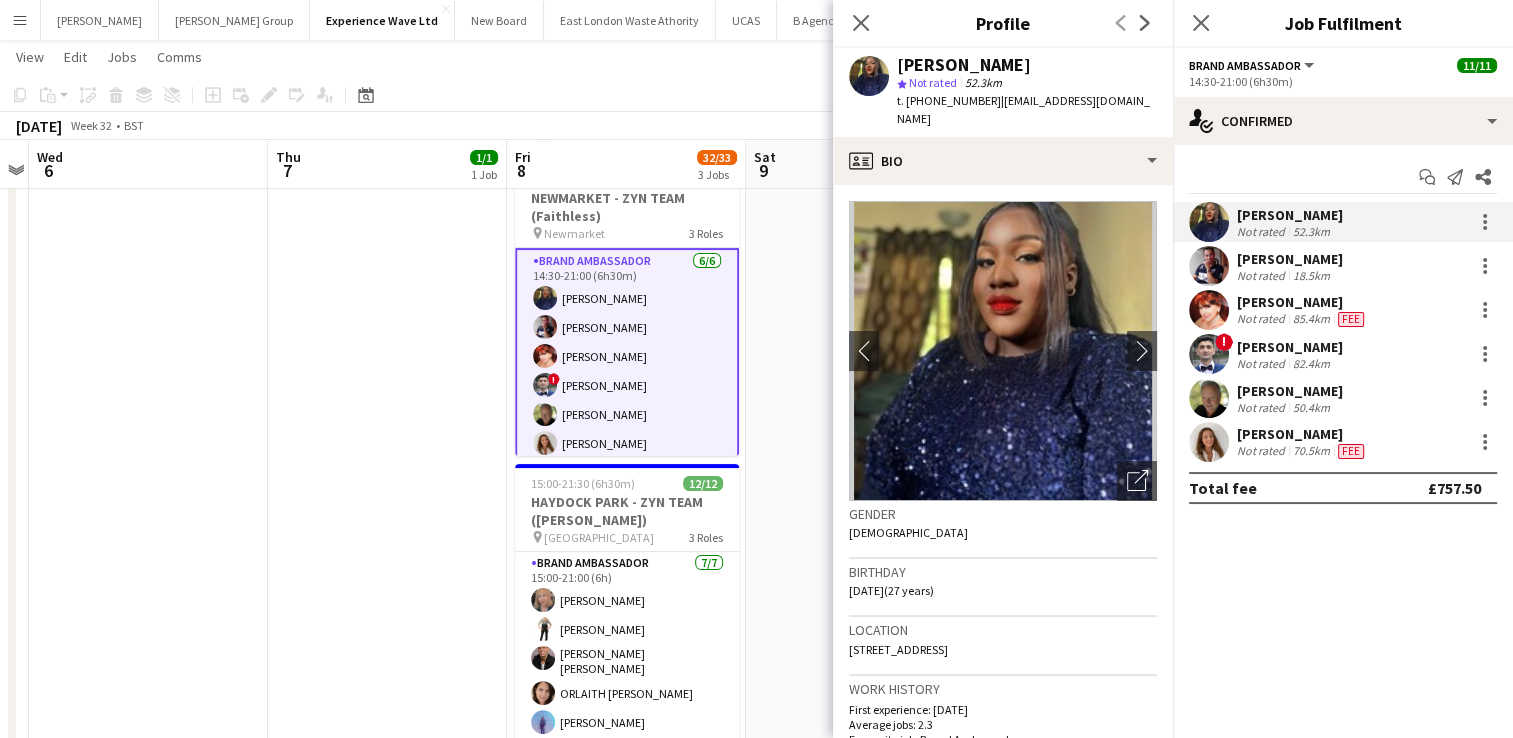 click on "[PERSON_NAME]" at bounding box center [1302, 302] 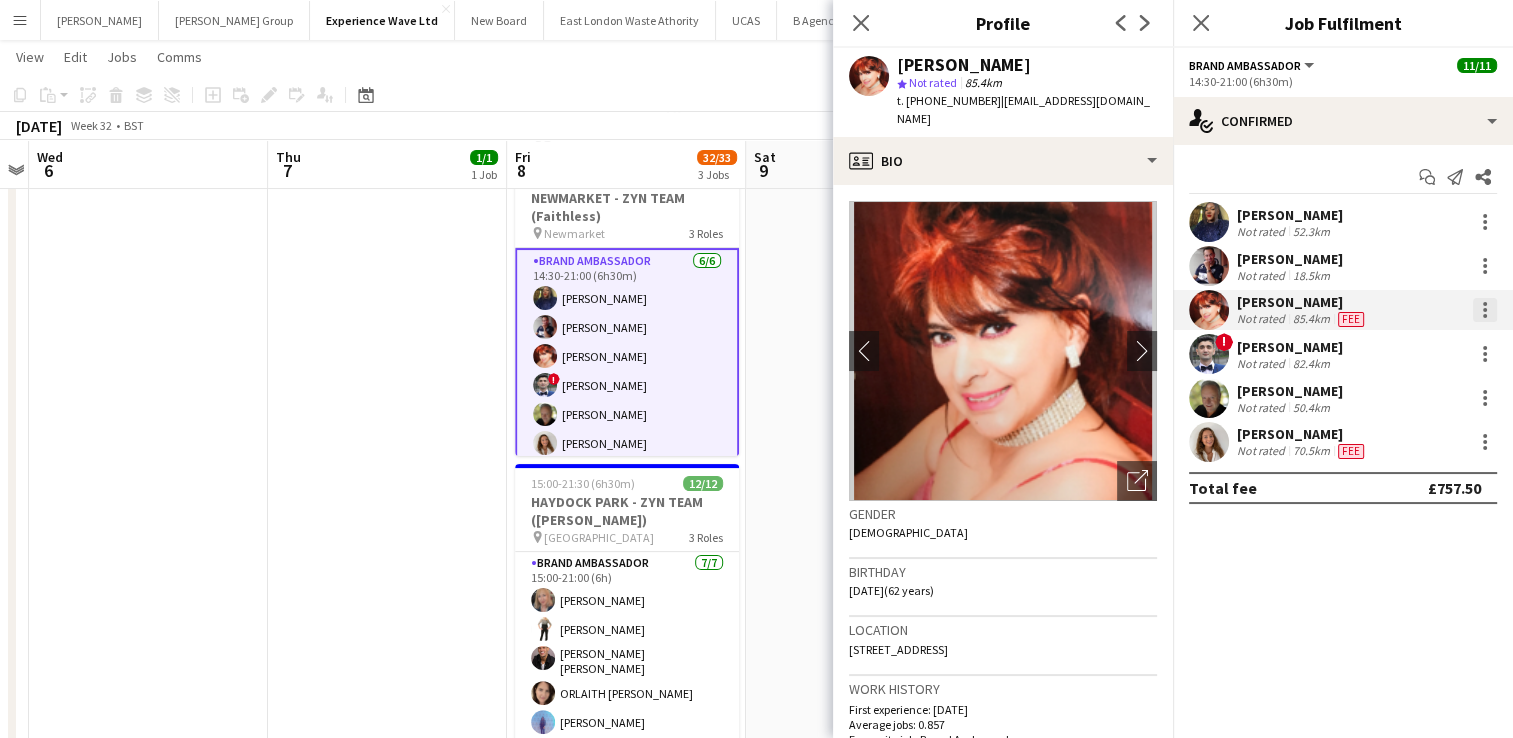 click at bounding box center (1485, 316) 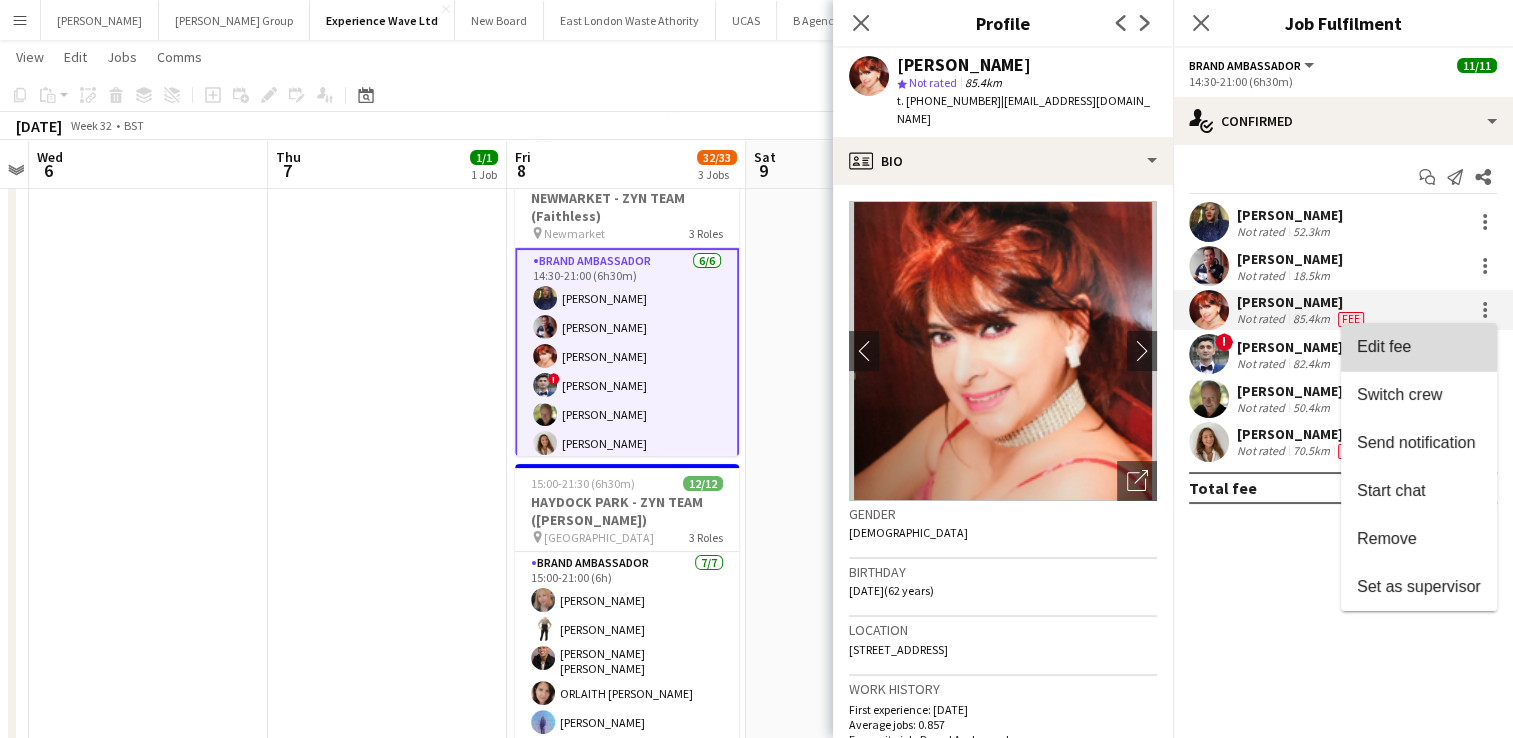 click on "Edit fee" at bounding box center [1384, 346] 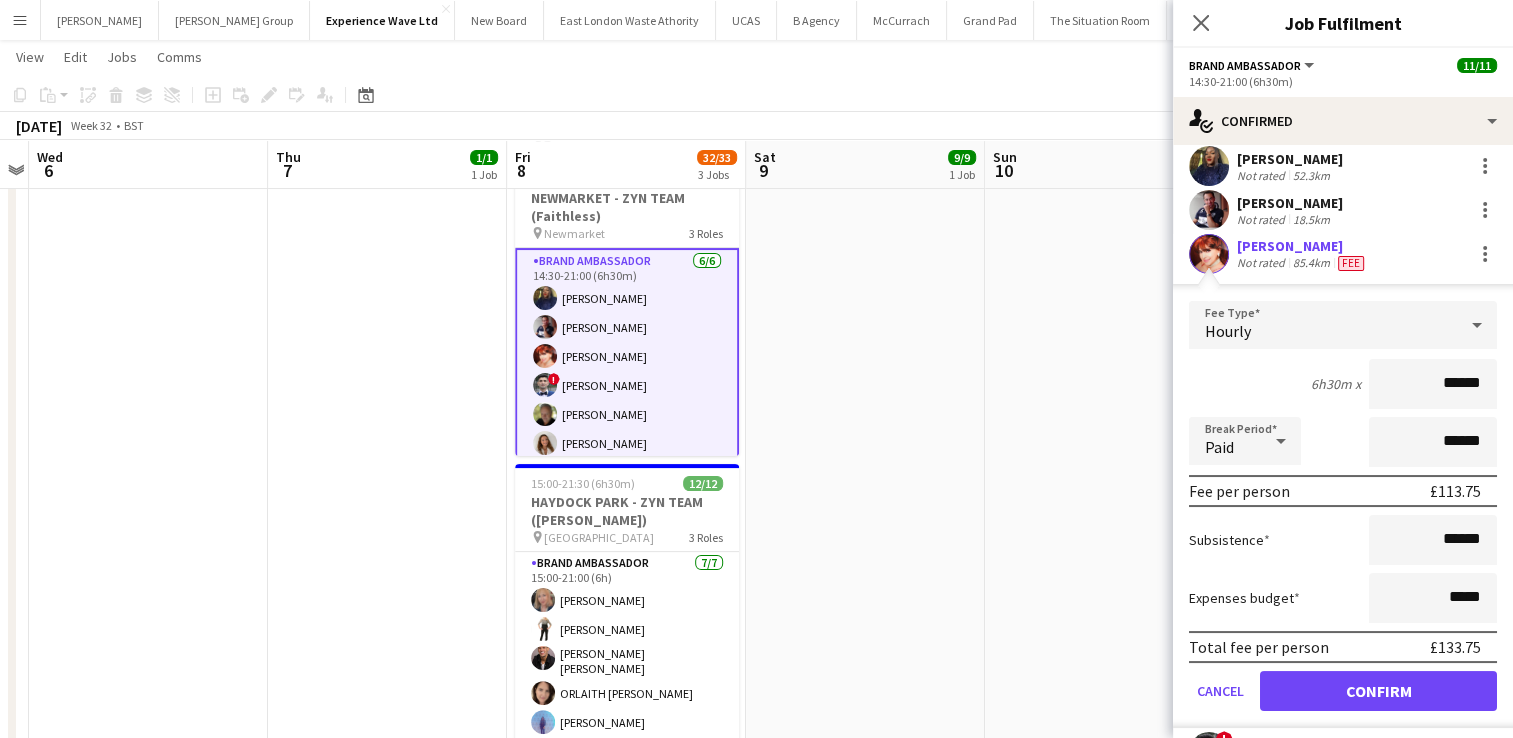 scroll, scrollTop: 58, scrollLeft: 0, axis: vertical 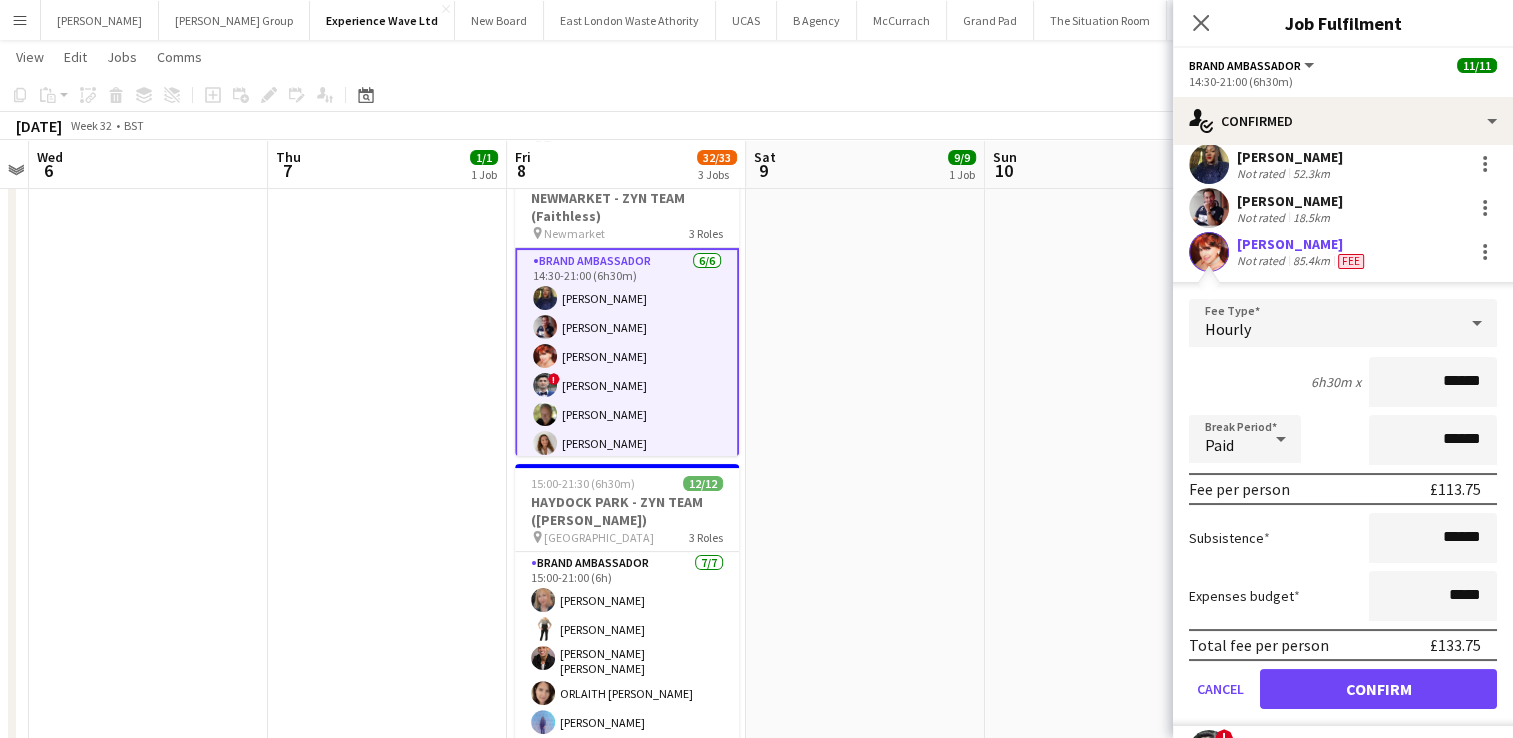 click on "[PERSON_NAME]" at bounding box center (1302, 244) 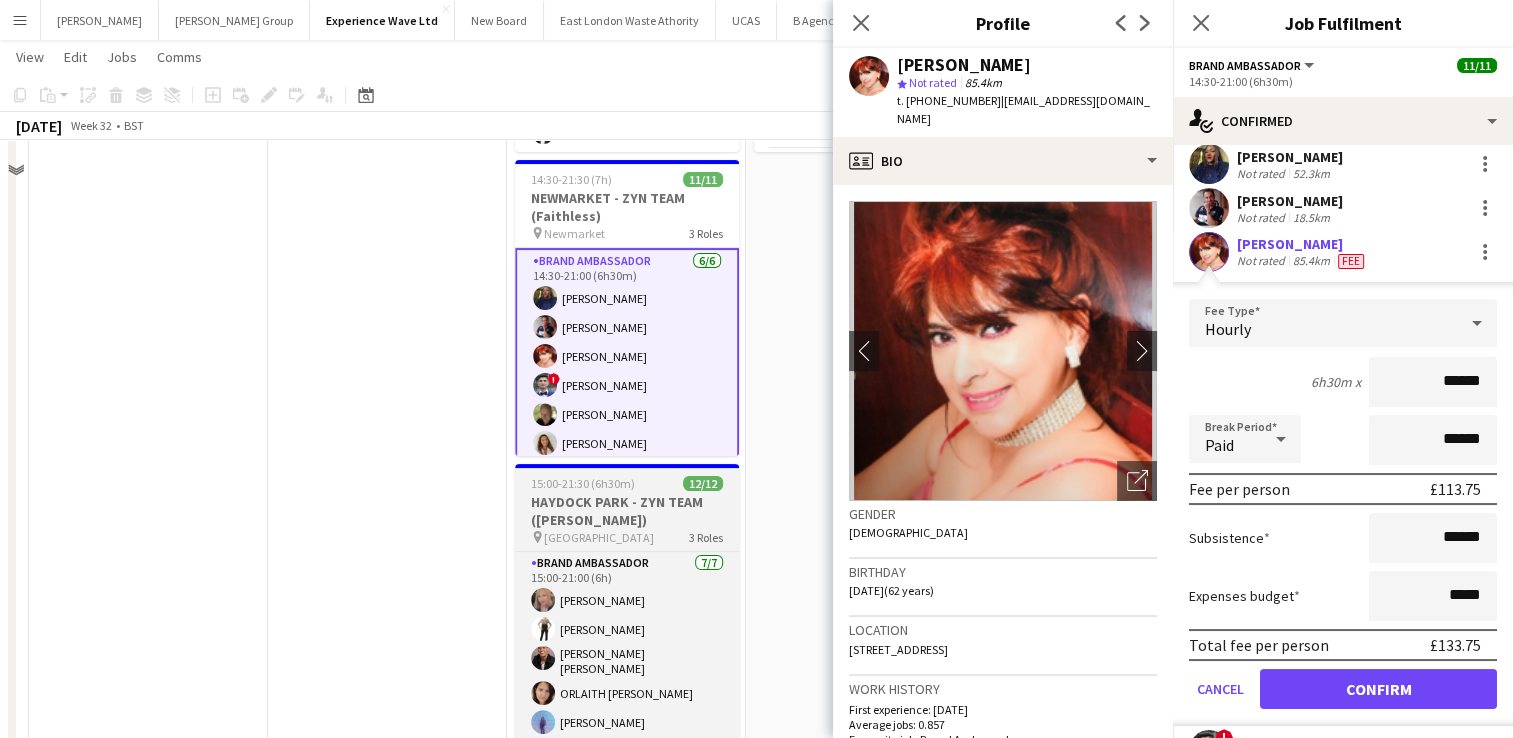 scroll, scrollTop: 289, scrollLeft: 0, axis: vertical 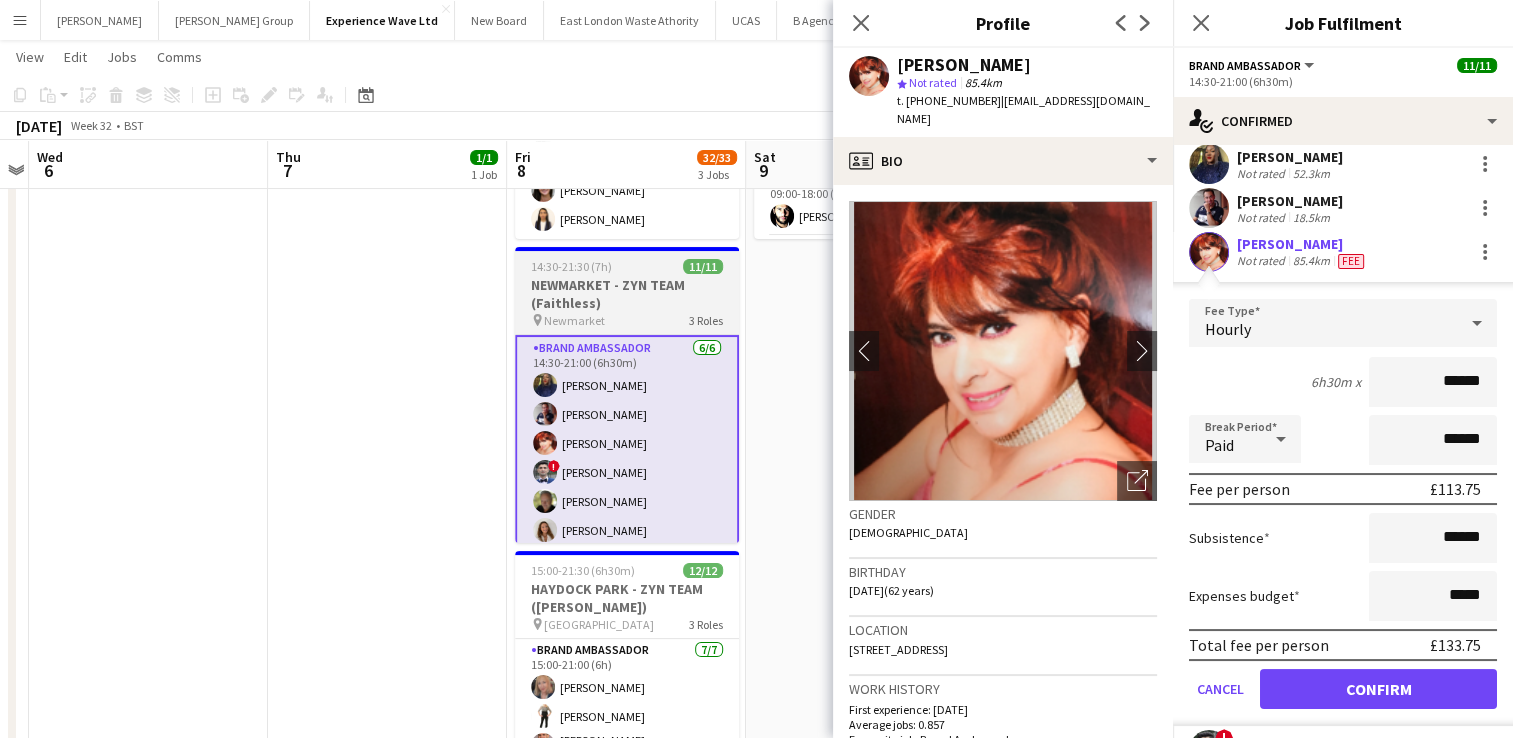 click on "14:30-21:30 (7h)    11/11   NEWMARKET - ZYN TEAM (Faithless)
pin
Newmarket   3 Roles   Brand Ambassador   6/6   14:30-21:00 (6h30m)
Amarachi Uchenna Dan Strasters Zaina Gardner ! Elvis Assadi Martin Heathcote Faith Lovell  Brand Ambassador   4/4   14:30-21:30 (7h)
Michelle Harvey Daniel Harvey Anna Geary Sergute Warner Bowen  Events (Event Manager)   1/1   14:30-21:30 (7h)
Charlotte Tonge" at bounding box center (627, 395) 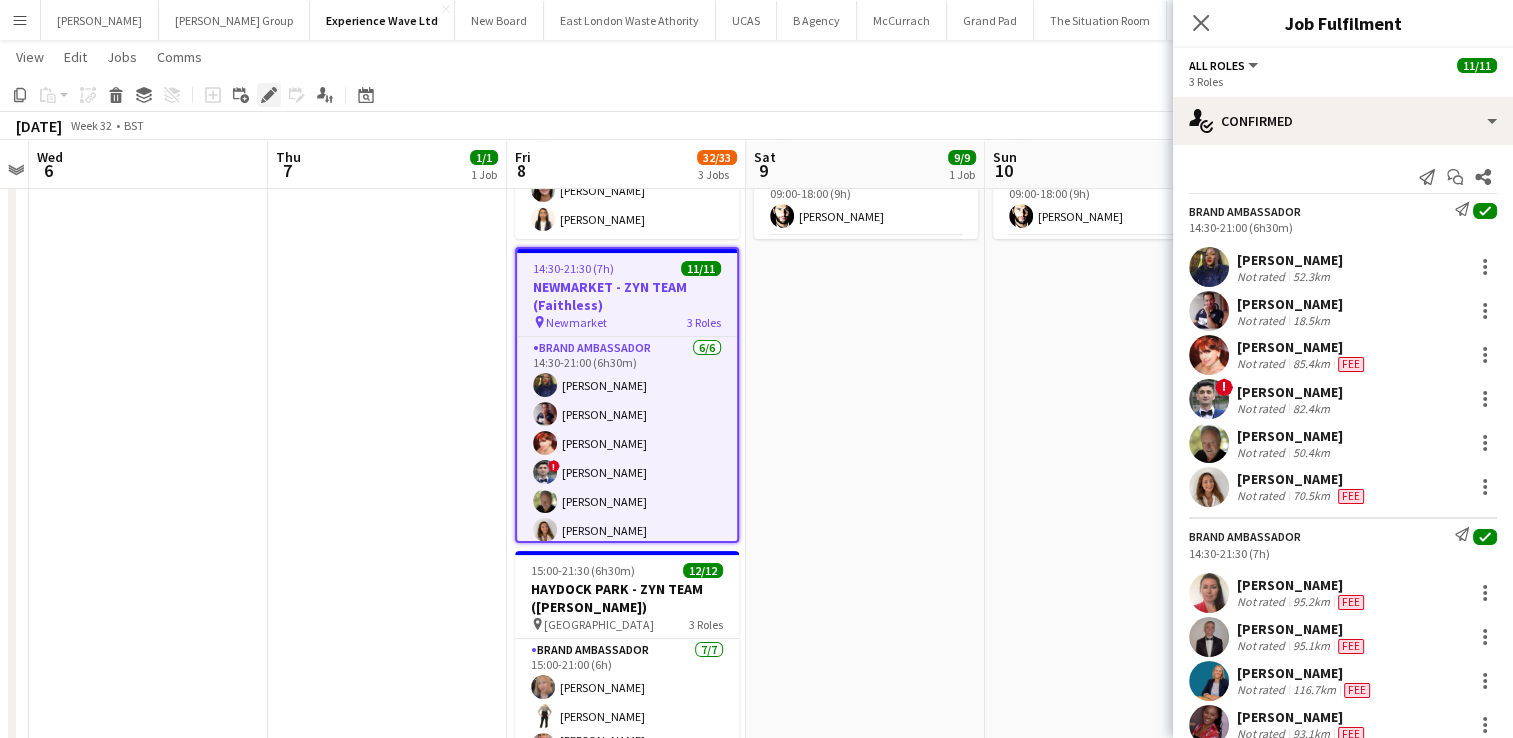 click on "Edit" 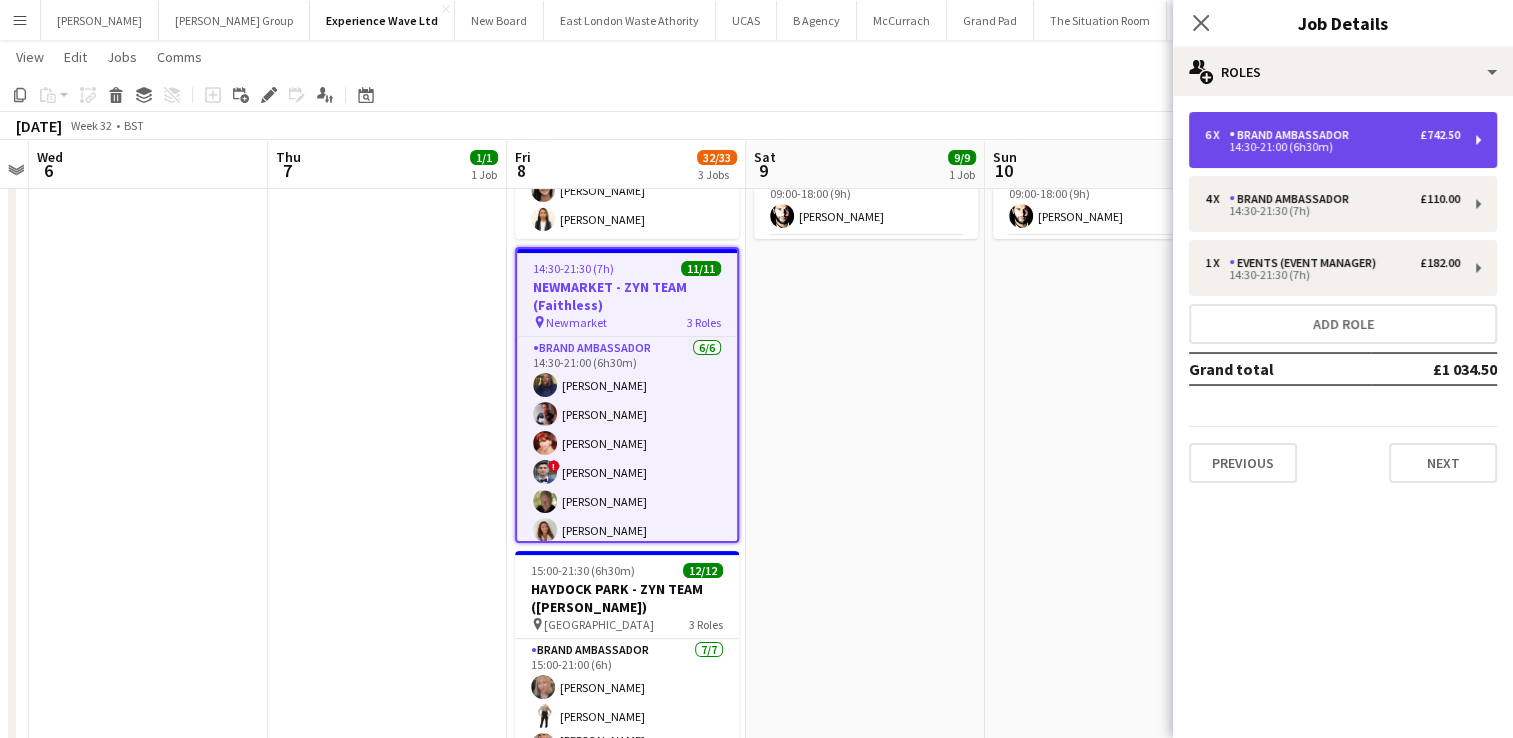 click on "Brand Ambassador" at bounding box center (1293, 135) 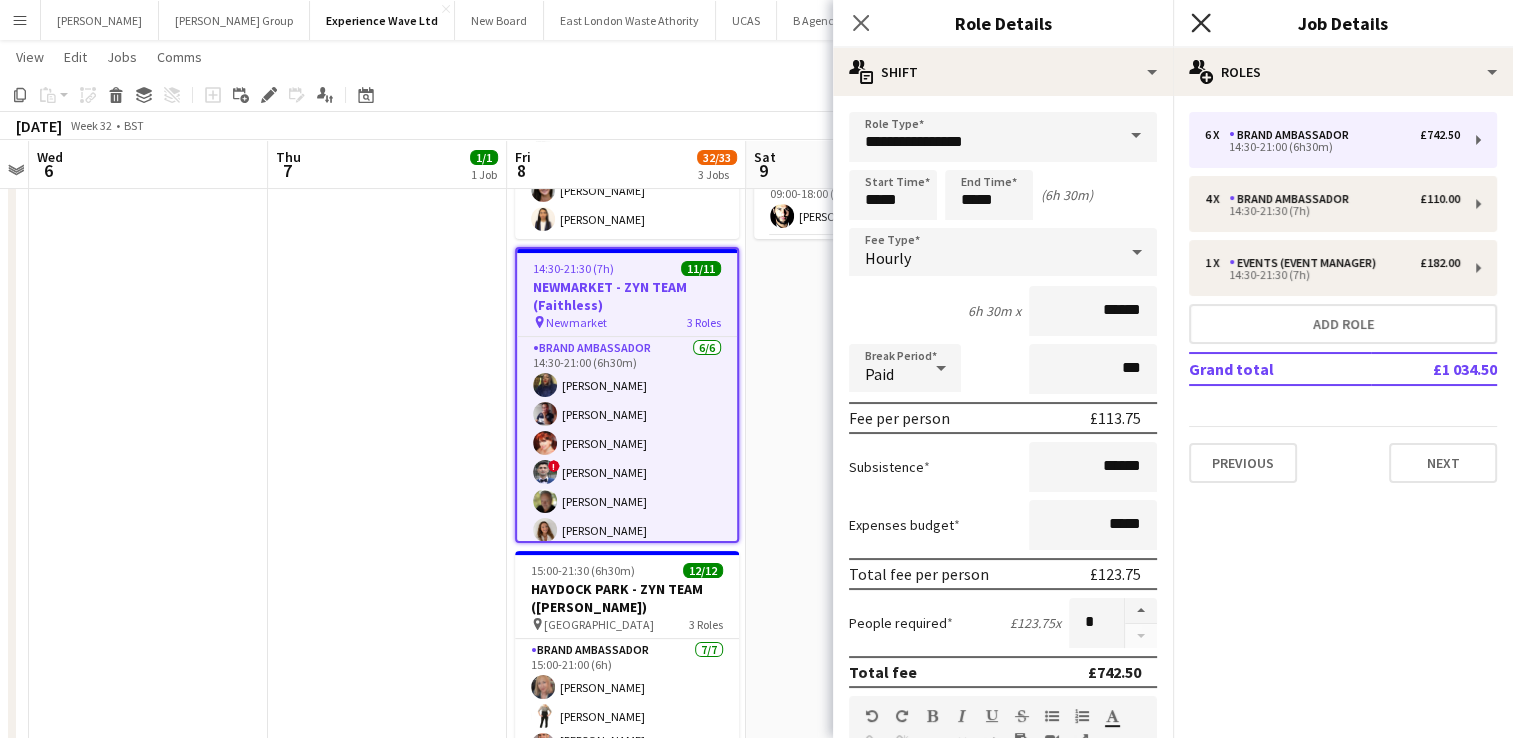 click 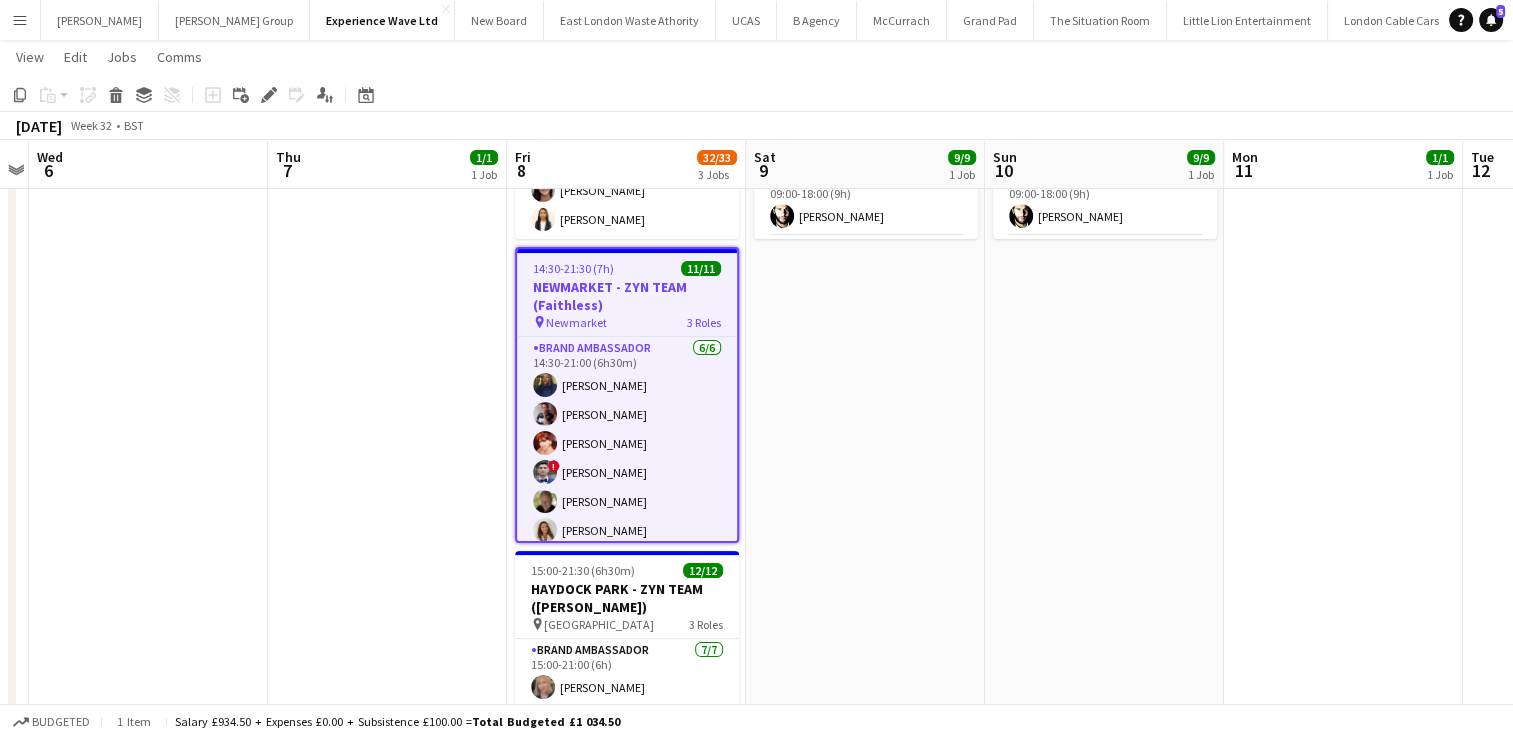 click on "Menu" at bounding box center (20, 20) 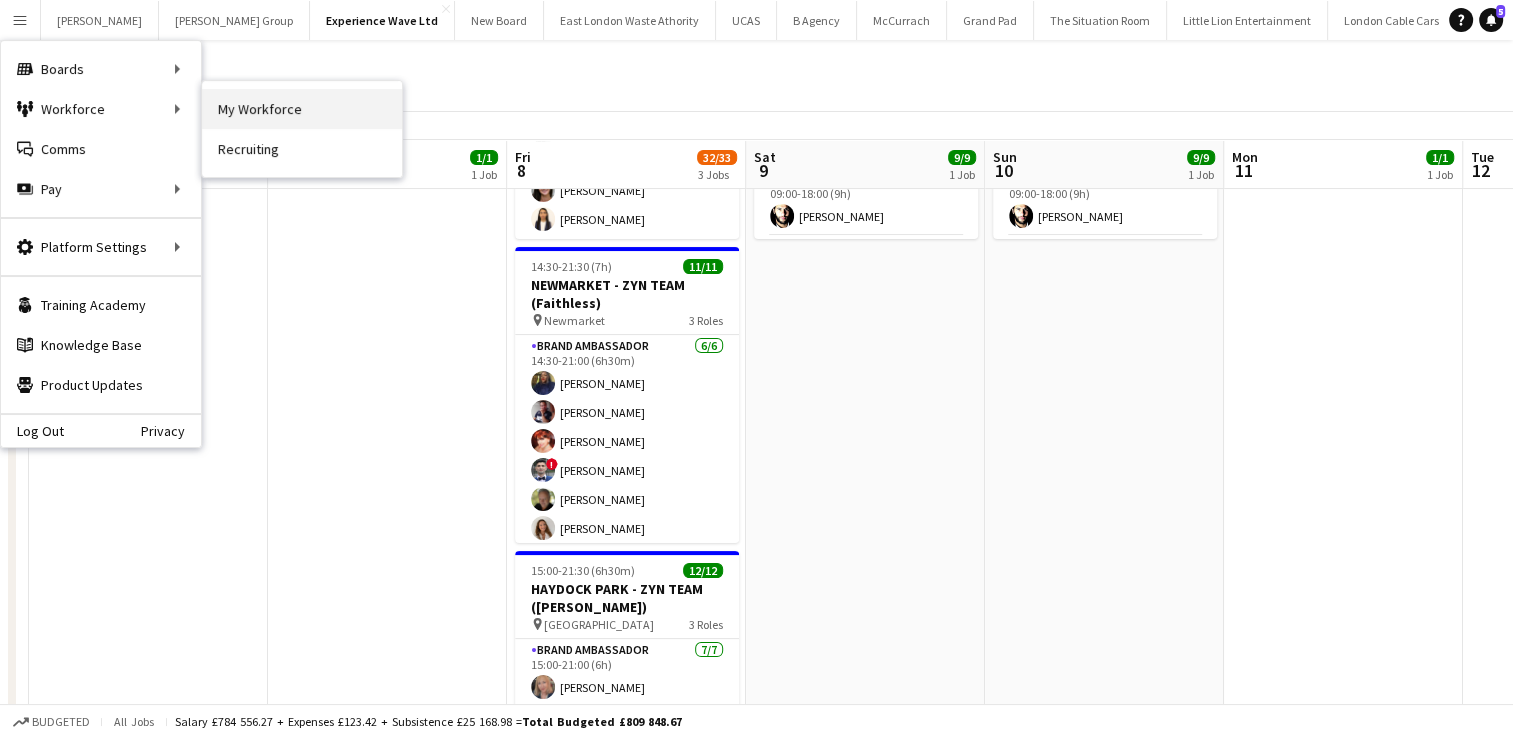 click on "My Workforce" at bounding box center [302, 109] 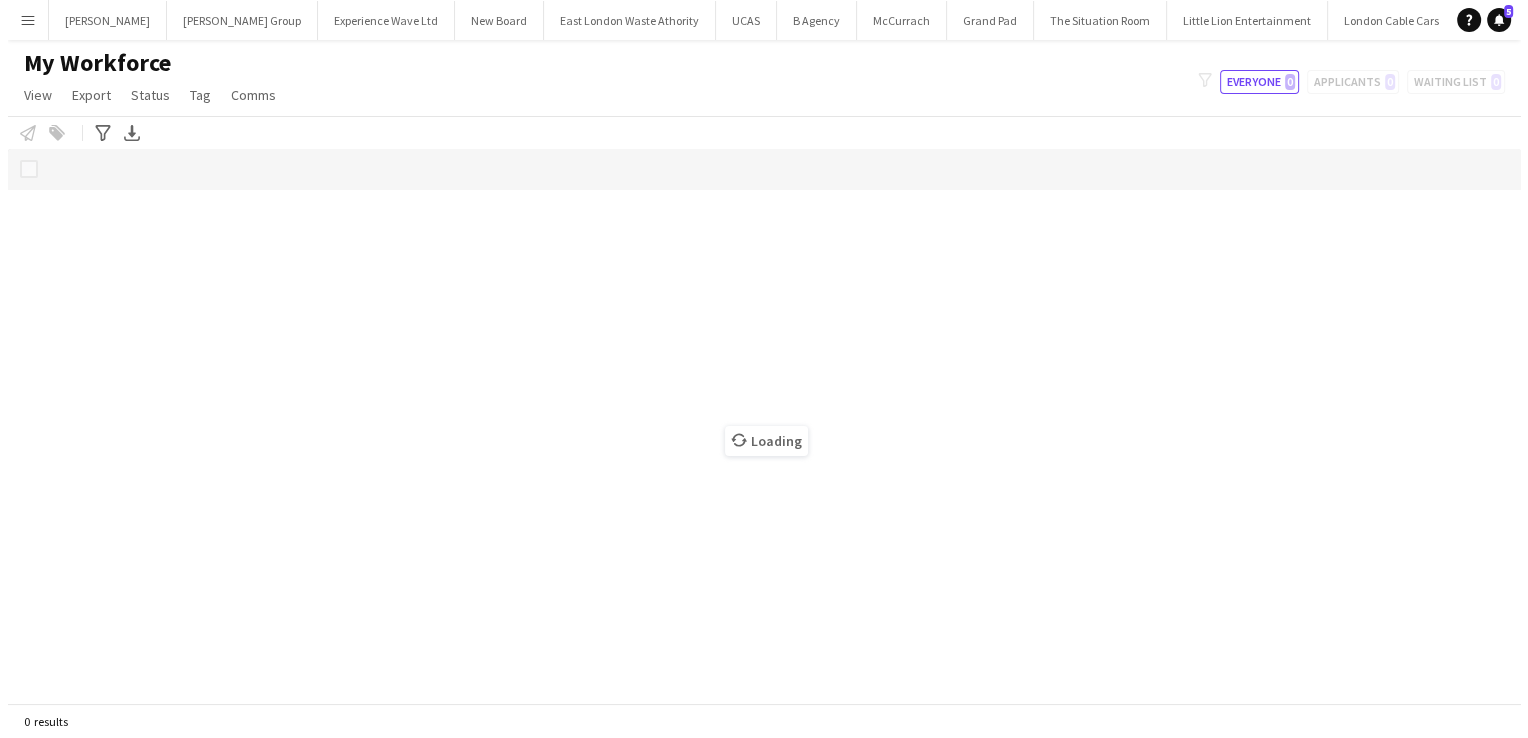 scroll, scrollTop: 0, scrollLeft: 0, axis: both 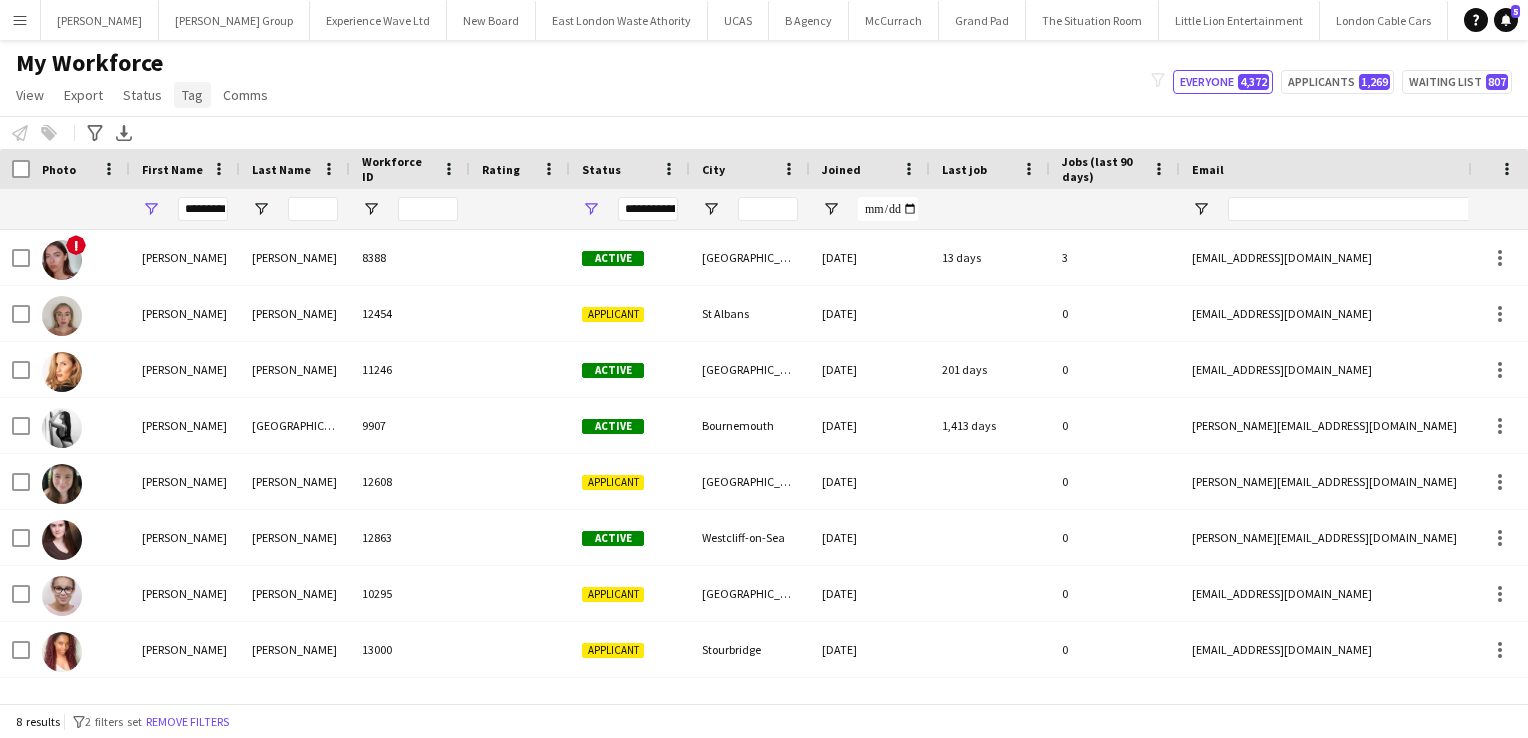click on "Tag" 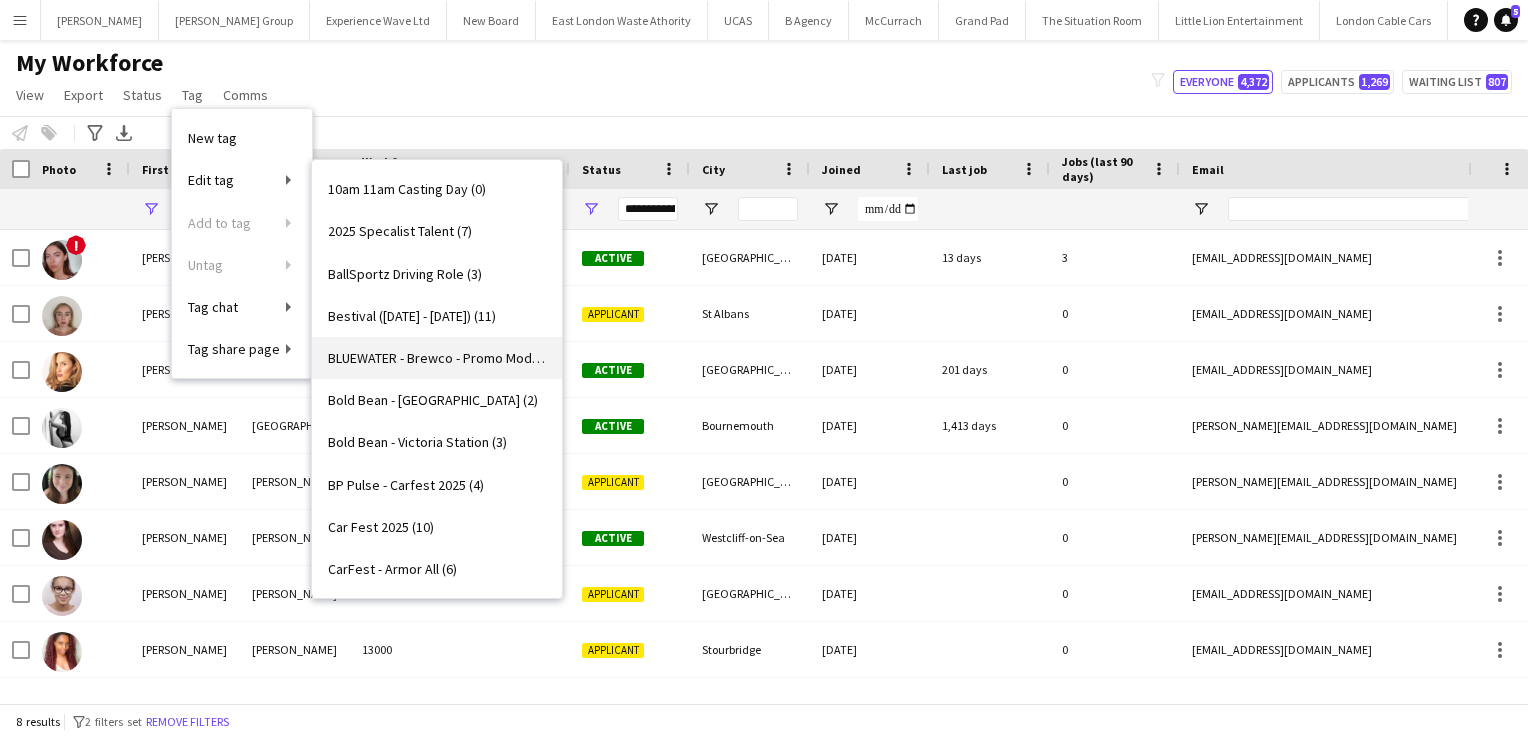 scroll, scrollTop: 200, scrollLeft: 0, axis: vertical 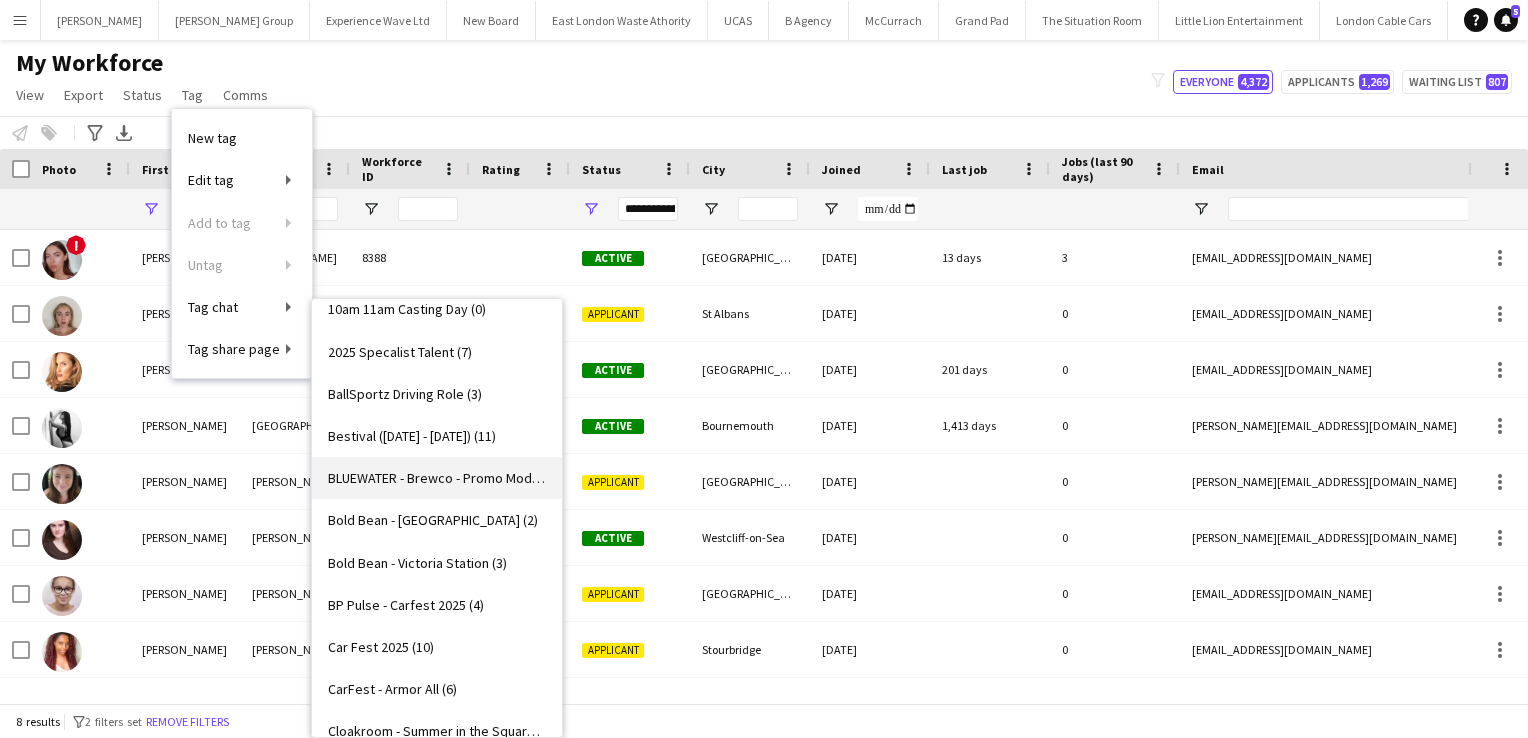 click on "BLUEWATER - Brewco - Promo Model (10)" at bounding box center [437, 478] 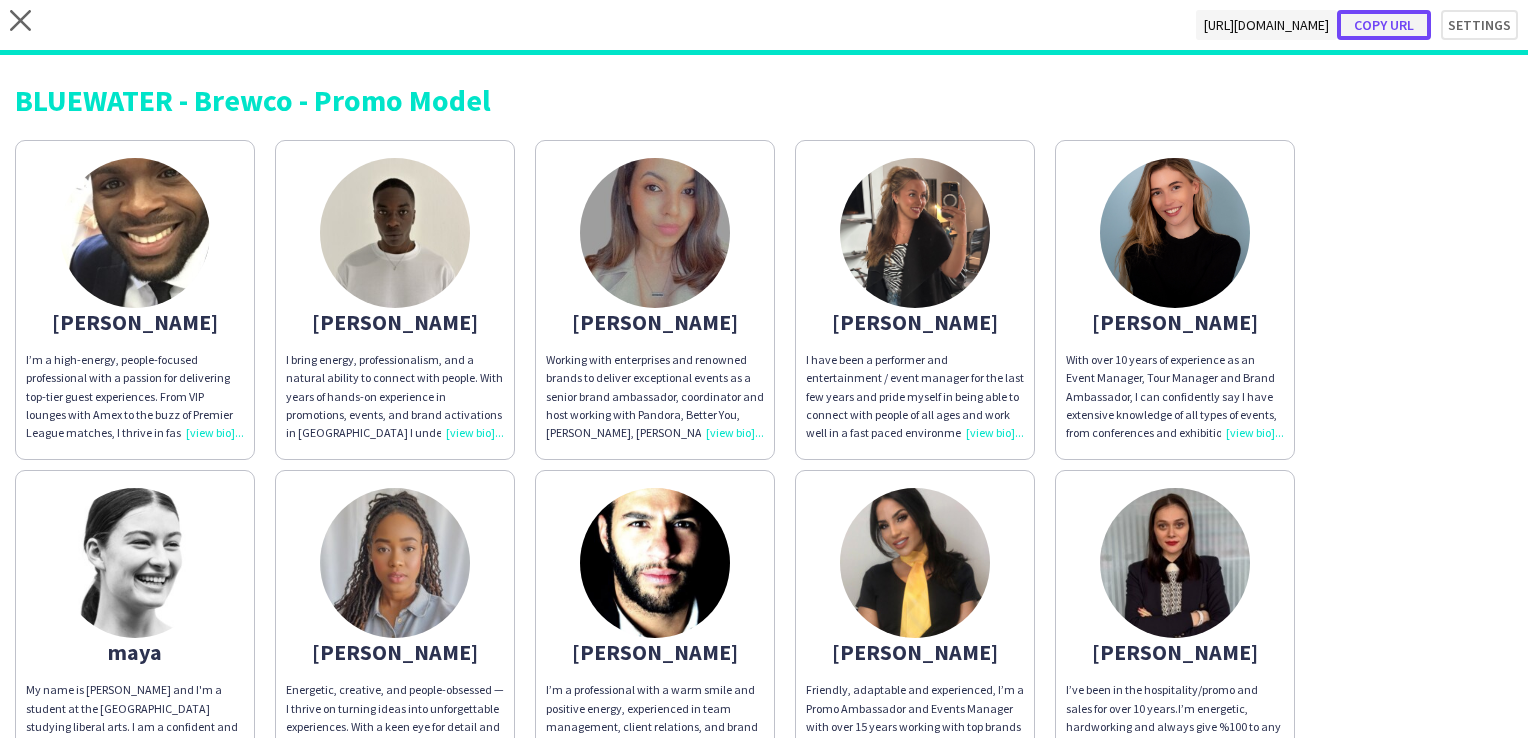 click on "Copy url" 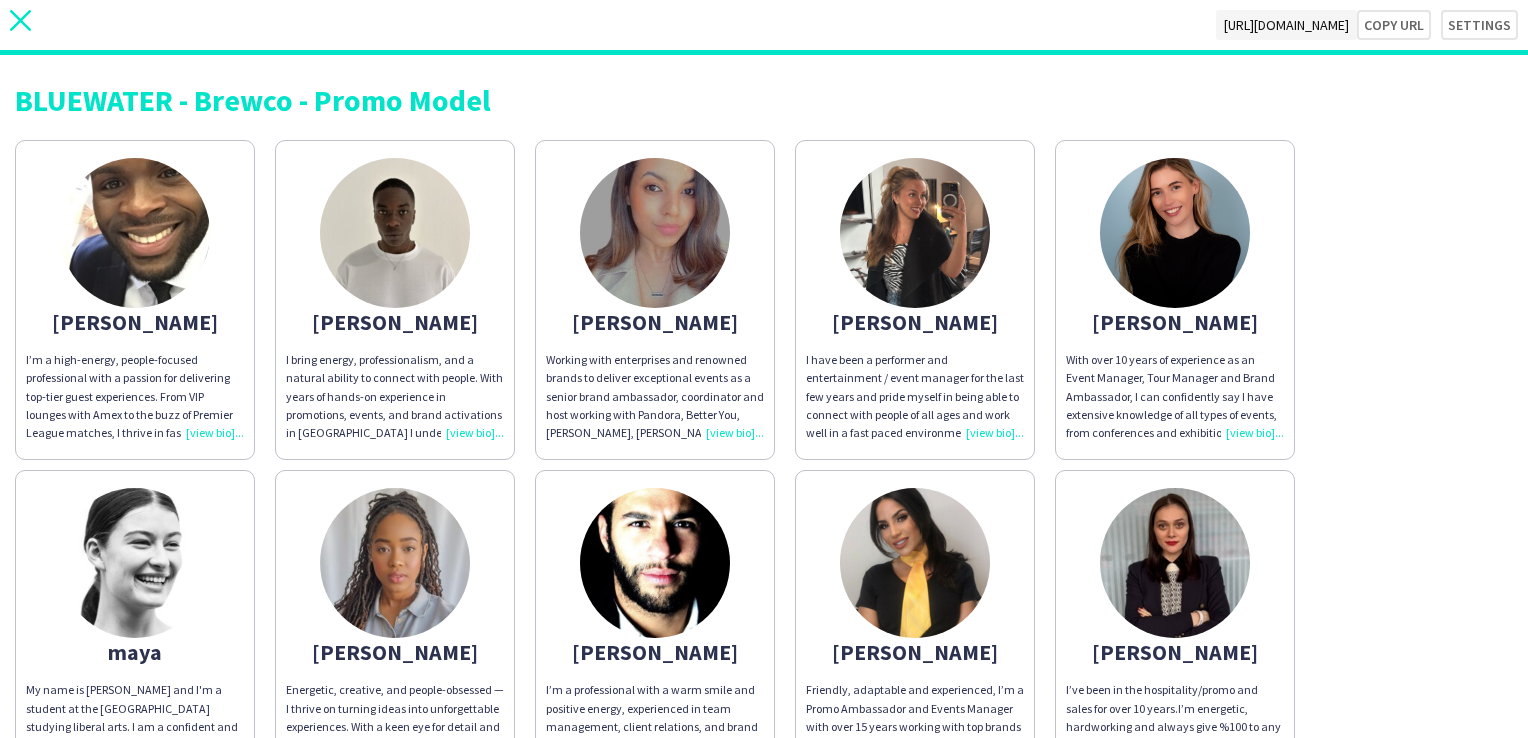 click on "close" 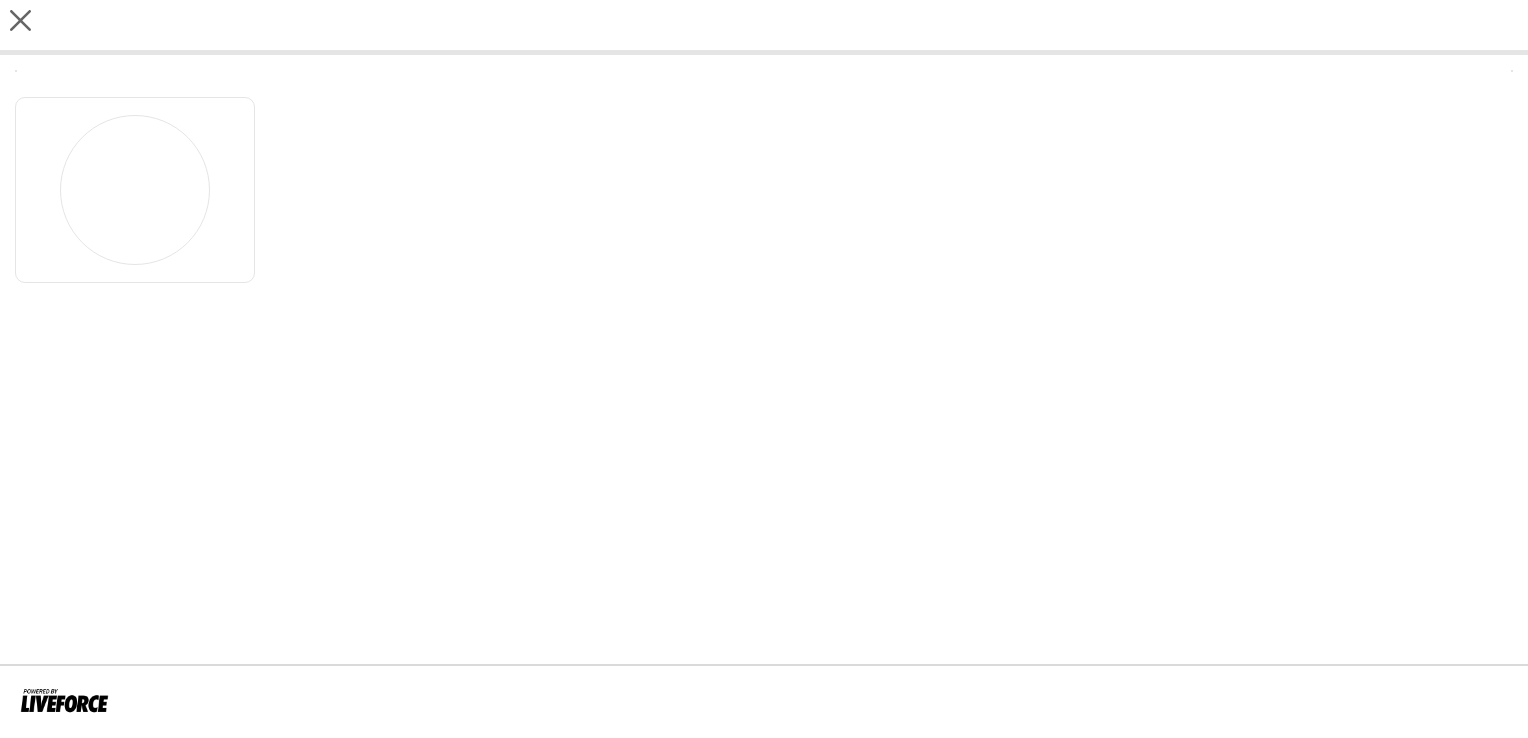 scroll, scrollTop: 0, scrollLeft: 0, axis: both 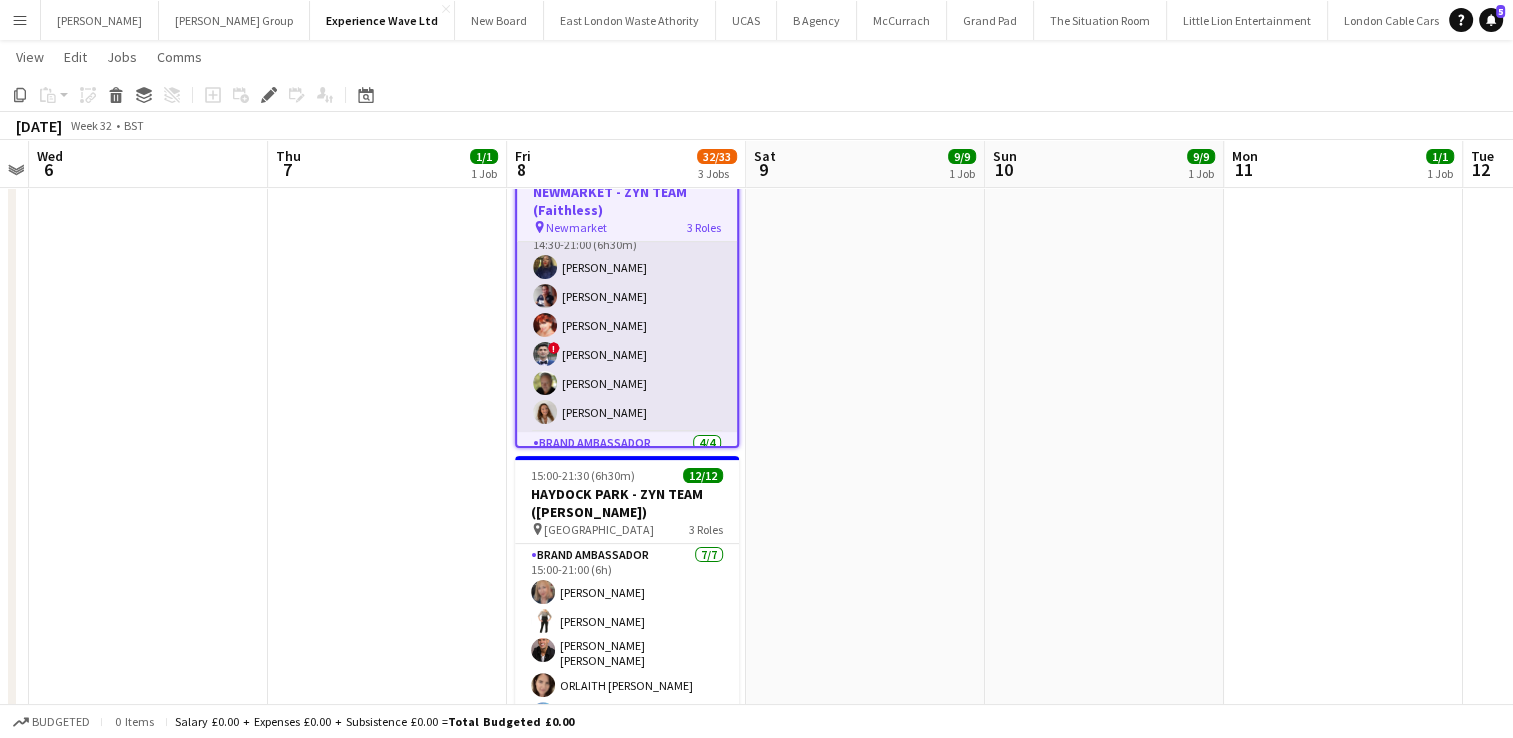 click on "Brand Ambassador   [DATE]   14:30-21:00 (6h30m)
[PERSON_NAME] [PERSON_NAME] [PERSON_NAME] ! [PERSON_NAME] [PERSON_NAME] [PERSON_NAME]" at bounding box center (627, 325) 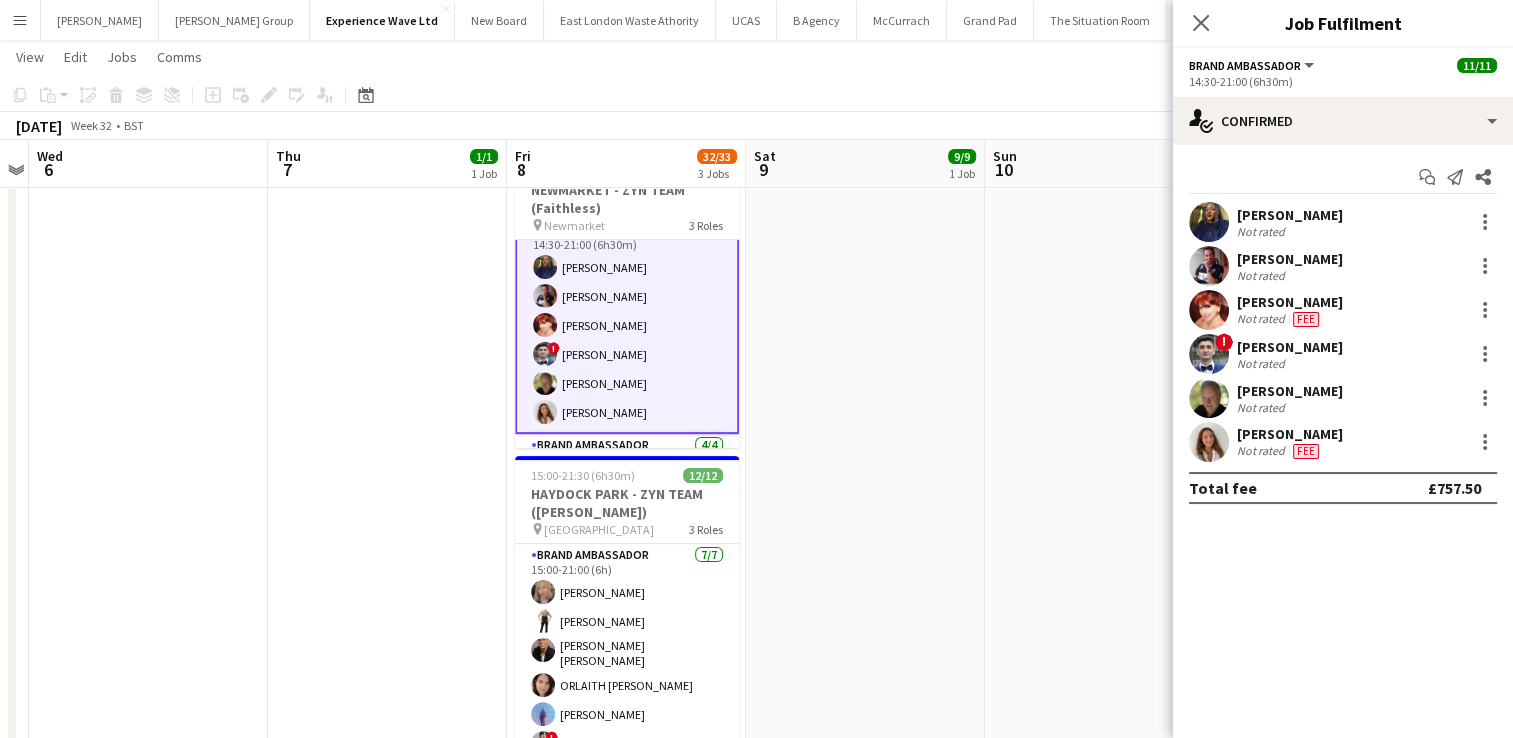 scroll, scrollTop: 24, scrollLeft: 0, axis: vertical 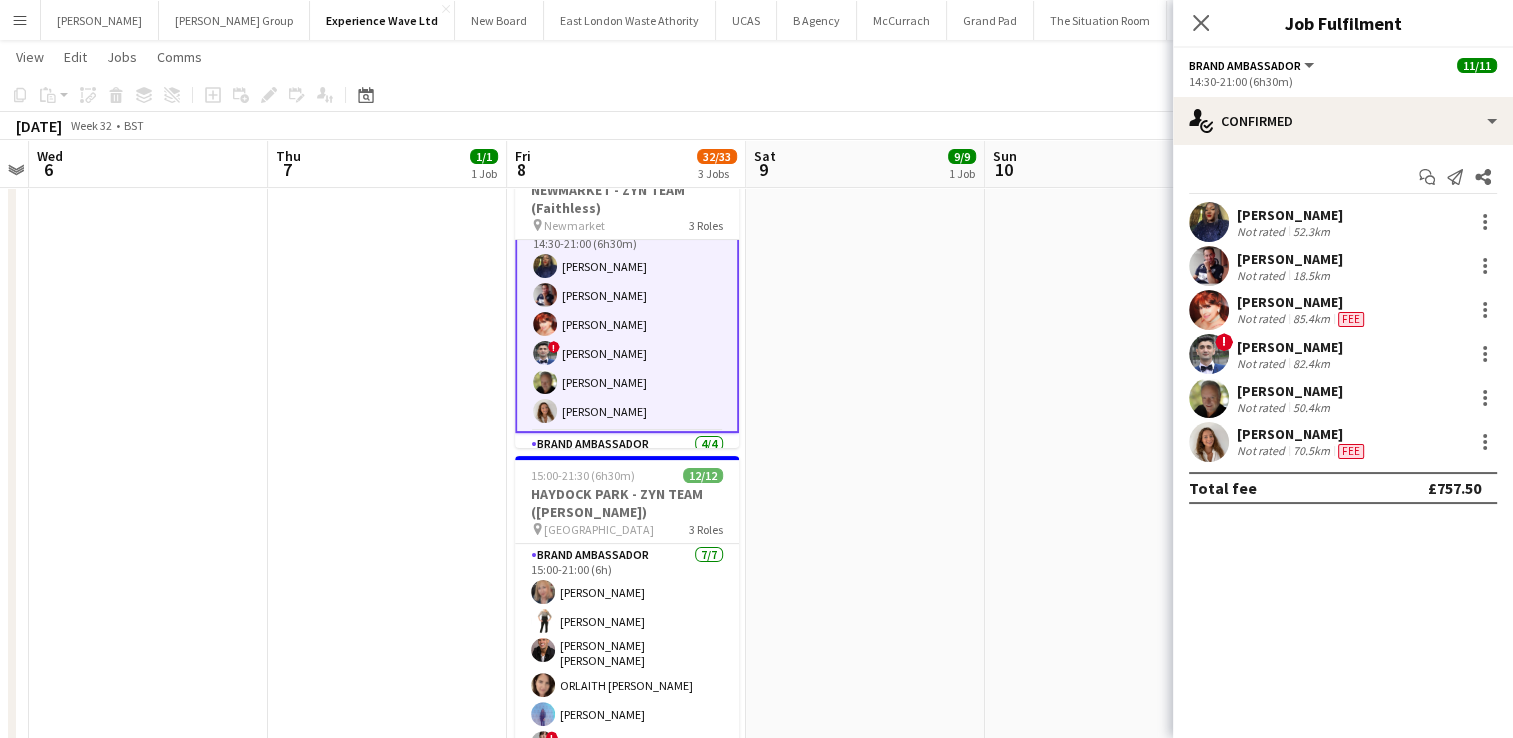 click on "[PERSON_NAME]" at bounding box center (1290, 391) 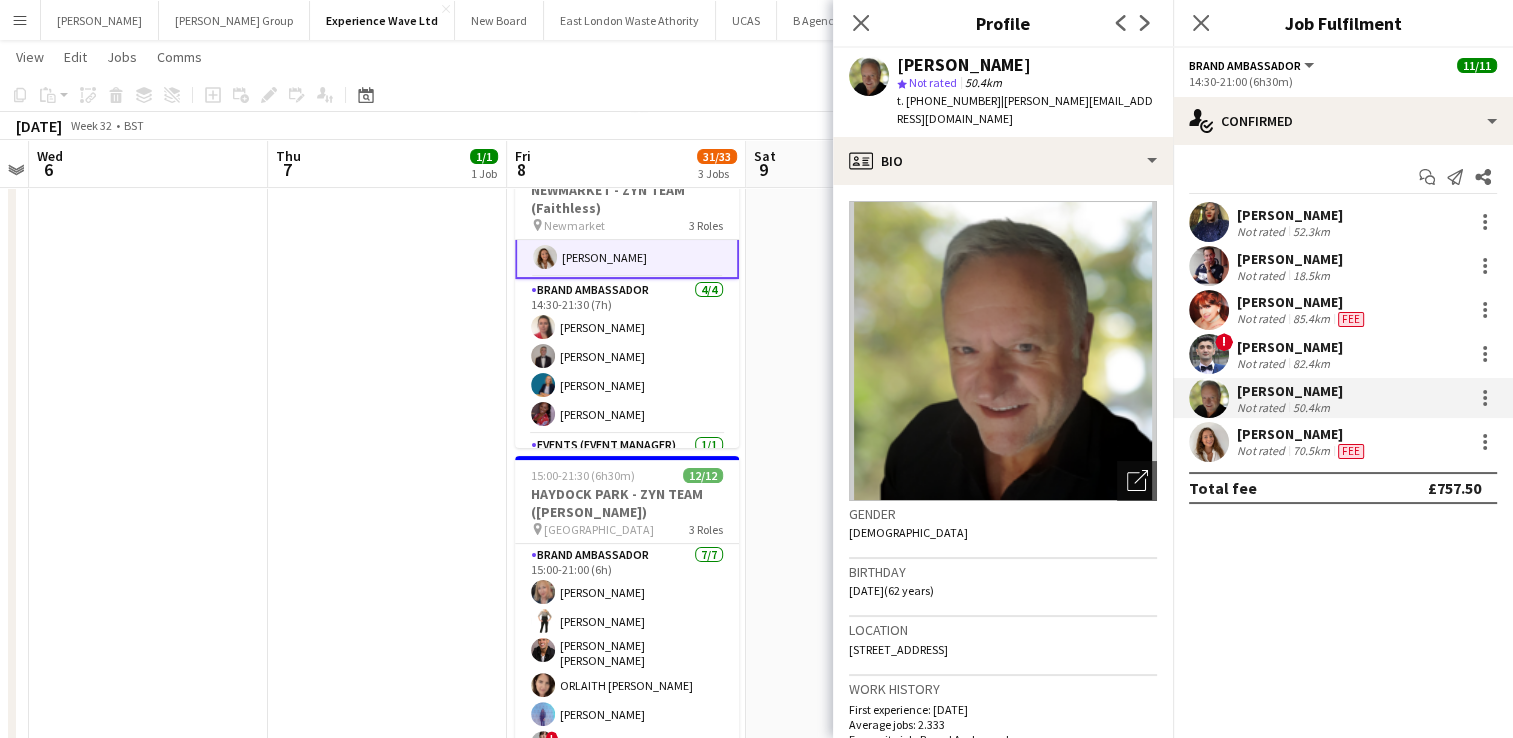 scroll, scrollTop: 177, scrollLeft: 0, axis: vertical 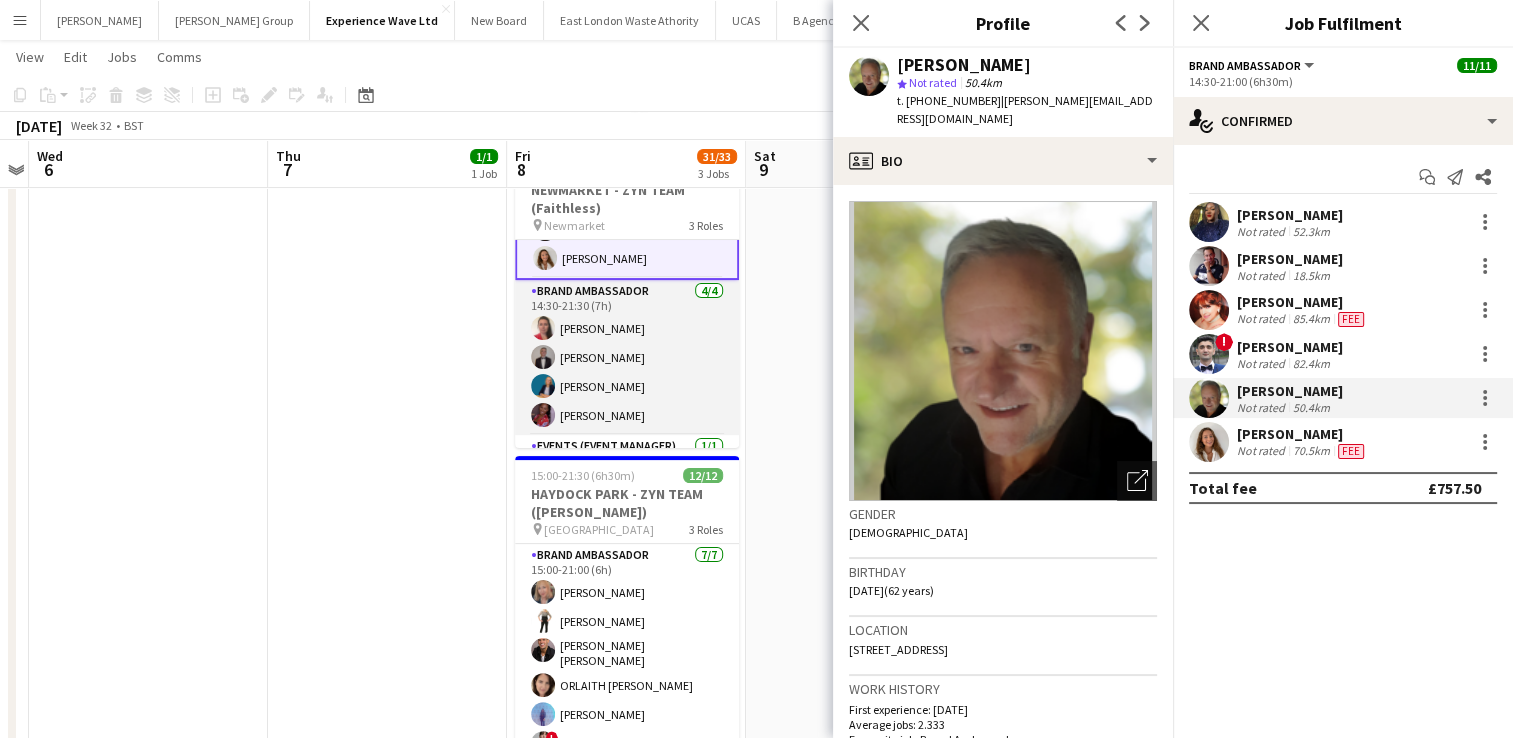 click on "Brand Ambassador   [DATE]   14:30-21:30 (7h)
[PERSON_NAME] [PERSON_NAME] [PERSON_NAME] [PERSON_NAME]" at bounding box center (627, 357) 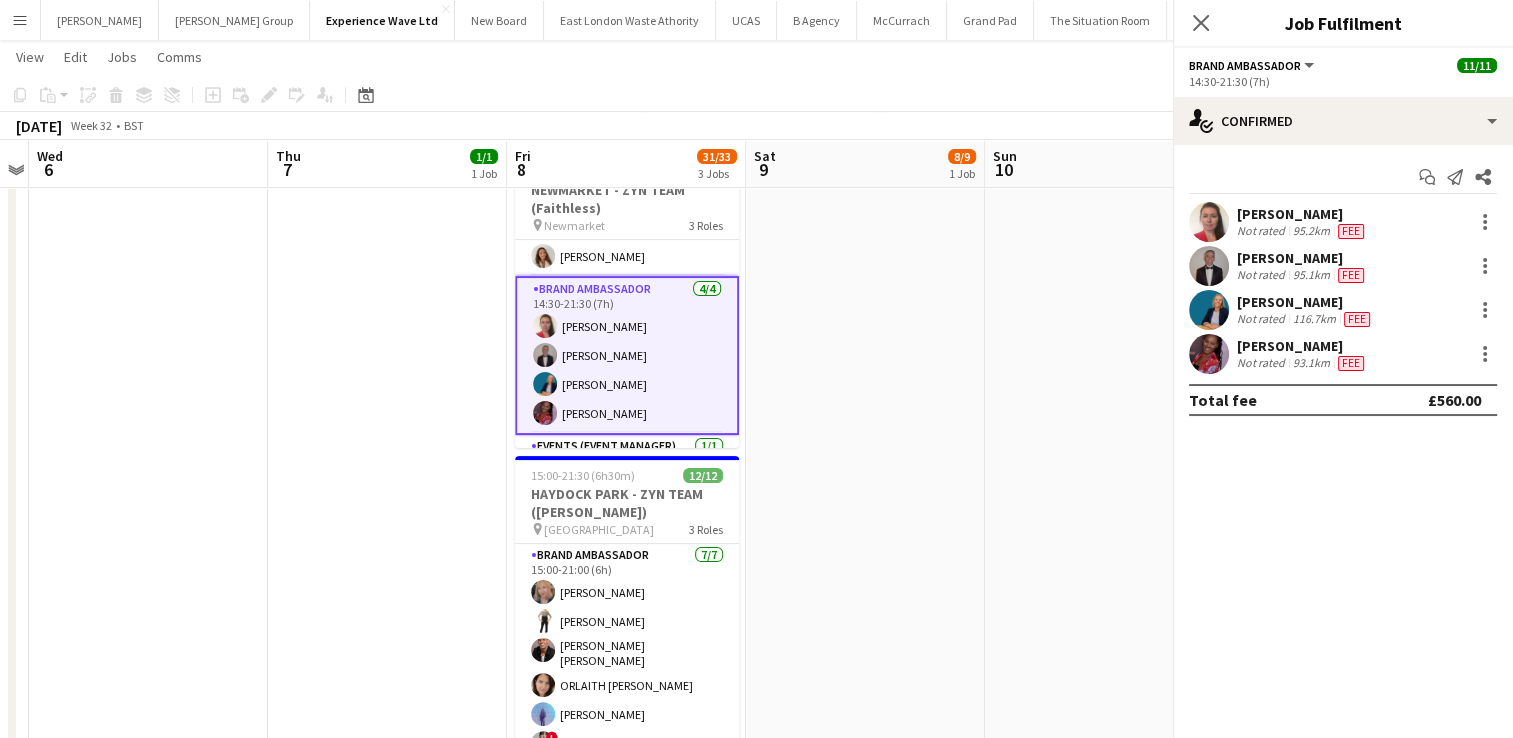 scroll, scrollTop: 176, scrollLeft: 0, axis: vertical 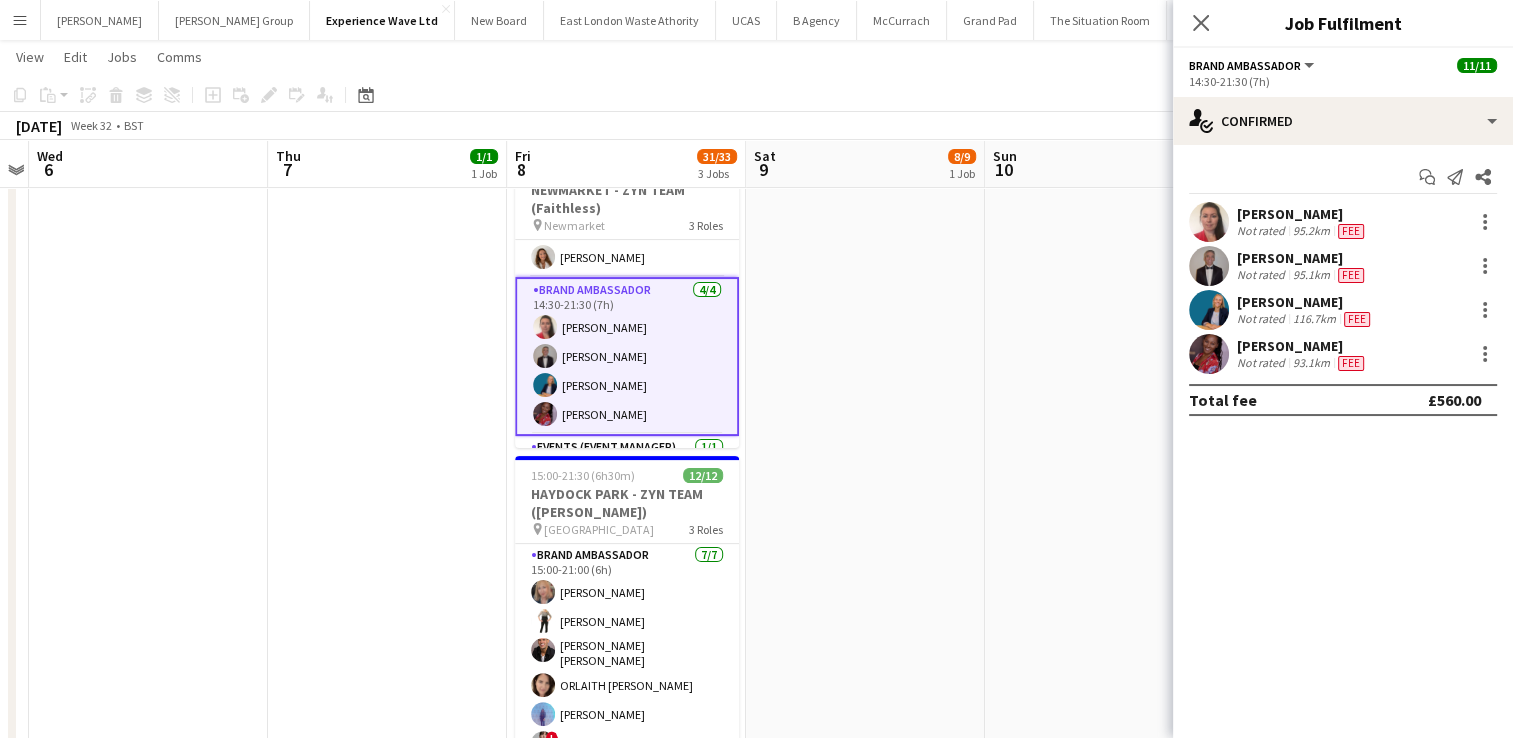 click on "[PERSON_NAME]" at bounding box center [1302, 214] 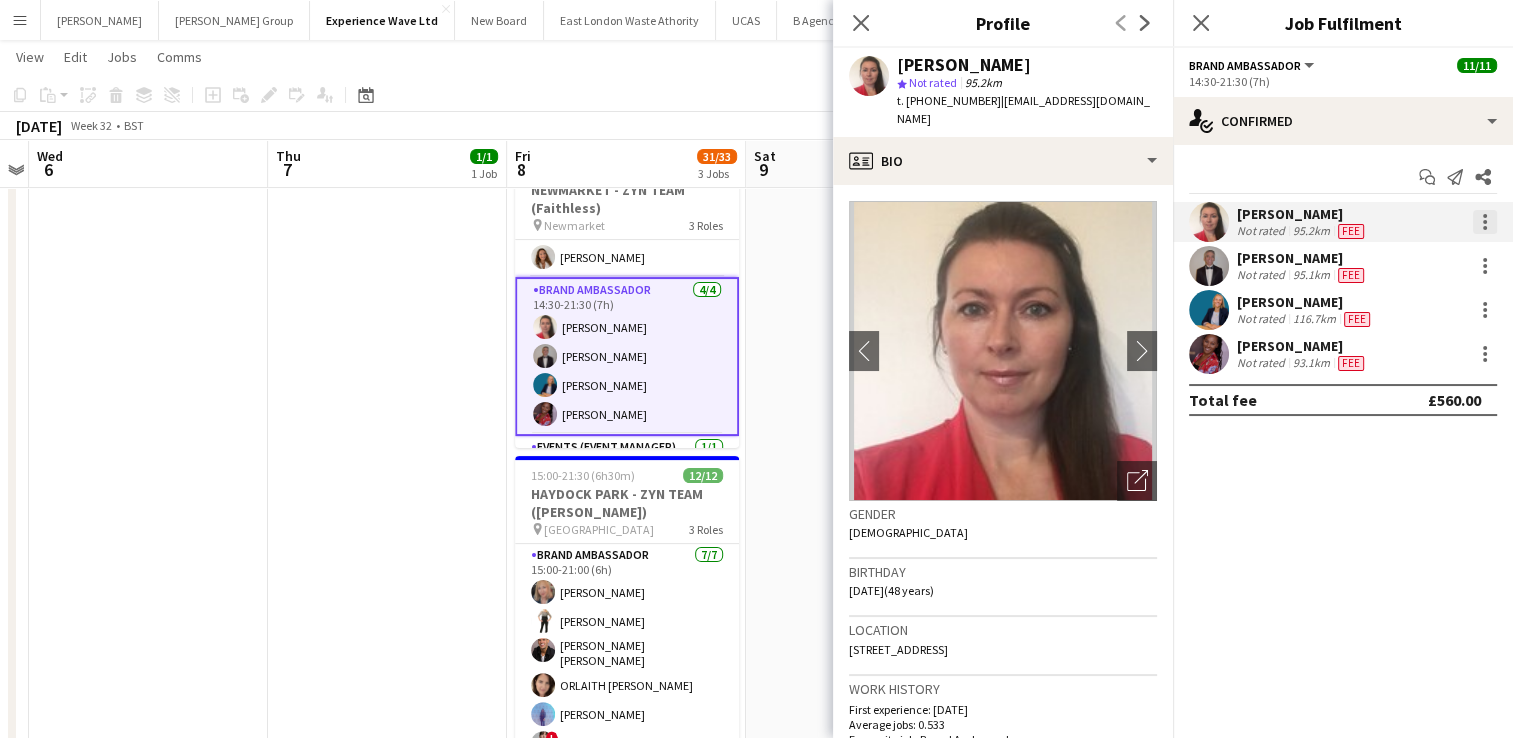 click at bounding box center (1485, 222) 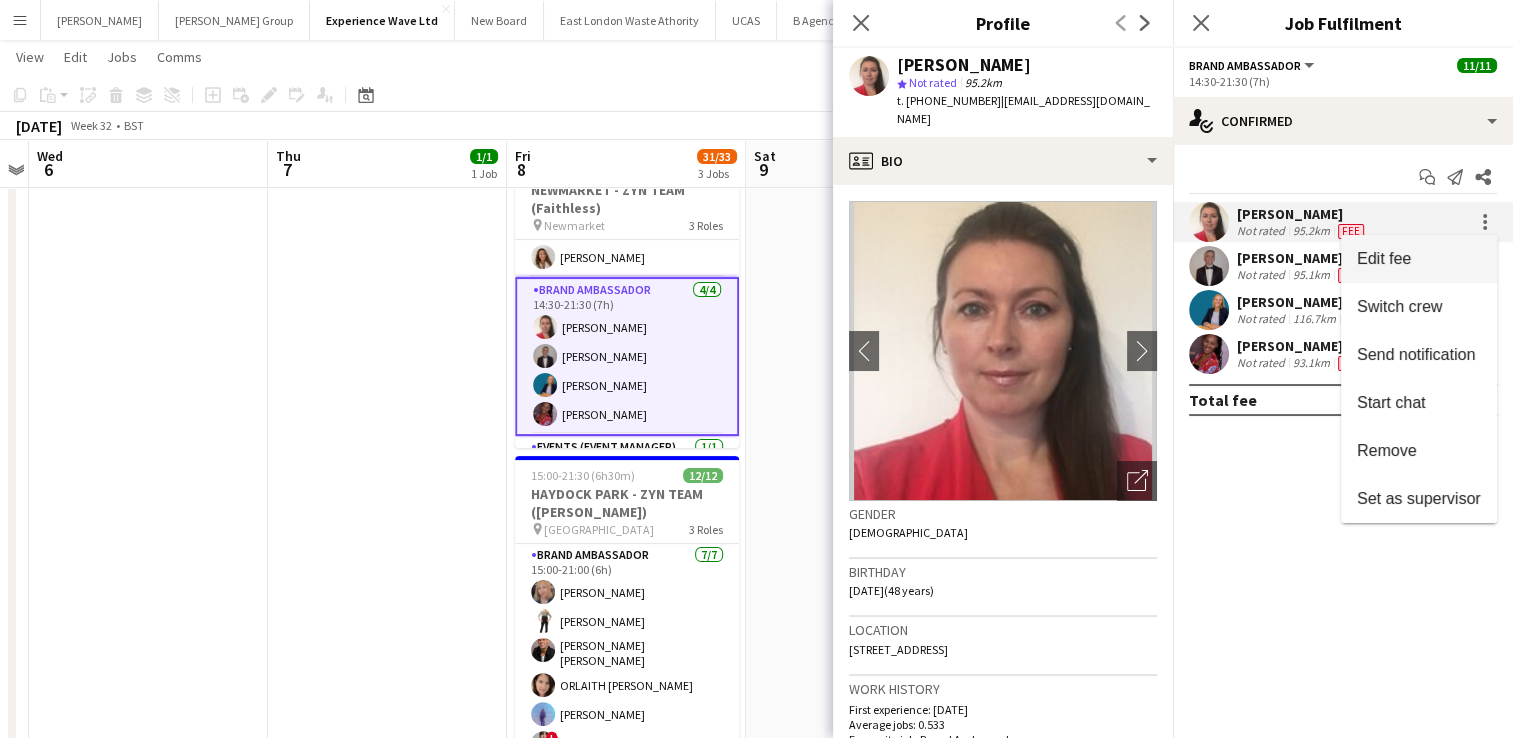 click on "Edit fee" at bounding box center (1419, 259) 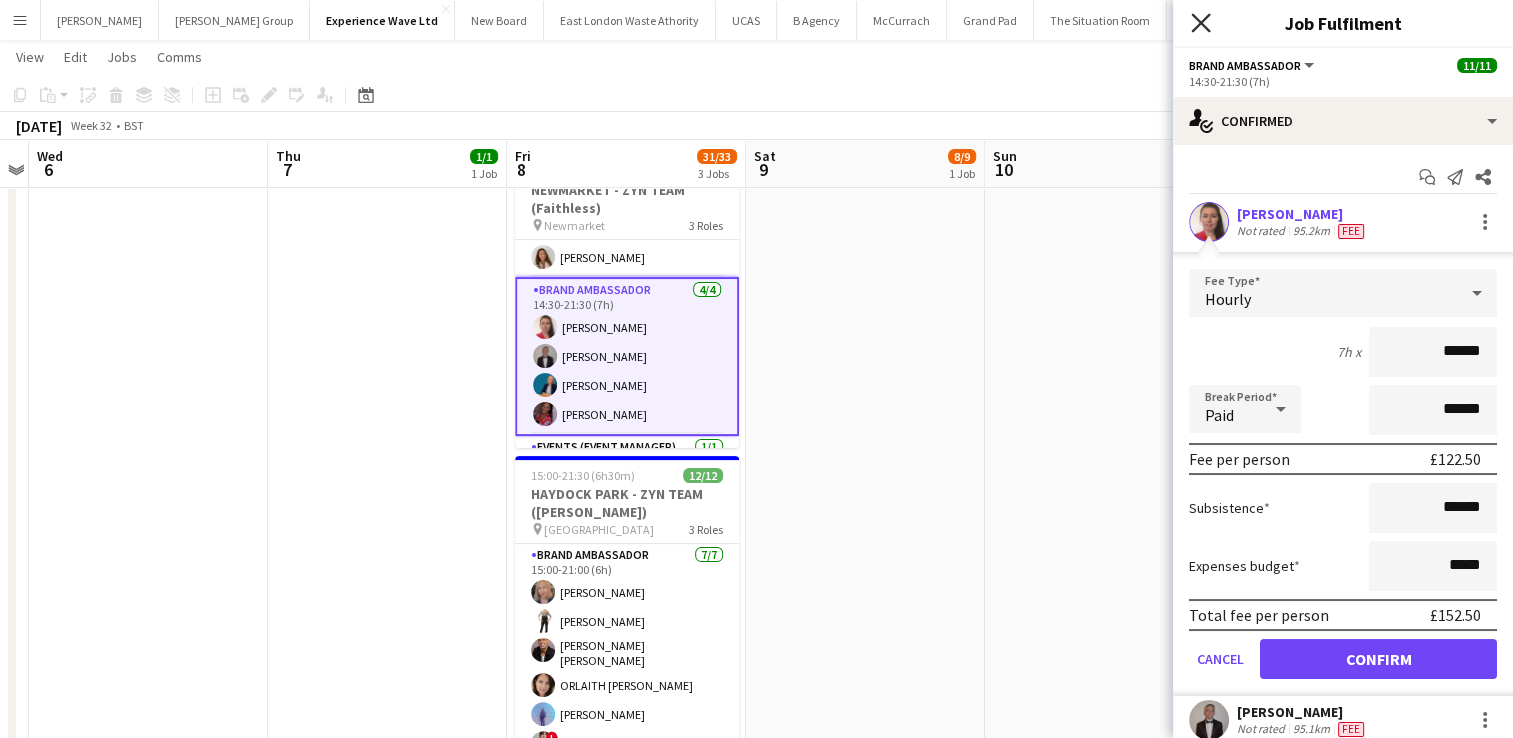 click 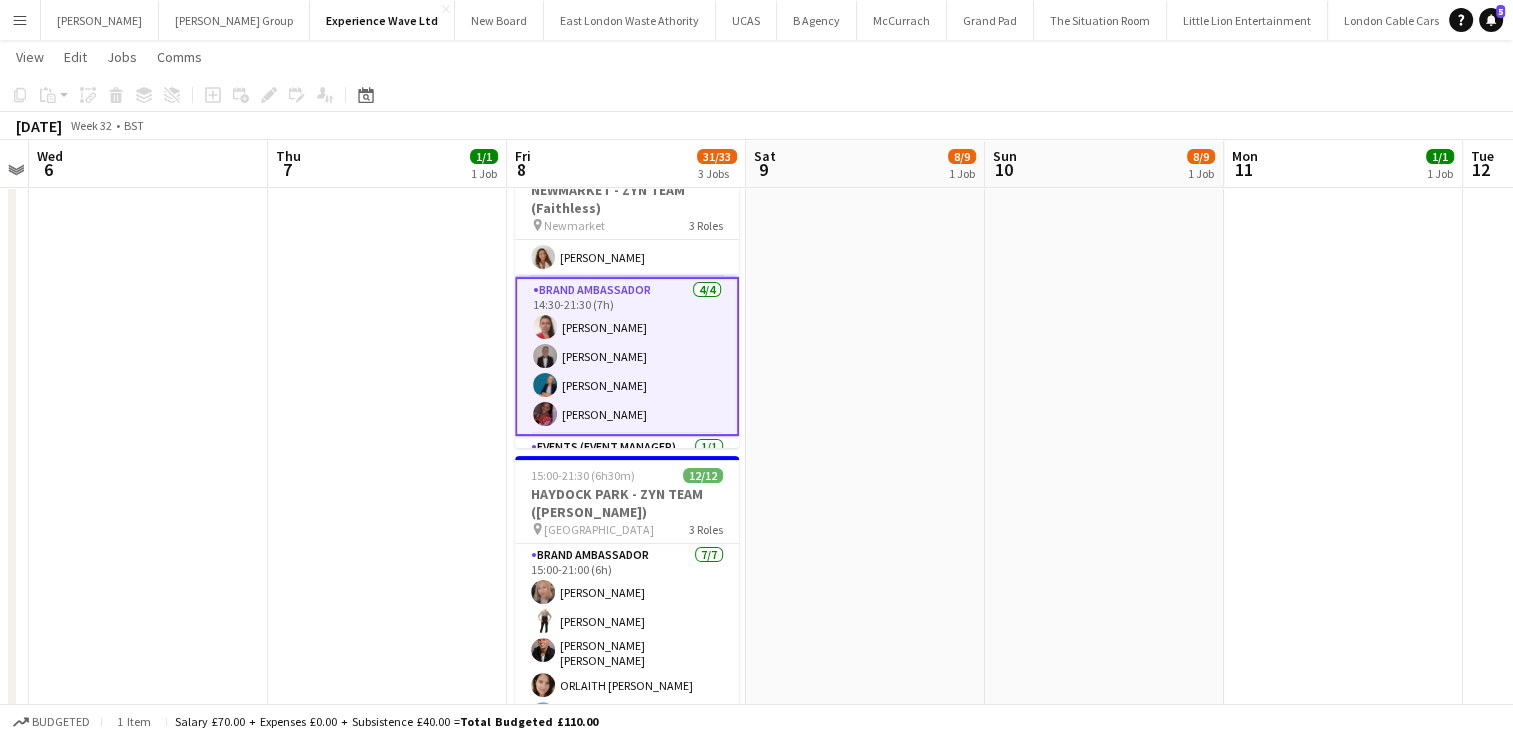 click on "Brand Ambassador   [DATE]   14:30-21:30 (7h)
[PERSON_NAME] [PERSON_NAME] [PERSON_NAME] [PERSON_NAME]" at bounding box center (627, 356) 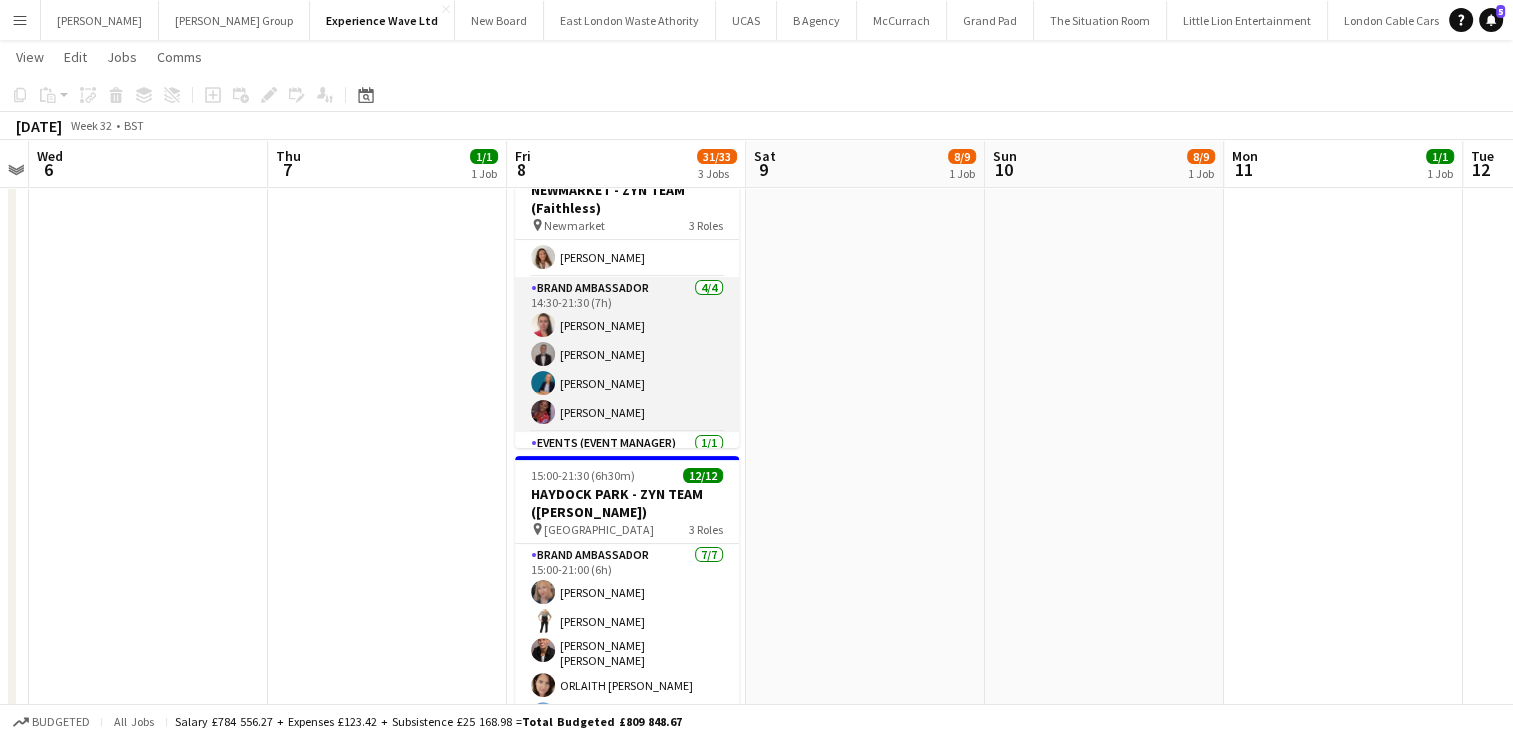 click on "Brand Ambassador   [DATE]   14:30-21:30 (7h)
[PERSON_NAME] [PERSON_NAME] [PERSON_NAME] [PERSON_NAME]" at bounding box center (627, 354) 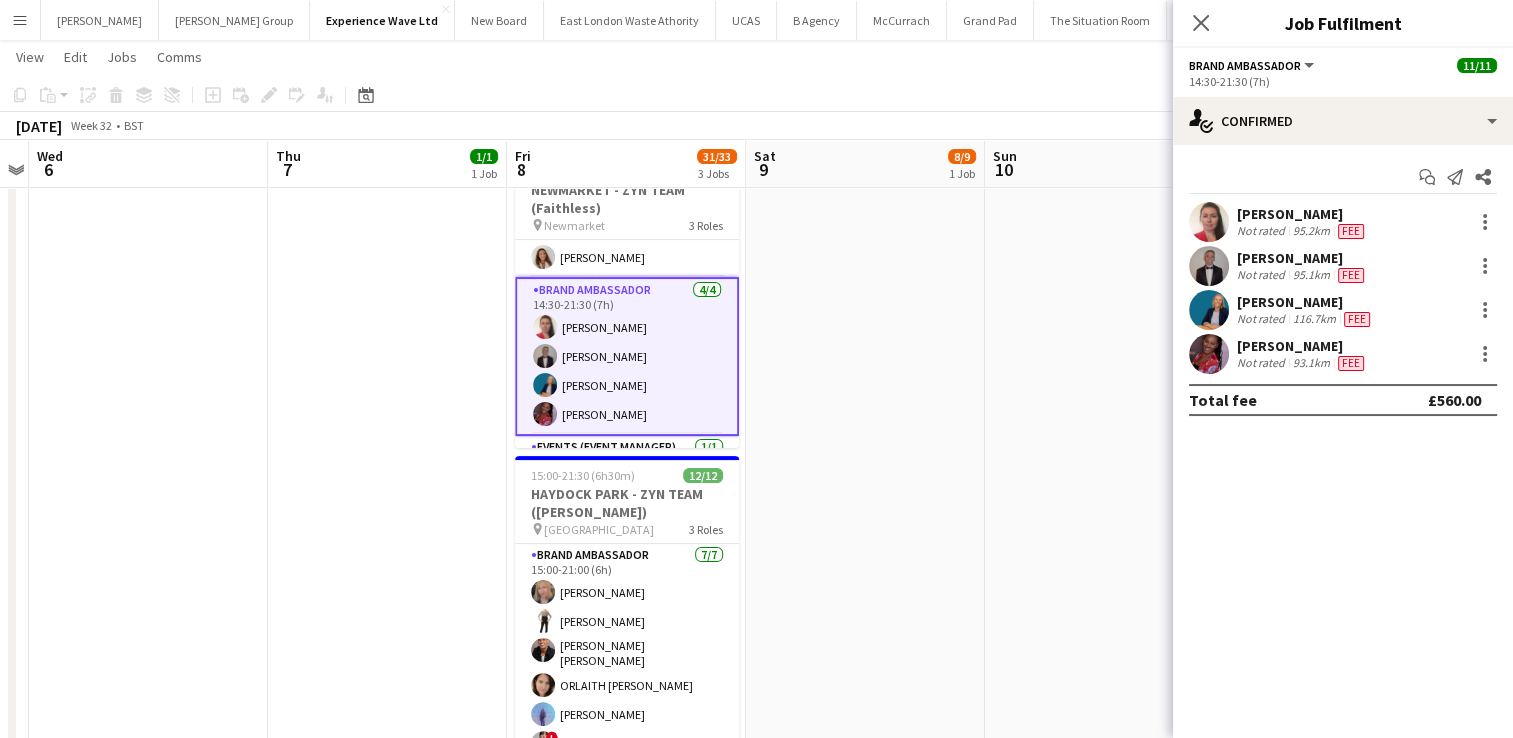 click on "95.1km" at bounding box center (1311, 275) 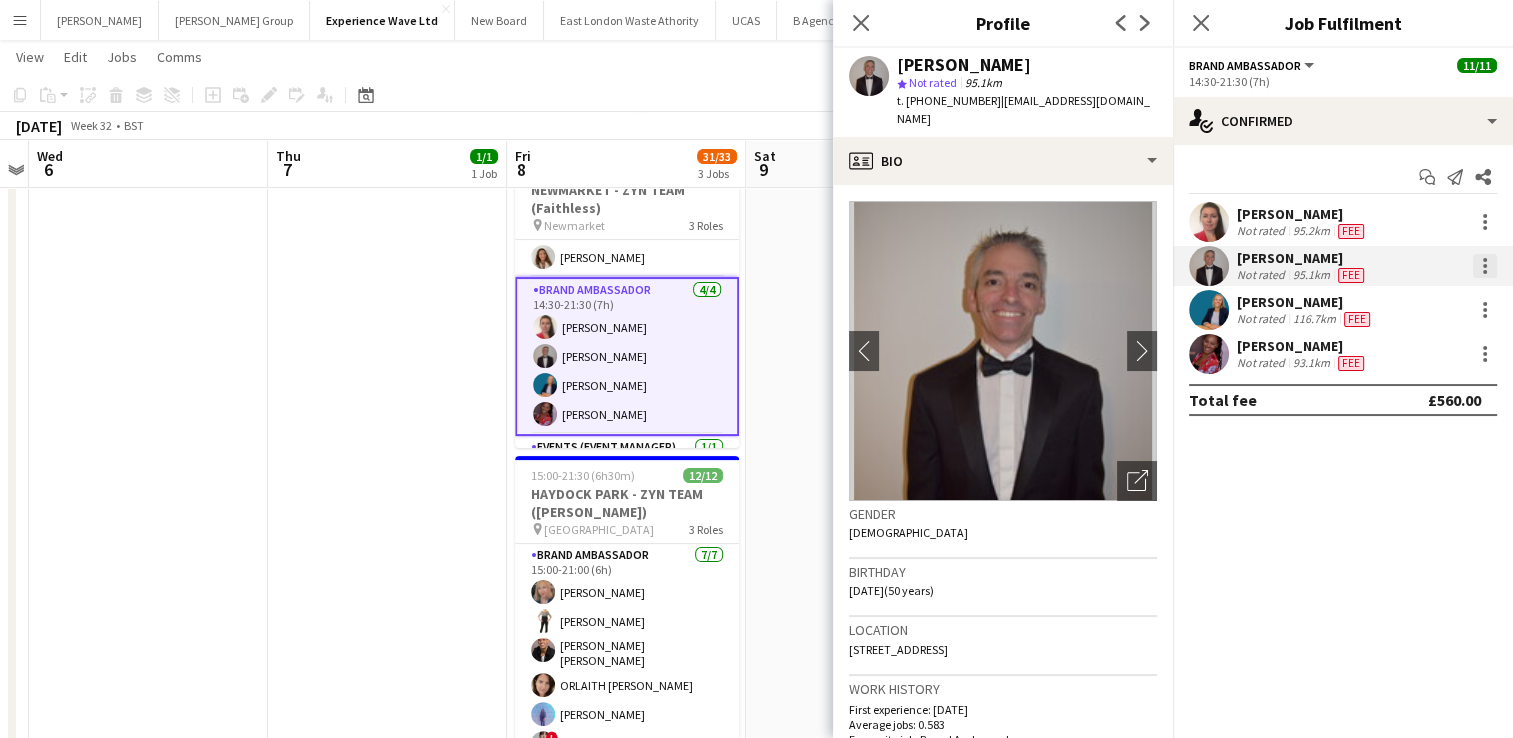 click at bounding box center (1485, 266) 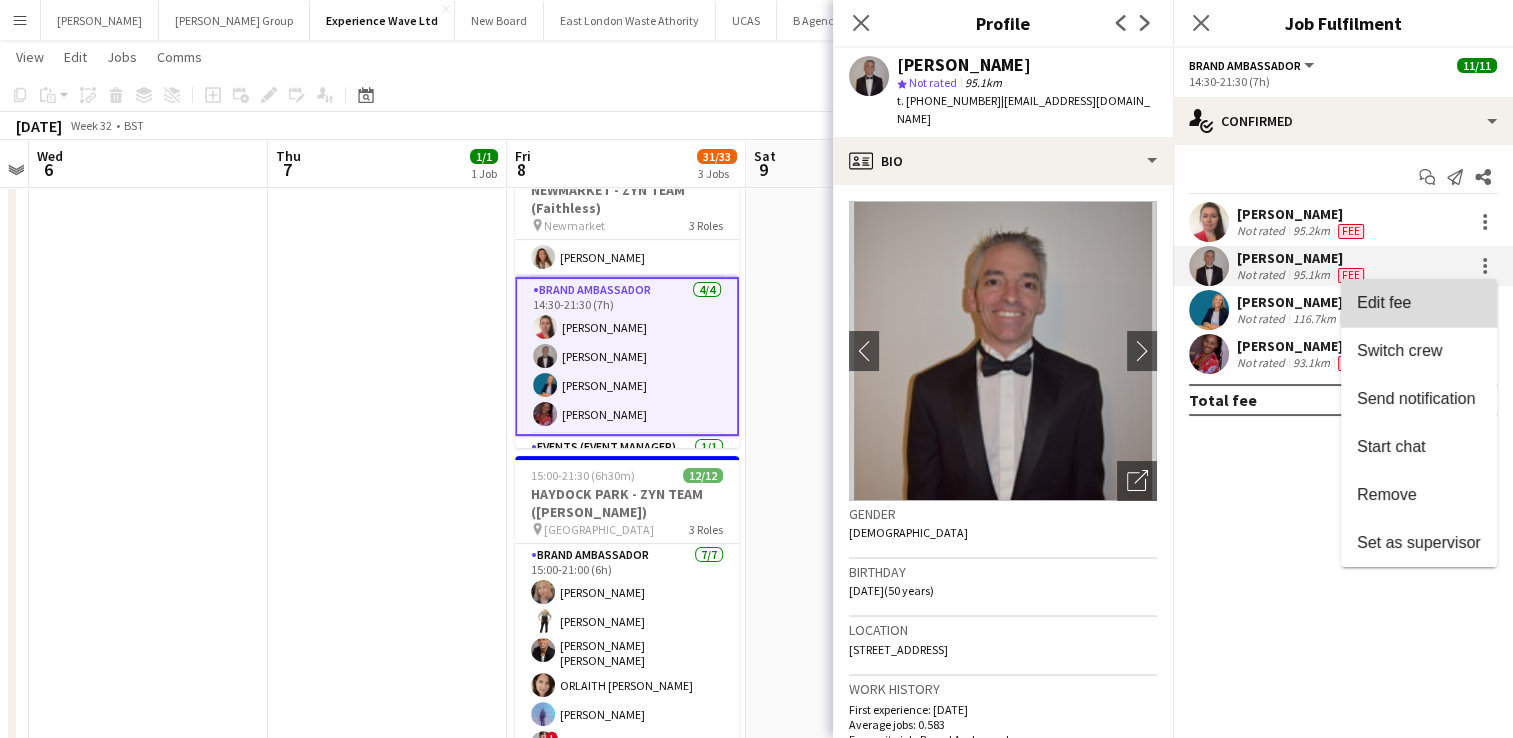 click on "Edit fee" at bounding box center (1384, 302) 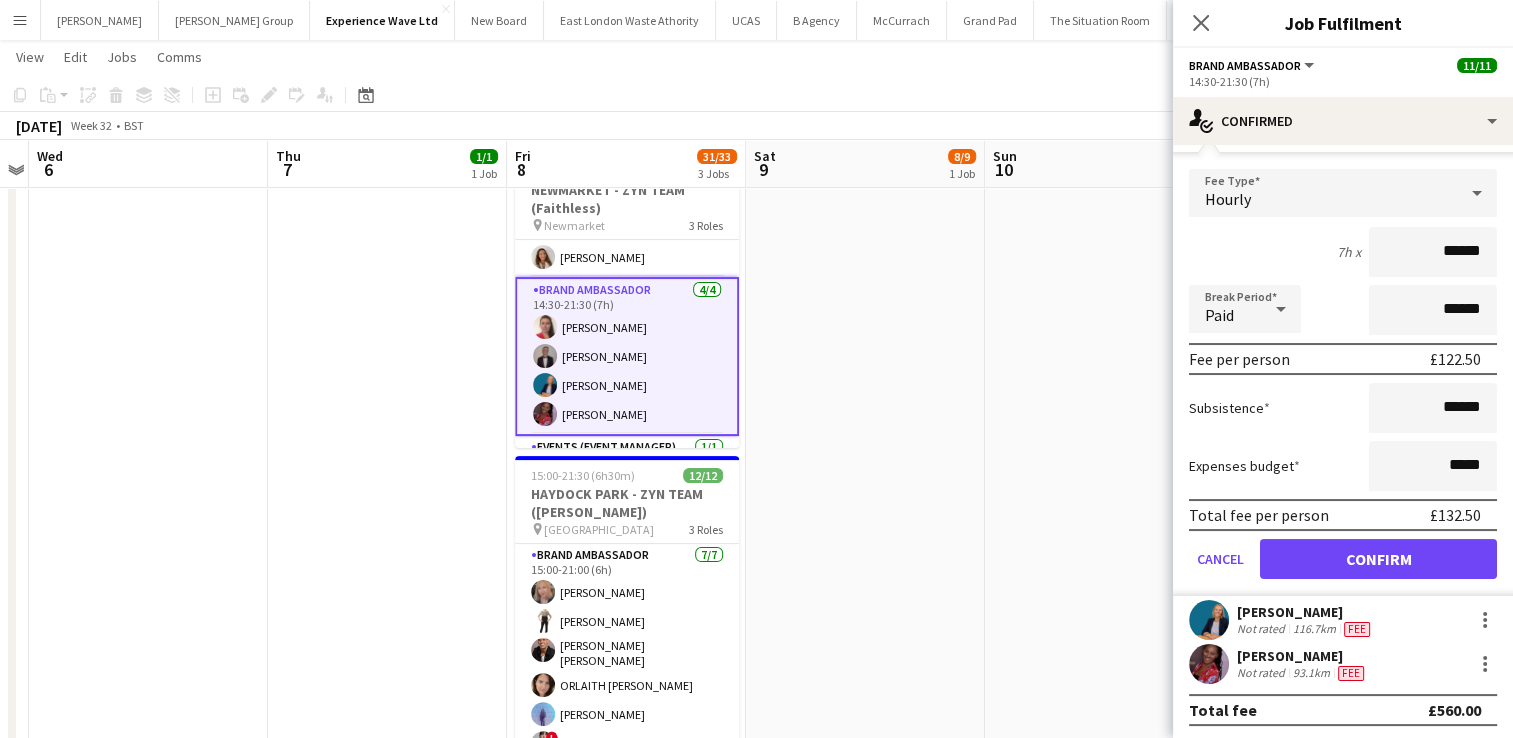 scroll, scrollTop: 0, scrollLeft: 0, axis: both 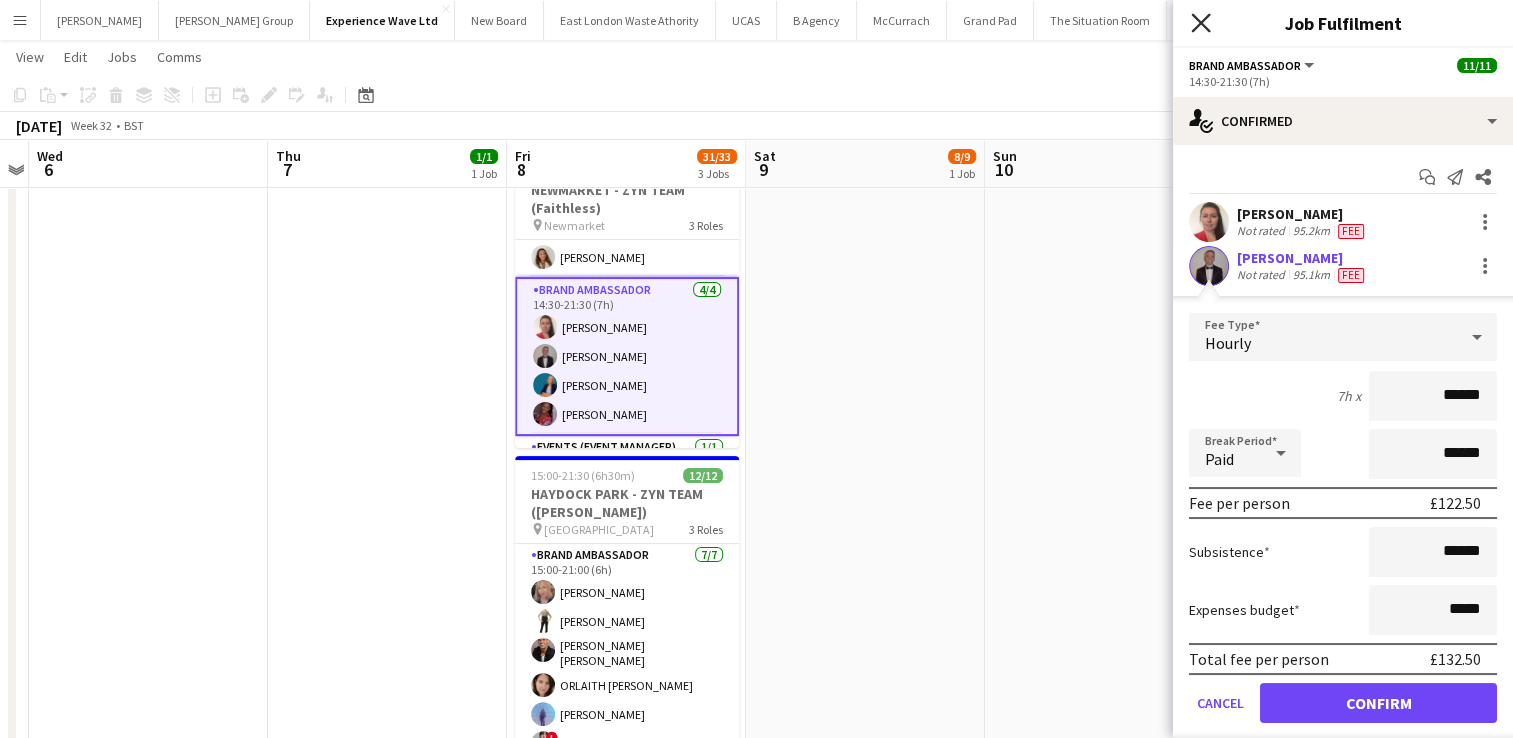 click 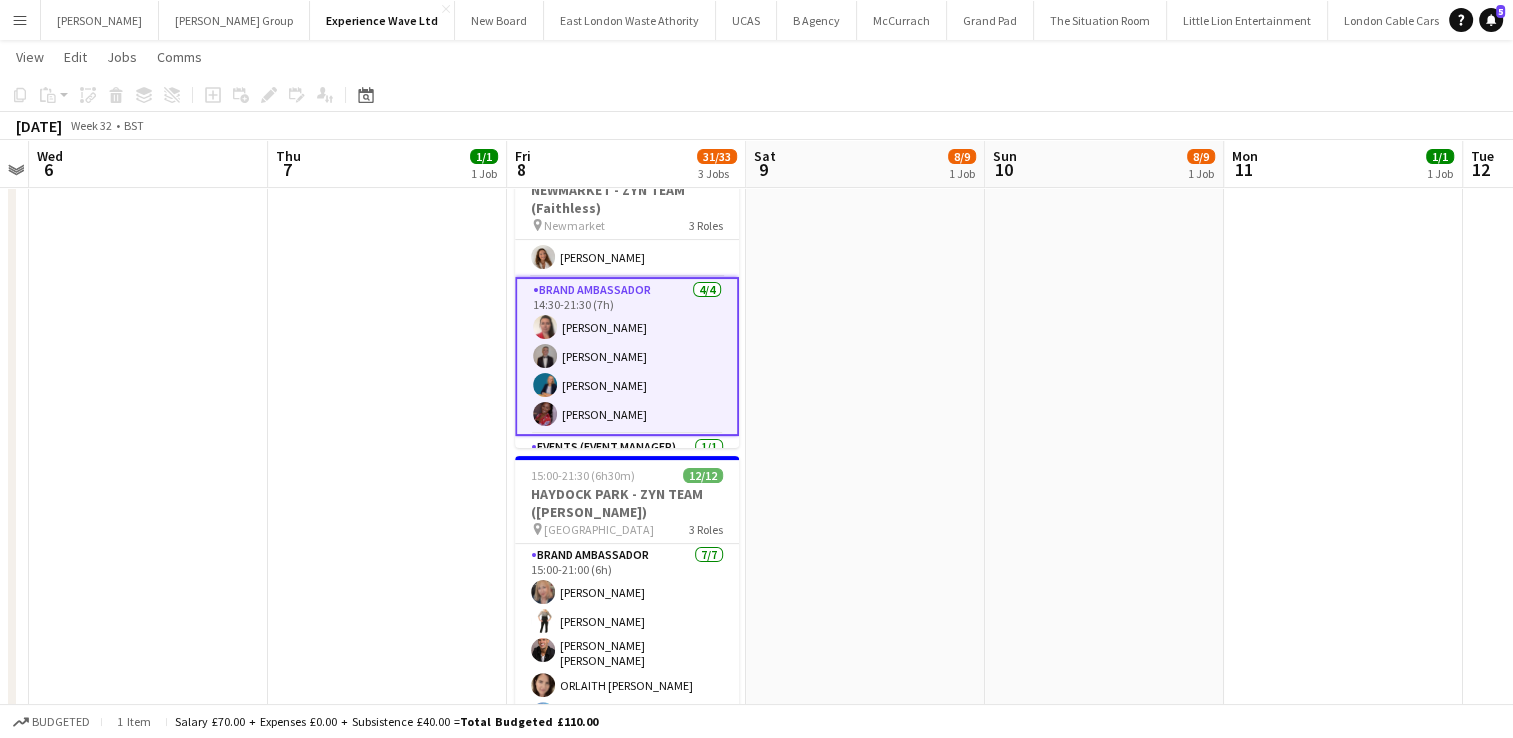 click on "Brand Ambassador   [DATE]   14:30-21:30 (7h)
[PERSON_NAME] [PERSON_NAME] [PERSON_NAME] [PERSON_NAME]" at bounding box center [627, 356] 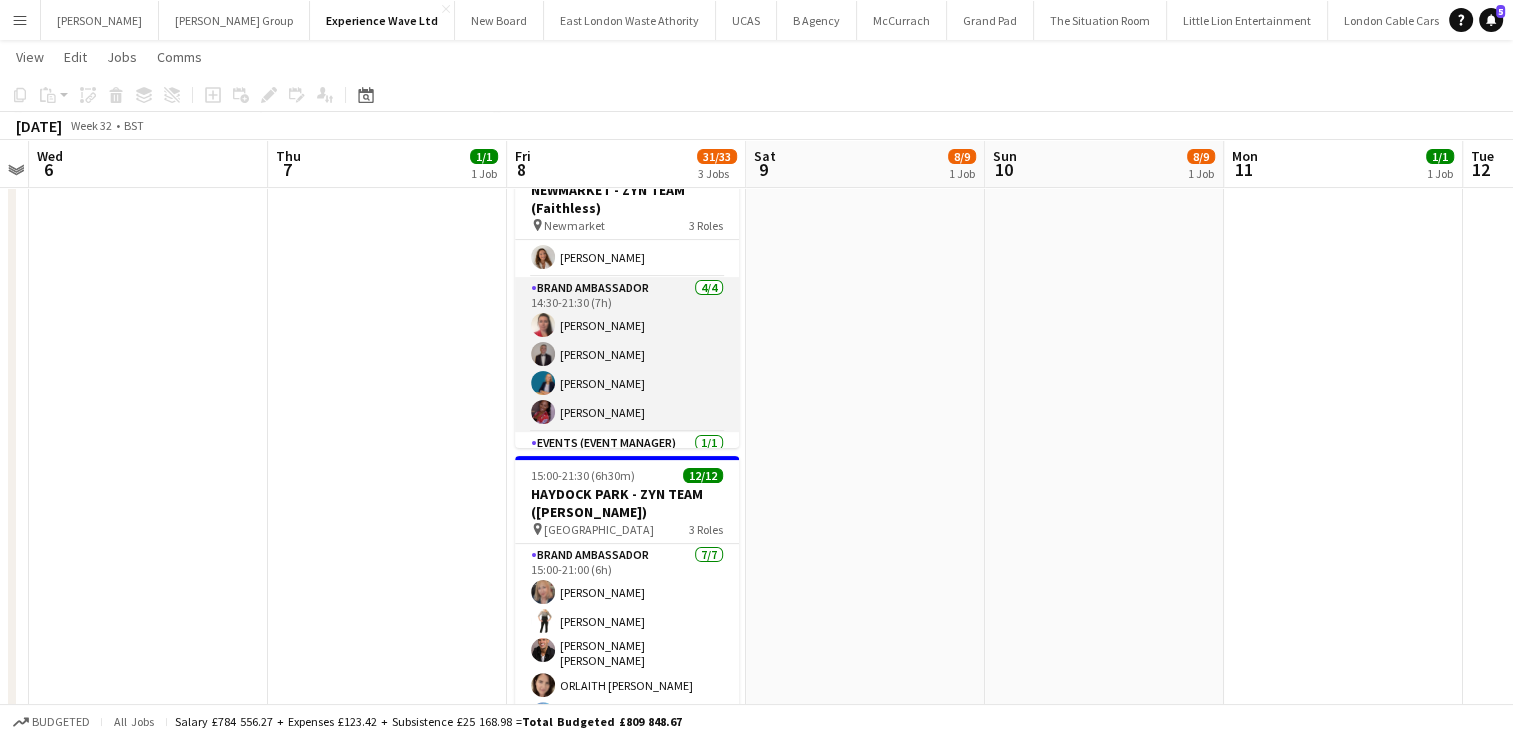 click on "Brand Ambassador   [DATE]   14:30-21:30 (7h)
[PERSON_NAME] [PERSON_NAME] [PERSON_NAME] [PERSON_NAME]" at bounding box center [627, 354] 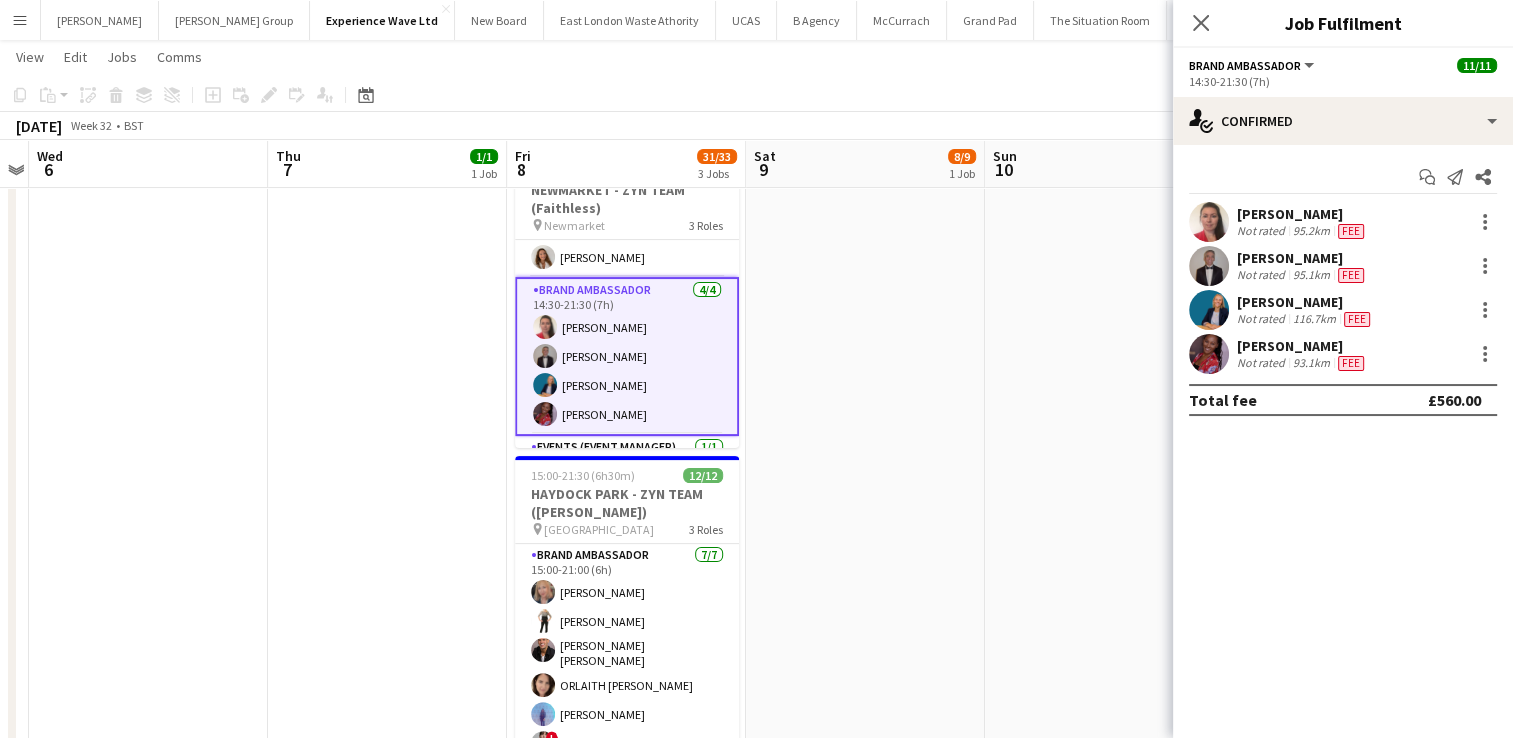click on "[PERSON_NAME]" at bounding box center [1305, 302] 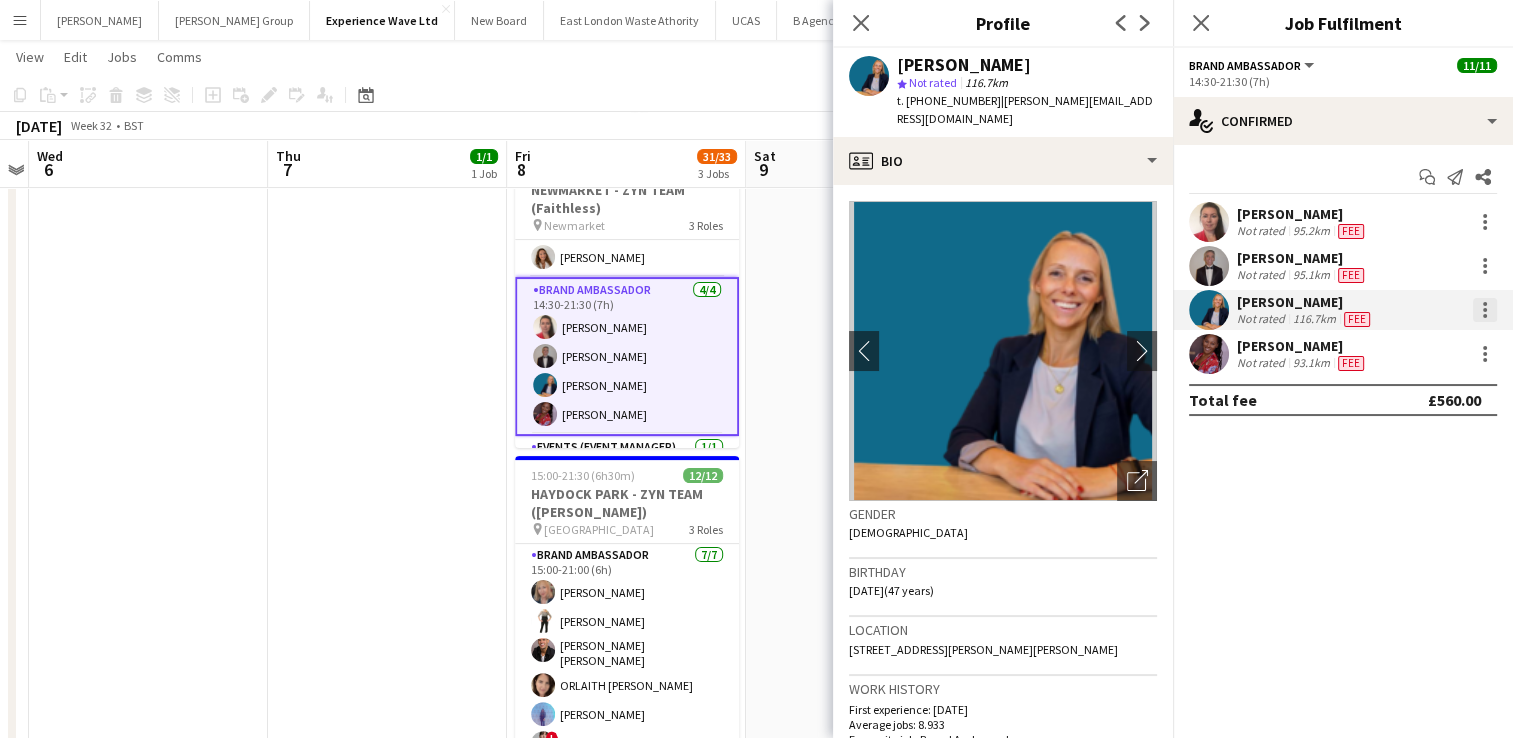 click at bounding box center [1485, 310] 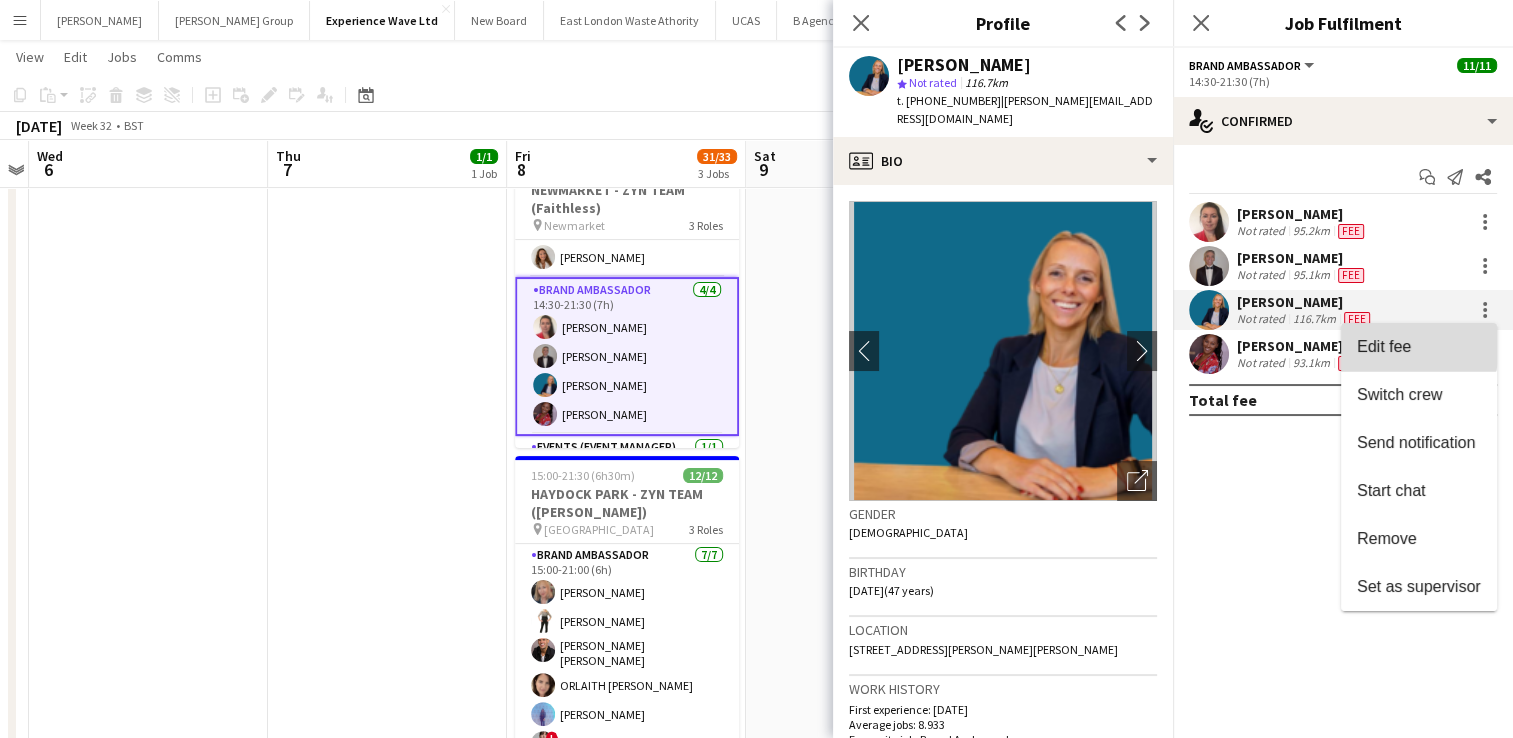 click on "Edit fee" at bounding box center [1384, 346] 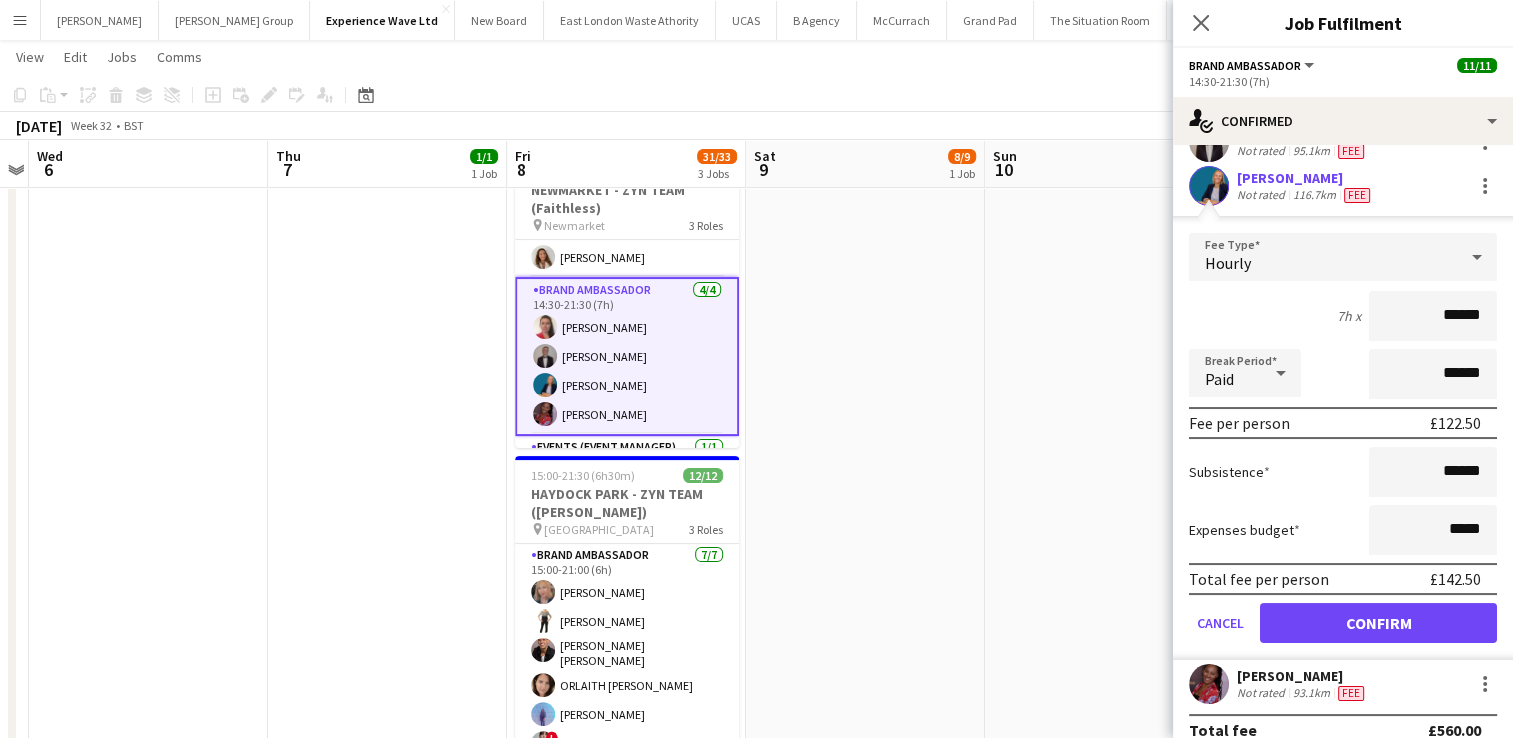 scroll, scrollTop: 130, scrollLeft: 0, axis: vertical 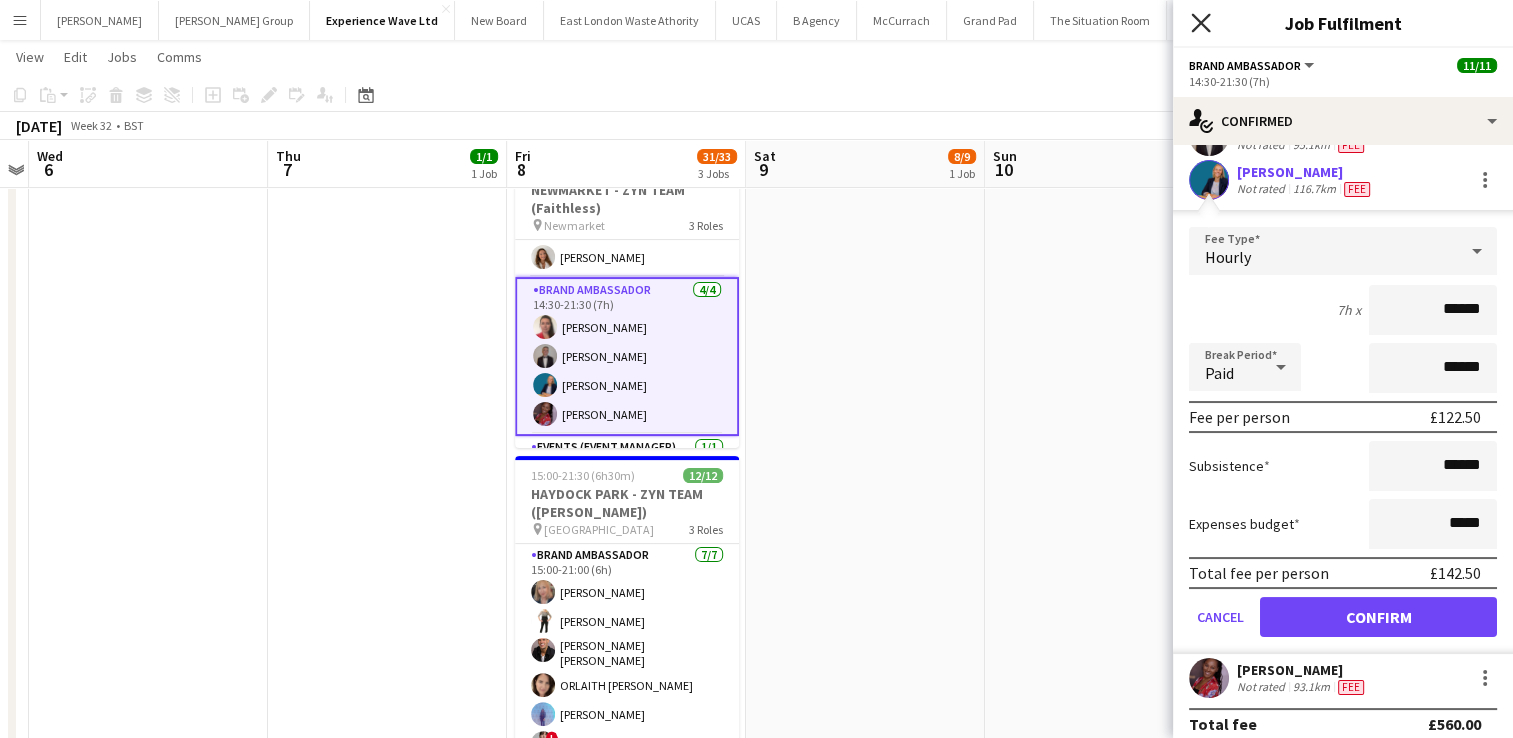 click 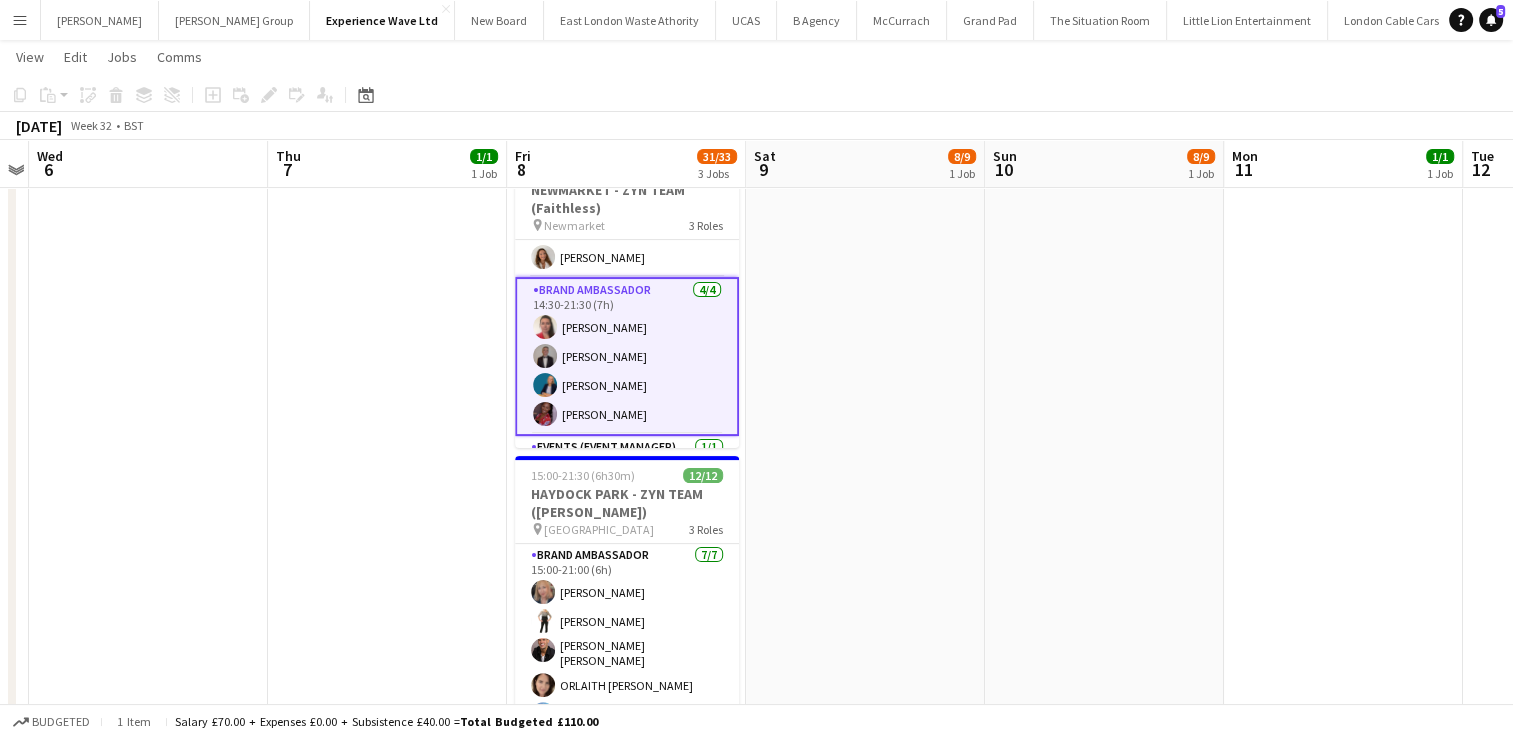 click on "Brand Ambassador   [DATE]   14:30-21:30 (7h)
[PERSON_NAME] [PERSON_NAME] [PERSON_NAME] [PERSON_NAME]" at bounding box center [627, 356] 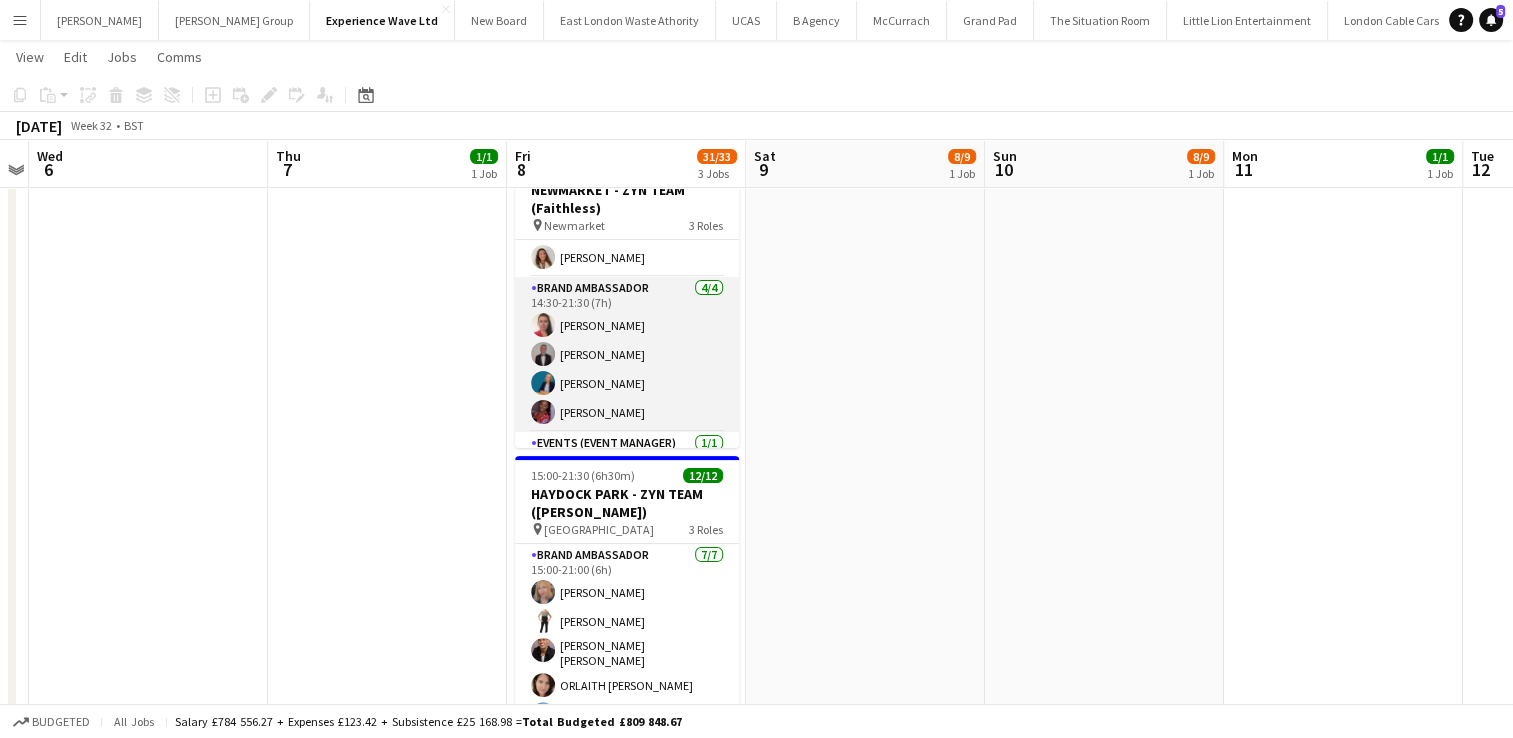 click on "Brand Ambassador   [DATE]   14:30-21:30 (7h)
[PERSON_NAME] [PERSON_NAME] [PERSON_NAME] [PERSON_NAME]" at bounding box center [627, 354] 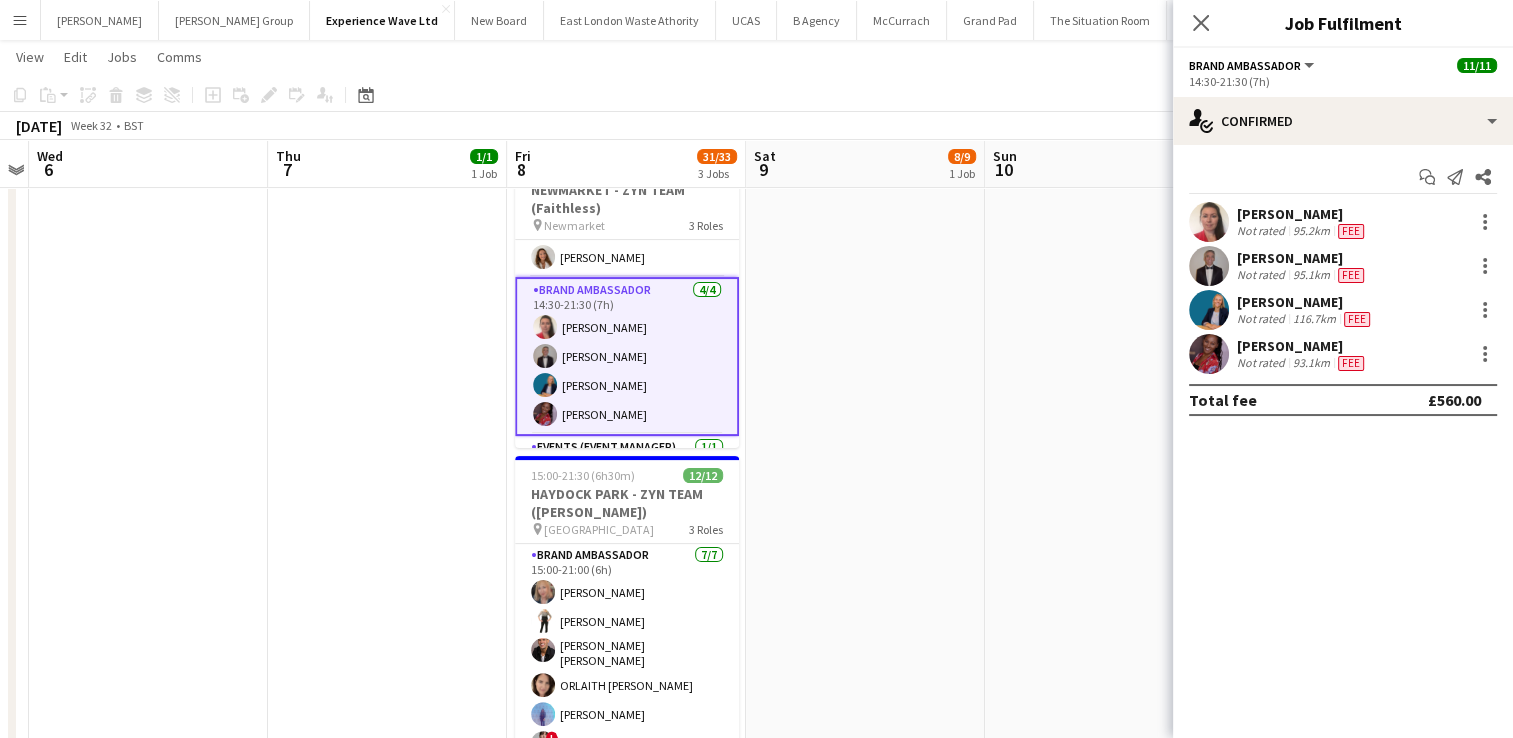 click on "[PERSON_NAME]" at bounding box center (1302, 346) 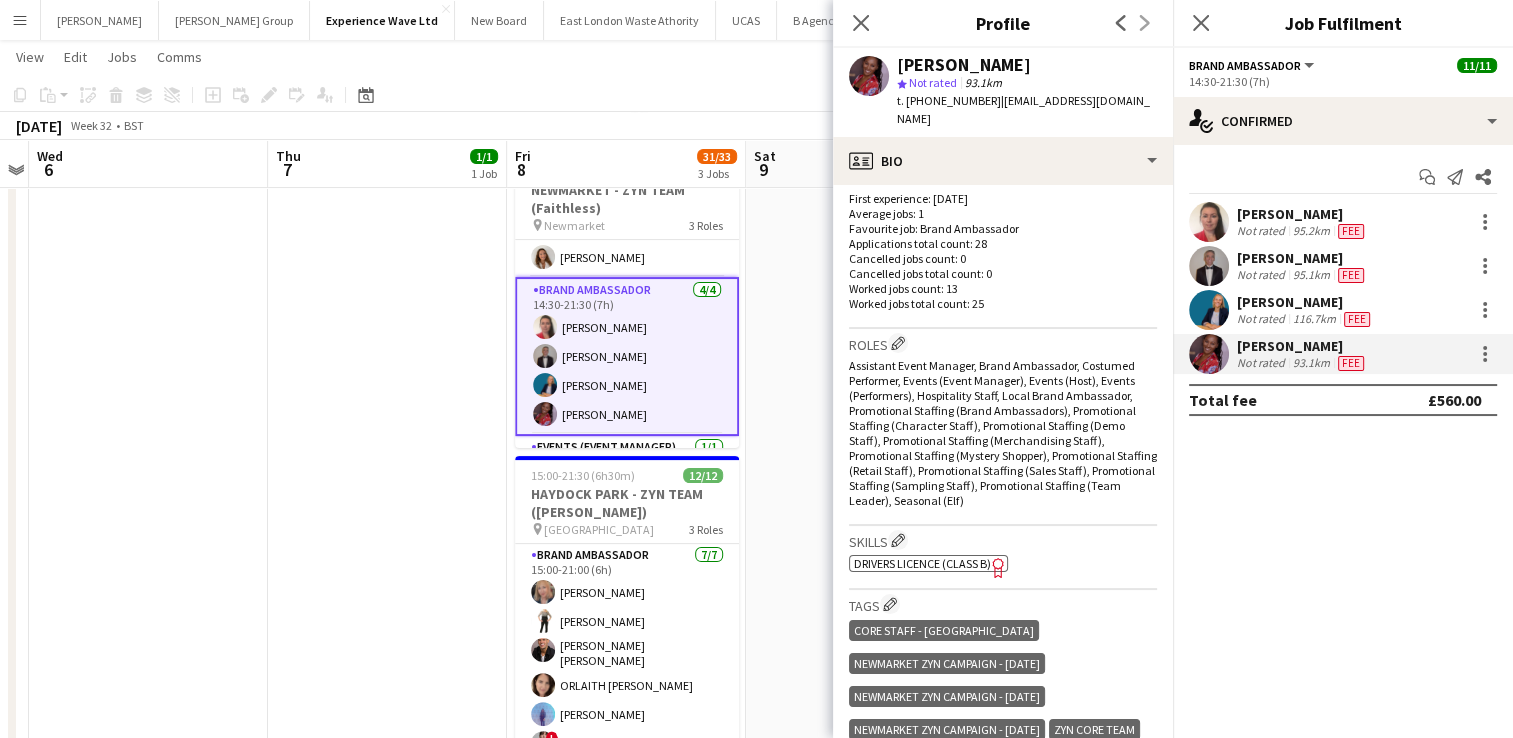scroll, scrollTop: 0, scrollLeft: 0, axis: both 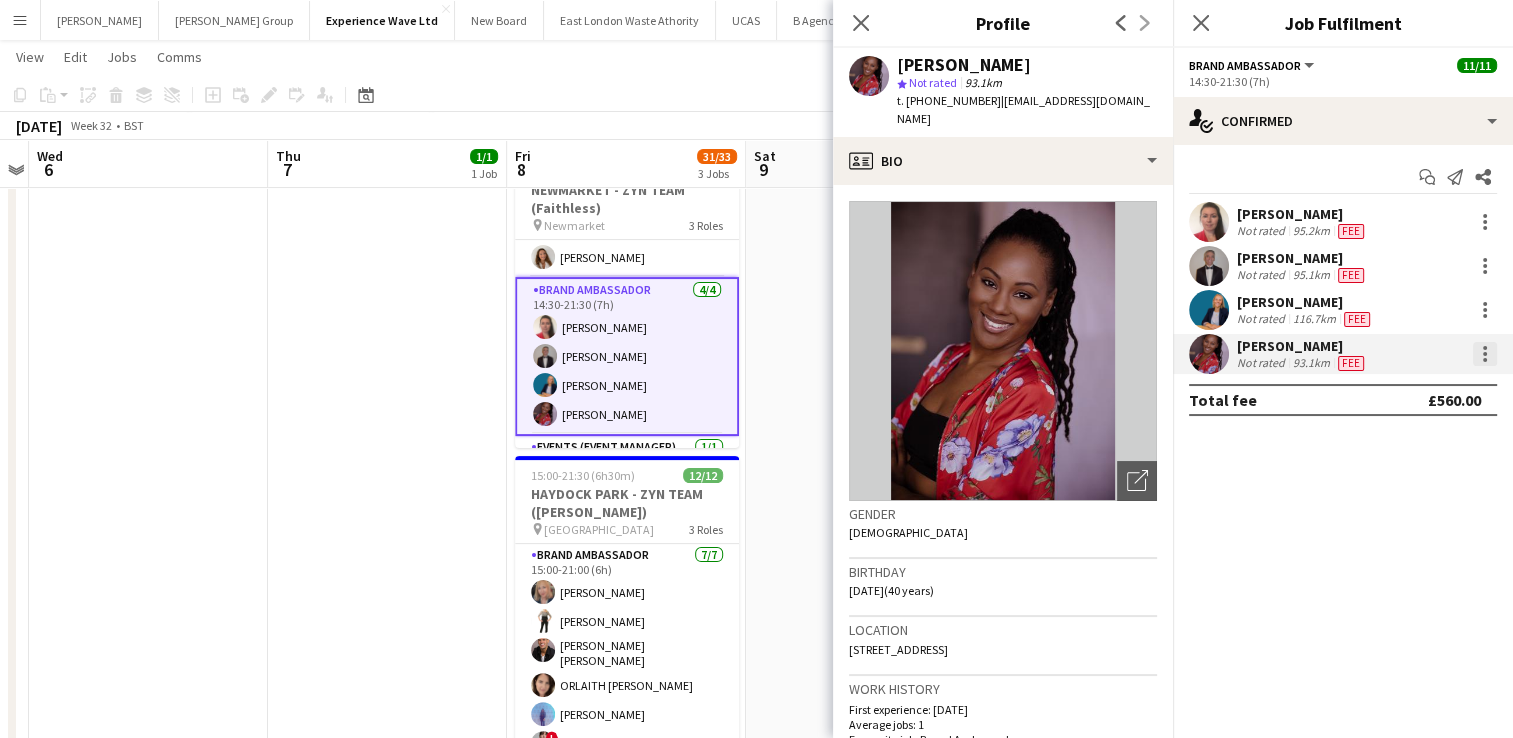 click at bounding box center (1485, 354) 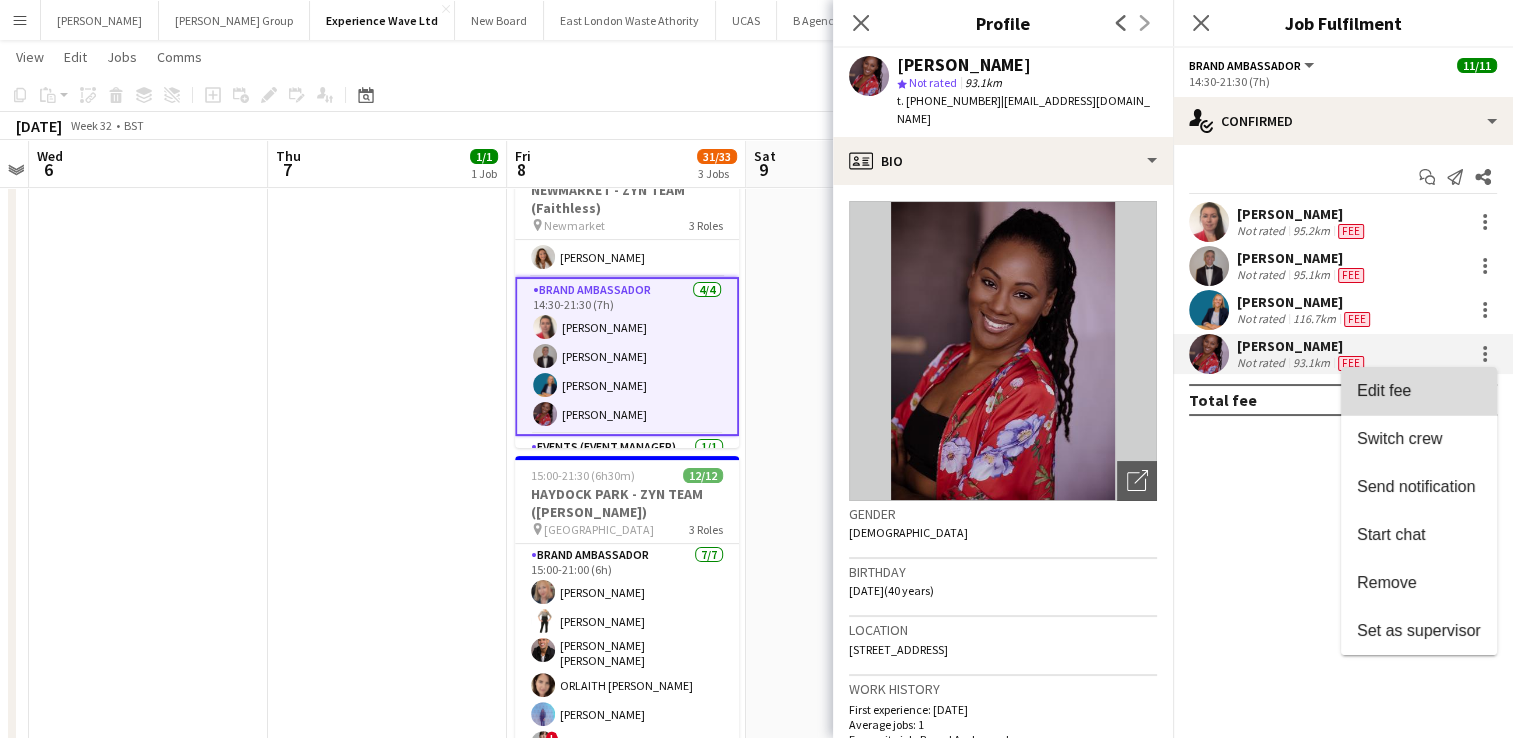 click on "Edit fee" at bounding box center [1384, 390] 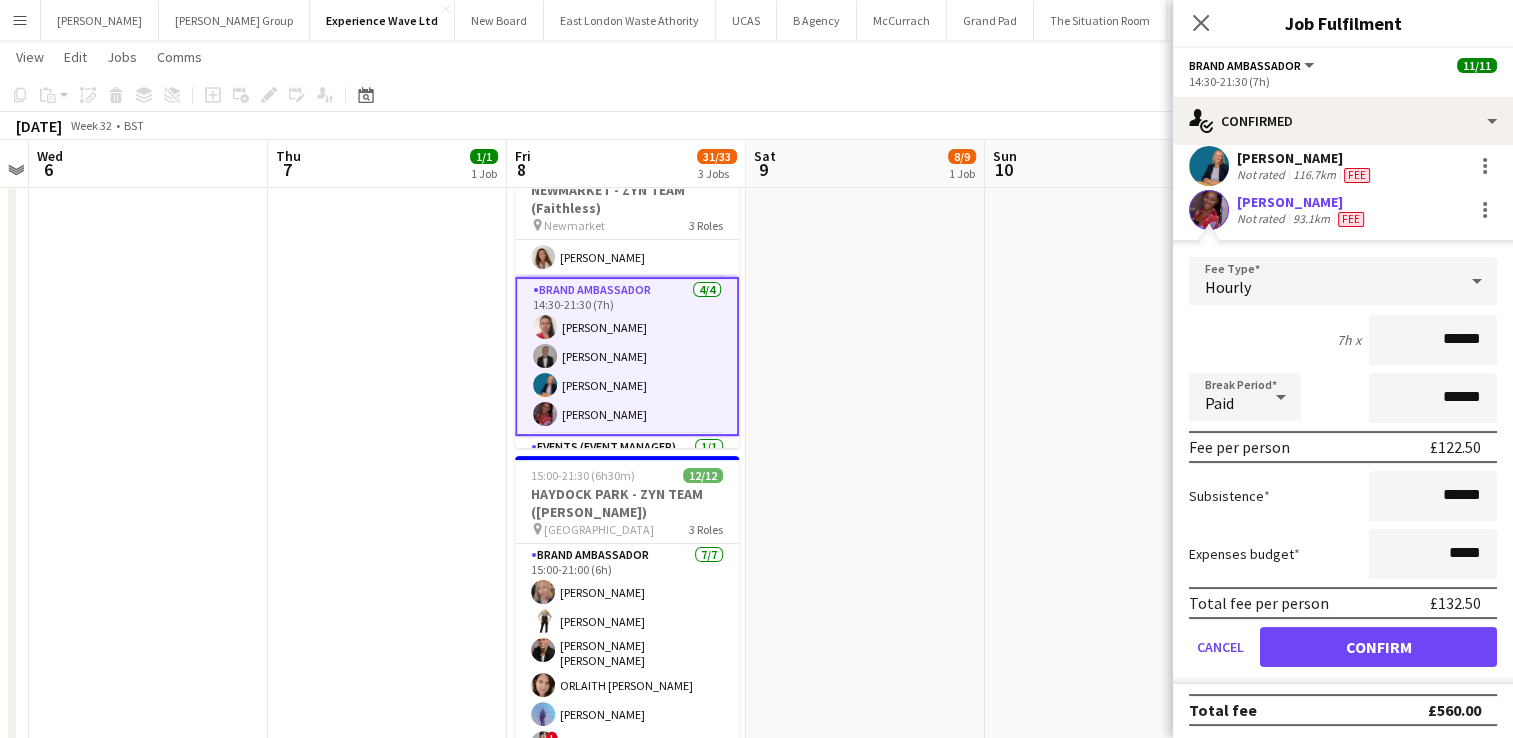 scroll, scrollTop: 0, scrollLeft: 0, axis: both 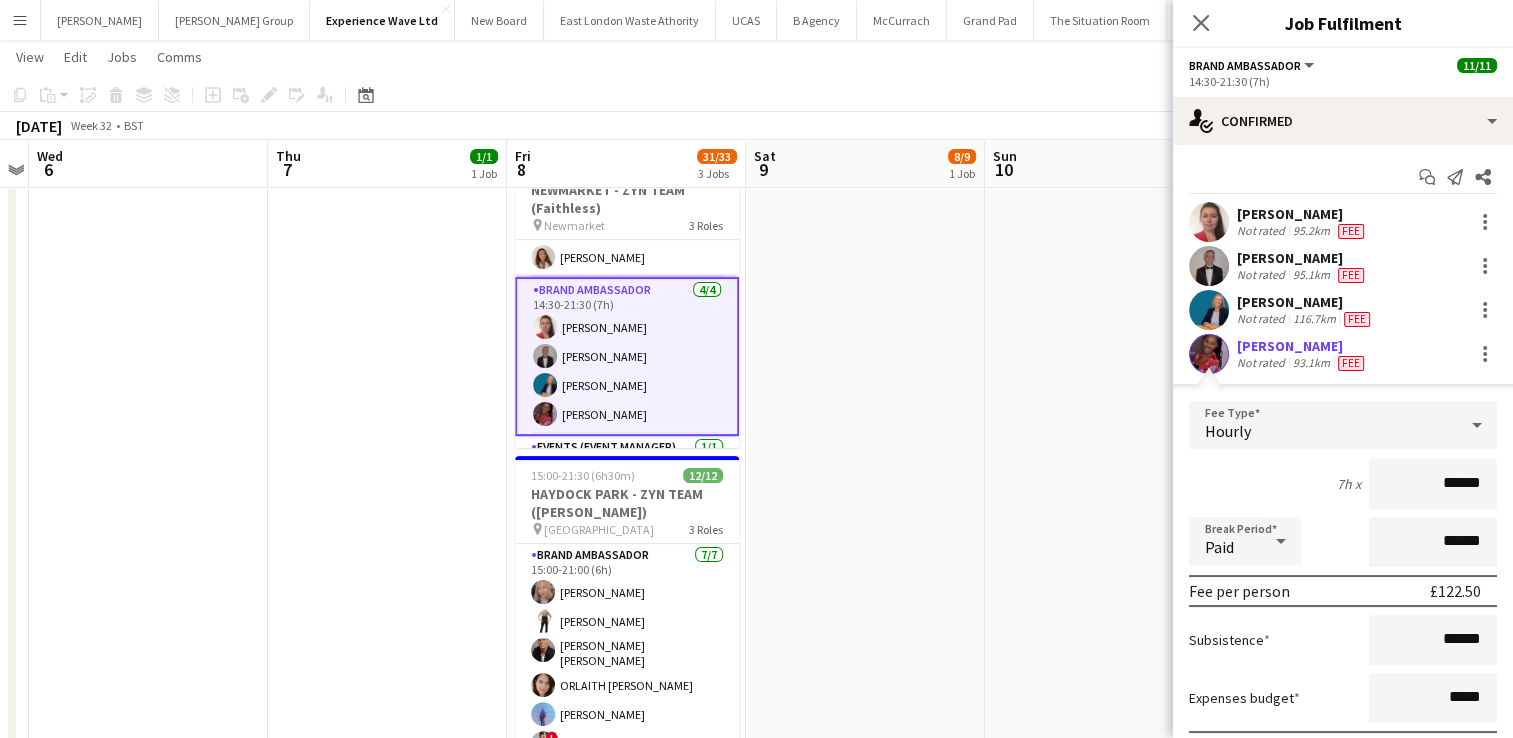click on "Not rated" at bounding box center (1263, 363) 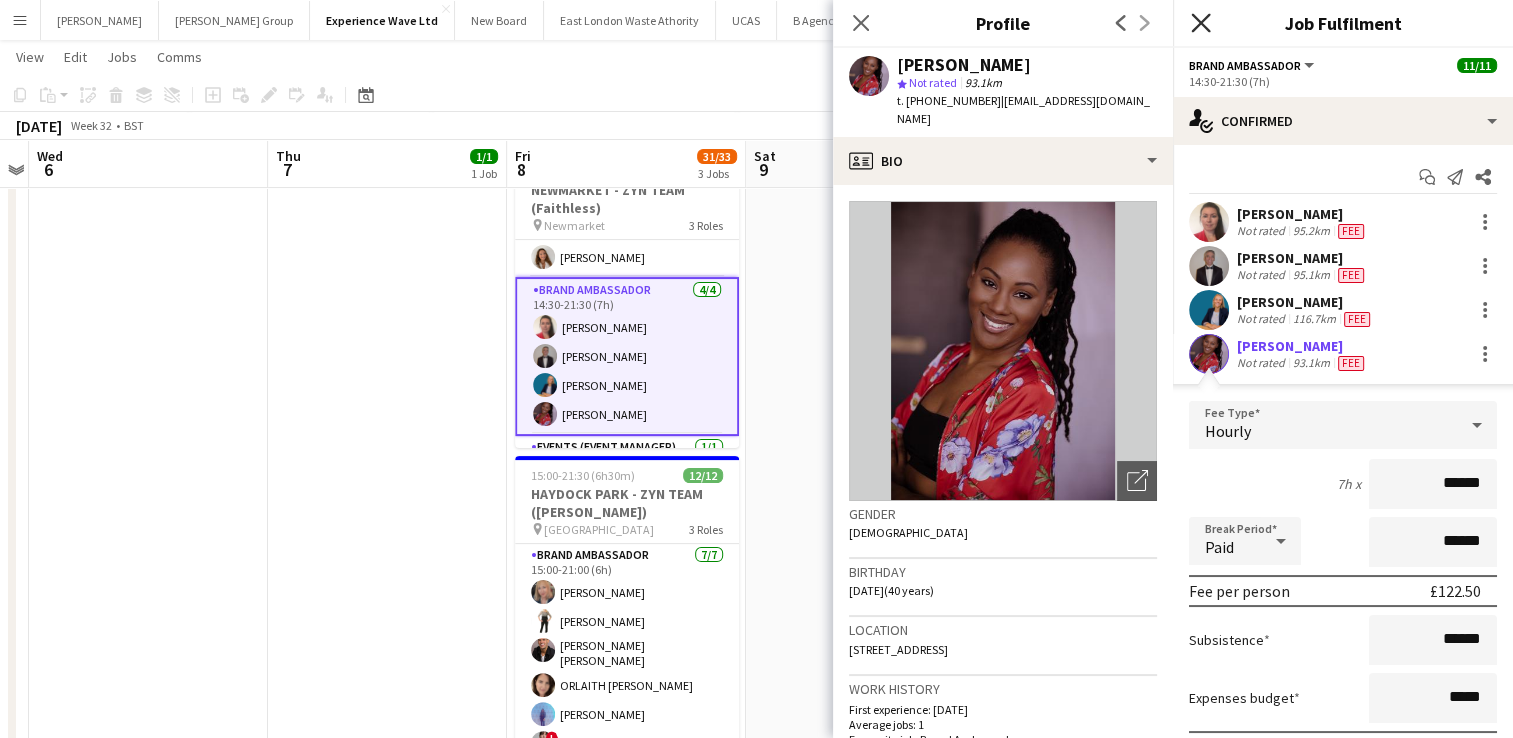click on "Close pop-in" 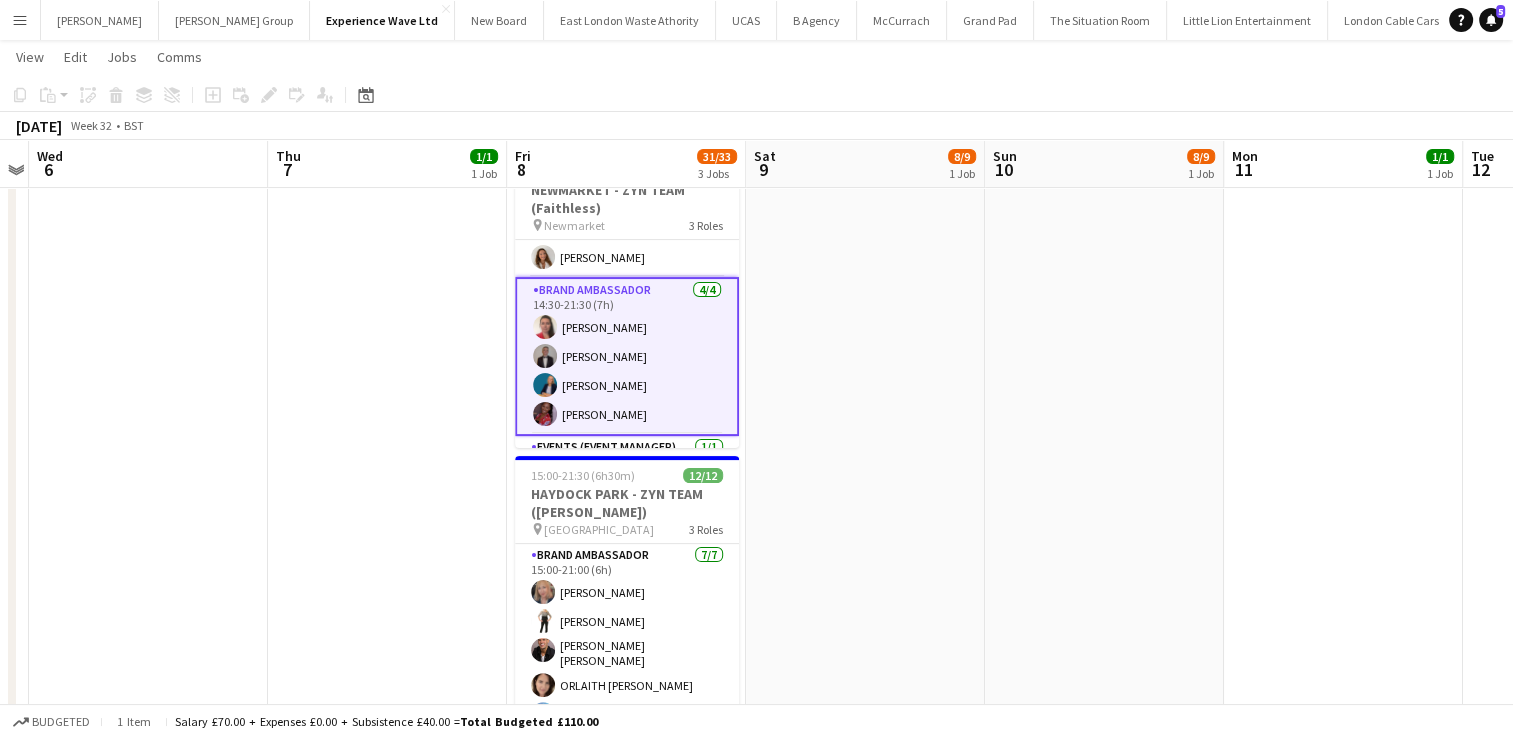 click on "Brand Ambassador   [DATE]   14:30-21:30 (7h)
[PERSON_NAME] [PERSON_NAME] [PERSON_NAME] [PERSON_NAME]" at bounding box center [627, 356] 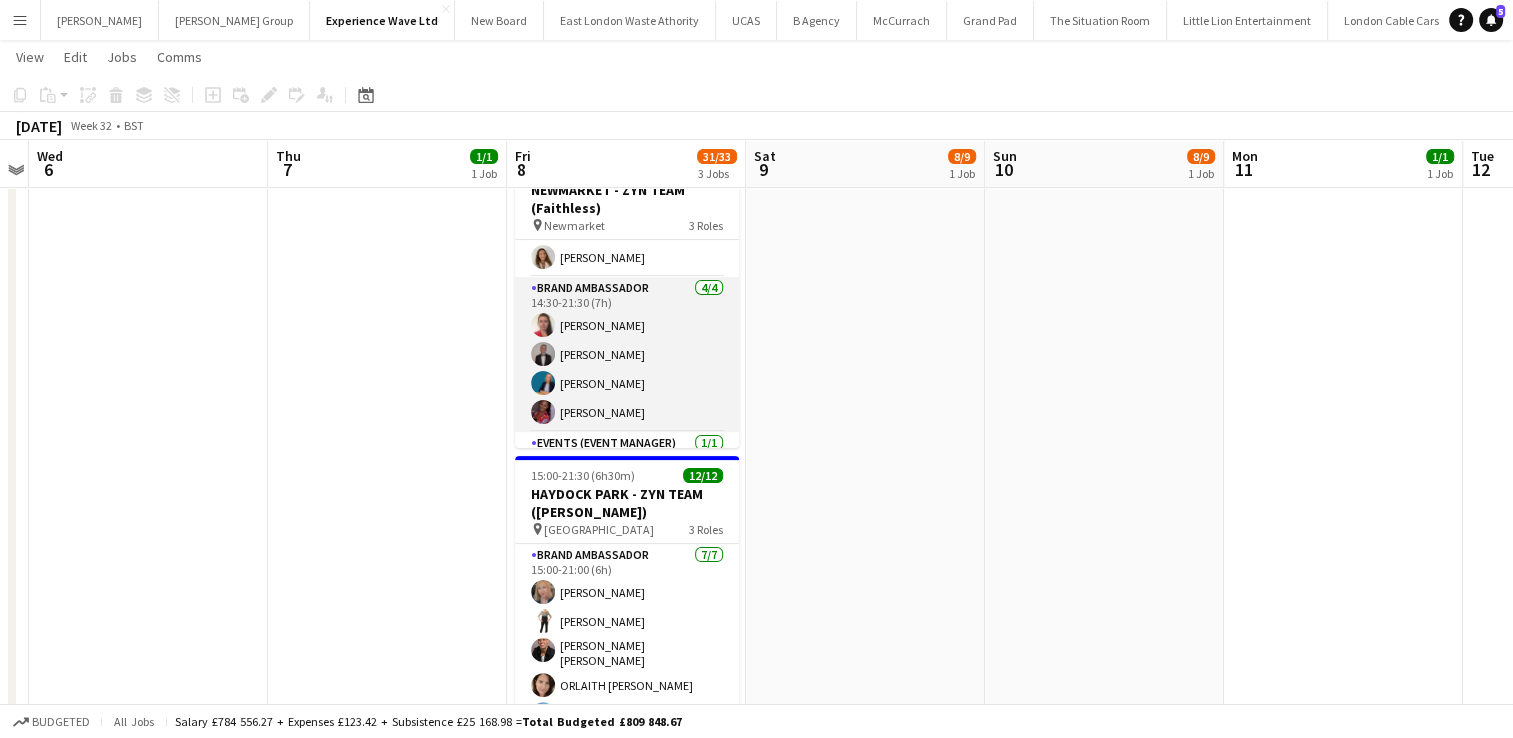 click on "Brand Ambassador   [DATE]   14:30-21:30 (7h)
[PERSON_NAME] [PERSON_NAME] [PERSON_NAME] [PERSON_NAME]" at bounding box center [627, 354] 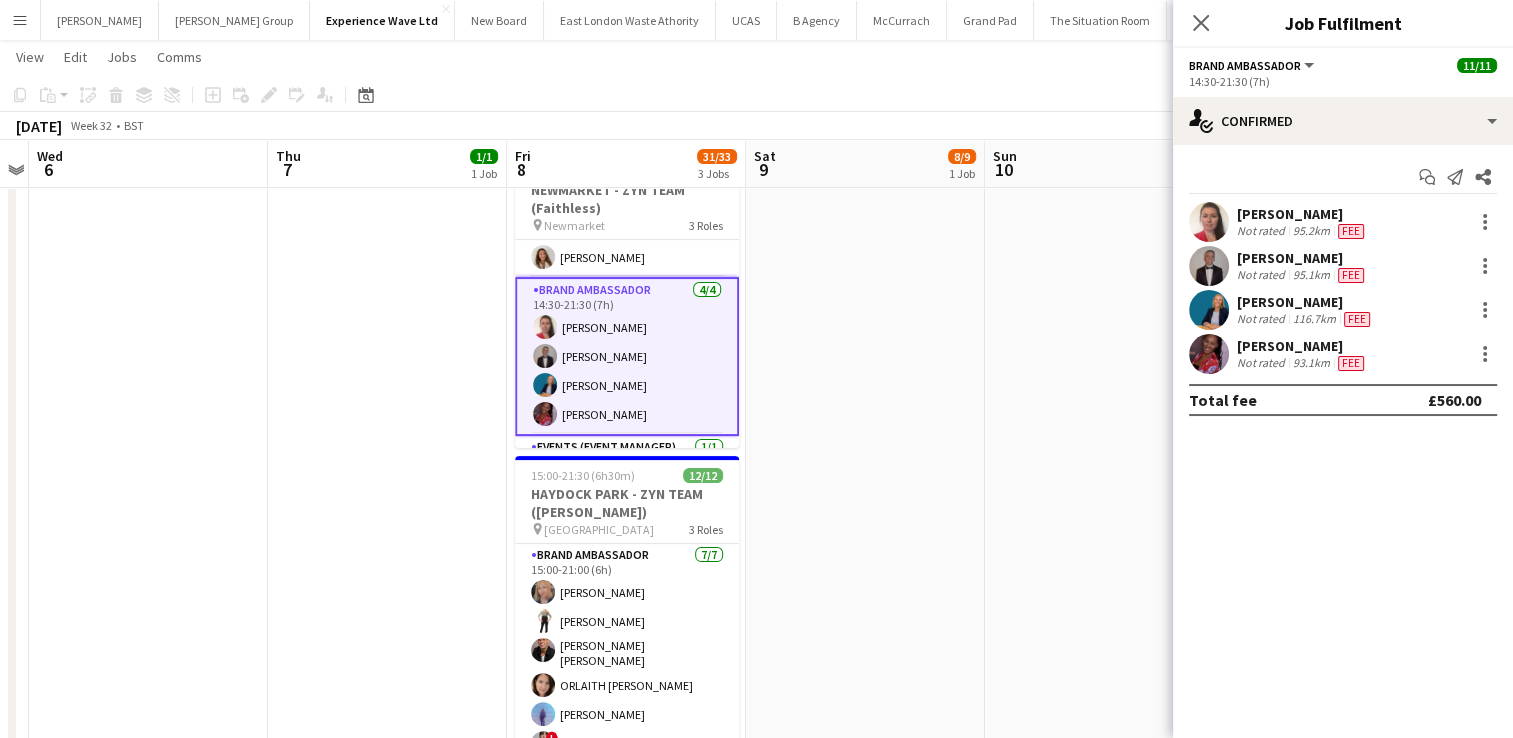 click on "Not rated" at bounding box center [1263, 231] 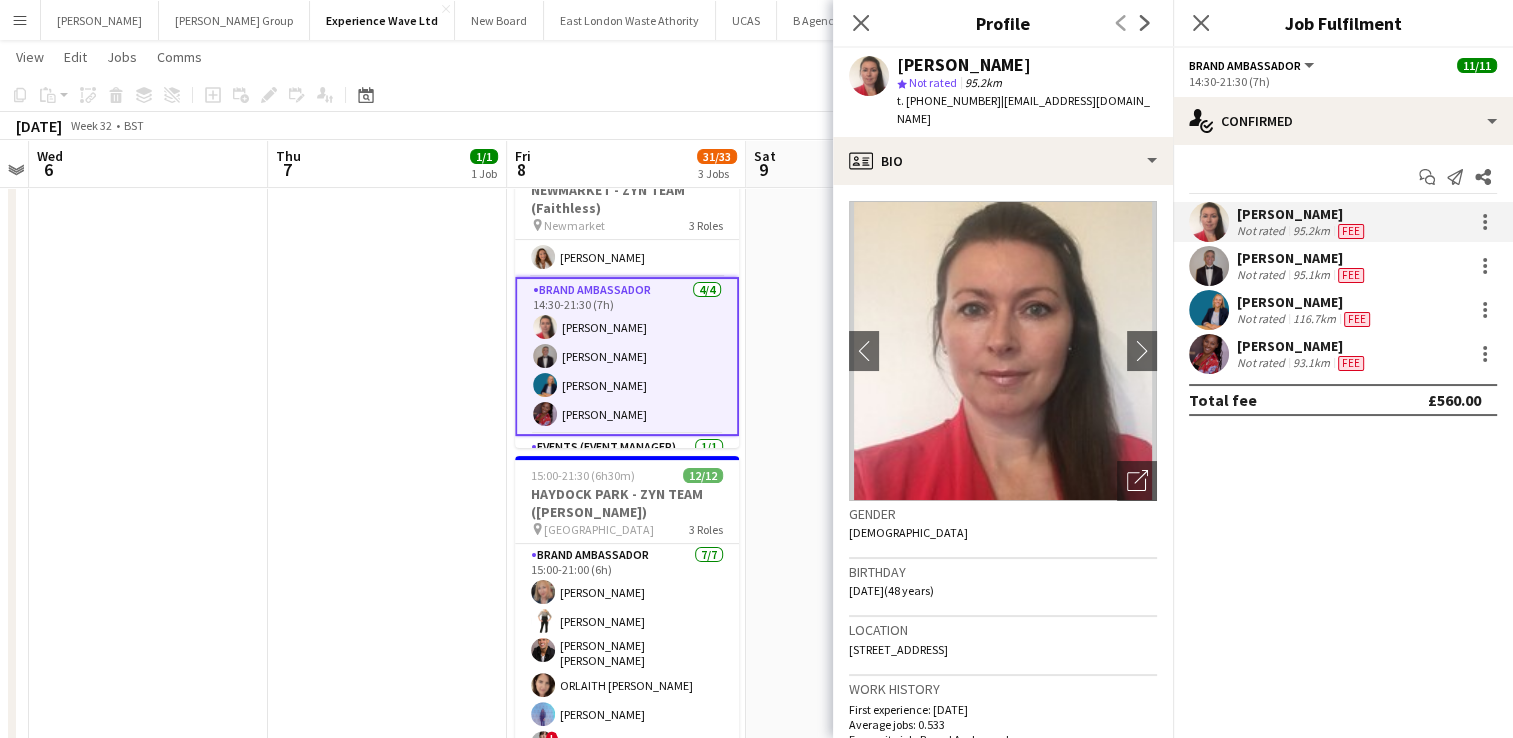 click on "[PERSON_NAME]" at bounding box center (1305, 302) 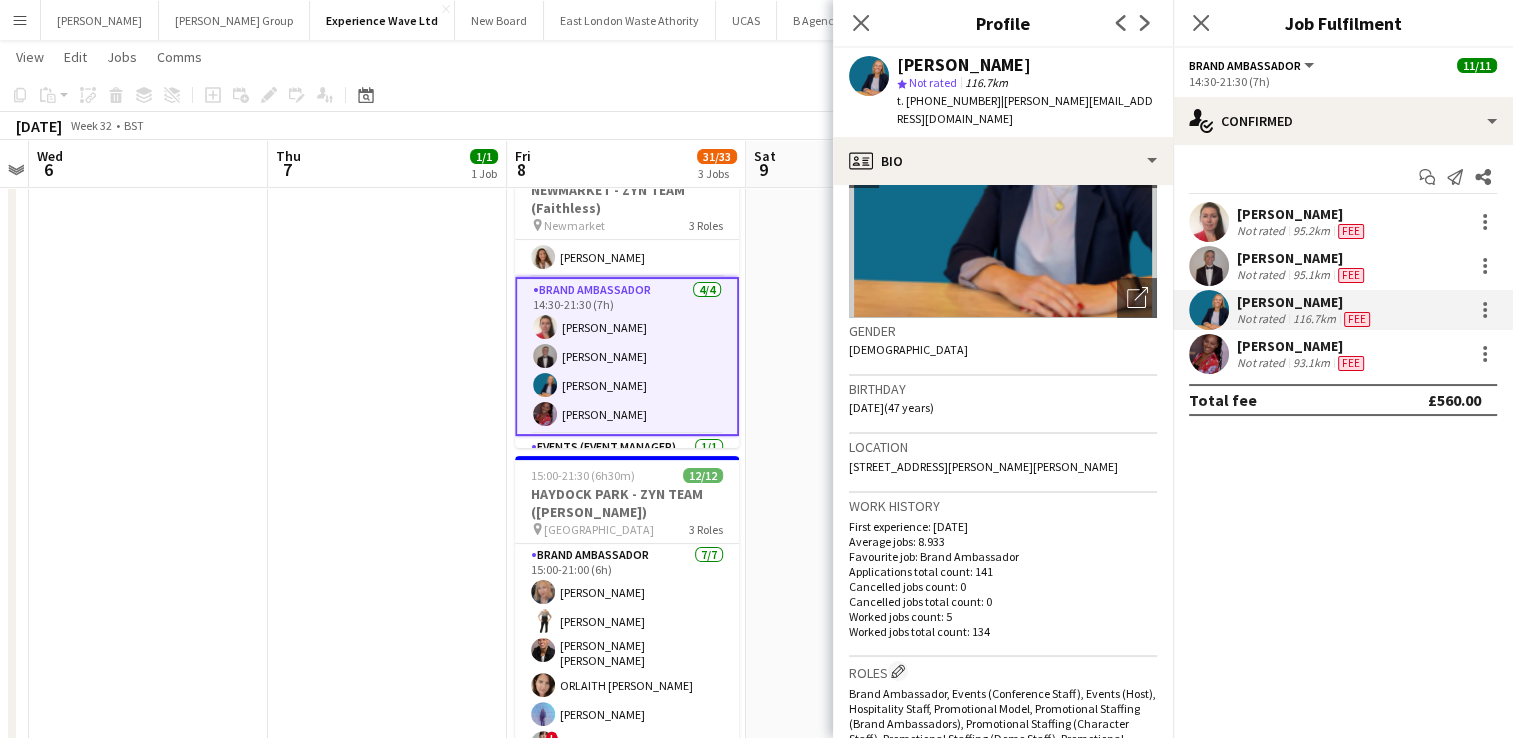 scroll, scrollTop: 183, scrollLeft: 0, axis: vertical 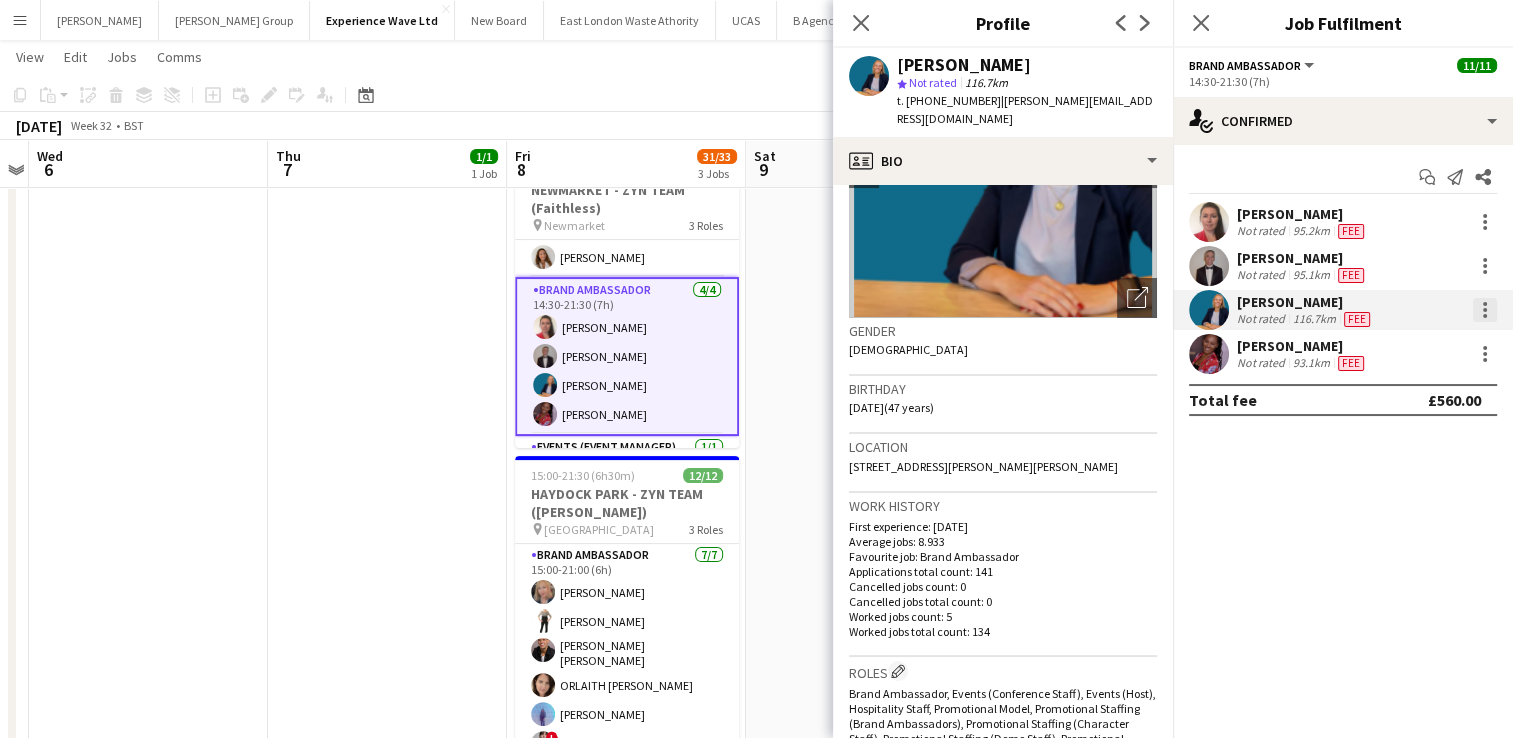 click at bounding box center (1485, 310) 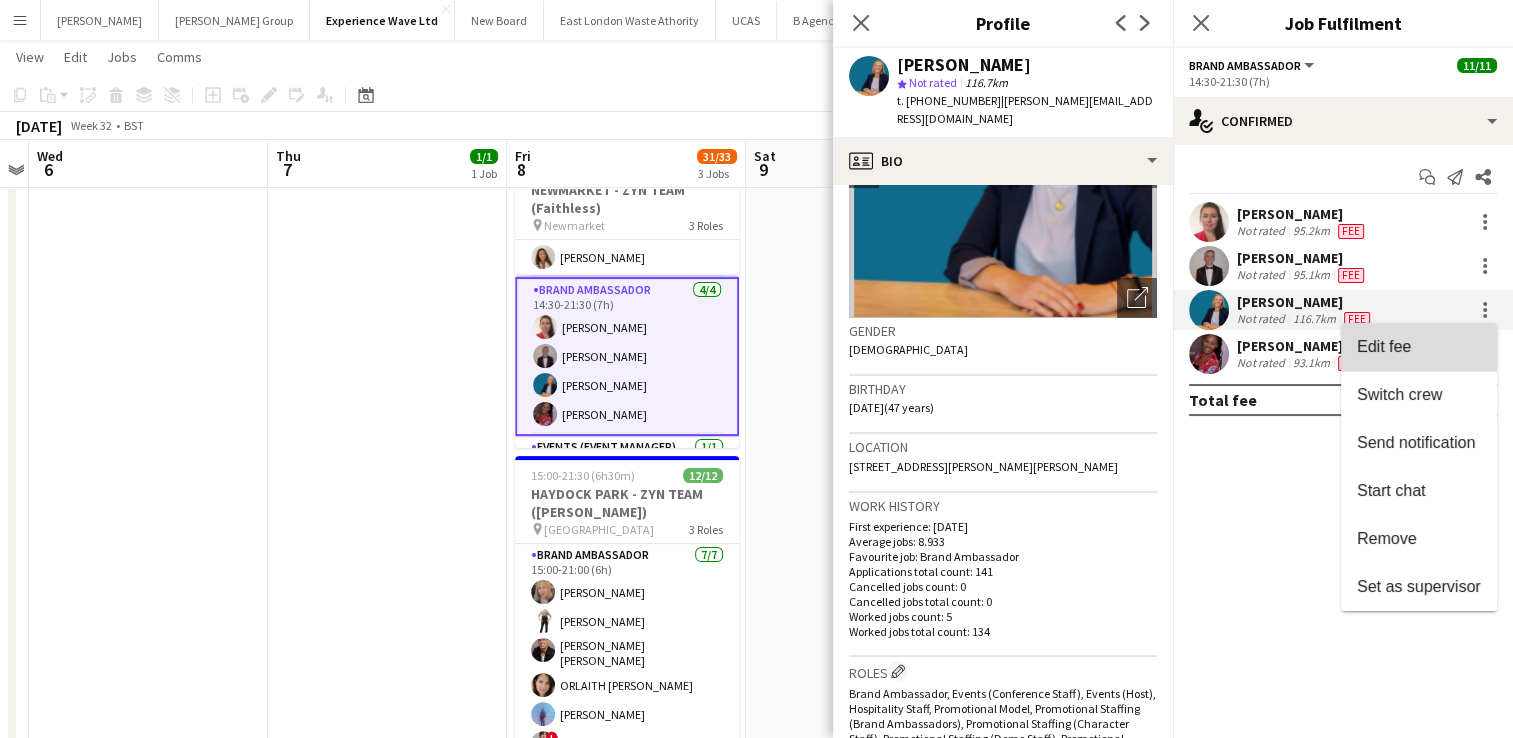 click on "Edit fee" at bounding box center [1419, 347] 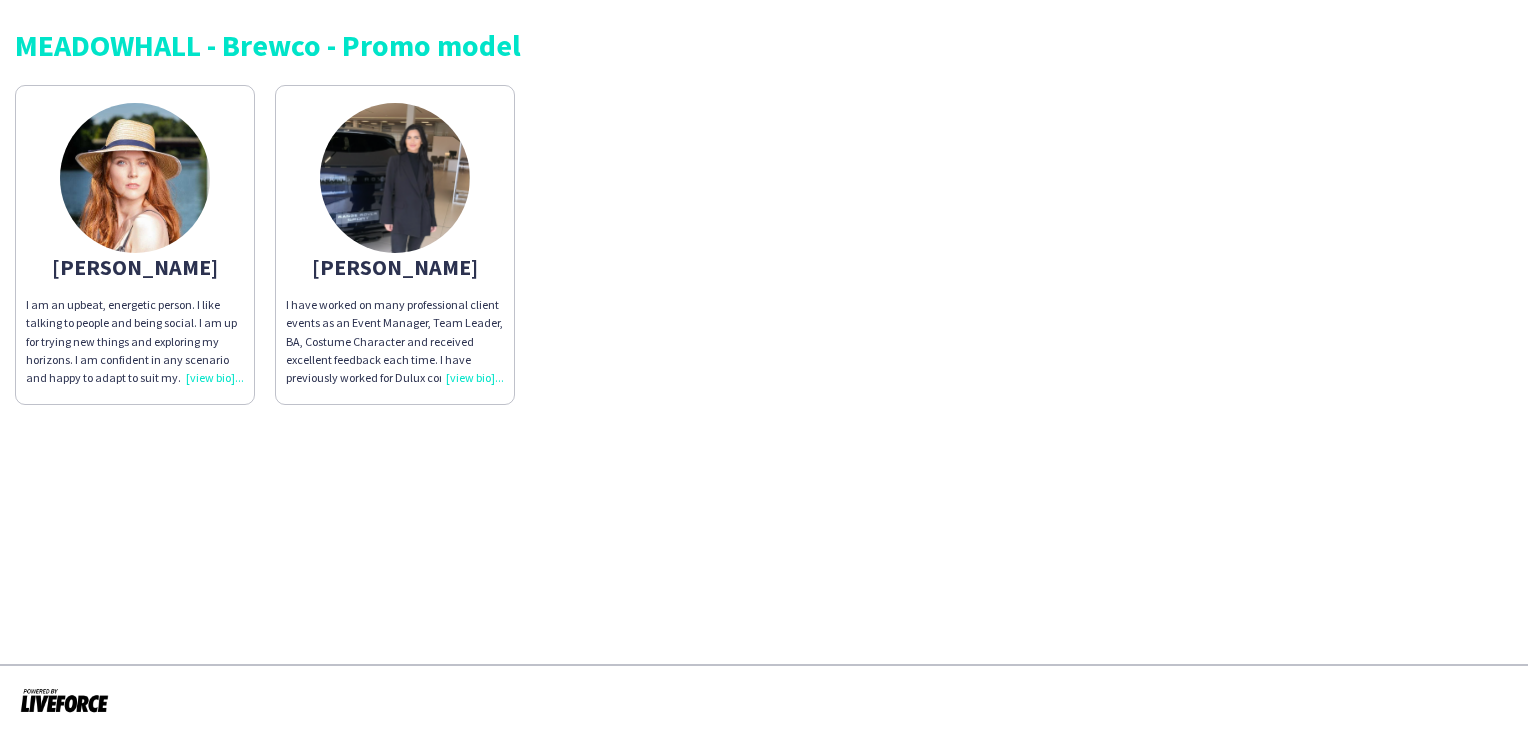 scroll, scrollTop: 0, scrollLeft: 0, axis: both 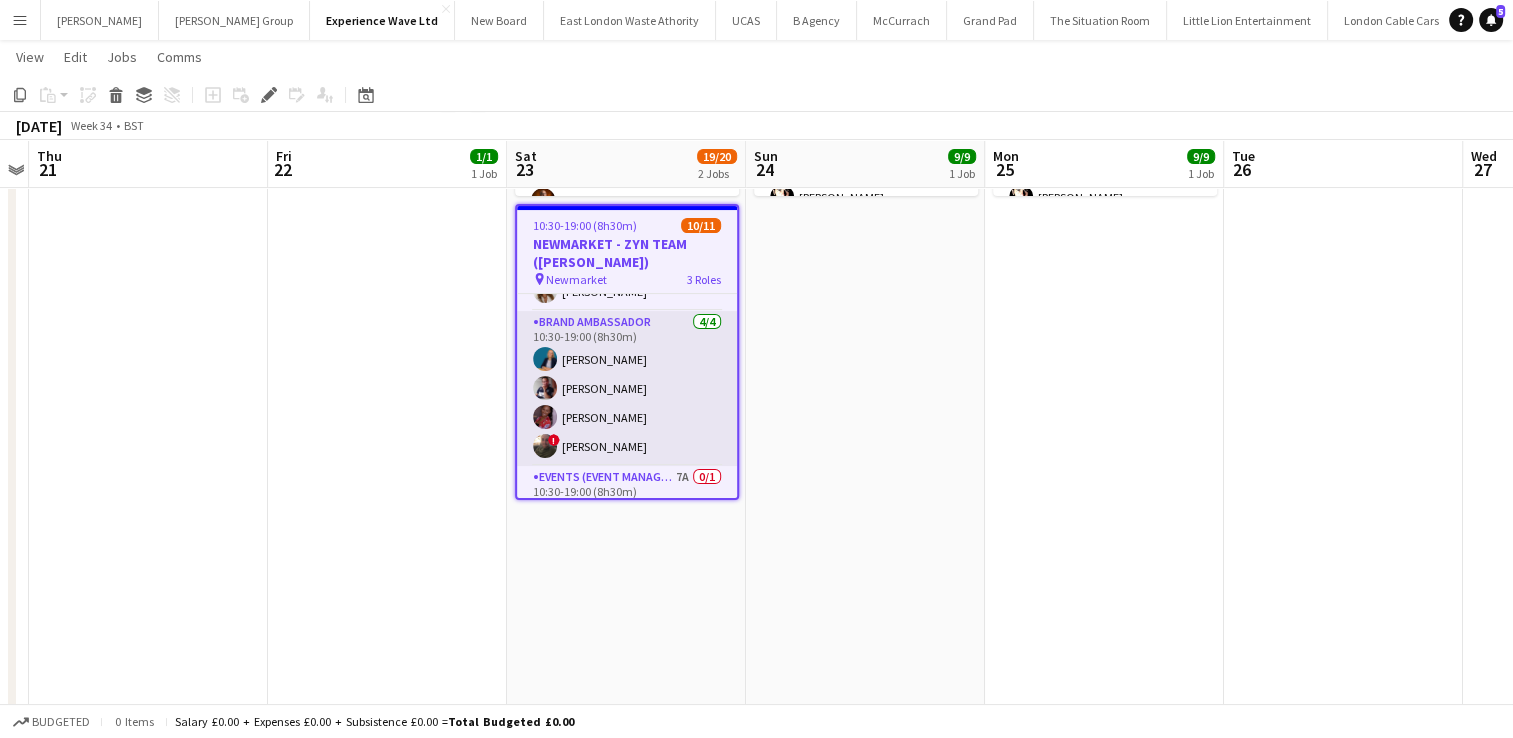 click on "Brand Ambassador   [DATE]   10:30-19:00 (8h30m)
[PERSON_NAME] [PERSON_NAME] Sergute [PERSON_NAME] ! [PERSON_NAME]" at bounding box center [627, 388] 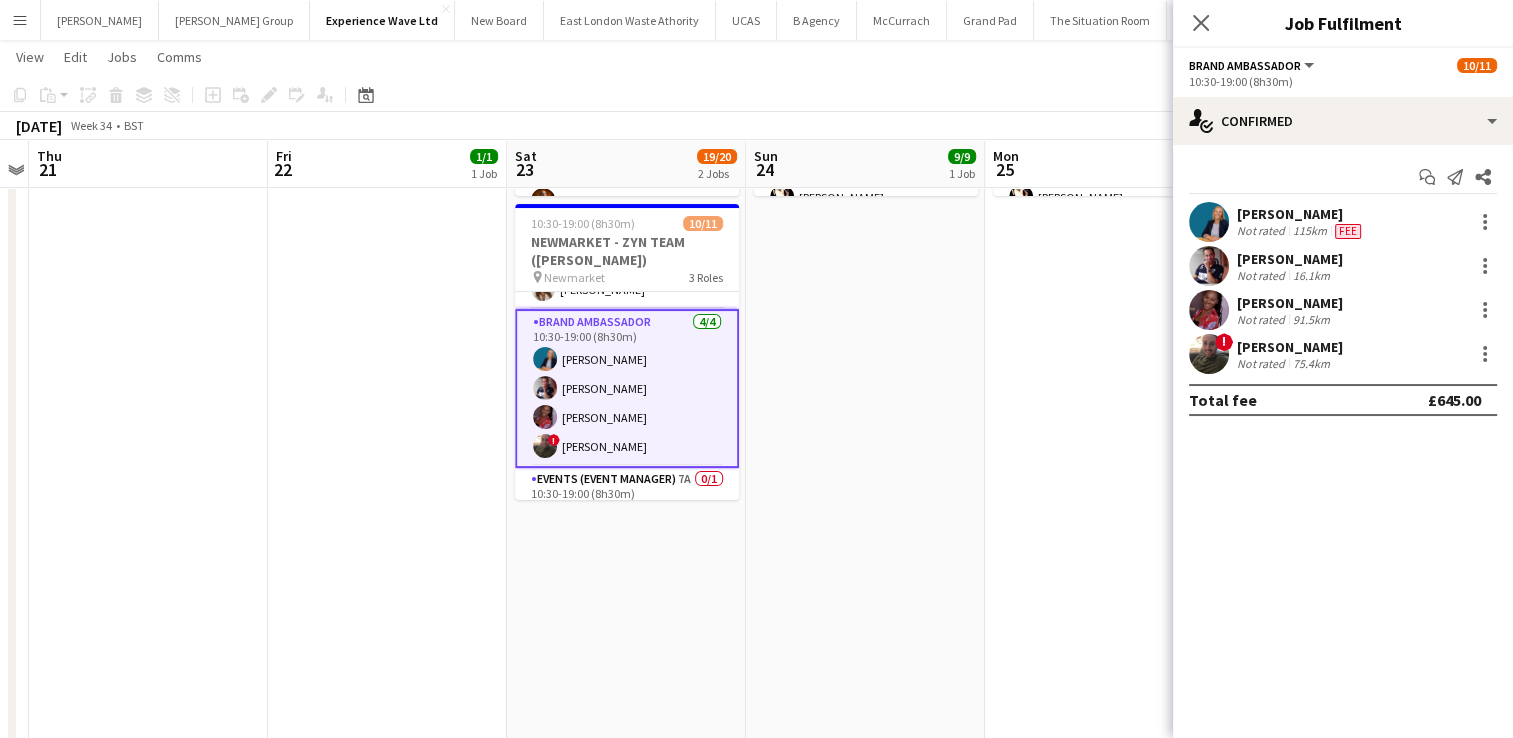 click on "115km" at bounding box center [1310, 231] 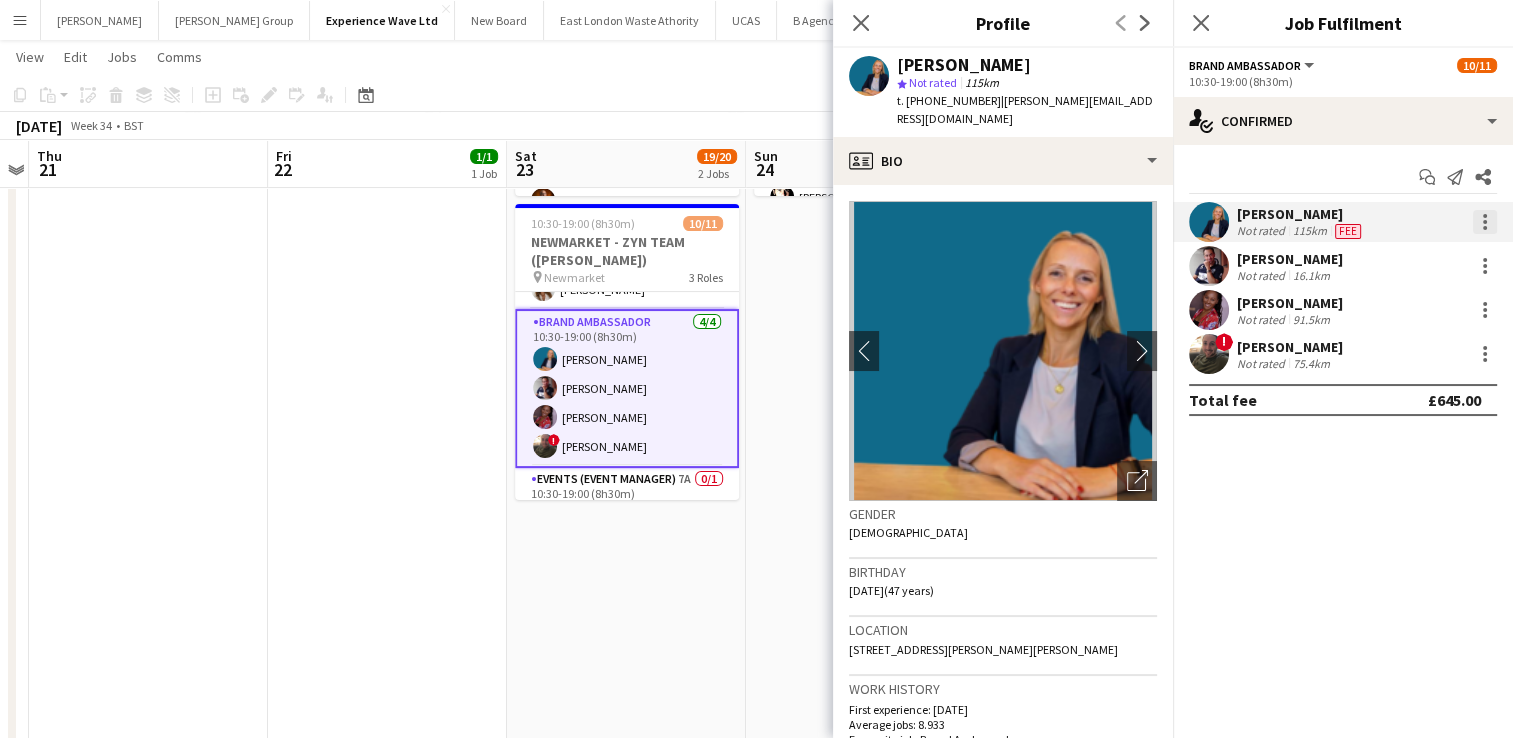 click at bounding box center (1485, 222) 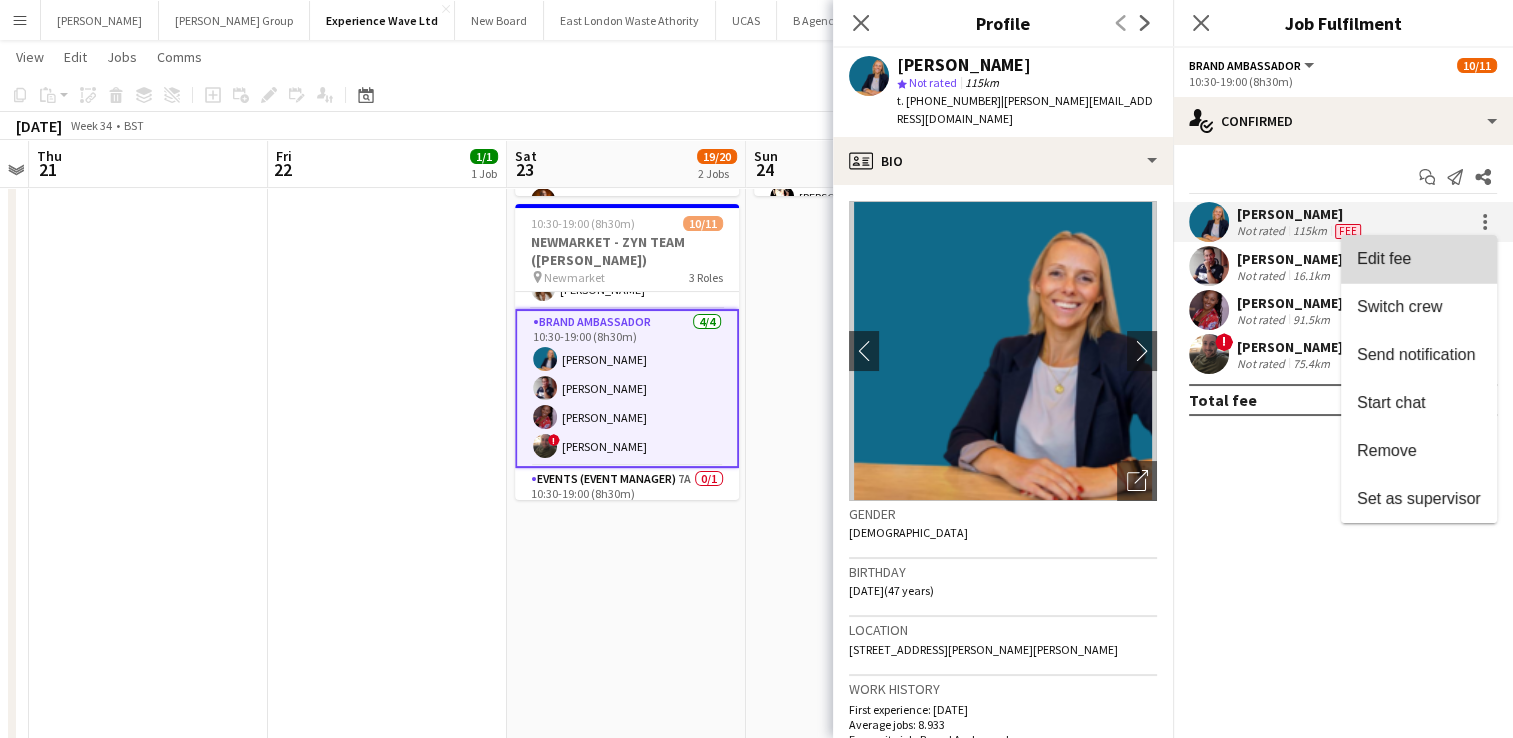 click on "Edit fee" at bounding box center (1419, 259) 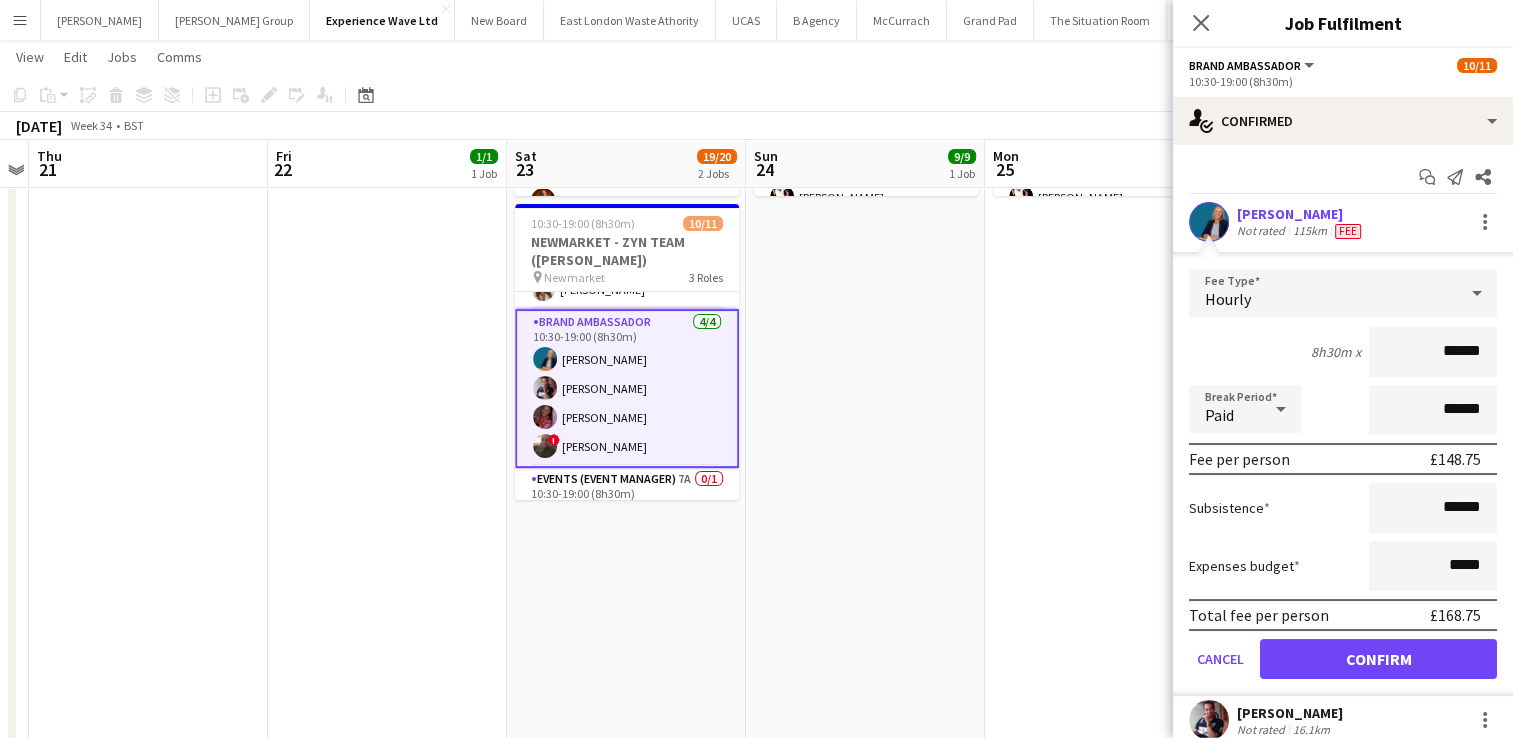 click on "Close pop-in" 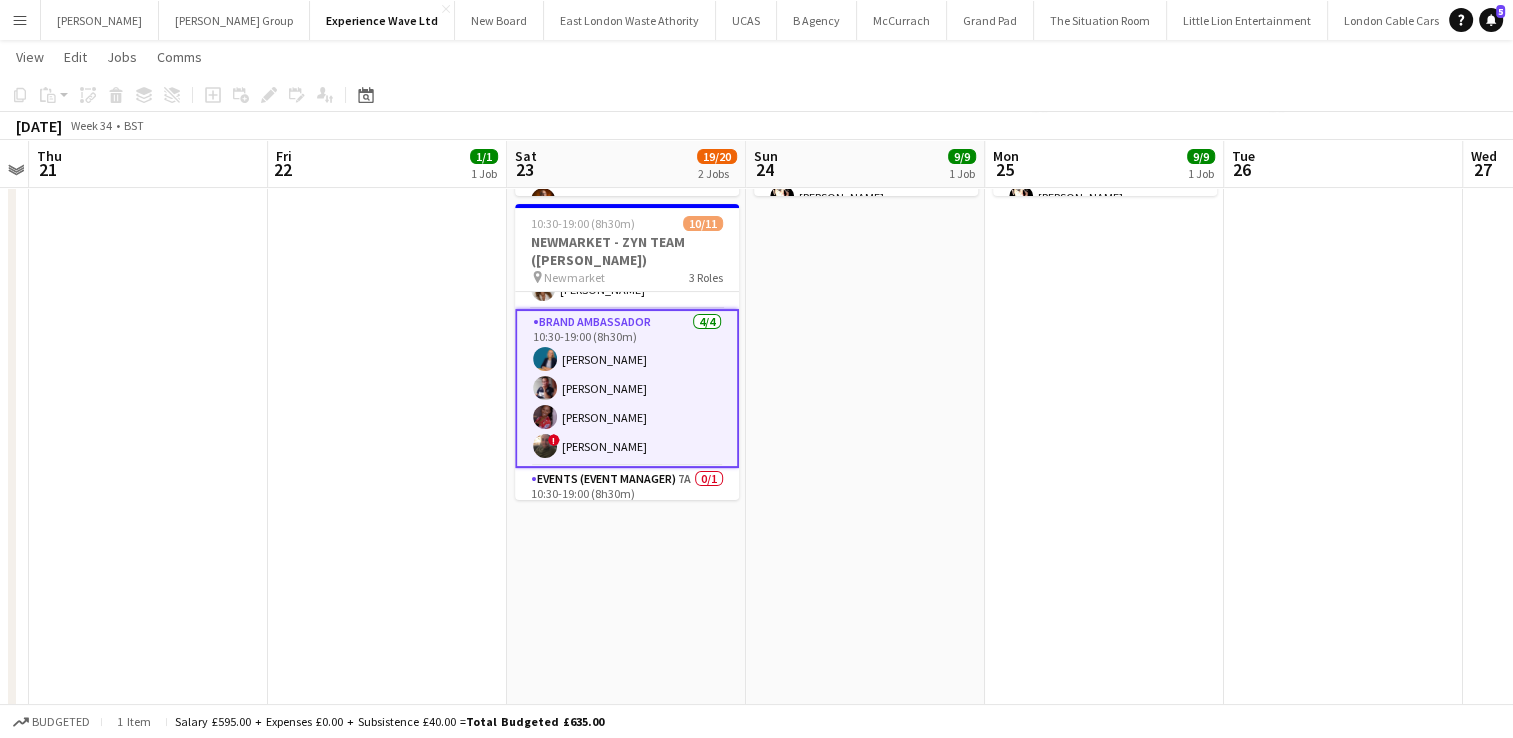 scroll, scrollTop: 0, scrollLeft: 0, axis: both 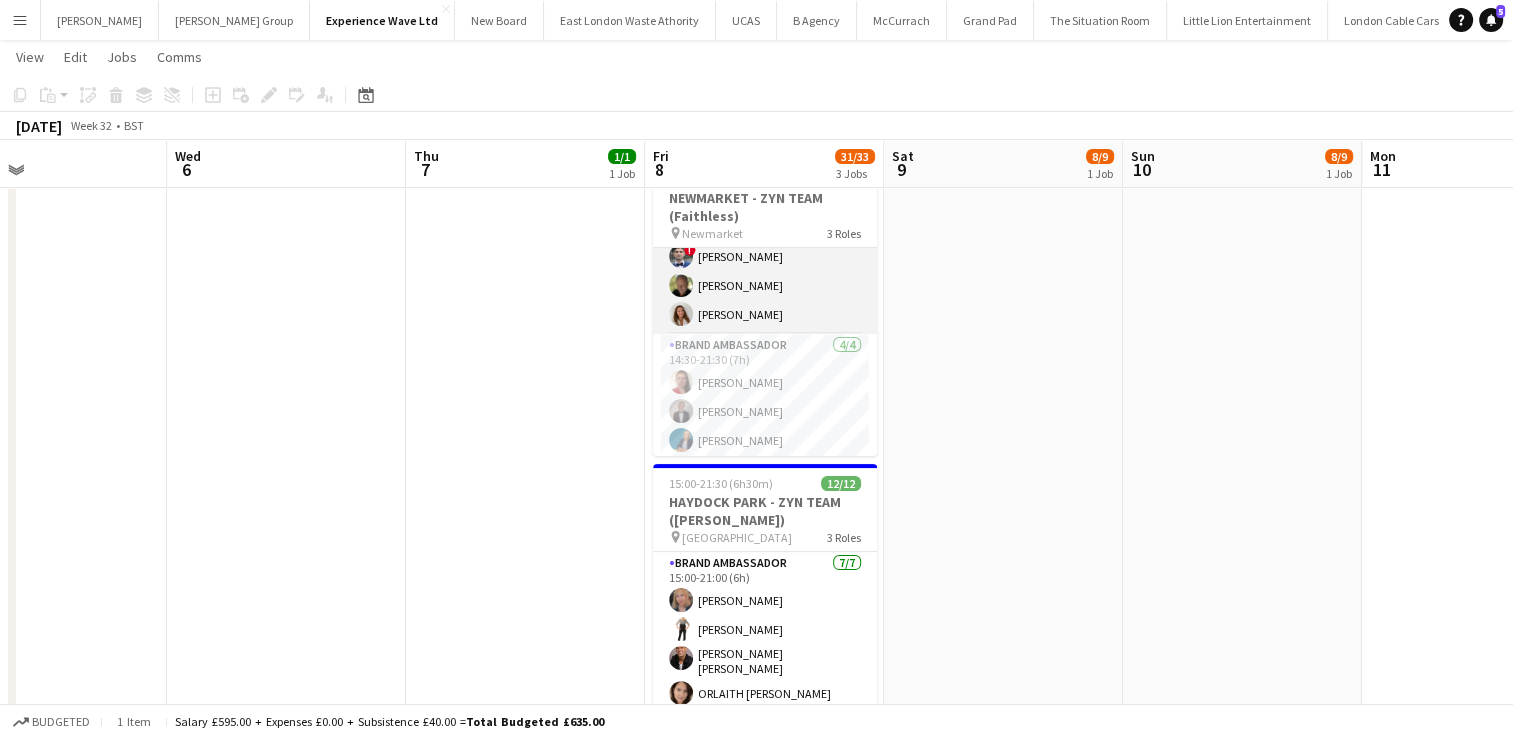 click on "Brand Ambassador   [DATE]   14:30-21:00 (6h30m)
[PERSON_NAME] [PERSON_NAME] [PERSON_NAME] ! [PERSON_NAME] [PERSON_NAME] [PERSON_NAME]" at bounding box center [765, 227] 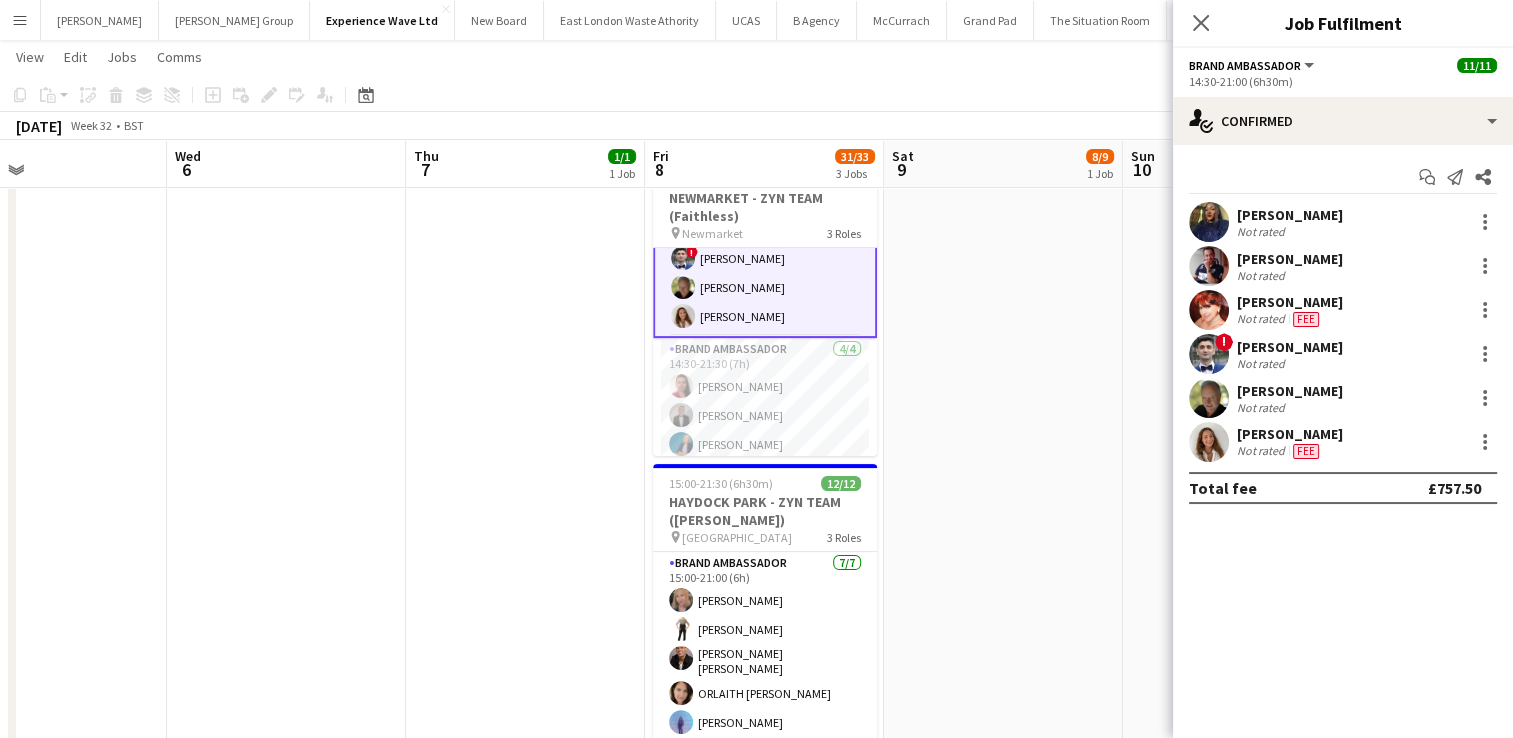 scroll, scrollTop: 128, scrollLeft: 0, axis: vertical 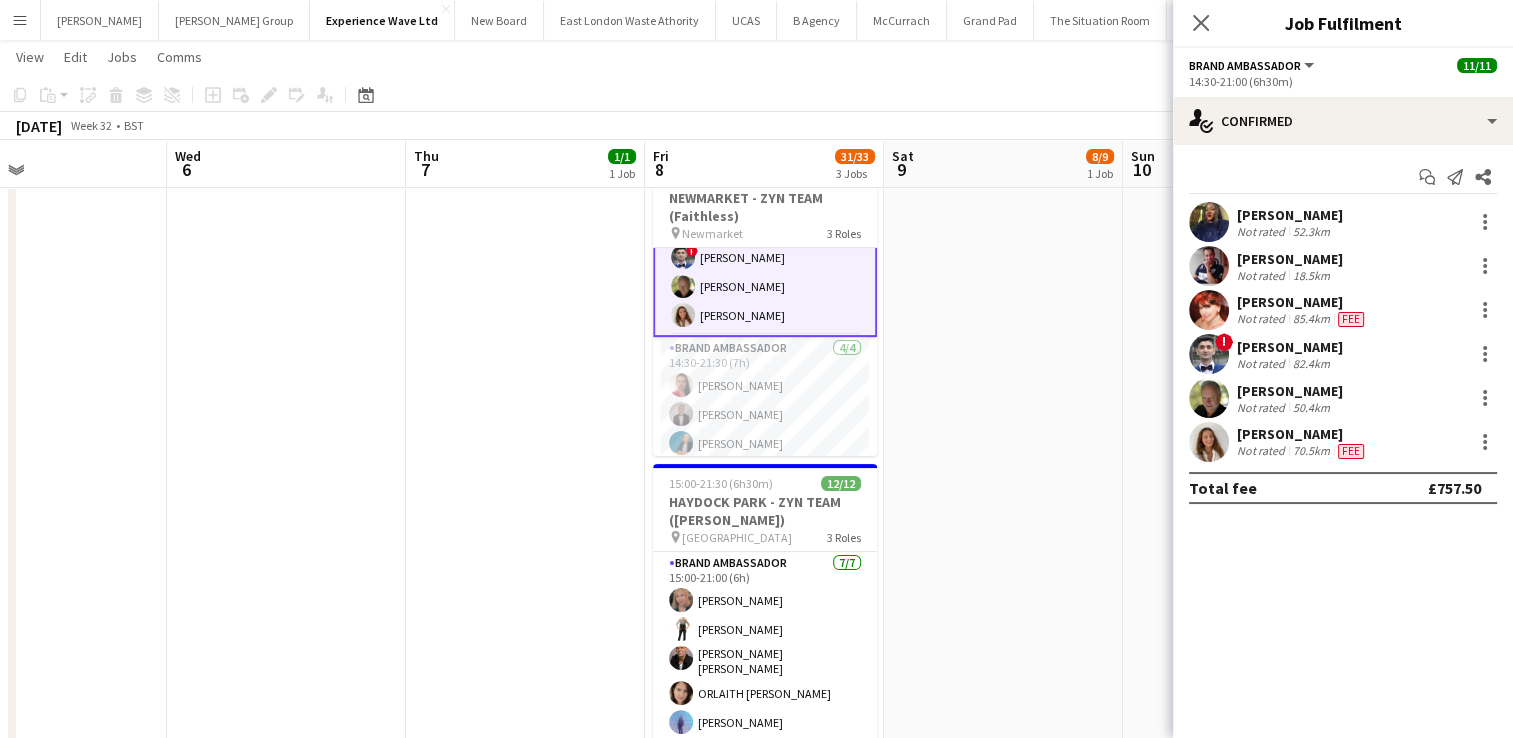 click on "[PERSON_NAME]" at bounding box center (1302, 434) 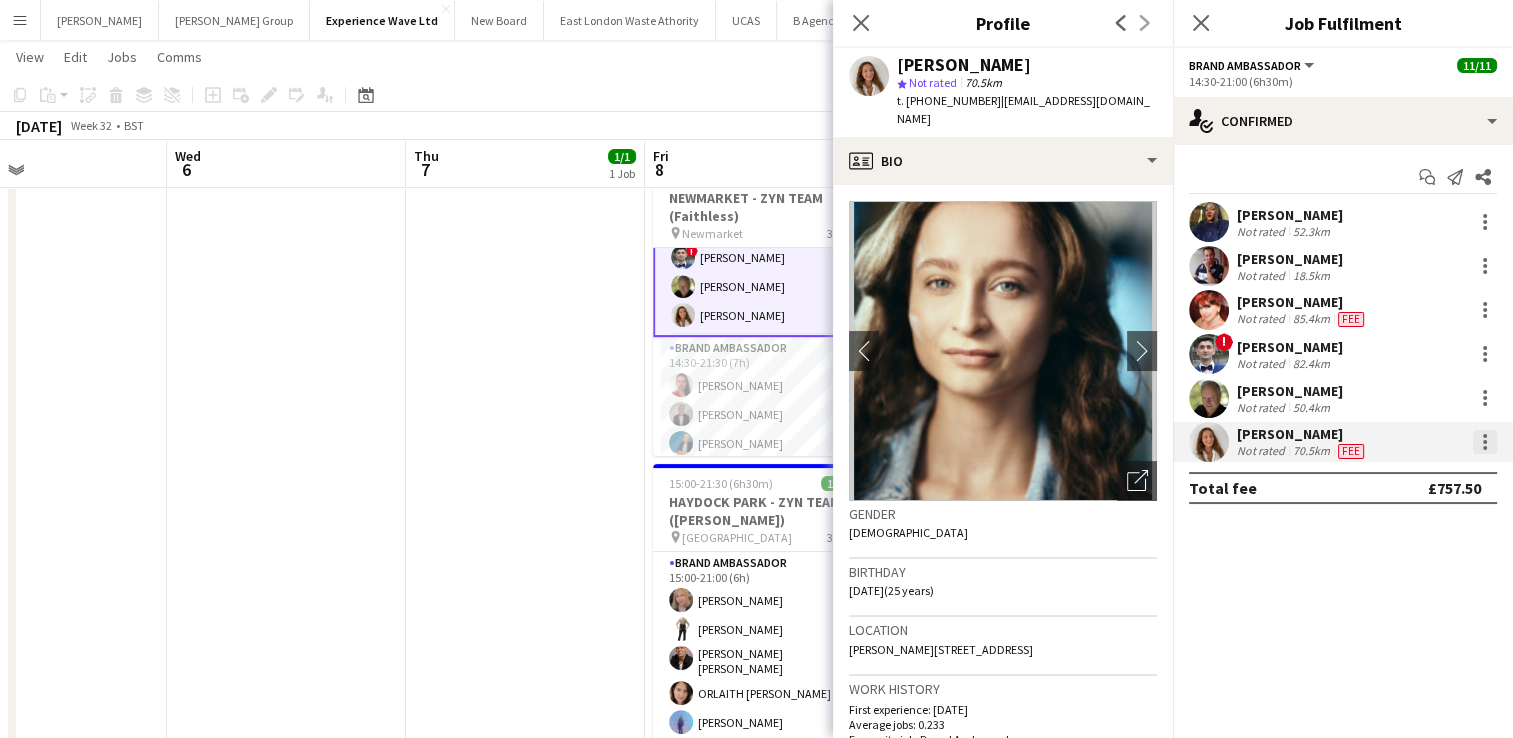 click at bounding box center [1485, 442] 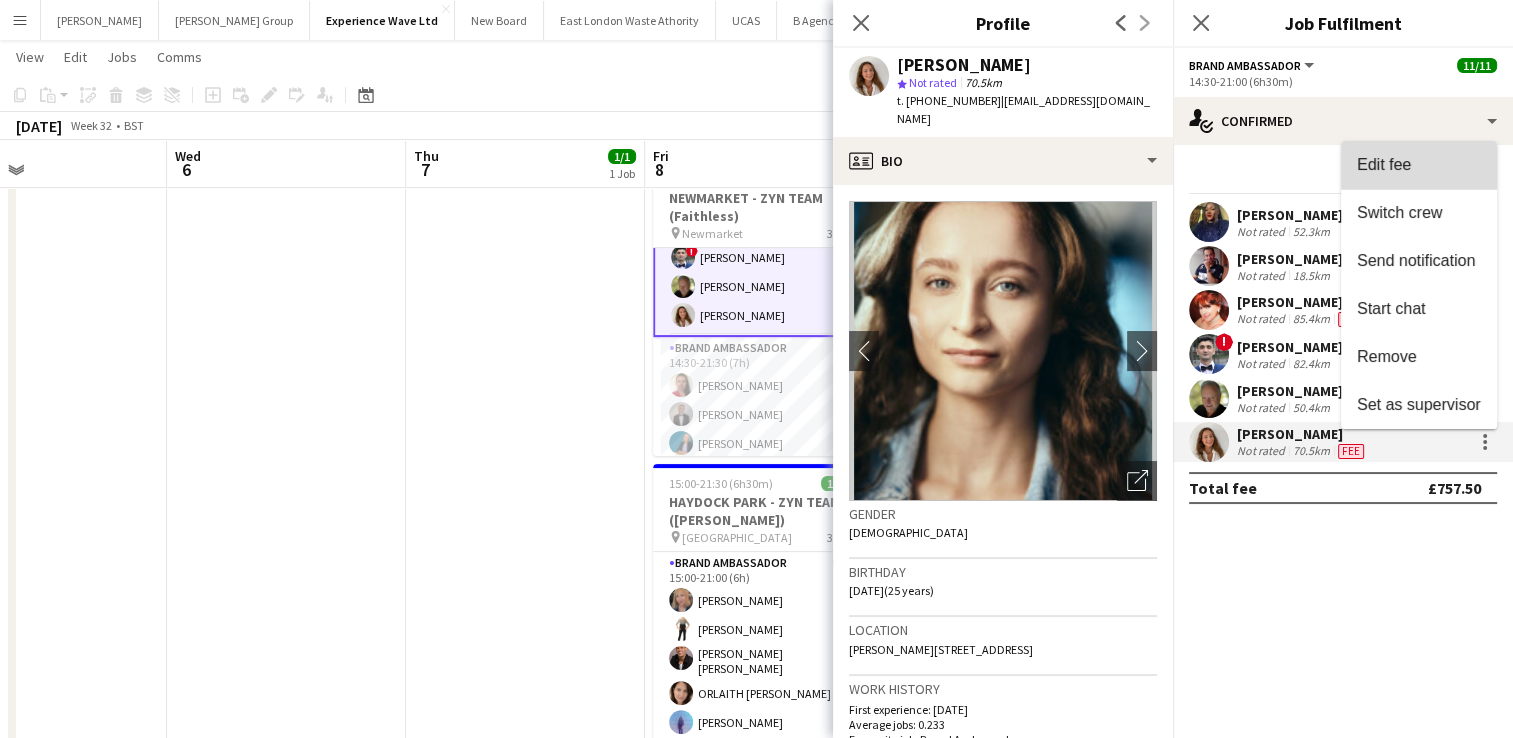 click on "Edit fee" at bounding box center (1384, 164) 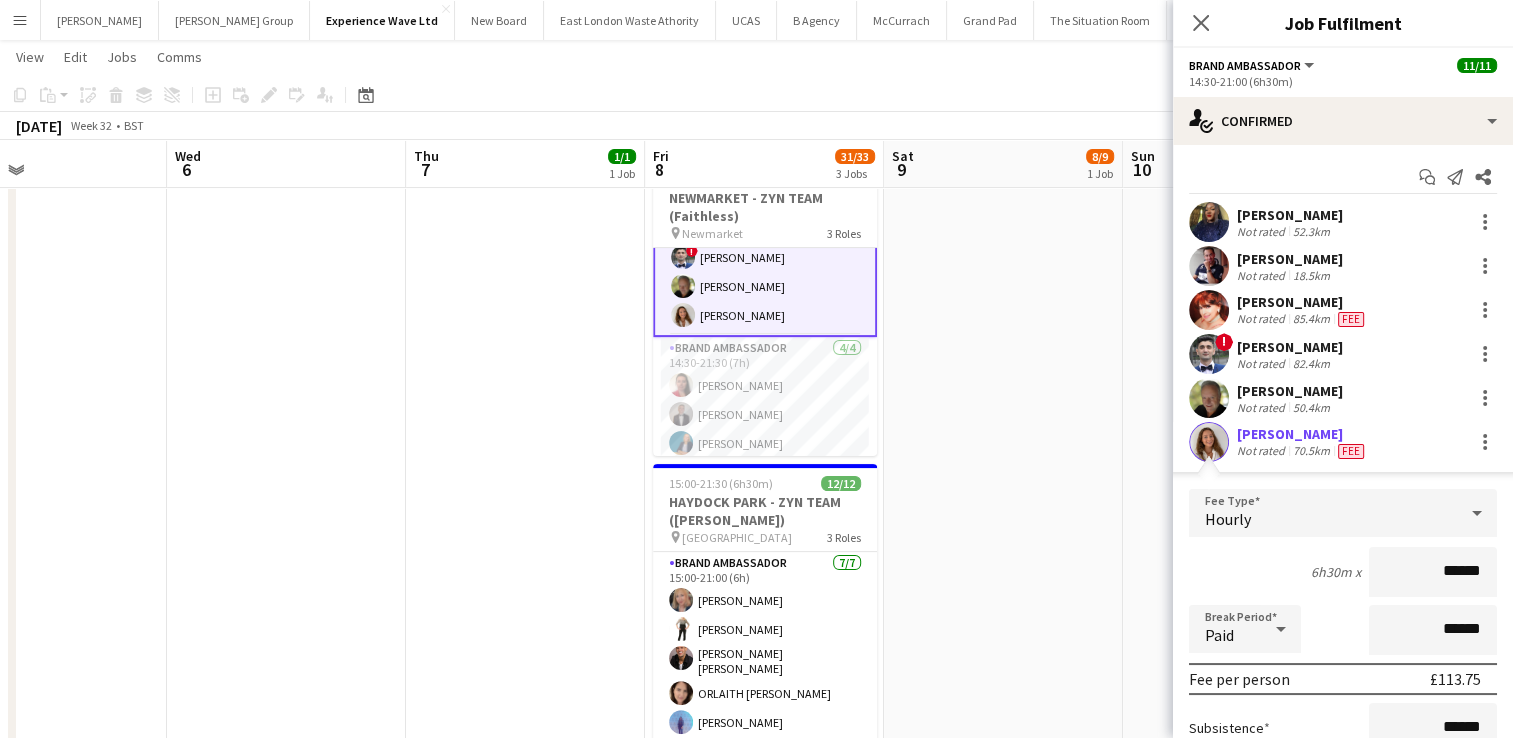 scroll, scrollTop: 232, scrollLeft: 0, axis: vertical 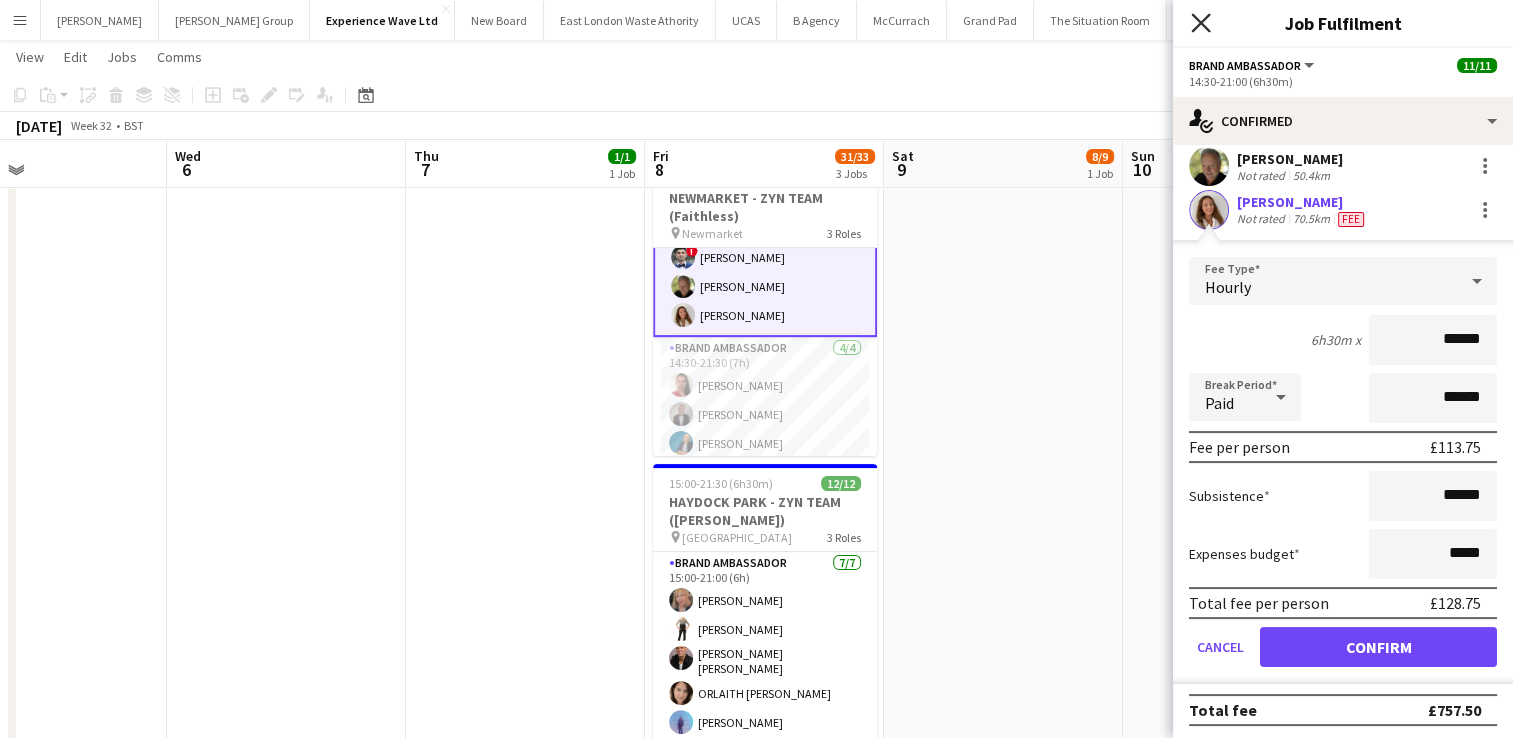 click on "Close pop-in" 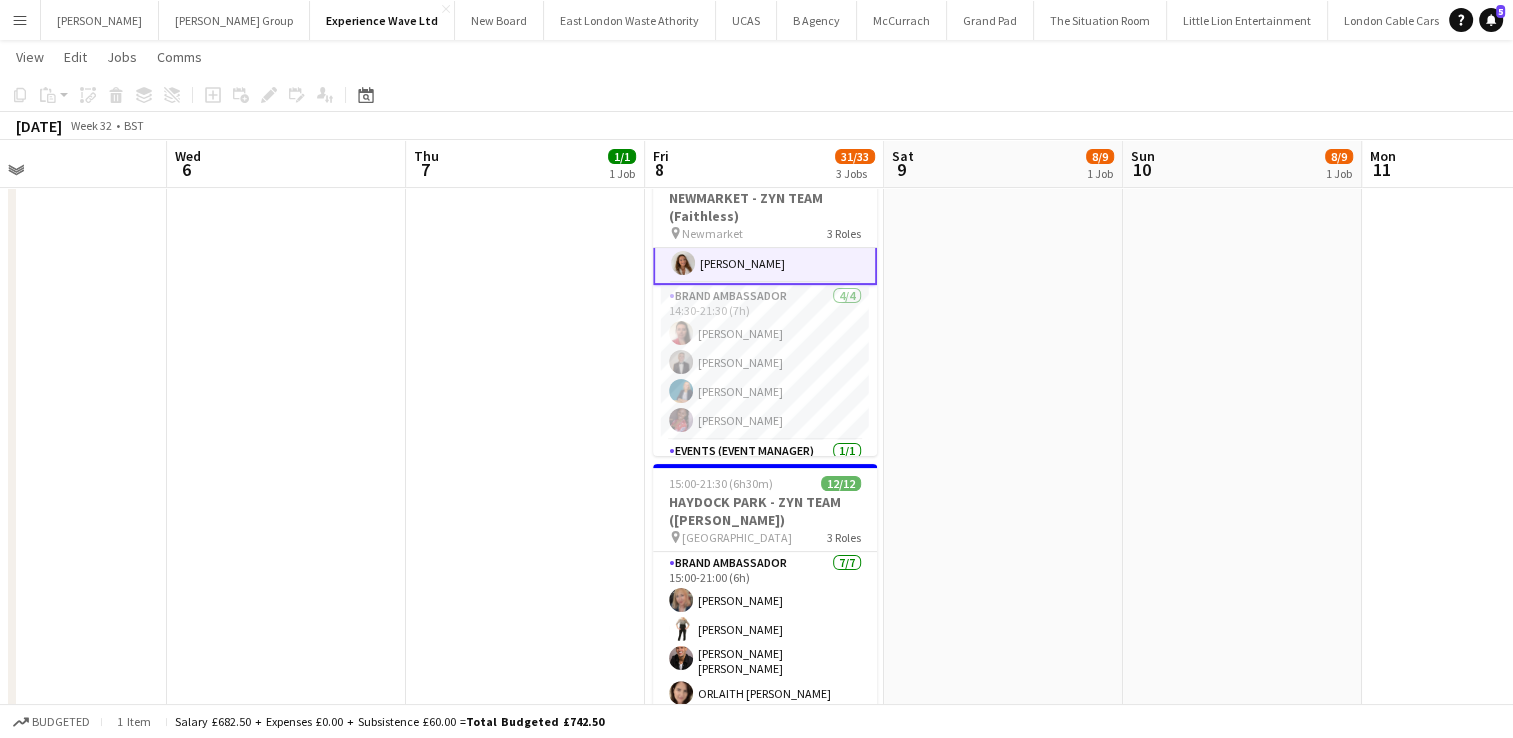 scroll, scrollTop: 230, scrollLeft: 0, axis: vertical 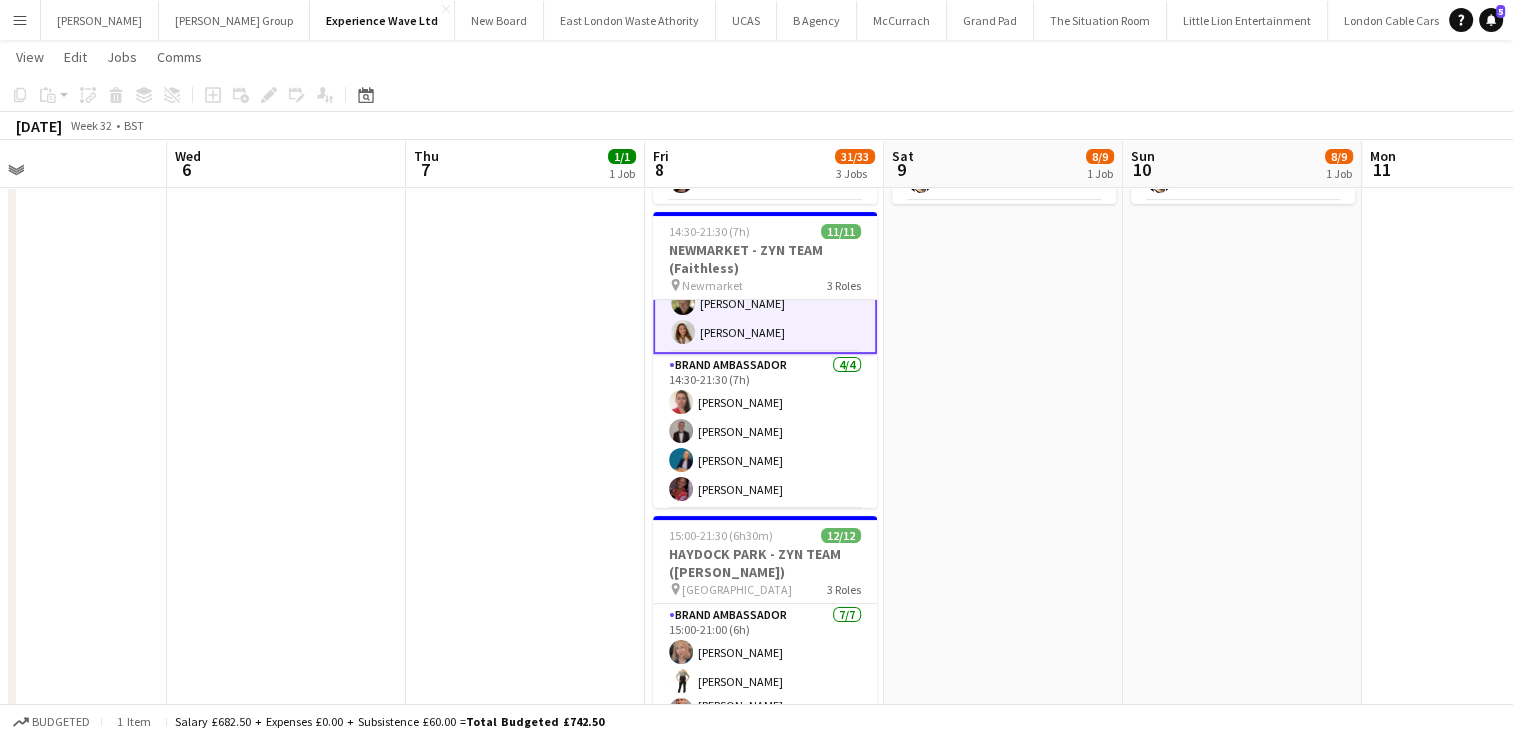 click on "Brand Ambassador   [DATE]   14:30-21:30 (7h)
[PERSON_NAME] [PERSON_NAME] [PERSON_NAME] [PERSON_NAME]" at bounding box center [765, 431] 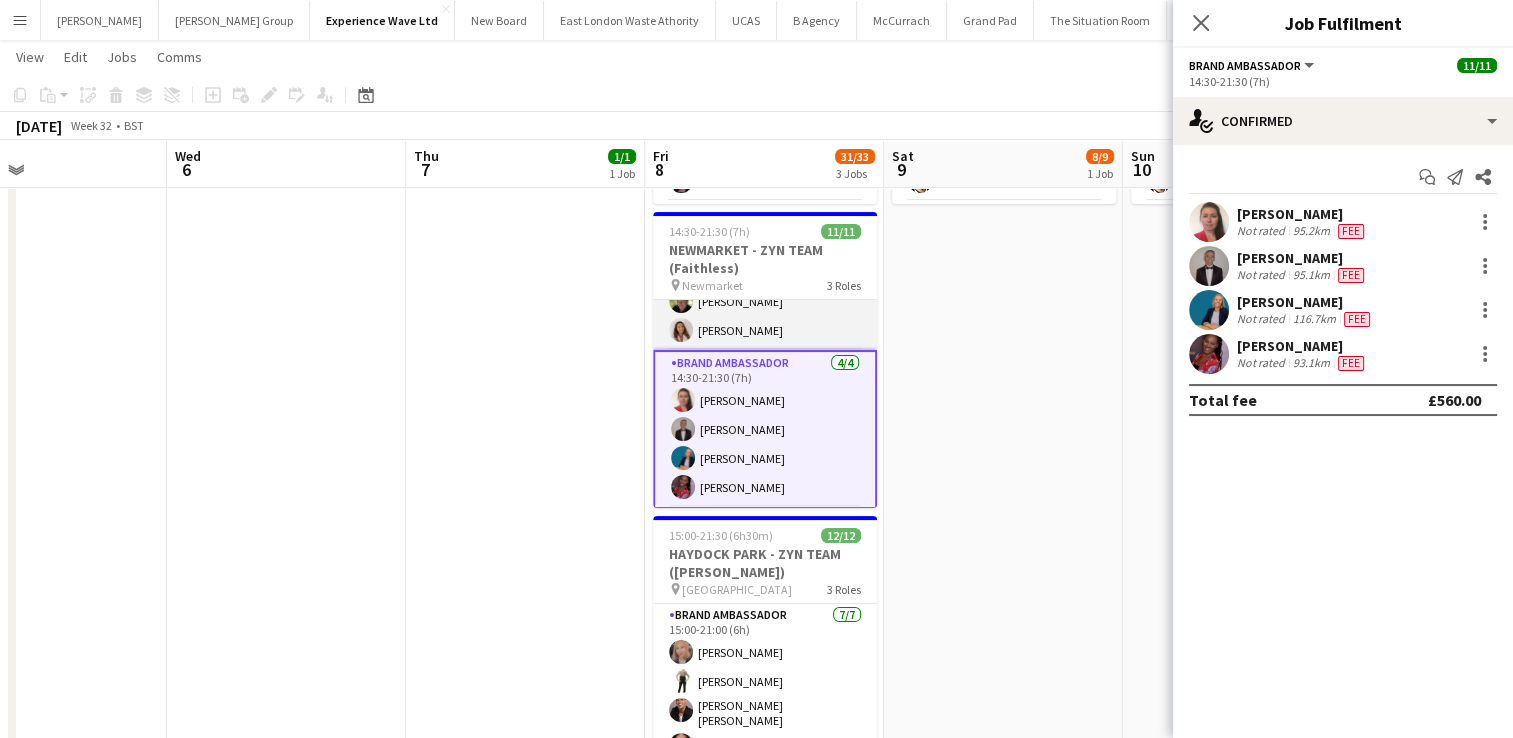 scroll, scrollTop: 161, scrollLeft: 0, axis: vertical 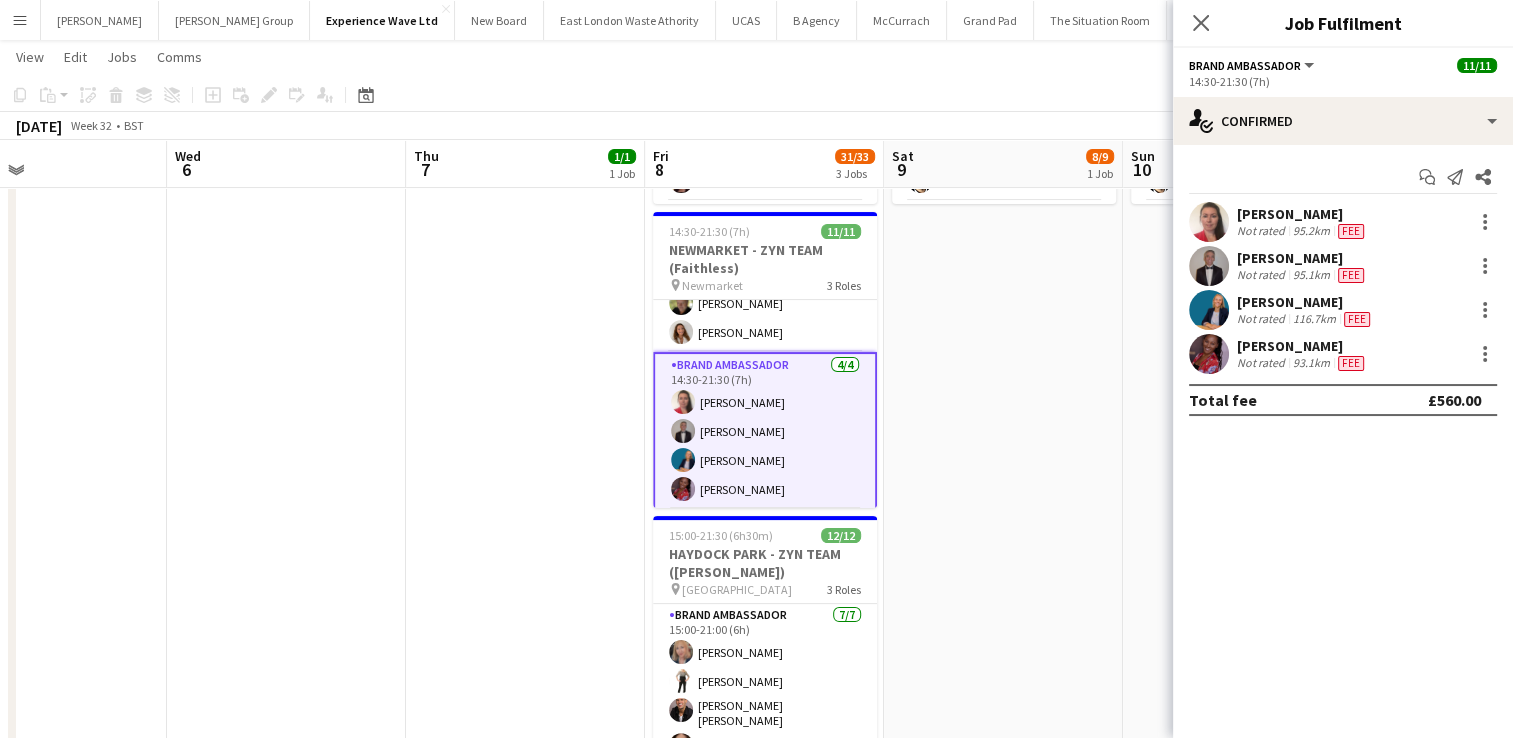 click on "Not rated" at bounding box center (1263, 231) 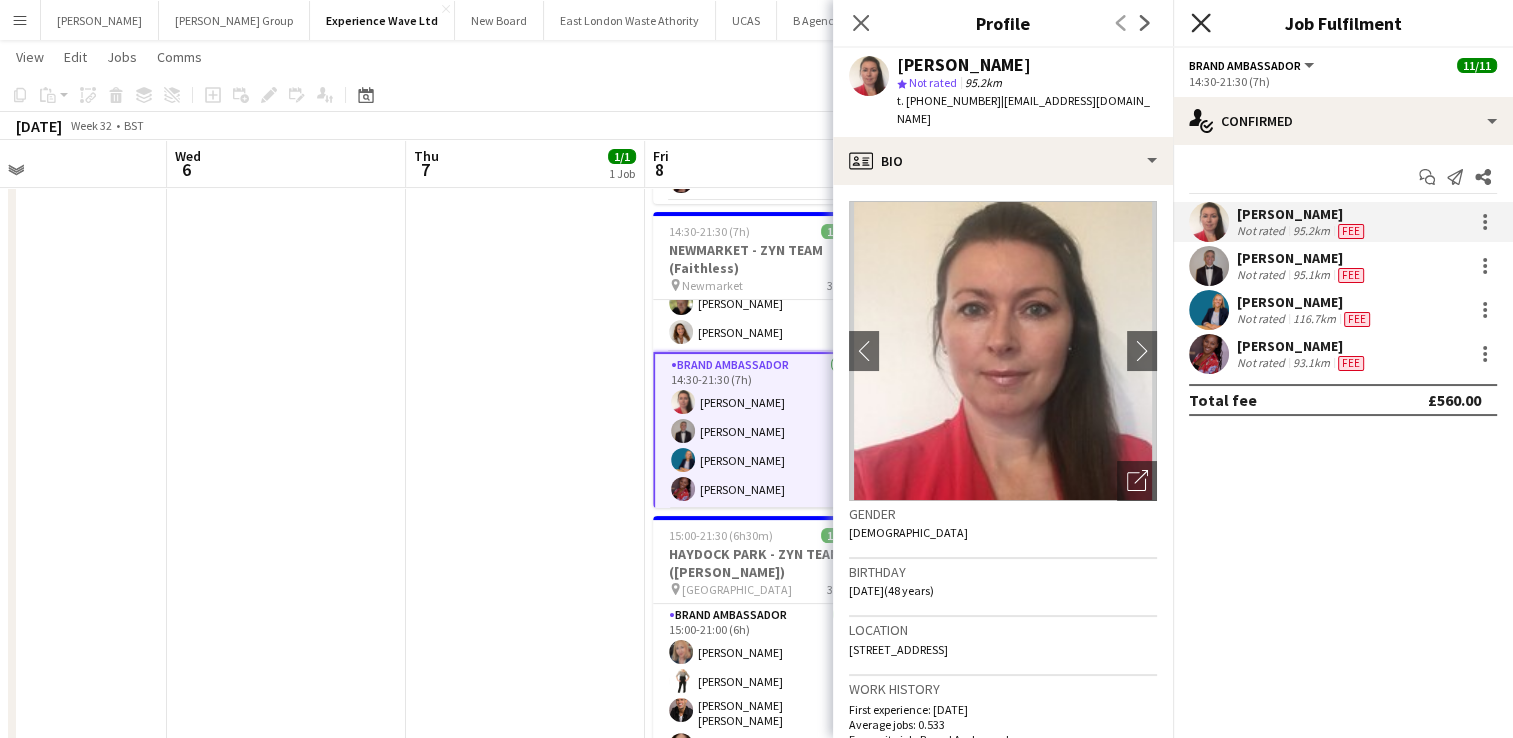 click on "Close pop-in" 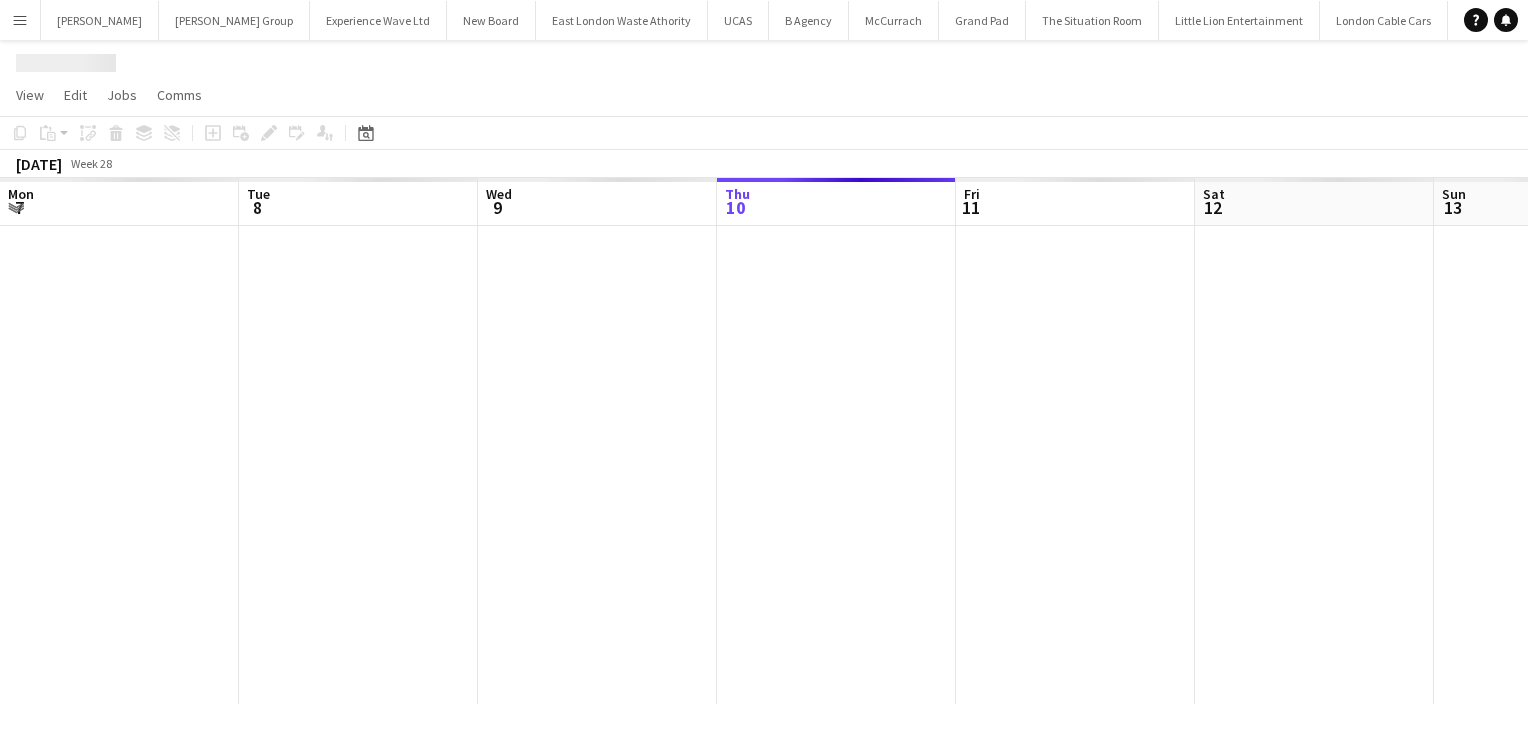 scroll, scrollTop: 0, scrollLeft: 0, axis: both 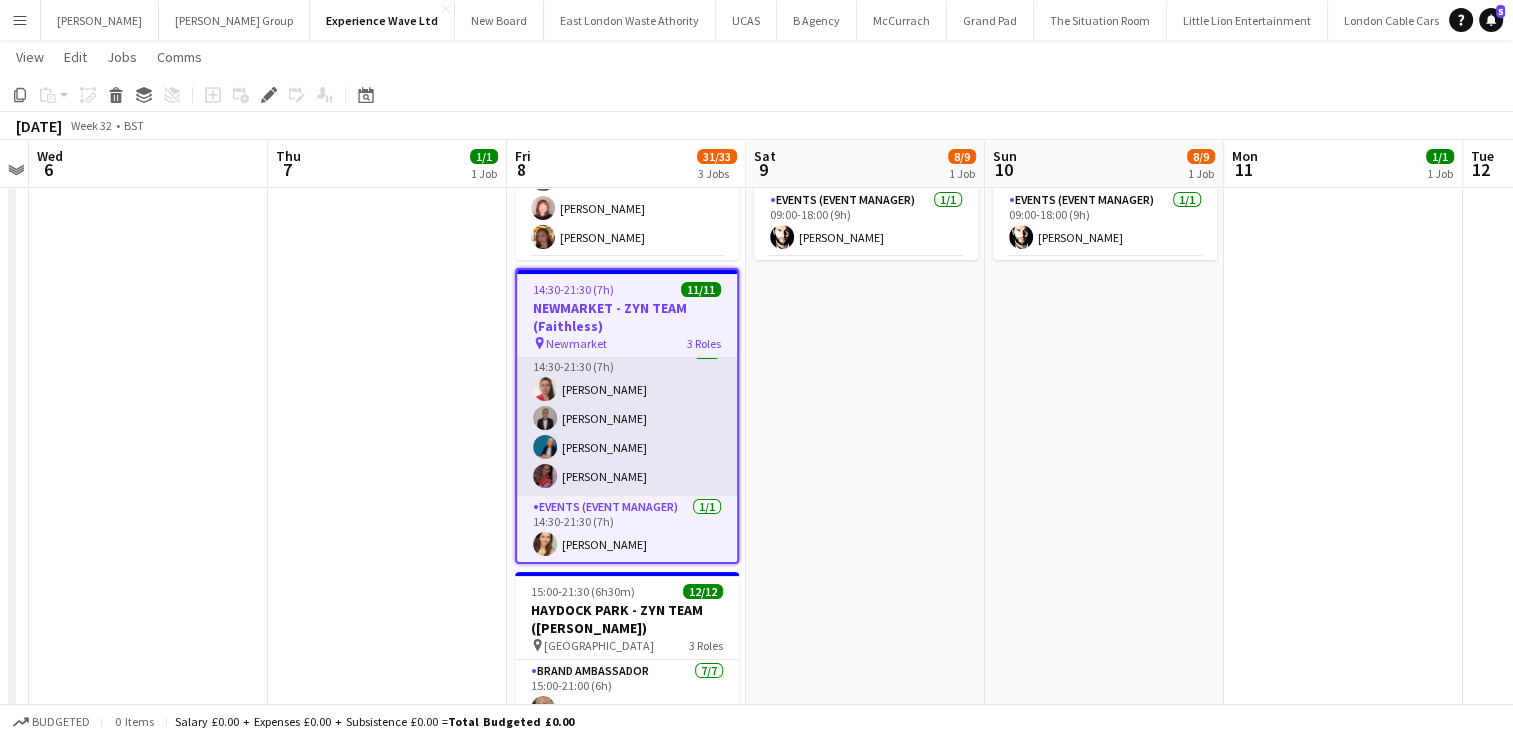 click on "Brand Ambassador   [DATE]   14:30-21:30 (7h)
[PERSON_NAME] [PERSON_NAME] [PERSON_NAME] [PERSON_NAME]" at bounding box center (627, 418) 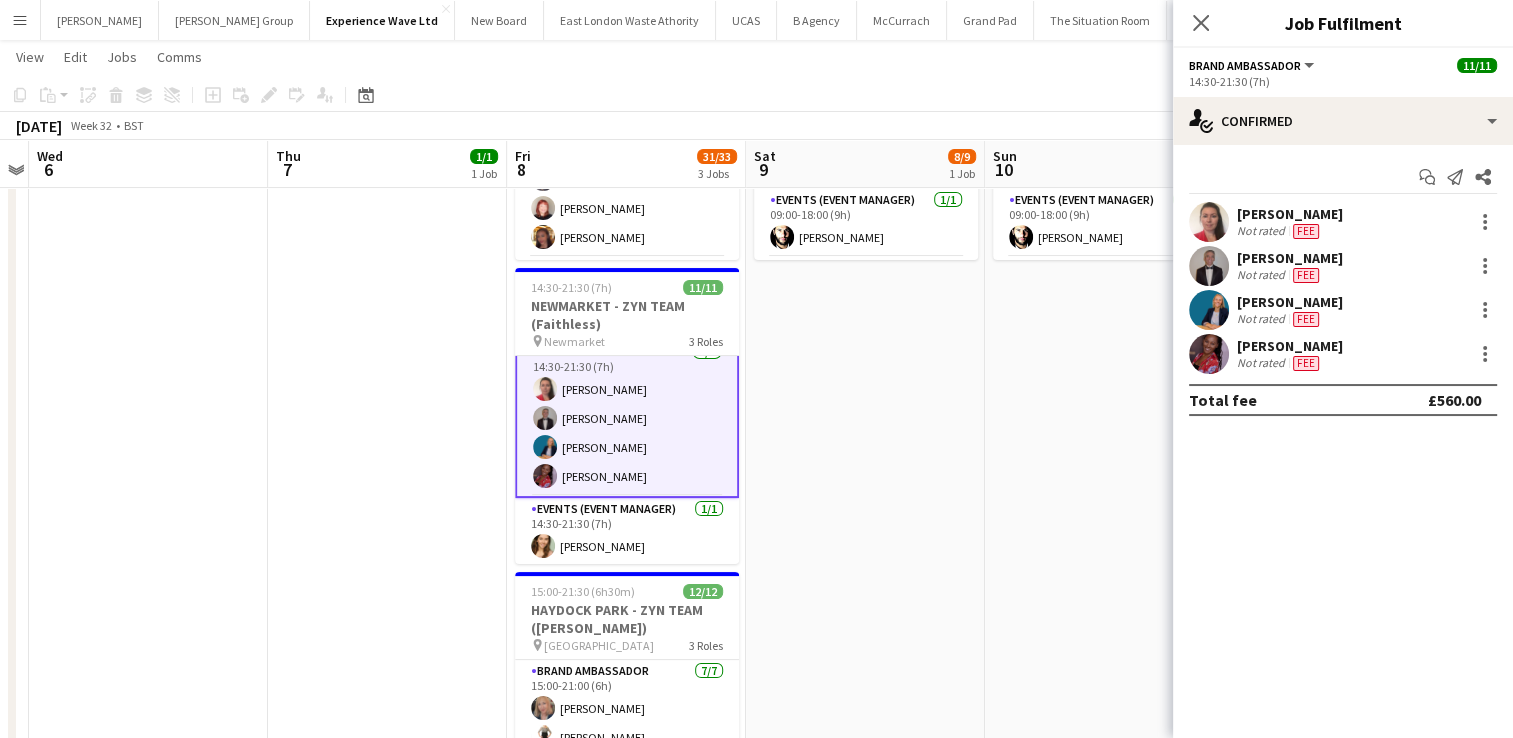 scroll, scrollTop: 231, scrollLeft: 0, axis: vertical 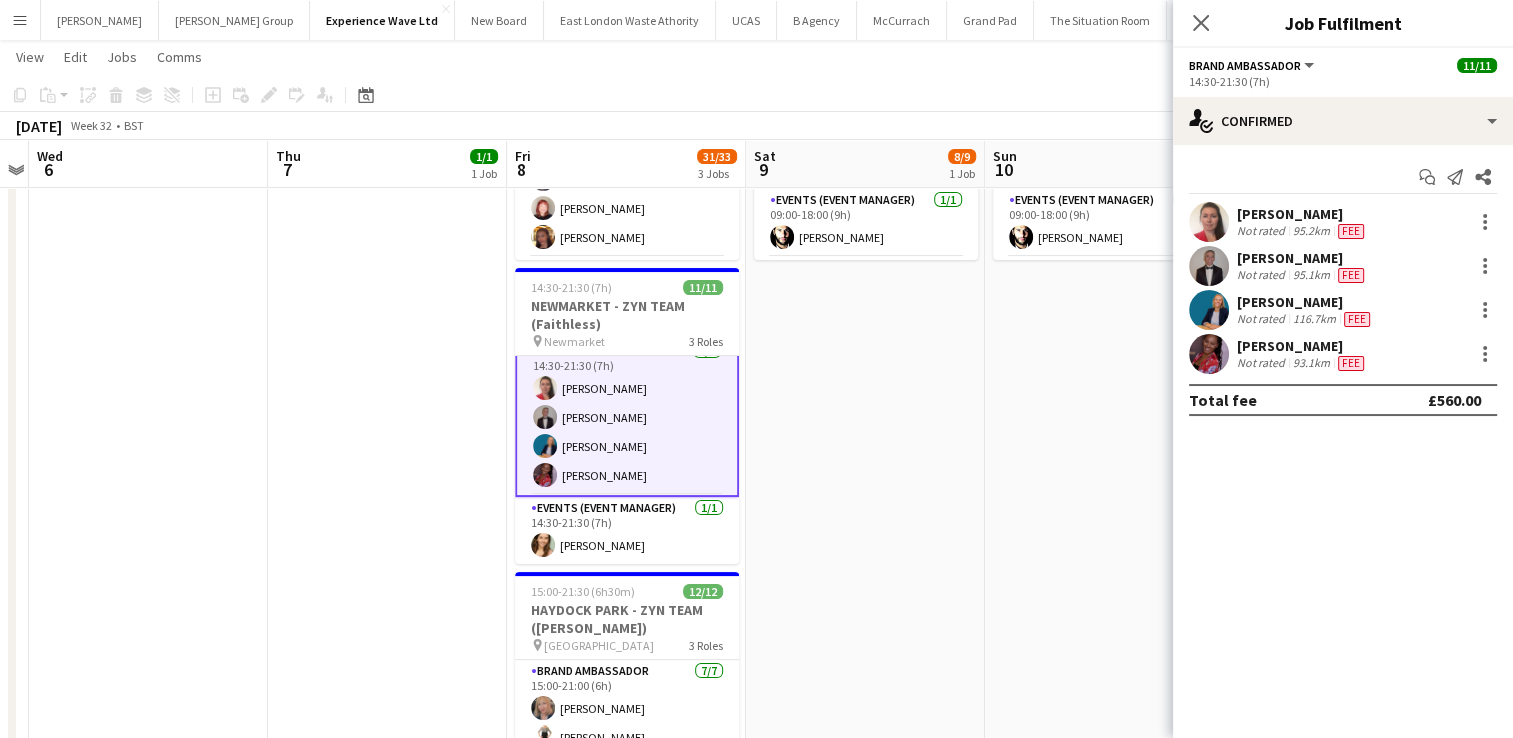 click on "Not rated" at bounding box center [1263, 363] 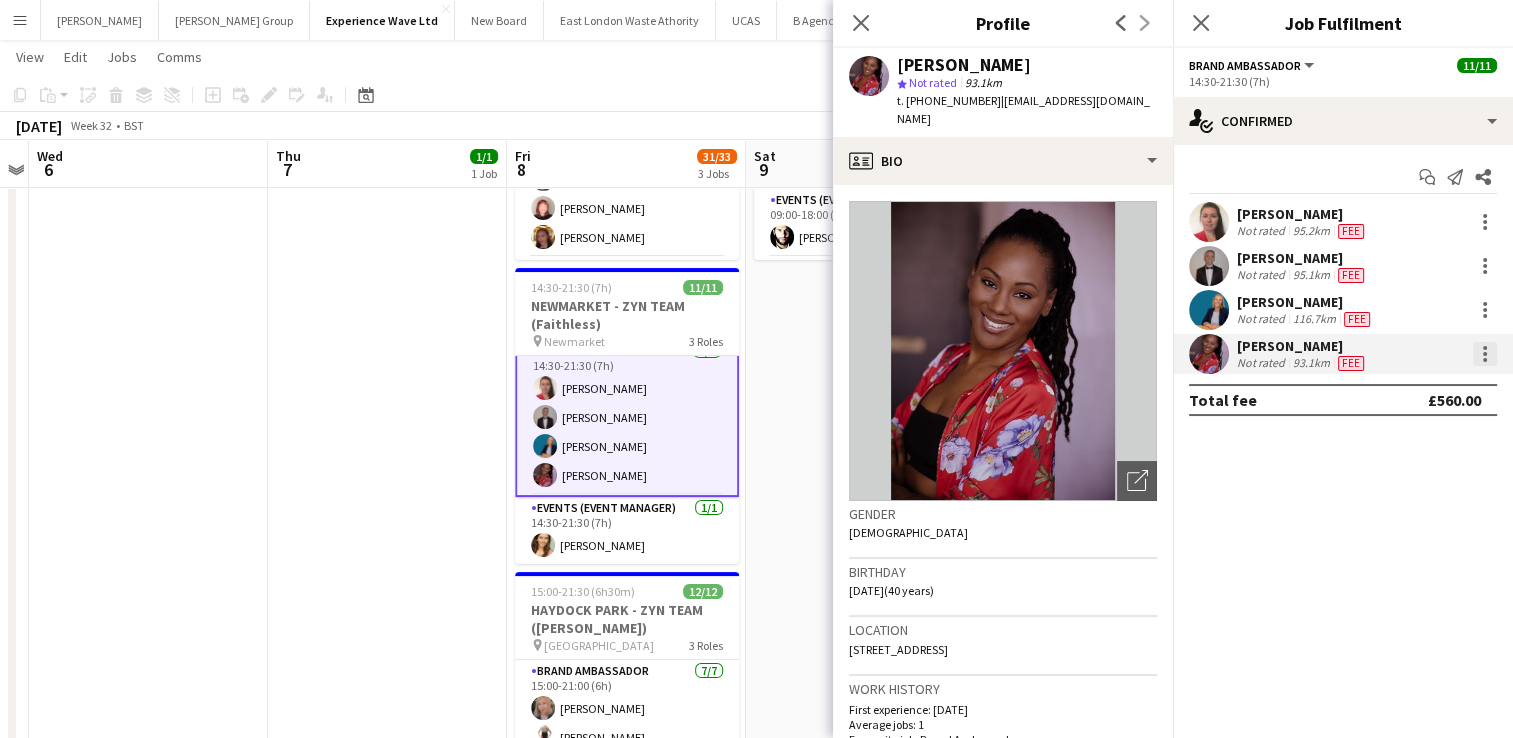 click at bounding box center [1485, 354] 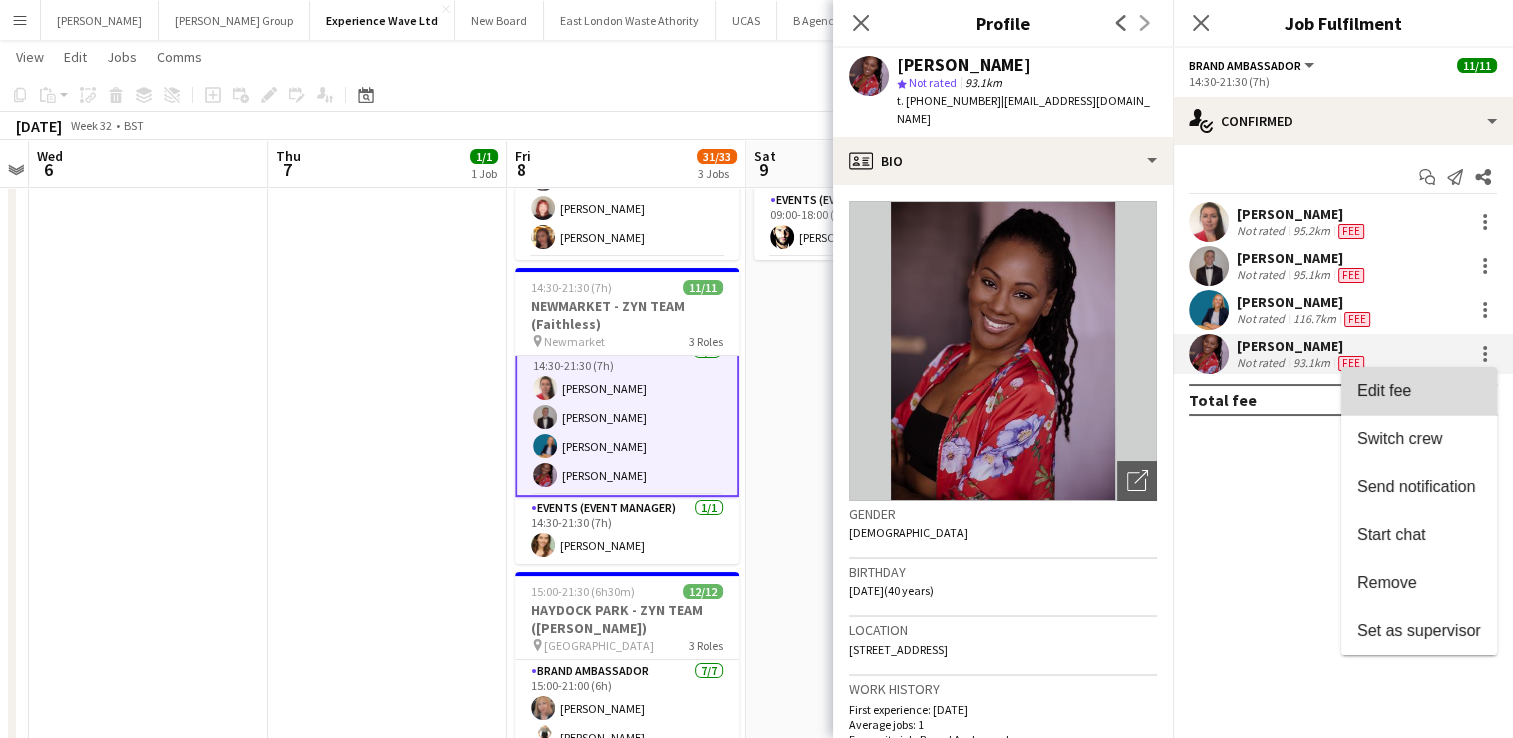 click on "Edit fee" at bounding box center (1419, 391) 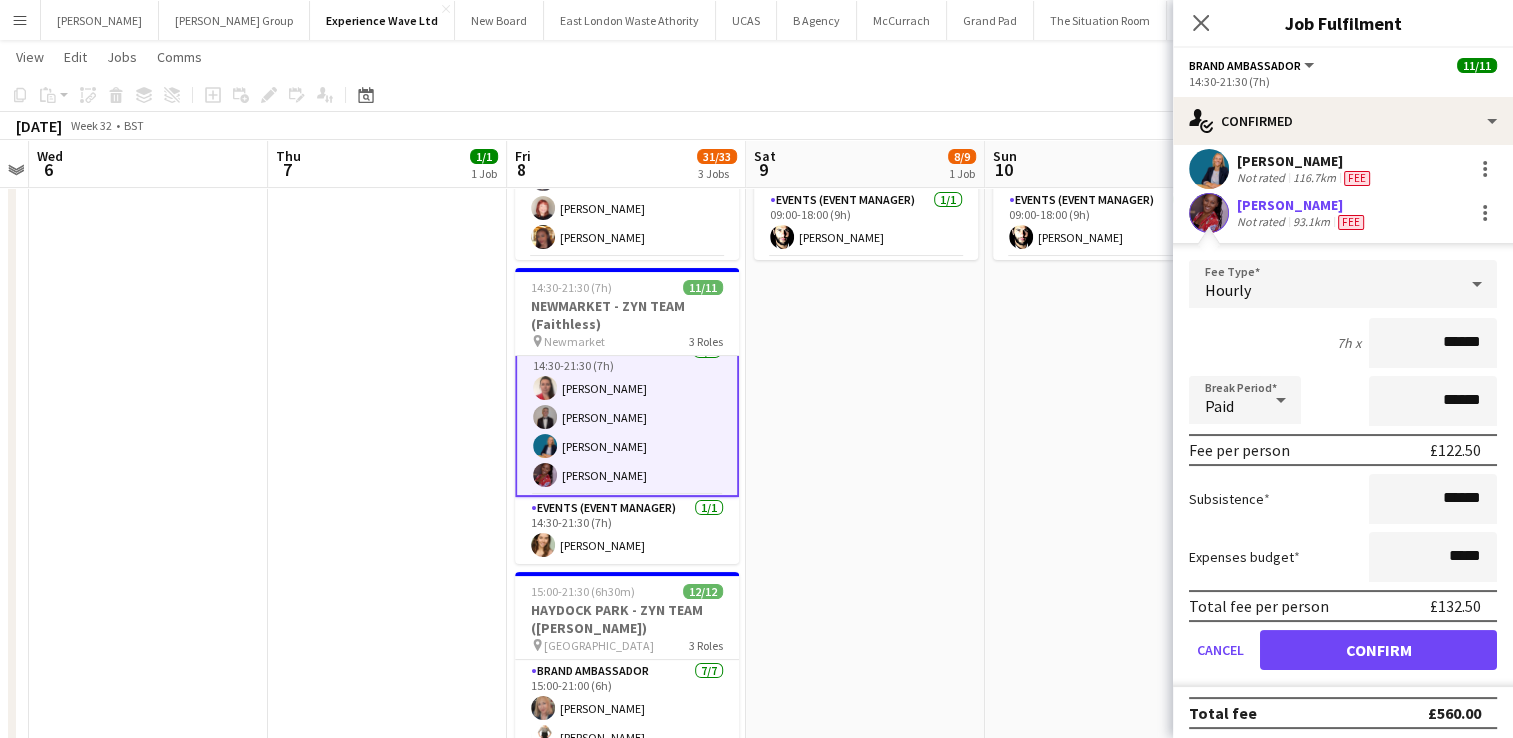 scroll, scrollTop: 0, scrollLeft: 0, axis: both 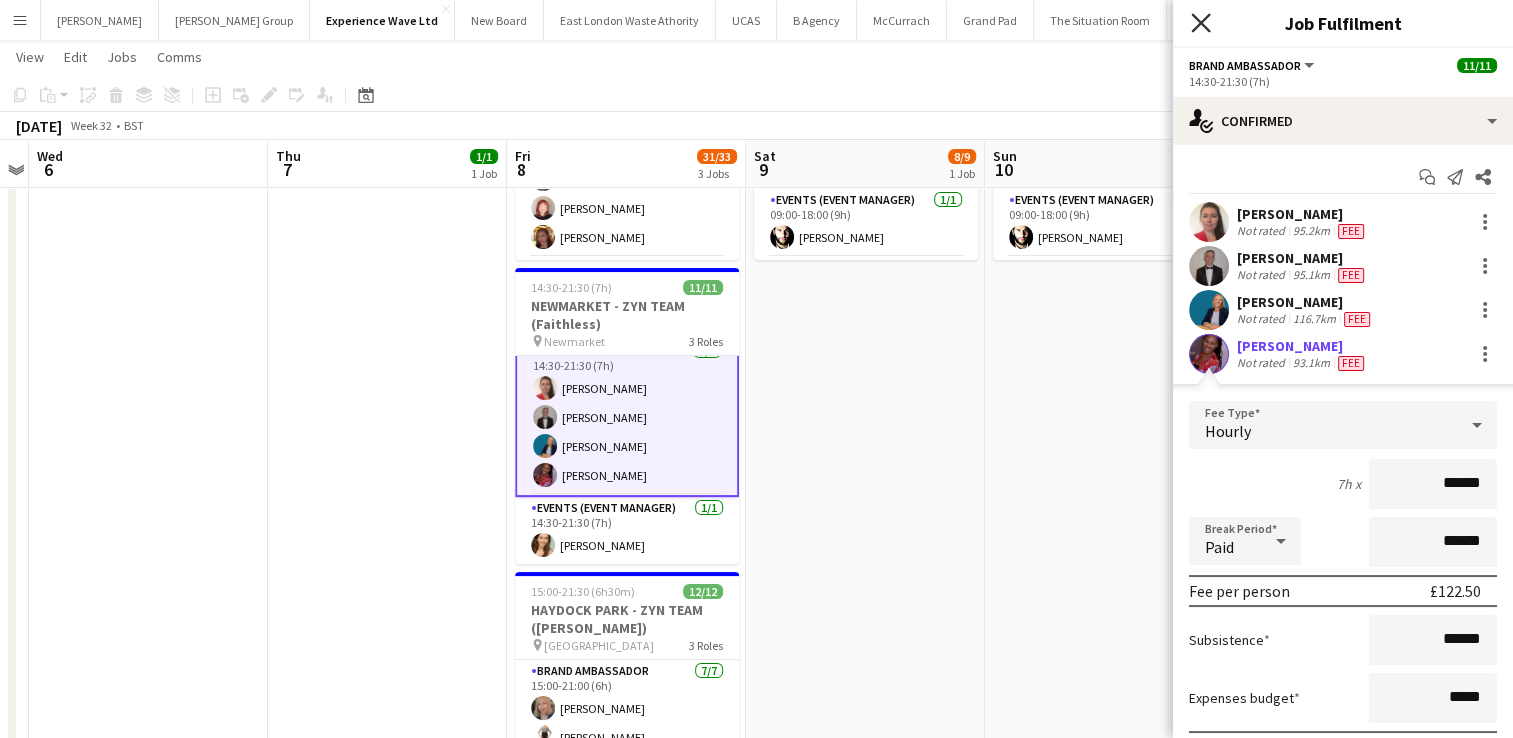 click on "Close pop-in" 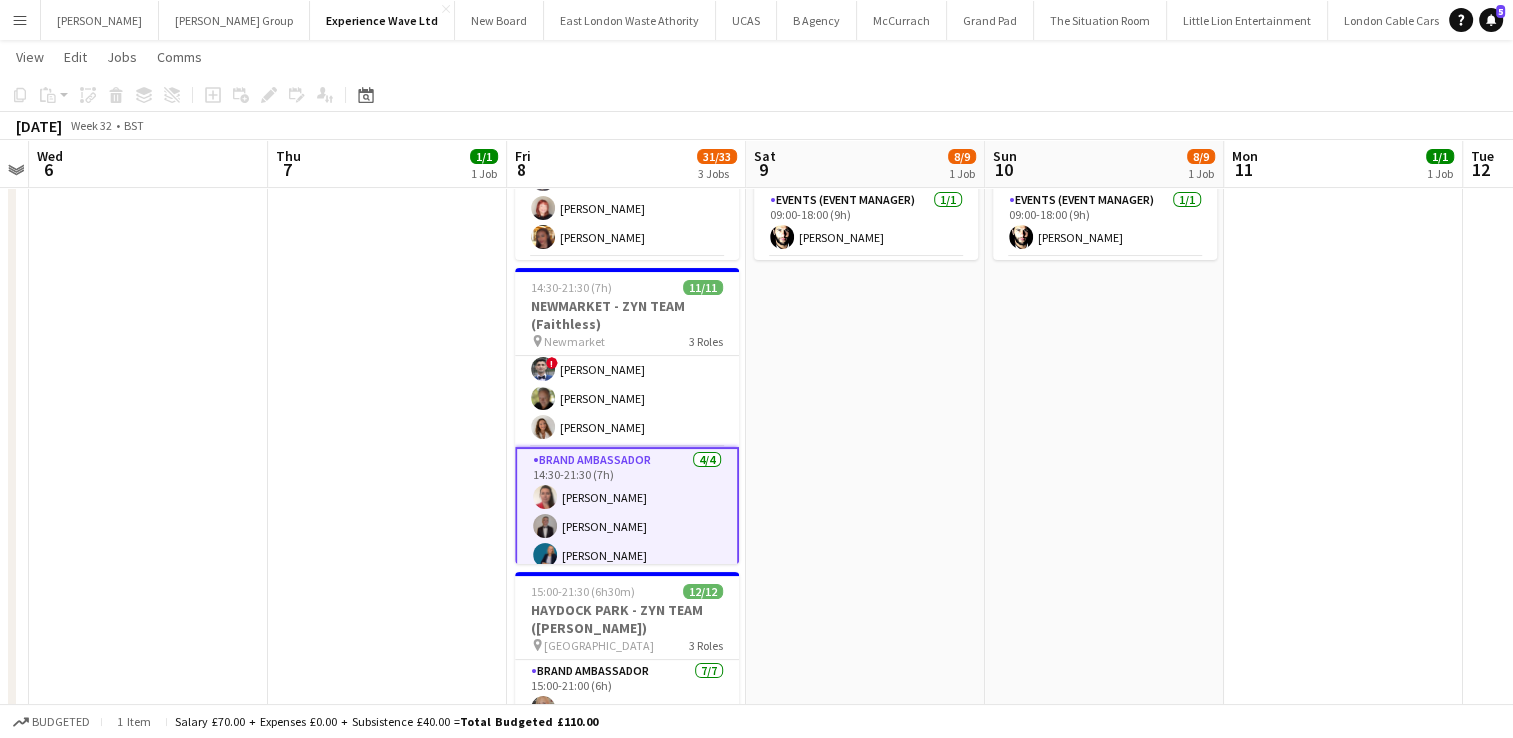 scroll, scrollTop: 112, scrollLeft: 0, axis: vertical 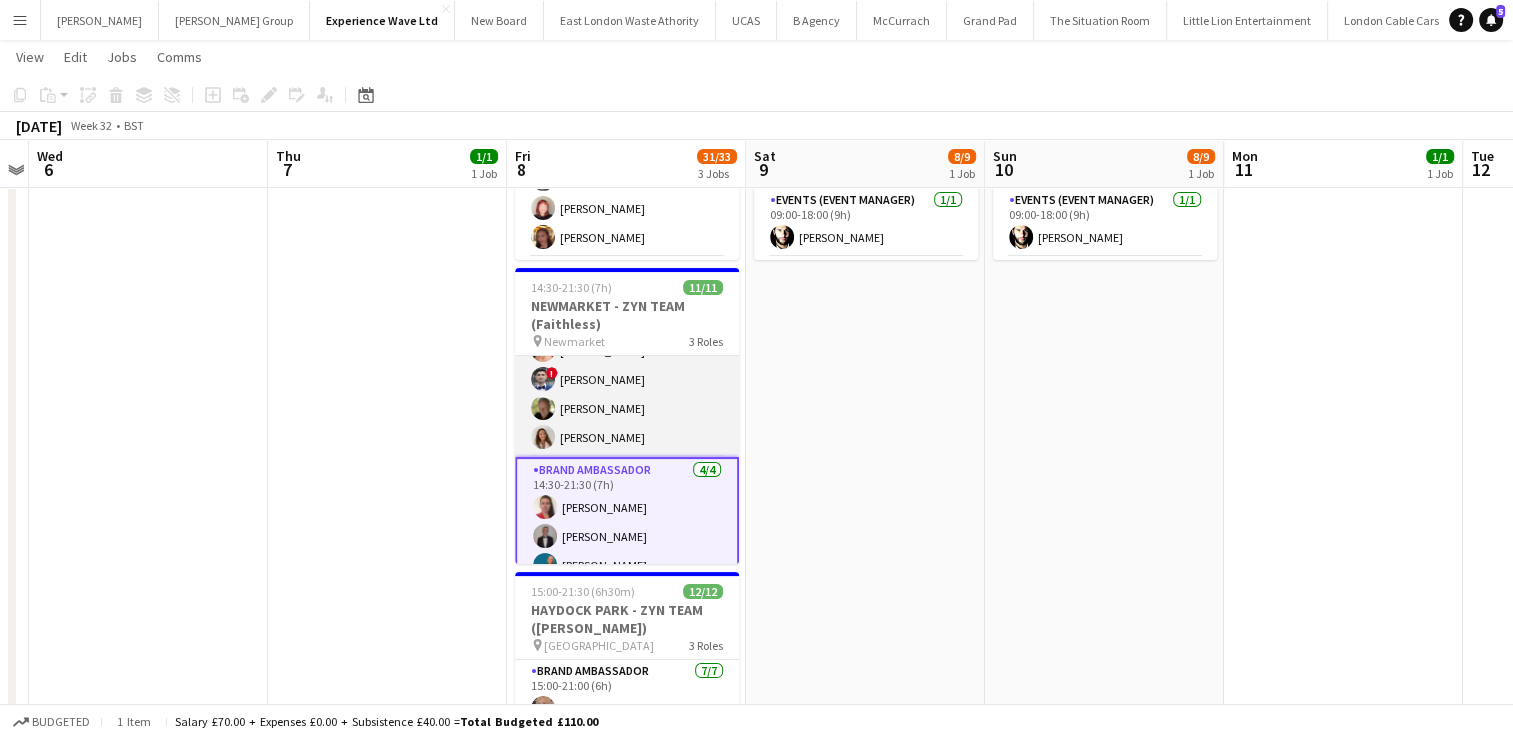 click on "Brand Ambassador   6/6   14:30-21:00 (6h30m)
Amarachi Uchenna Dan Strasters Zaina Gardner ! Elvis Assadi Martin Heathcote Faith Lovell" at bounding box center [627, 350] 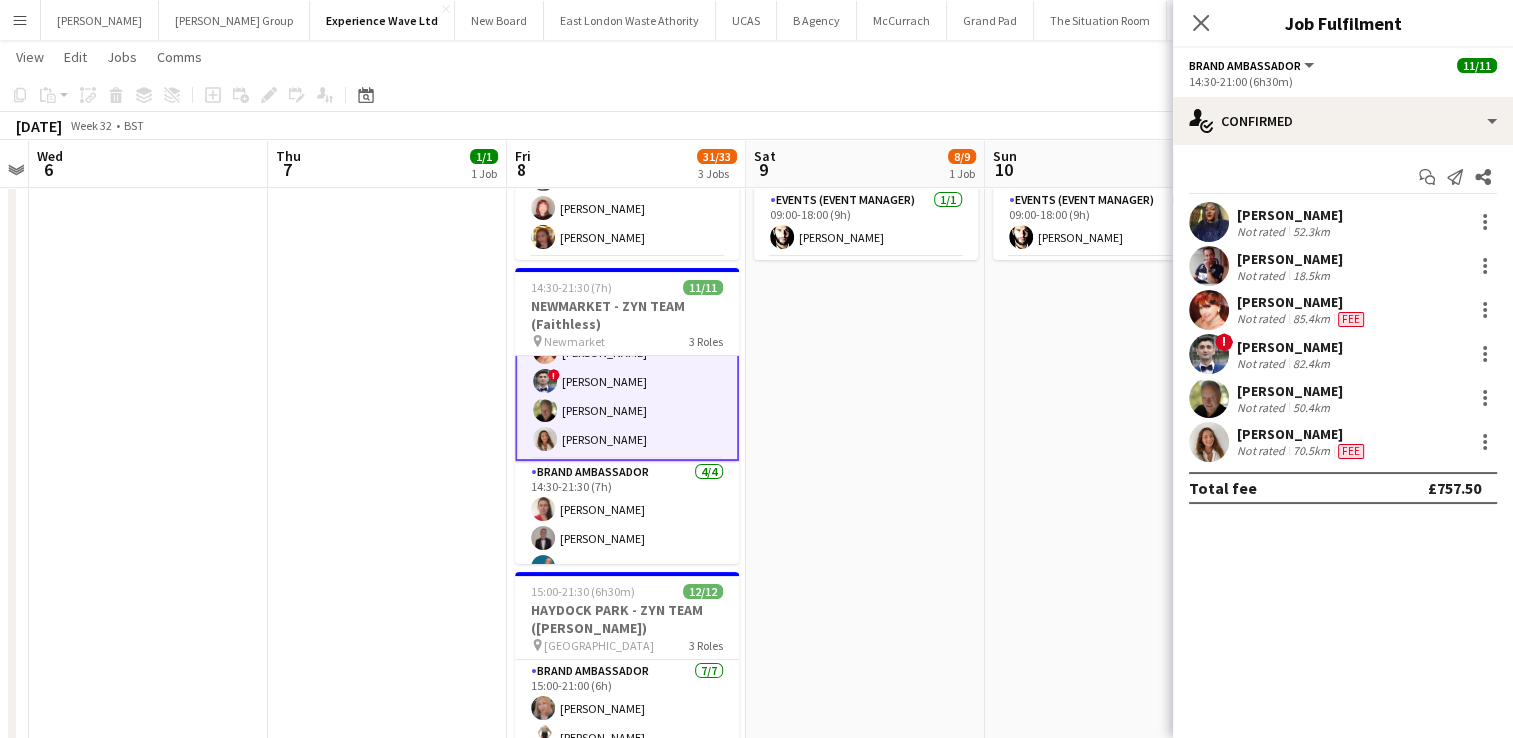 scroll, scrollTop: 113, scrollLeft: 0, axis: vertical 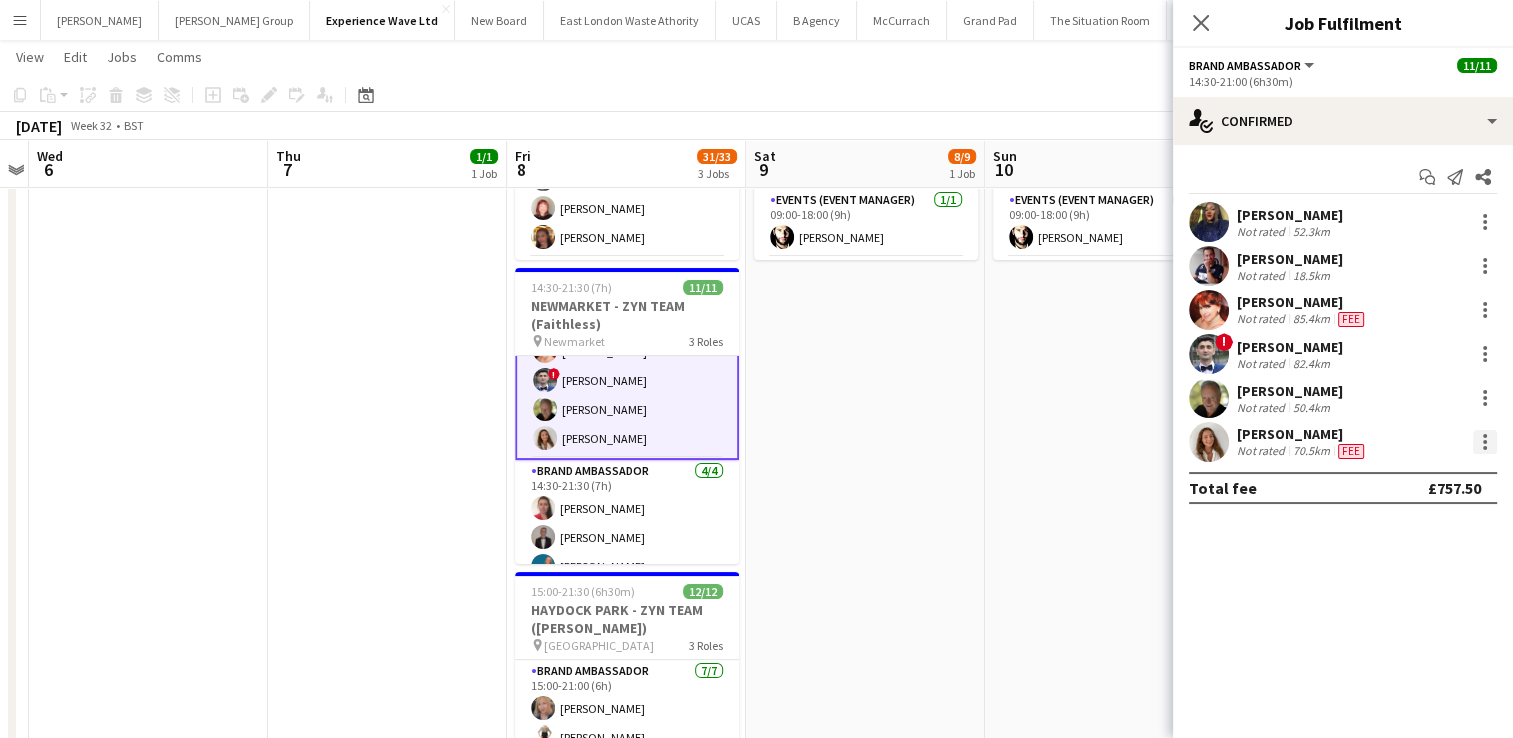 click at bounding box center (1485, 442) 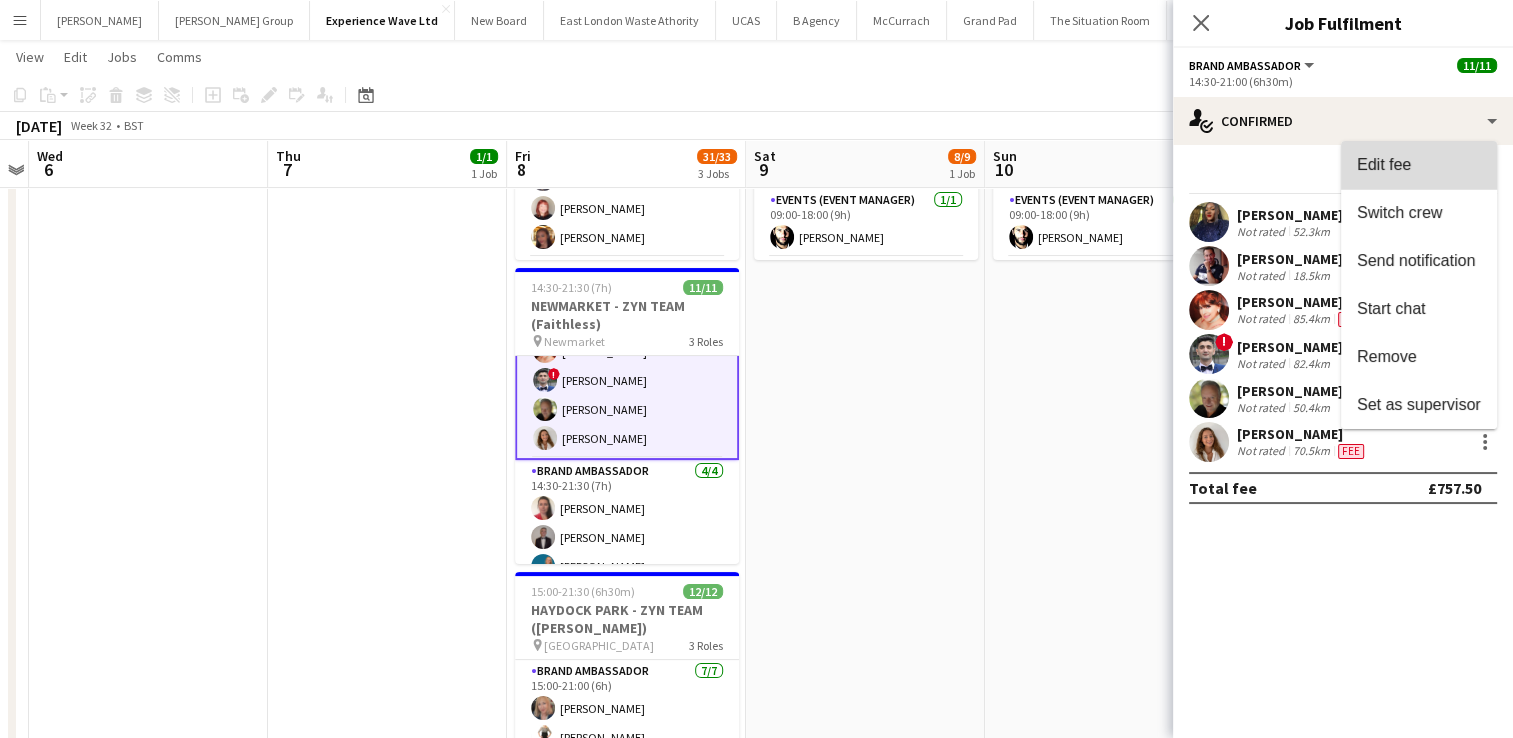 click on "Edit fee" at bounding box center [1419, 165] 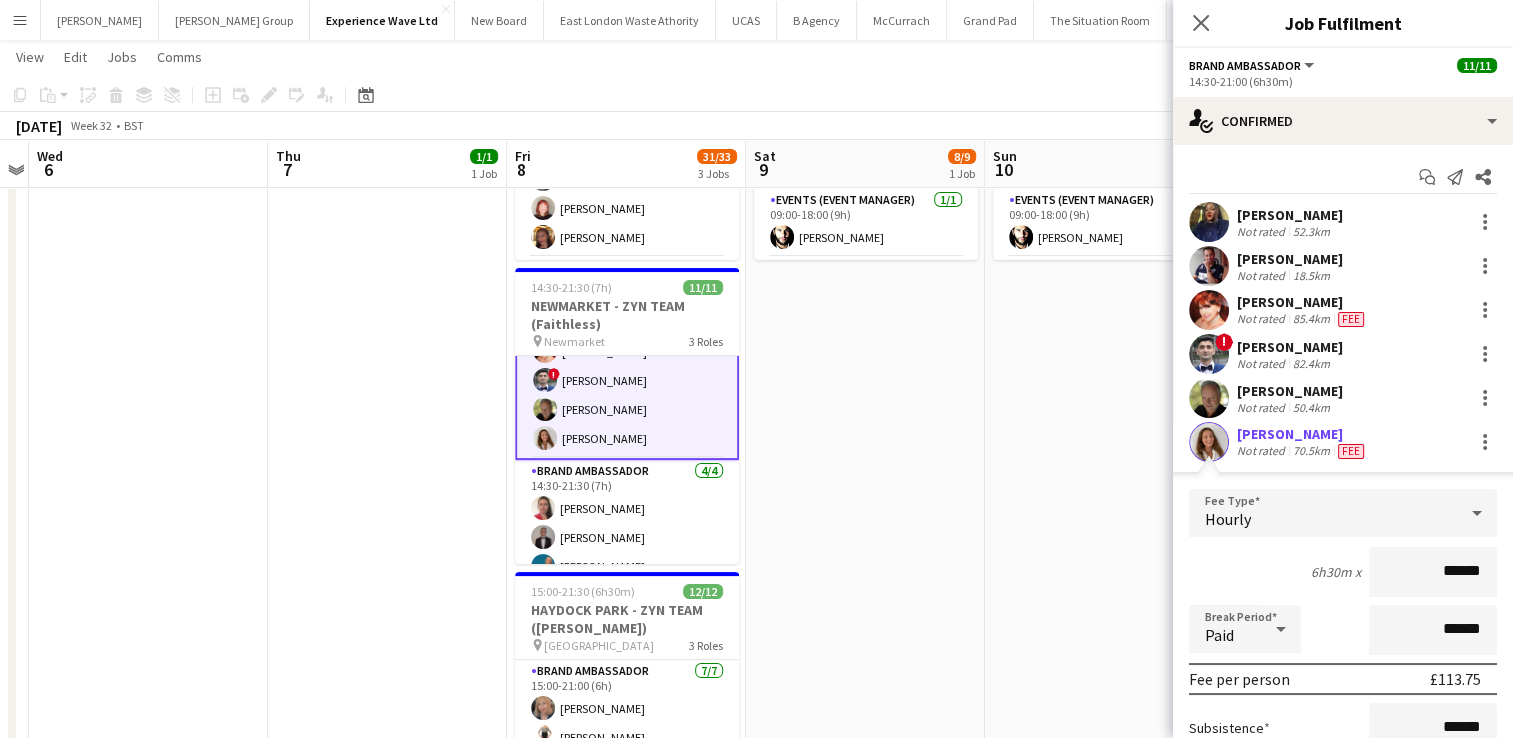 scroll, scrollTop: 84, scrollLeft: 0, axis: vertical 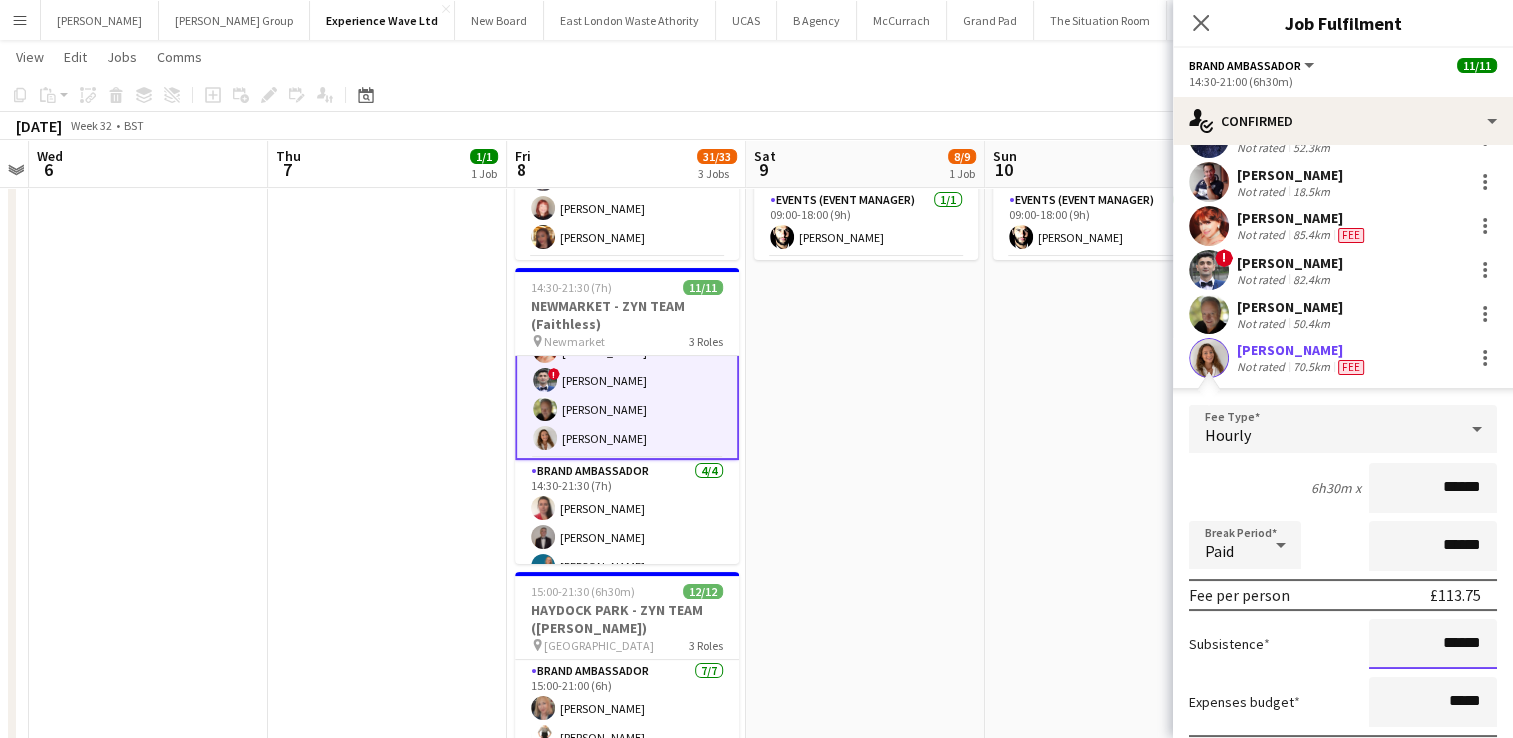 click on "******" at bounding box center [1433, 644] 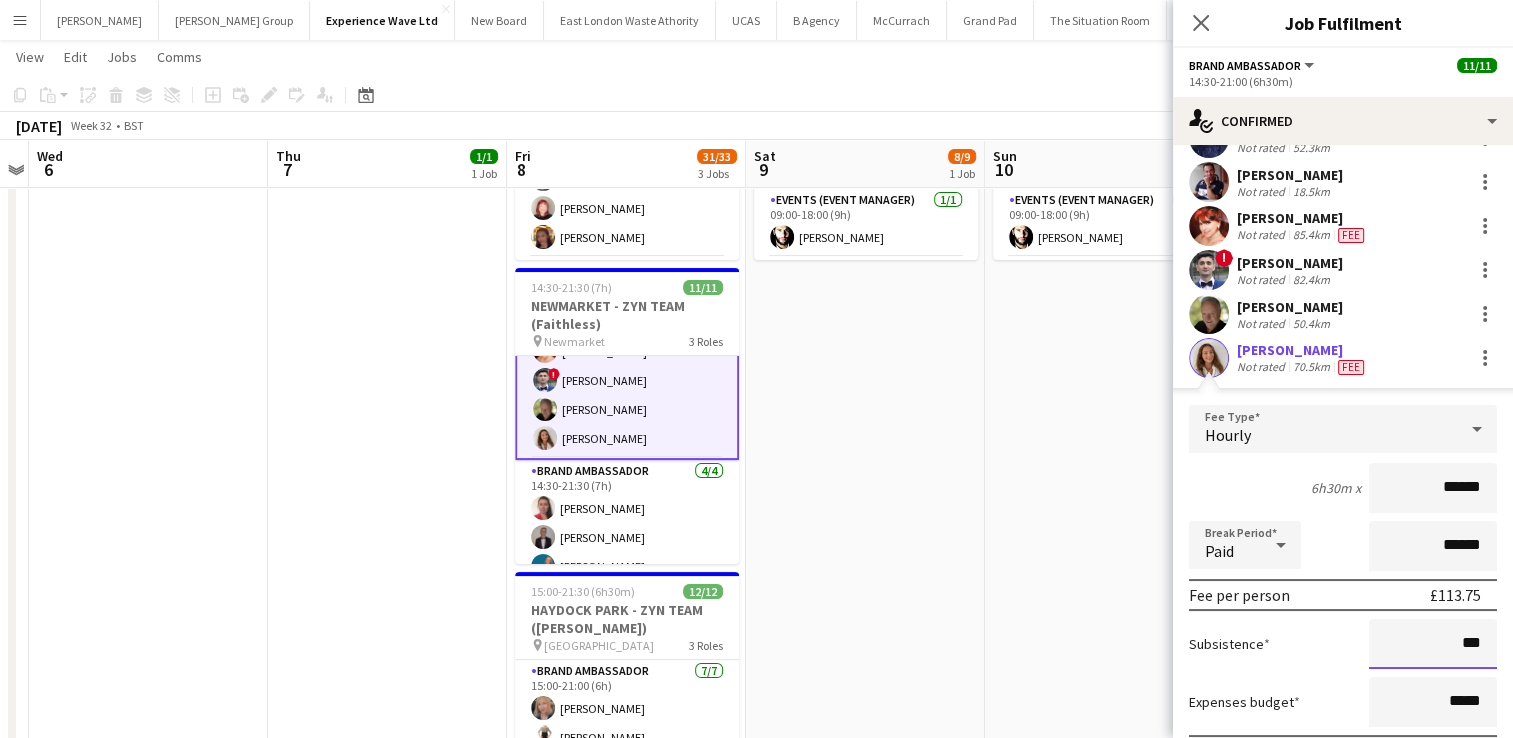 type on "**" 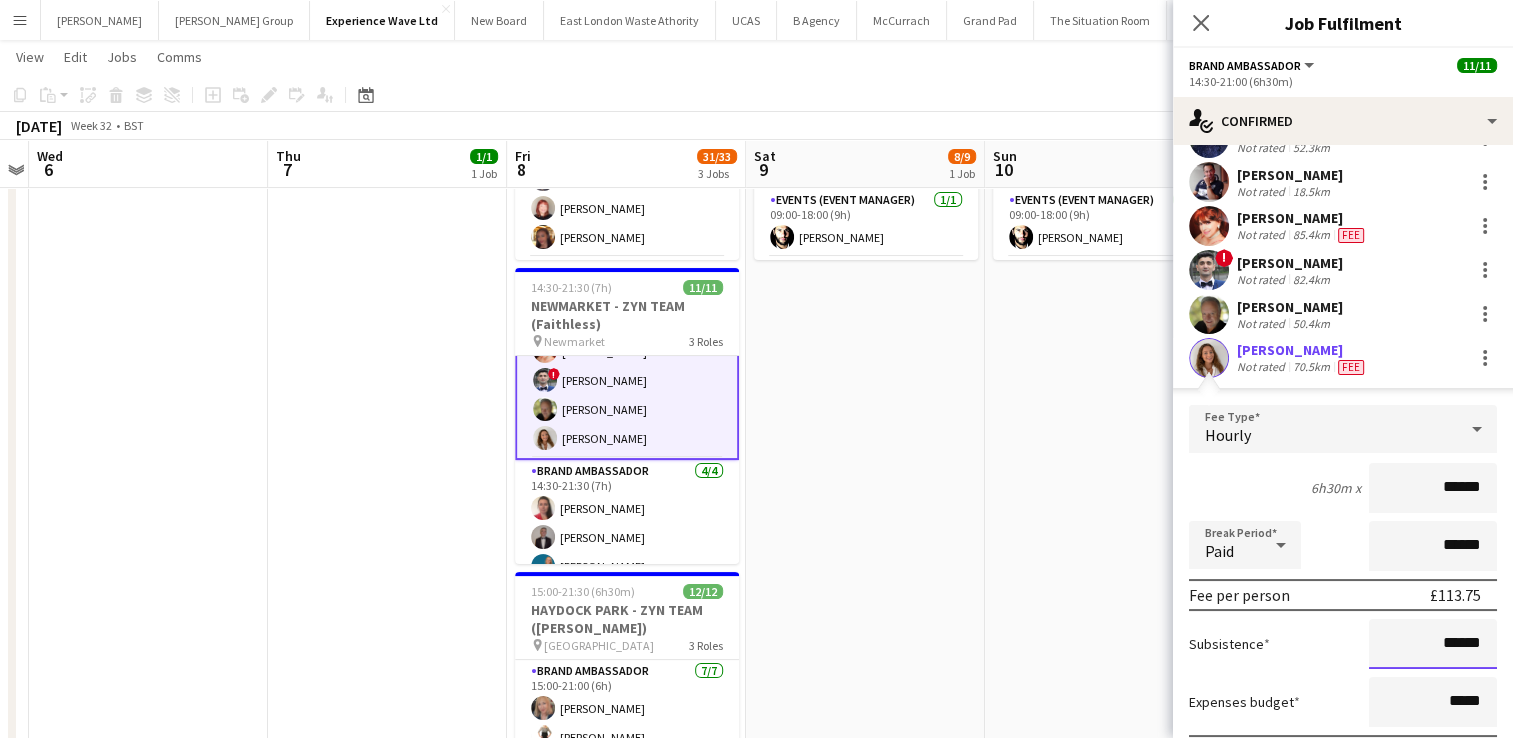 scroll, scrollTop: 232, scrollLeft: 0, axis: vertical 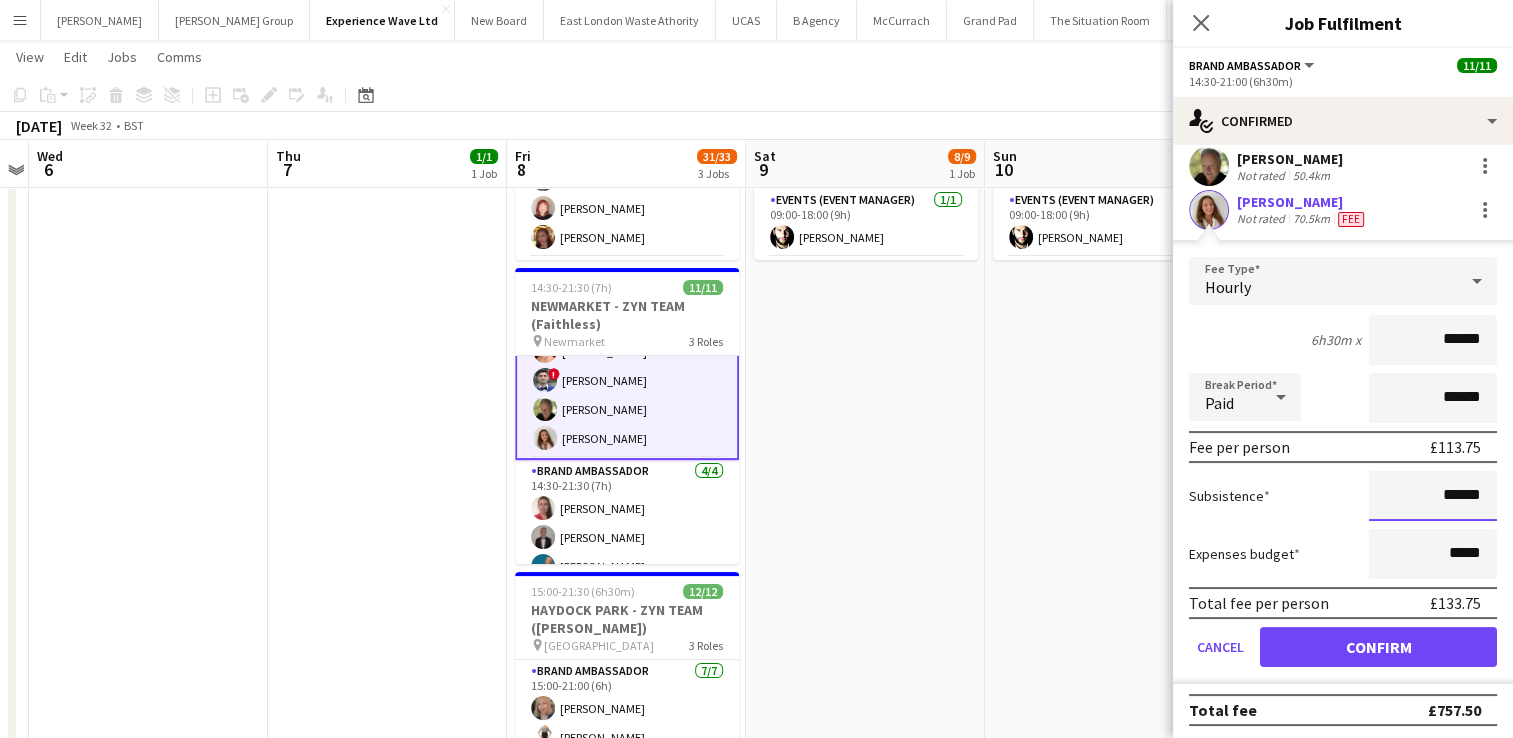 type on "******" 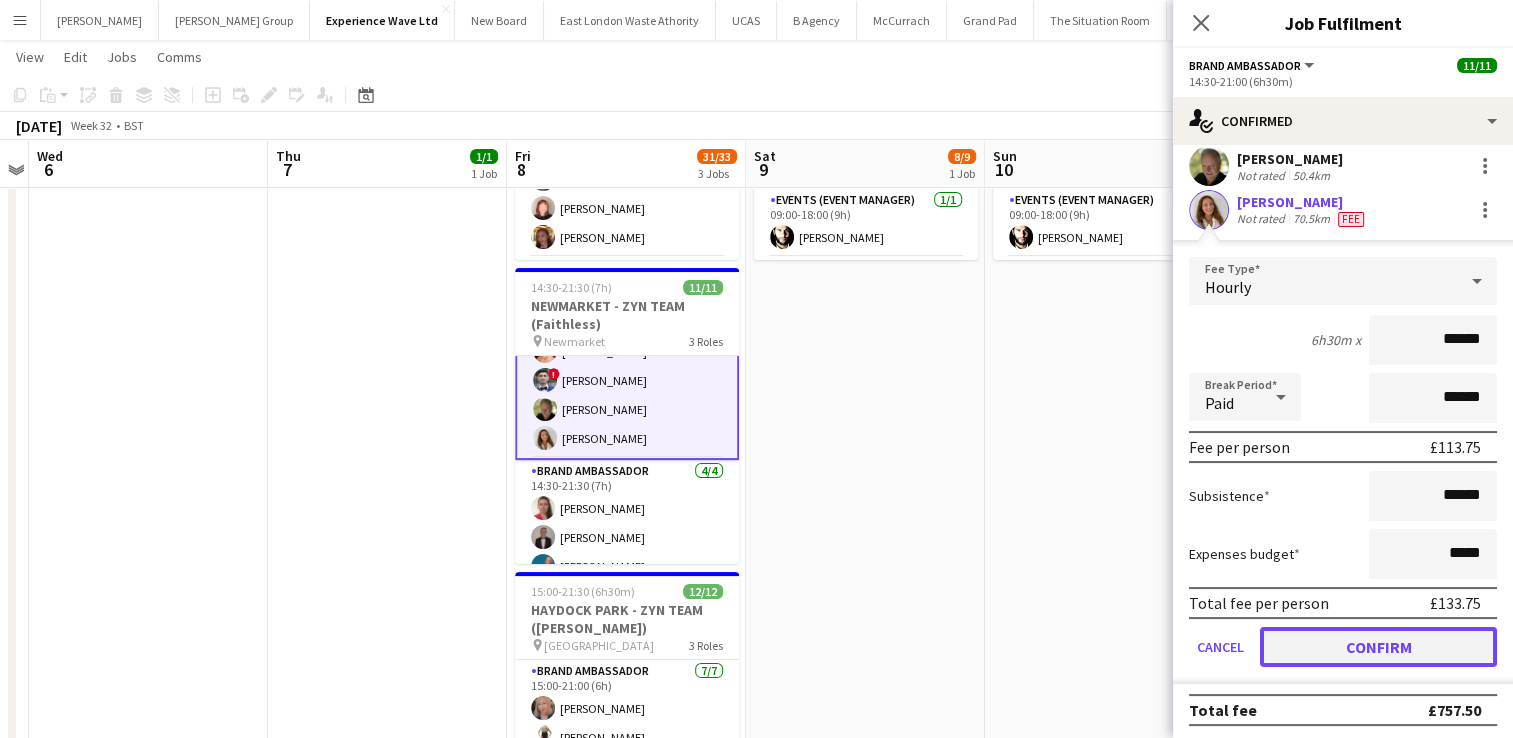 click on "Confirm" at bounding box center (1378, 647) 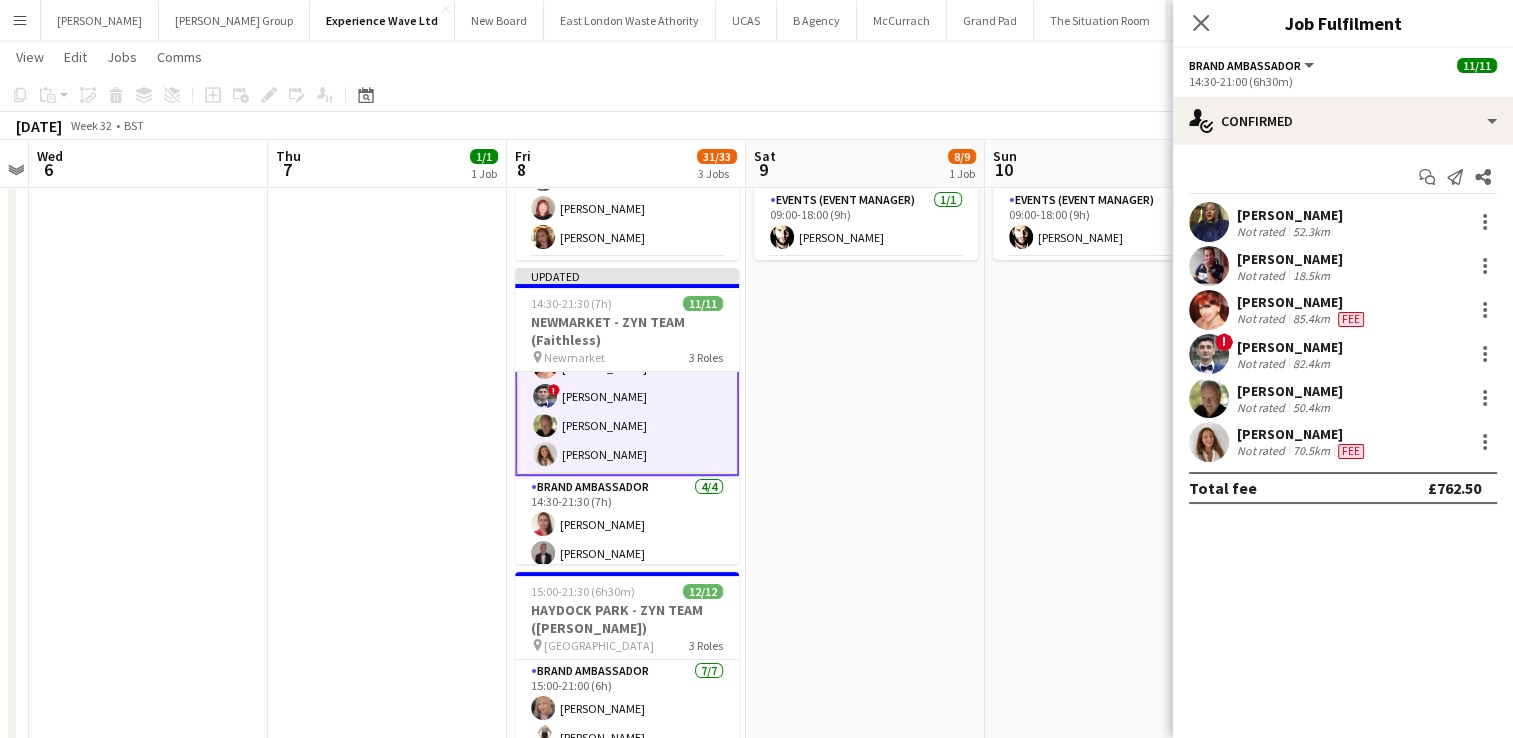 scroll, scrollTop: 0, scrollLeft: 0, axis: both 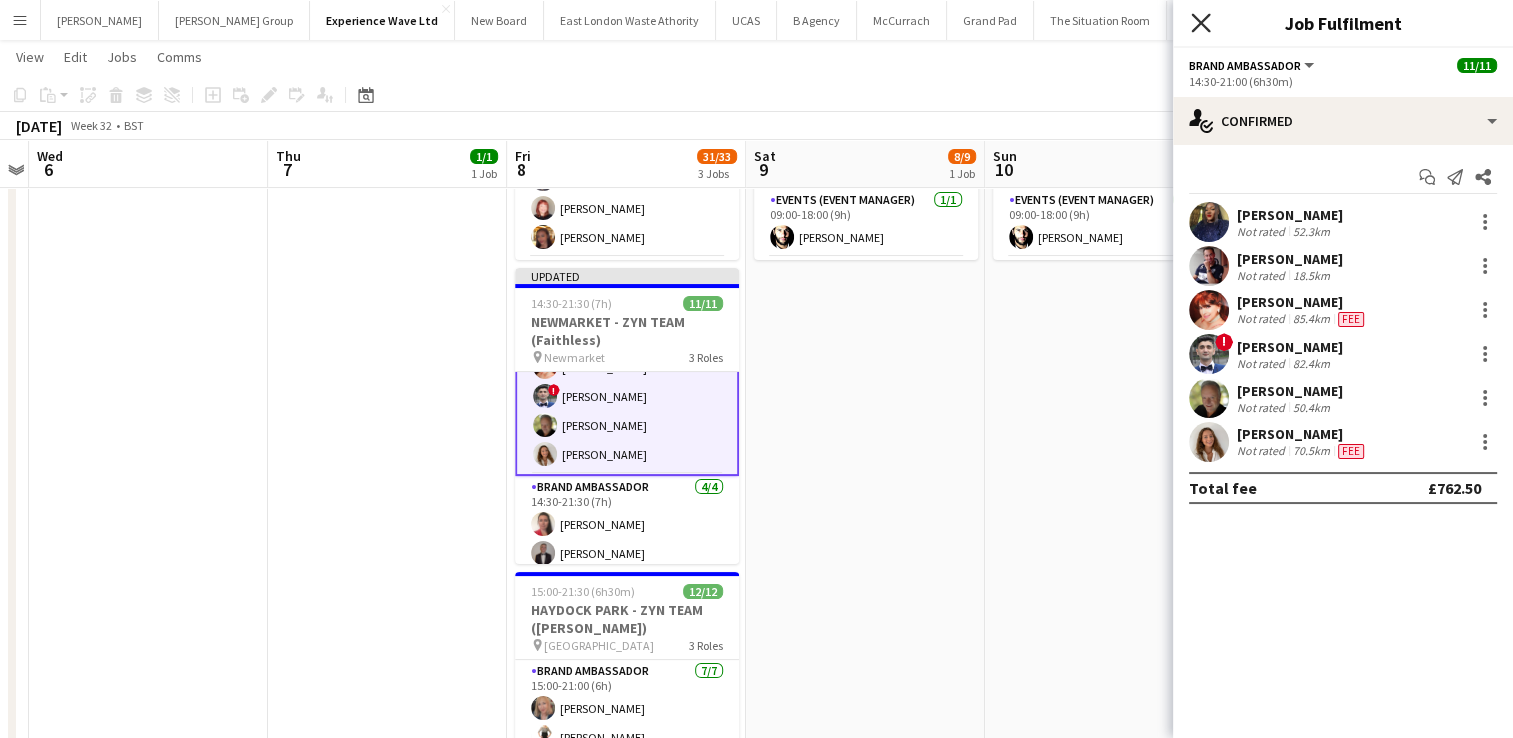 click 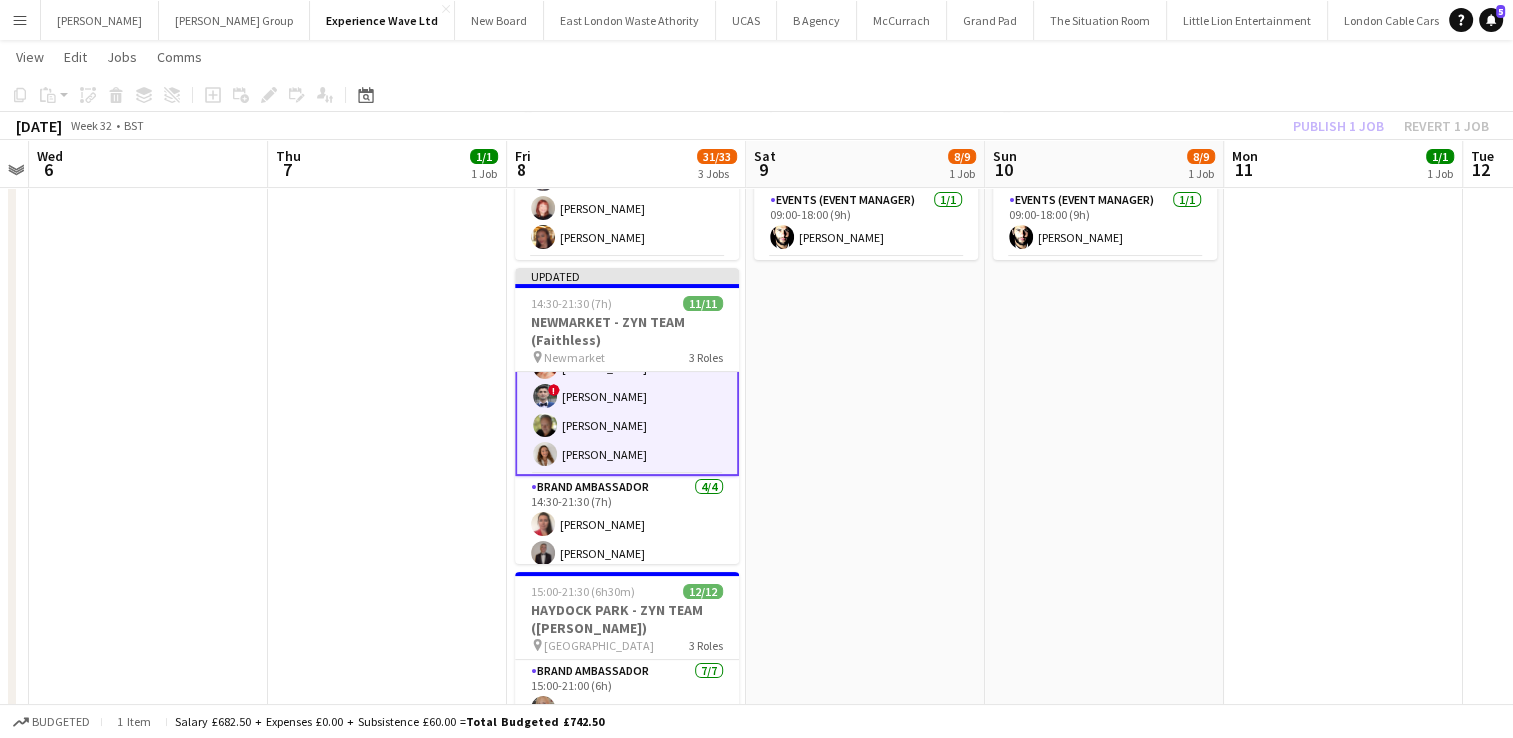 click on "Publish 1 job   Revert 1 job" 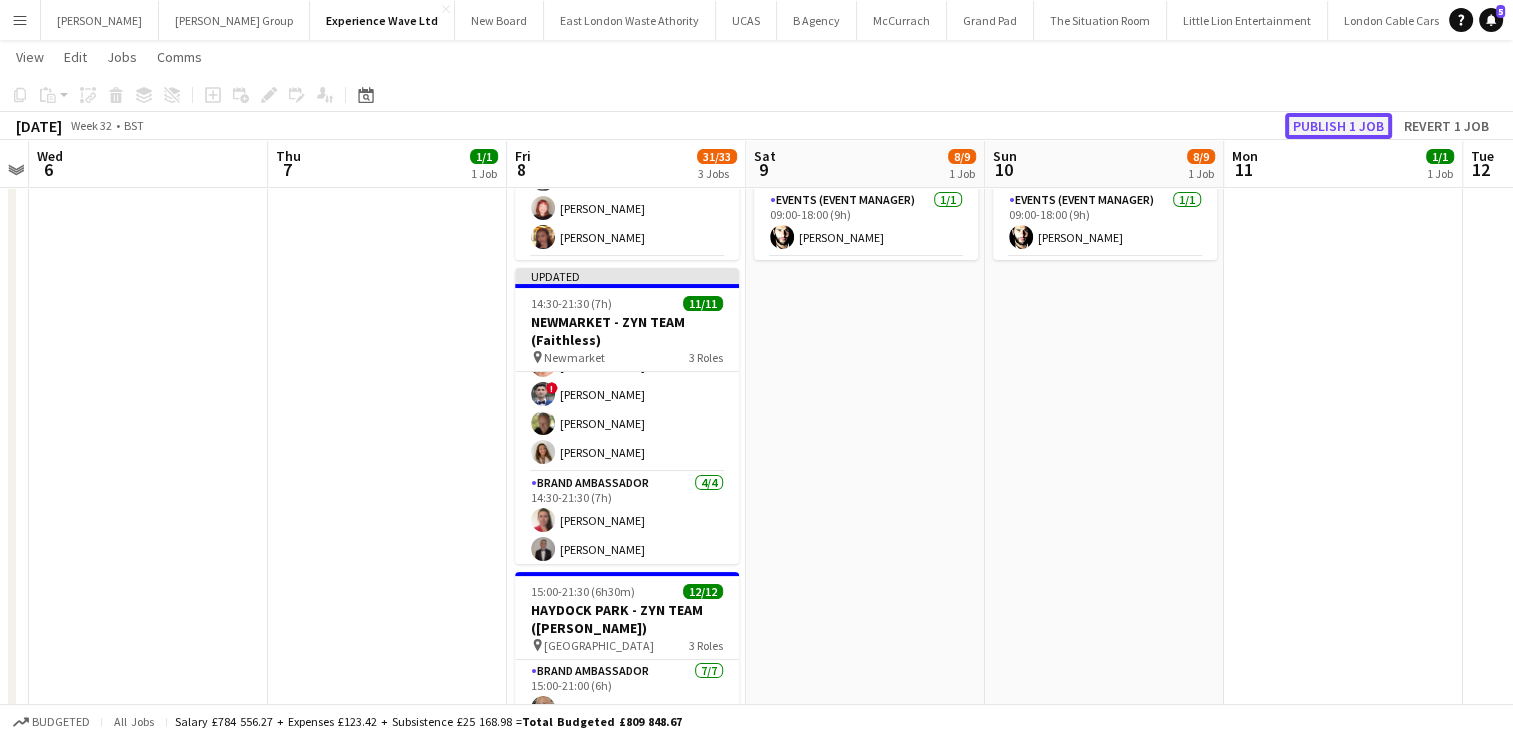scroll, scrollTop: 112, scrollLeft: 0, axis: vertical 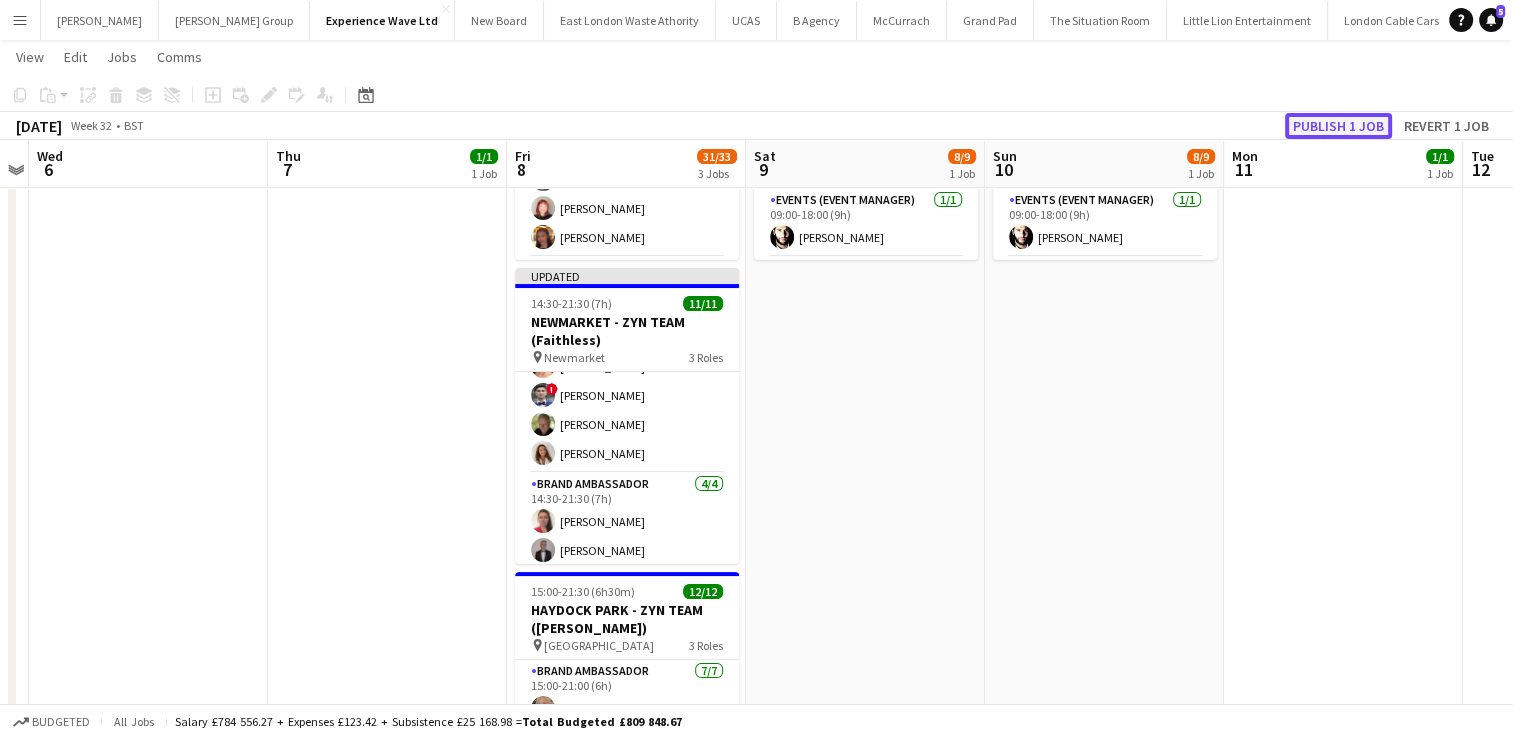 click on "Publish 1 job" 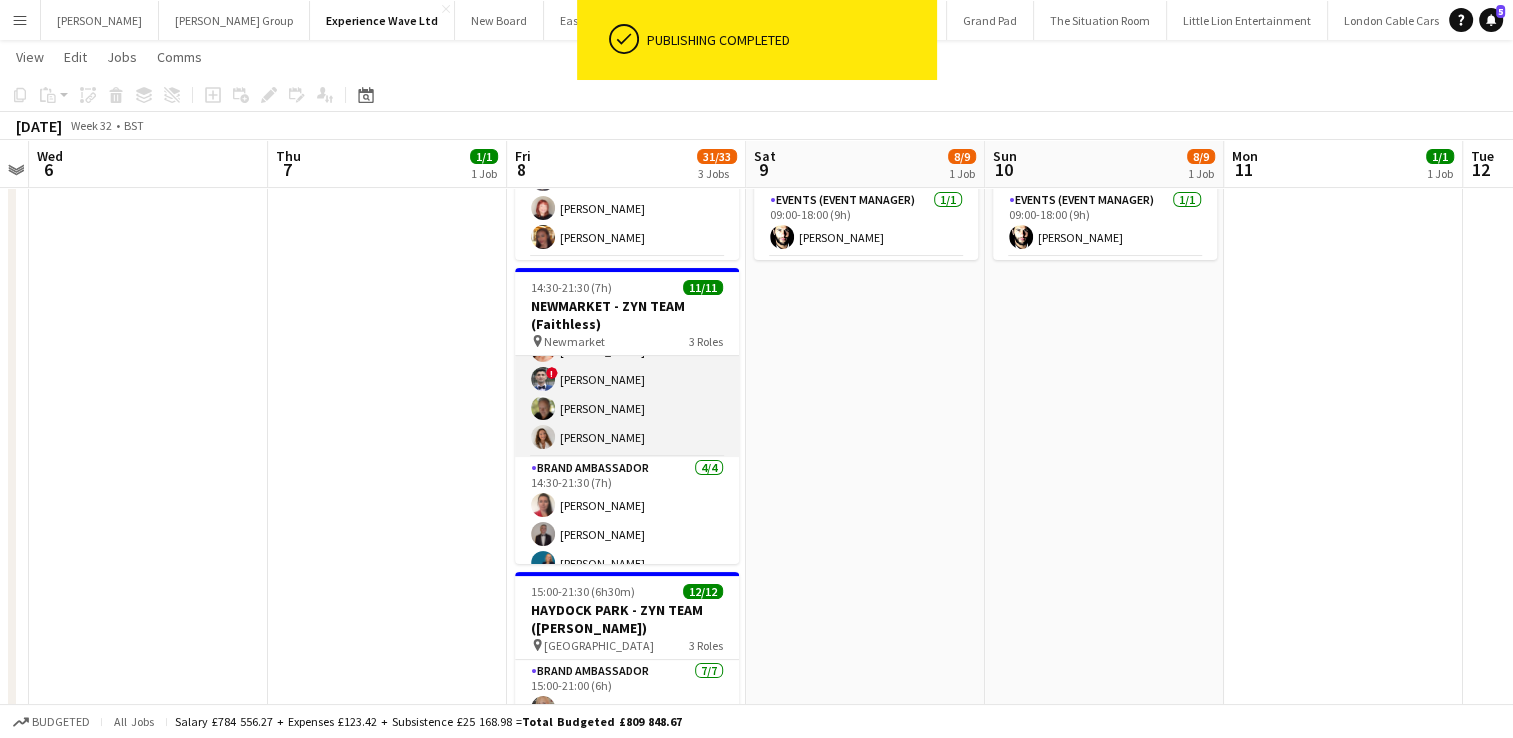 click on "Brand Ambassador   6/6   14:30-21:00 (6h30m)
Amarachi Uchenna Dan Strasters Zaina Gardner ! Elvis Assadi Martin Heathcote Faith Lovell" at bounding box center [627, 350] 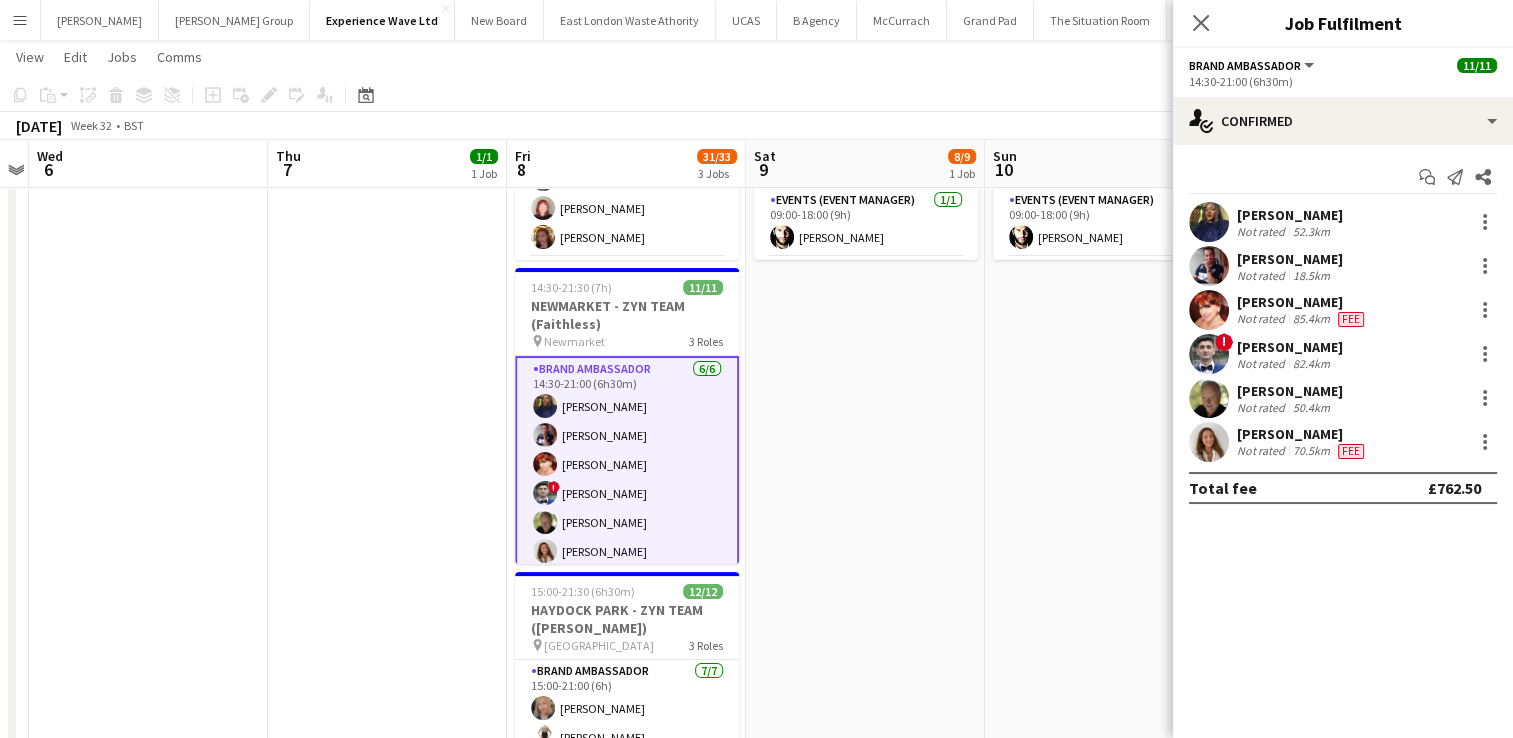 scroll, scrollTop: 230, scrollLeft: 0, axis: vertical 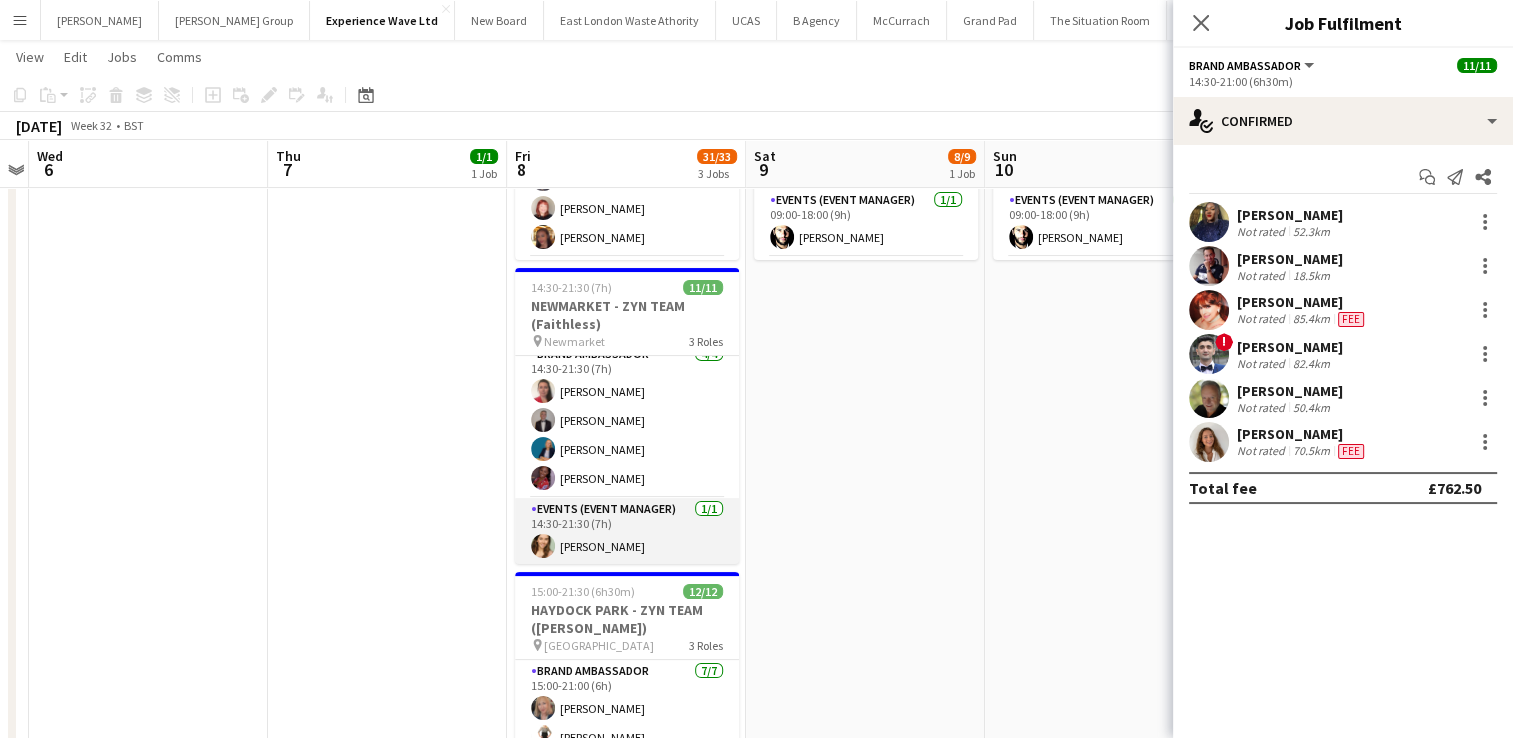 click on "Events (Event Manager)   1/1   14:30-21:30 (7h)
Charlotte Tonge" at bounding box center [627, 532] 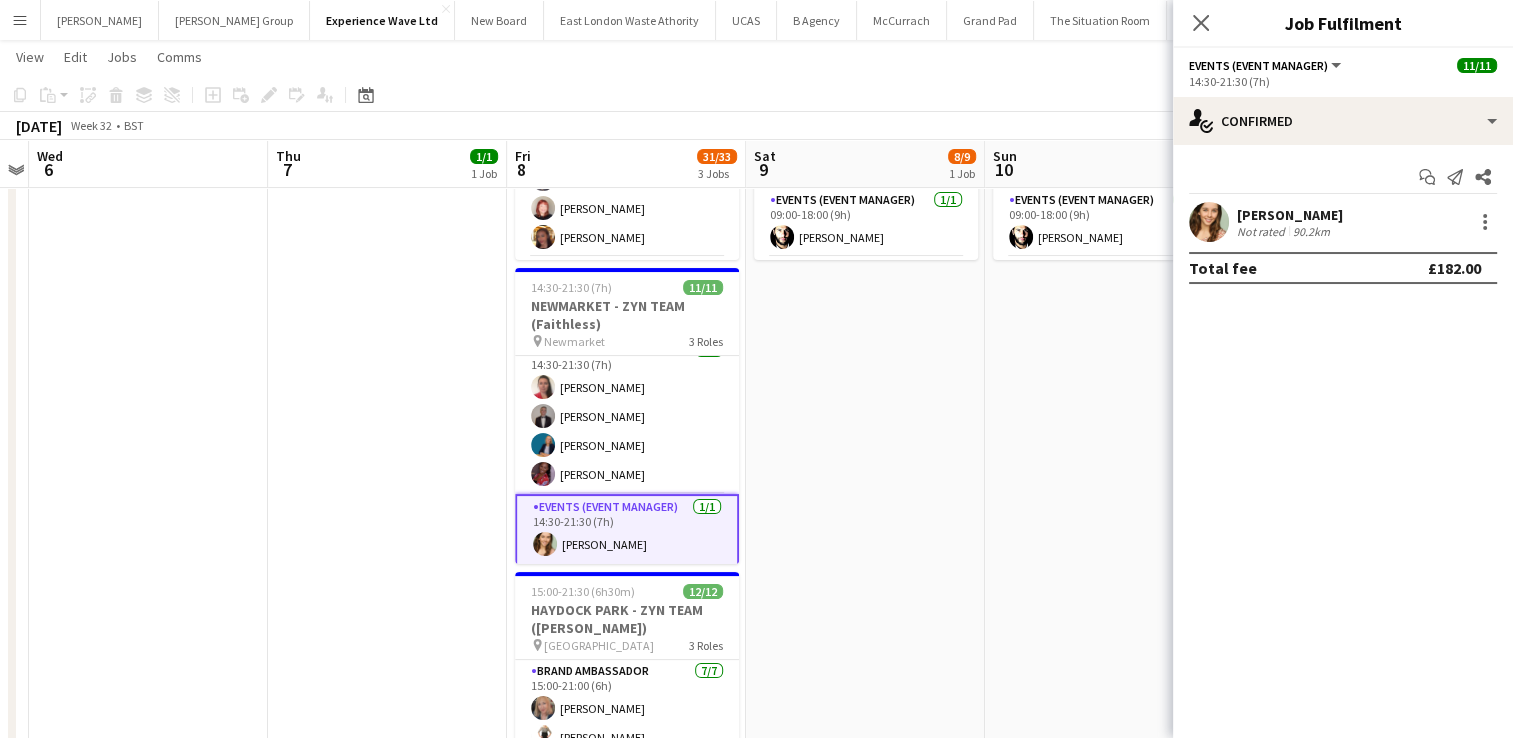 scroll, scrollTop: 227, scrollLeft: 0, axis: vertical 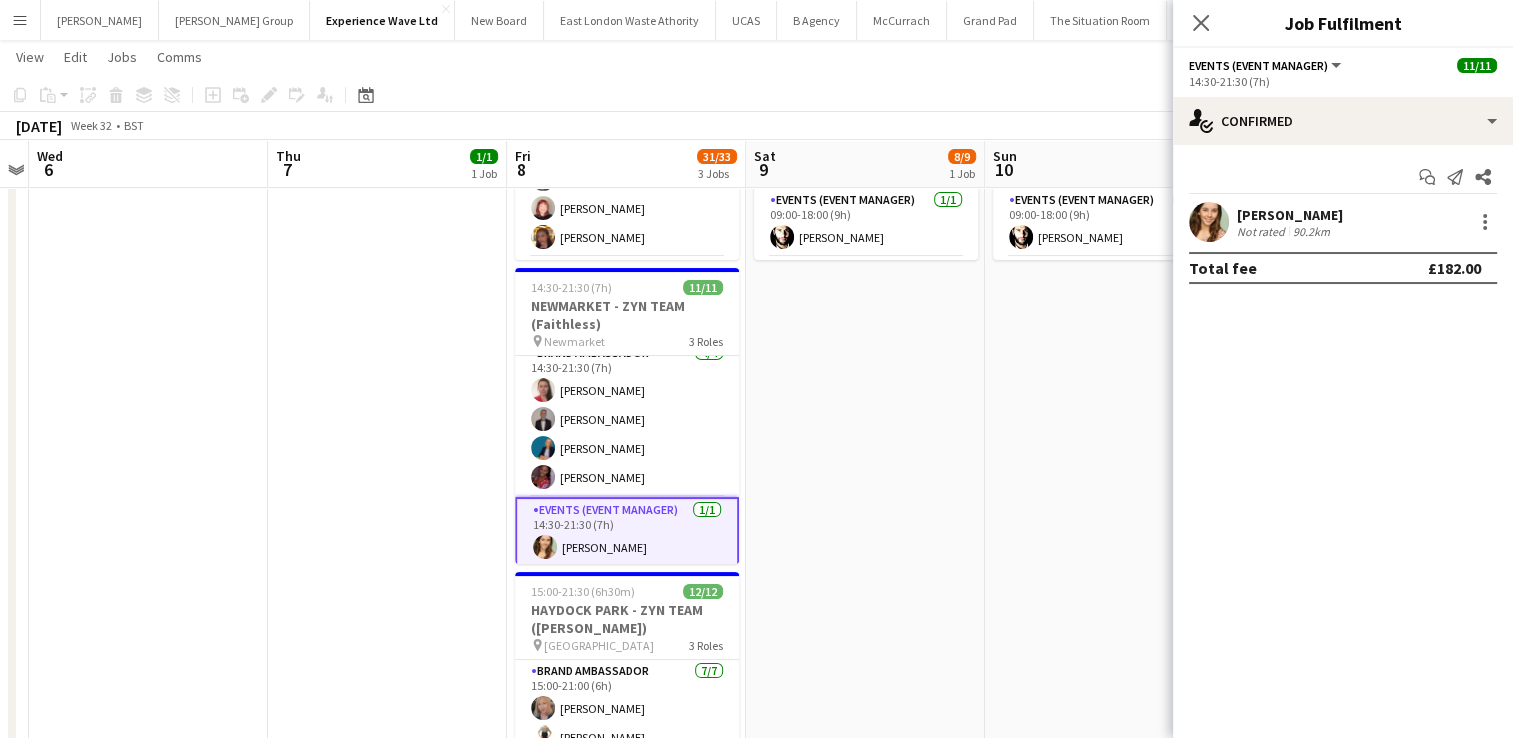 click on "Charlotte Tonge" at bounding box center (1290, 215) 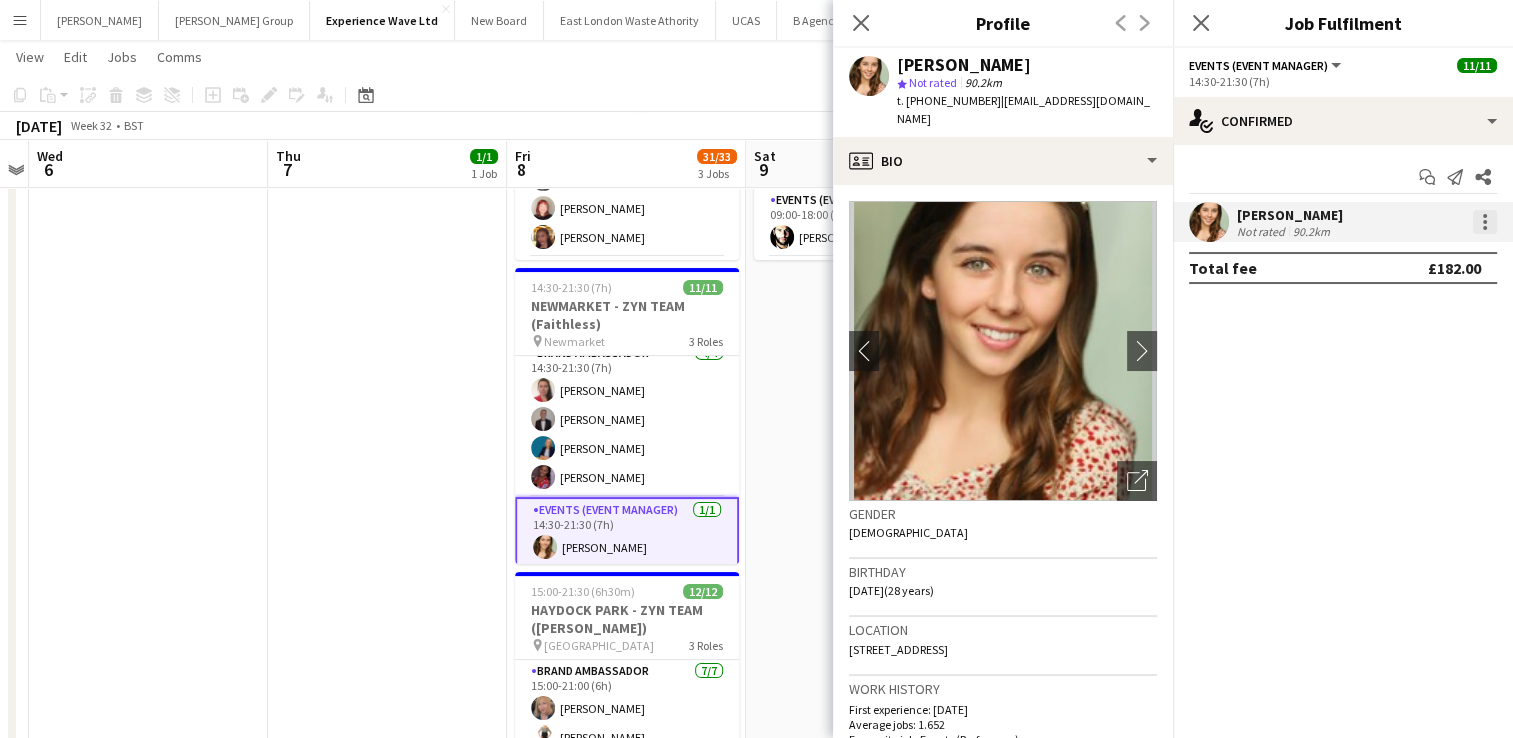 click at bounding box center (1485, 222) 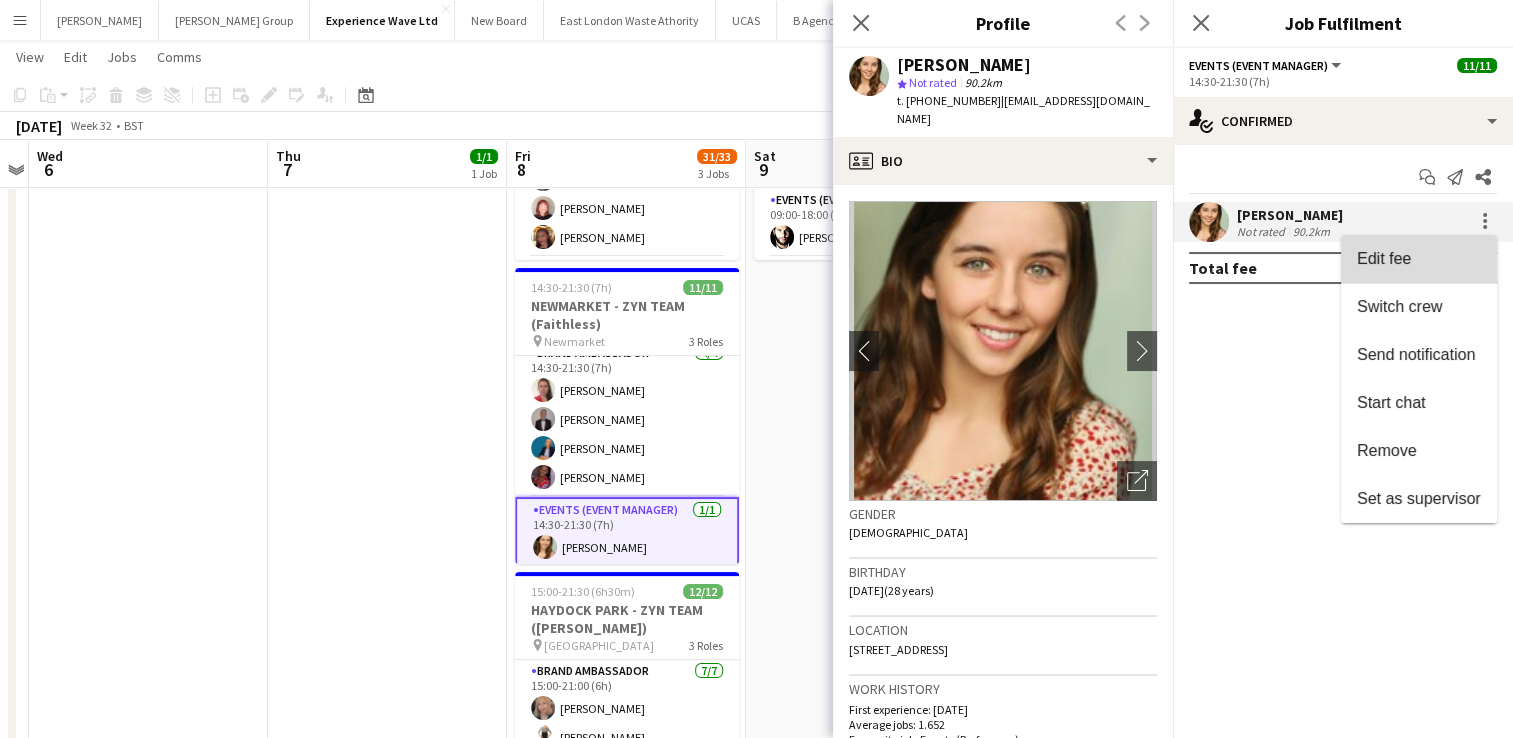click on "Edit fee" at bounding box center [1419, 259] 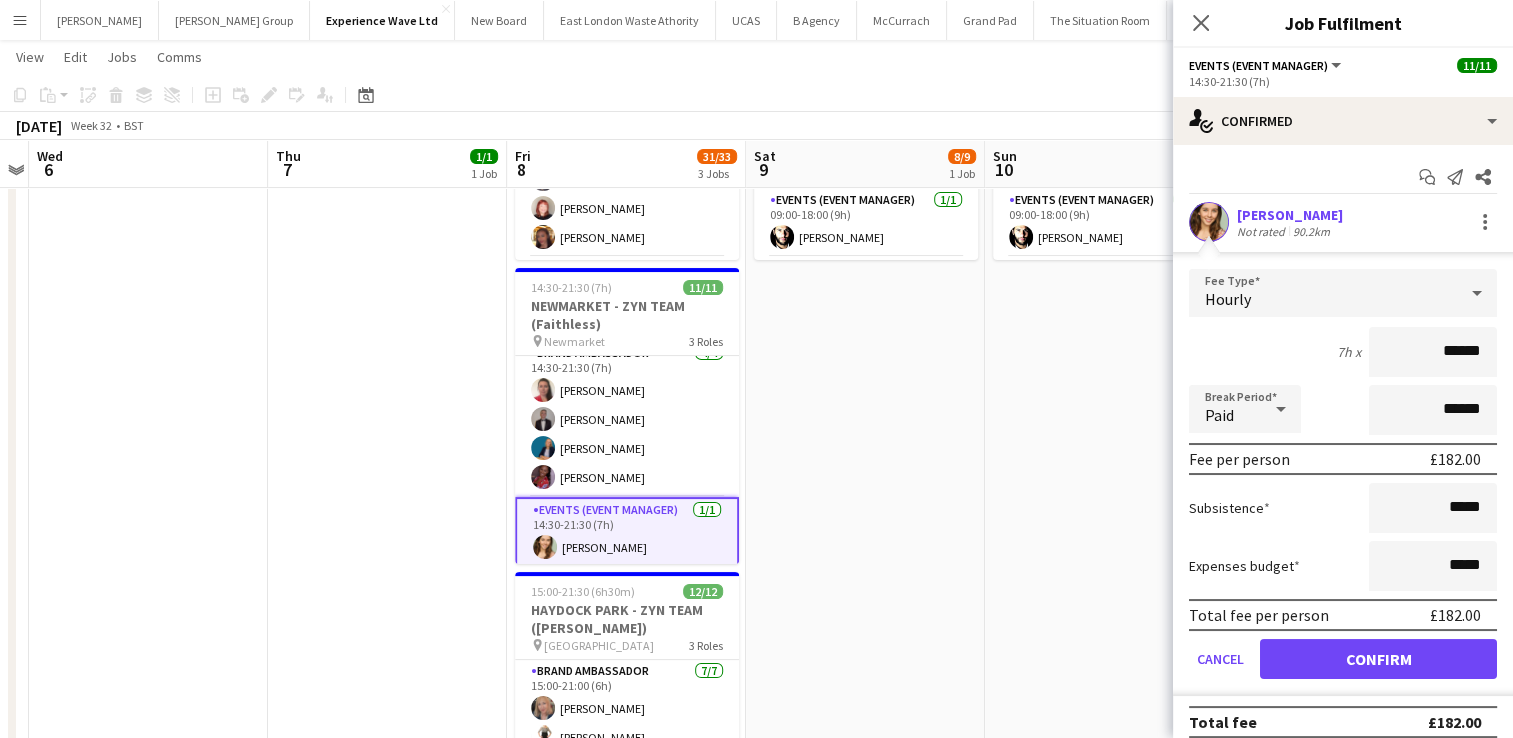 scroll, scrollTop: 12, scrollLeft: 0, axis: vertical 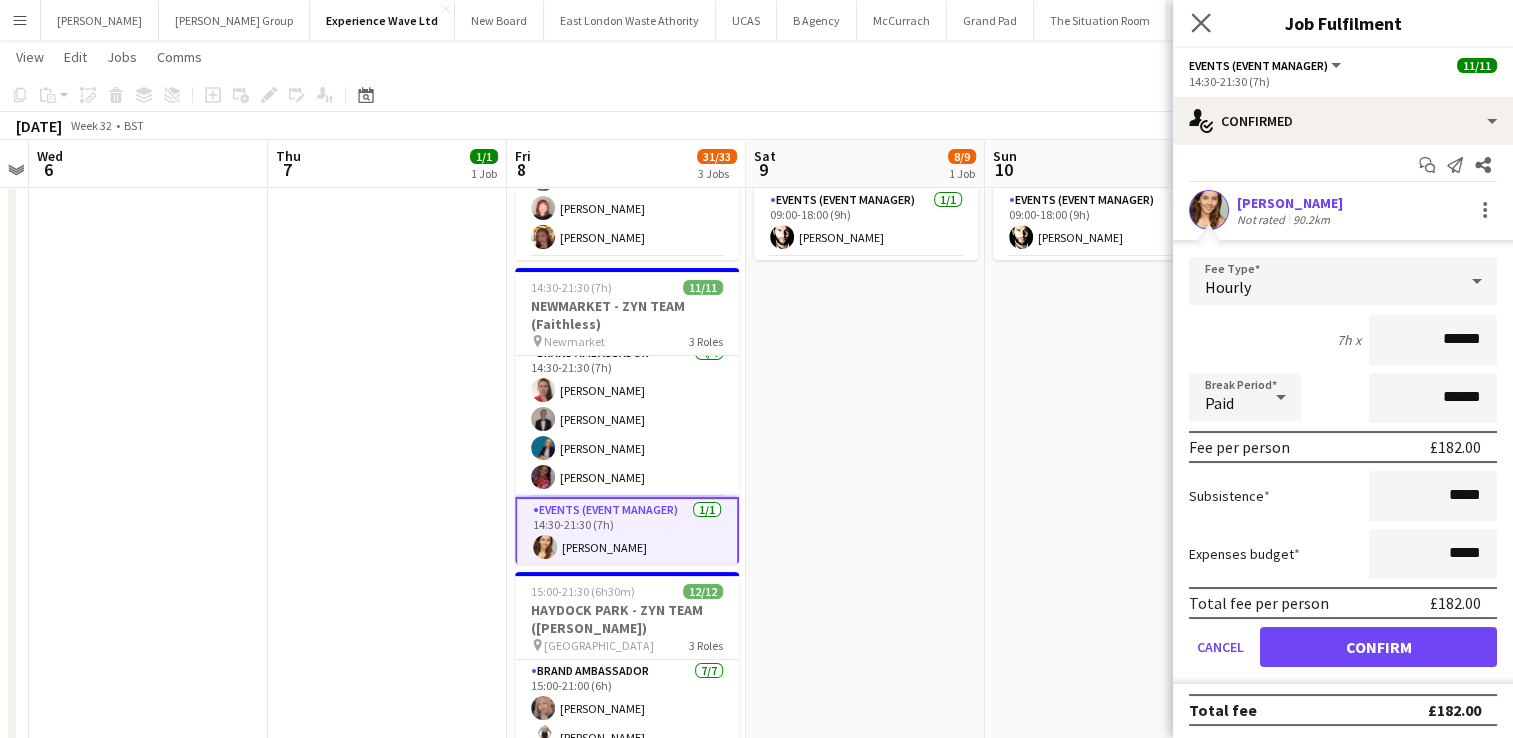 click on "Close pop-in" 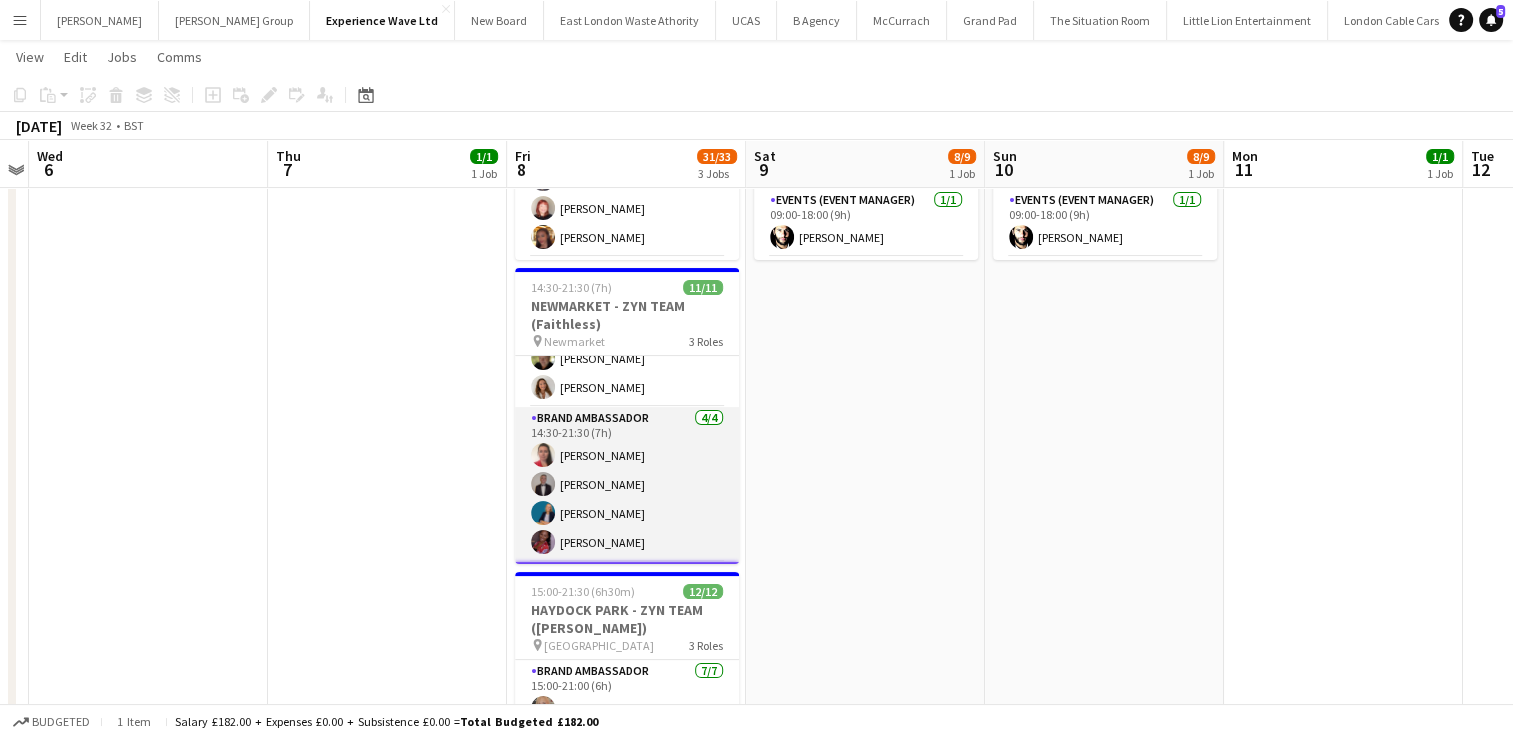 scroll, scrollTop: 161, scrollLeft: 0, axis: vertical 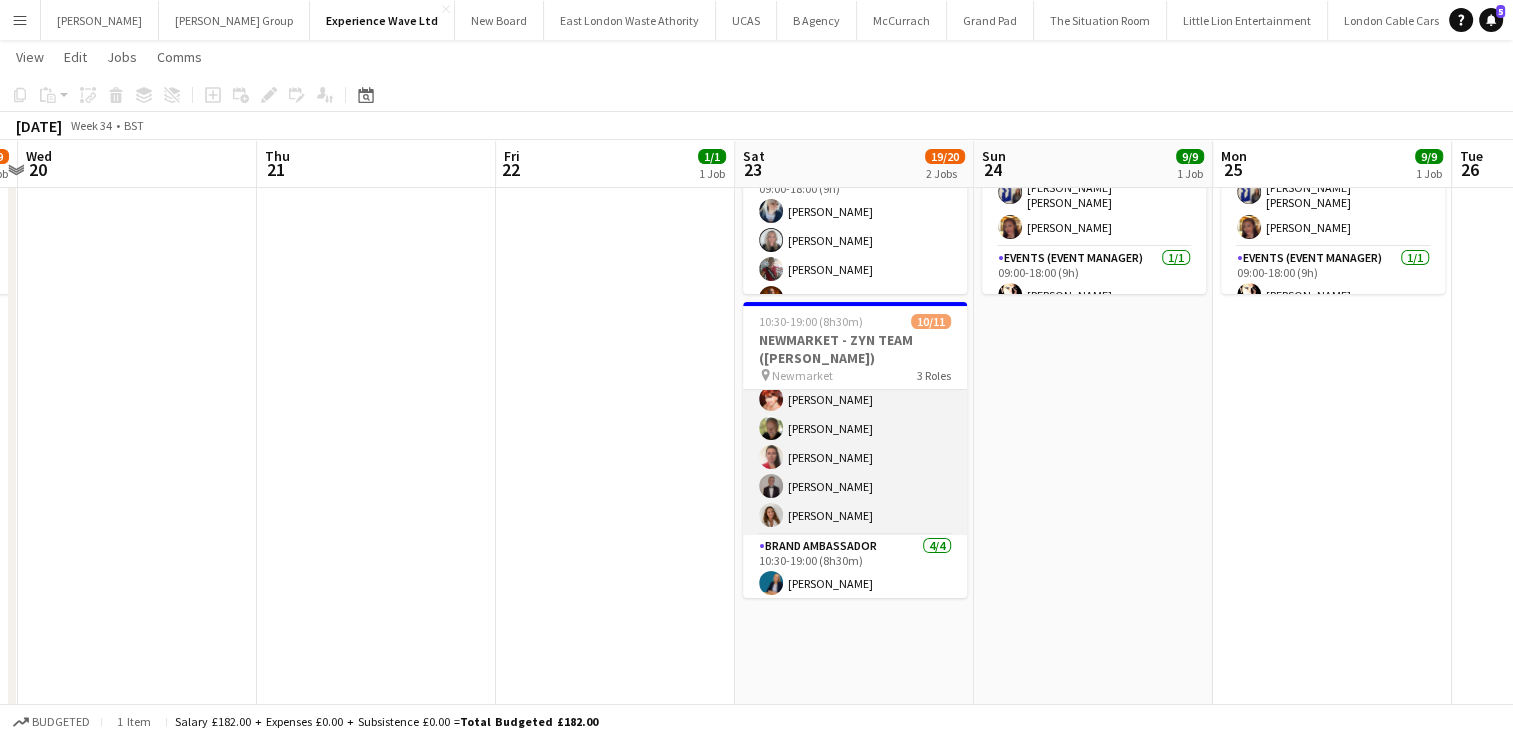 click on "Brand Ambassador   6/6   10:30-18:00 (7h30m)
Amarachi Uchenna Zaina Gardner Martin Heathcote Michelle Harvey Daniel Harvey Faith Lovell" at bounding box center (855, 428) 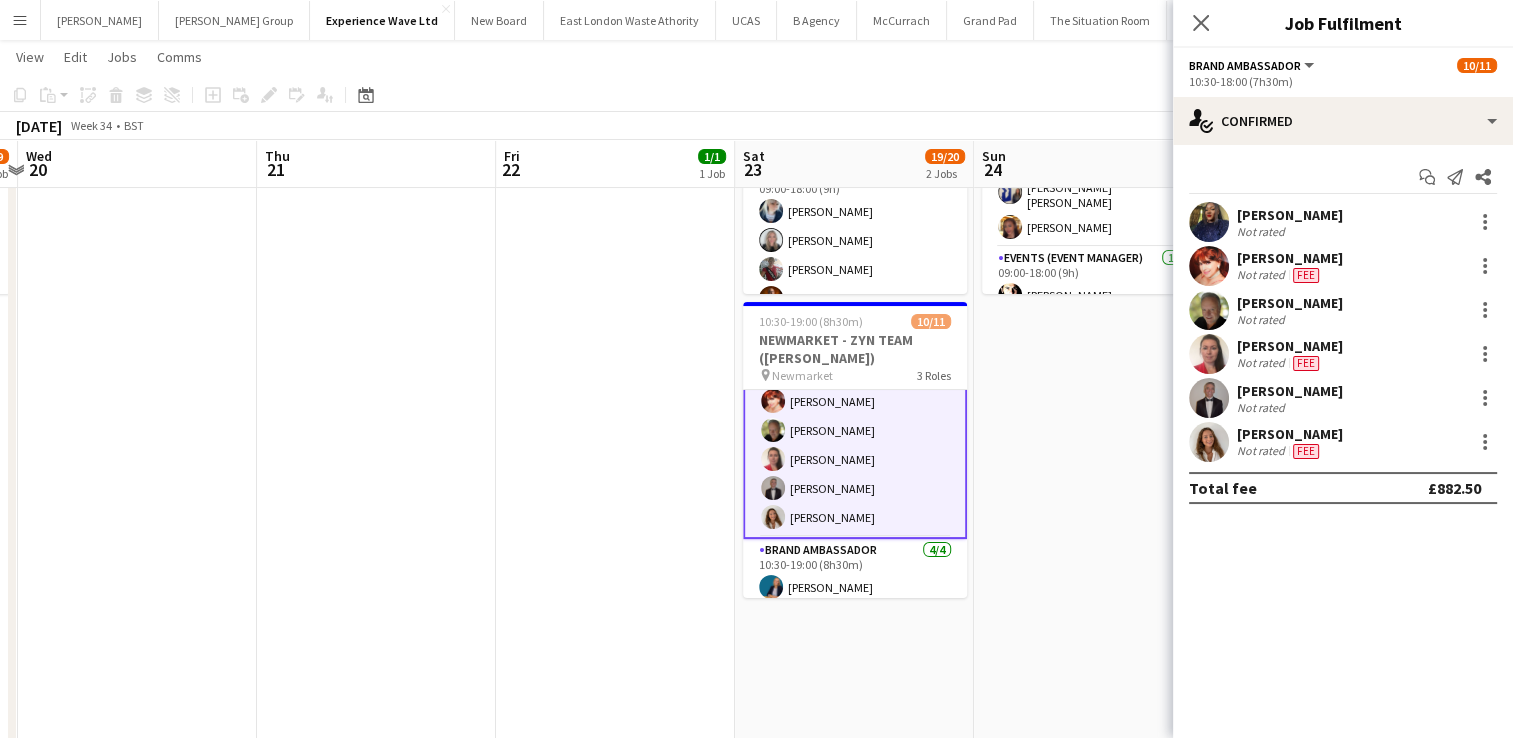 scroll, scrollTop: 70, scrollLeft: 0, axis: vertical 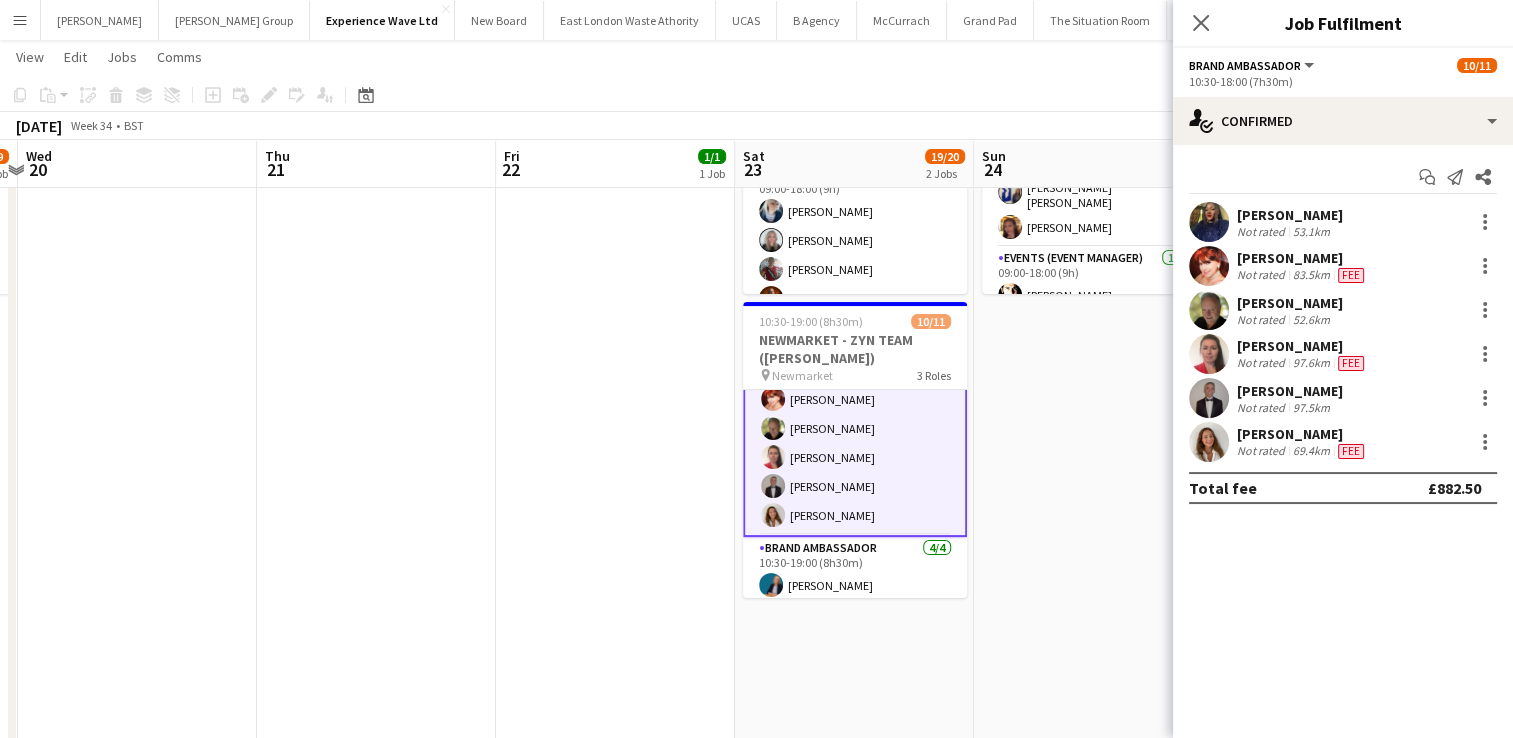 click on "97.6km" at bounding box center [1311, 363] 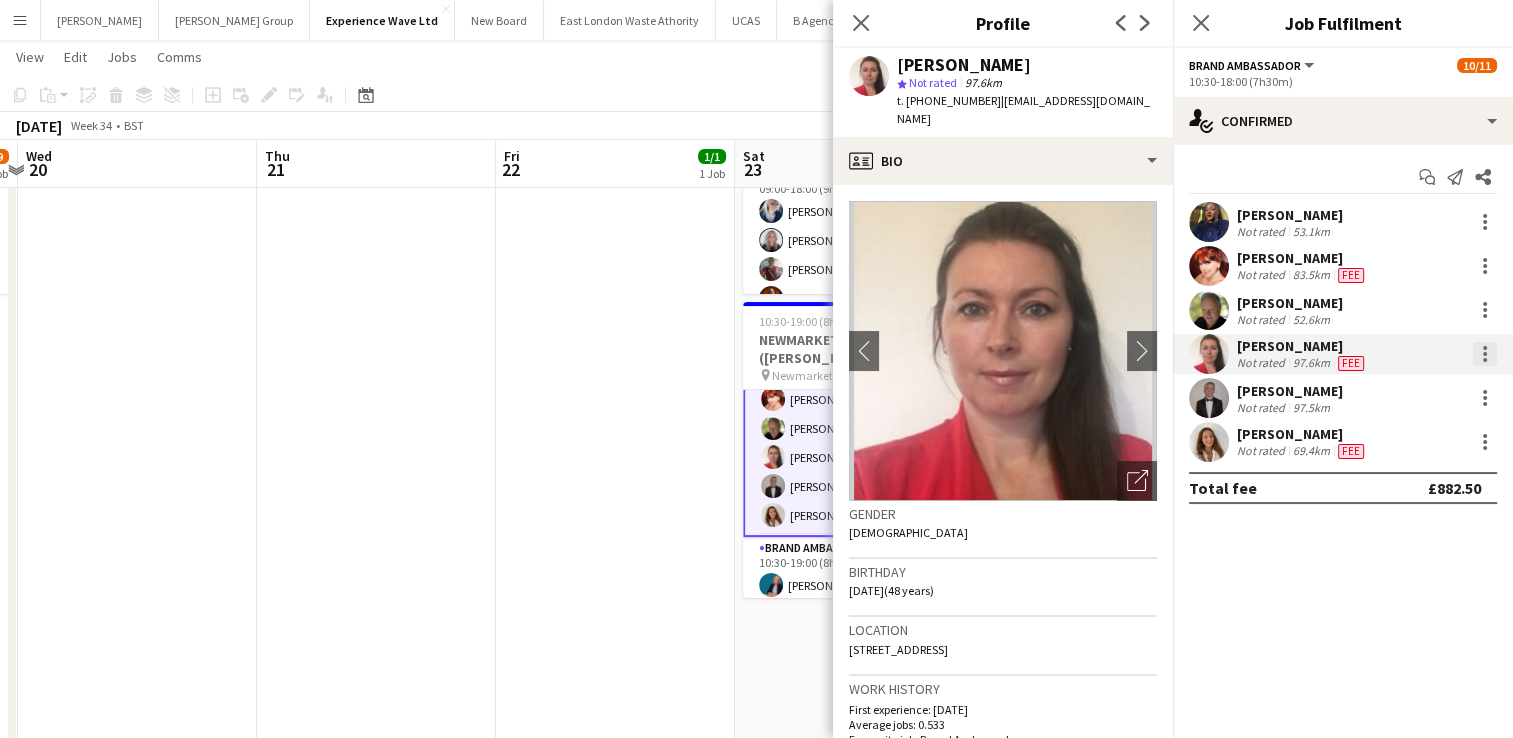 click at bounding box center [1485, 354] 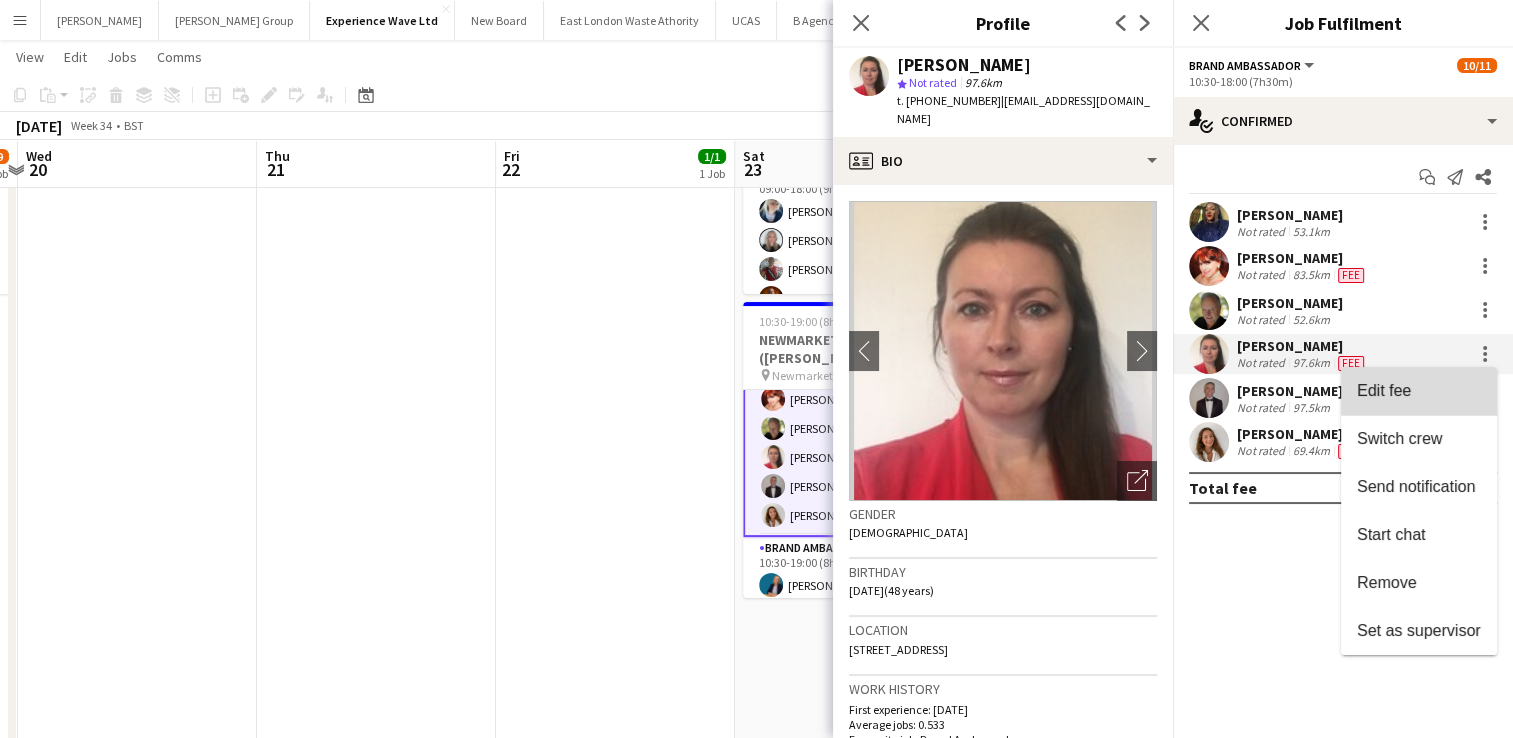 click on "Edit fee" at bounding box center [1419, 391] 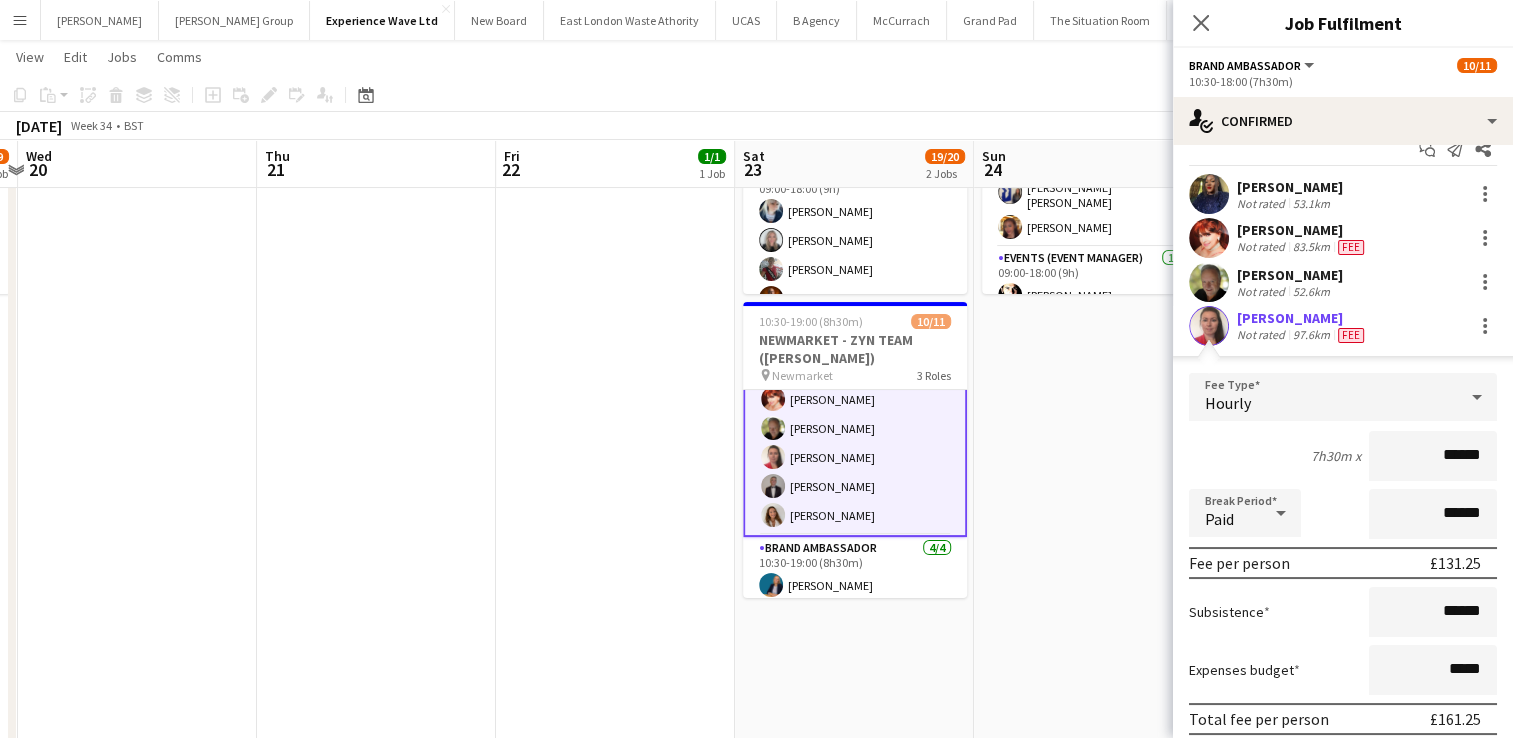 scroll, scrollTop: 232, scrollLeft: 0, axis: vertical 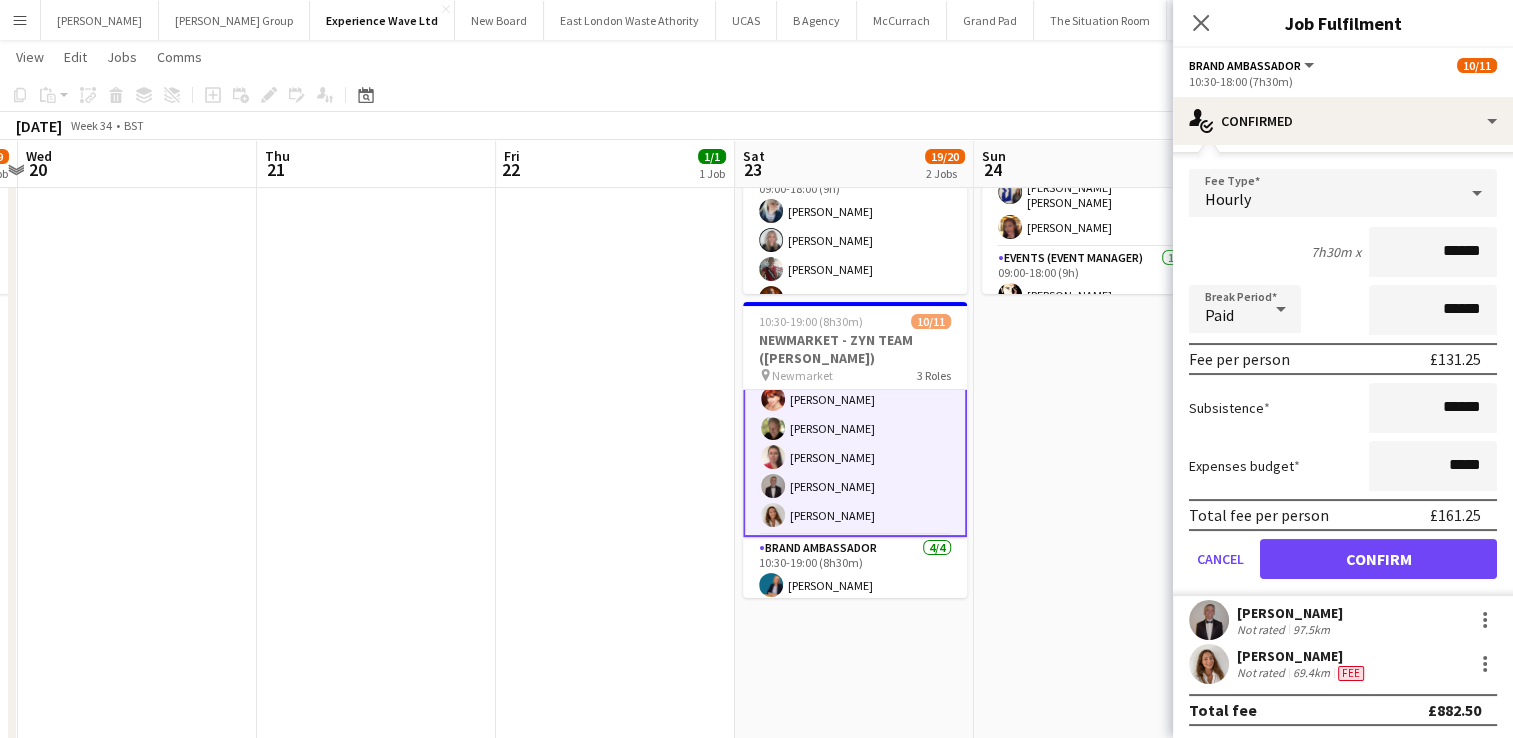 click on "Faith Lovell" at bounding box center (1302, 656) 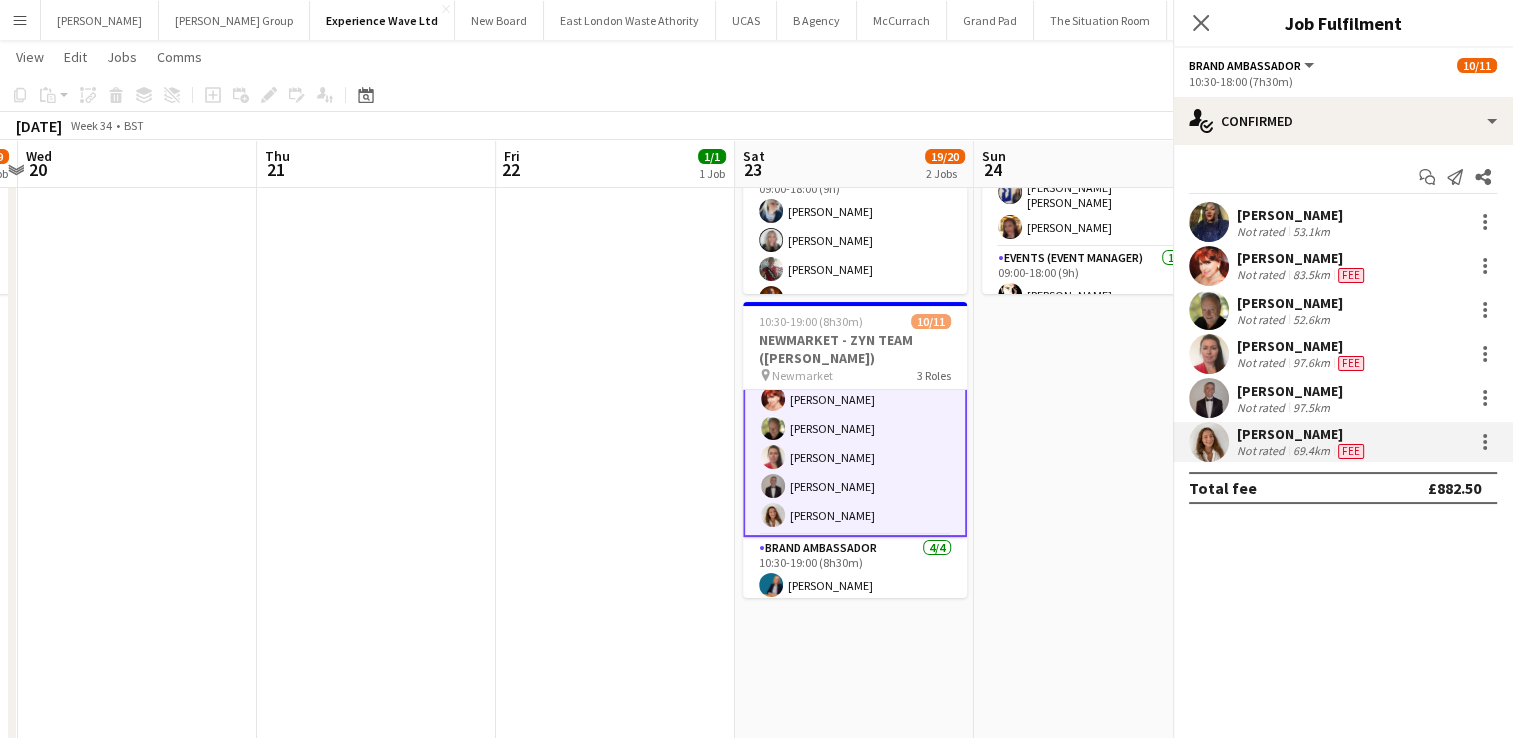 scroll, scrollTop: 0, scrollLeft: 0, axis: both 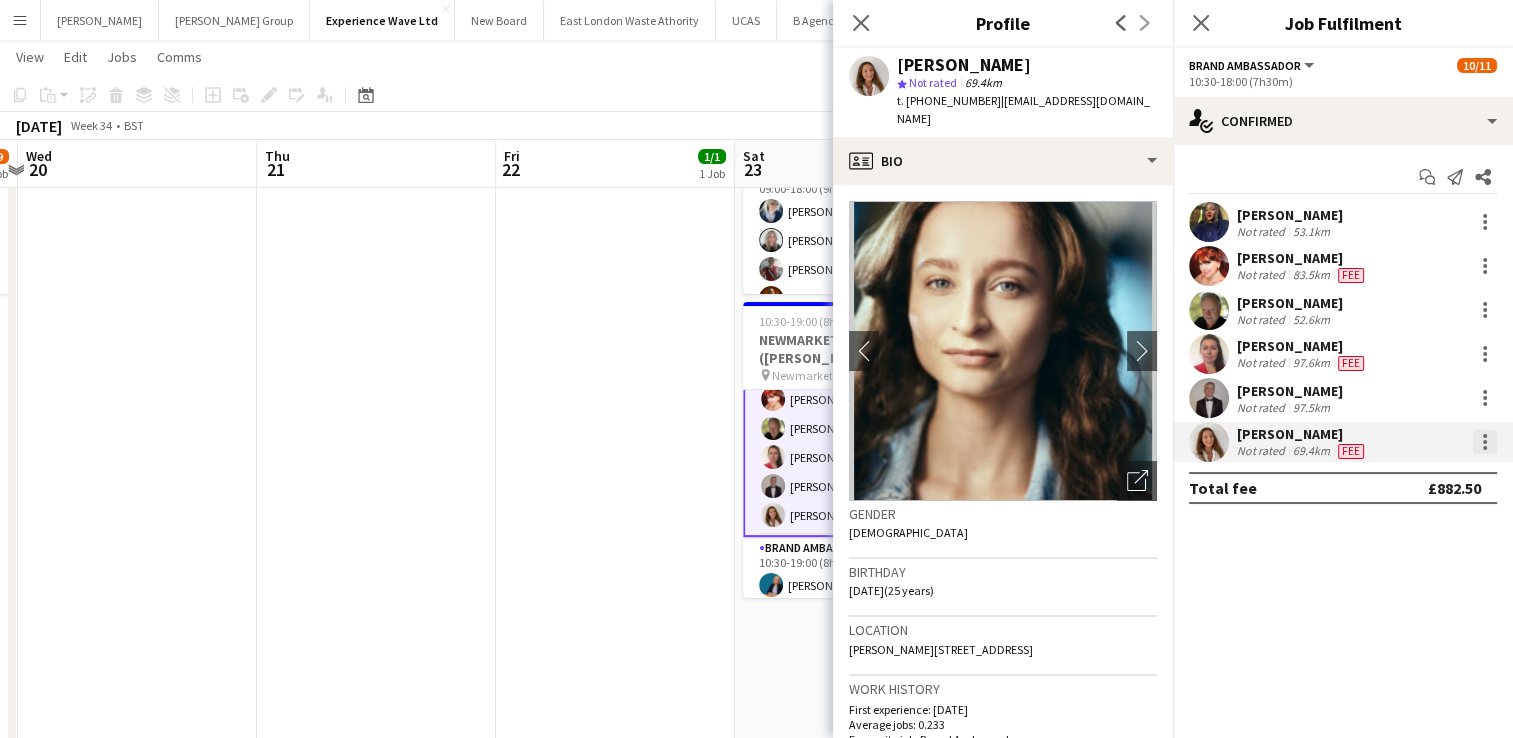click at bounding box center (1485, 442) 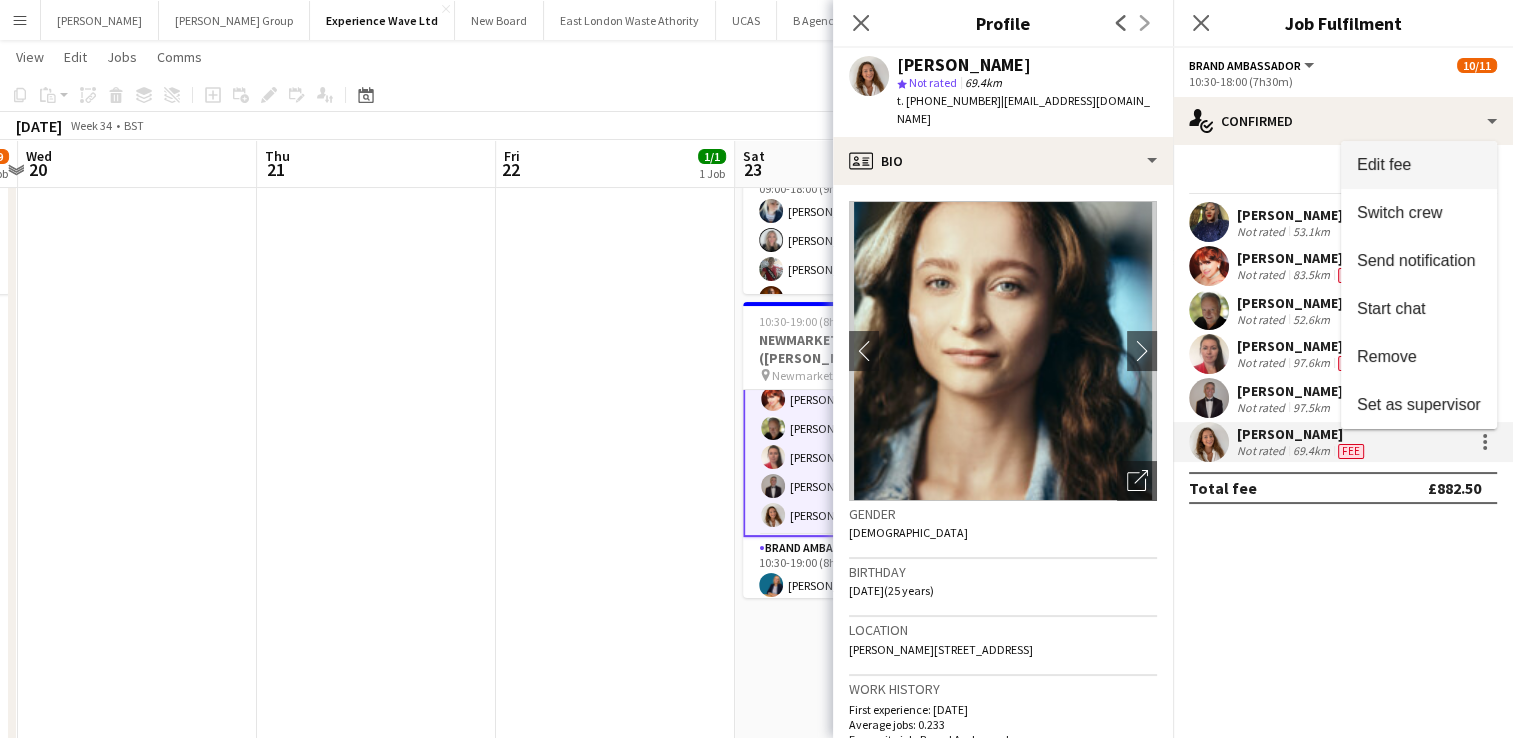 click on "Edit fee" at bounding box center [1419, 165] 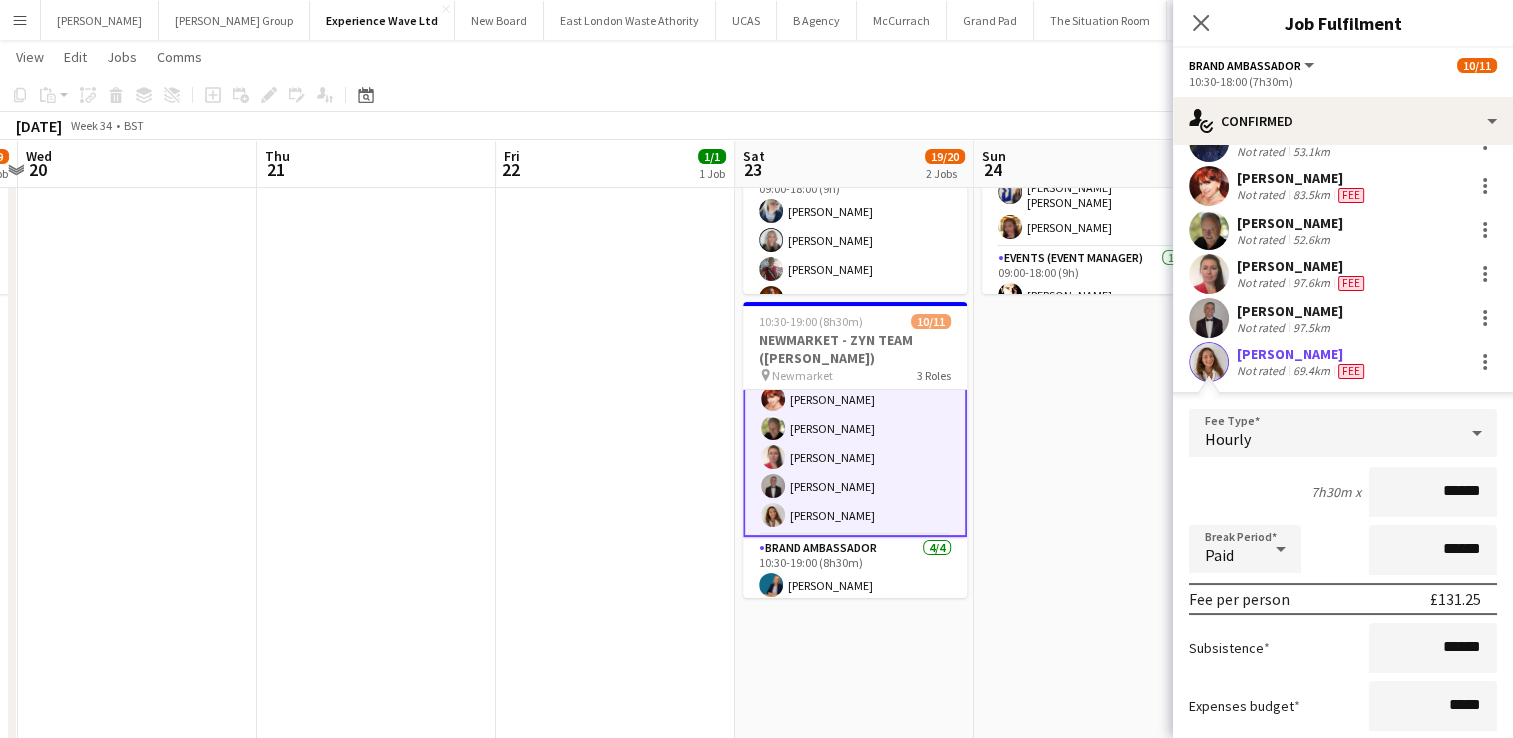 scroll, scrollTop: 82, scrollLeft: 0, axis: vertical 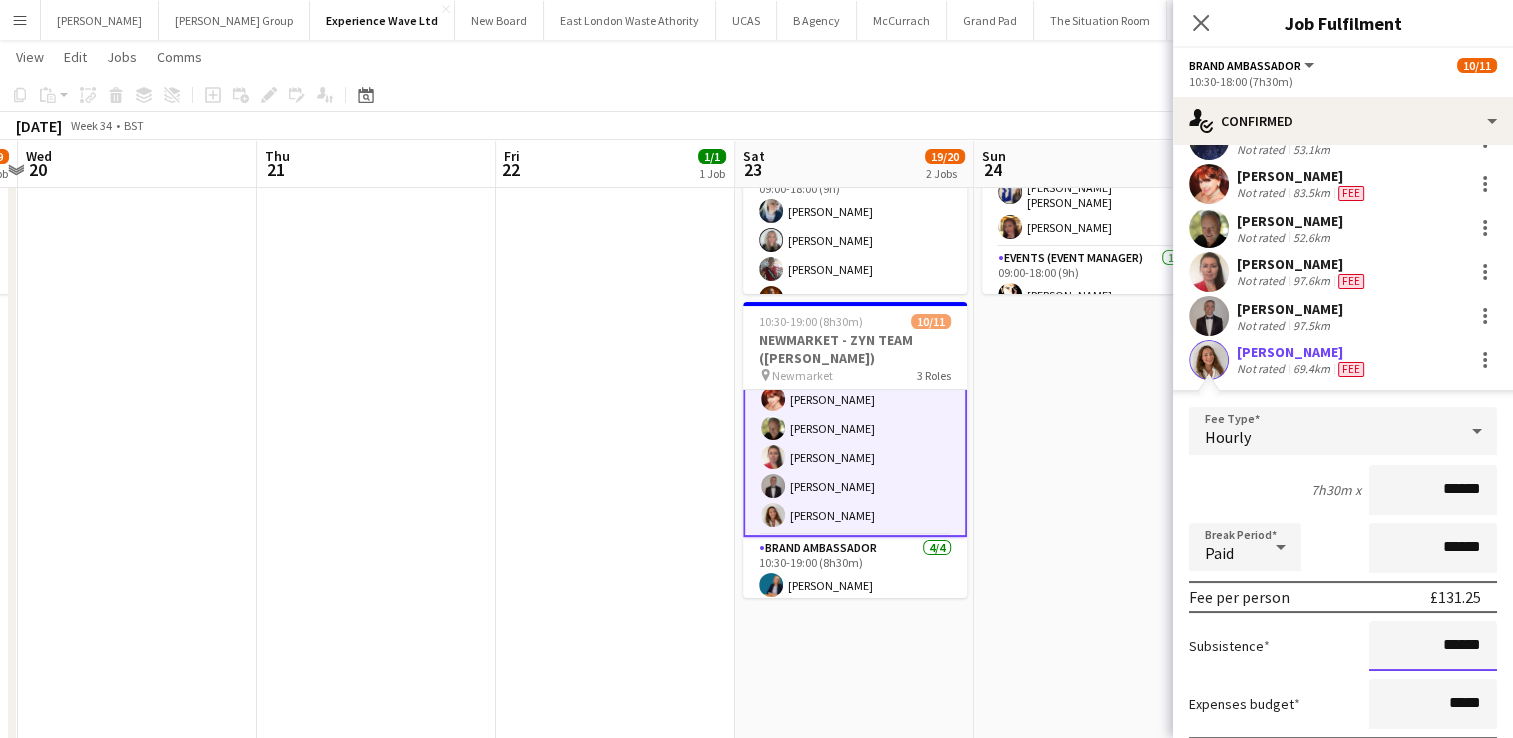 click on "******" at bounding box center [1433, 646] 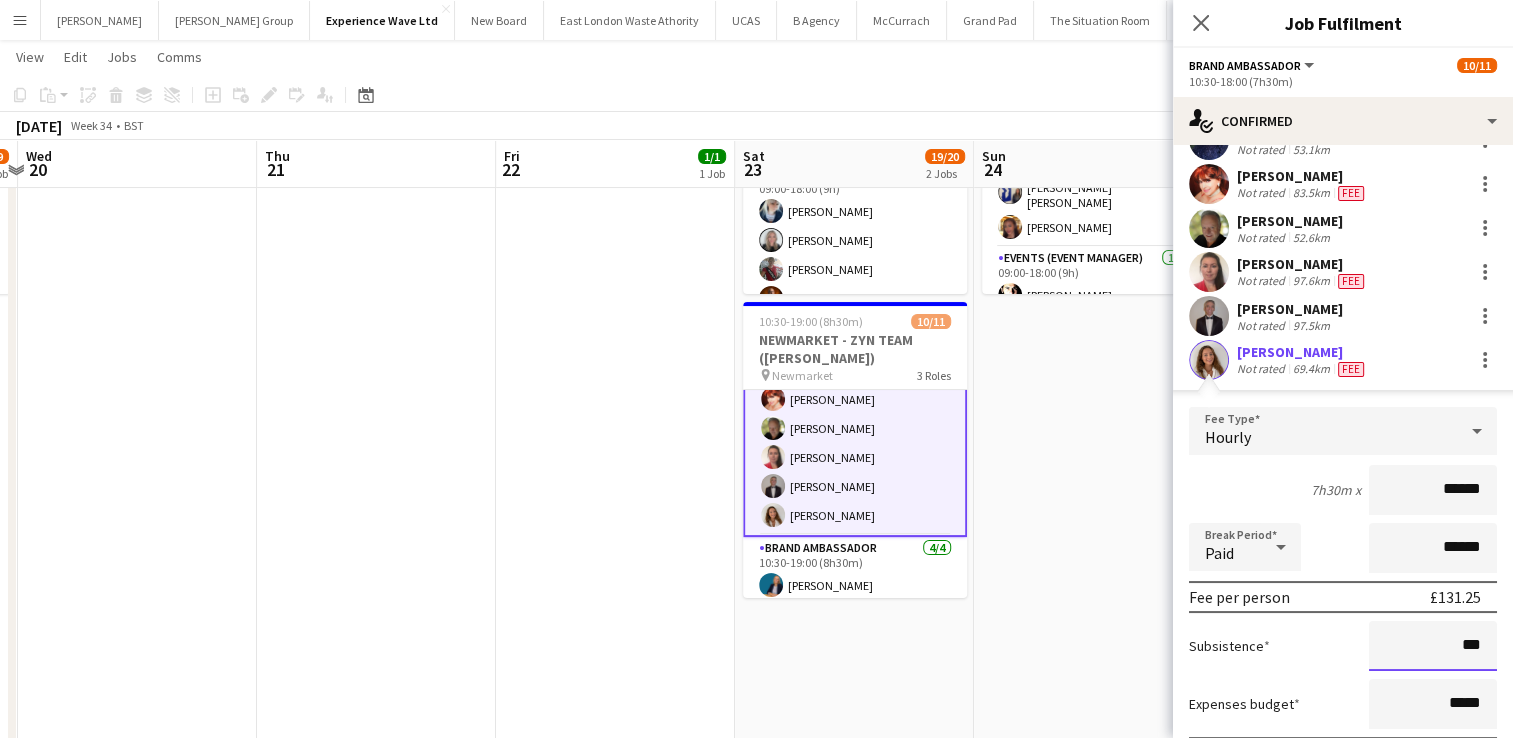 type on "**" 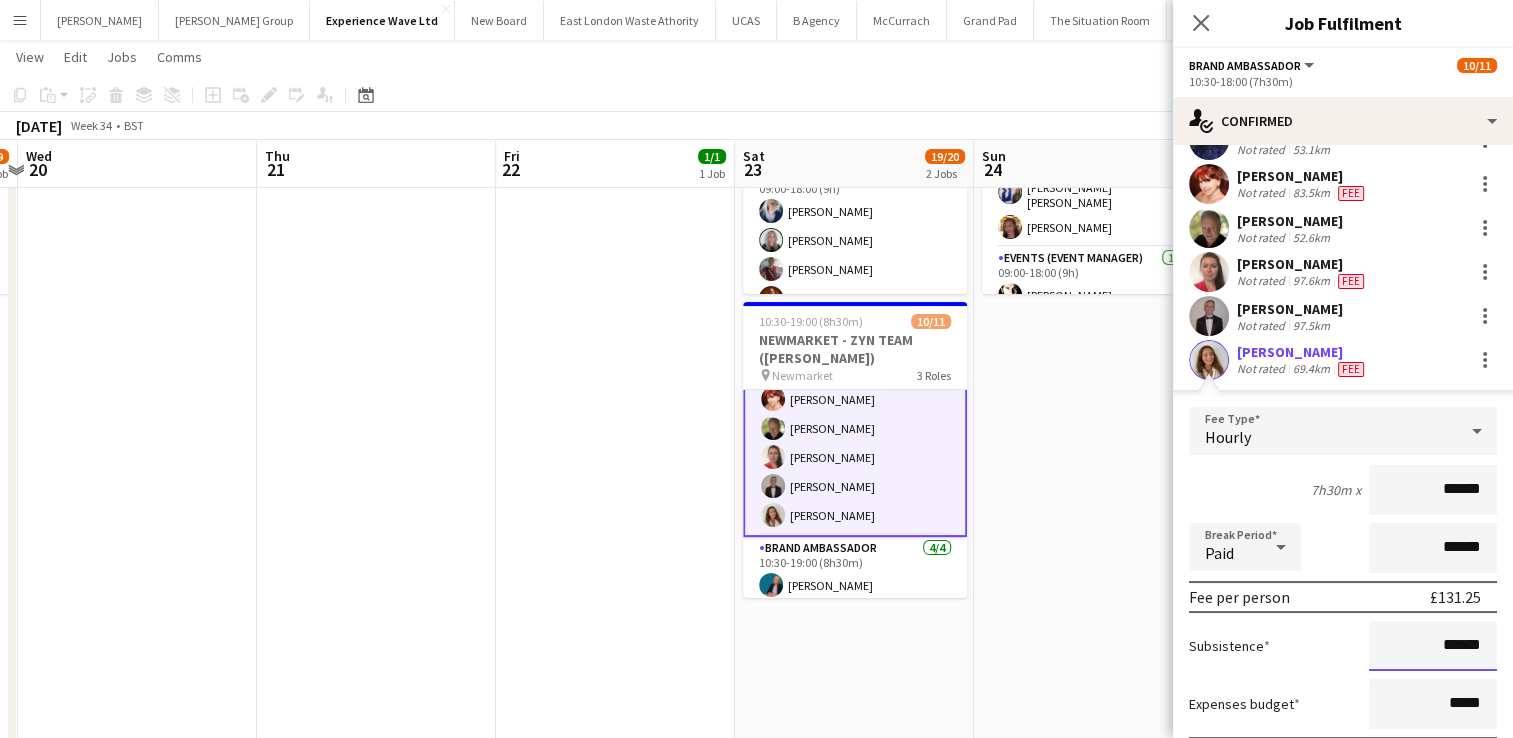 scroll, scrollTop: 232, scrollLeft: 0, axis: vertical 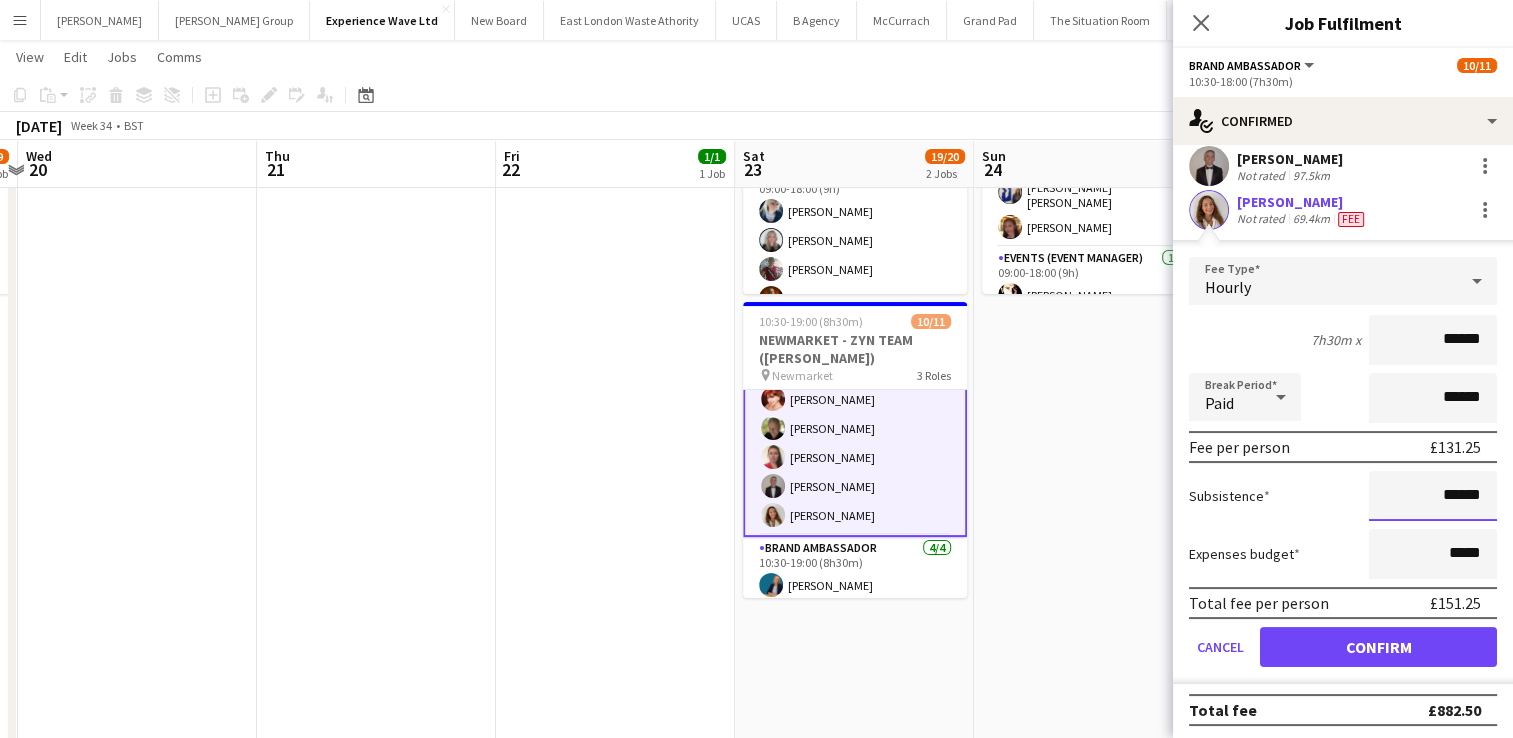 type on "******" 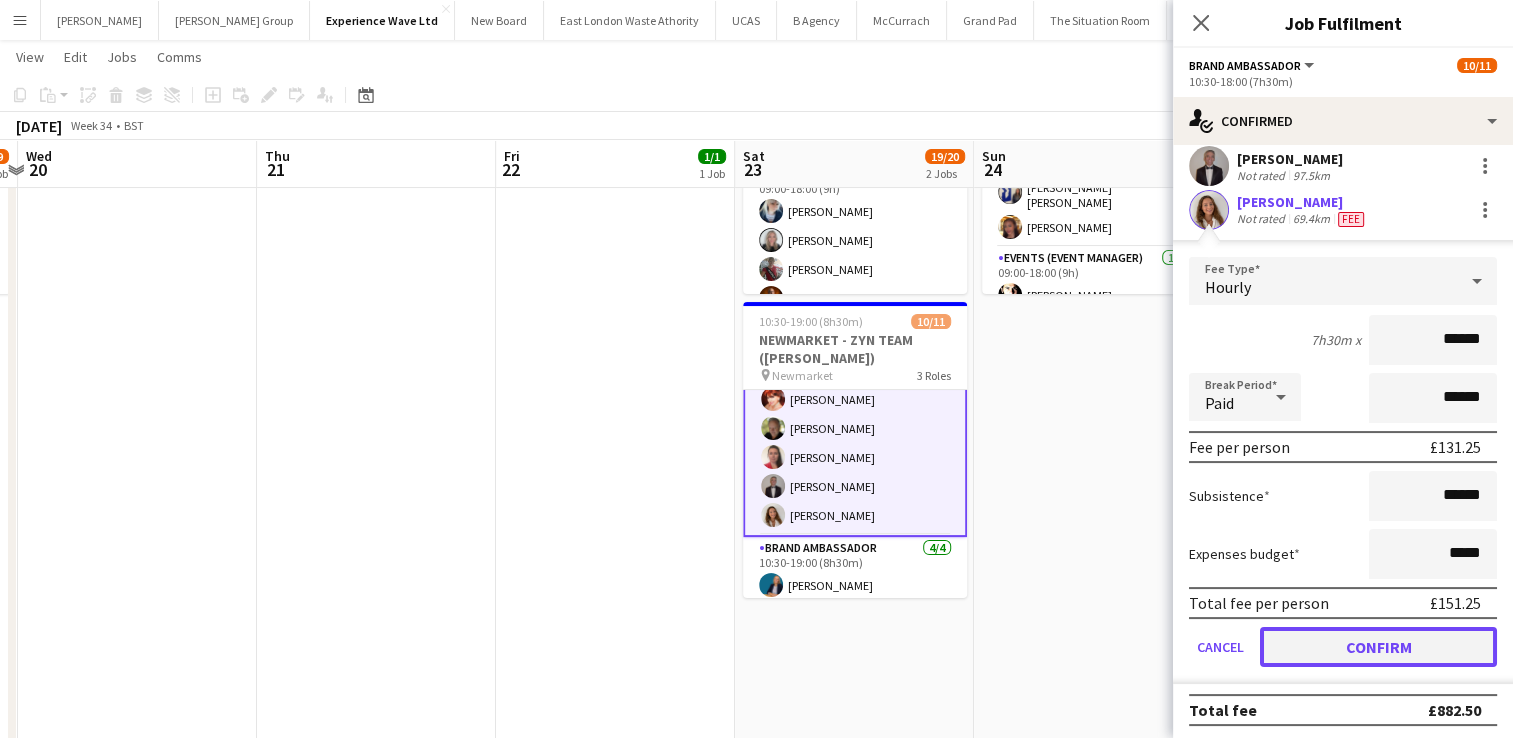 click on "Confirm" at bounding box center (1378, 647) 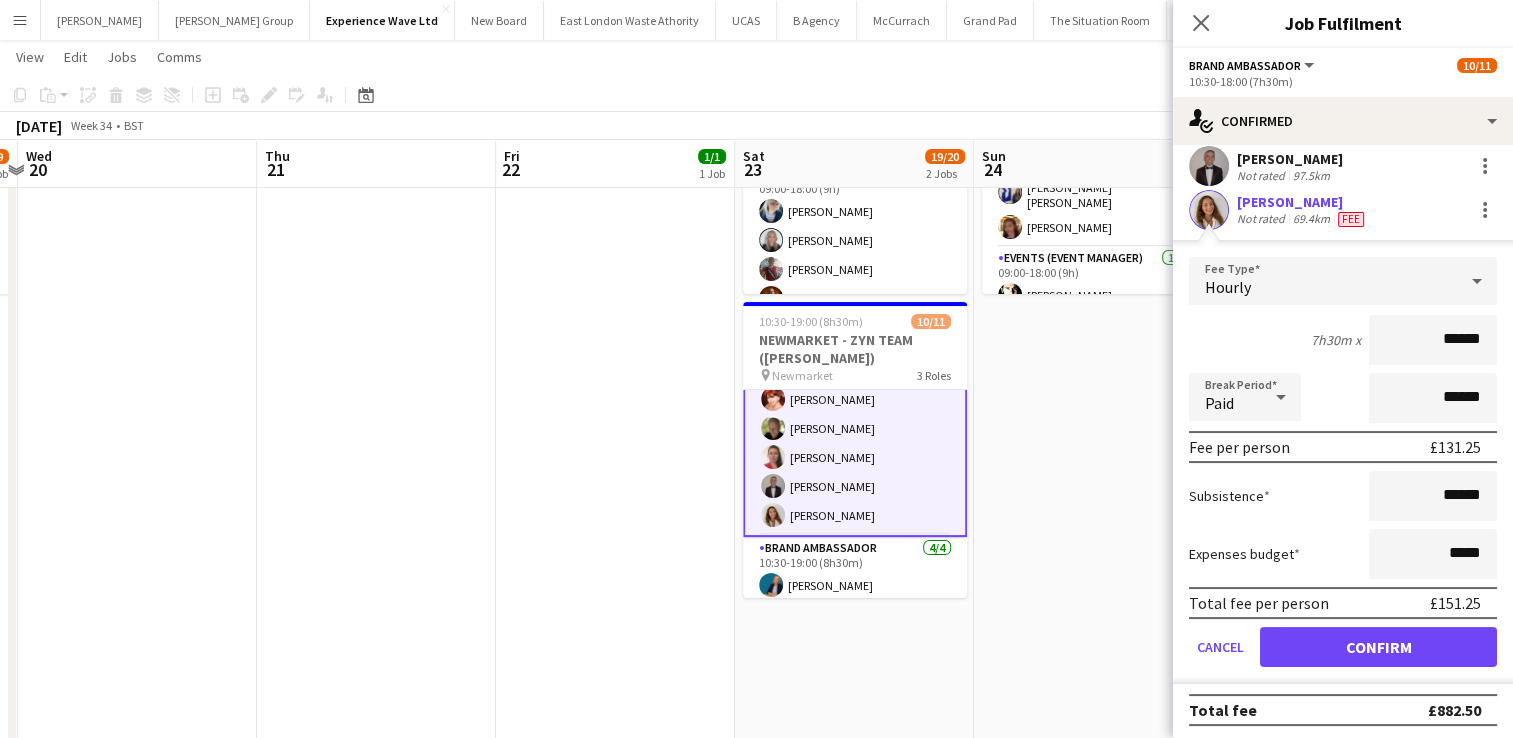 scroll, scrollTop: 0, scrollLeft: 0, axis: both 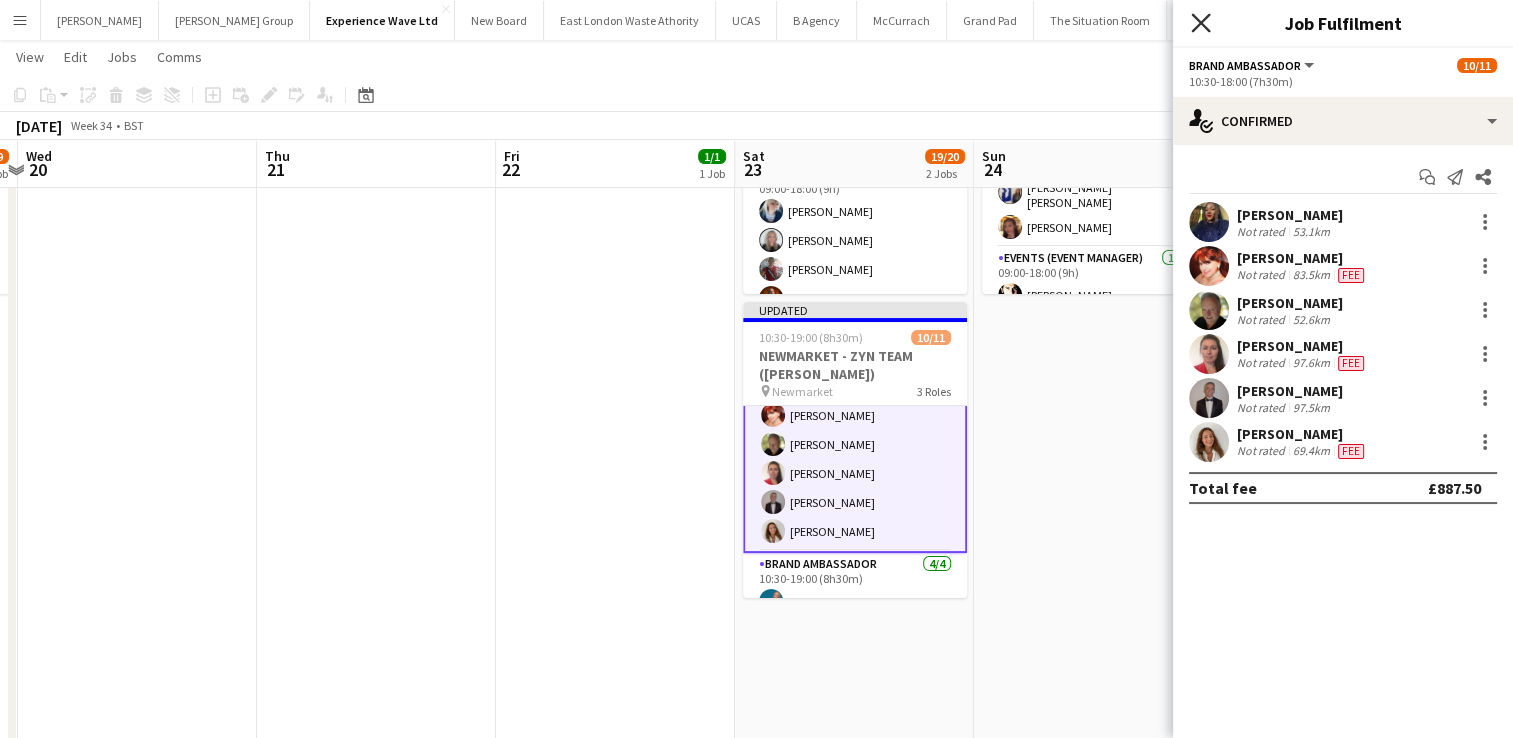 click on "Close pop-in" 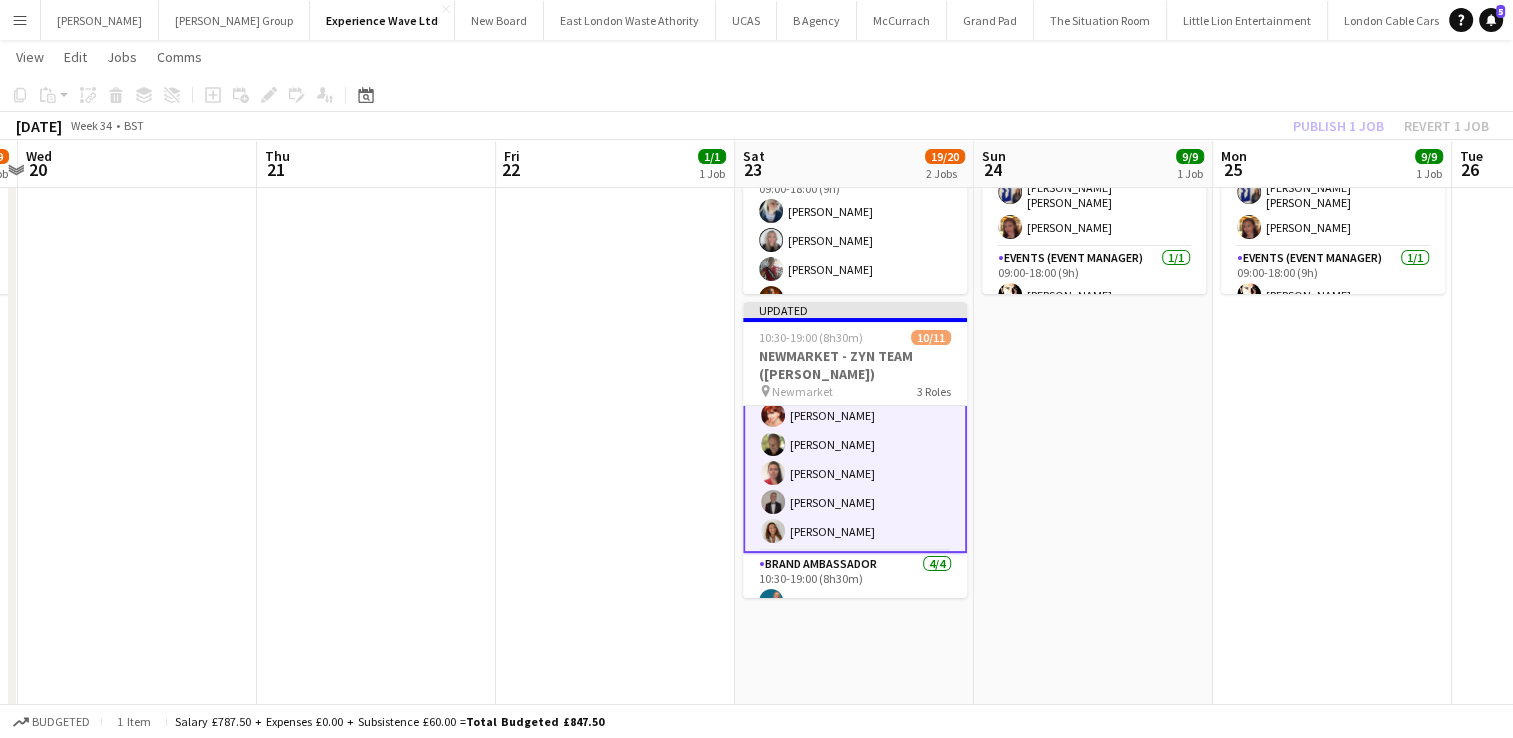 click on "Publish 1 job   Revert 1 job" 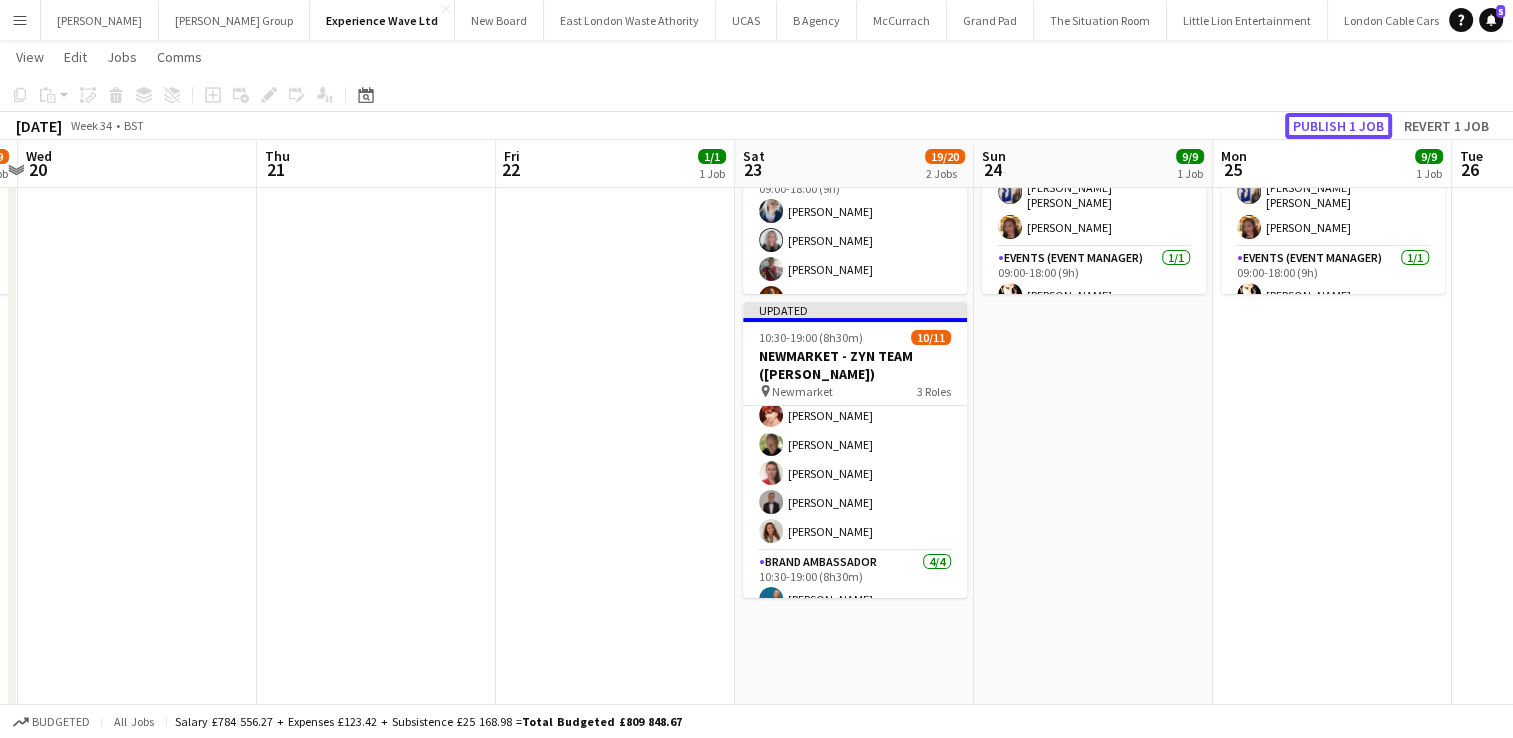 click on "Publish 1 job" 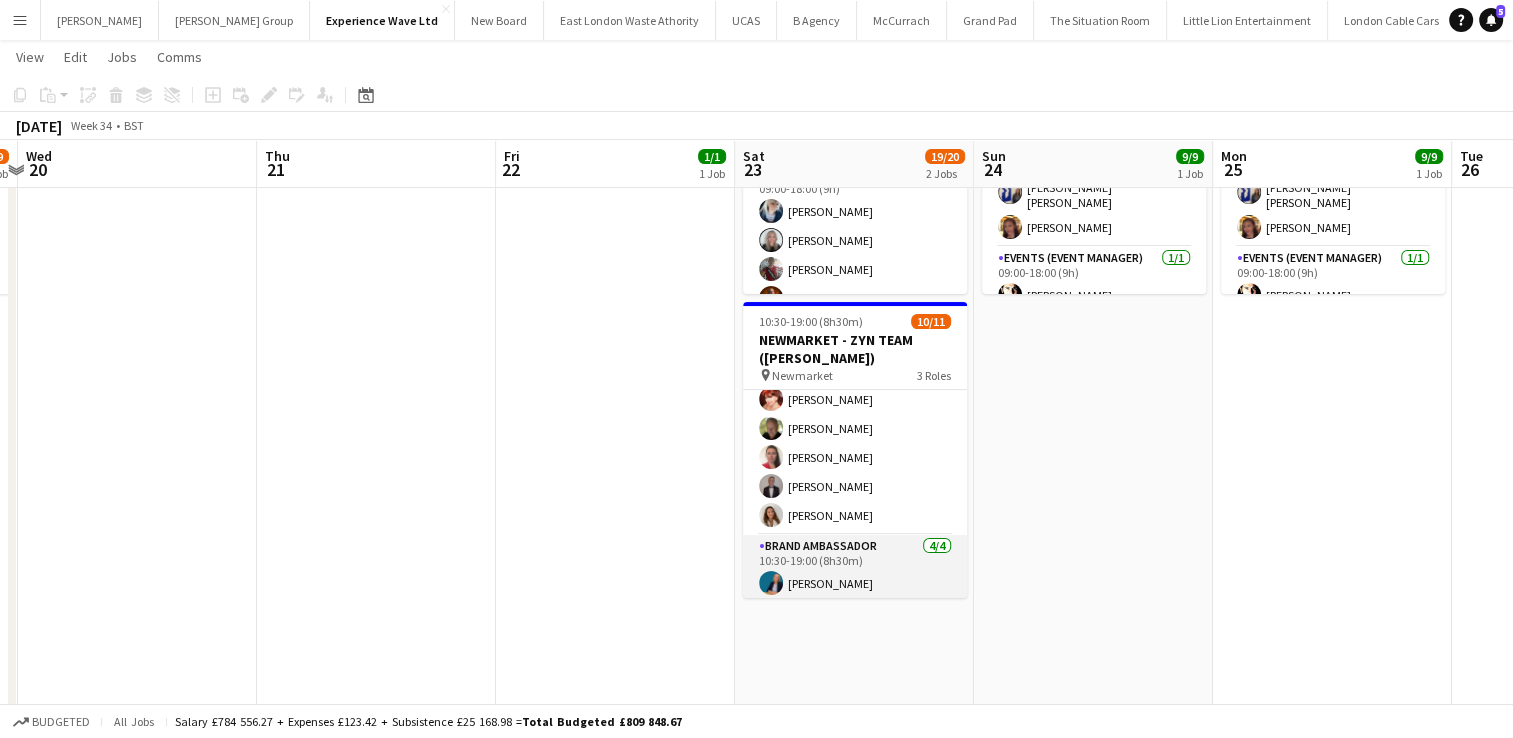 scroll, scrollTop: 227, scrollLeft: 0, axis: vertical 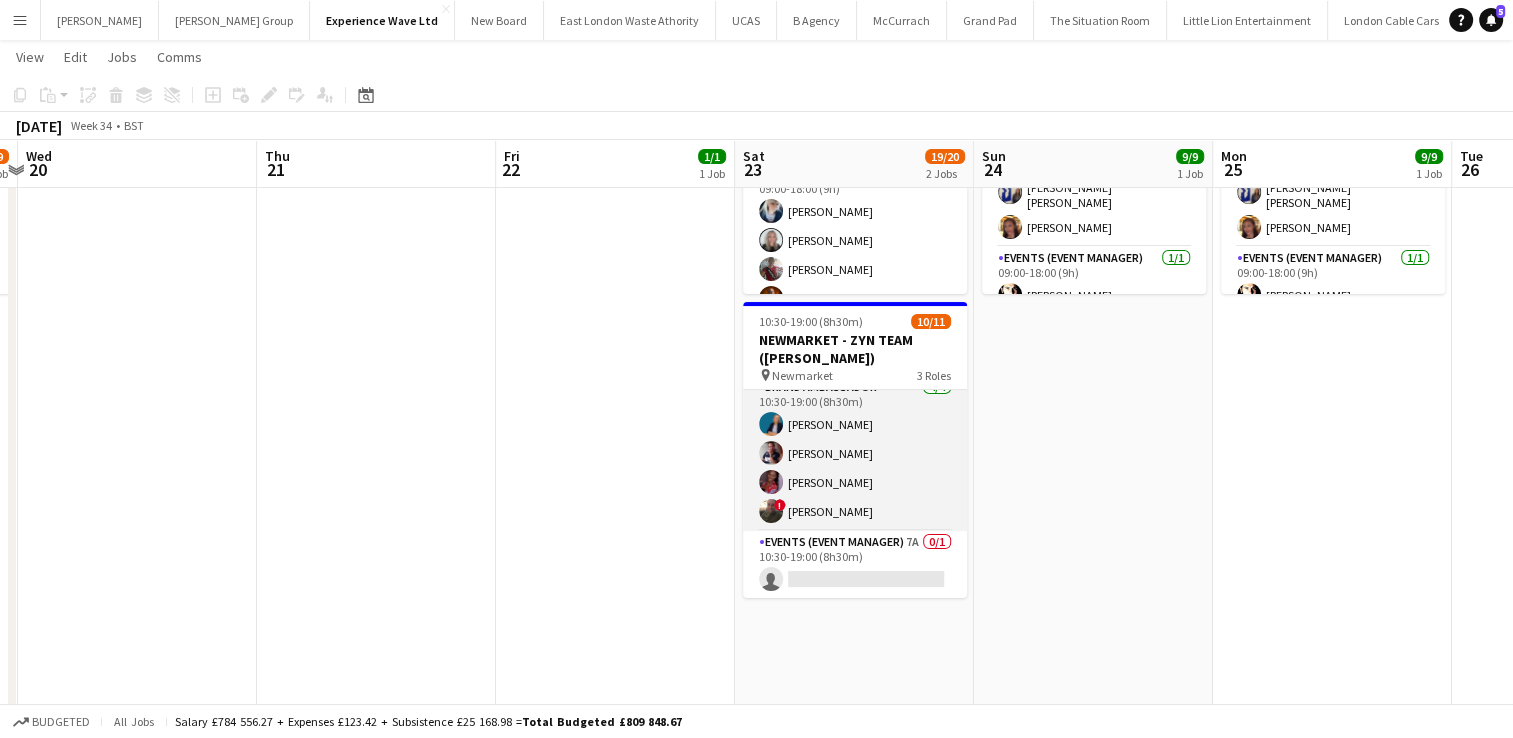 click on "Brand Ambassador   4/4   10:30-19:00 (8h30m)
Anna Geary Dan Strasters Sergute Warner Bowen ! Max Solomons" at bounding box center (855, 453) 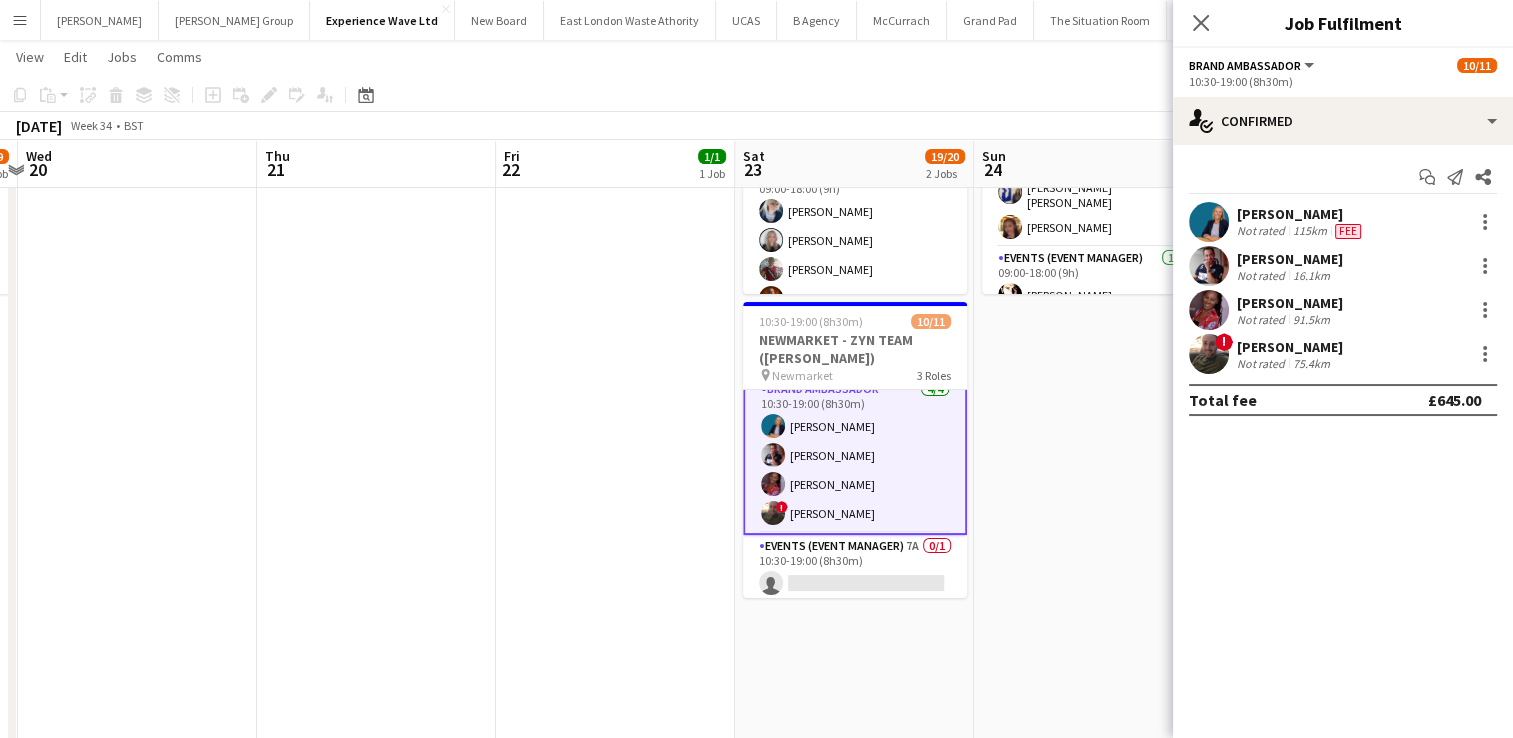 scroll, scrollTop: 228, scrollLeft: 0, axis: vertical 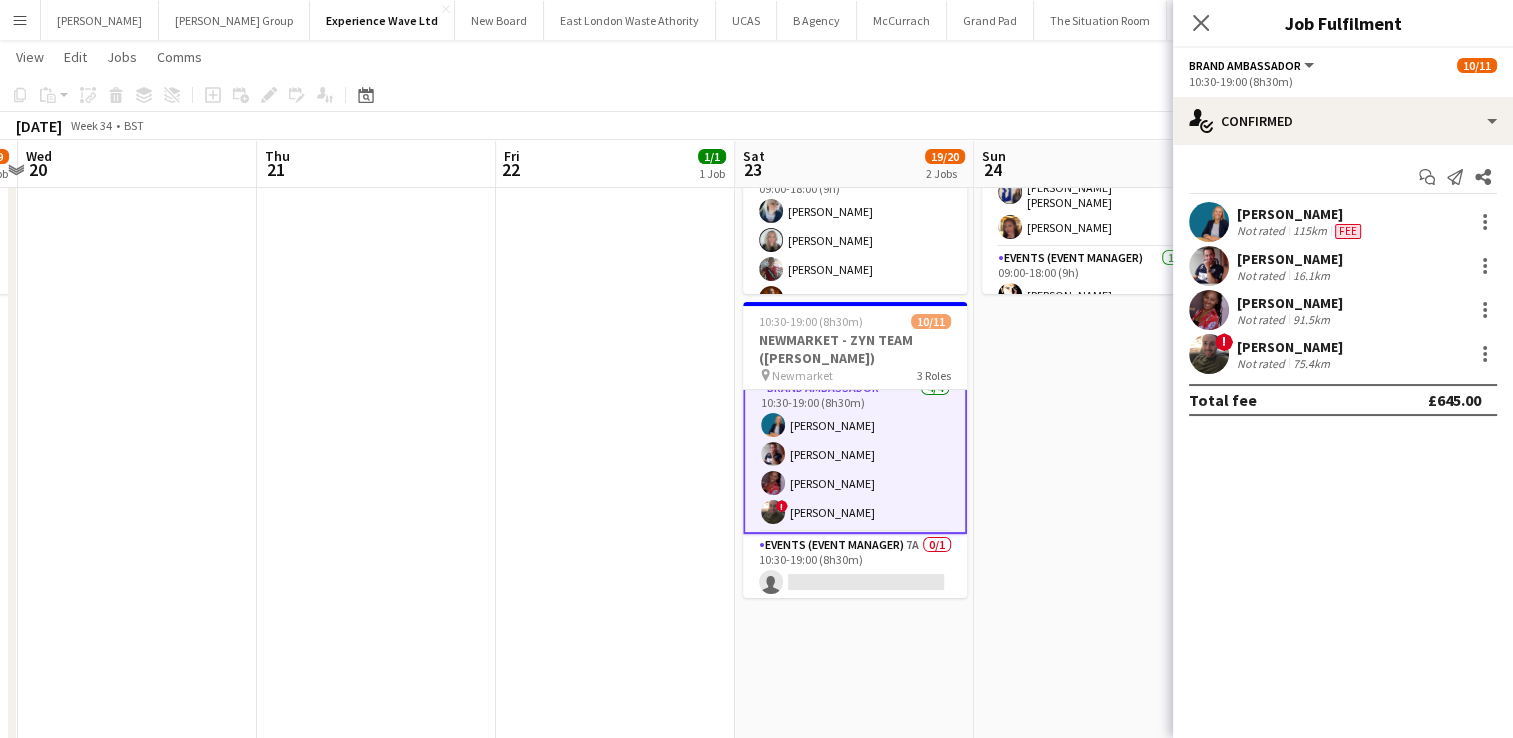 click on "Max Solomons" at bounding box center (1290, 347) 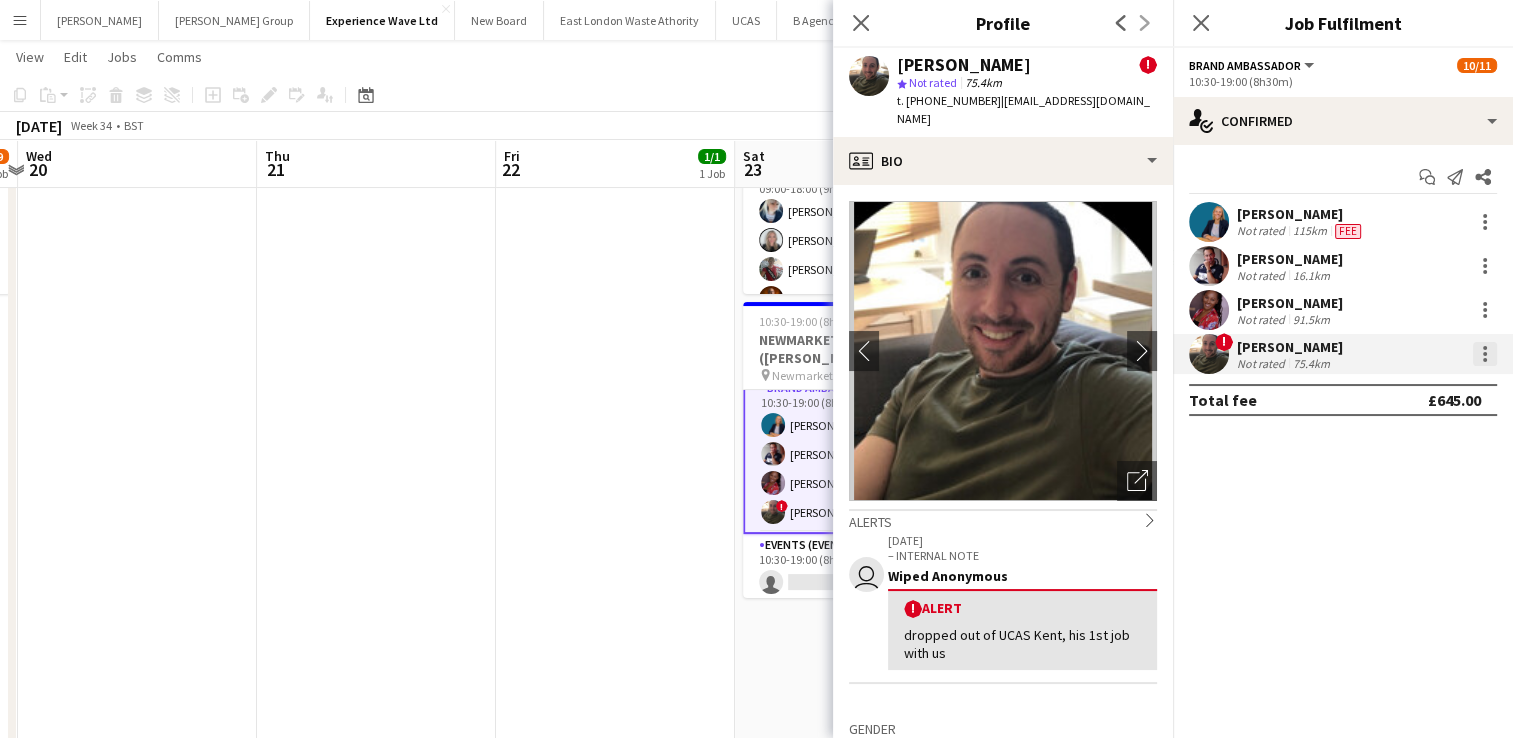 click at bounding box center (1485, 354) 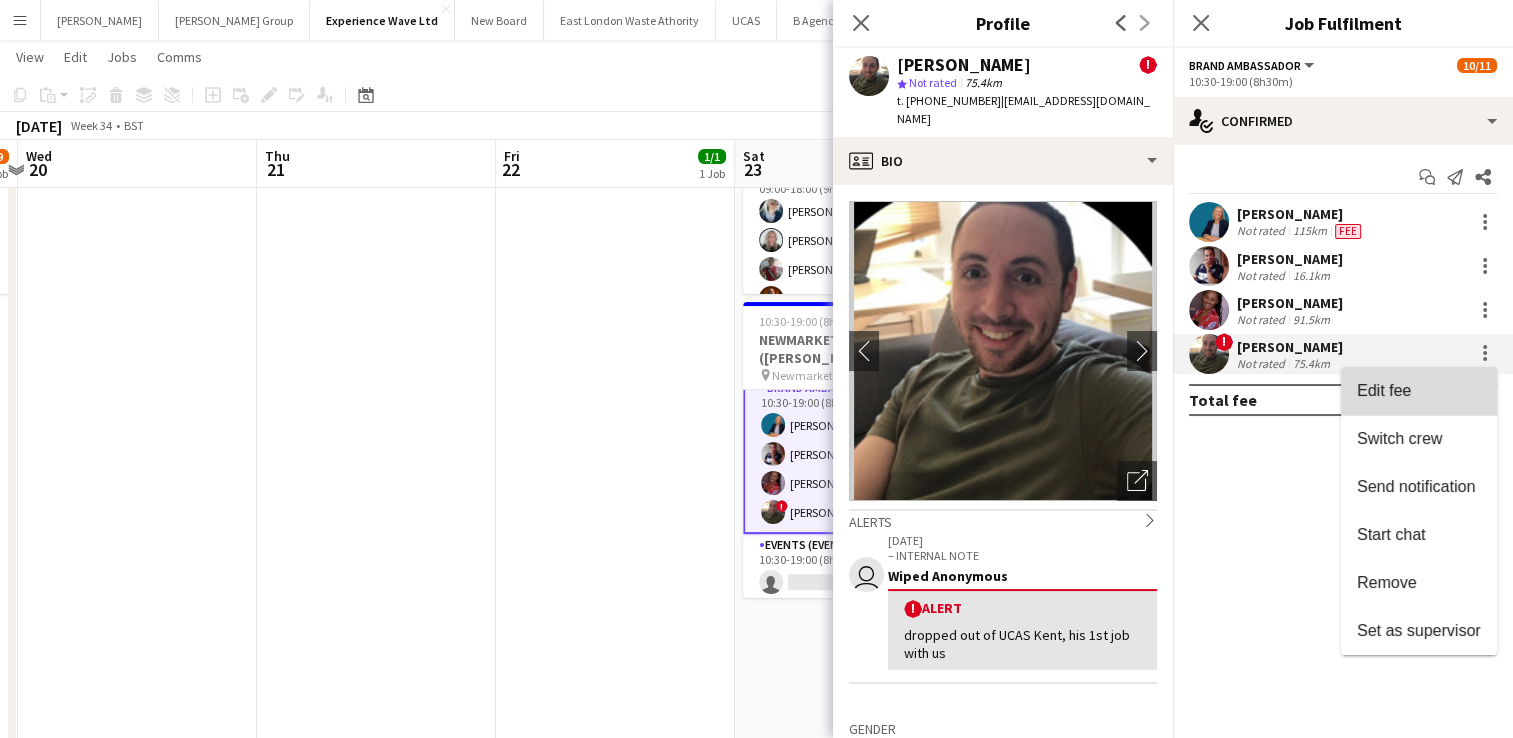 click on "Edit fee" at bounding box center [1419, 391] 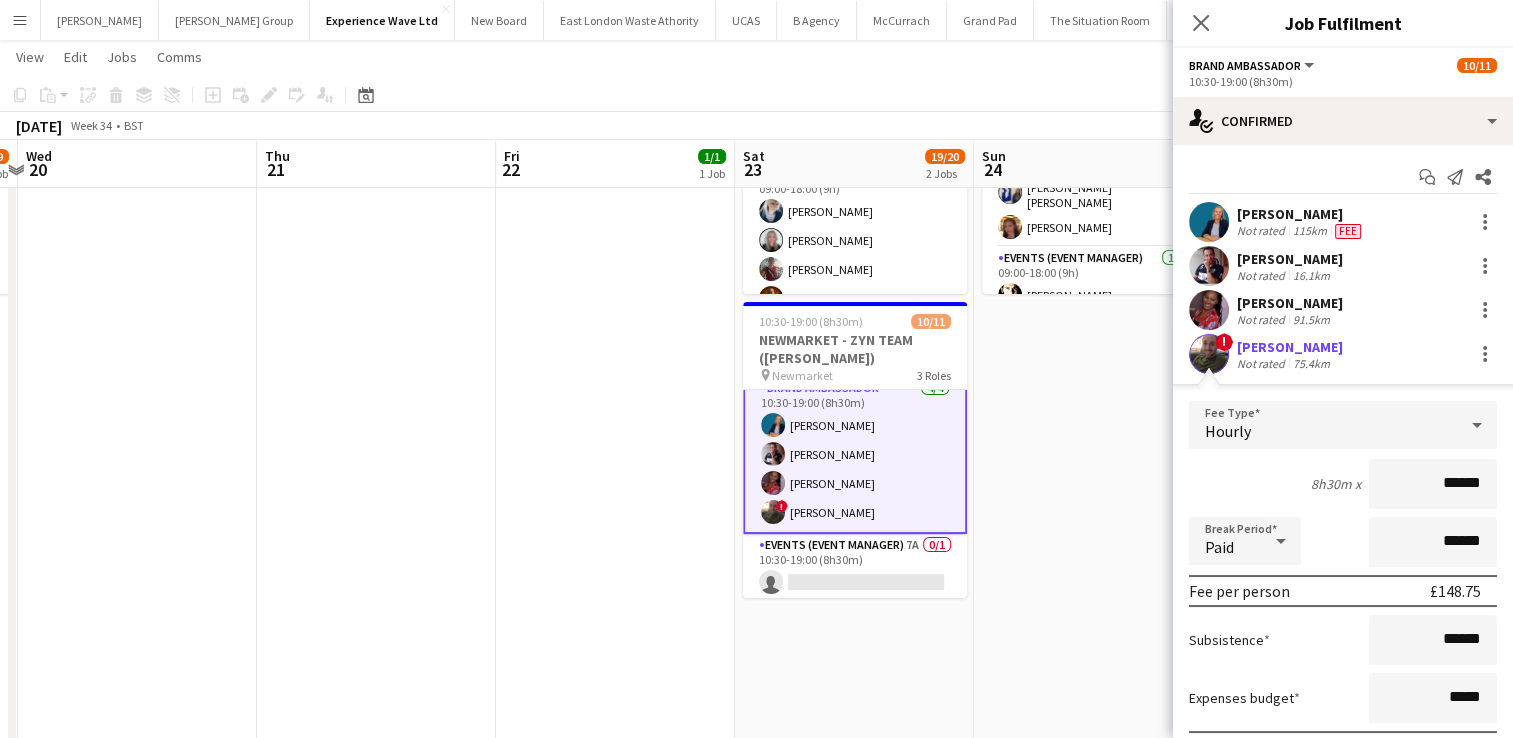 click on "Max Solomons" at bounding box center (1290, 347) 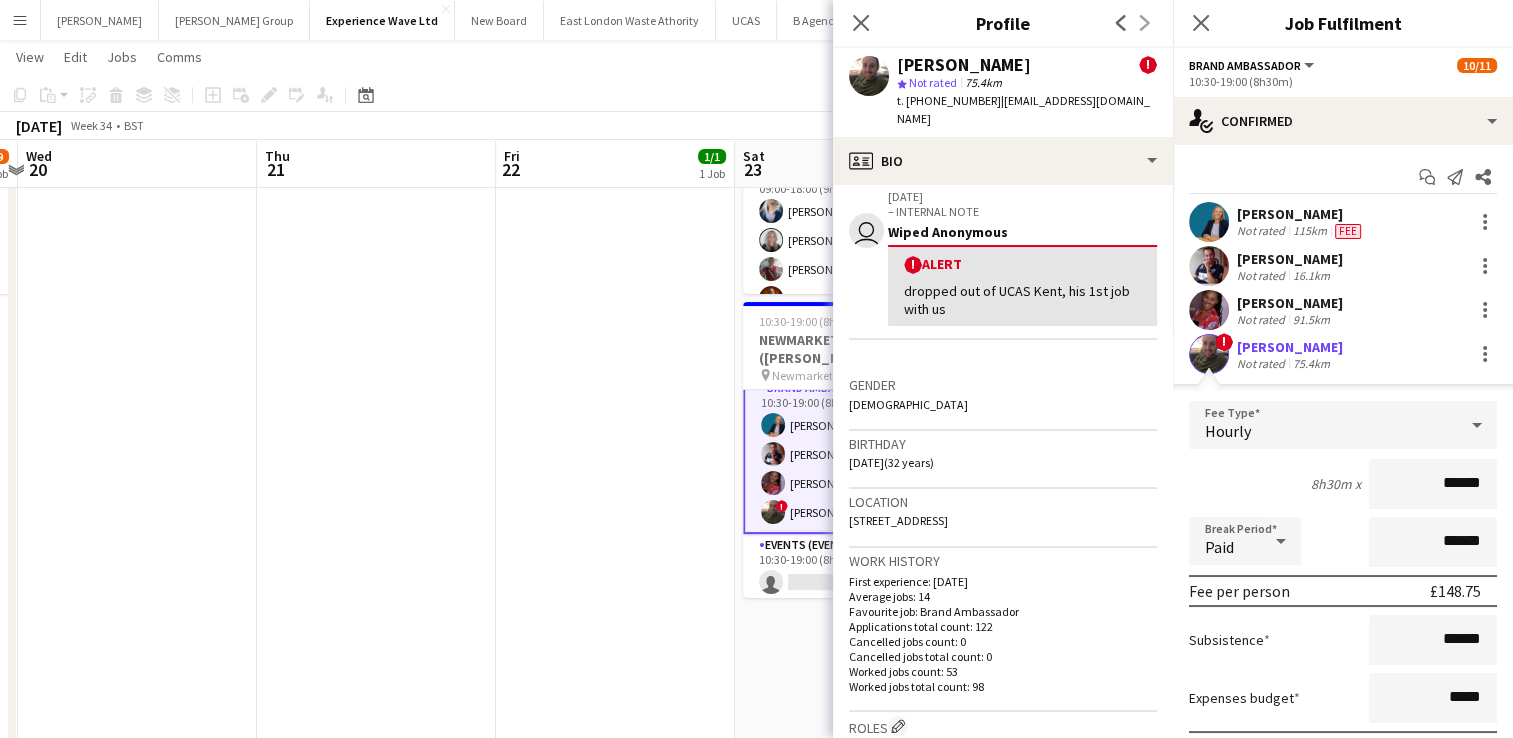 scroll, scrollTop: 355, scrollLeft: 0, axis: vertical 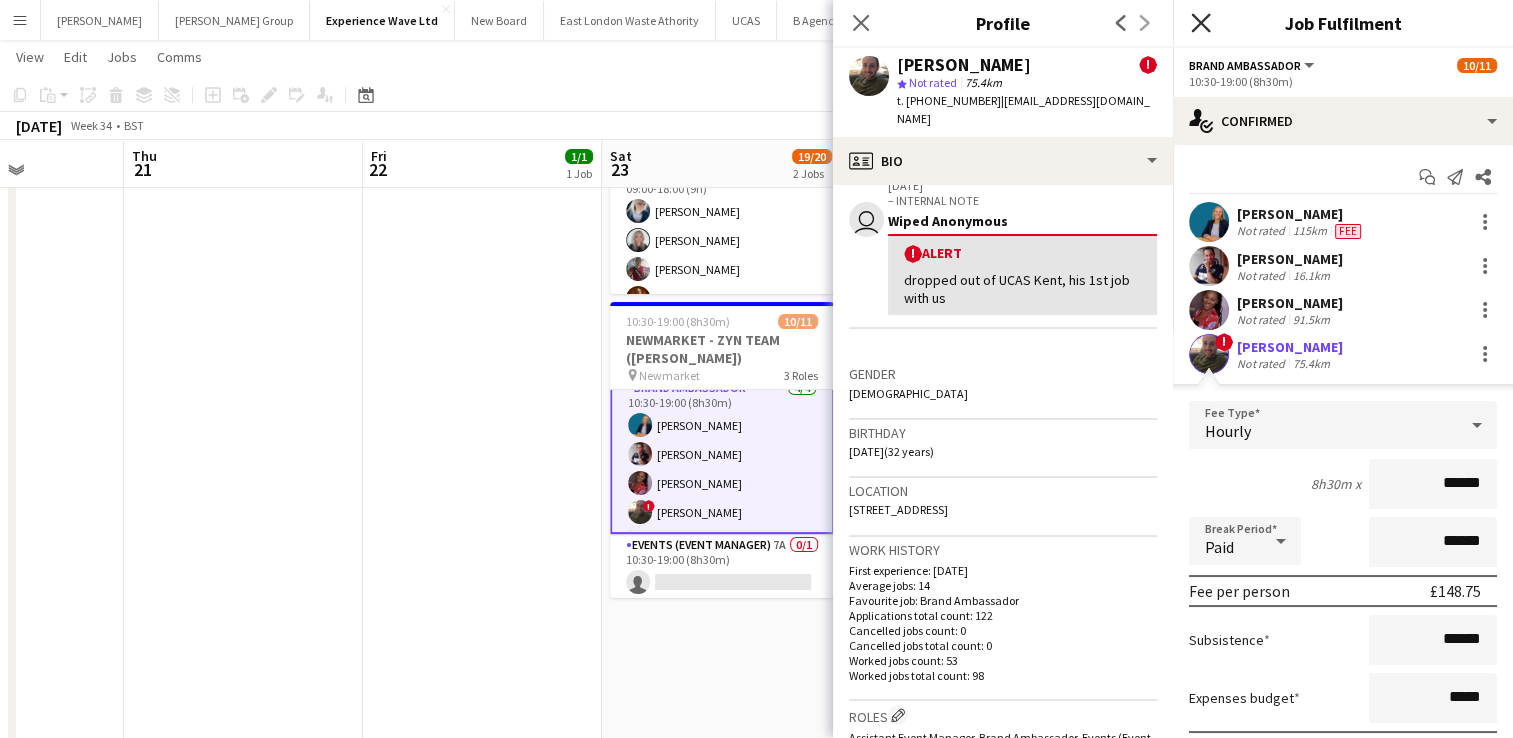 click 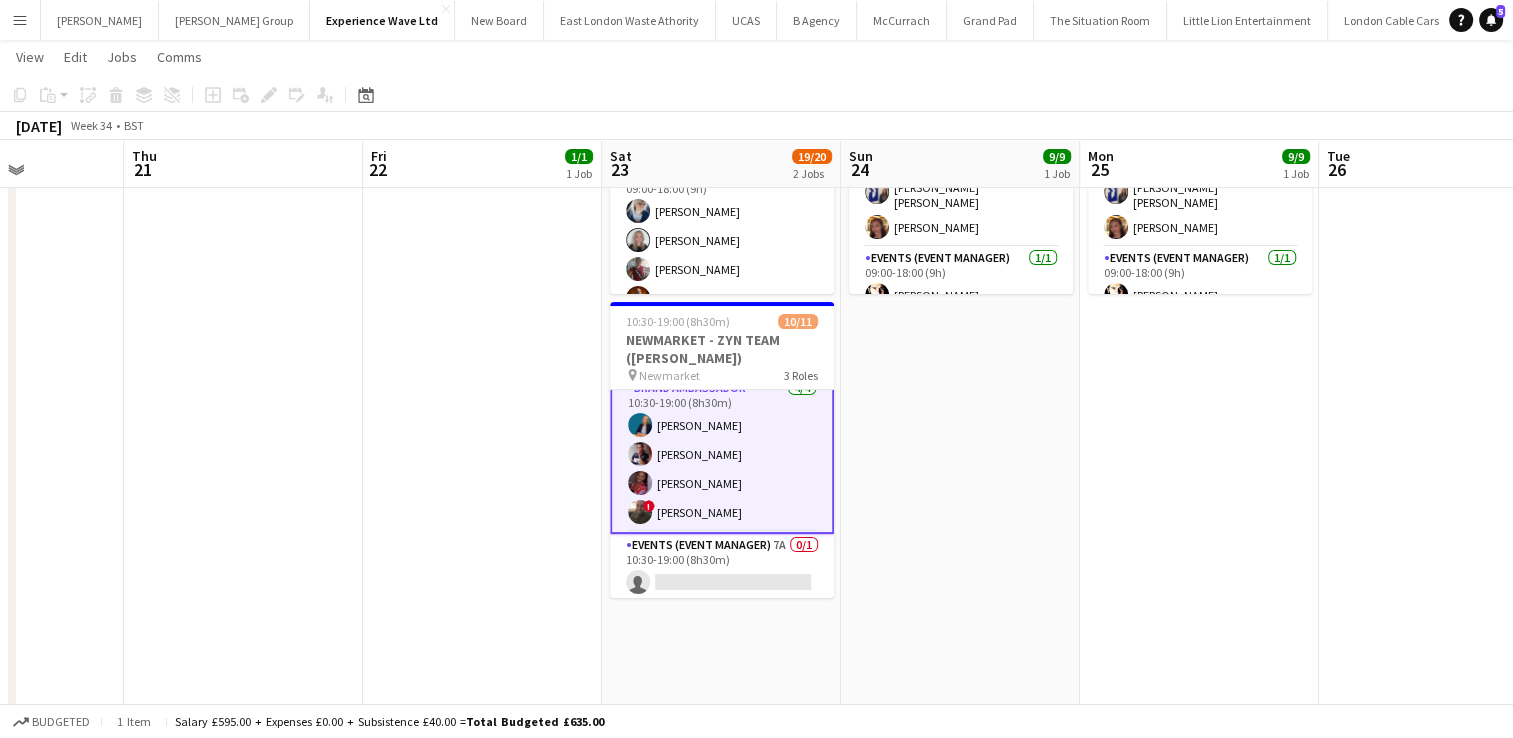 scroll, scrollTop: 0, scrollLeft: 0, axis: both 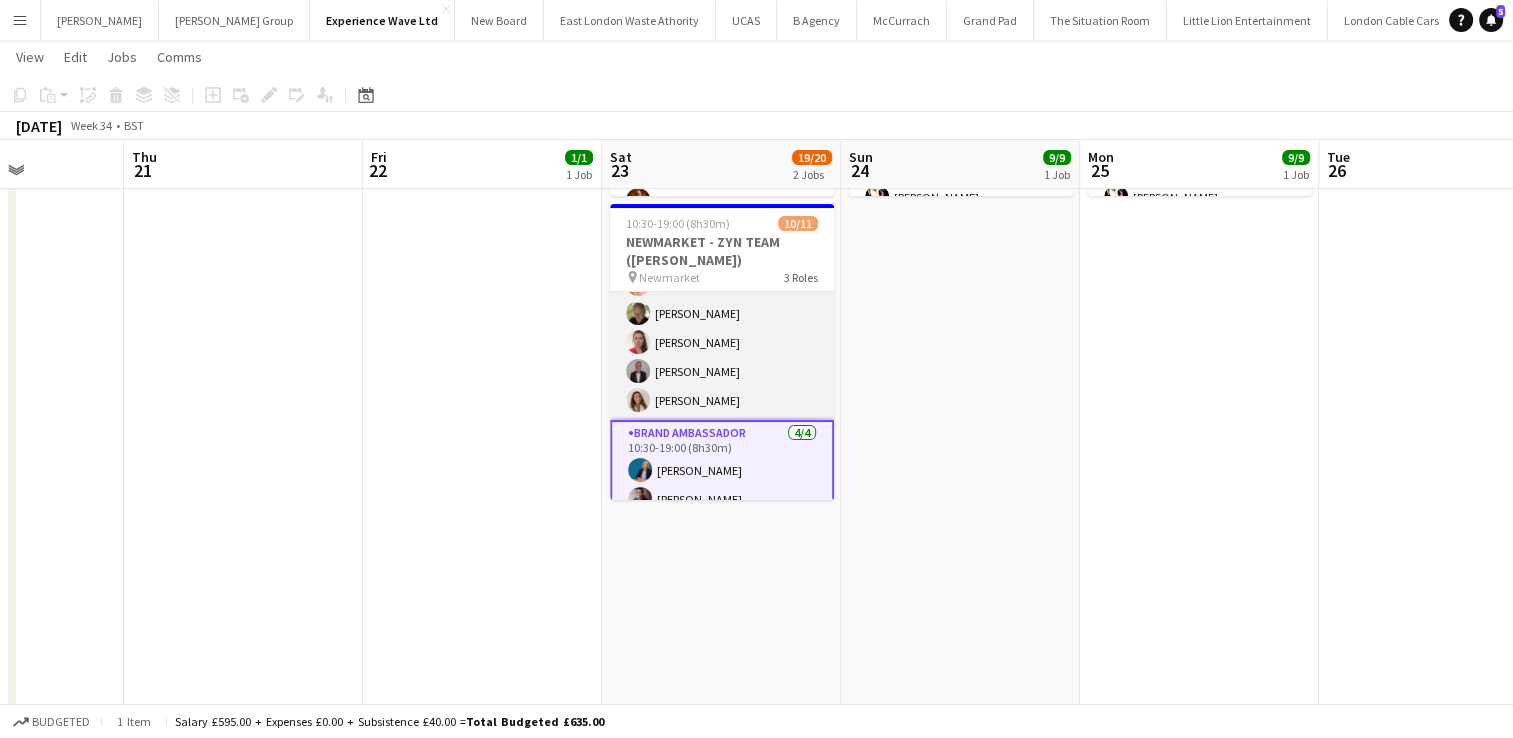 click on "Brand Ambassador   6/6   10:30-18:00 (7h30m)
Amarachi Uchenna Zaina Gardner Martin Heathcote Michelle Harvey Daniel Harvey Faith Lovell" at bounding box center [722, 313] 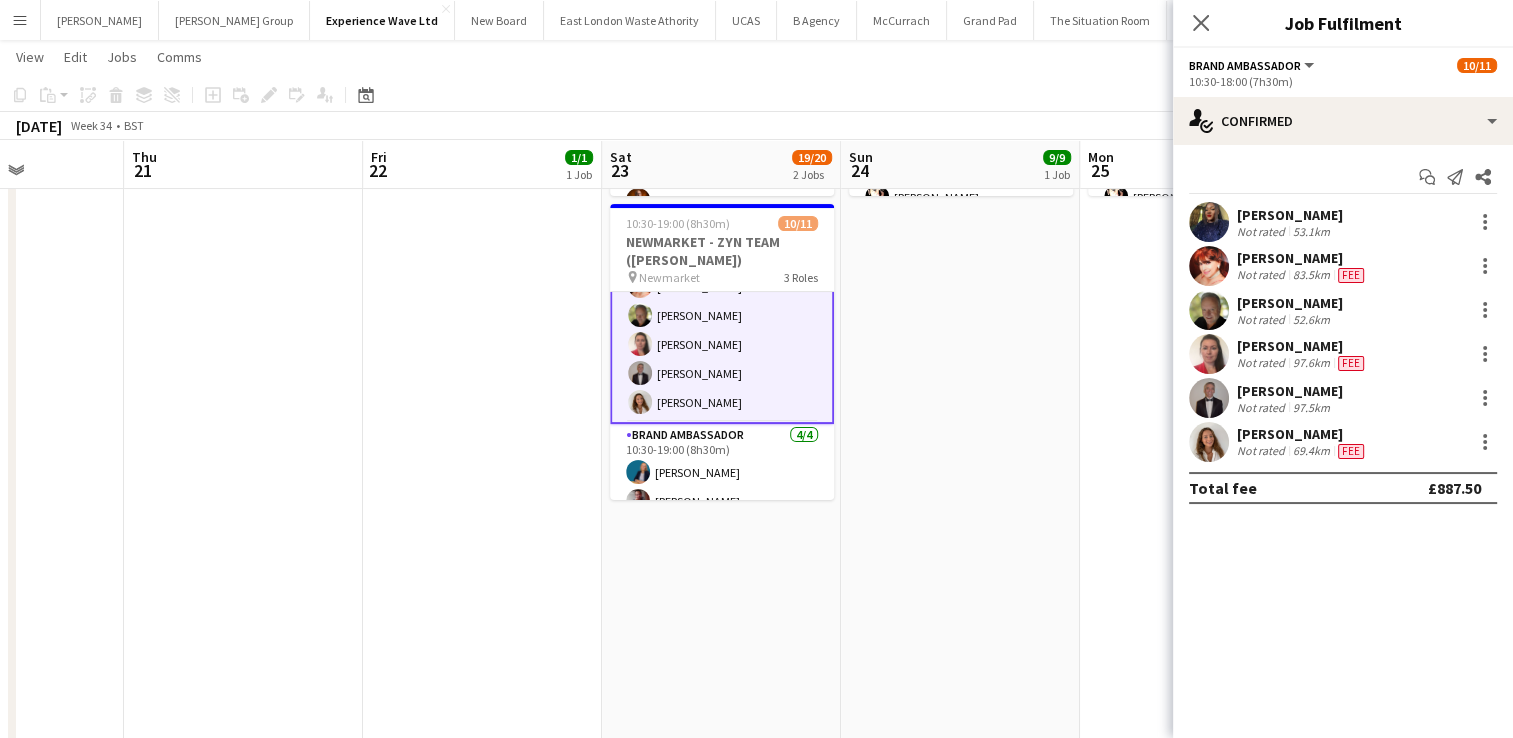 scroll, scrollTop: 87, scrollLeft: 0, axis: vertical 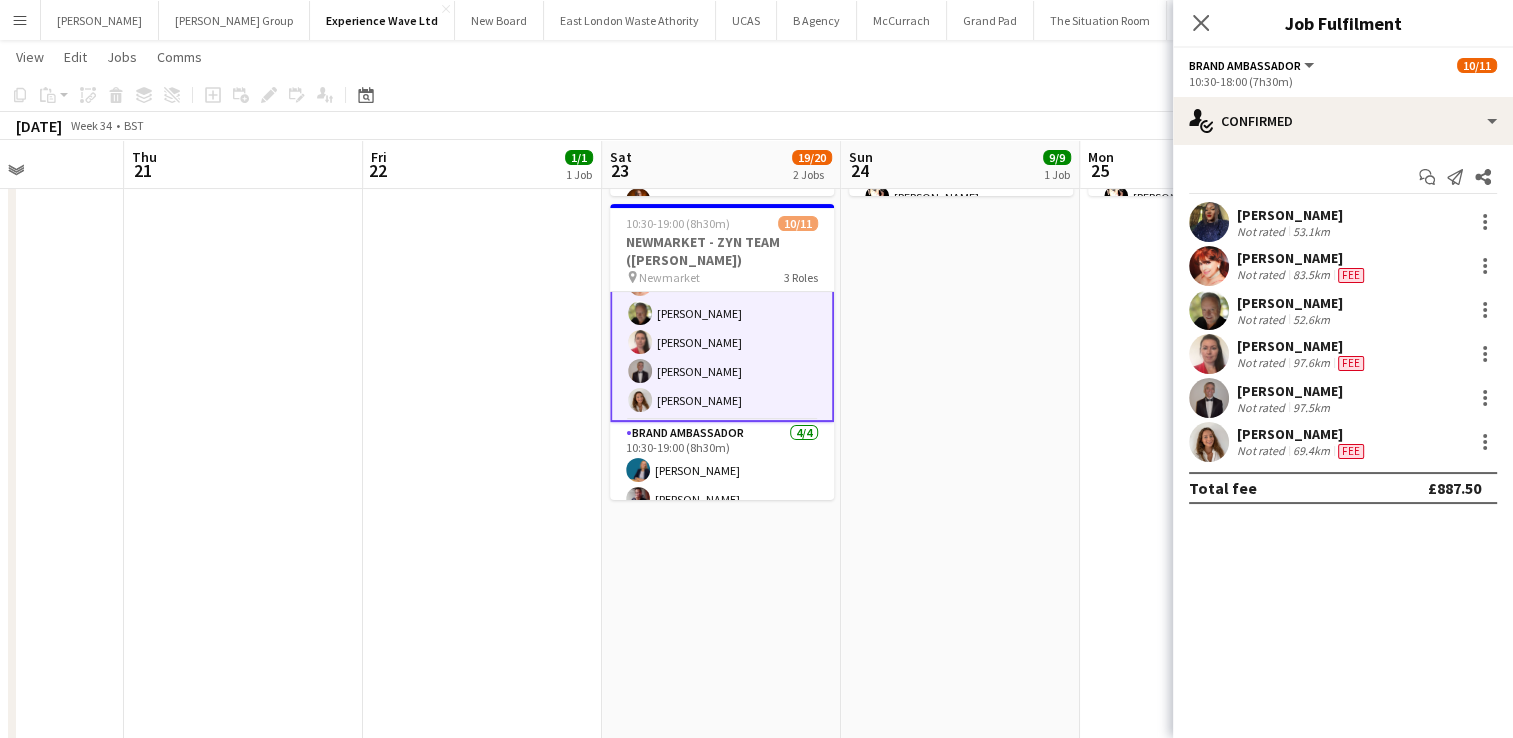 click on "Not rated" at bounding box center [1263, 451] 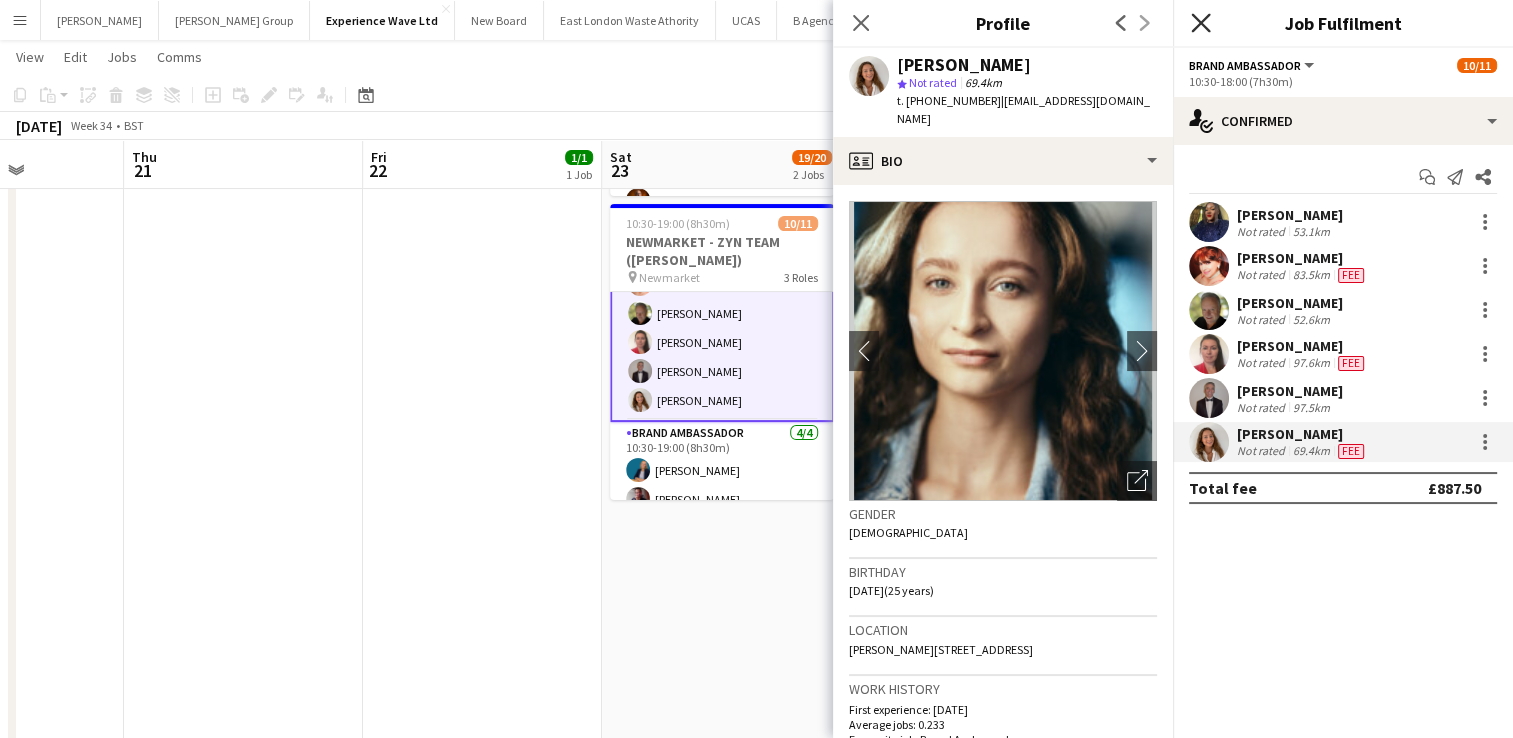click on "Close pop-in" 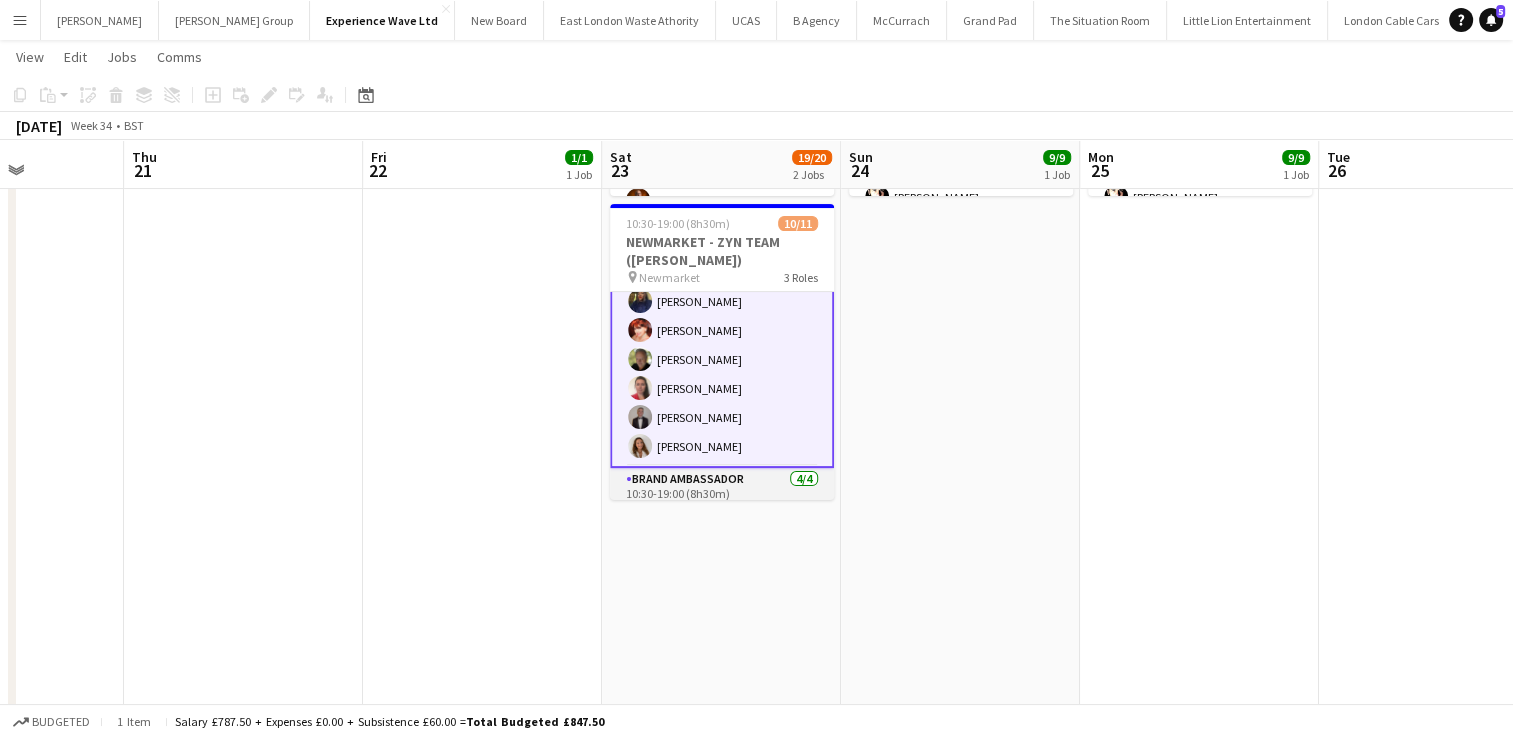 scroll, scrollTop: 0, scrollLeft: 0, axis: both 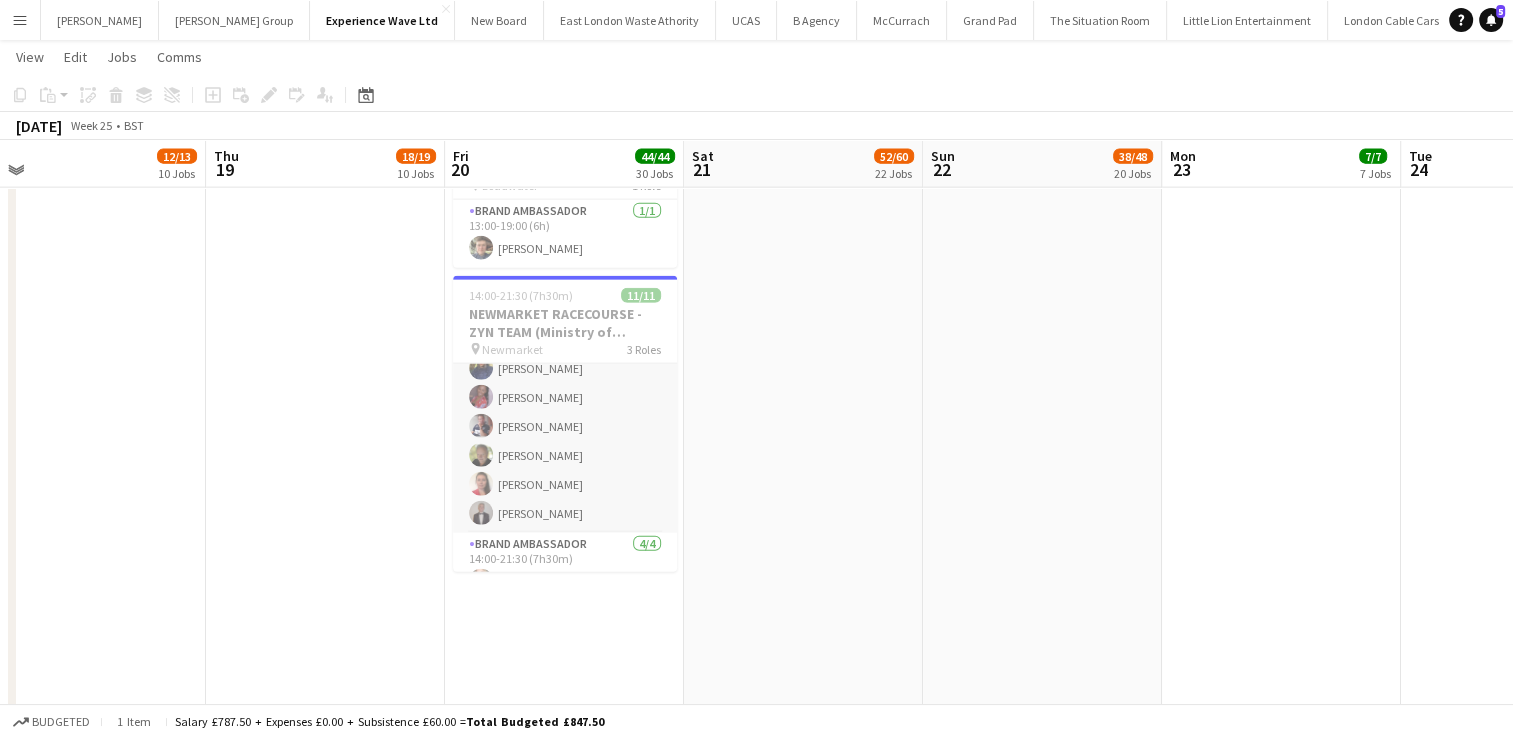 click on "Brand Ambassador   6/6   14:00-21:00 (7h)
Amarachi Uchenna Sergute Warner Bowen Dan Strasters Martin Heathcote Michelle Harvey Daniel Harvey" at bounding box center [565, 426] 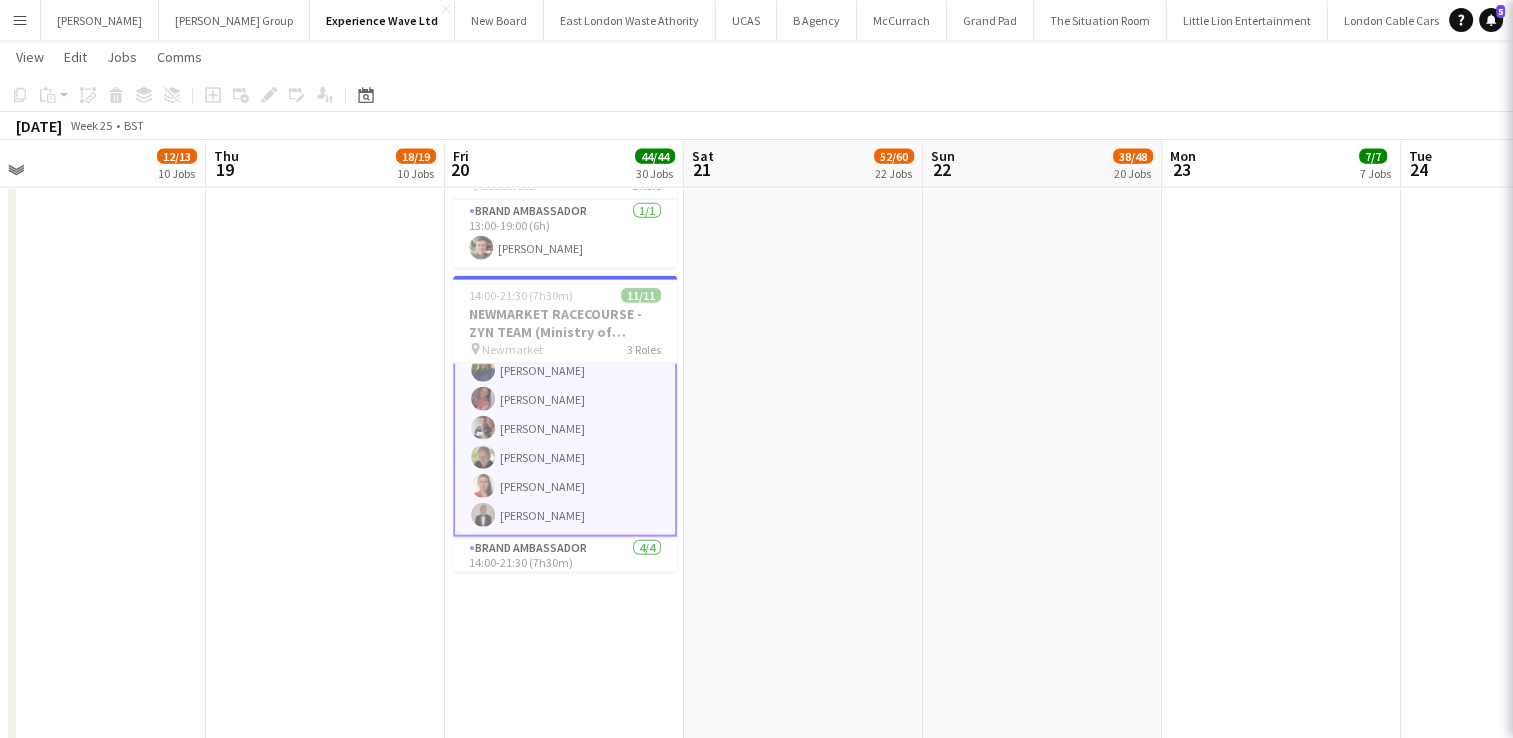 scroll, scrollTop: 45, scrollLeft: 0, axis: vertical 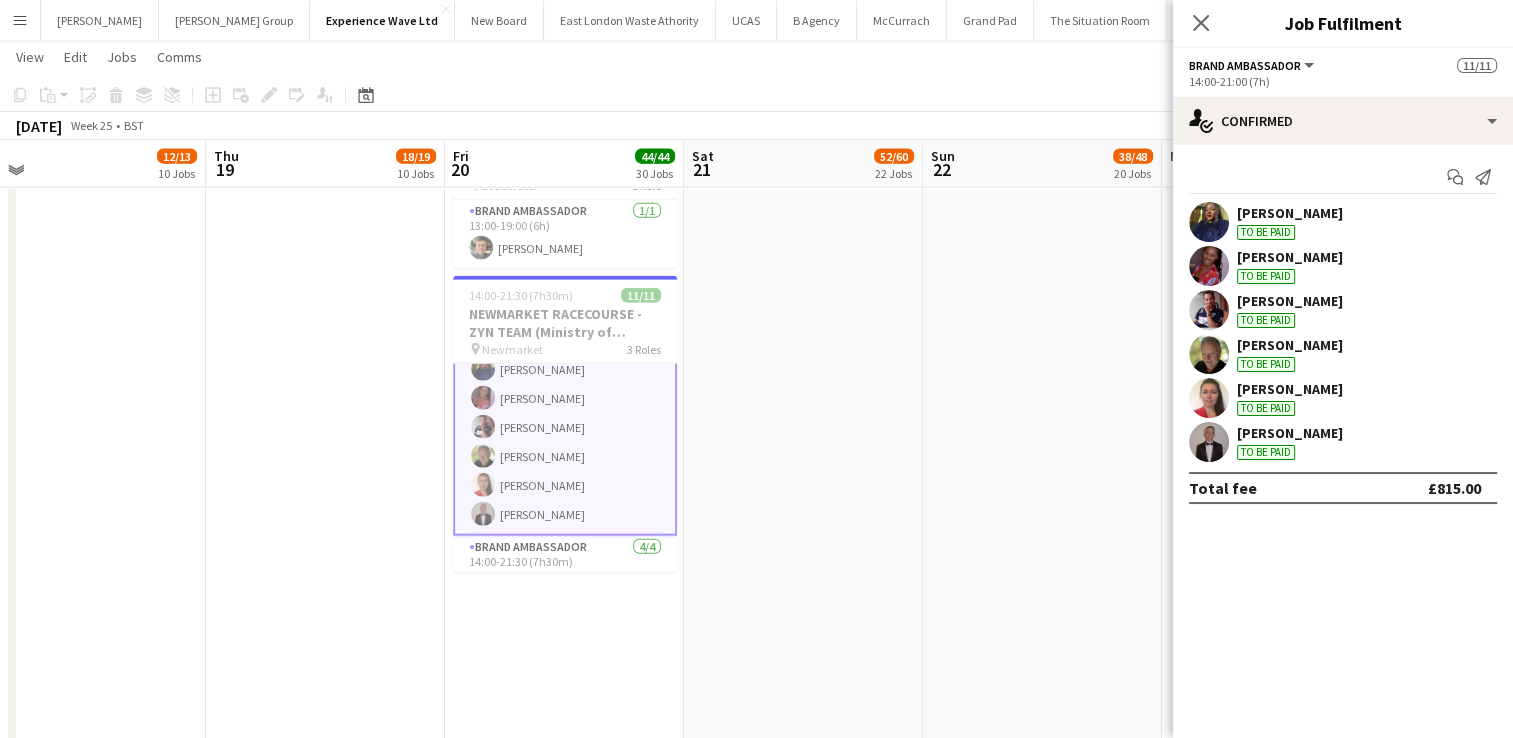 click on "Sergute Warner Bowen   To be paid" at bounding box center (1290, 266) 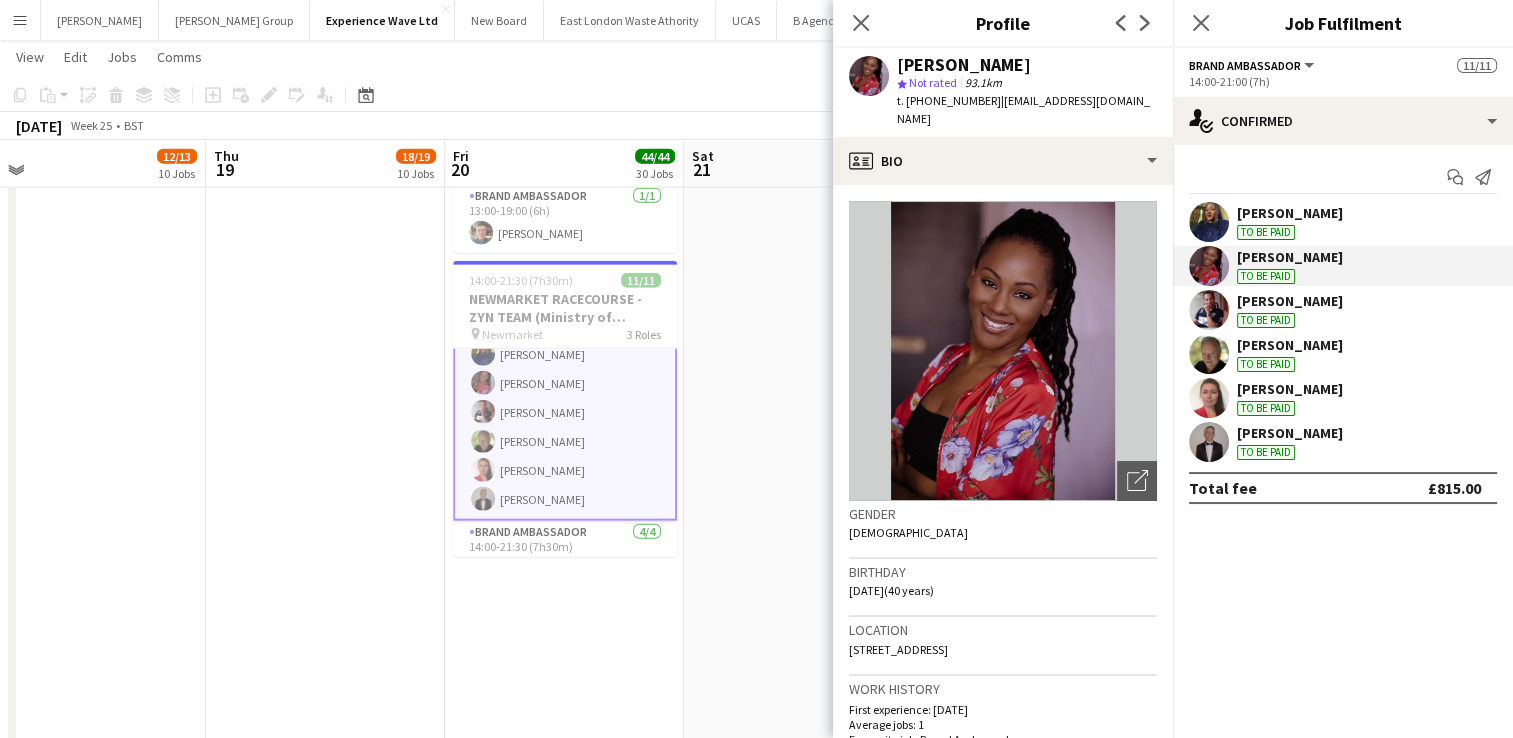 scroll, scrollTop: 4662, scrollLeft: 0, axis: vertical 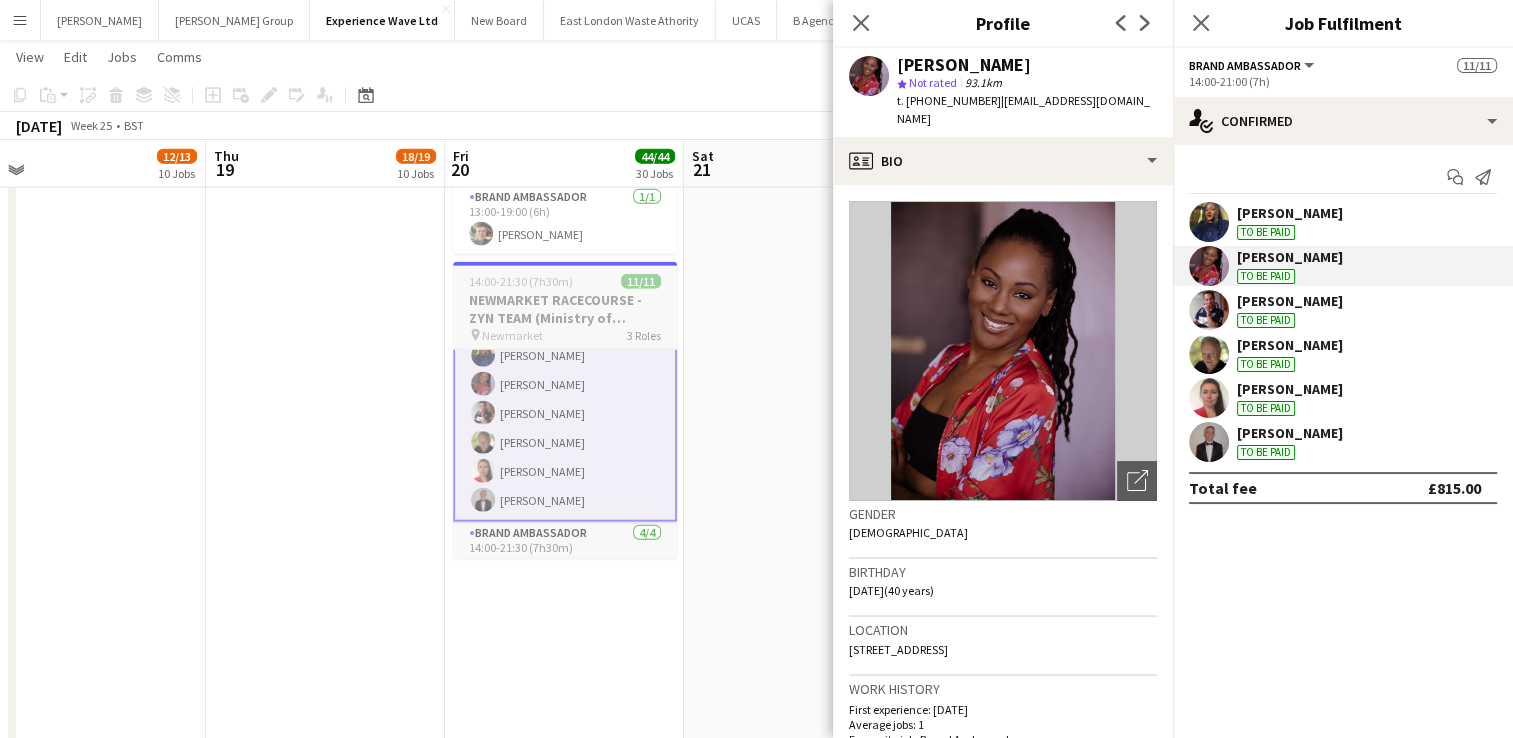 click on "NEWMARKET RACECOURSE - ZYN TEAM (Ministry of Sound)" at bounding box center [565, 309] 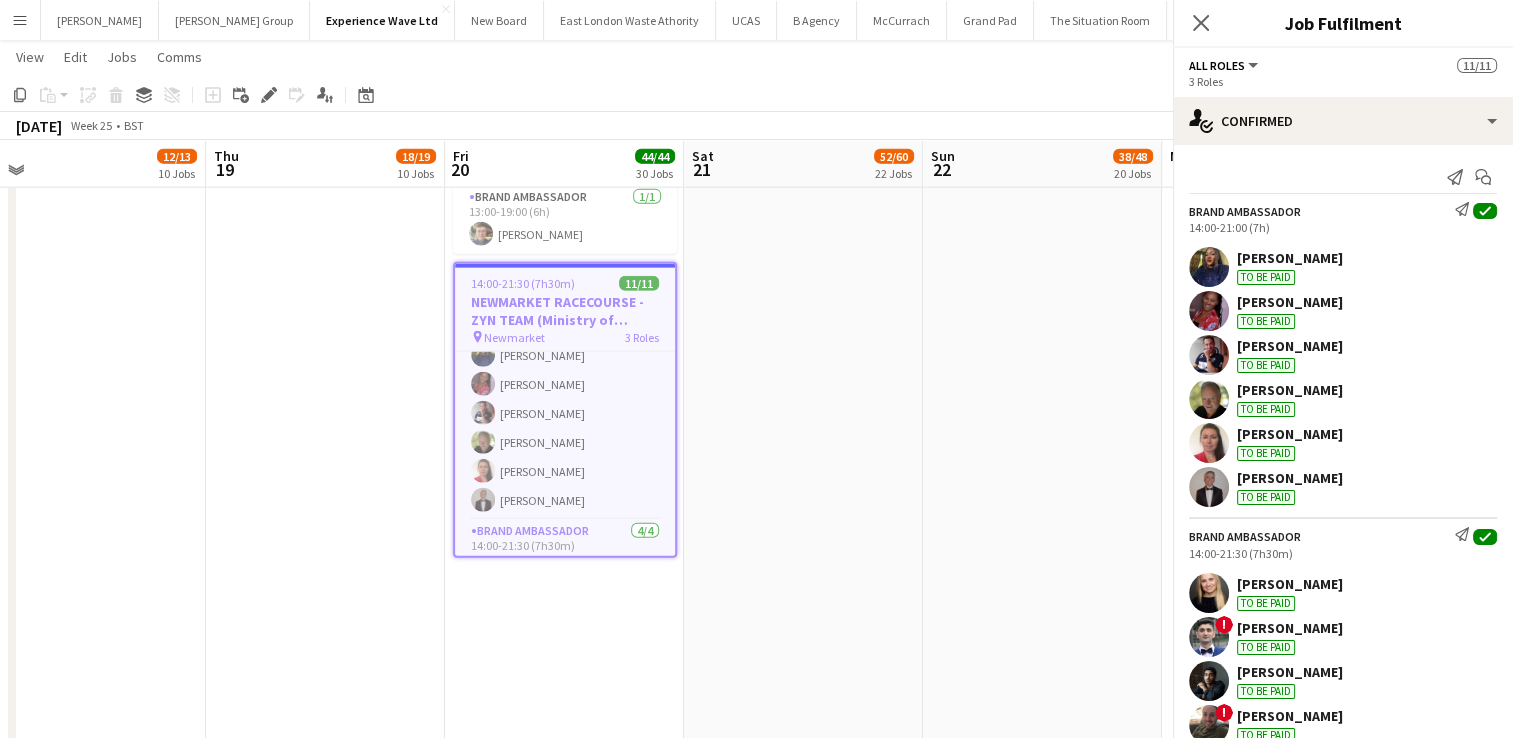 scroll, scrollTop: 44, scrollLeft: 0, axis: vertical 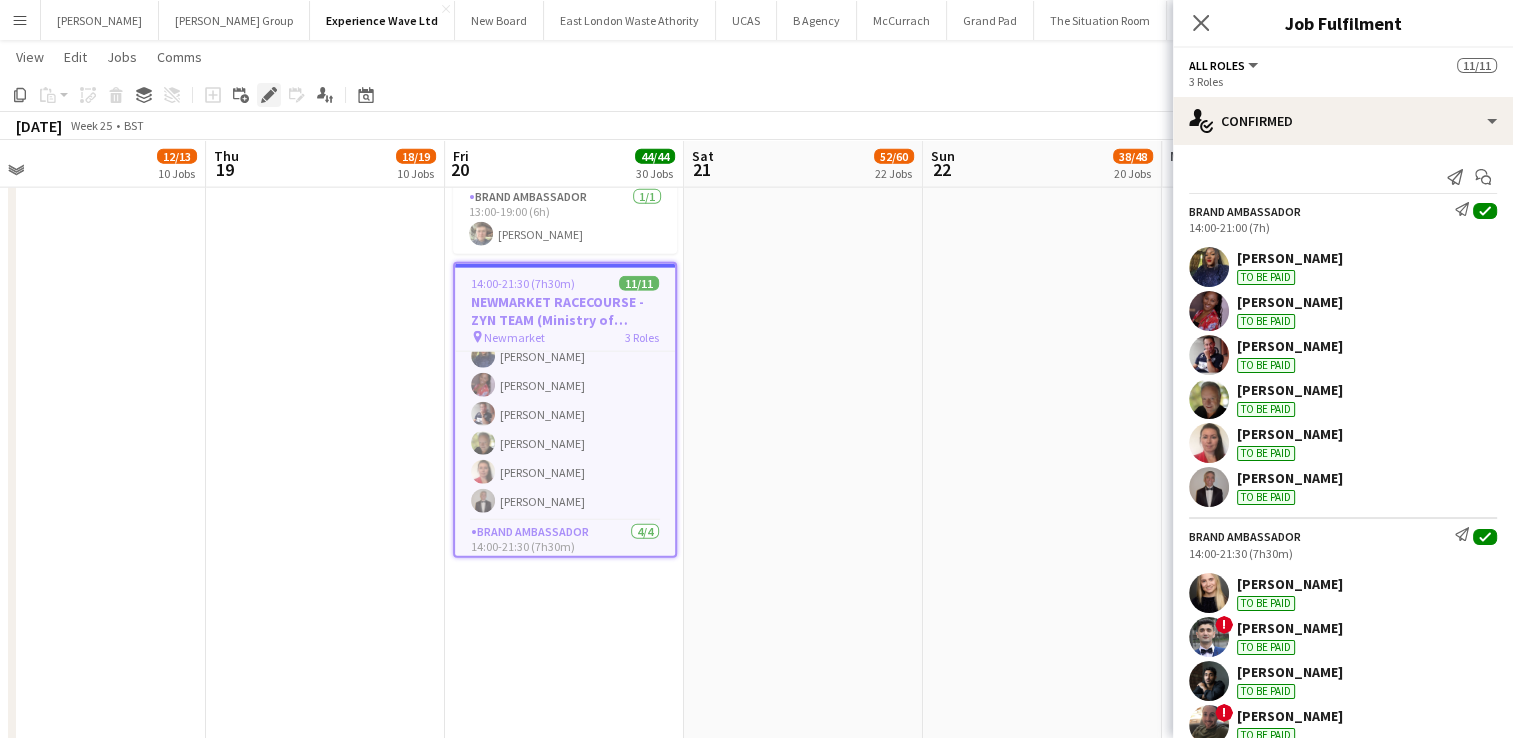 click on "Edit" 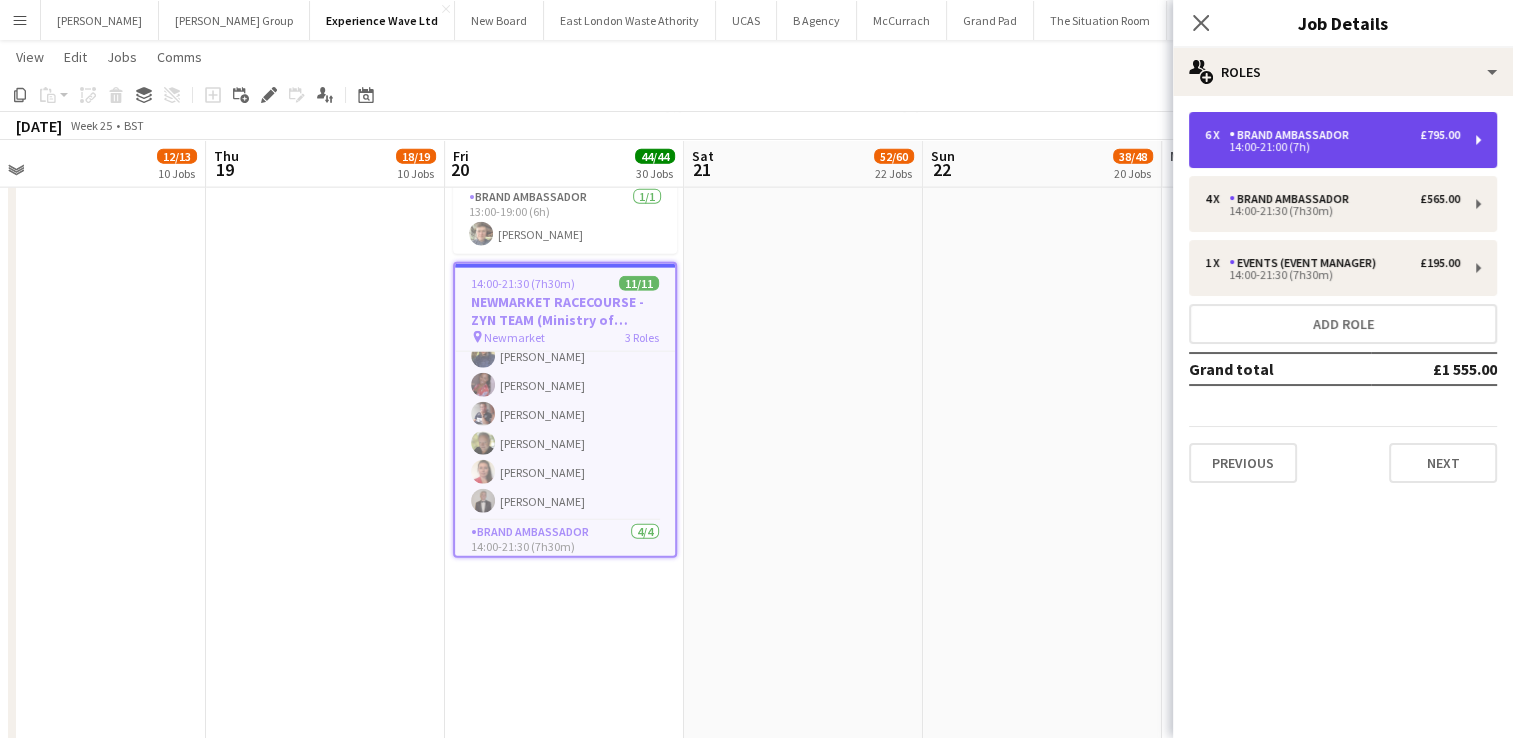 click on "6 x   Brand Ambassador   £795.00   14:00-21:00 (7h)" at bounding box center (1343, 140) 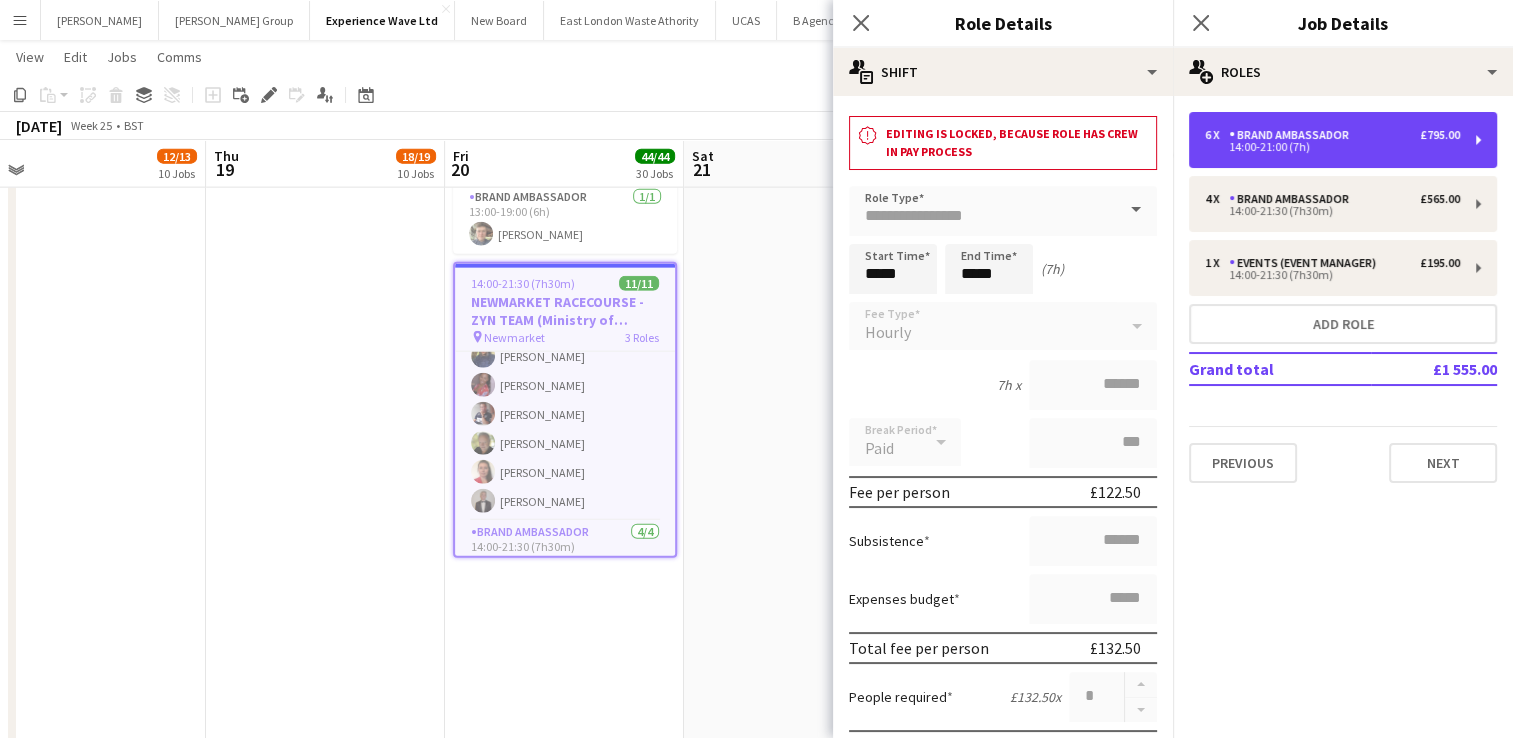 scroll, scrollTop: 11, scrollLeft: 0, axis: vertical 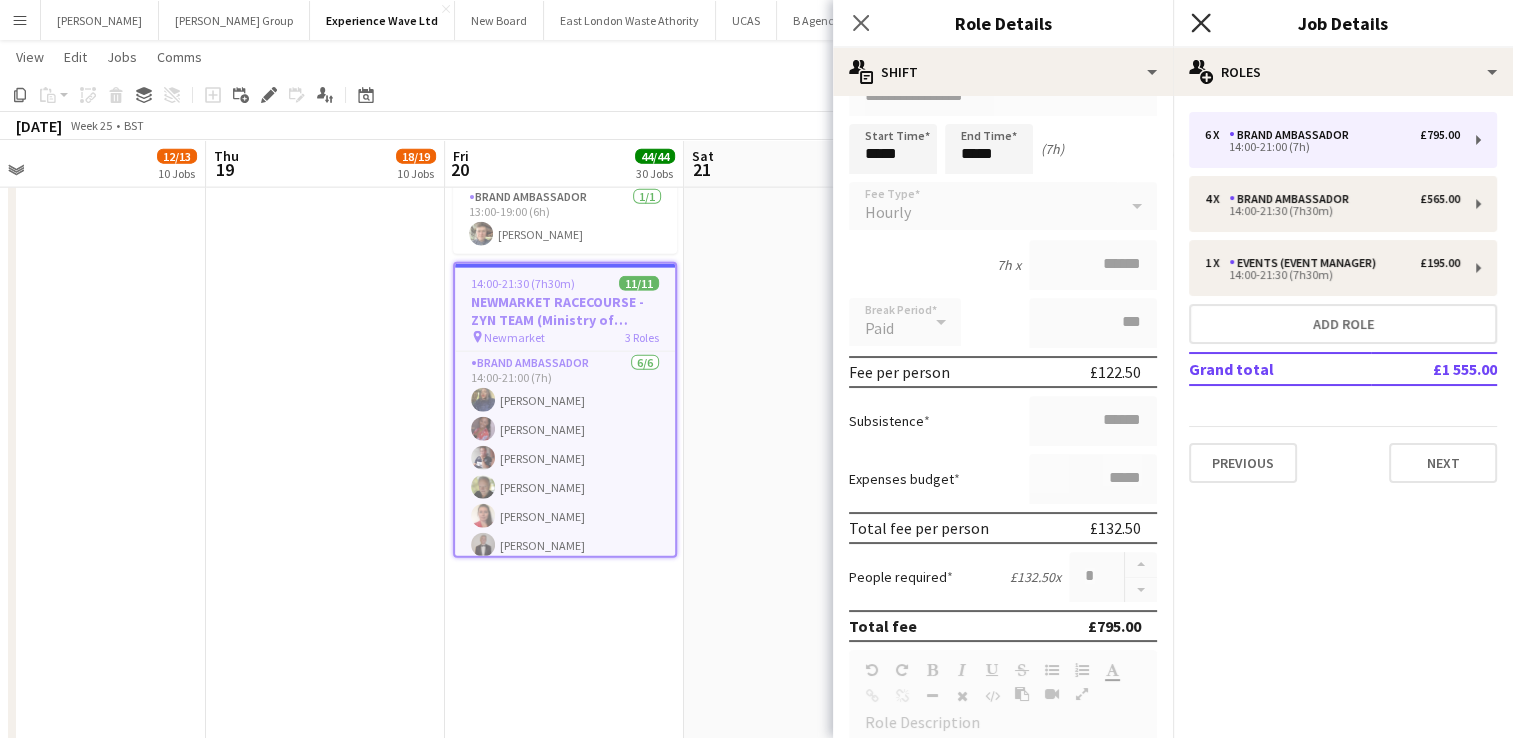 click on "Close pop-in" 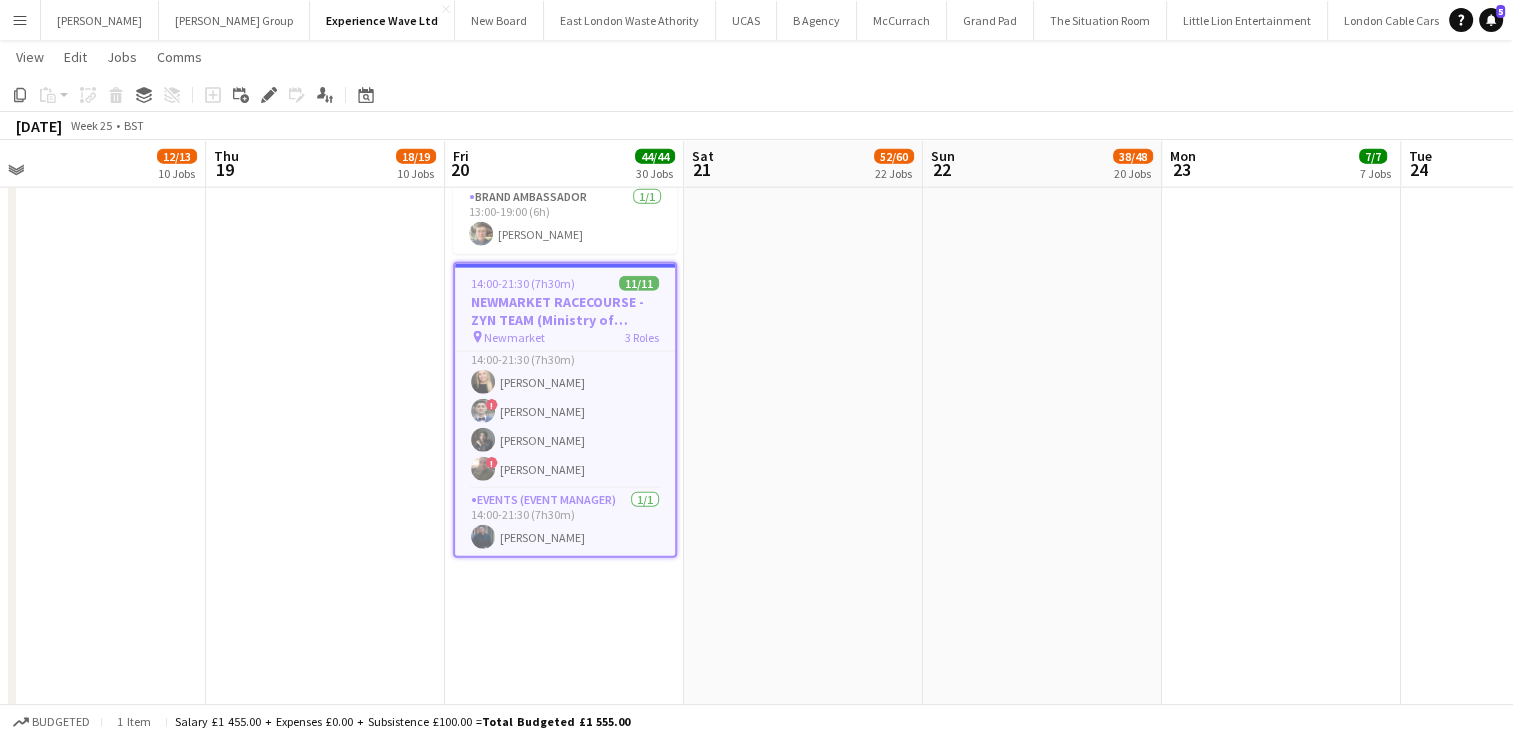 scroll, scrollTop: 0, scrollLeft: 0, axis: both 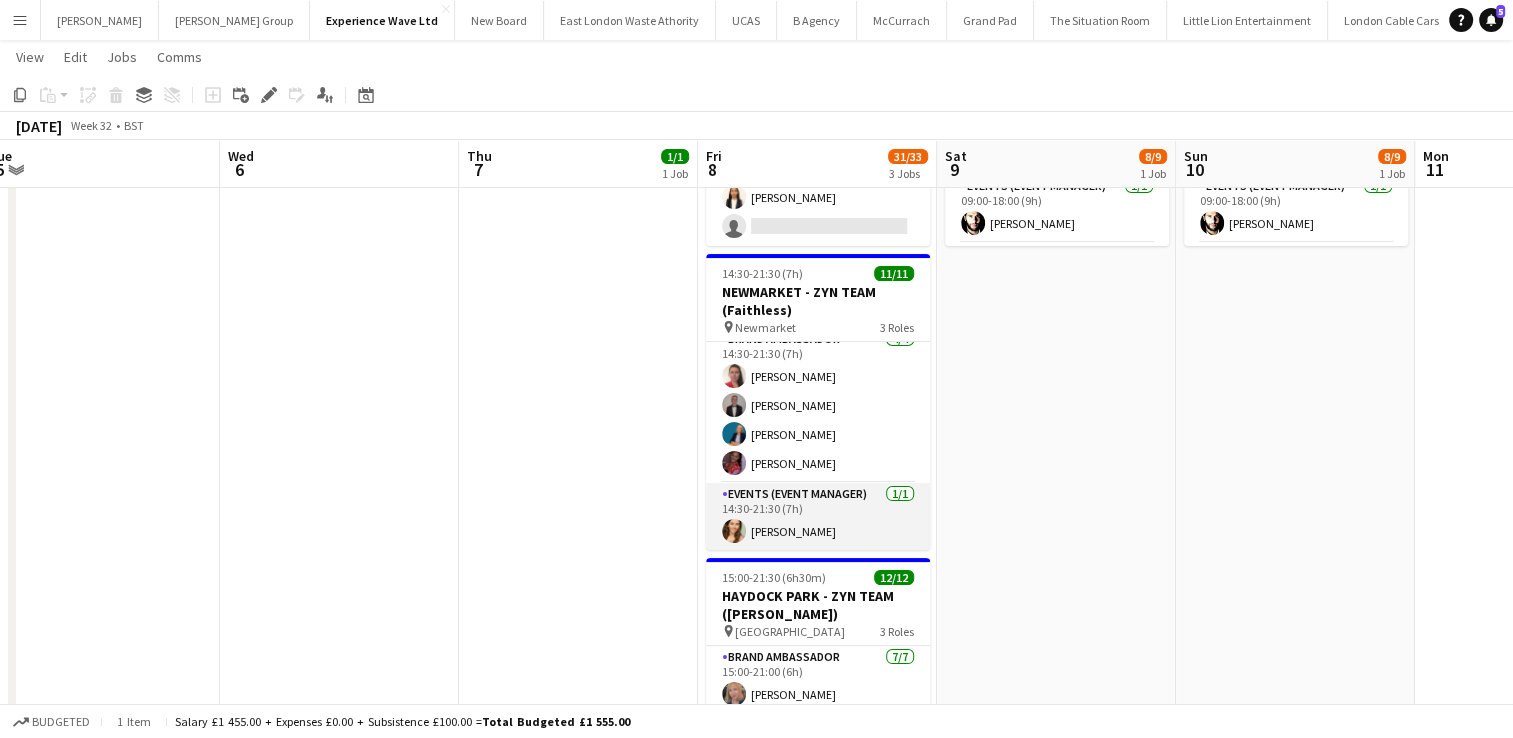 click on "Events (Event Manager)   1/1   14:30-21:30 (7h)
Charlotte Tonge" at bounding box center [818, 517] 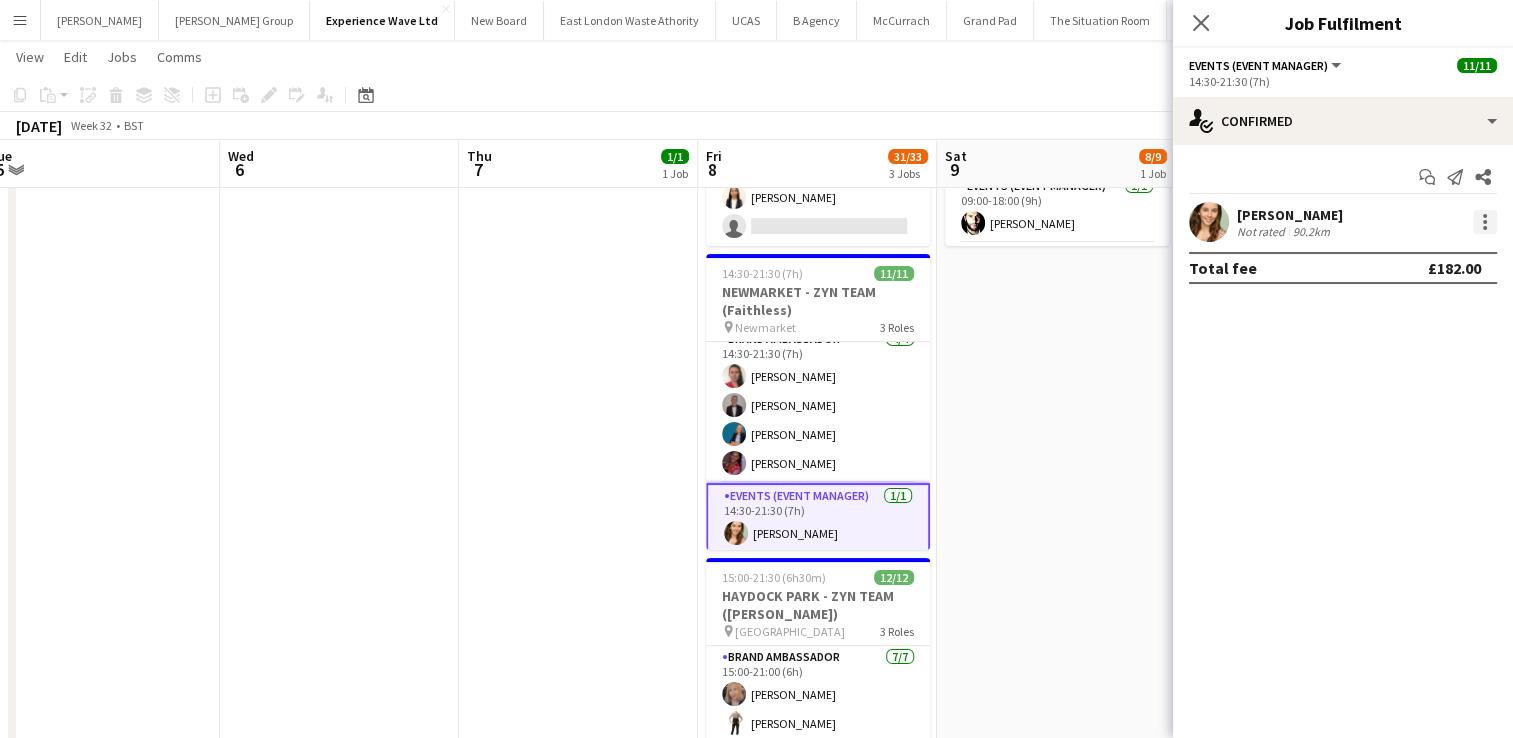 click at bounding box center (1485, 222) 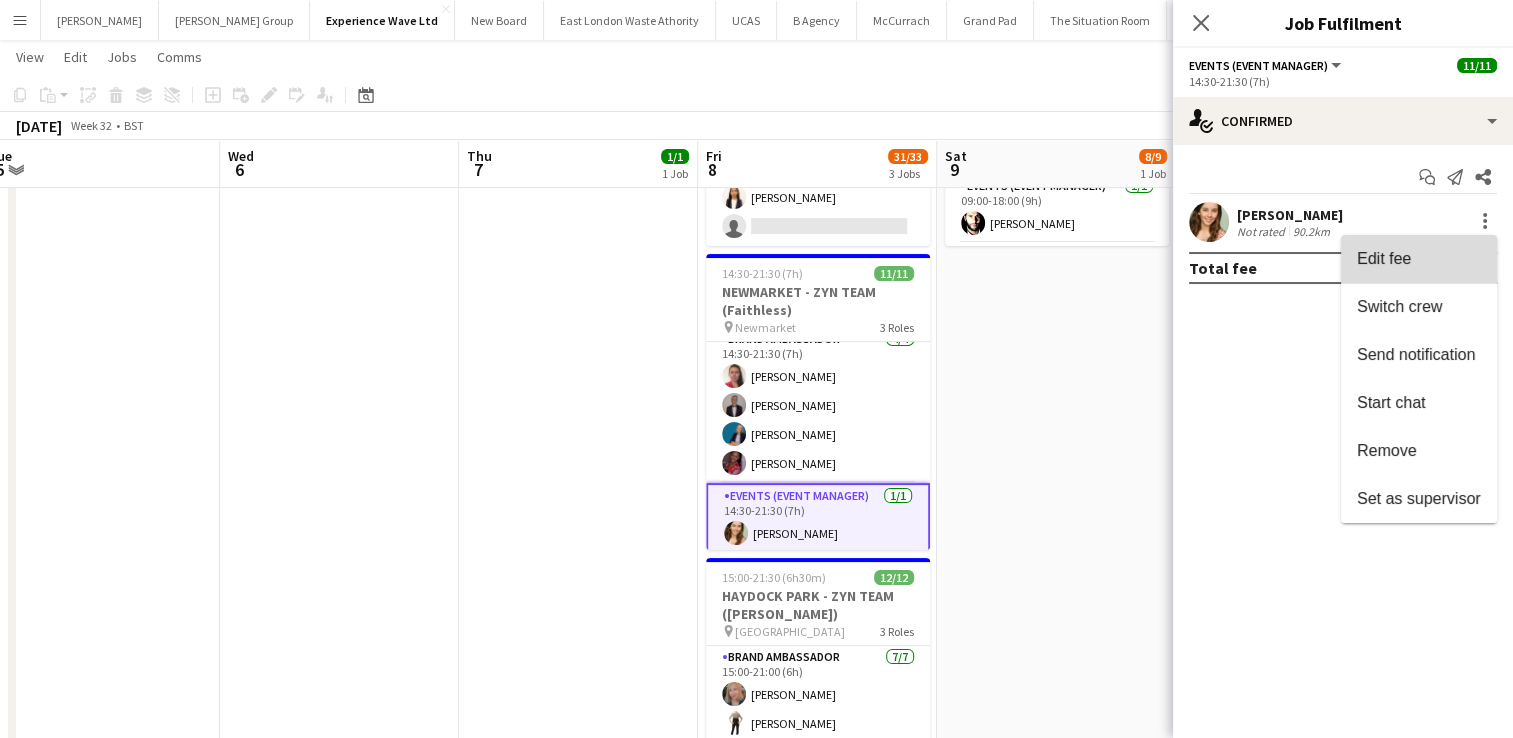 click on "Edit fee" at bounding box center [1419, 259] 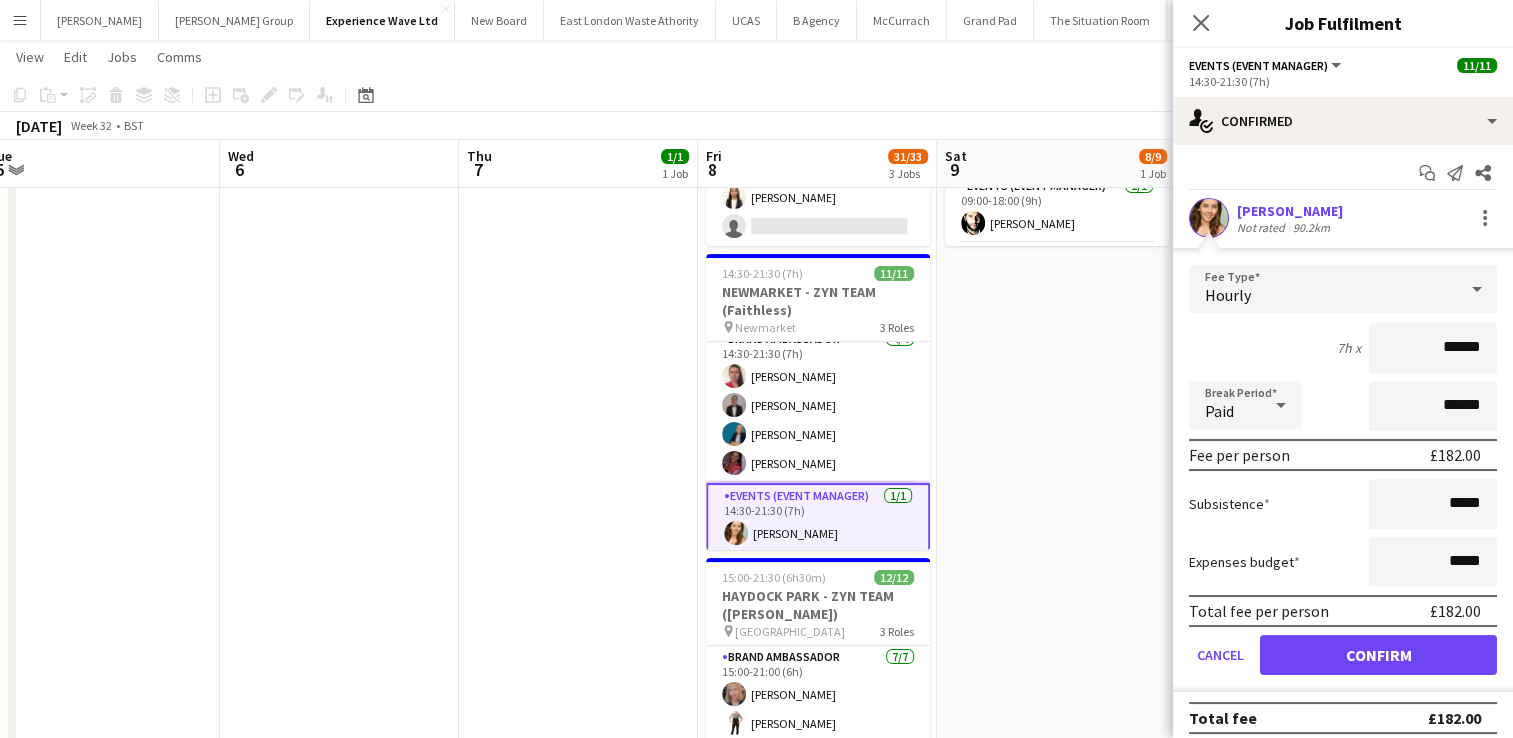 scroll, scrollTop: 12, scrollLeft: 0, axis: vertical 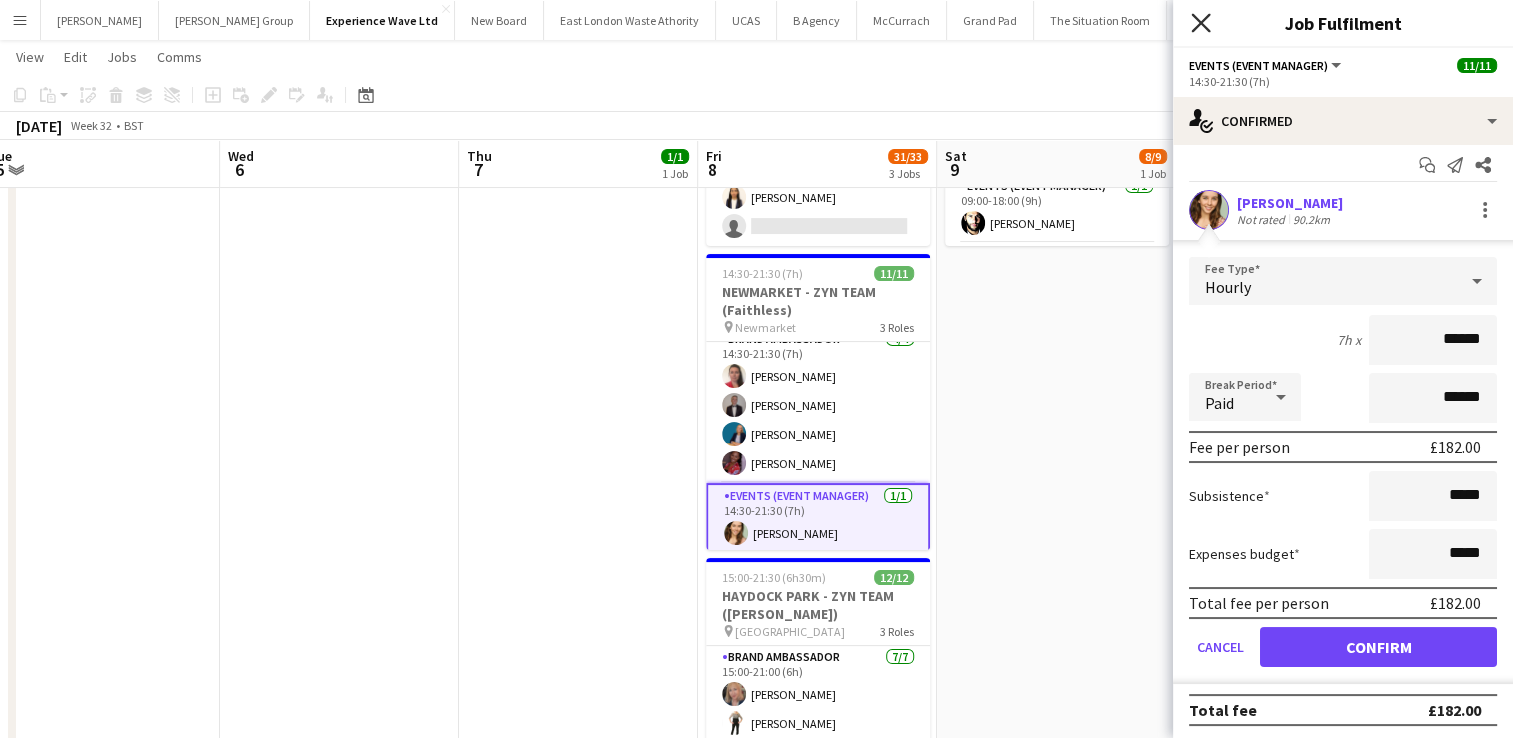 click 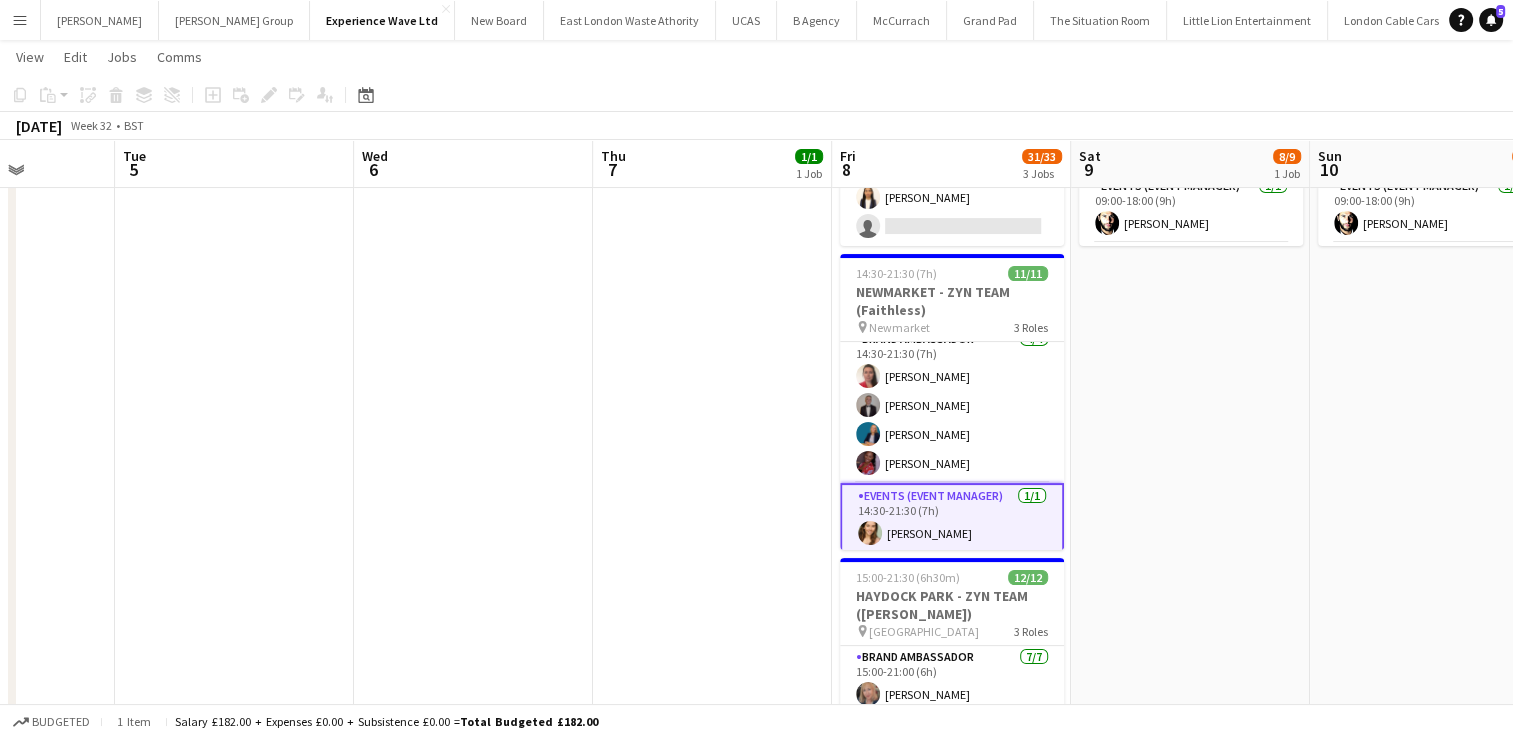scroll, scrollTop: 0, scrollLeft: 600, axis: horizontal 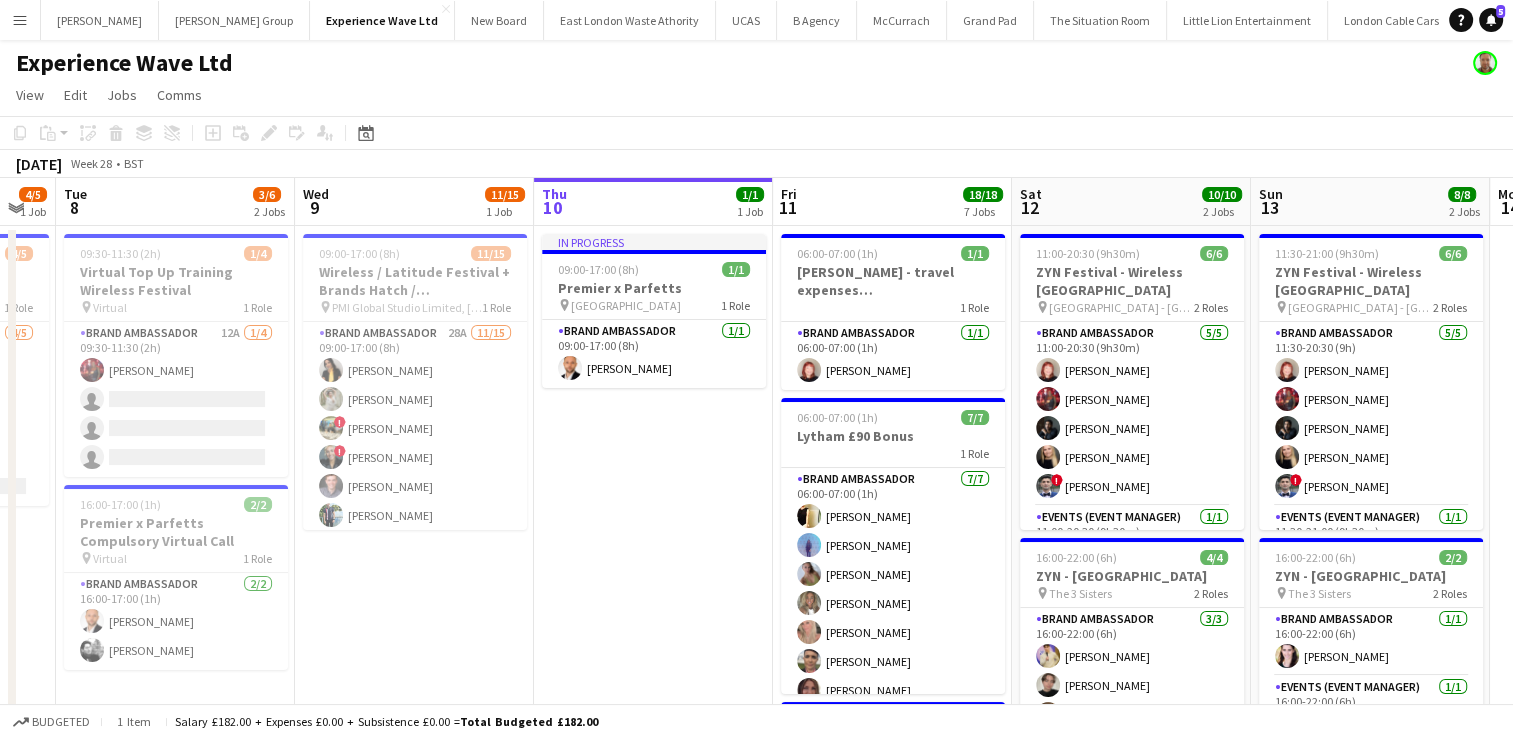 click on "Menu" at bounding box center [20, 20] 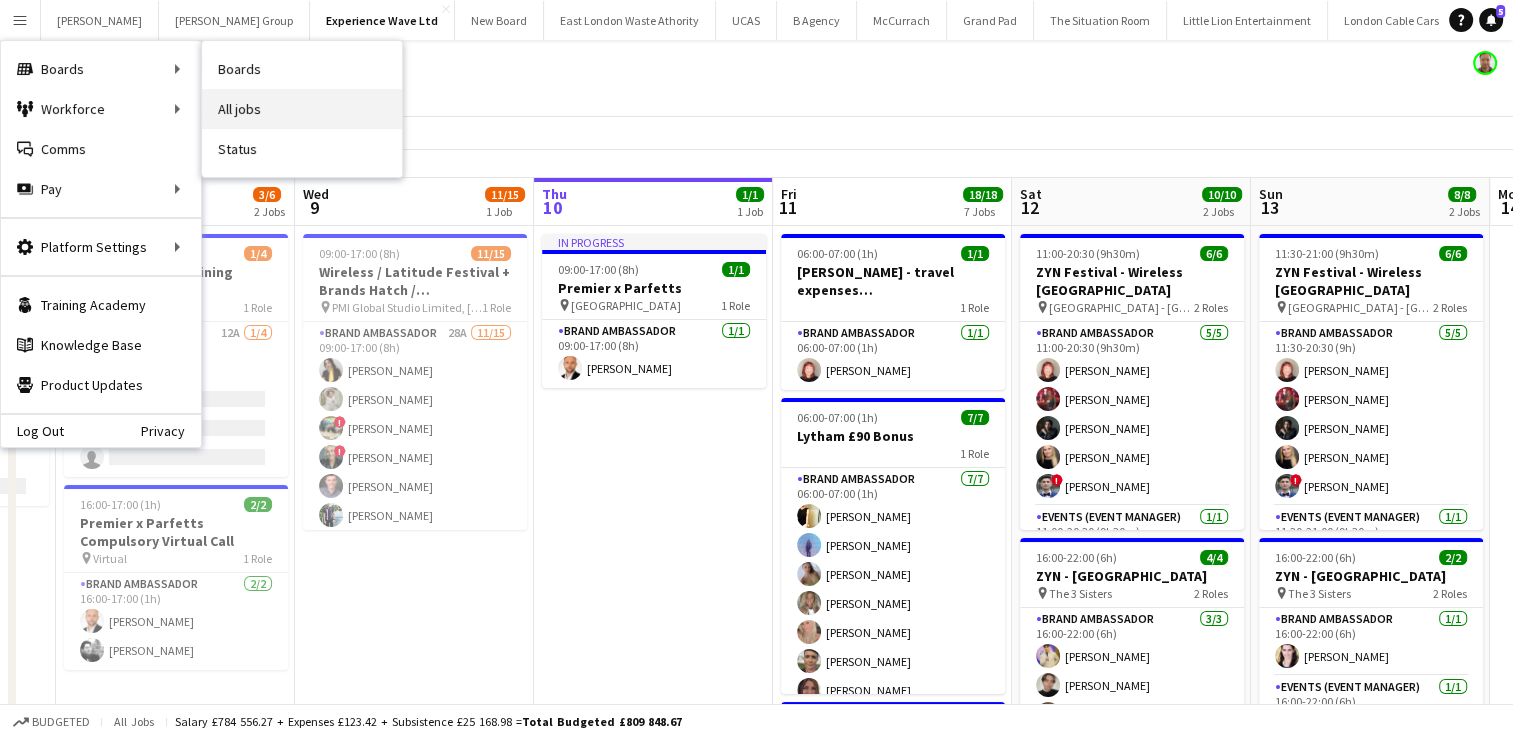 click on "All jobs" at bounding box center [302, 109] 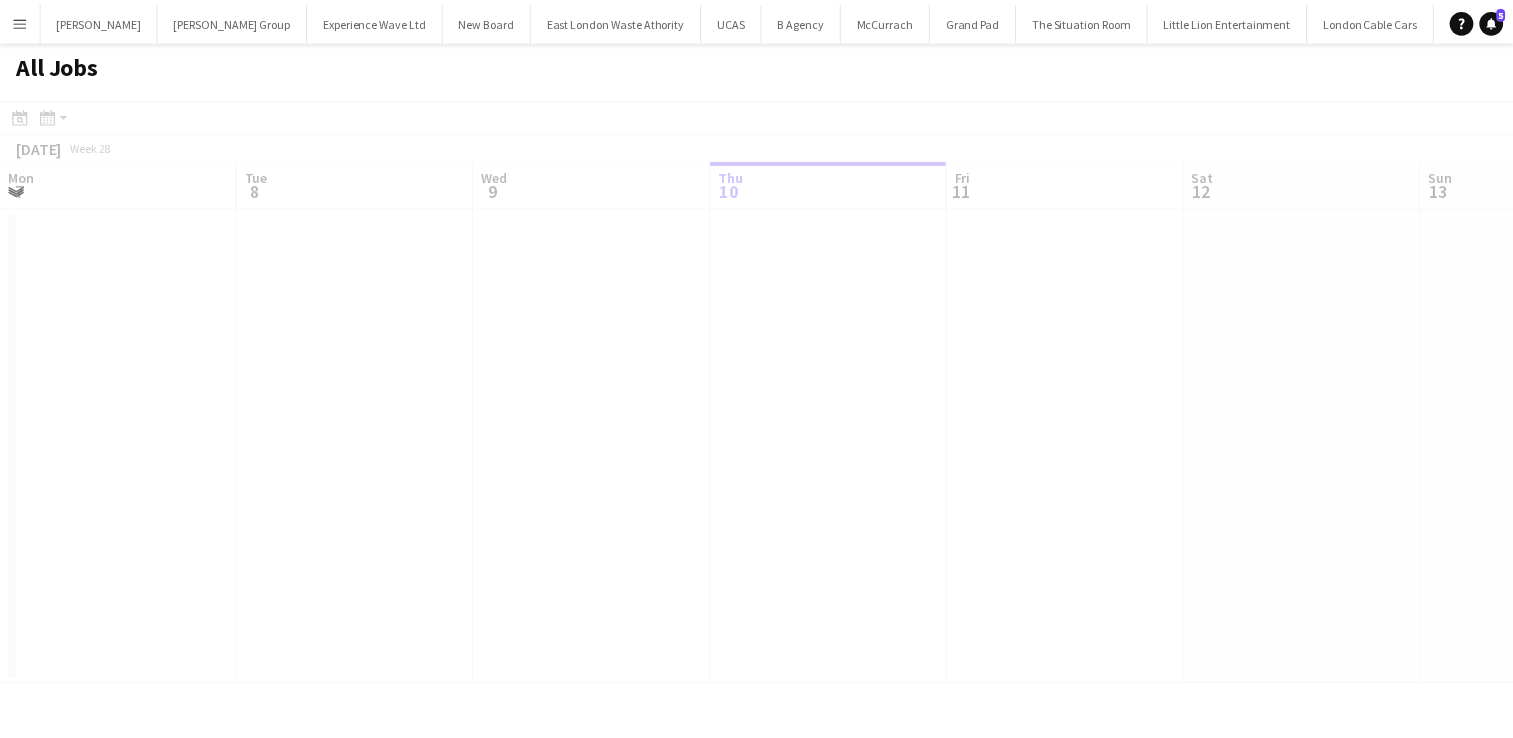 scroll, scrollTop: 0, scrollLeft: 478, axis: horizontal 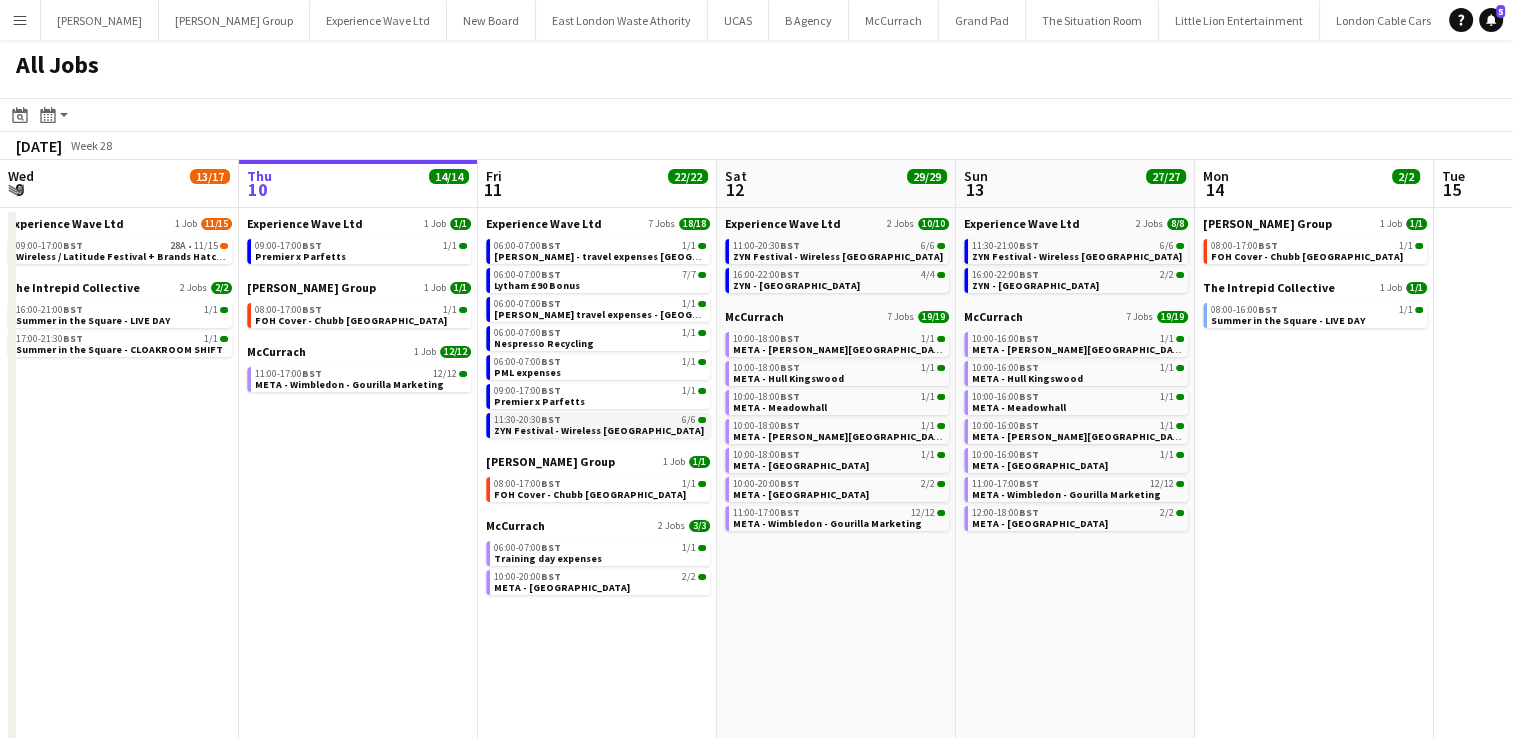click on "ZYN Festival - Wireless Finsbury Park" at bounding box center [599, 430] 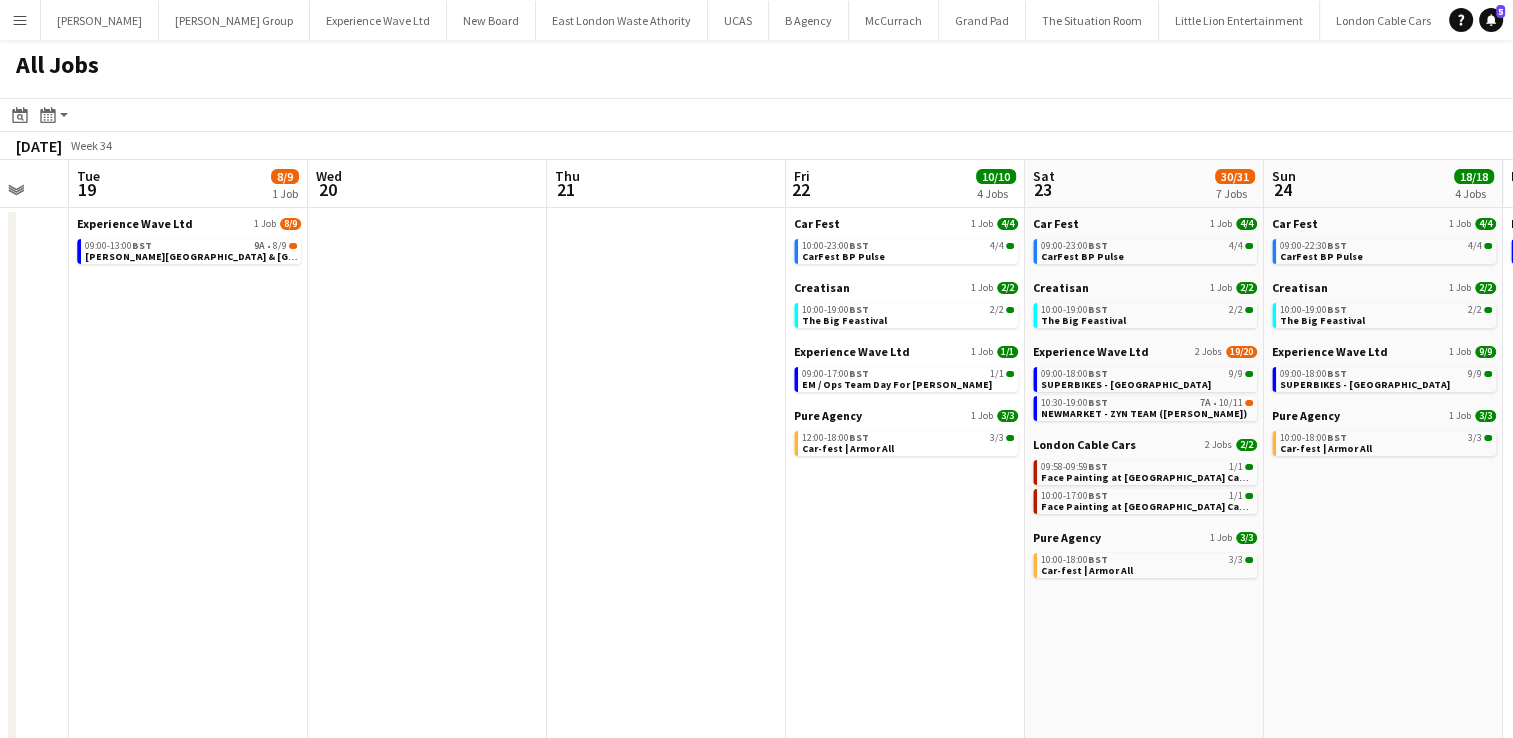 scroll, scrollTop: 0, scrollLeft: 657, axis: horizontal 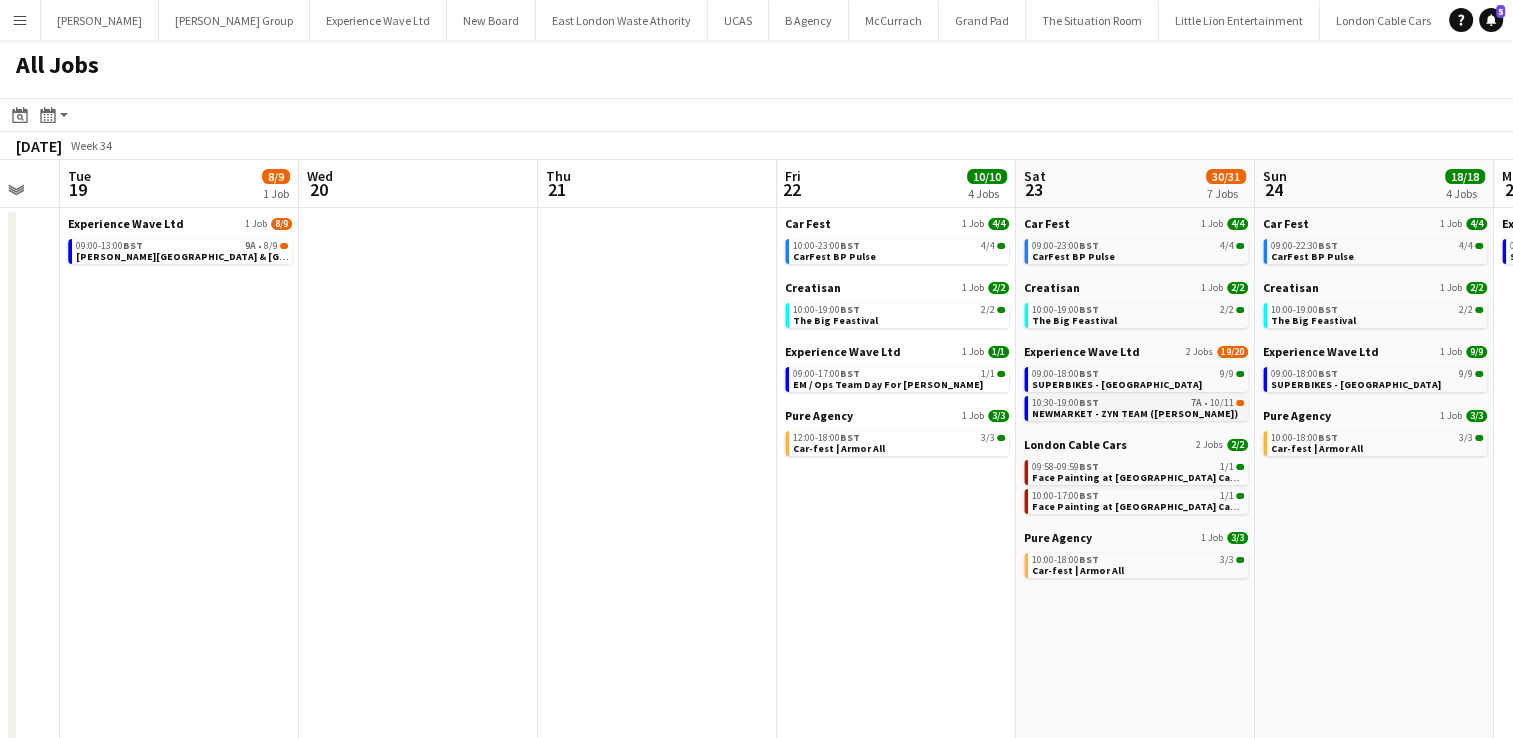 click on "NEWMARKET - ZYN TEAM (Sugababes)" at bounding box center [1135, 413] 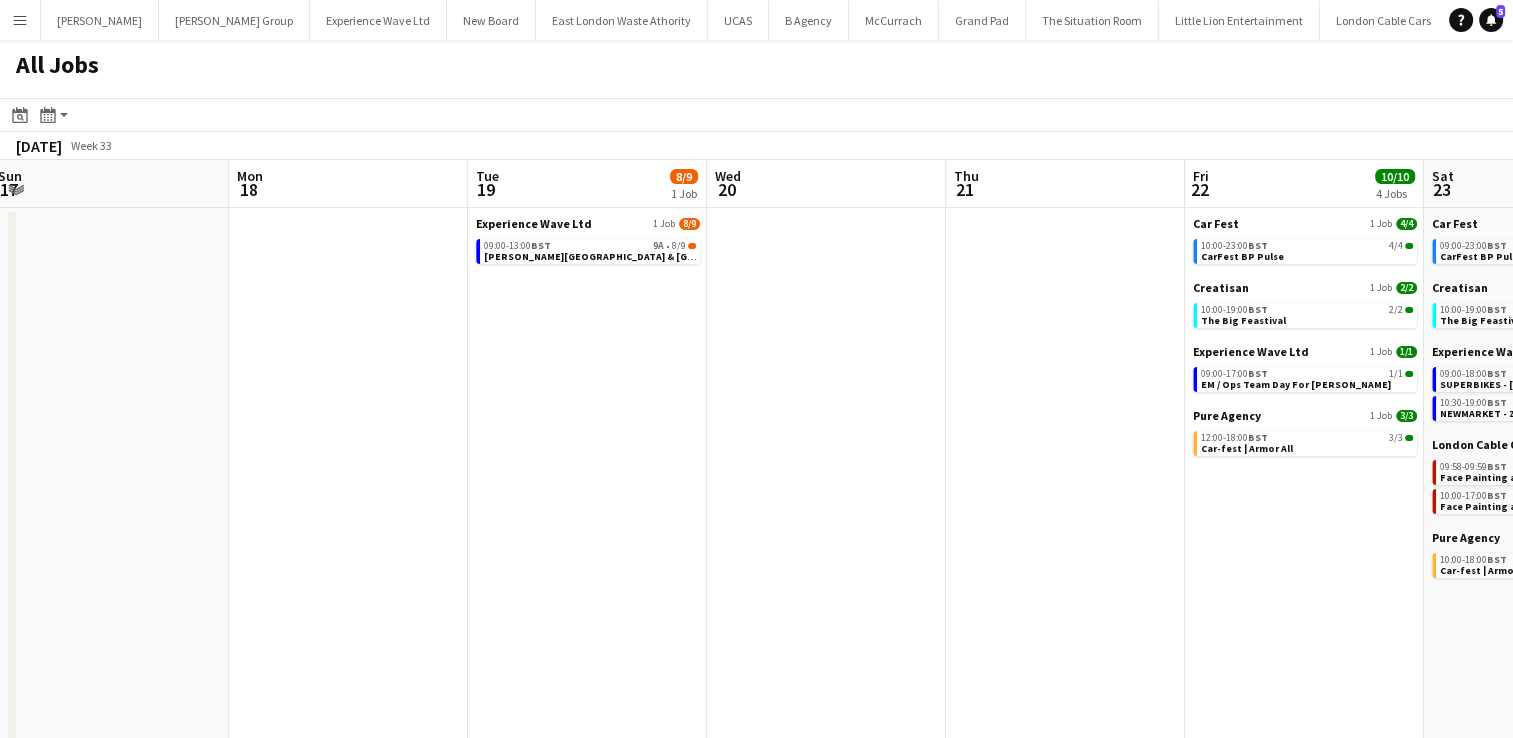 scroll, scrollTop: 0, scrollLeft: 481, axis: horizontal 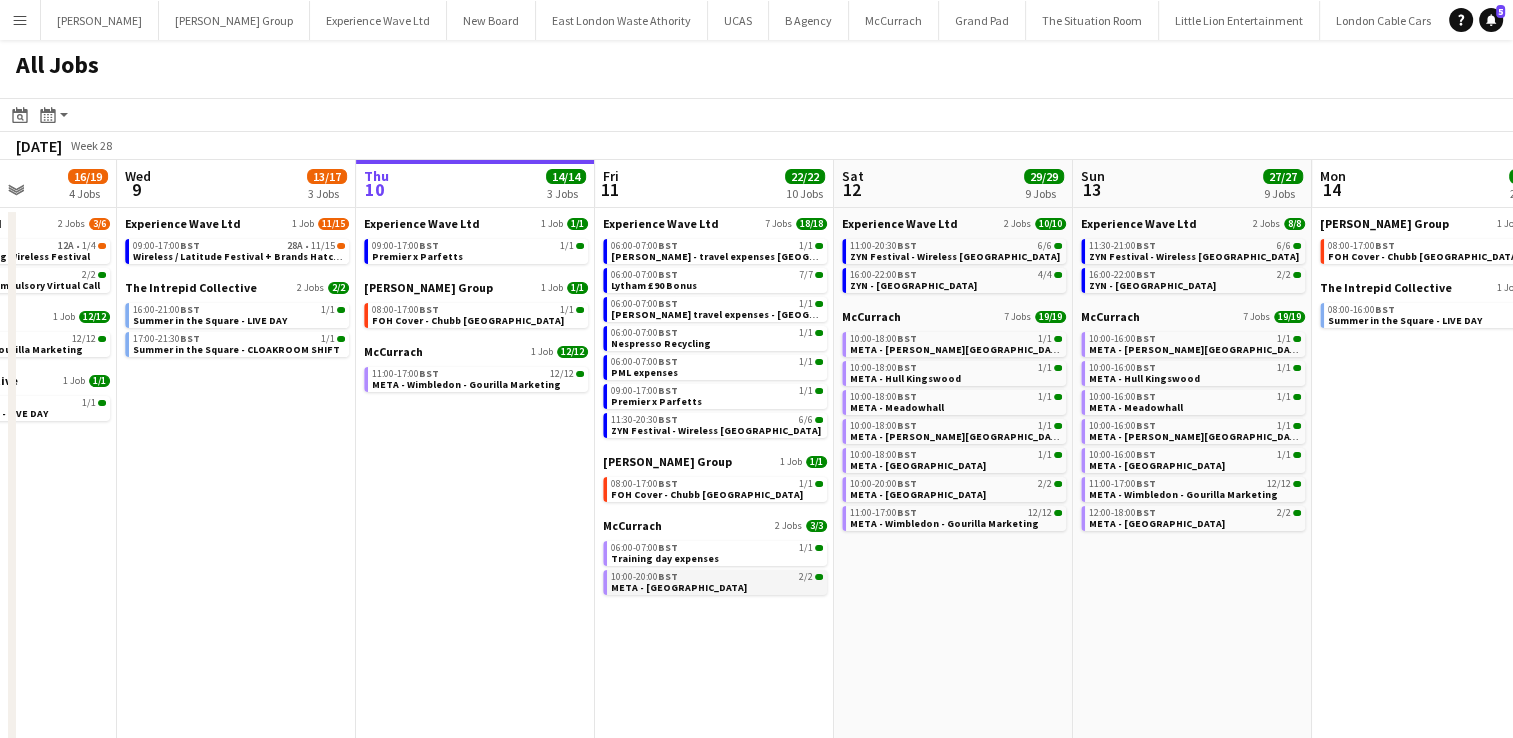 click on "META - Westfield White City" at bounding box center (679, 587) 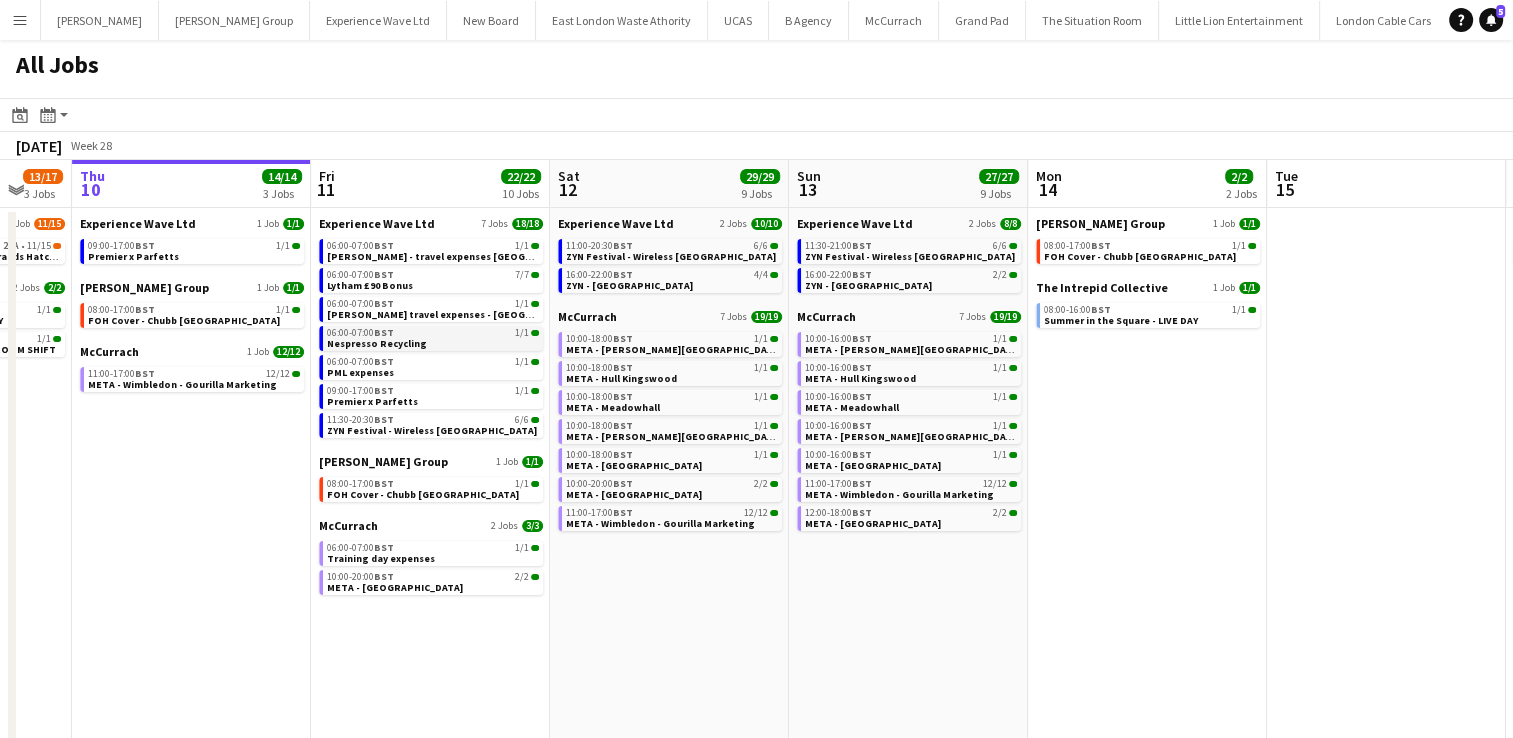 scroll, scrollTop: 0, scrollLeft: 713, axis: horizontal 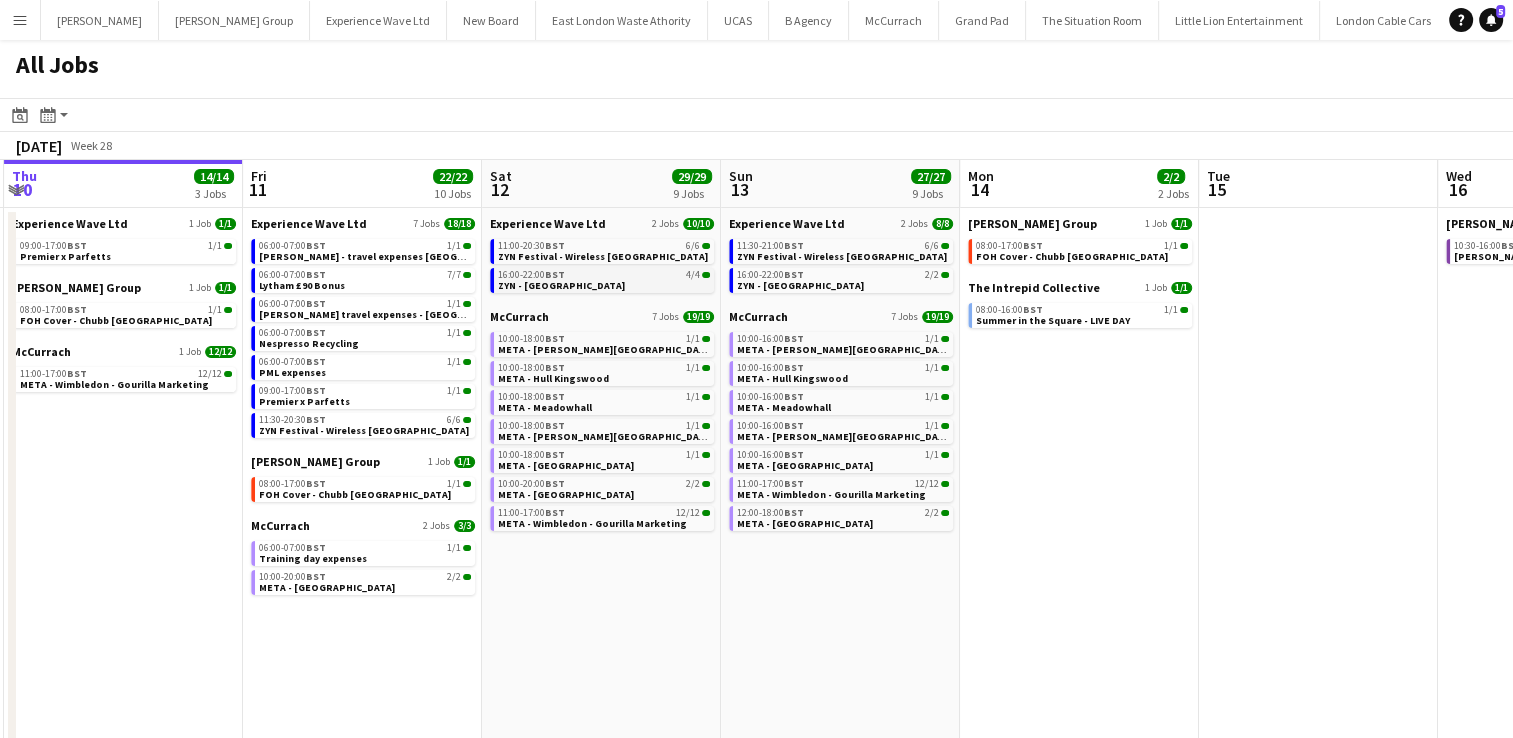 click on "16:00-22:00    BST   4/4   ZYN - Edinburgh" at bounding box center [602, 280] 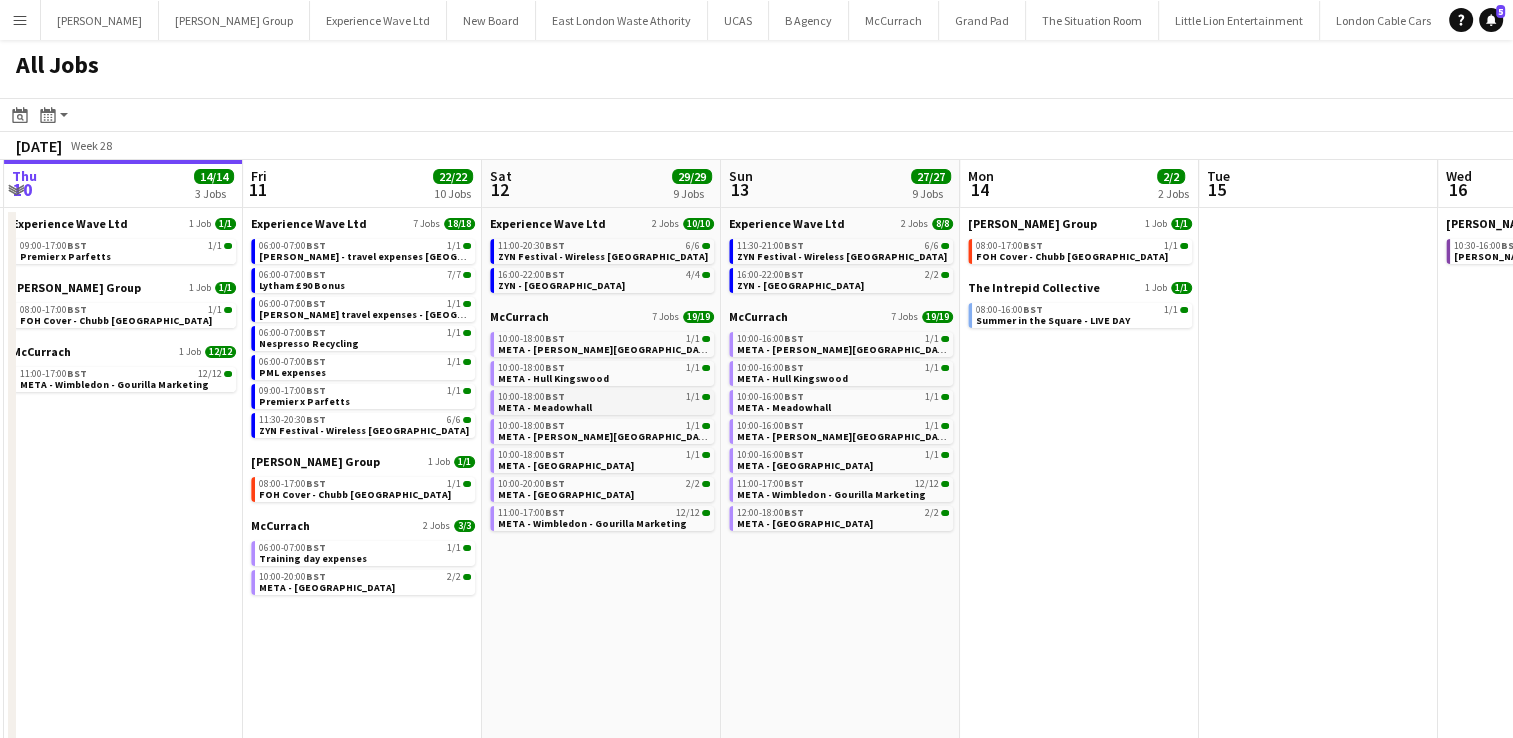 click on "10:00-18:00    BST   1/1" at bounding box center [604, 397] 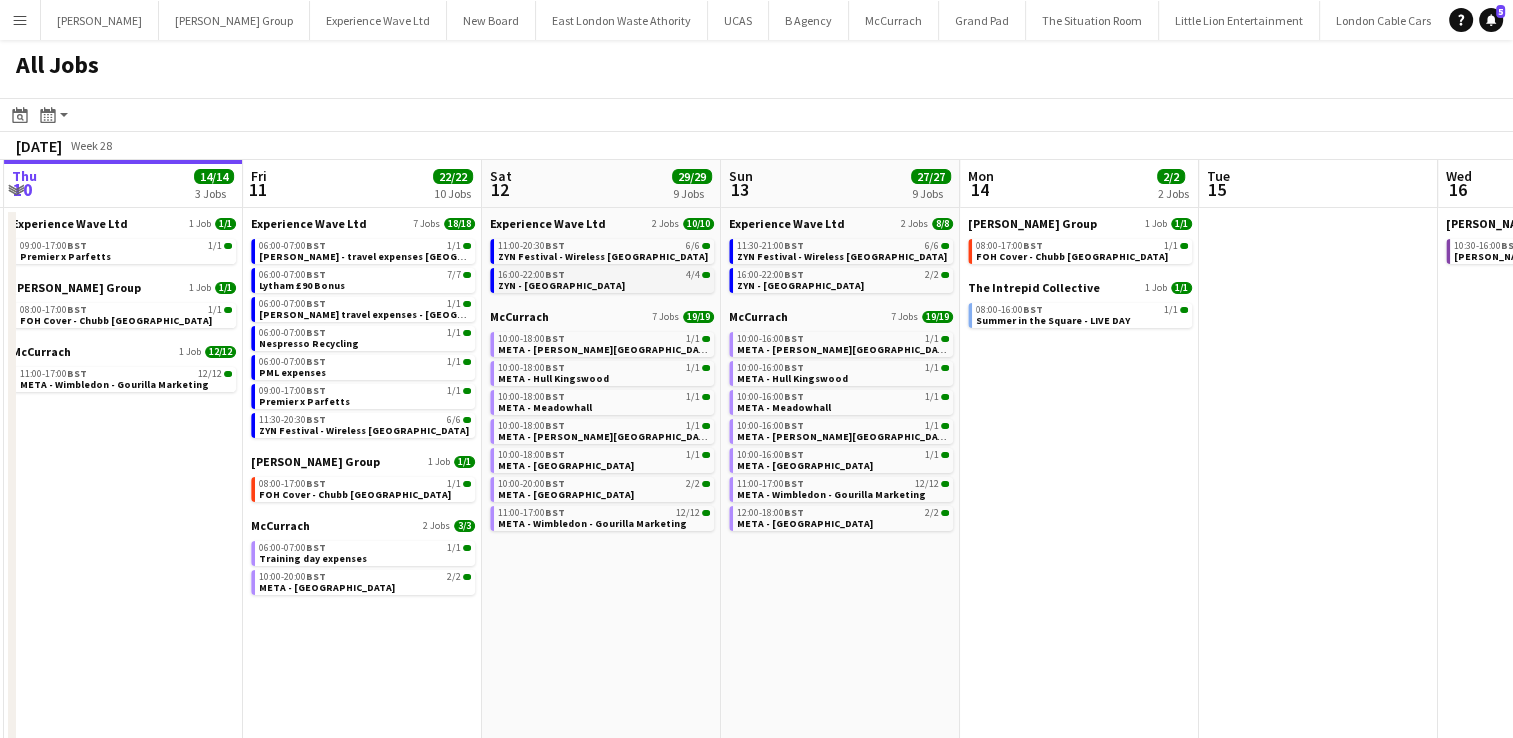 click on "16:00-22:00    BST   4/4   ZYN - Edinburgh" at bounding box center [604, 279] 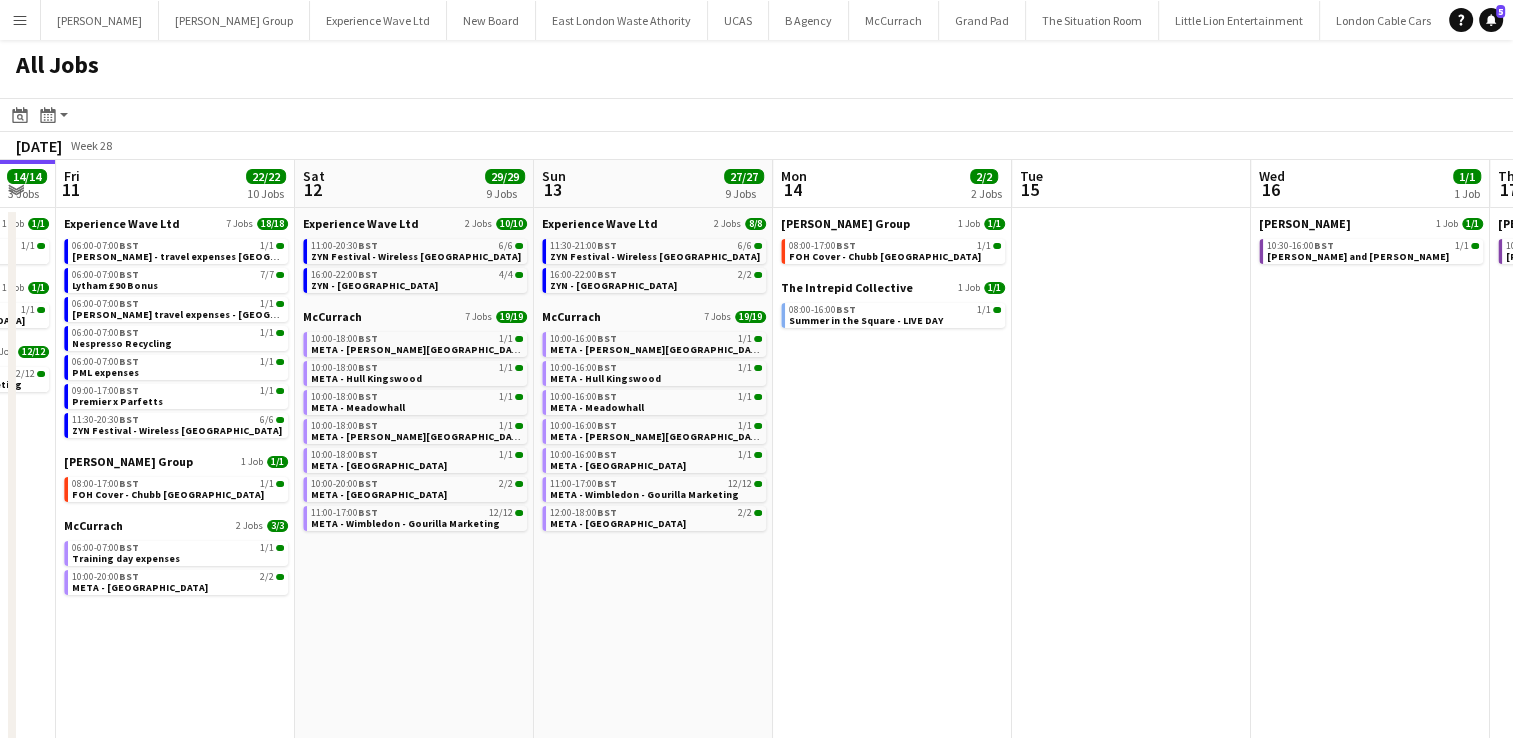 scroll, scrollTop: 0, scrollLeft: 720, axis: horizontal 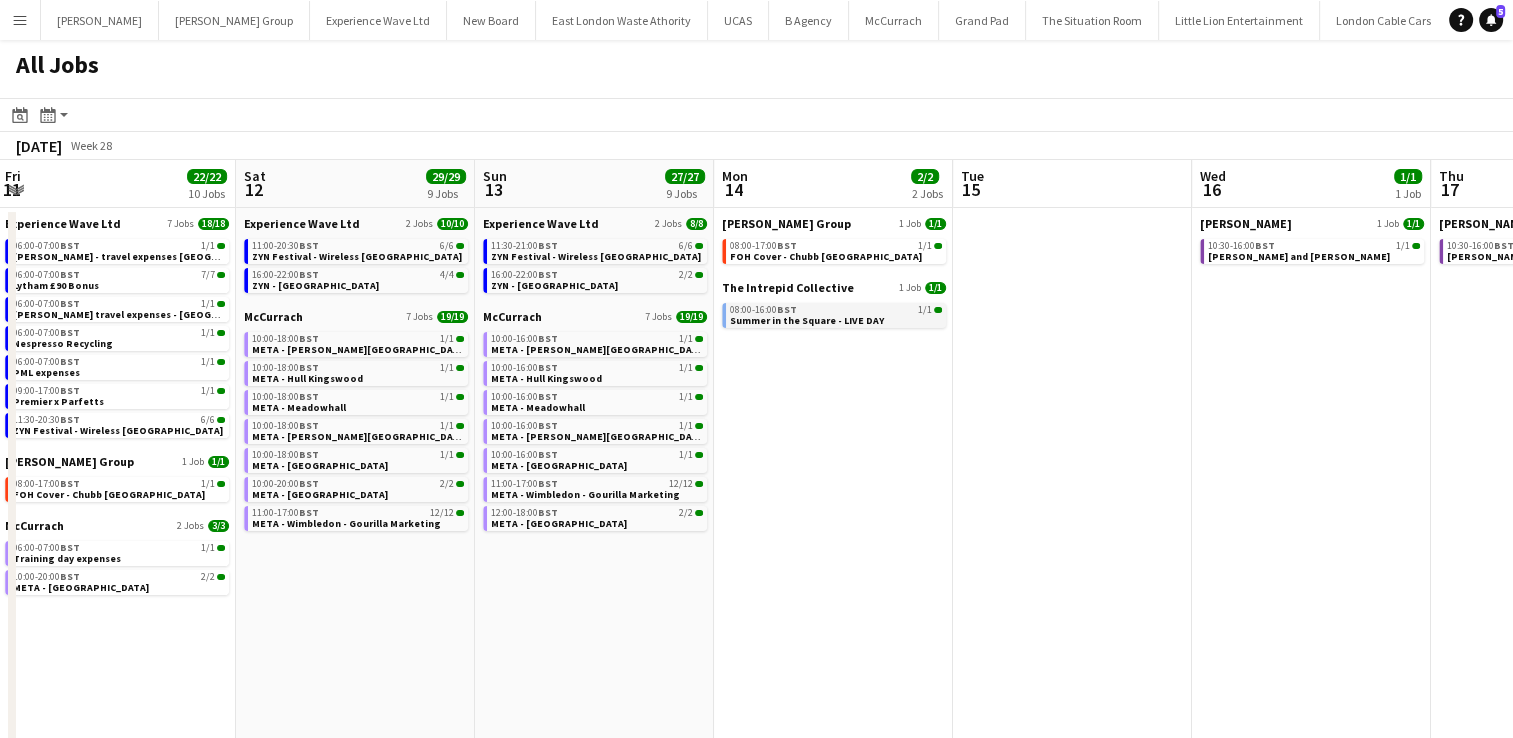 click on "Summer in the Square - LIVE DAY" at bounding box center (807, 320) 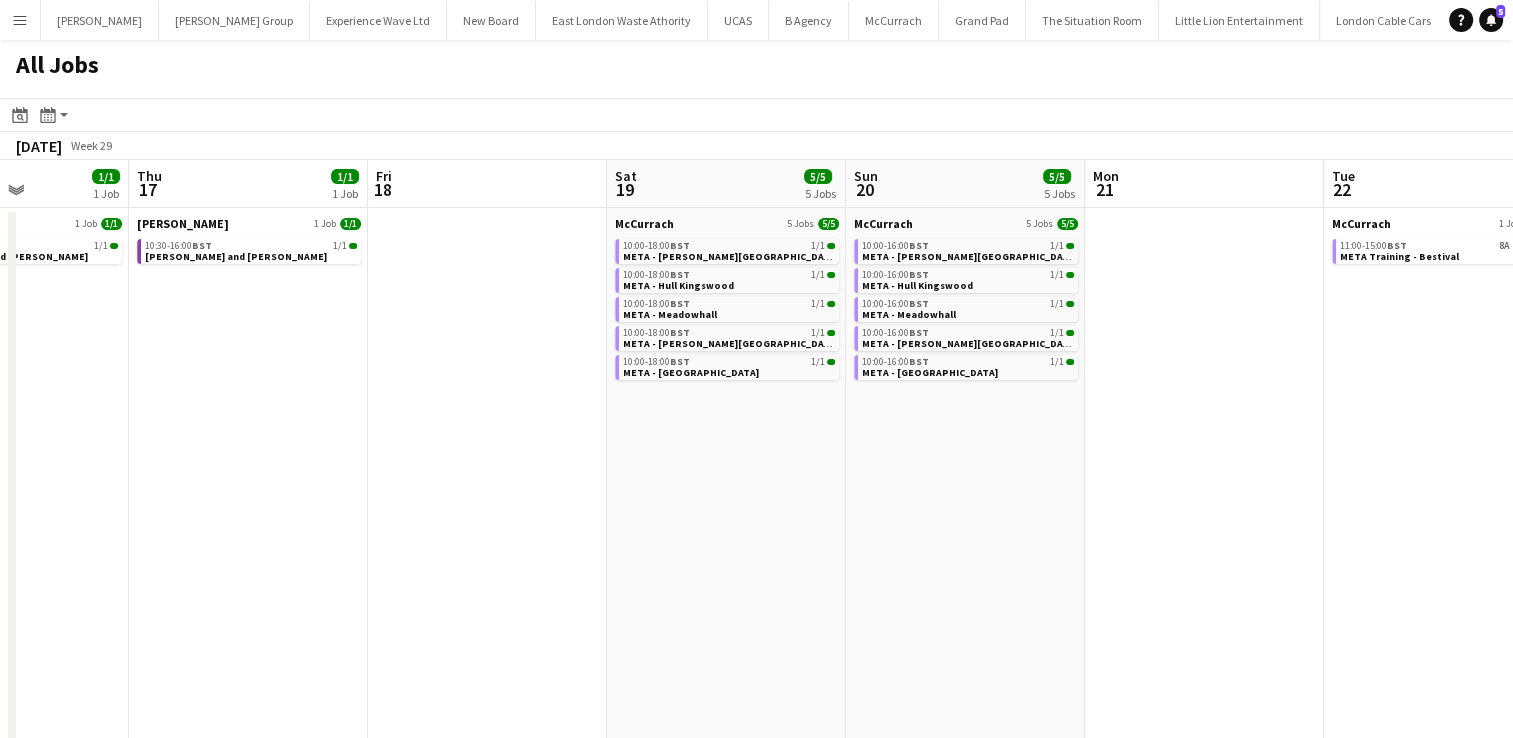scroll, scrollTop: 0, scrollLeft: 699, axis: horizontal 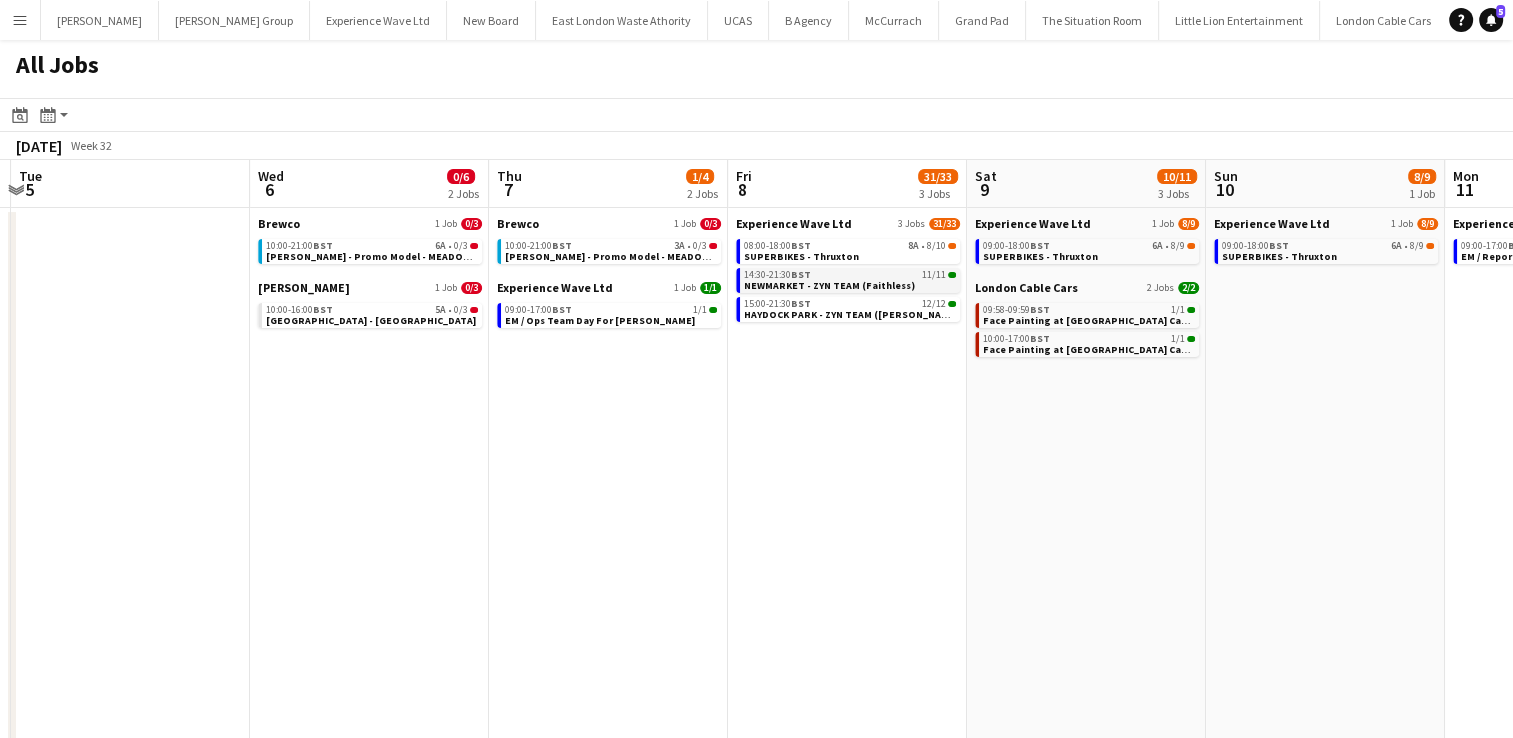click on "NEWMARKET - ZYN TEAM (Faithless)" at bounding box center [829, 285] 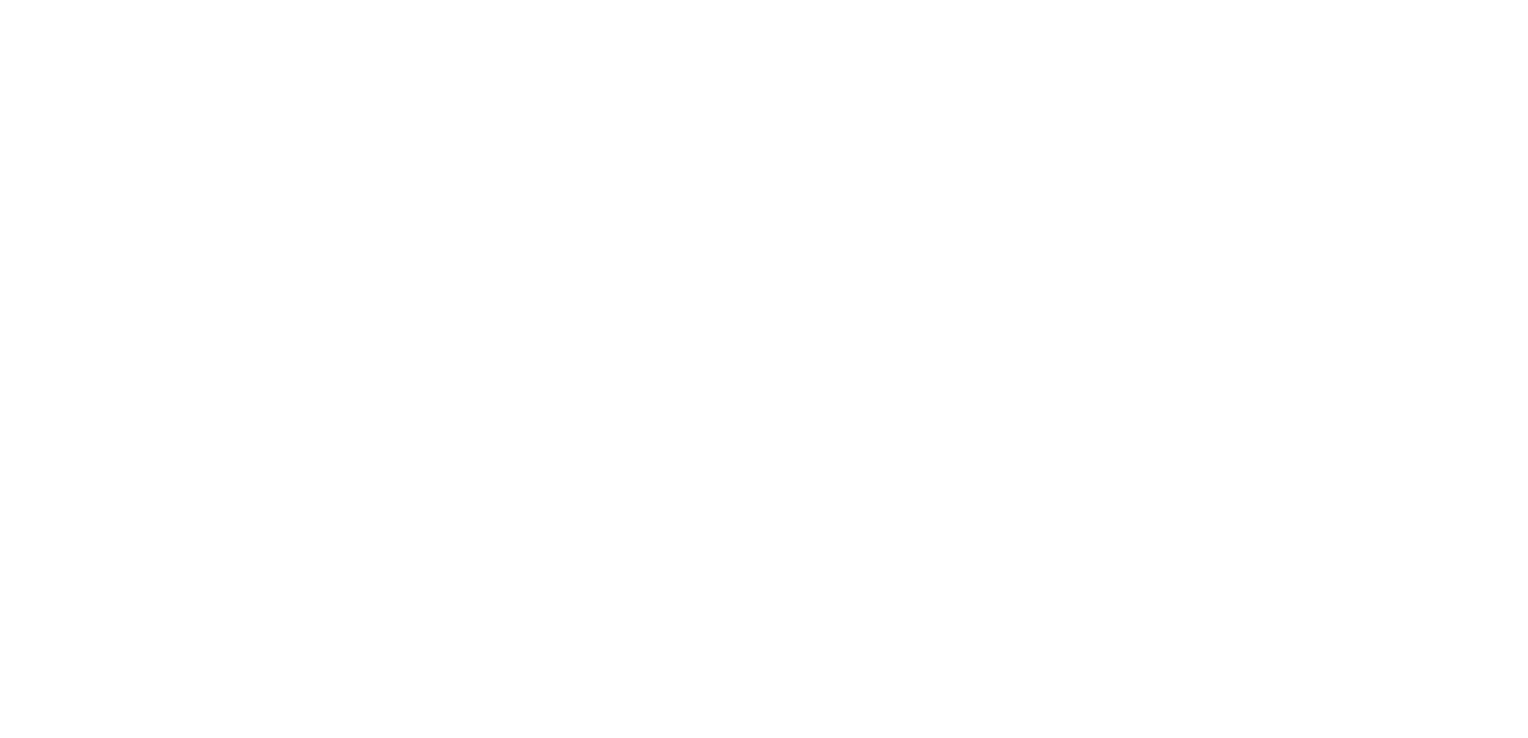 scroll, scrollTop: 0, scrollLeft: 0, axis: both 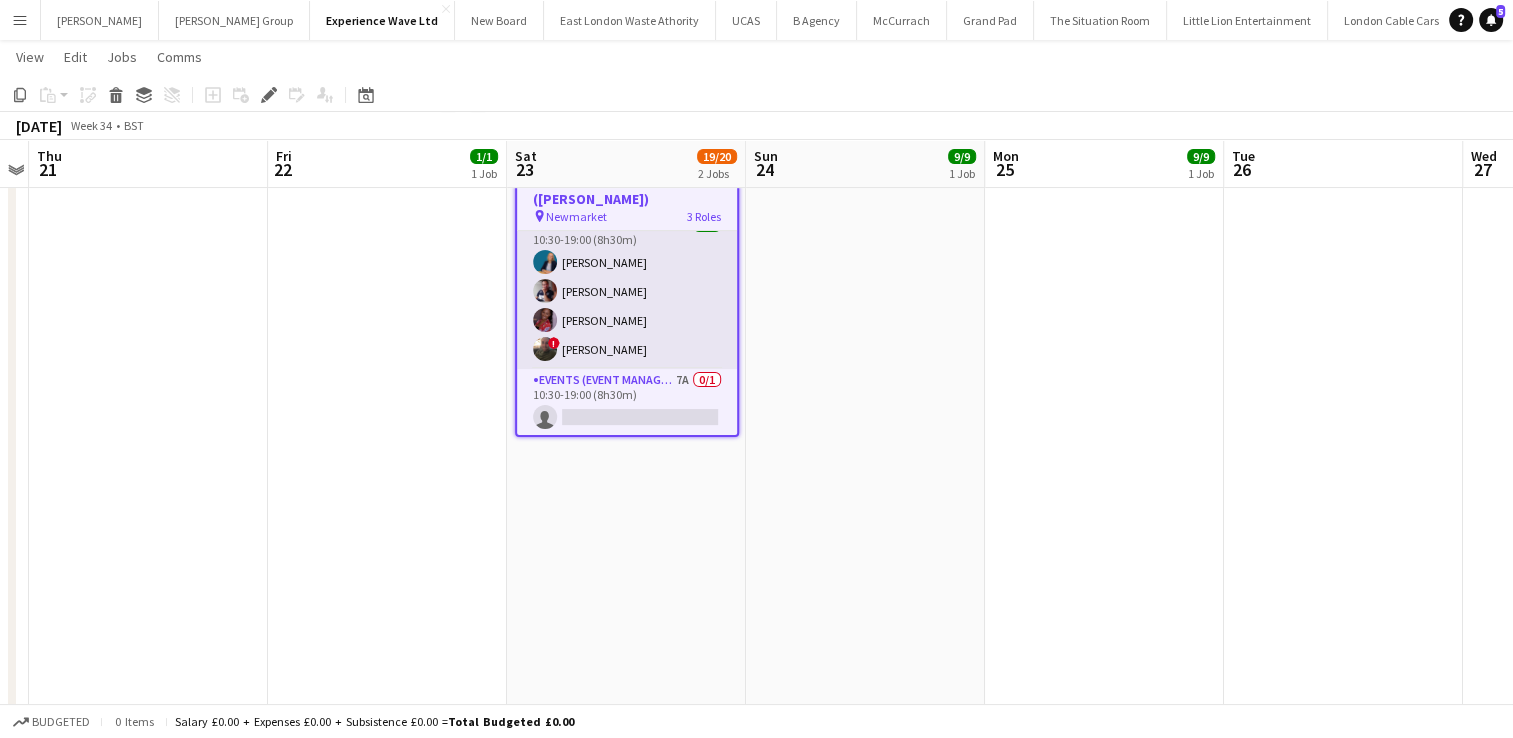 click on "Brand Ambassador   [DATE]   10:30-19:00 (8h30m)
[PERSON_NAME] [PERSON_NAME] Sergute [PERSON_NAME] ! [PERSON_NAME]" at bounding box center (627, 291) 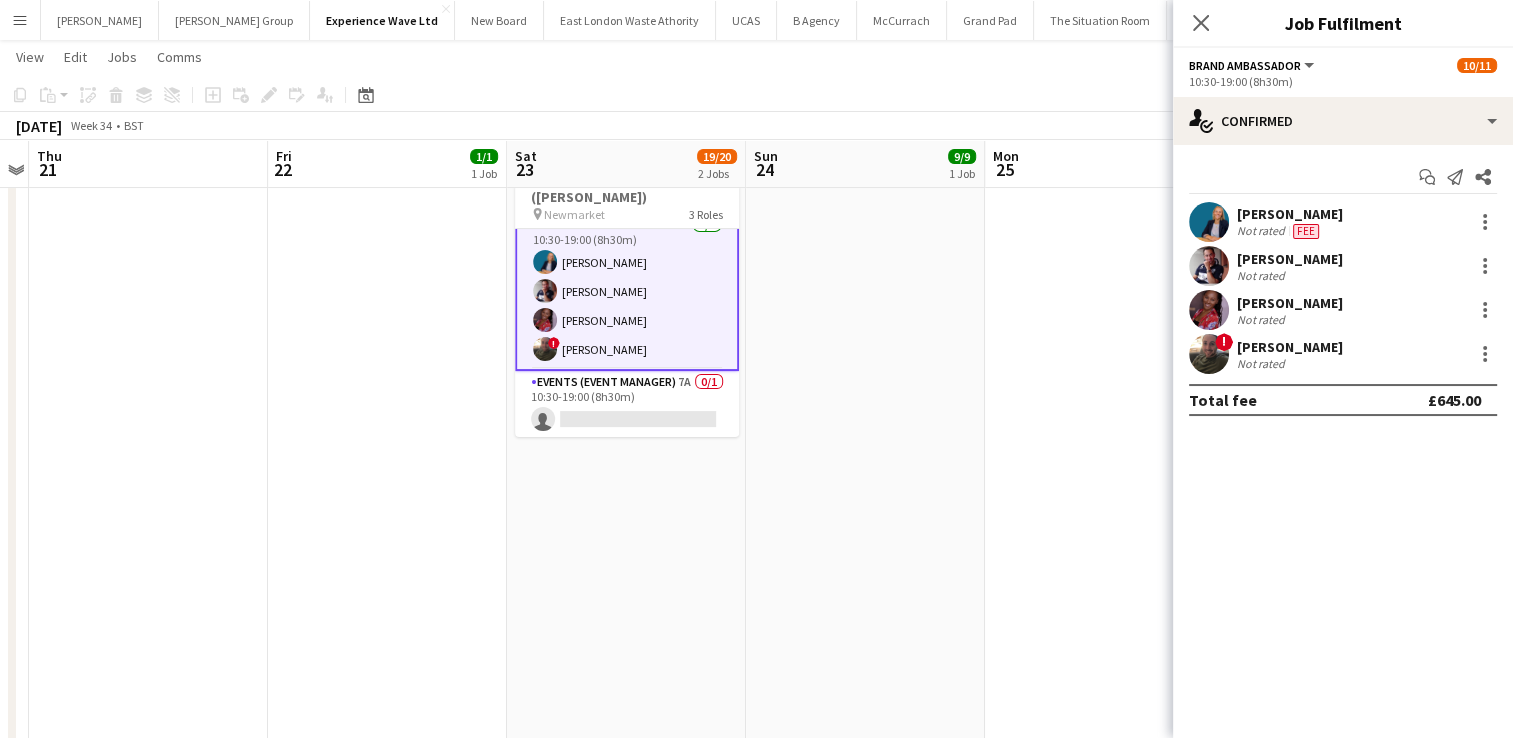 scroll, scrollTop: 231, scrollLeft: 0, axis: vertical 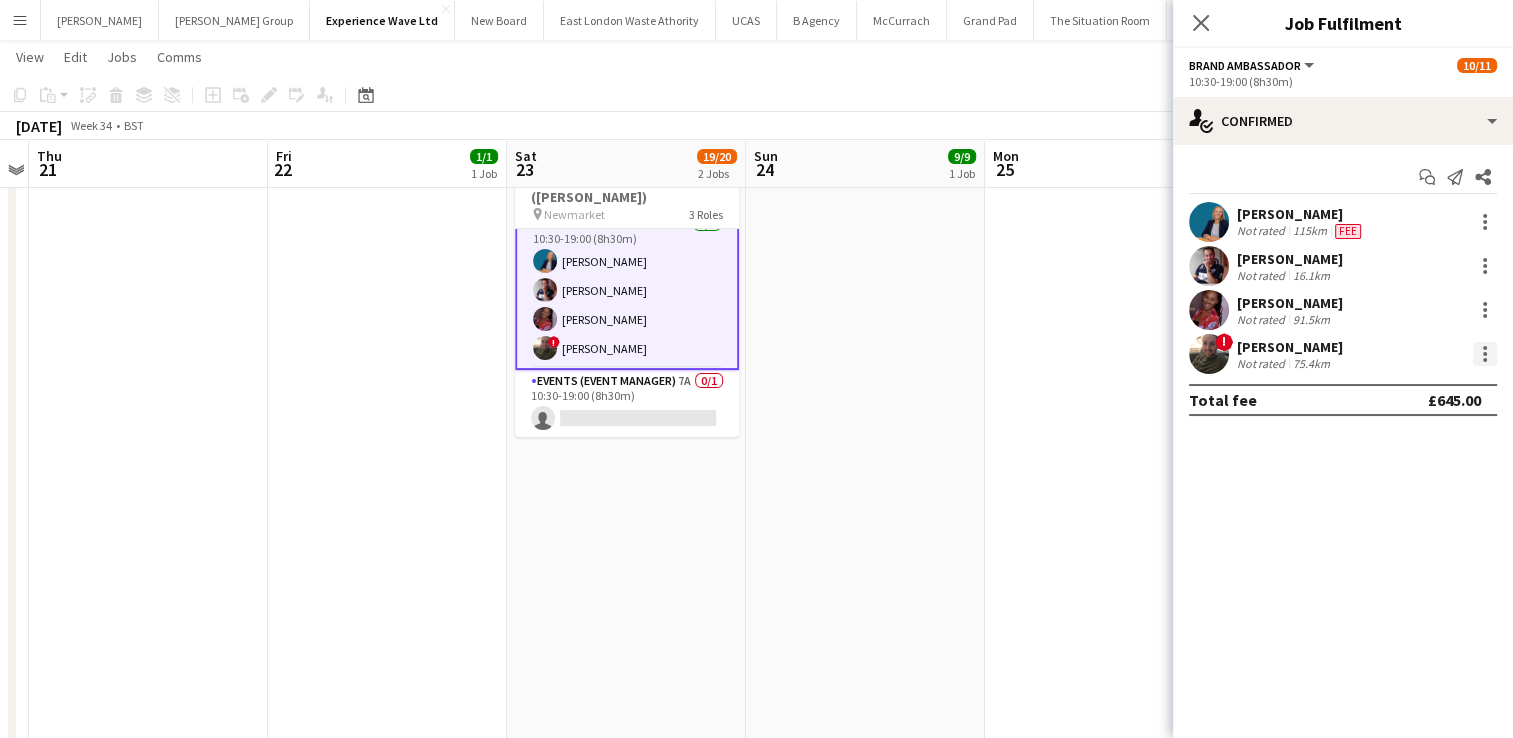 click at bounding box center (1485, 354) 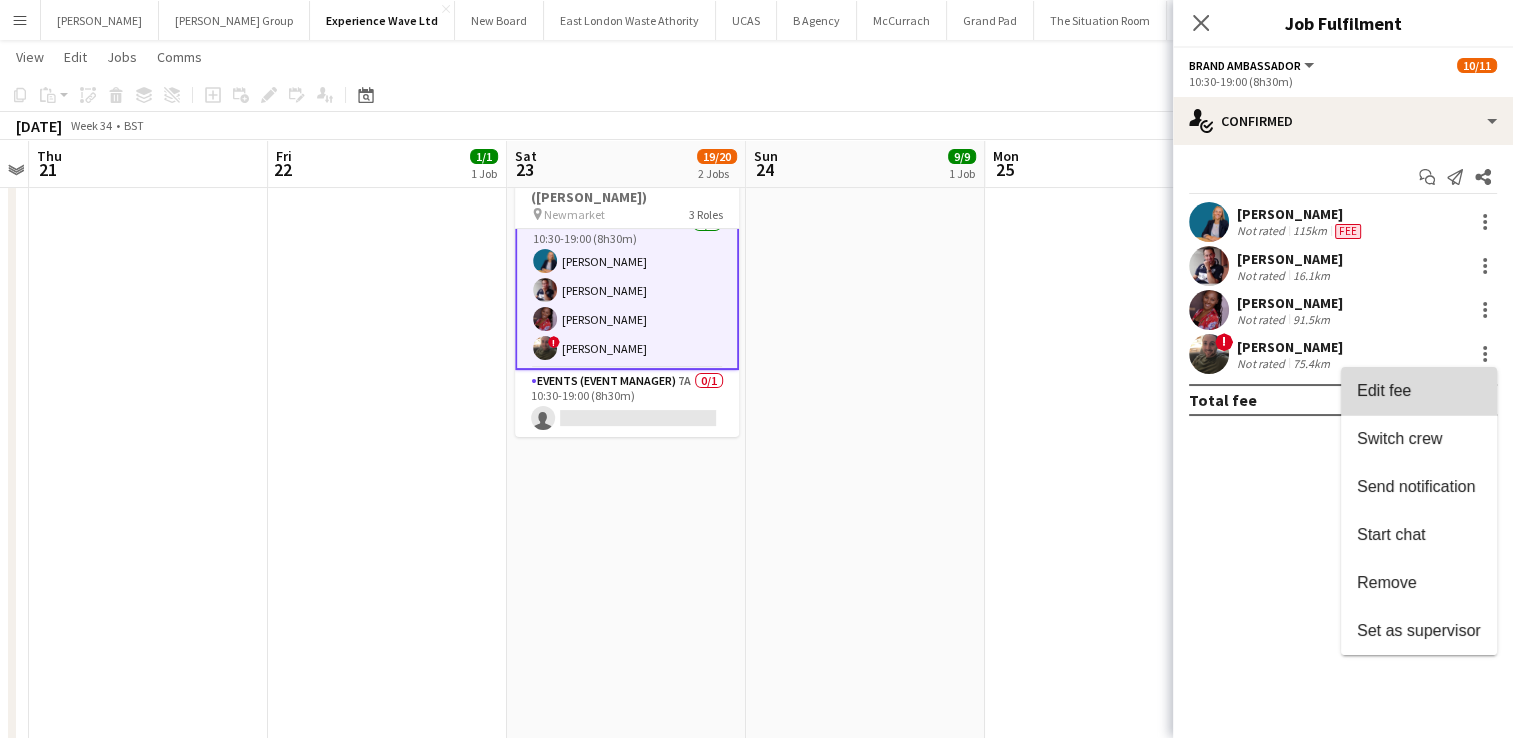 click on "Edit fee" at bounding box center (1419, 391) 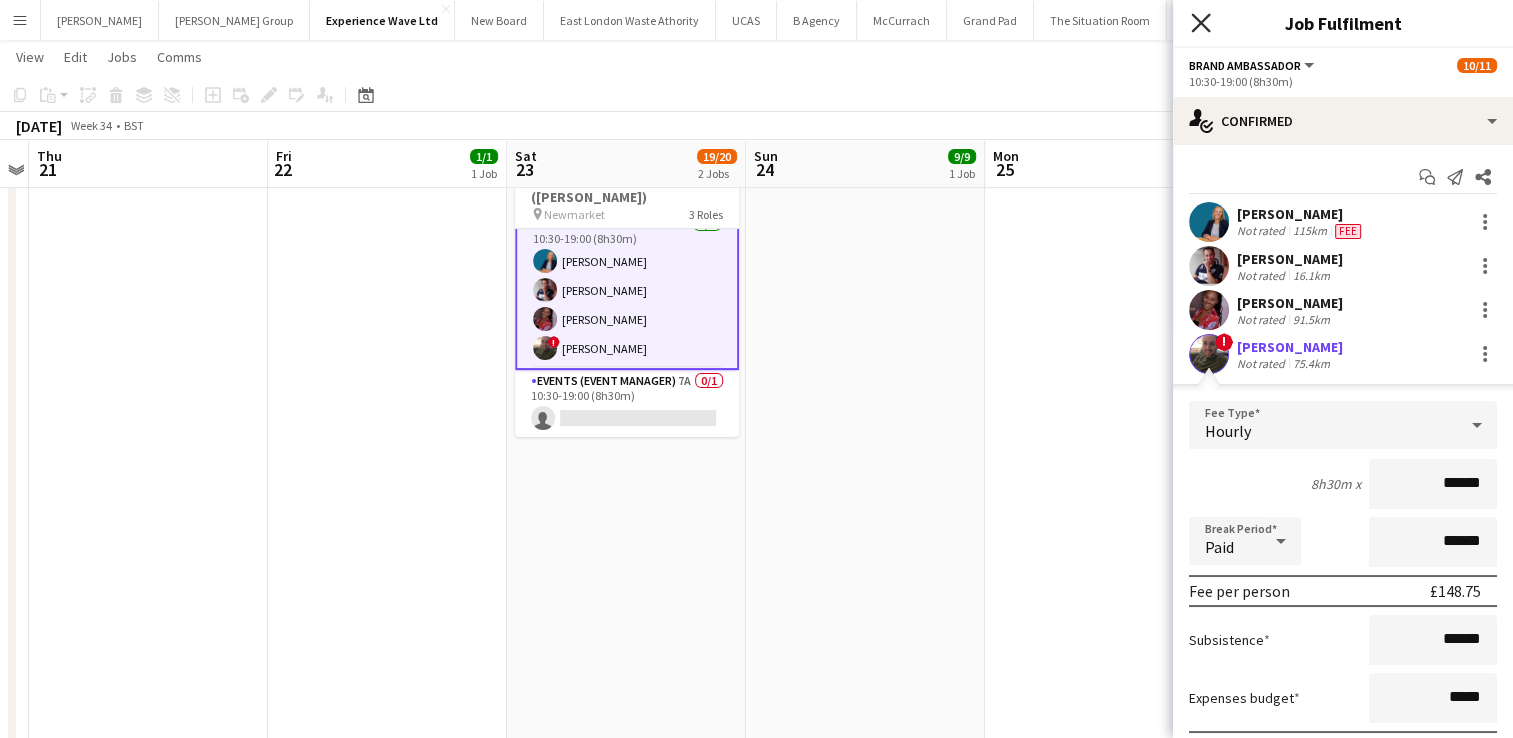 click on "Close pop-in" 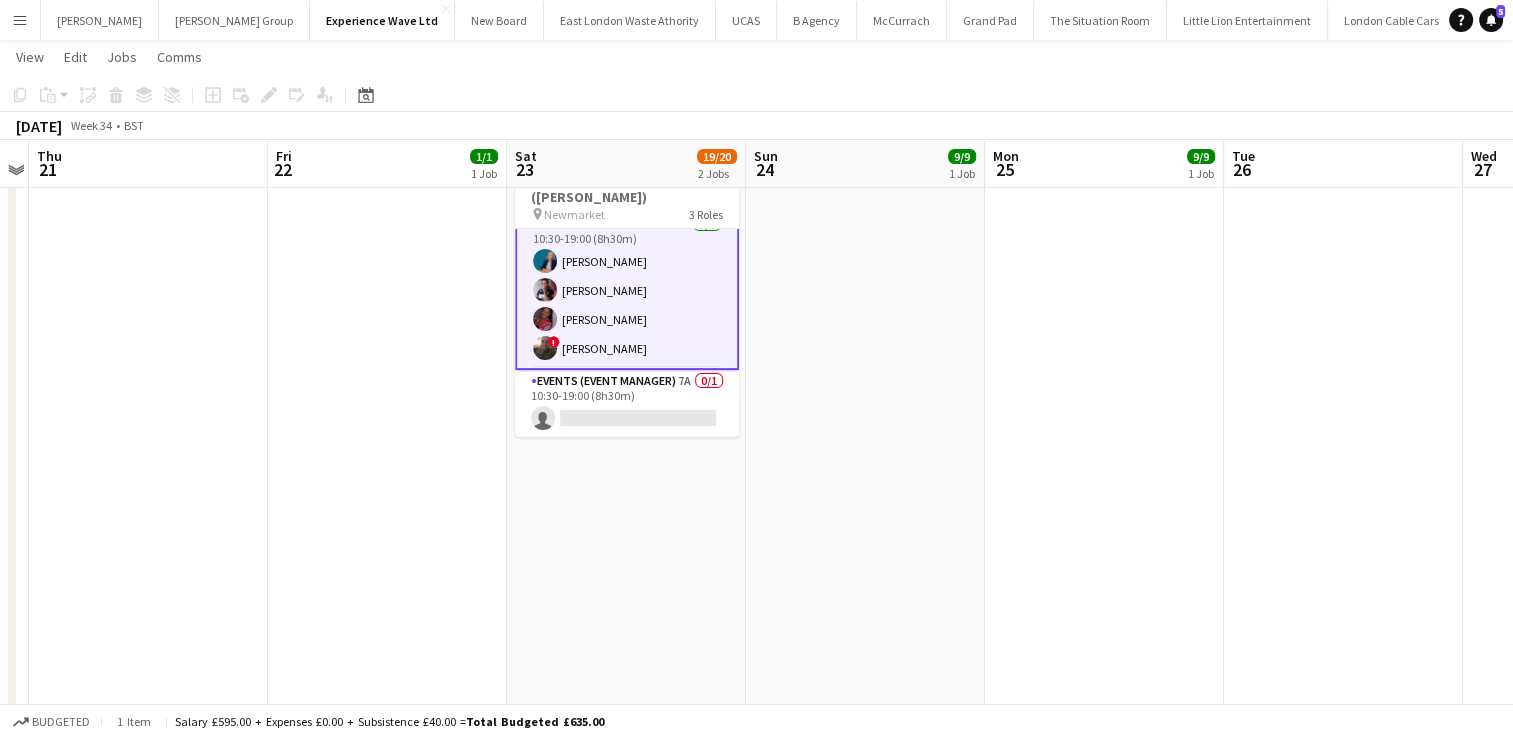 click on "Brand Ambassador   4/4   10:30-19:00 (8h30m)
Anna Geary Dan Strasters Sergute Warner Bowen ! Max Solomons" at bounding box center [627, 290] 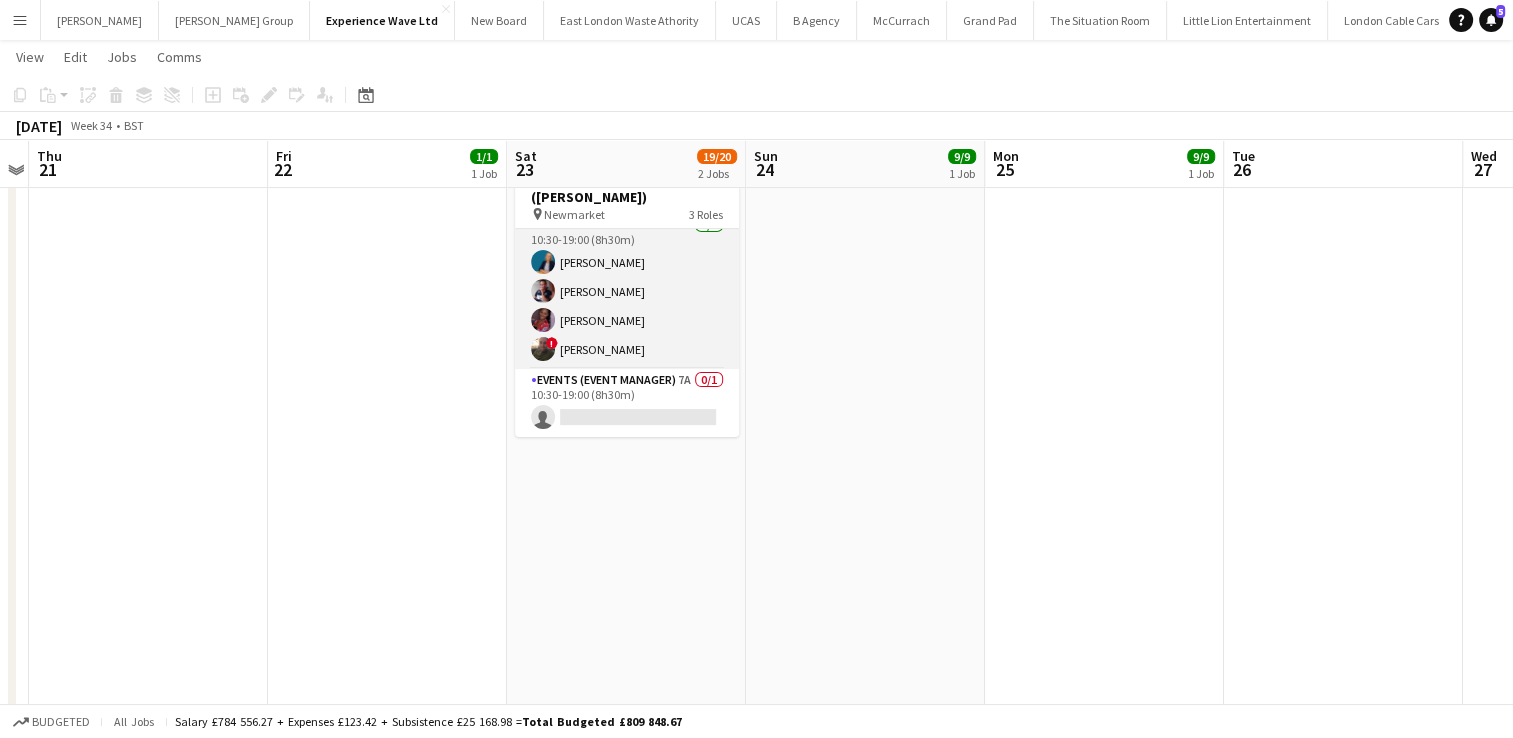 scroll, scrollTop: 228, scrollLeft: 0, axis: vertical 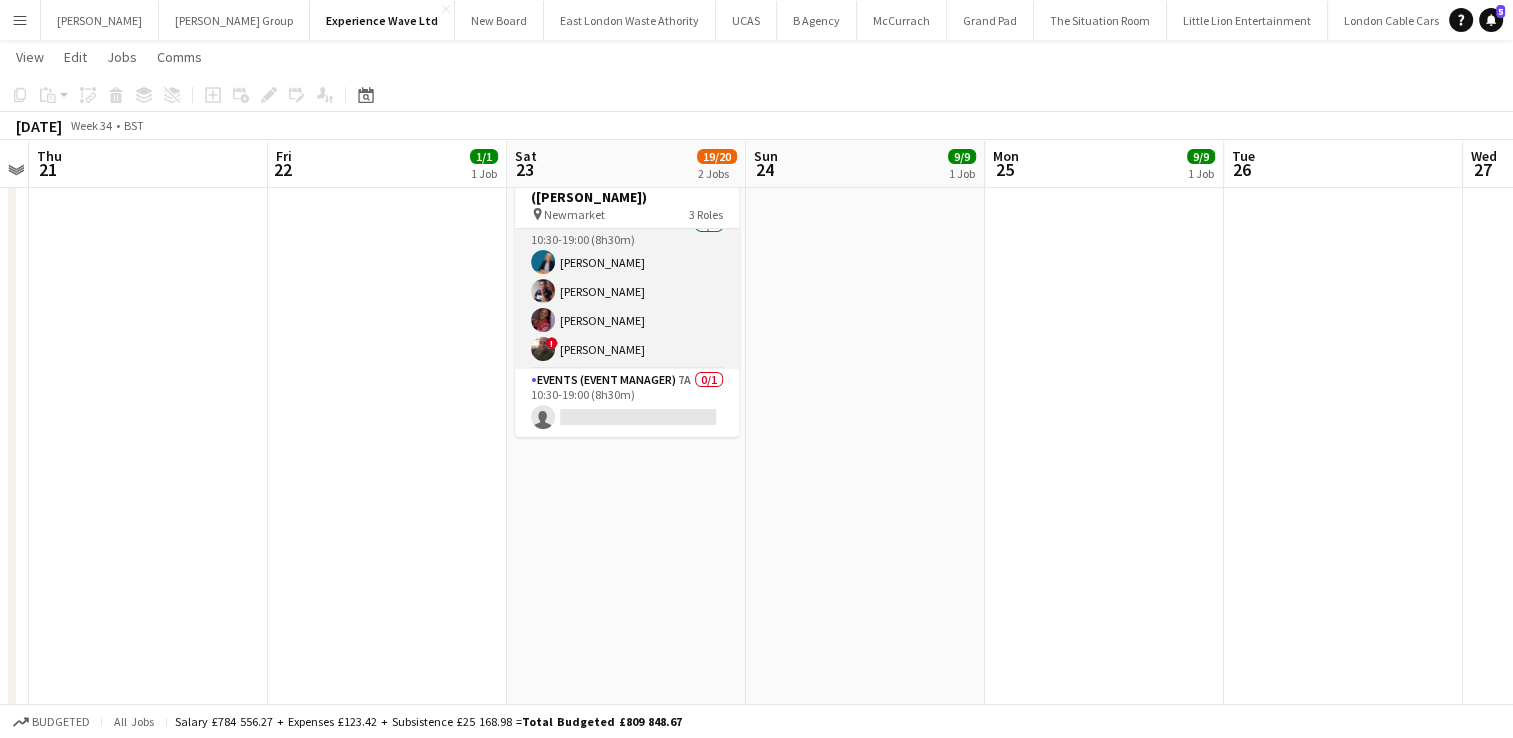 click on "Brand Ambassador   4/4   10:30-19:00 (8h30m)
Anna Geary Dan Strasters Sergute Warner Bowen ! Max Solomons" at bounding box center [627, 291] 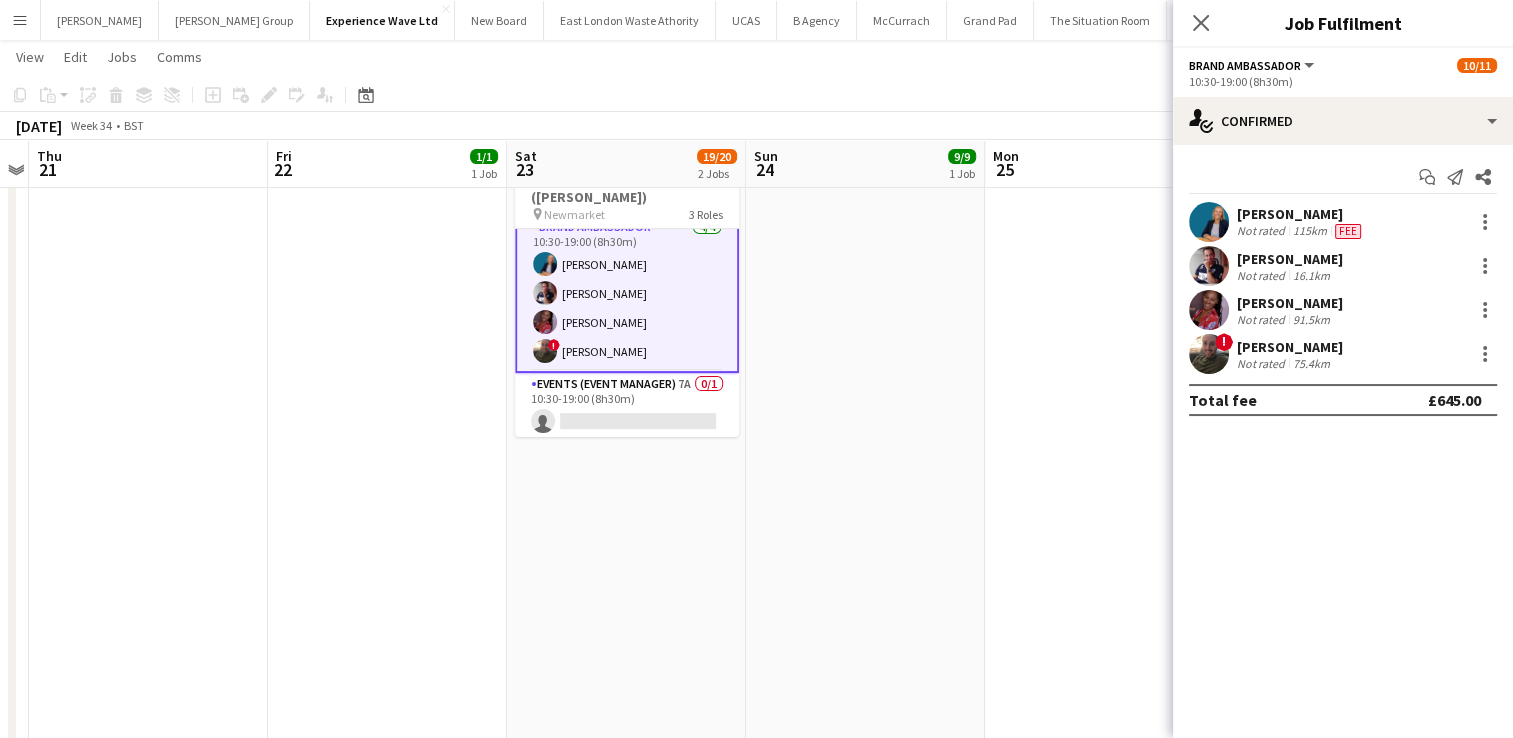 scroll, scrollTop: 231, scrollLeft: 0, axis: vertical 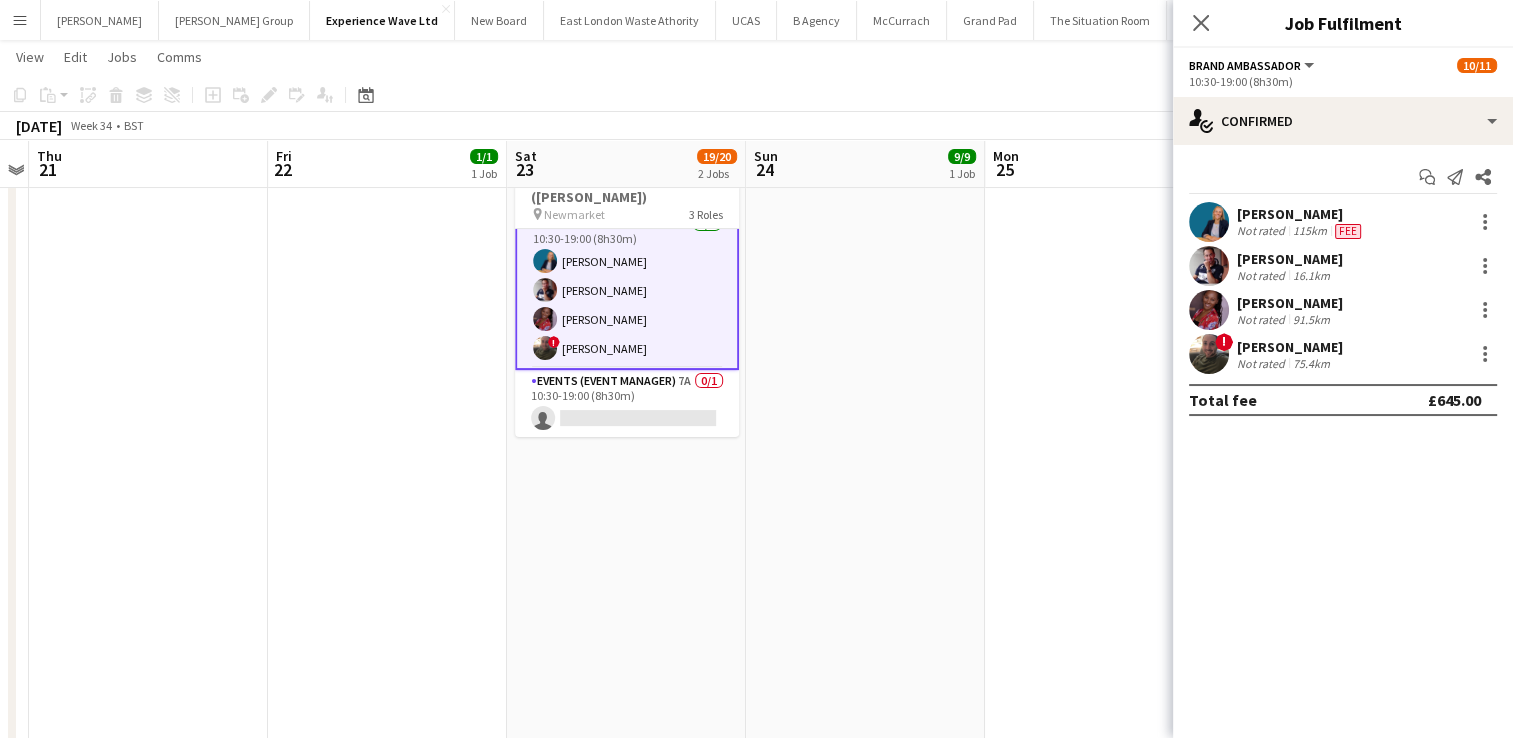 click on "75.4km" at bounding box center [1311, 363] 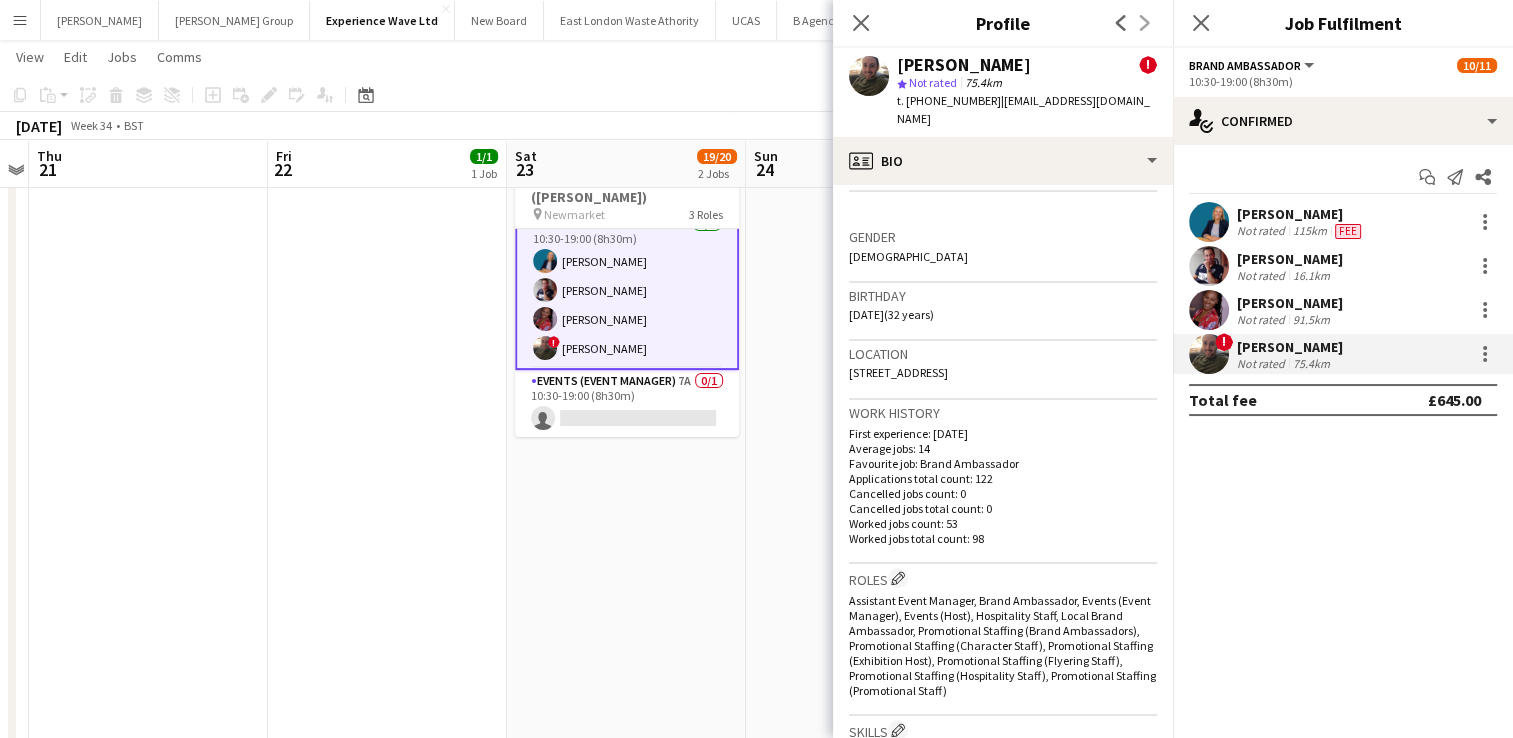 scroll, scrollTop: 492, scrollLeft: 0, axis: vertical 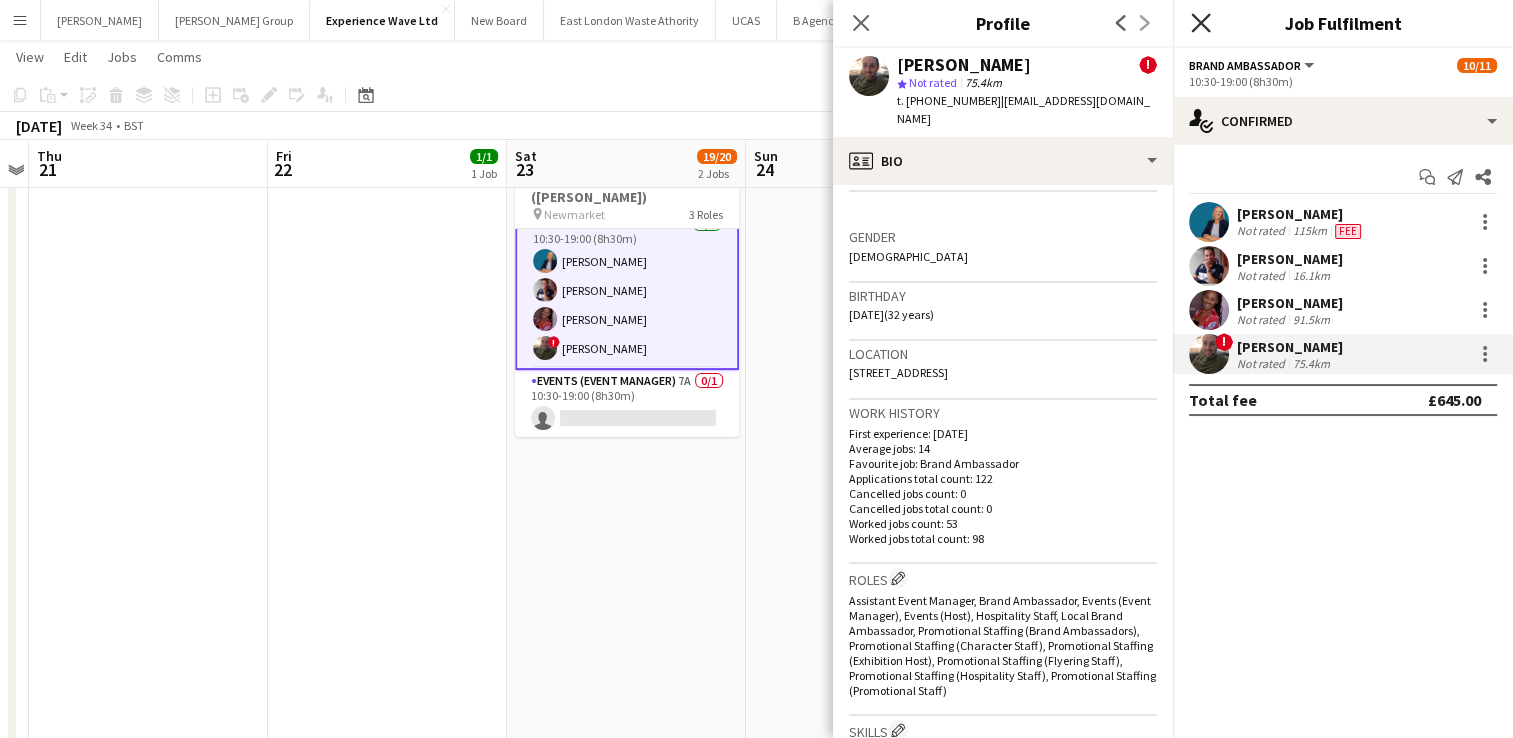 click 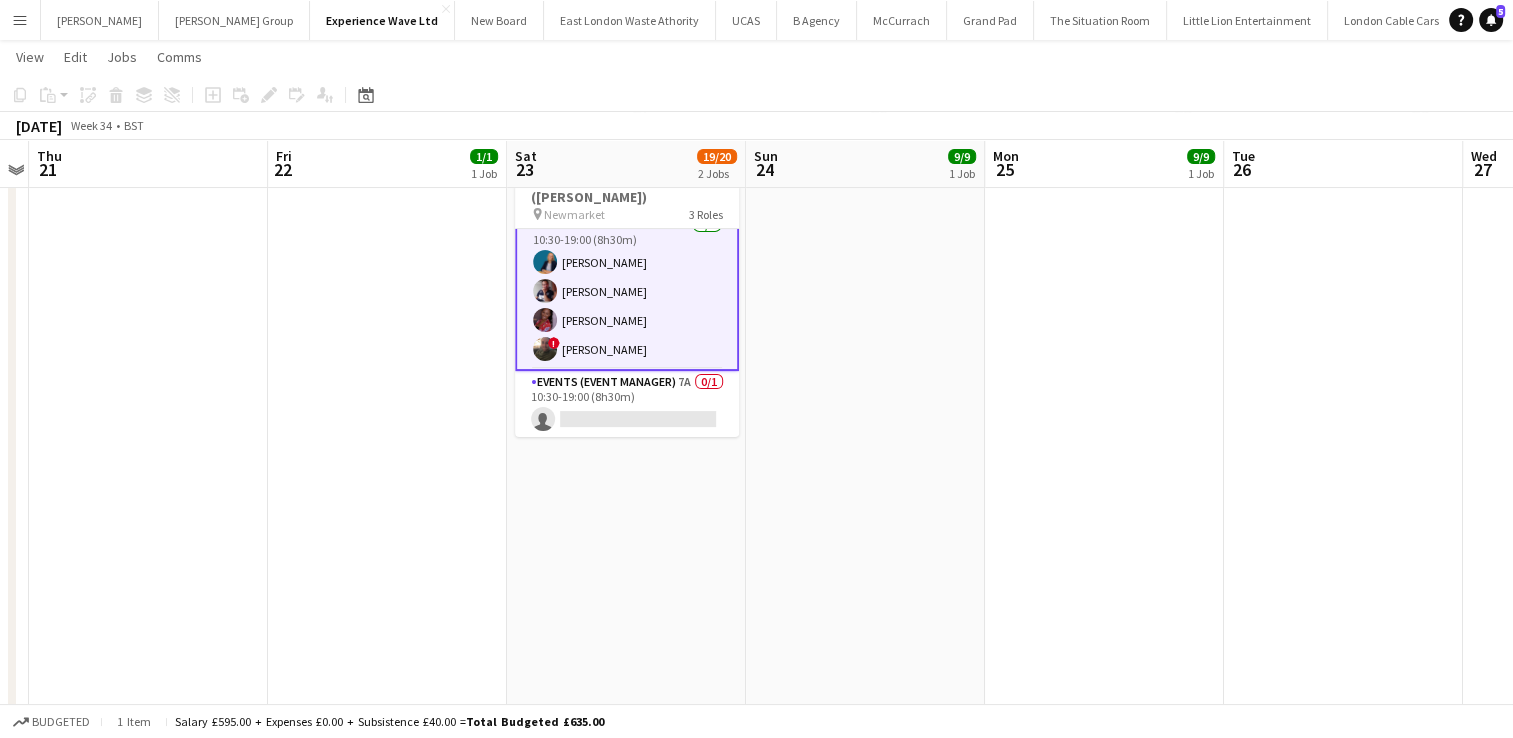 scroll, scrollTop: 0, scrollLeft: 0, axis: both 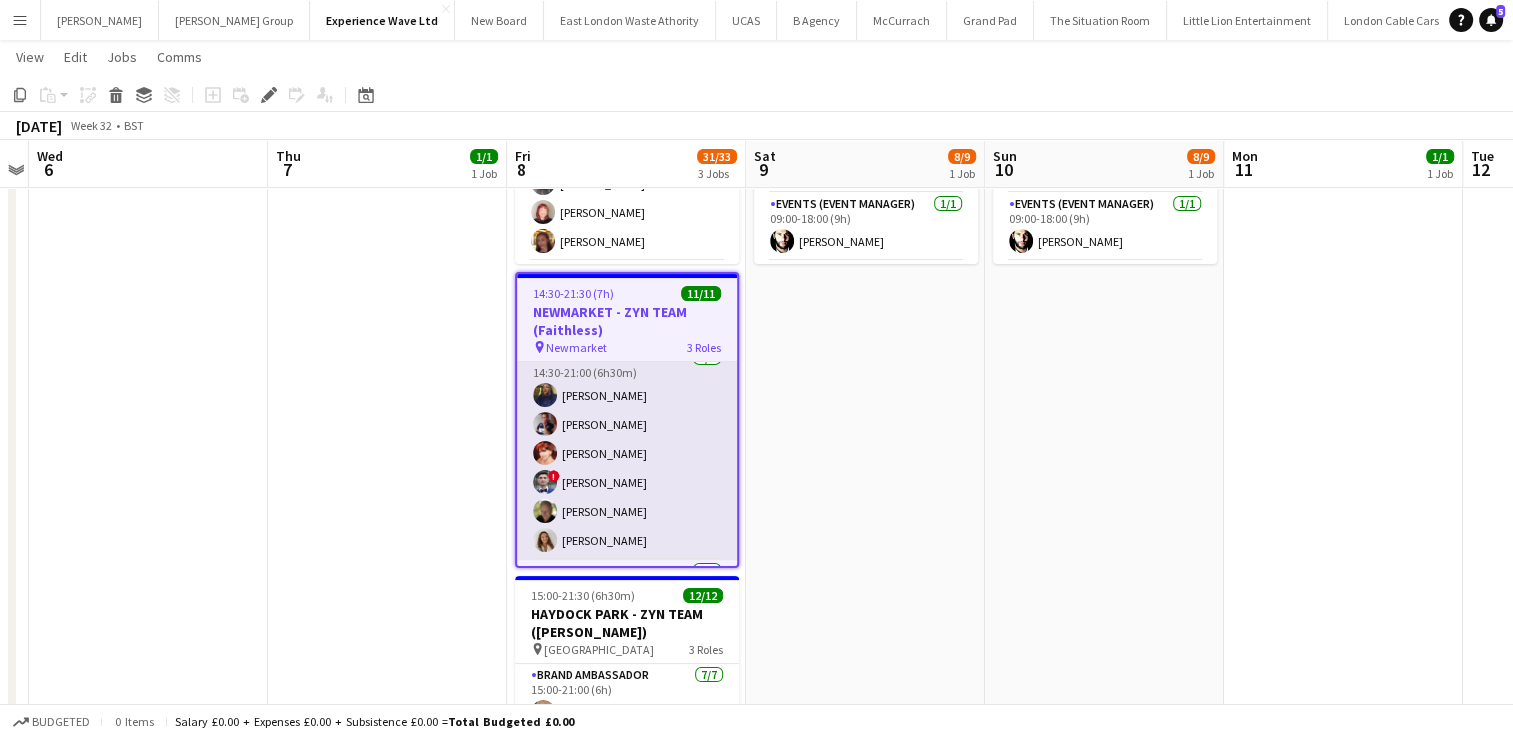 click on "Brand Ambassador   6/6   14:30-21:00 (6h30m)
Amarachi Uchenna Dan Strasters Zaina Gardner ! Elvis Assadi Martin Heathcote Faith Lovell" at bounding box center (627, 453) 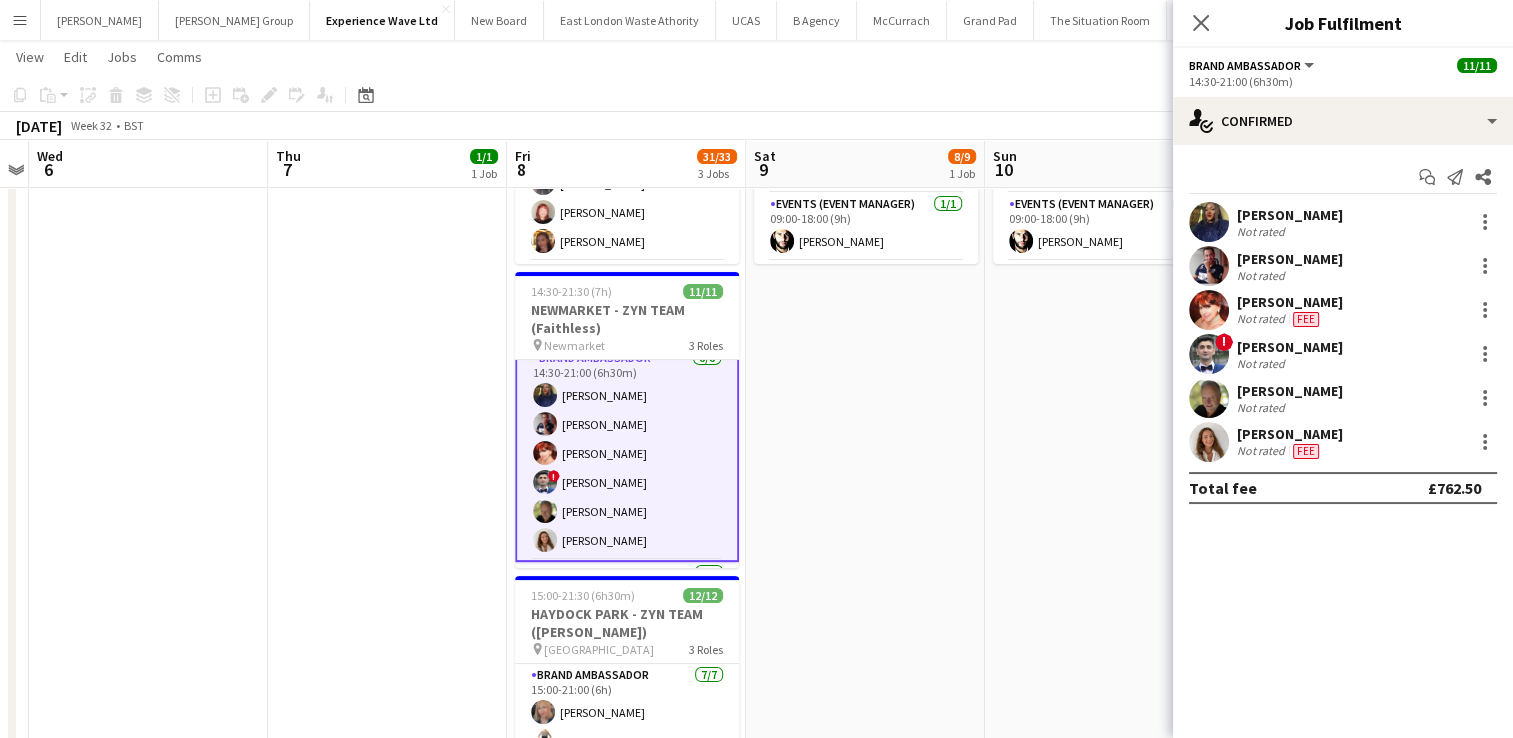 scroll, scrollTop: 16, scrollLeft: 0, axis: vertical 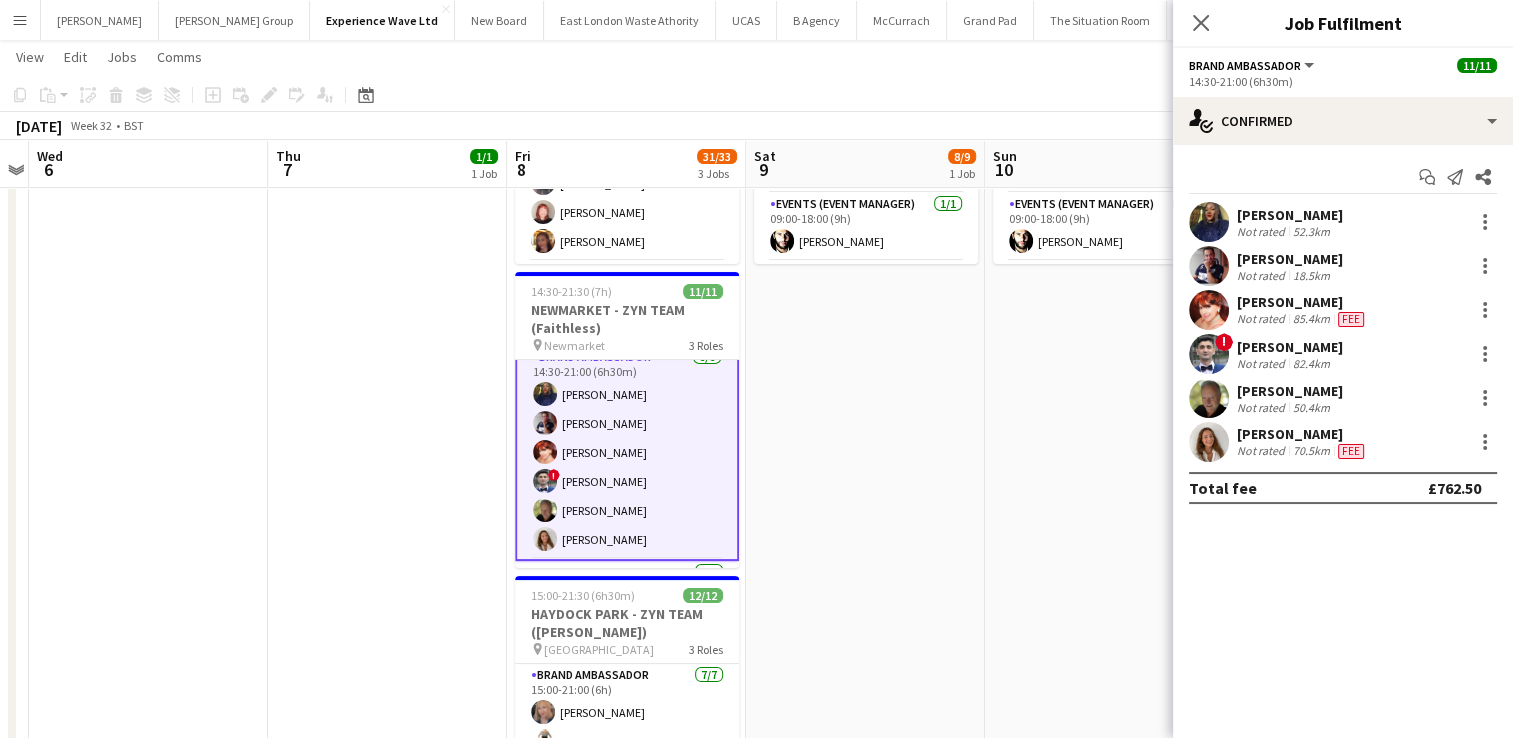 click on "85.4km" at bounding box center (1311, 319) 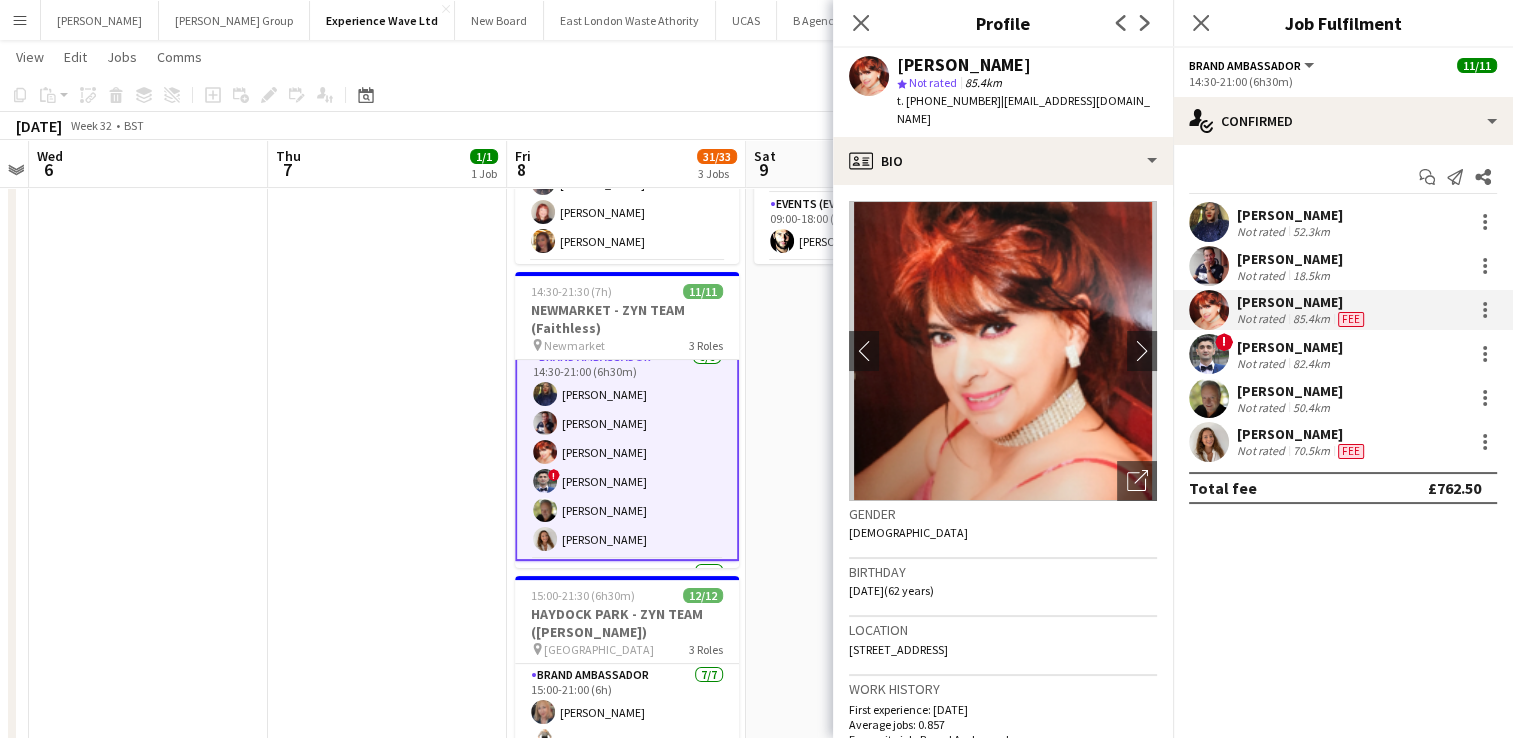 drag, startPoint x: 1151, startPoint y: 103, endPoint x: 991, endPoint y: 104, distance: 160.00313 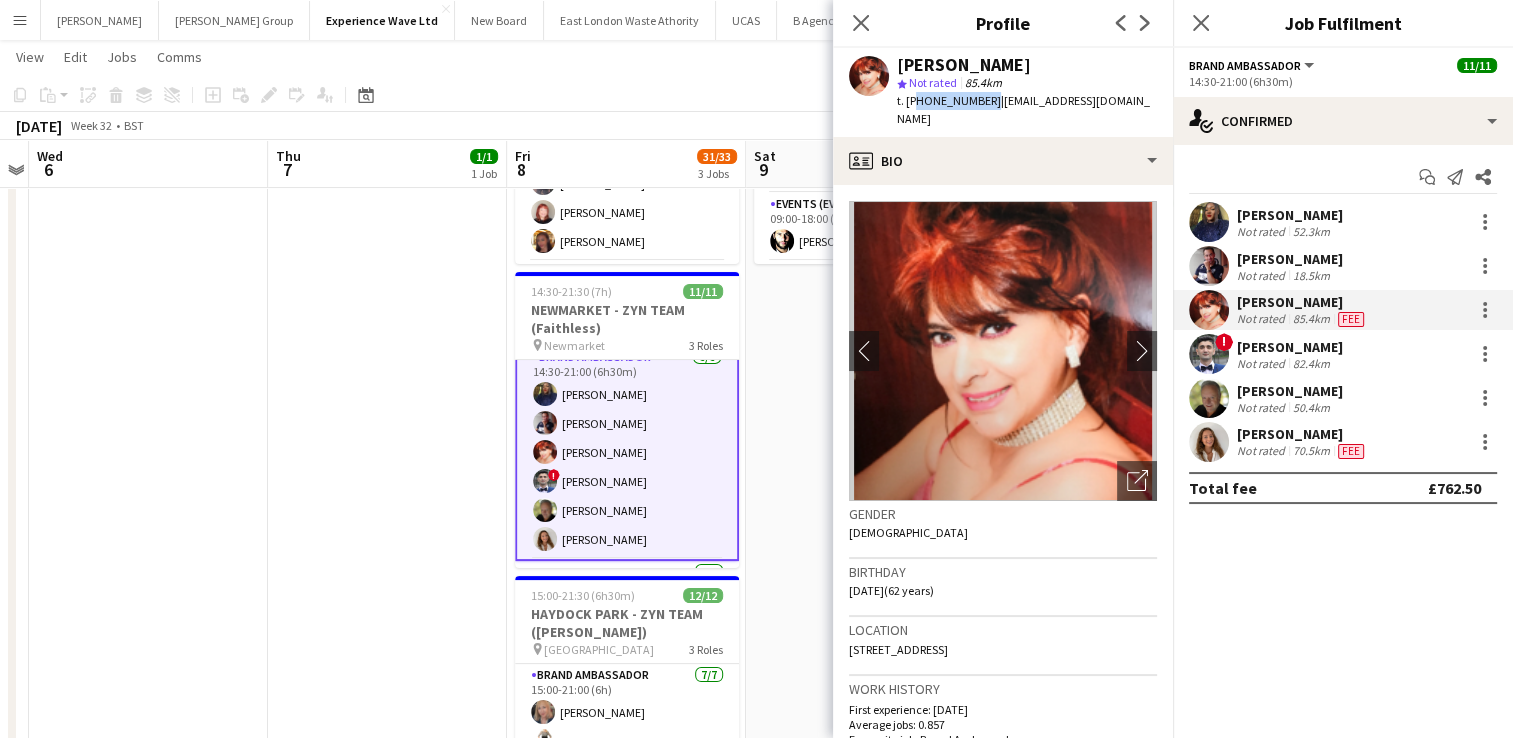 drag, startPoint x: 982, startPoint y: 102, endPoint x: 915, endPoint y: 102, distance: 67 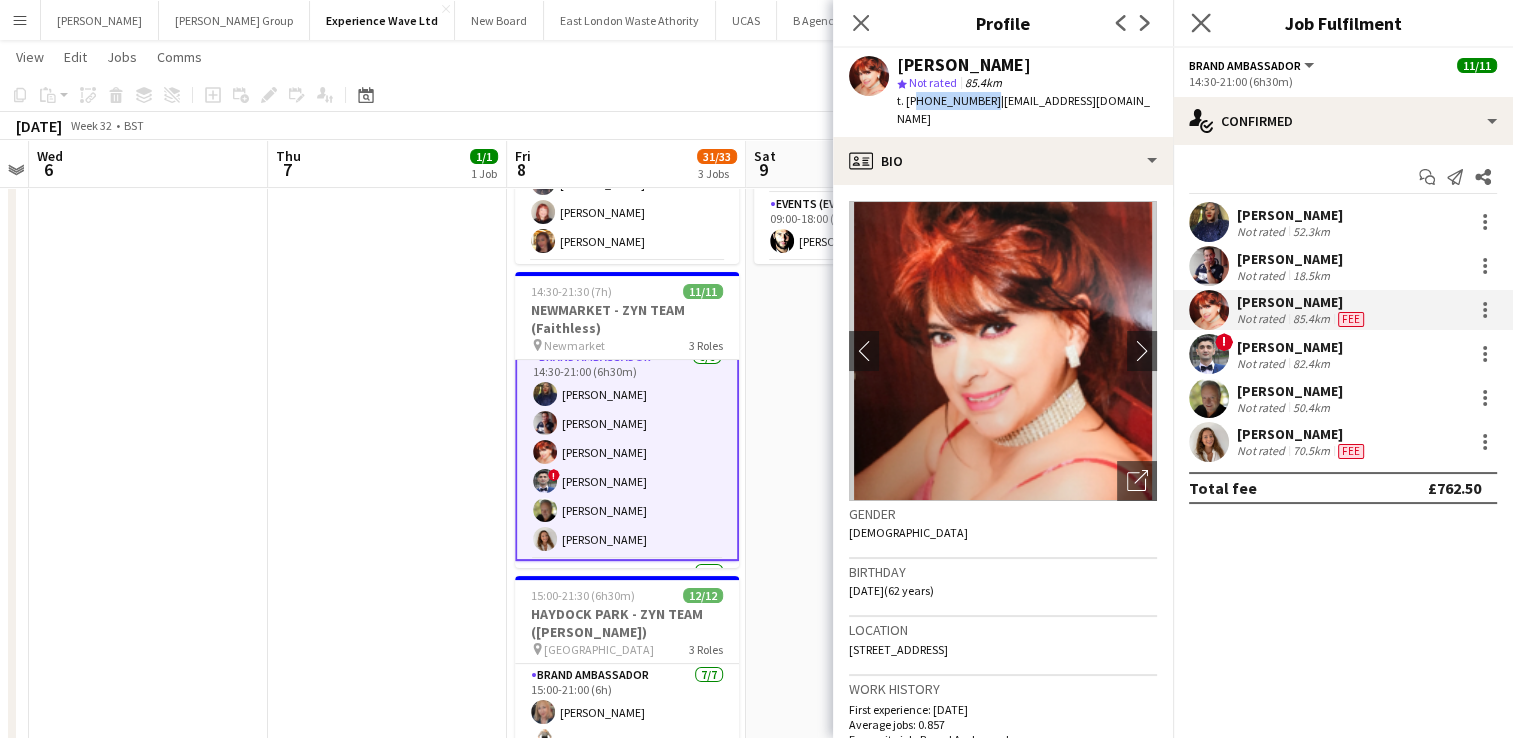 click on "Close pop-in" 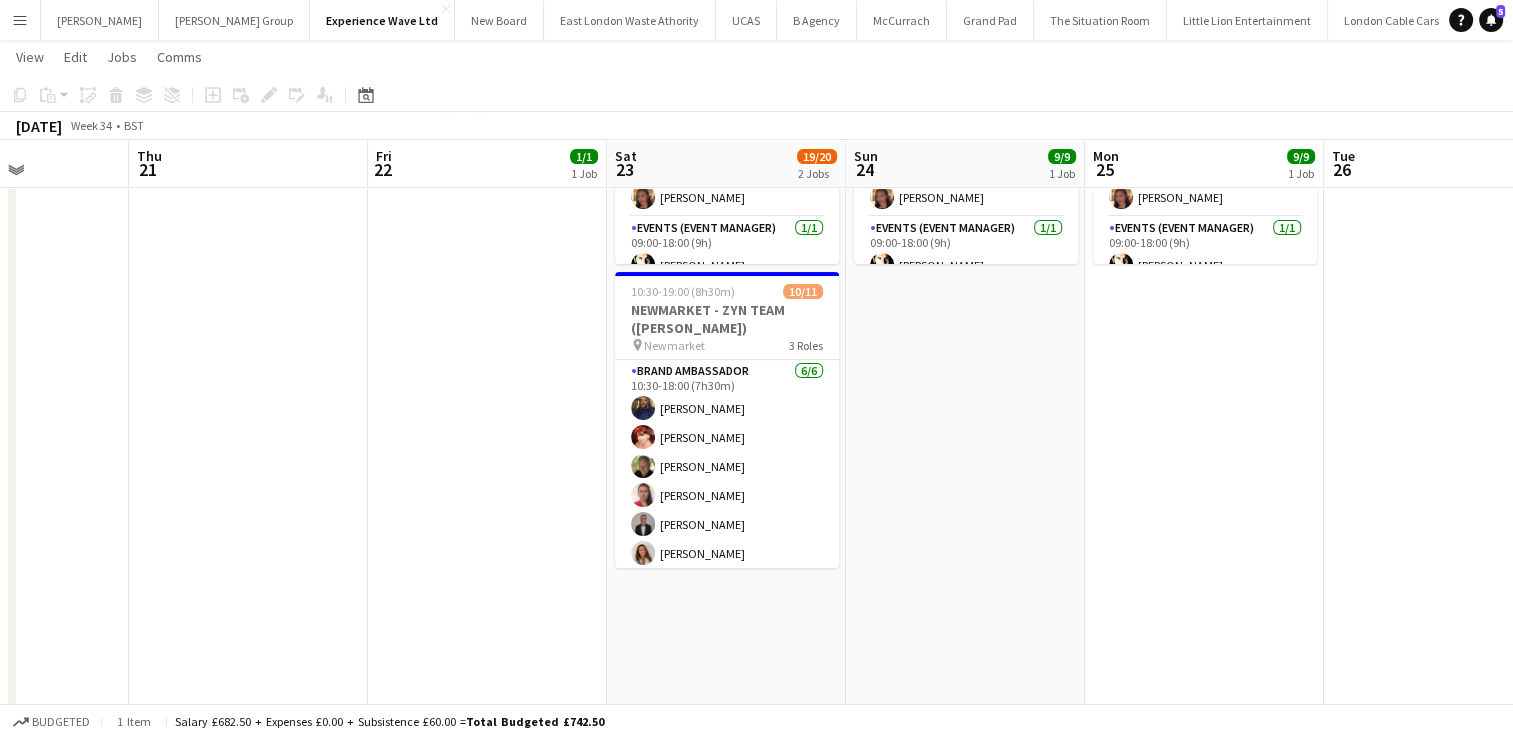 scroll, scrollTop: 0, scrollLeft: 603, axis: horizontal 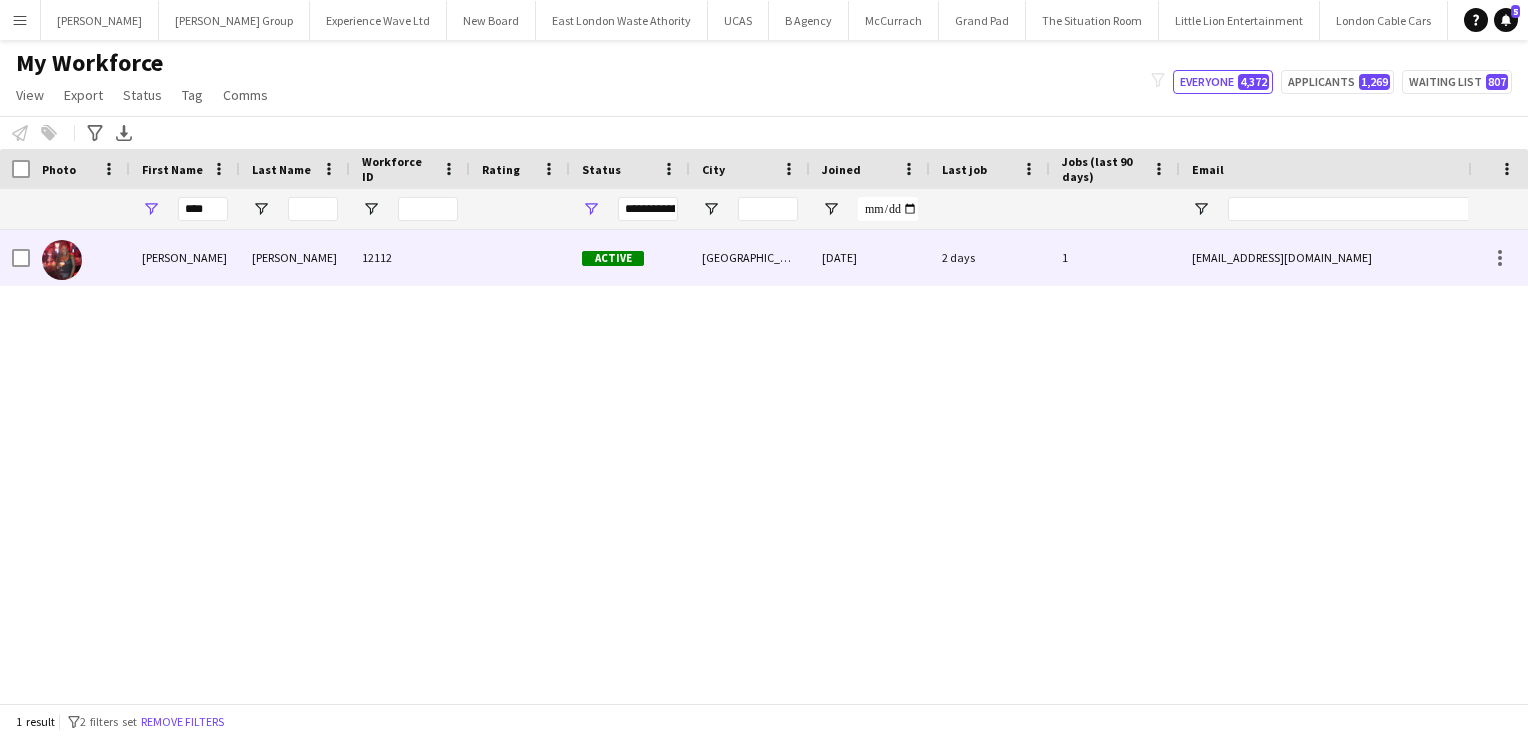 click on "[PERSON_NAME]" at bounding box center [185, 257] 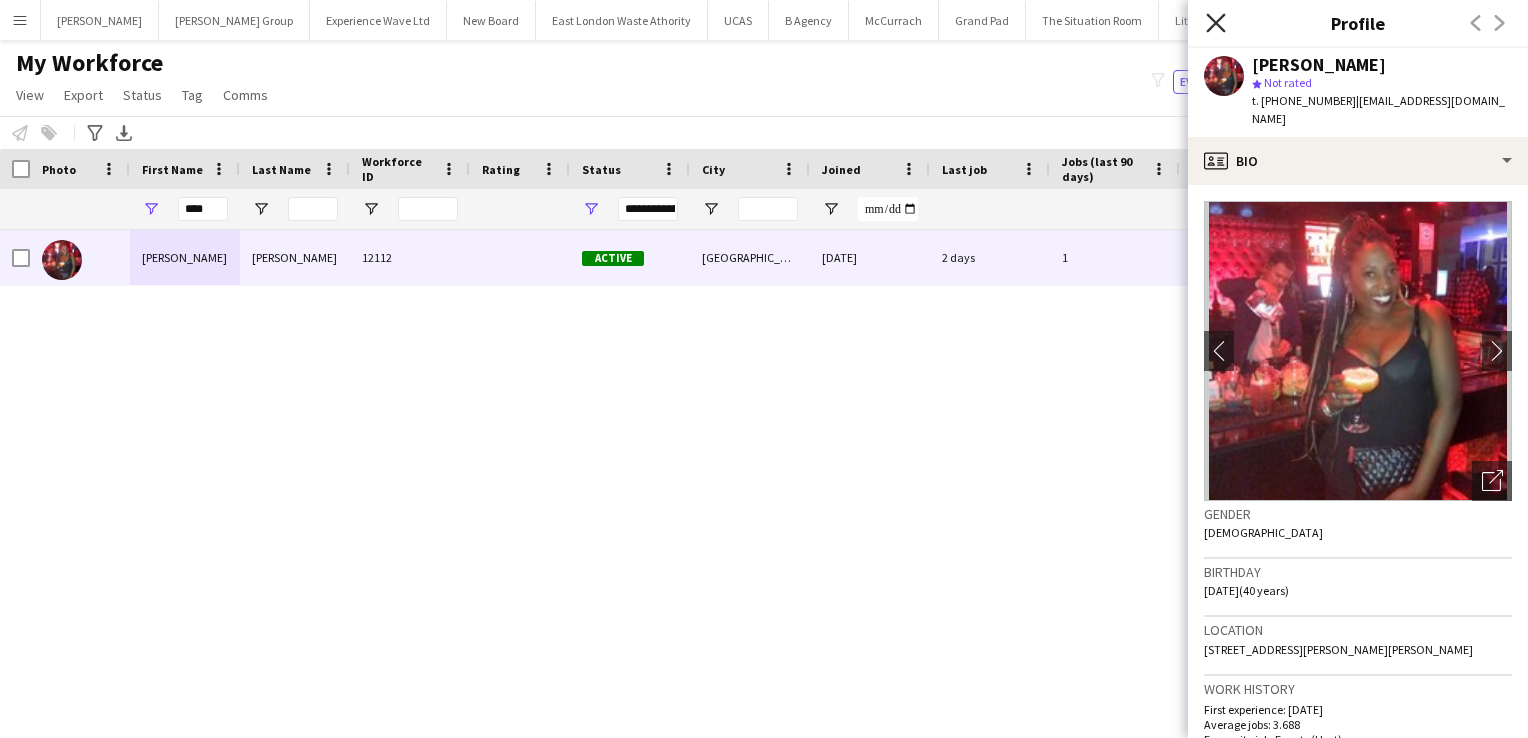 click on "Close pop-in" 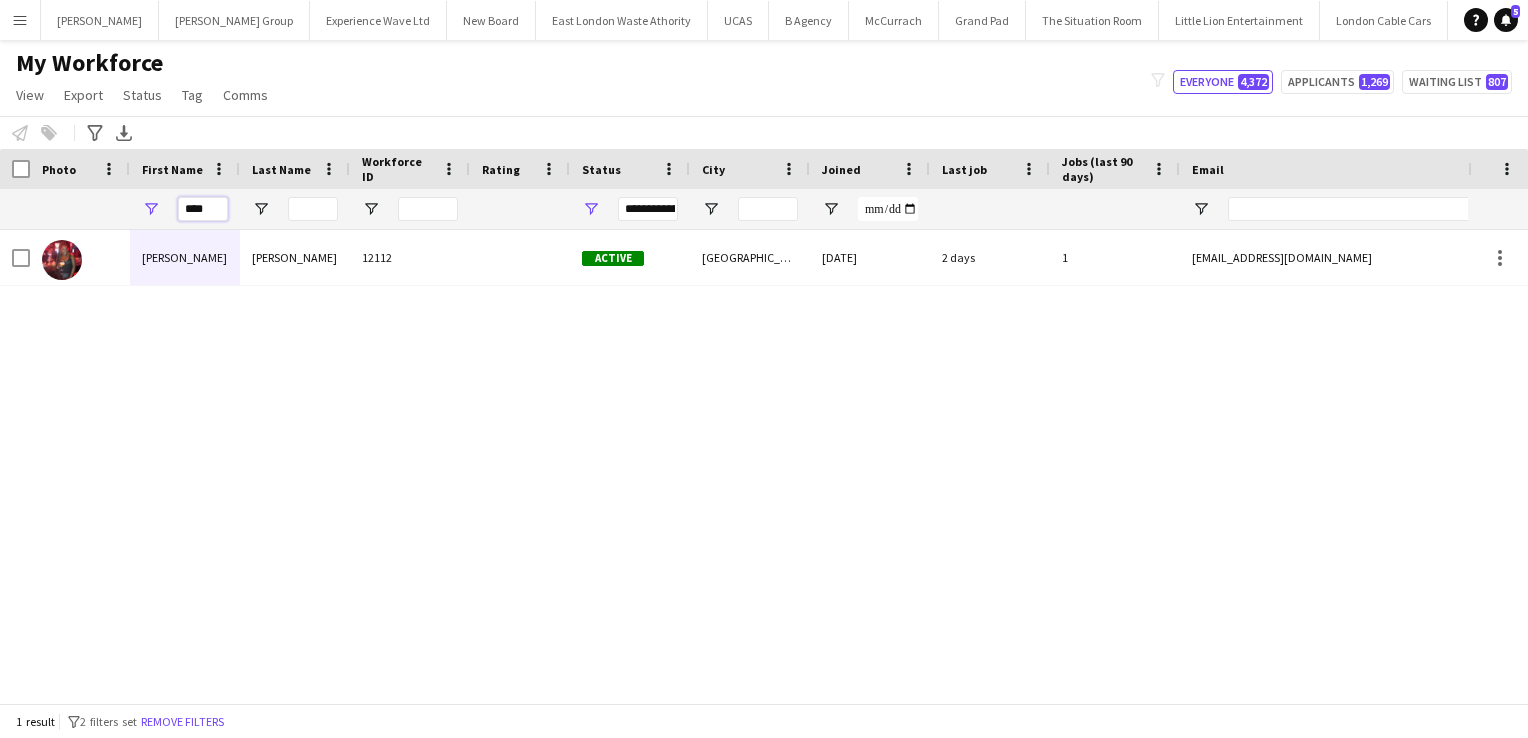 drag, startPoint x: 211, startPoint y: 208, endPoint x: 49, endPoint y: 169, distance: 166.62833 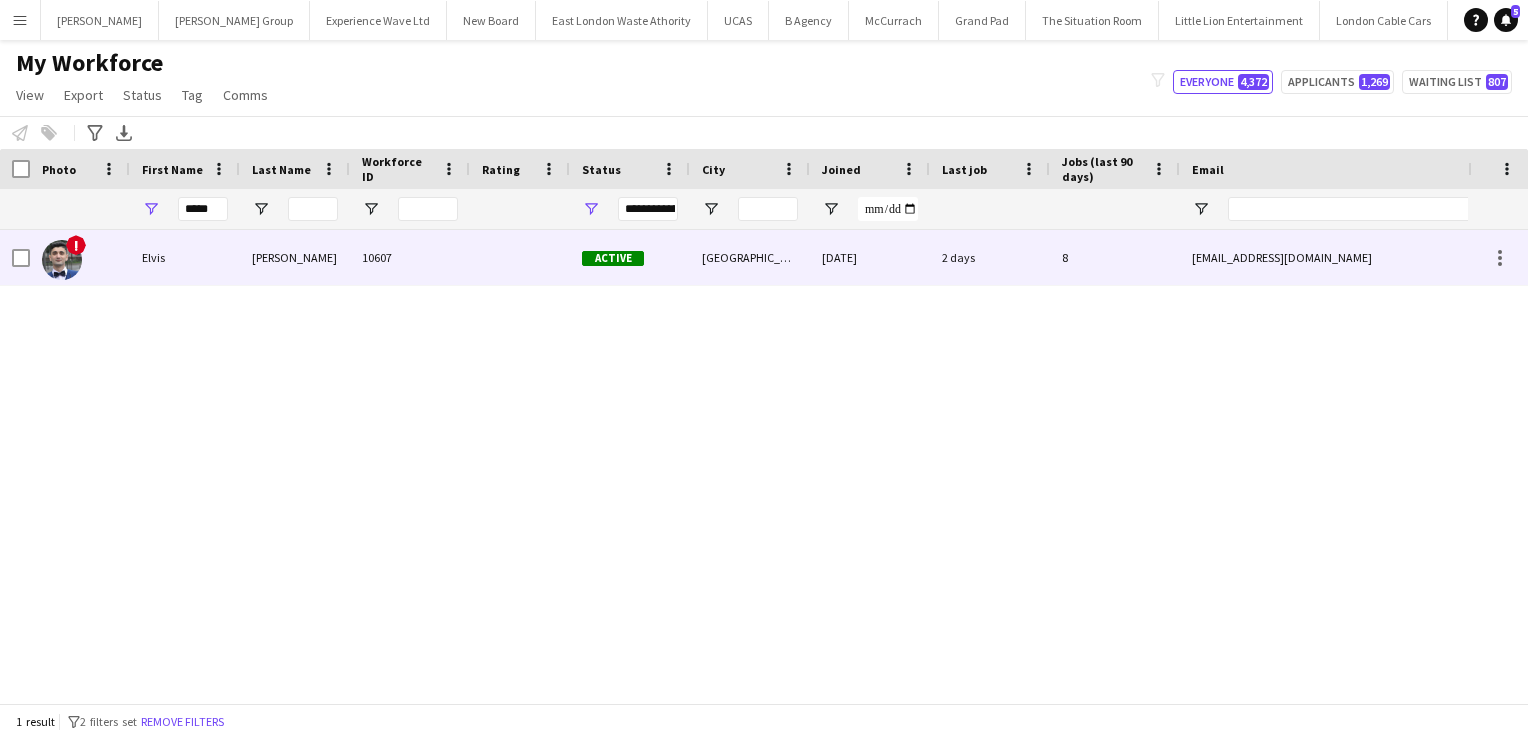 click on "Elvis" at bounding box center [185, 257] 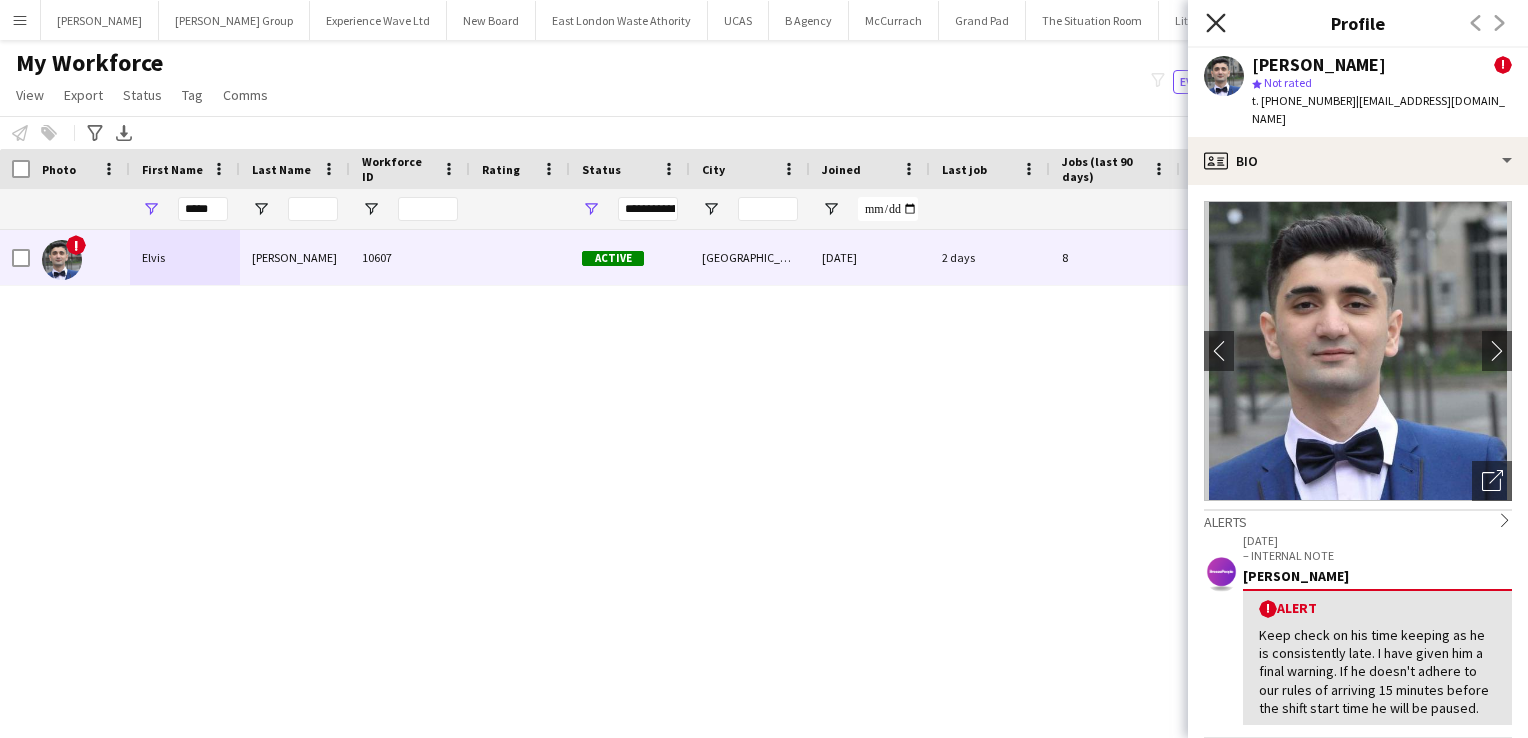 click on "Close pop-in" 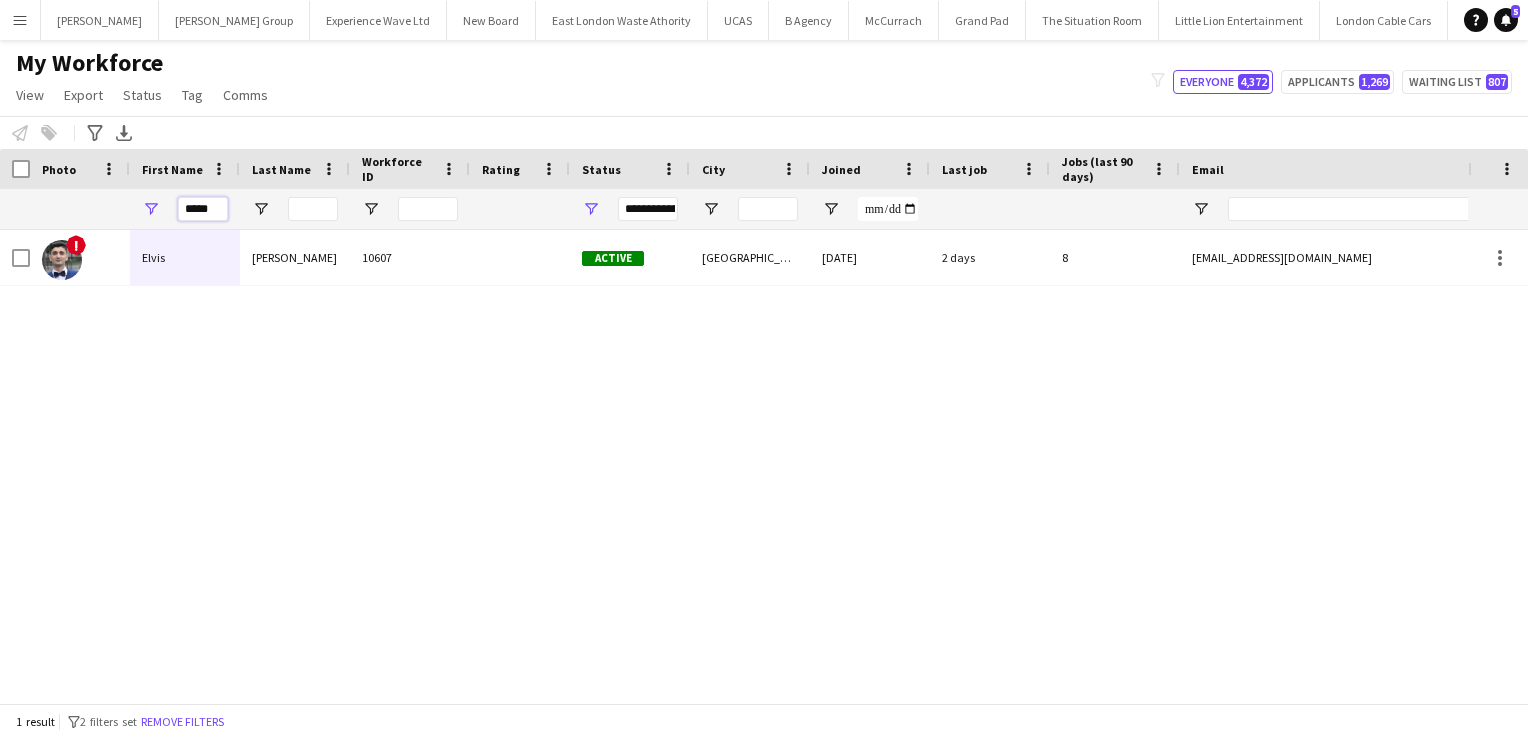 click on "*****" at bounding box center [203, 209] 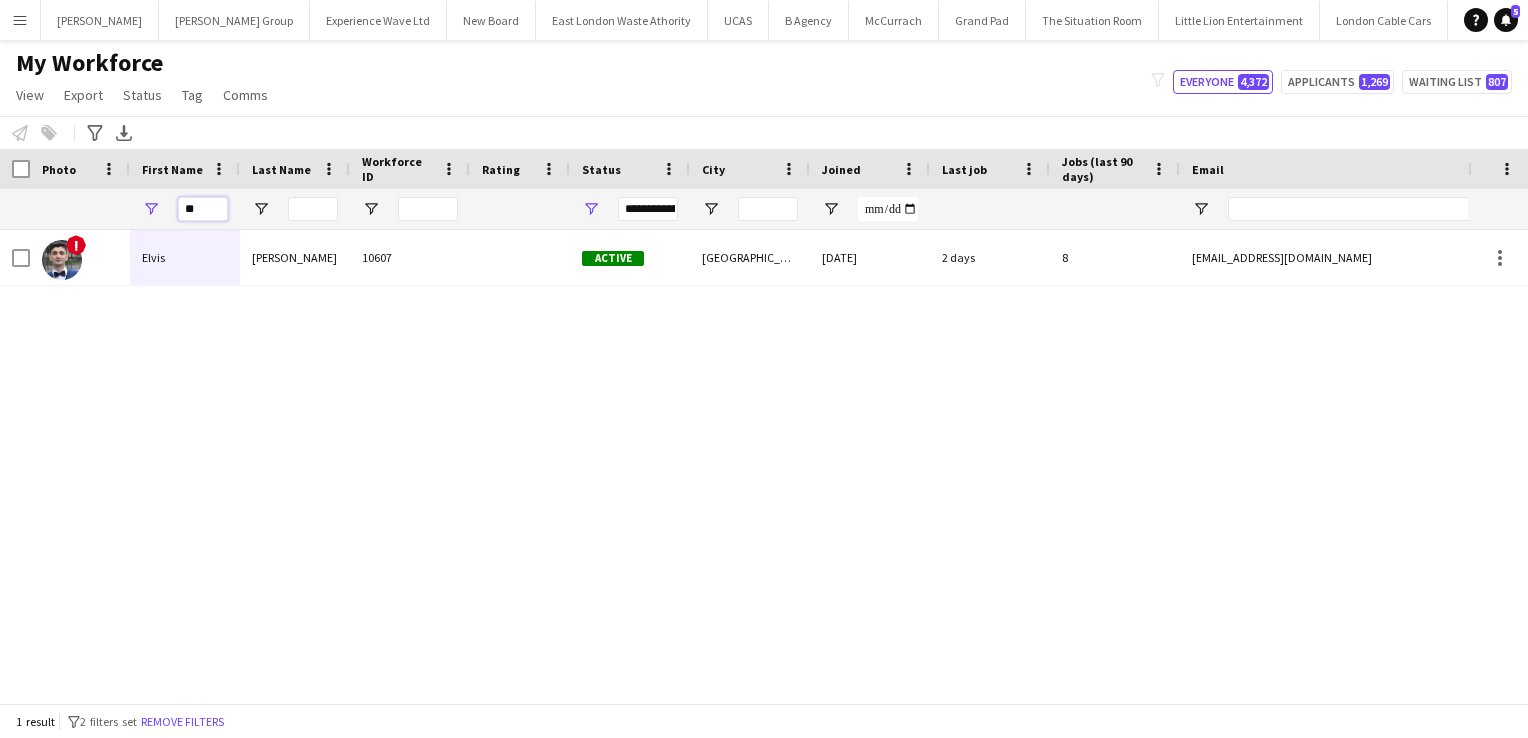 type on "*" 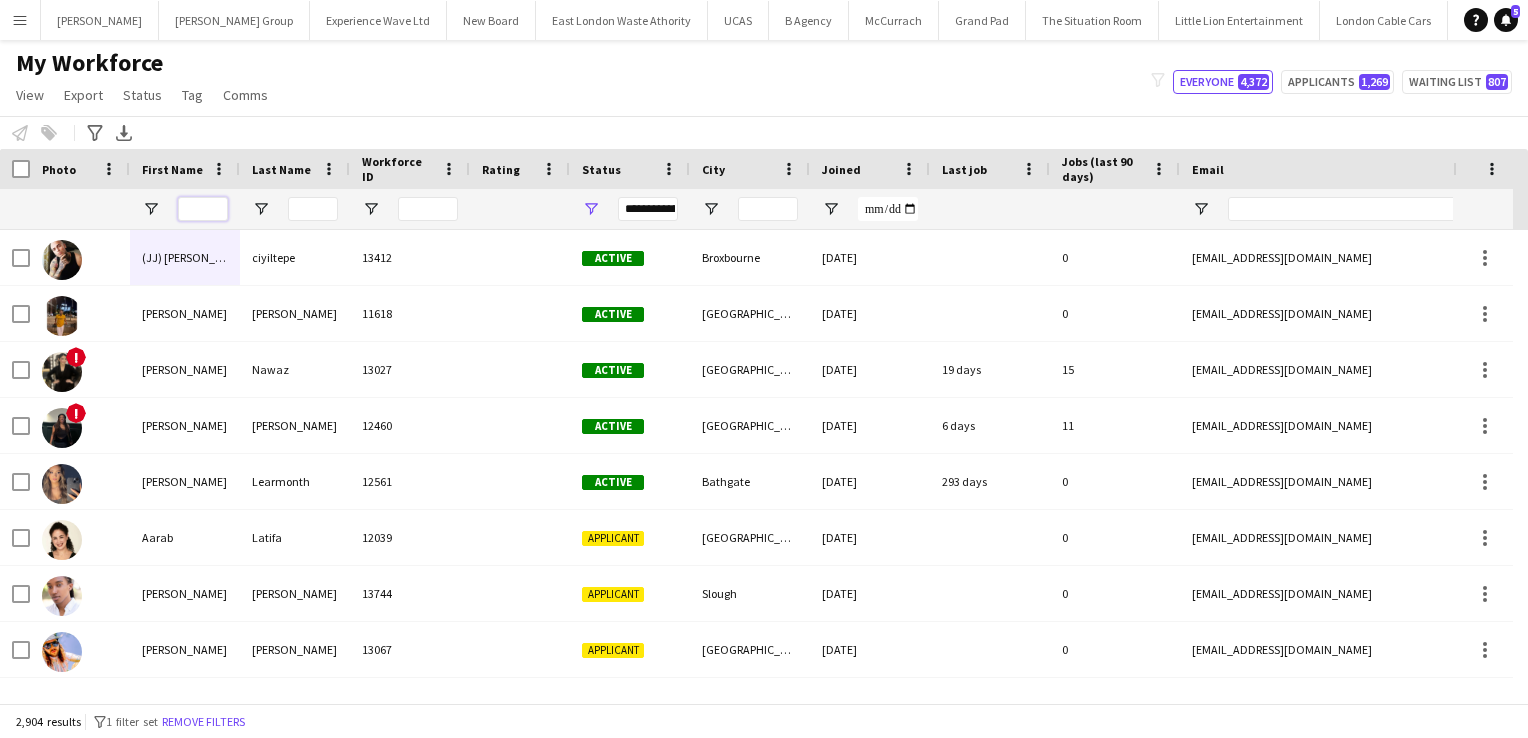 type 